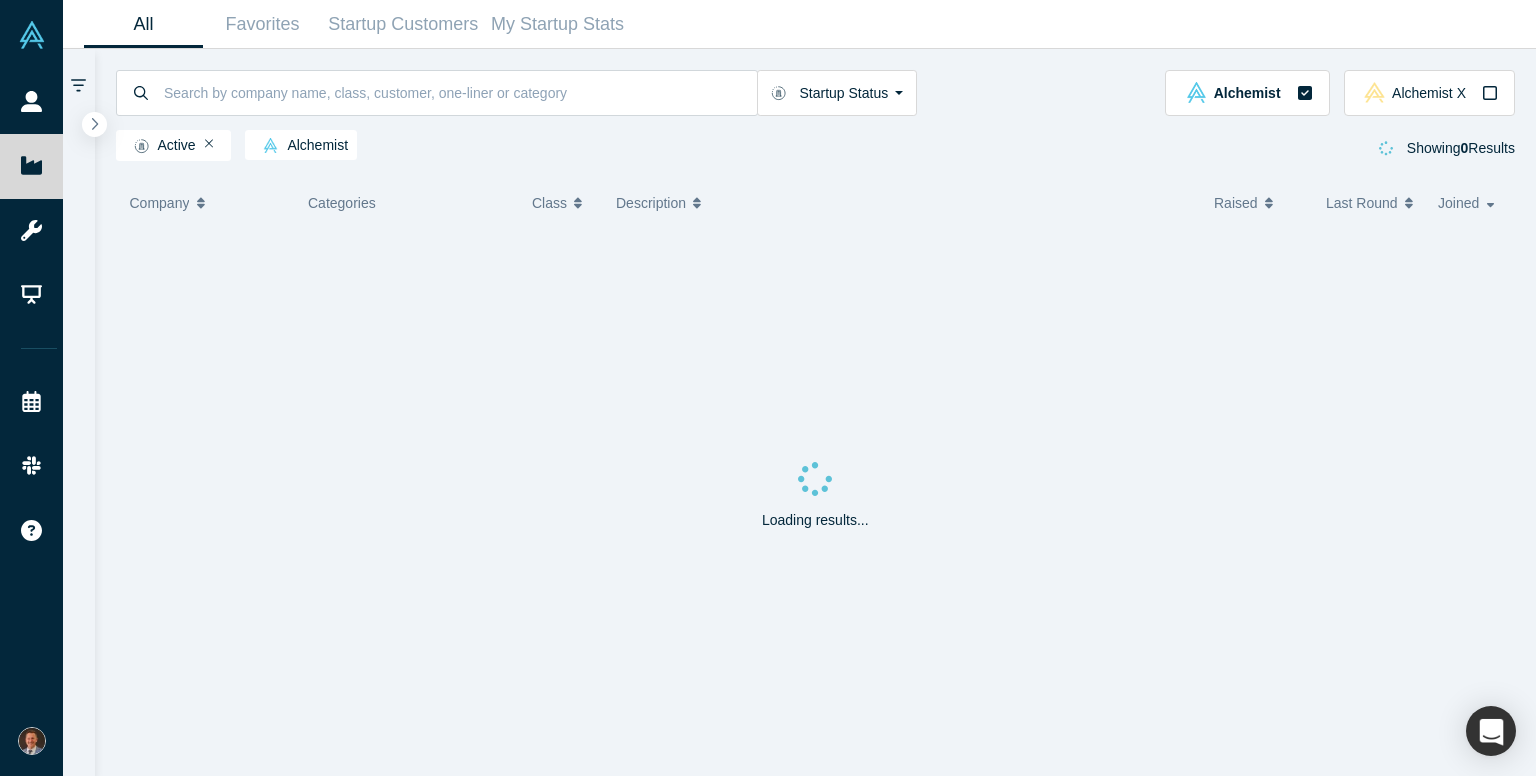 scroll, scrollTop: 0, scrollLeft: 0, axis: both 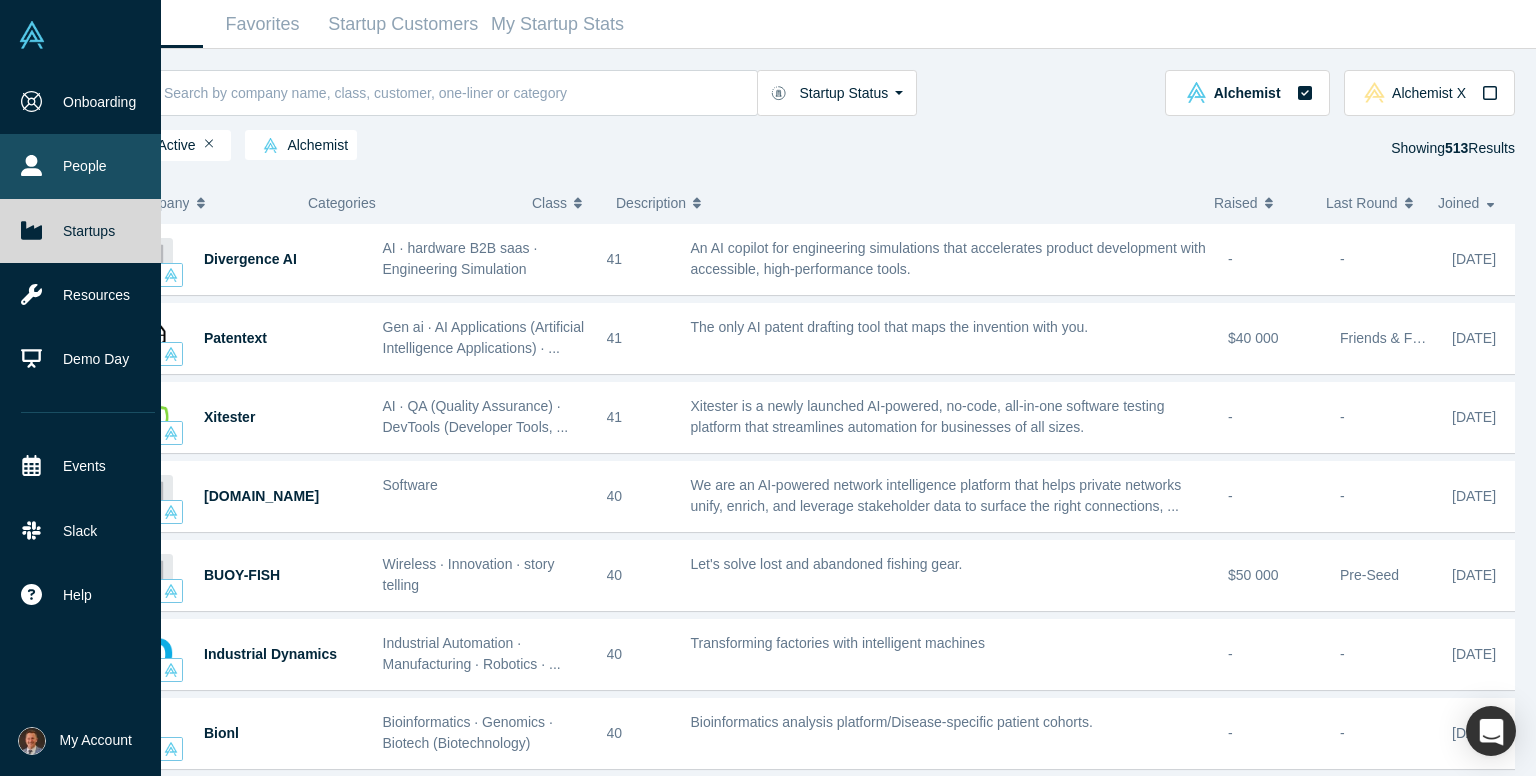 click on "People" at bounding box center [88, 166] 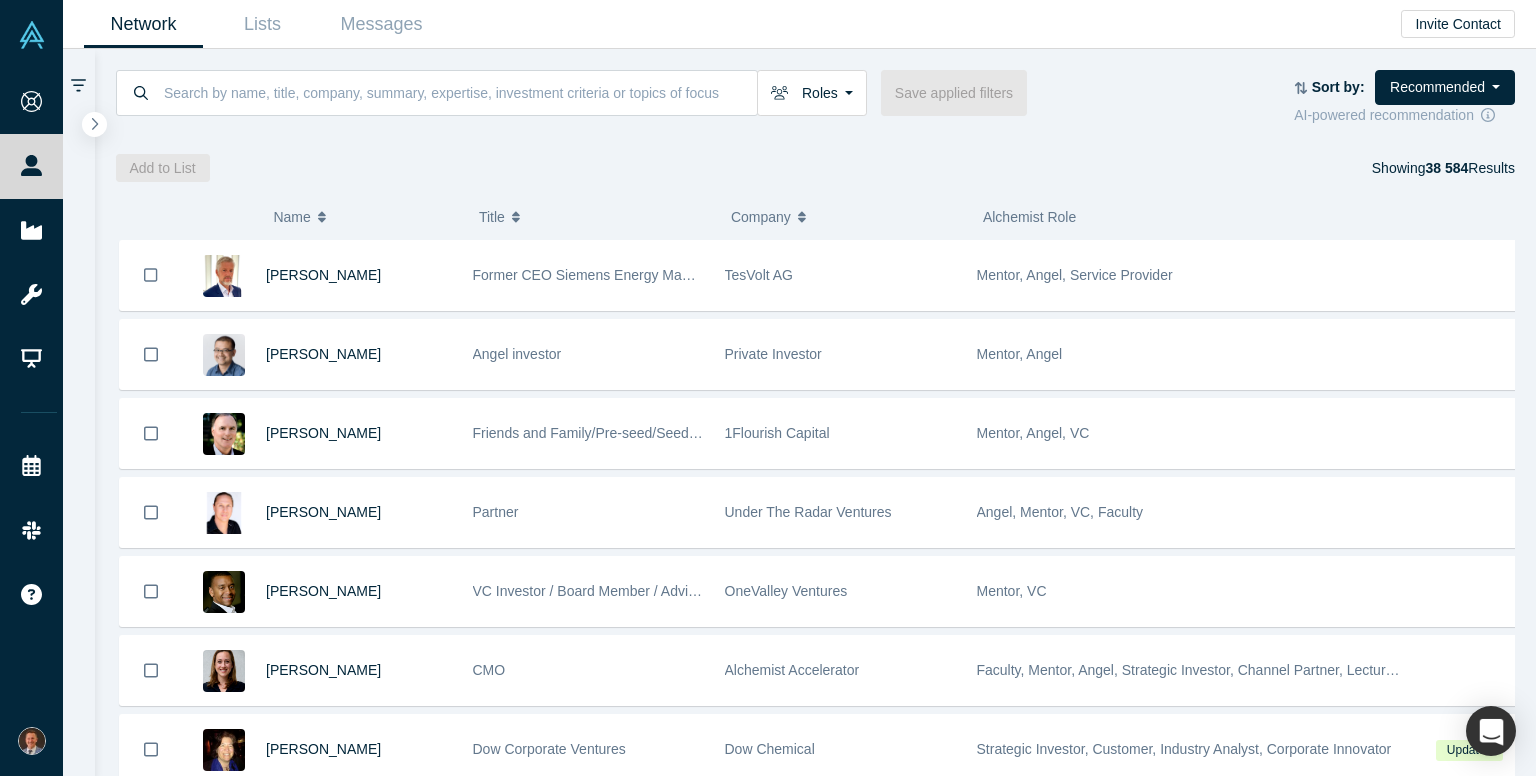 click at bounding box center [79, 86] 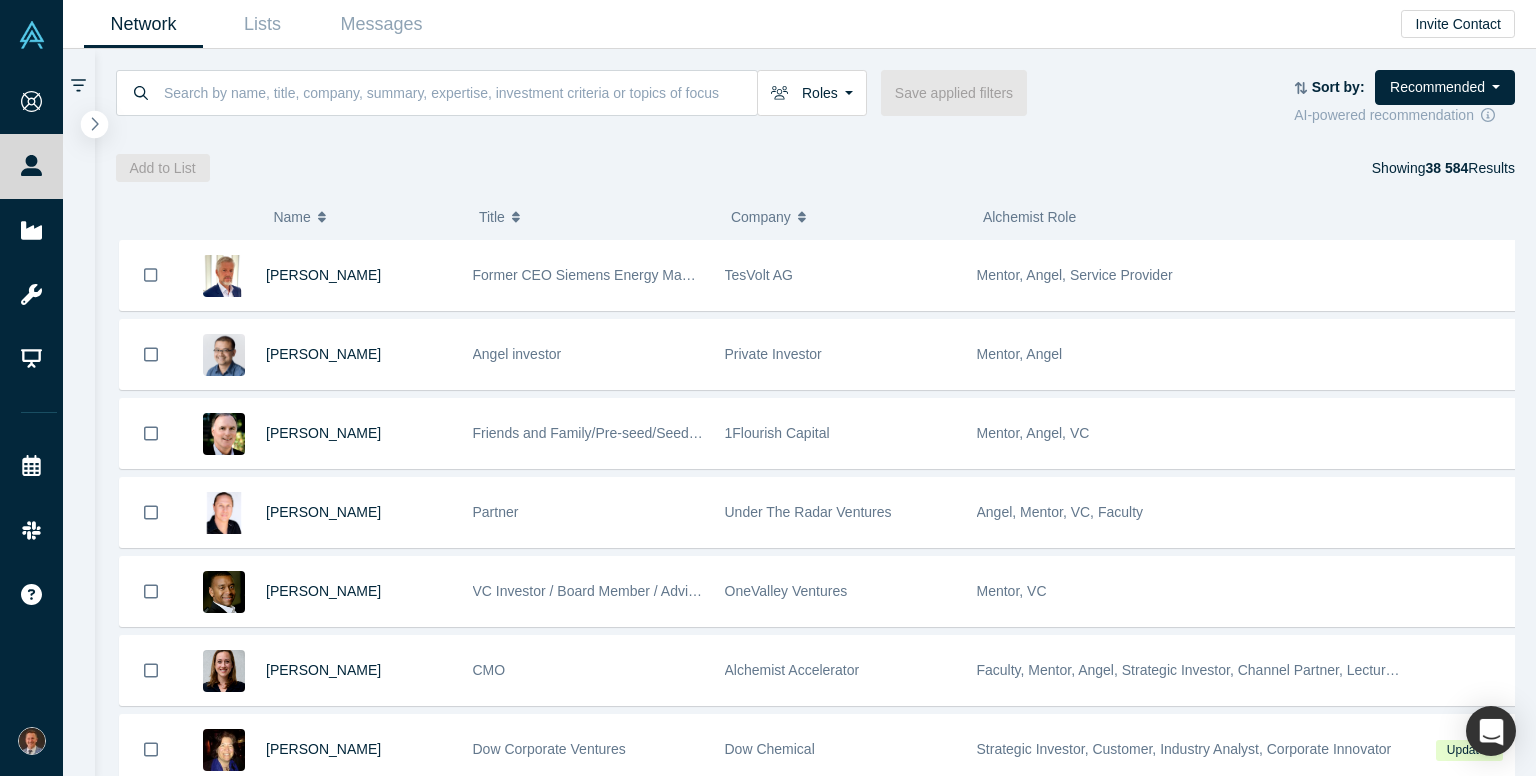 click 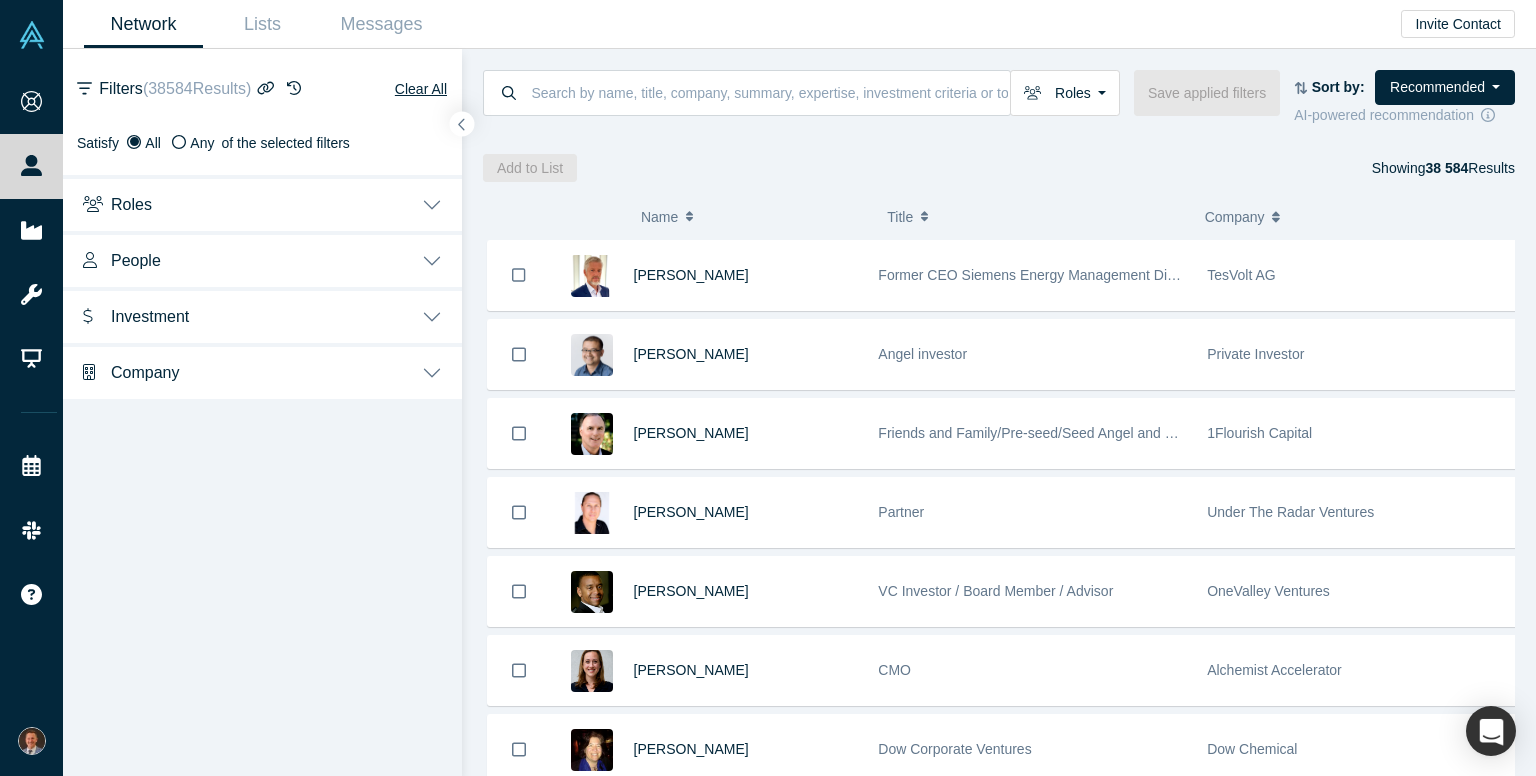 click on "Roles" at bounding box center (262, 203) 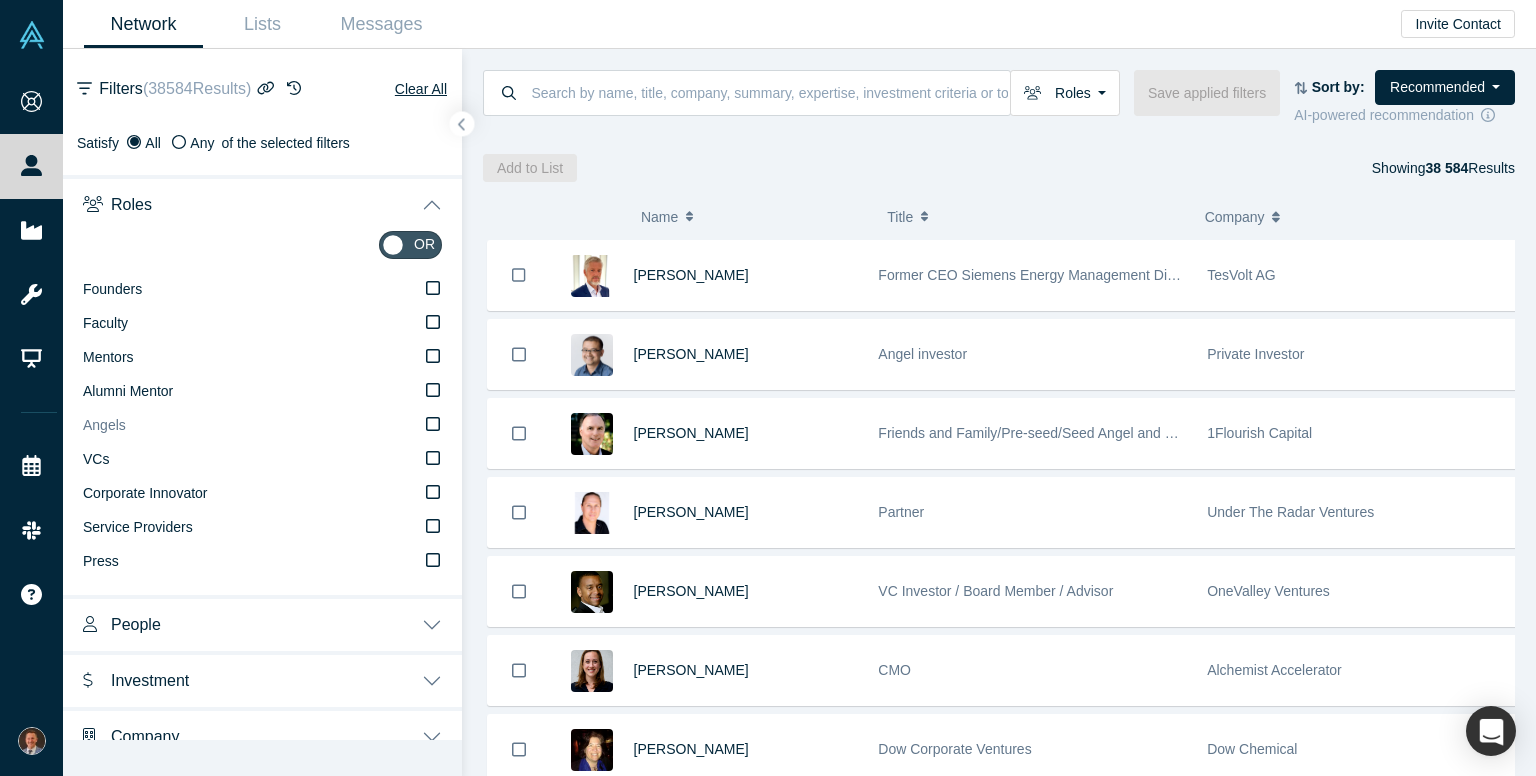 click on "Angels" at bounding box center (262, 426) 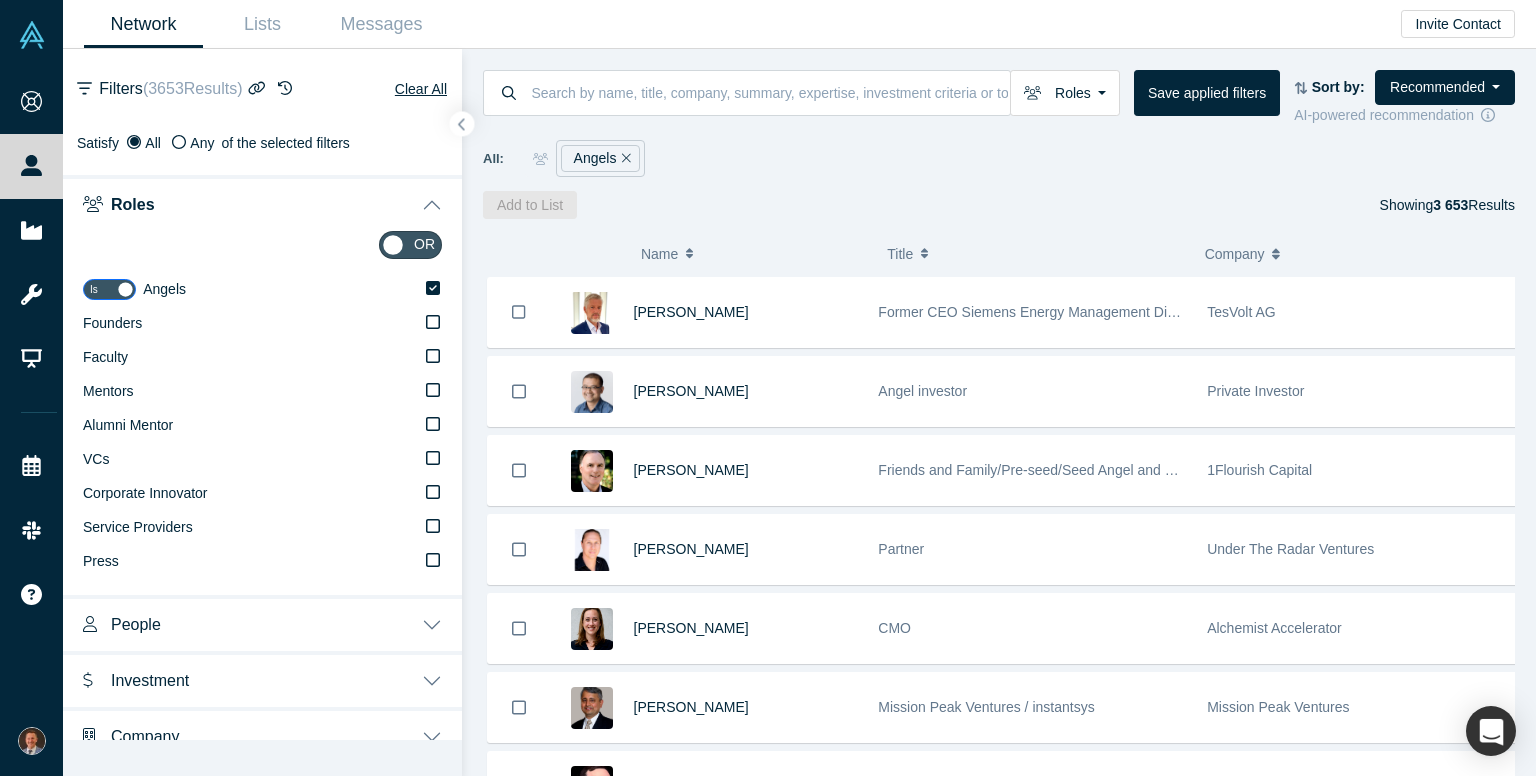 click on "People" at bounding box center [262, 623] 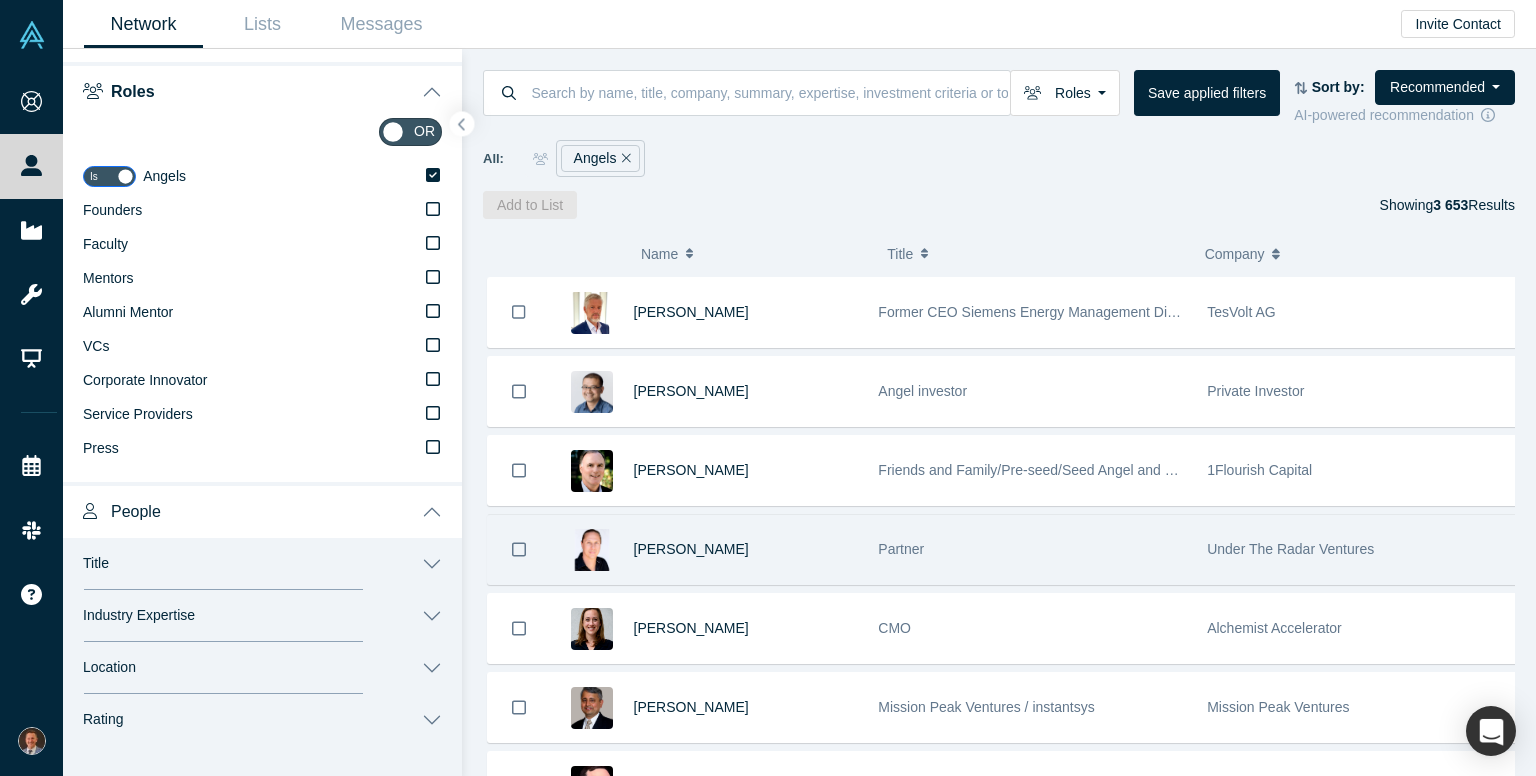 scroll, scrollTop: 200, scrollLeft: 0, axis: vertical 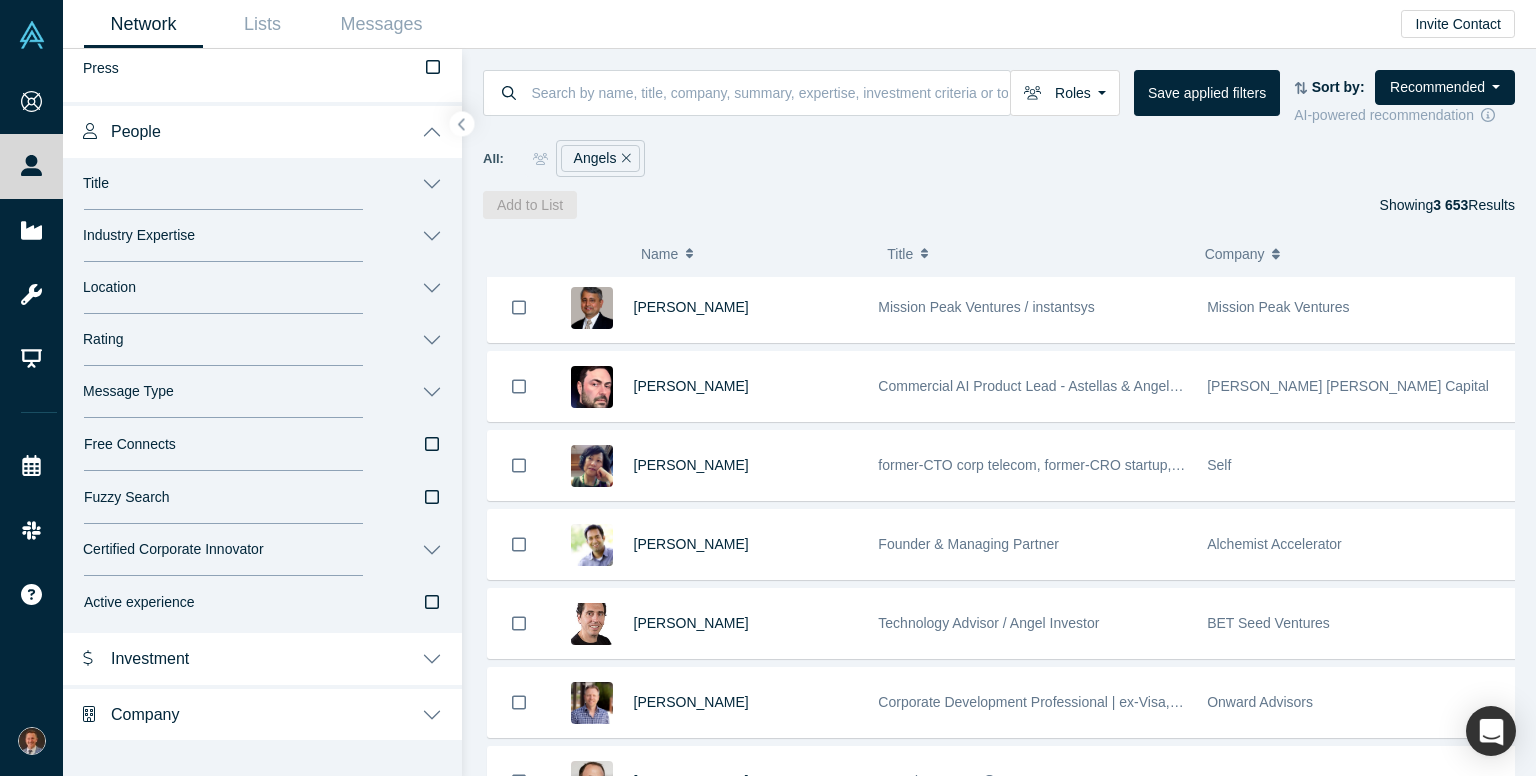 click on "Location" at bounding box center (262, 288) 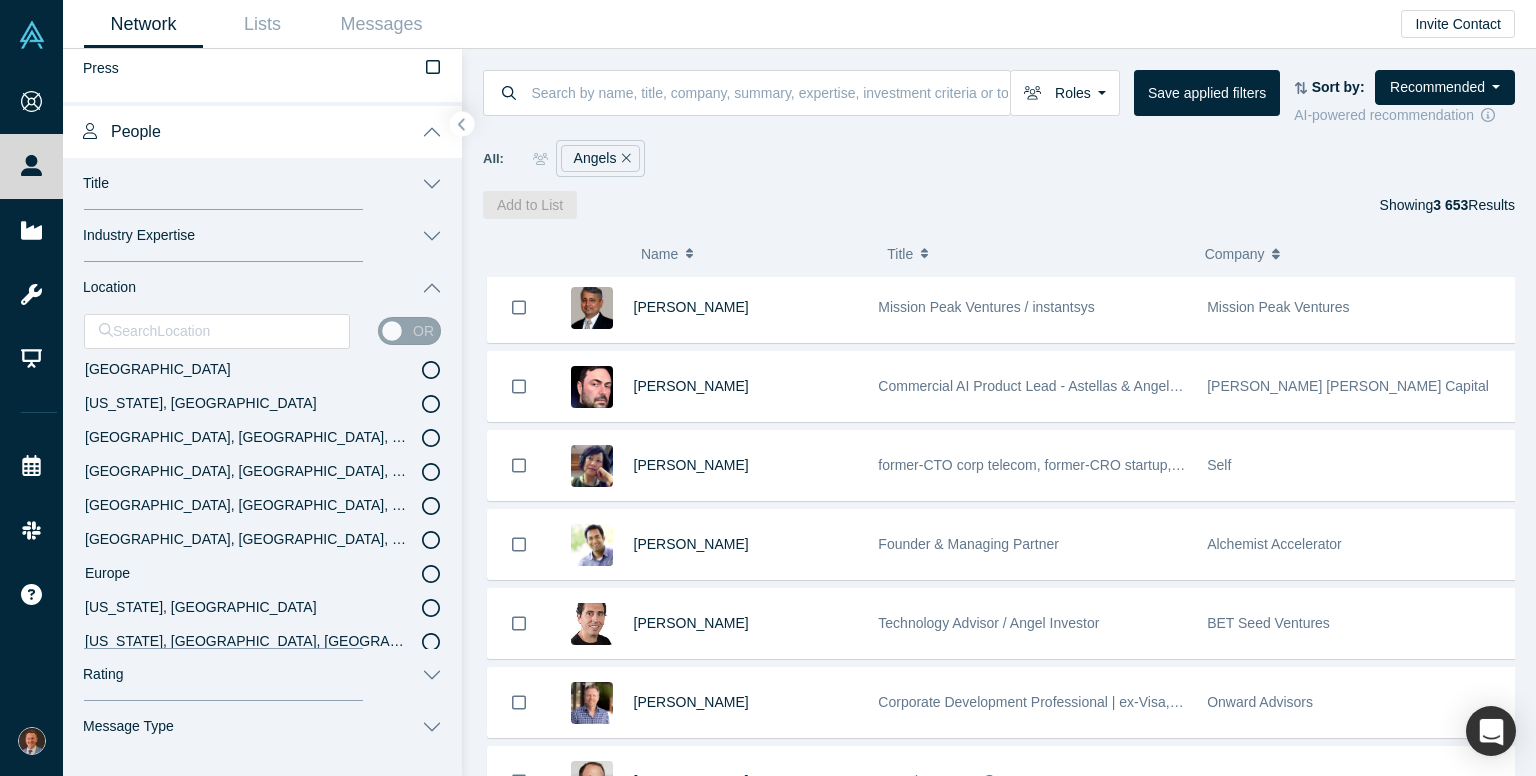 click on "Location" at bounding box center [262, 288] 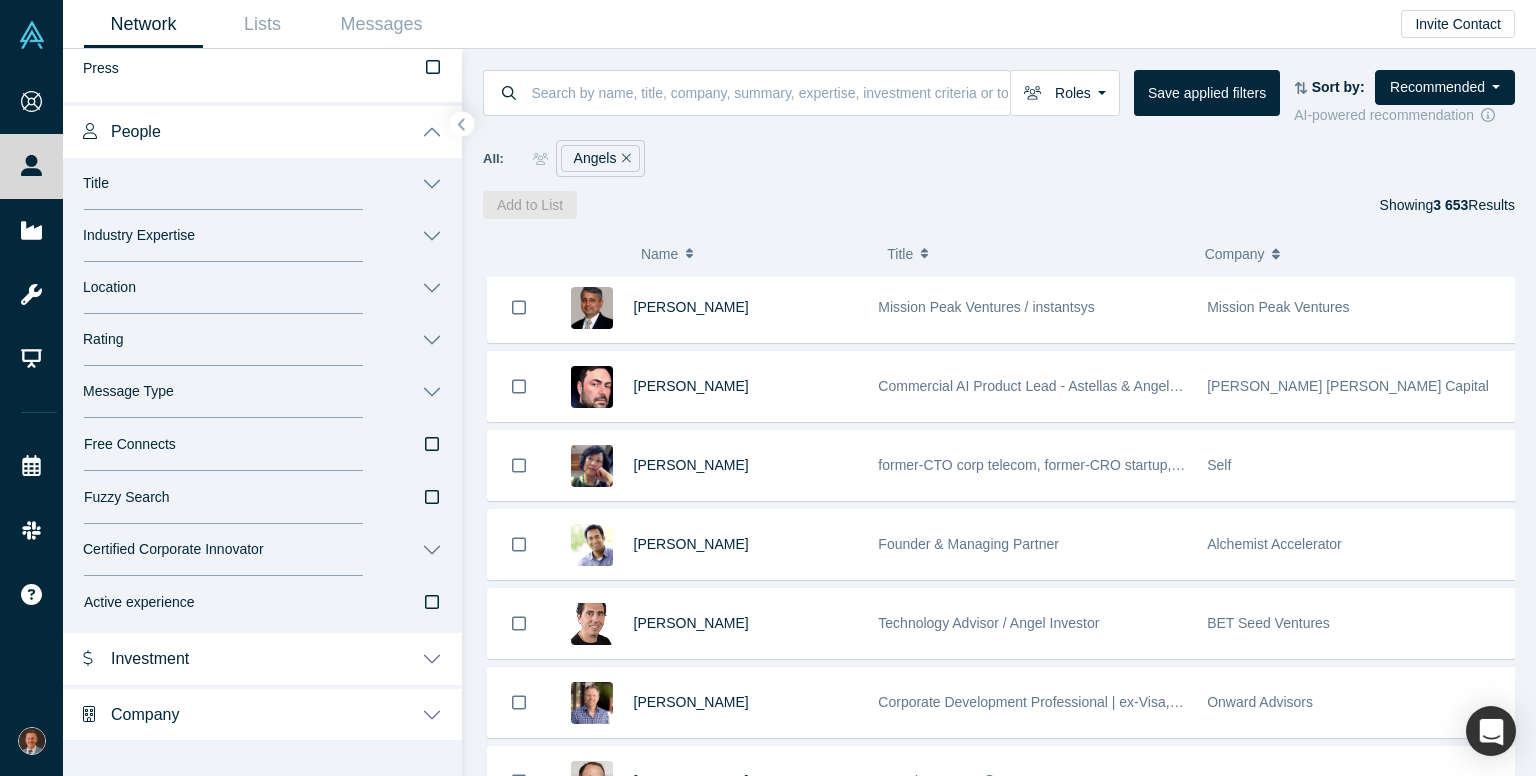 click on "Location" at bounding box center (262, 288) 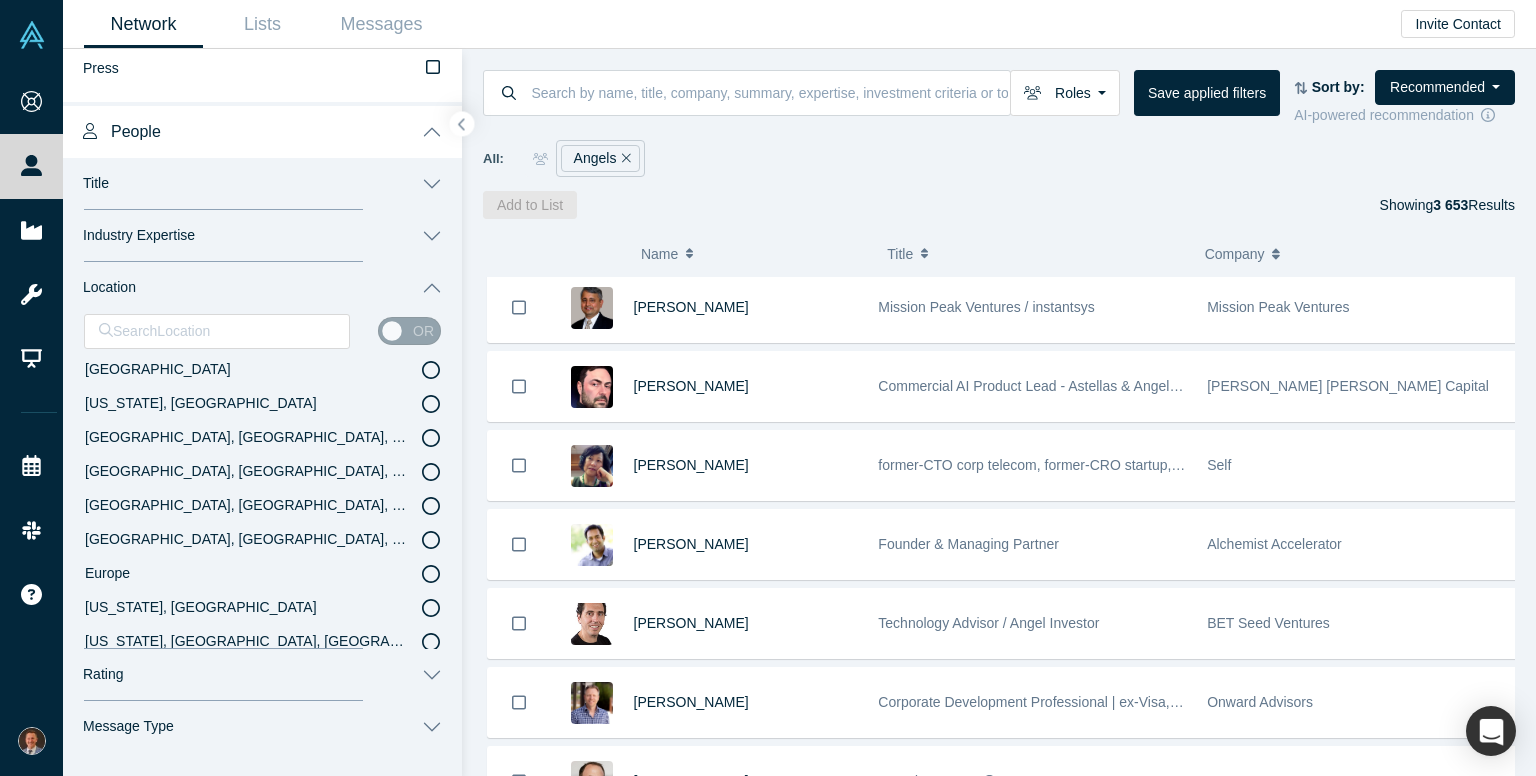 click on "Industry Expertise" at bounding box center (262, 236) 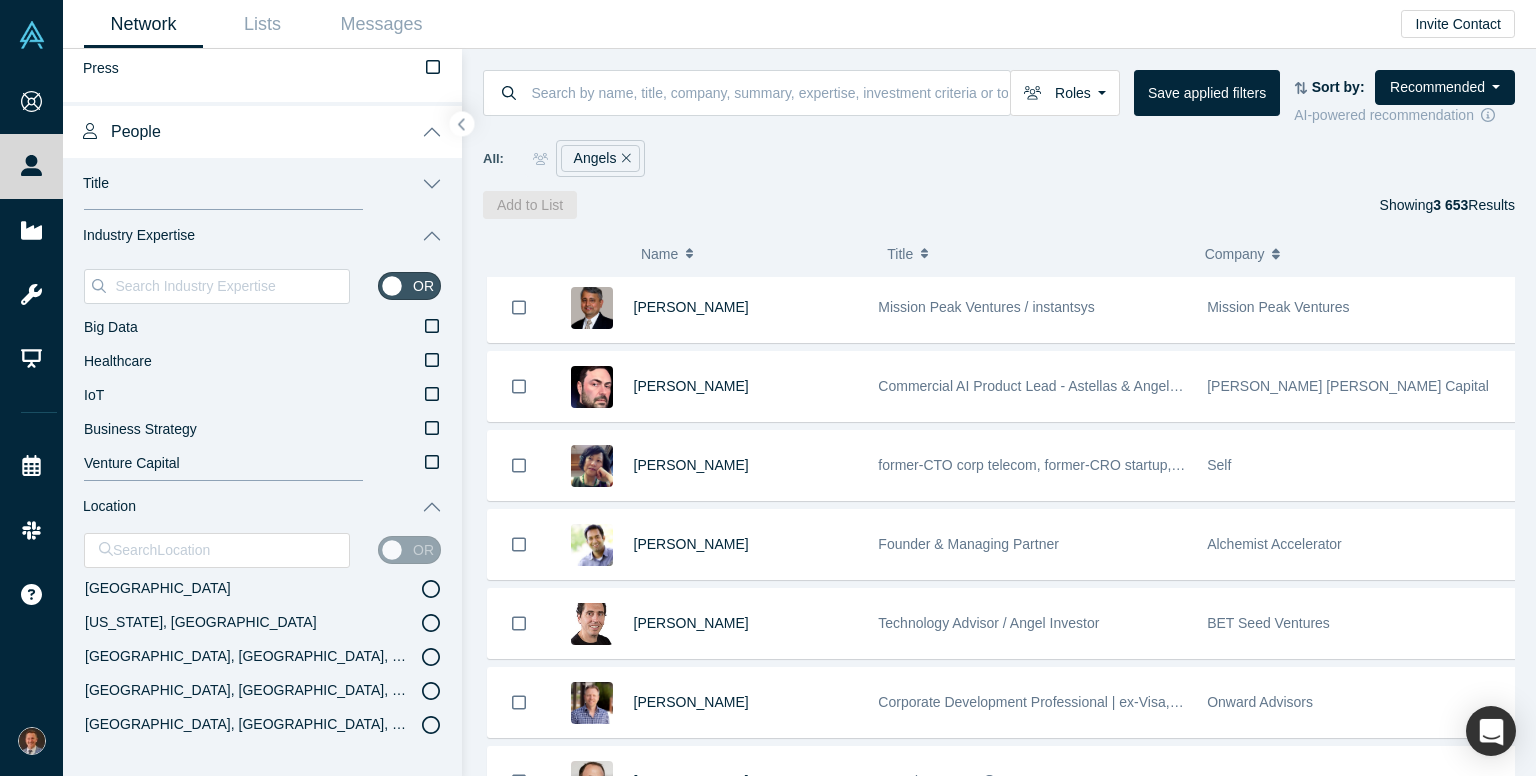 click on "Industry Expertise" at bounding box center (262, 236) 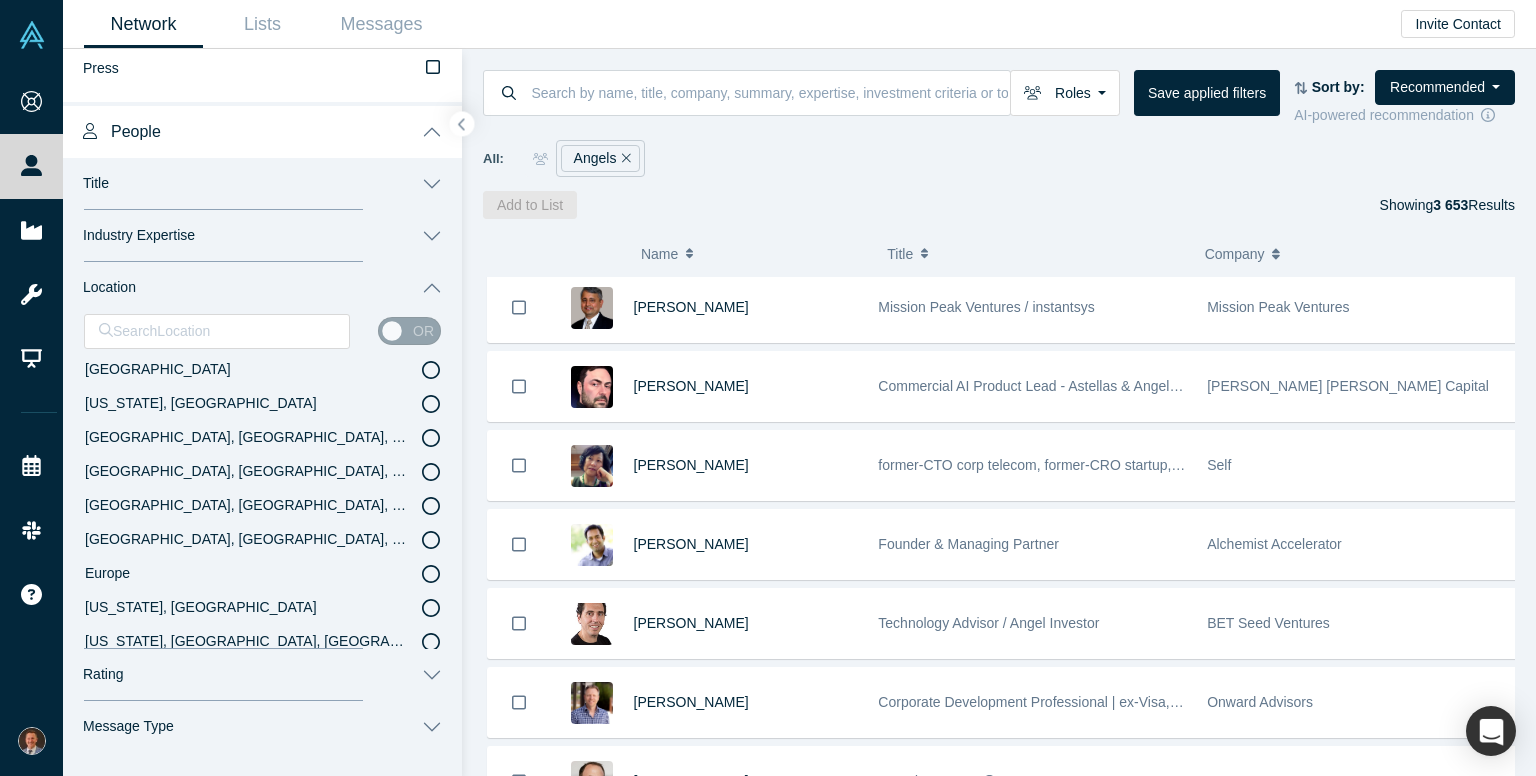 click on "Industry Expertise" at bounding box center (262, 236) 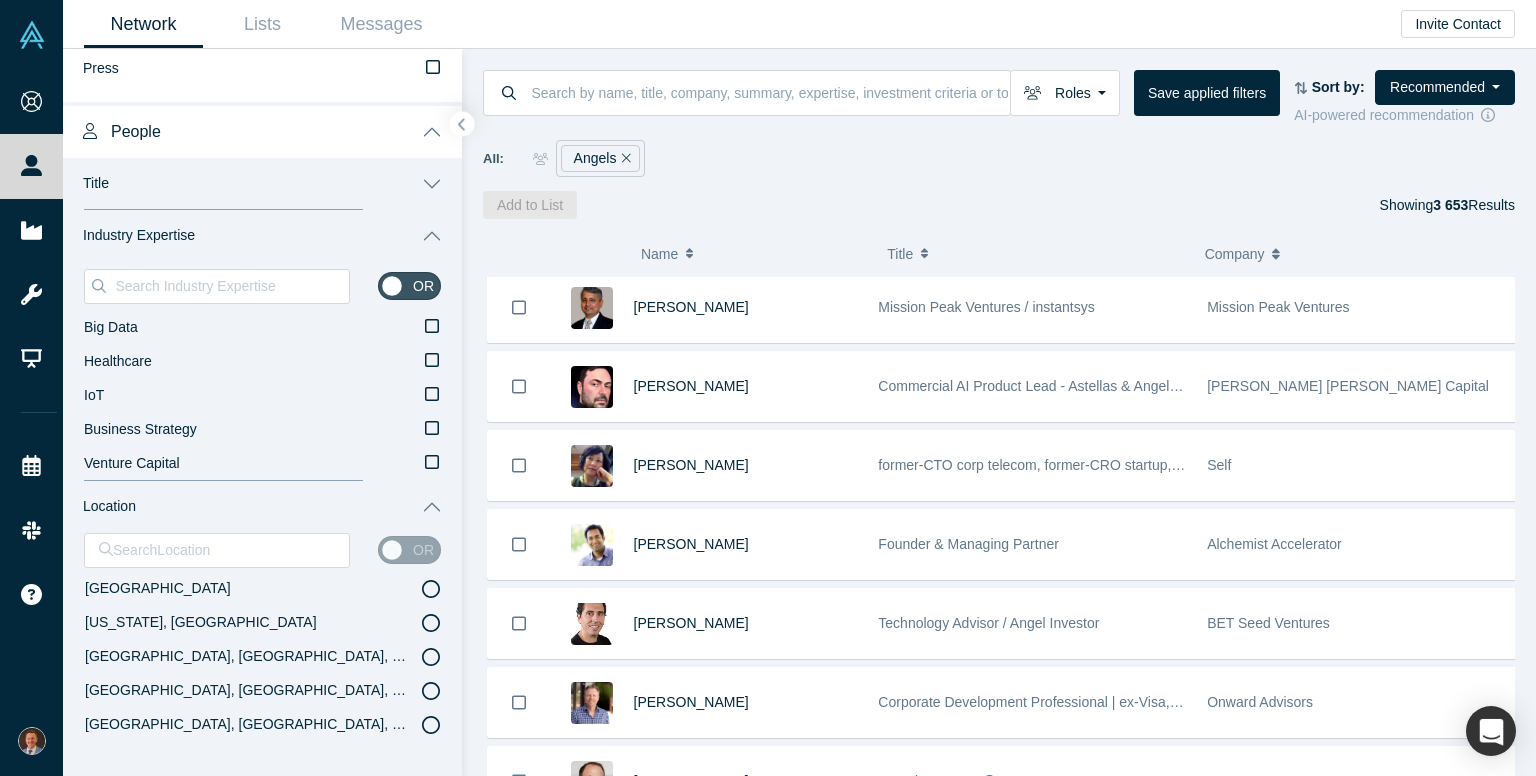 click on "Title" at bounding box center (262, 184) 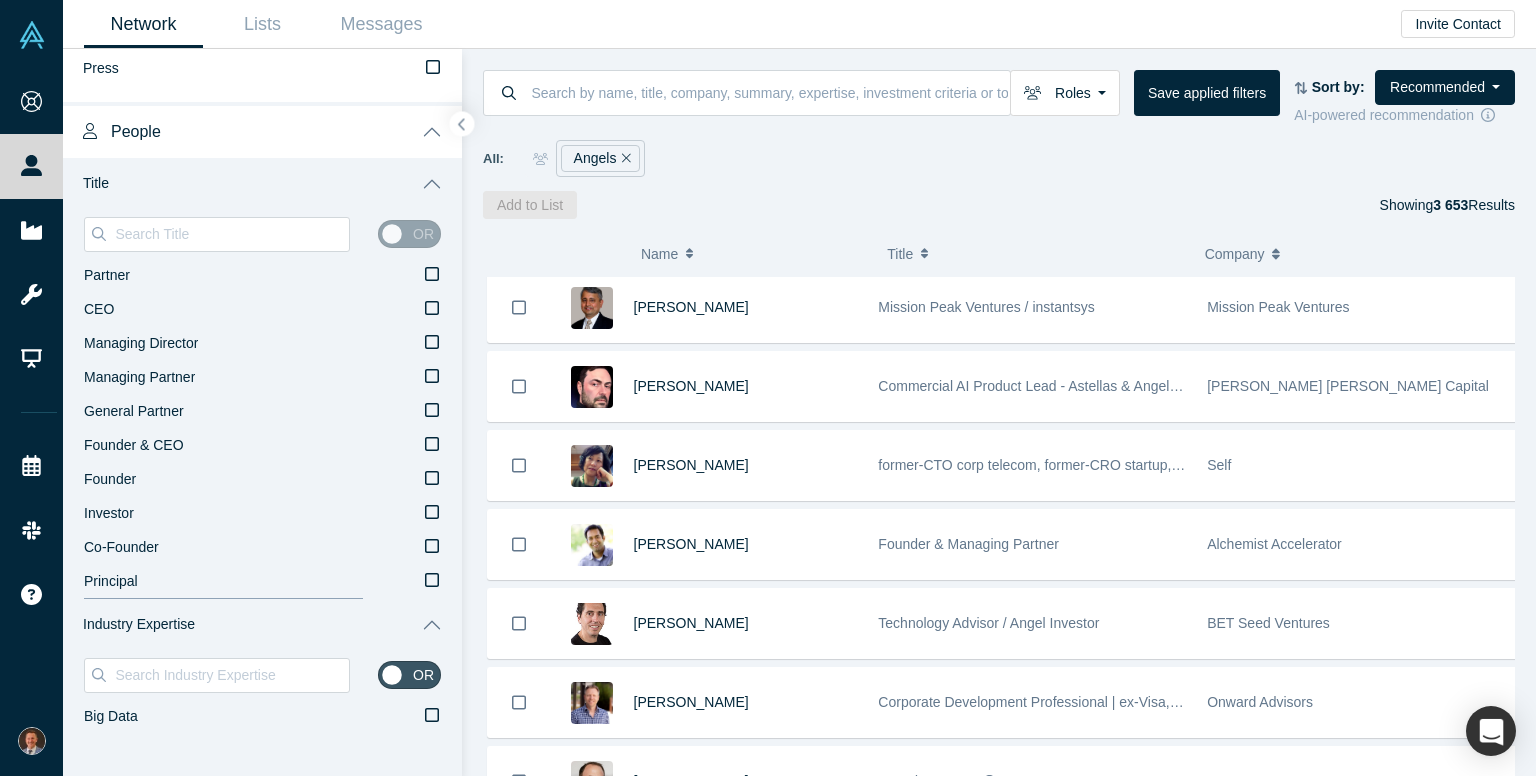 click on "Title" at bounding box center [262, 184] 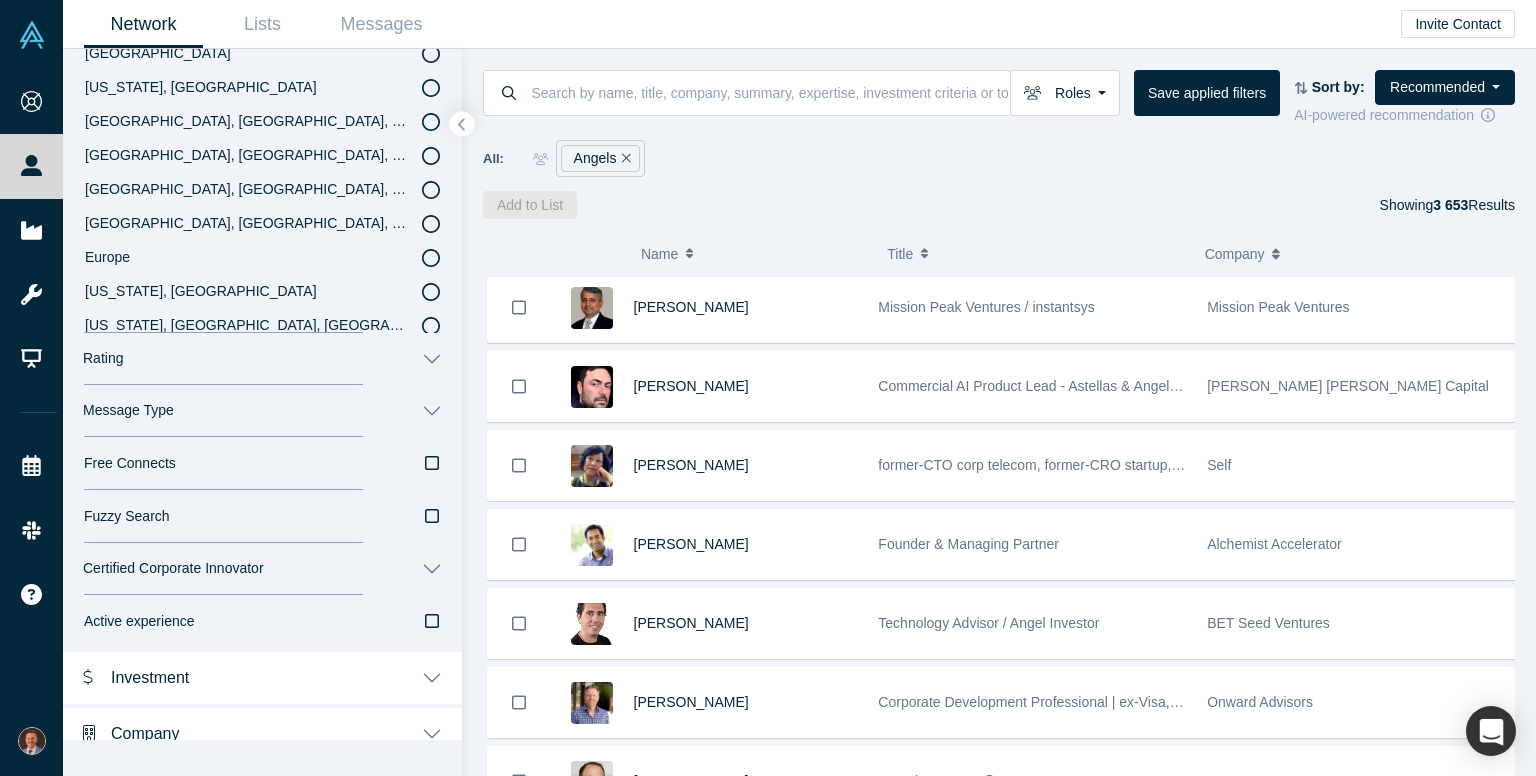 scroll, scrollTop: 1047, scrollLeft: 0, axis: vertical 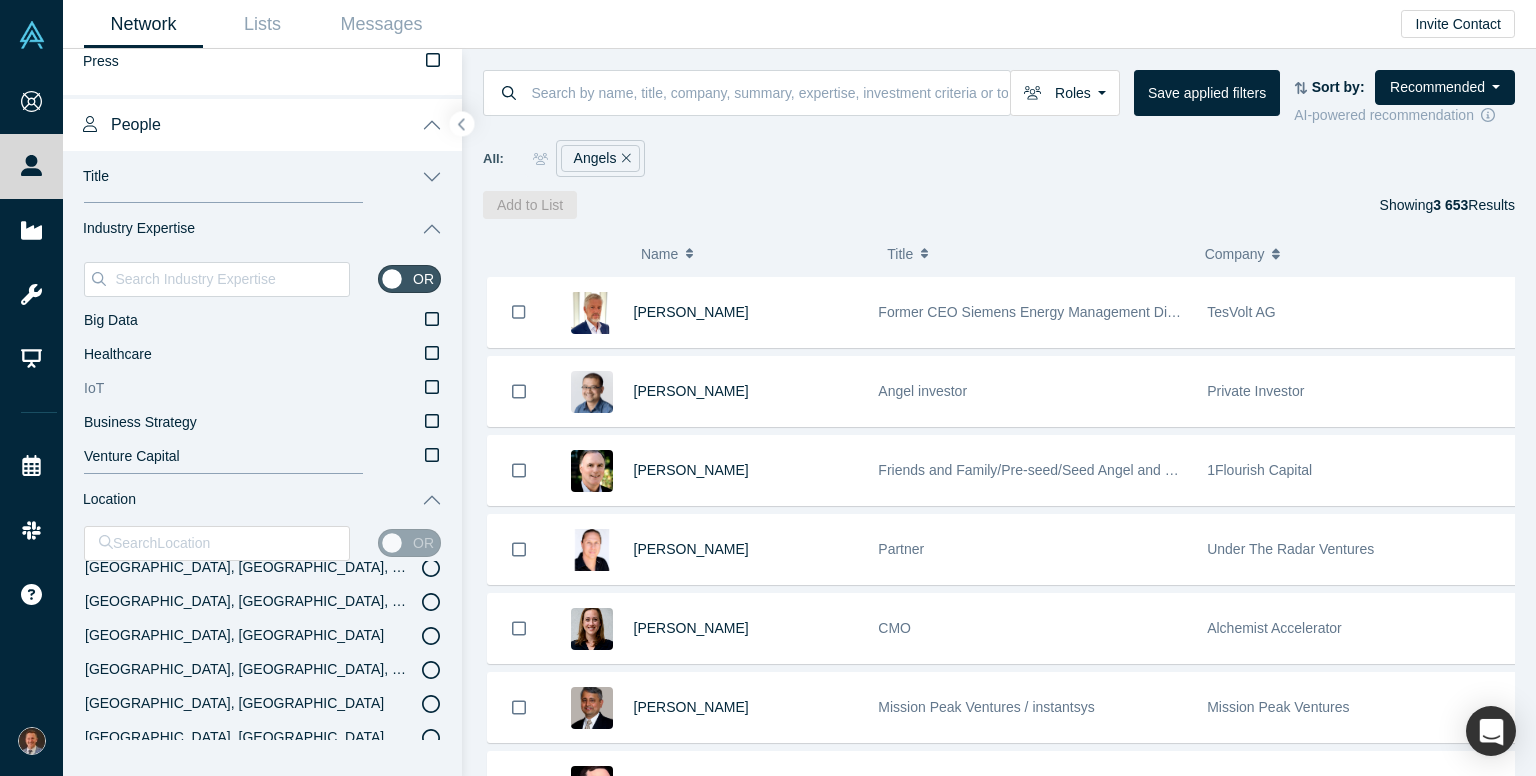 click on "IoT" at bounding box center (262, 389) 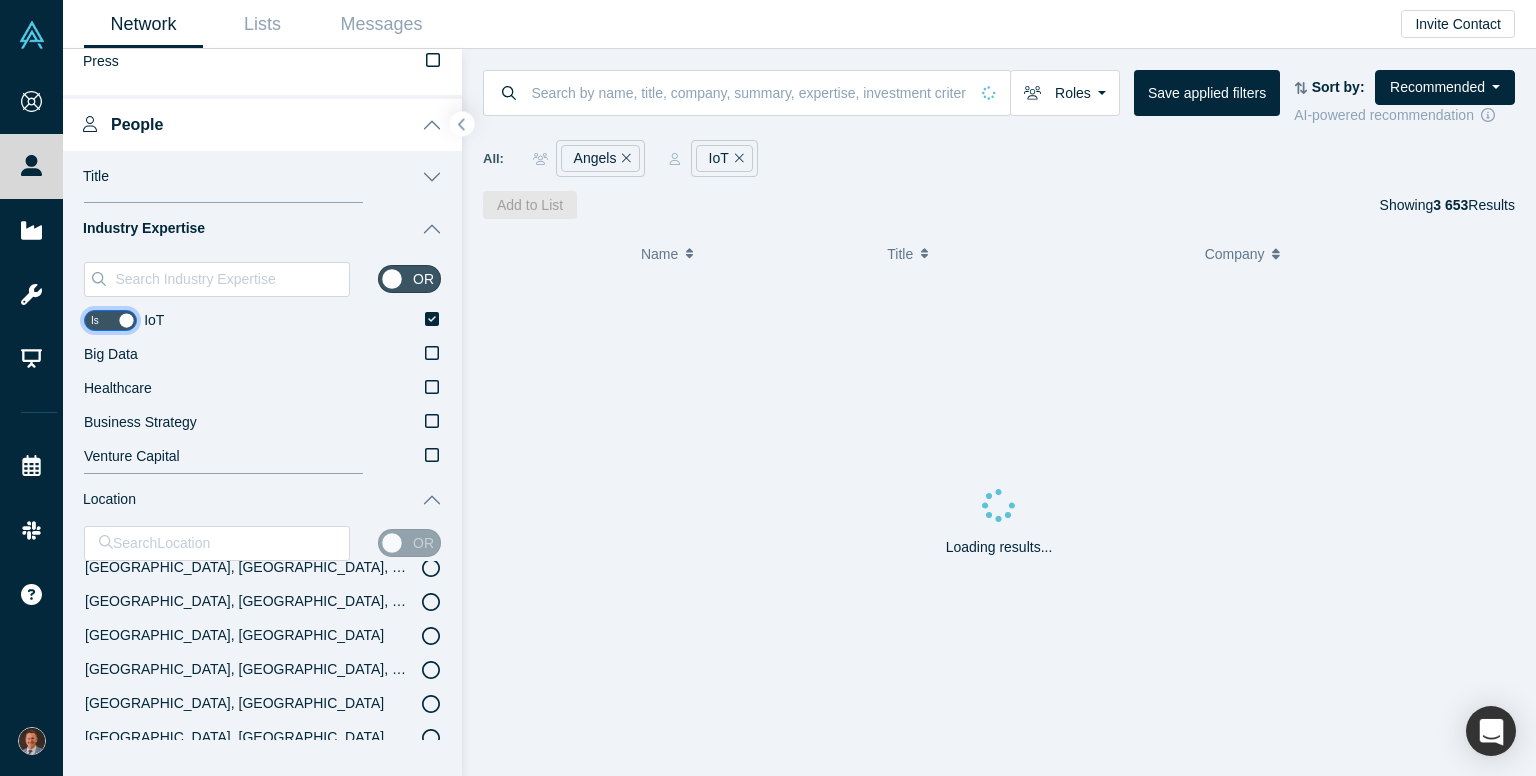 click at bounding box center [110, 320] 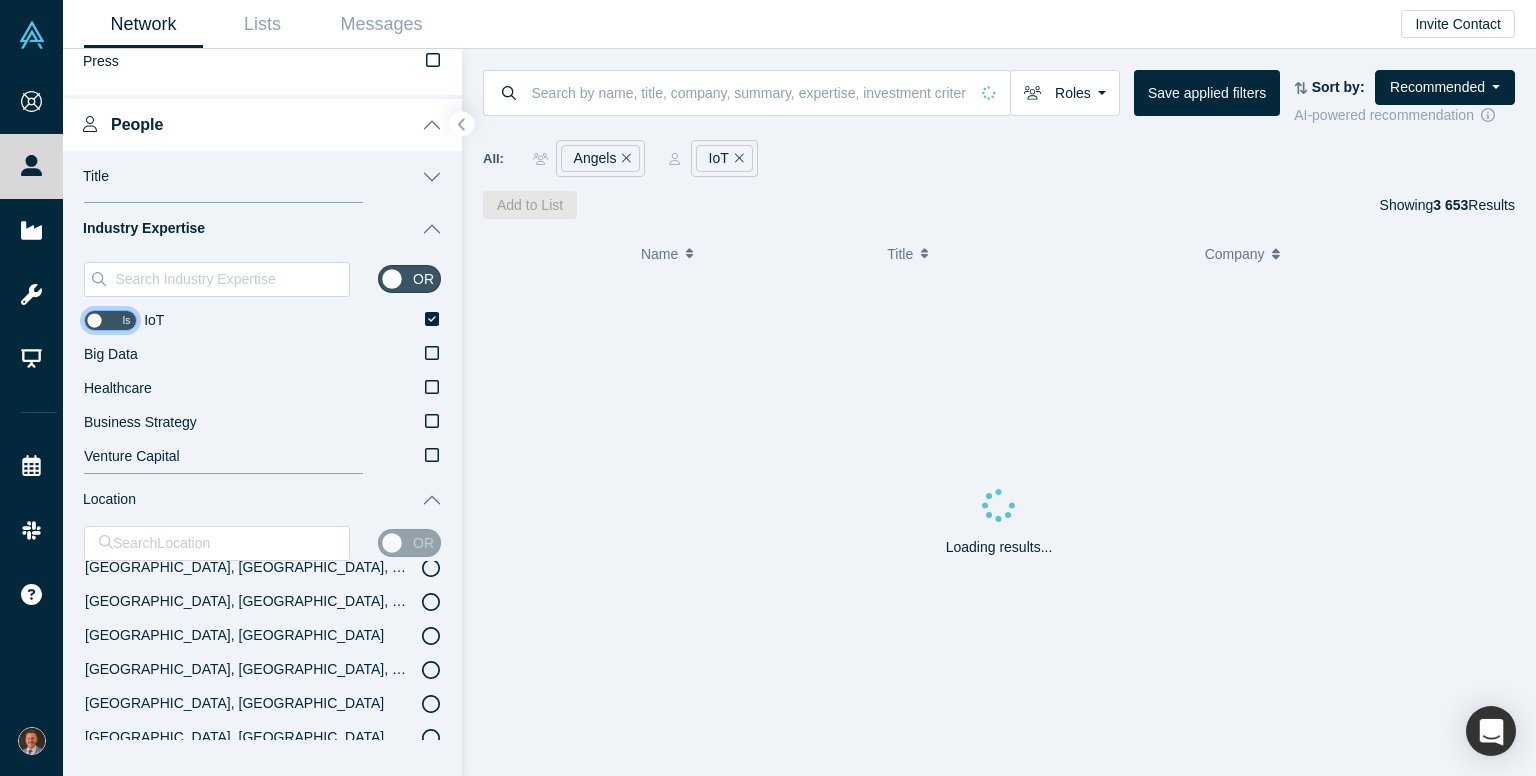 checkbox on "false" 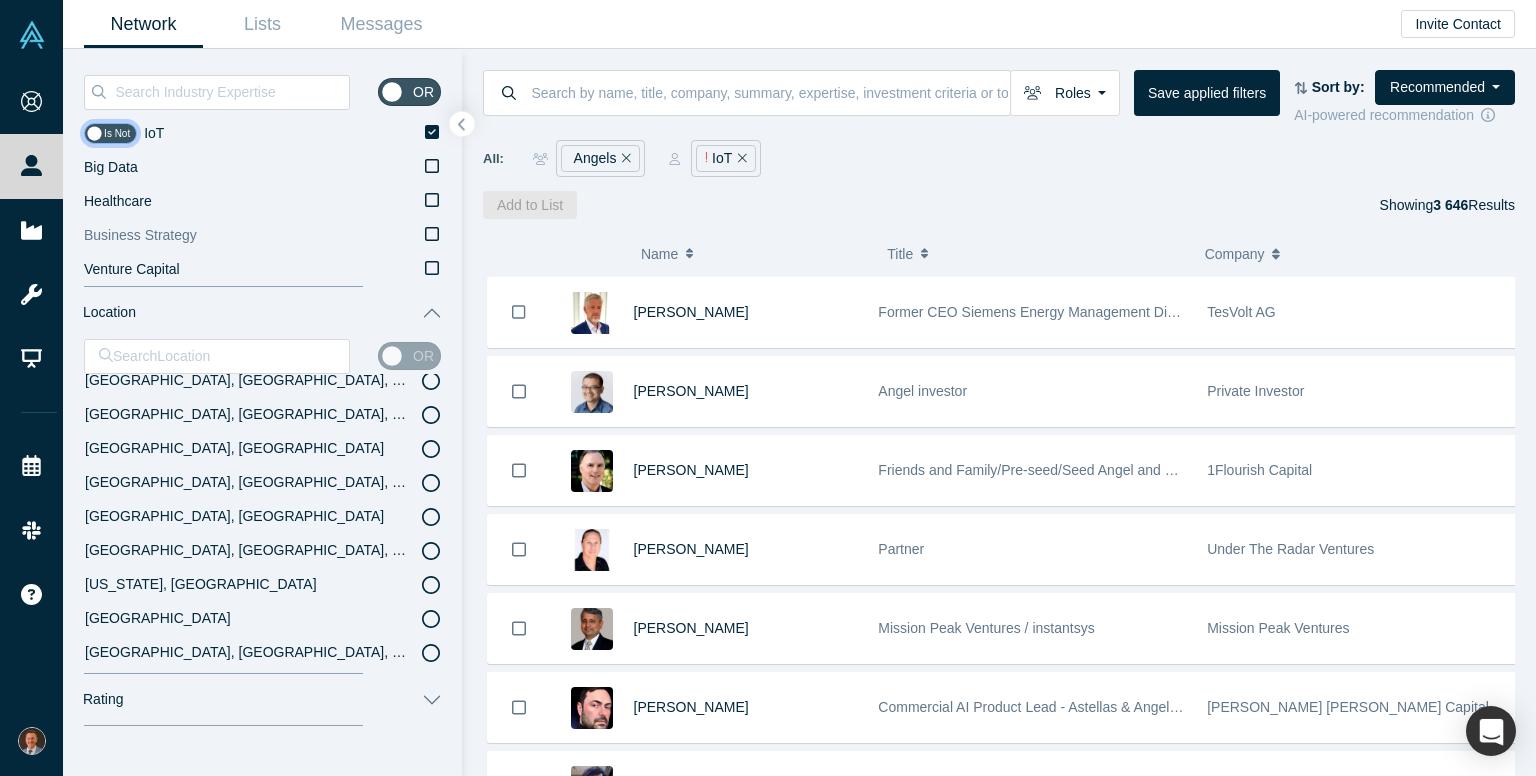 scroll, scrollTop: 700, scrollLeft: 0, axis: vertical 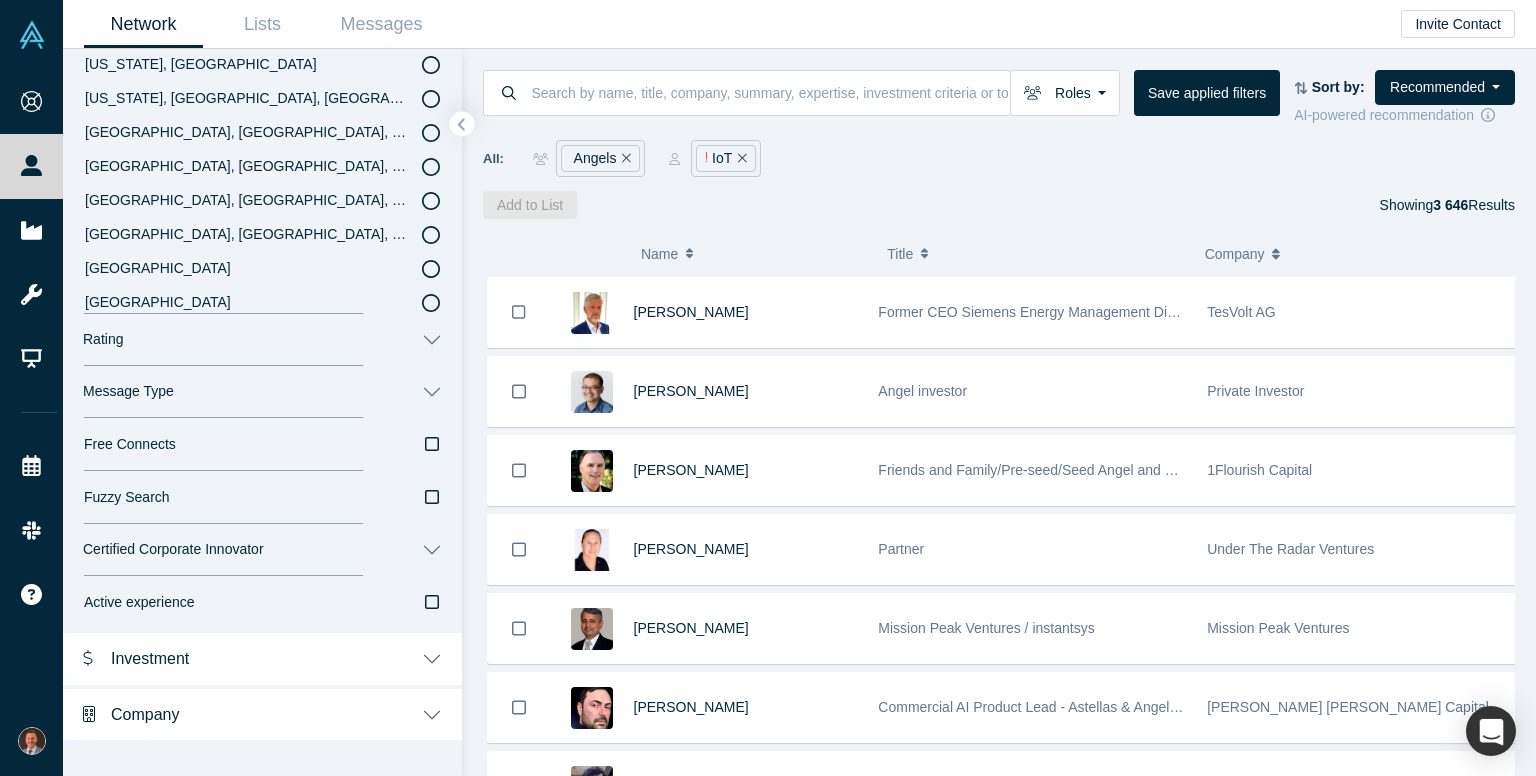 click on "Rating" at bounding box center [262, 340] 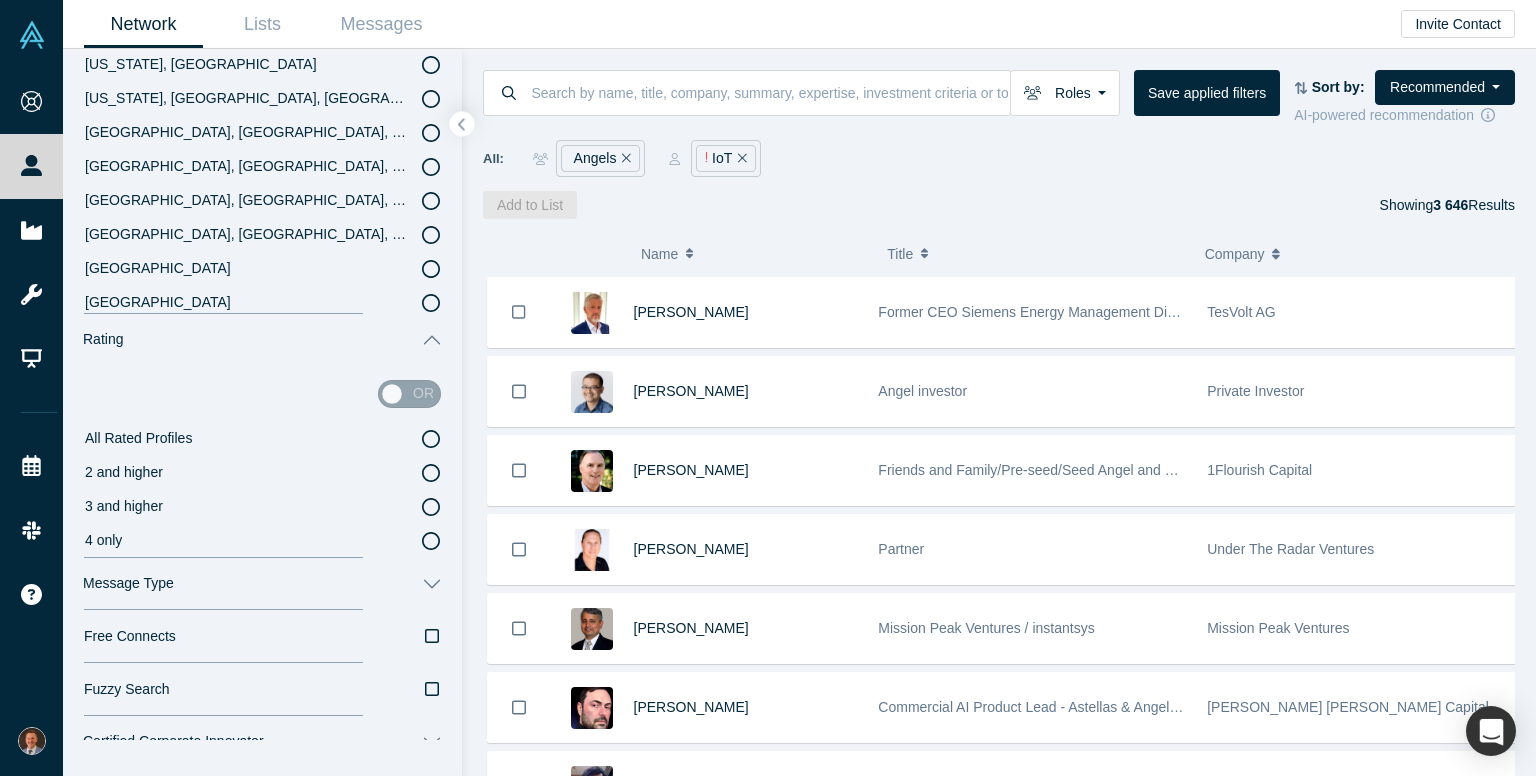 click on "Rating" at bounding box center (262, 340) 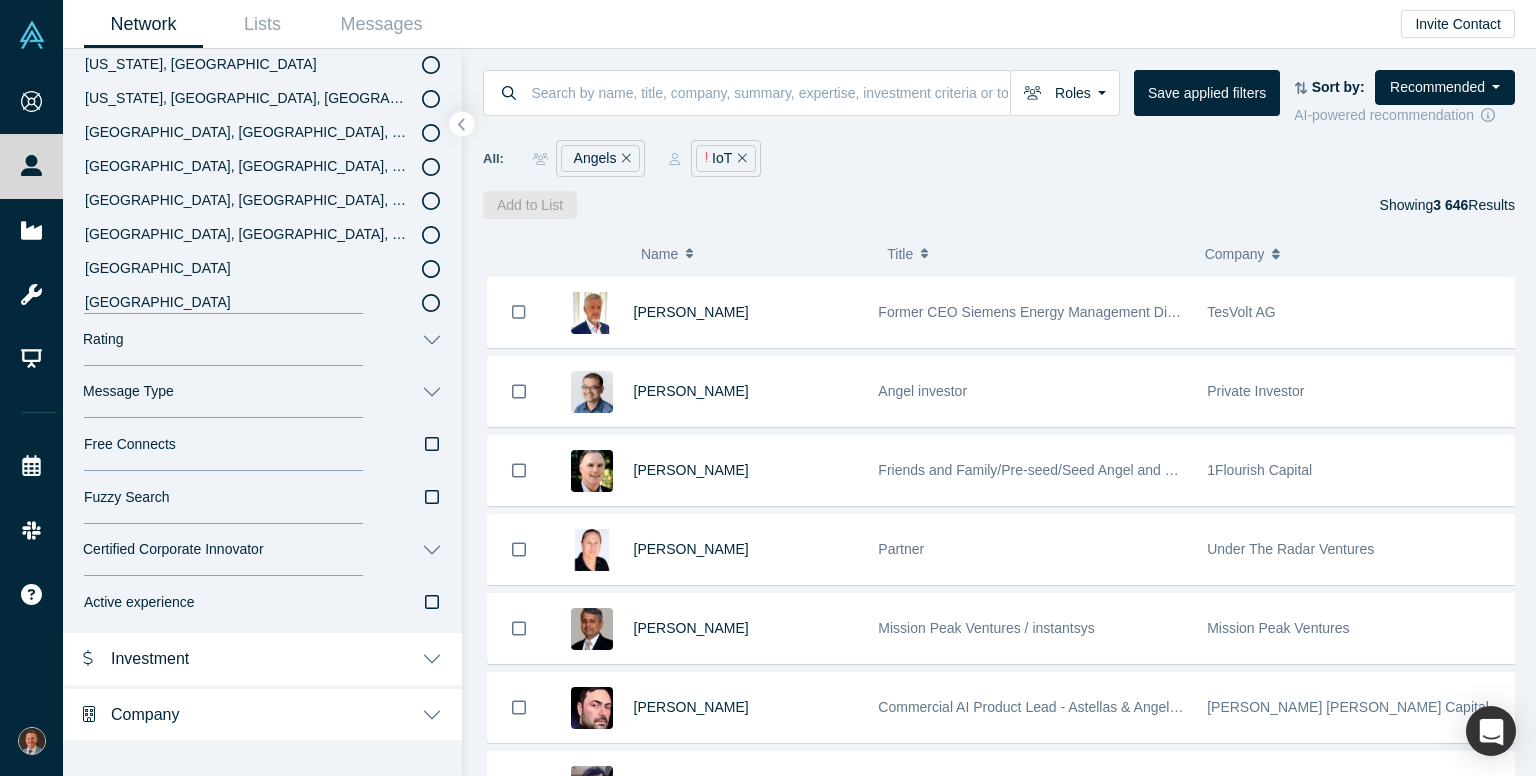 click on "Message Type" at bounding box center (262, 392) 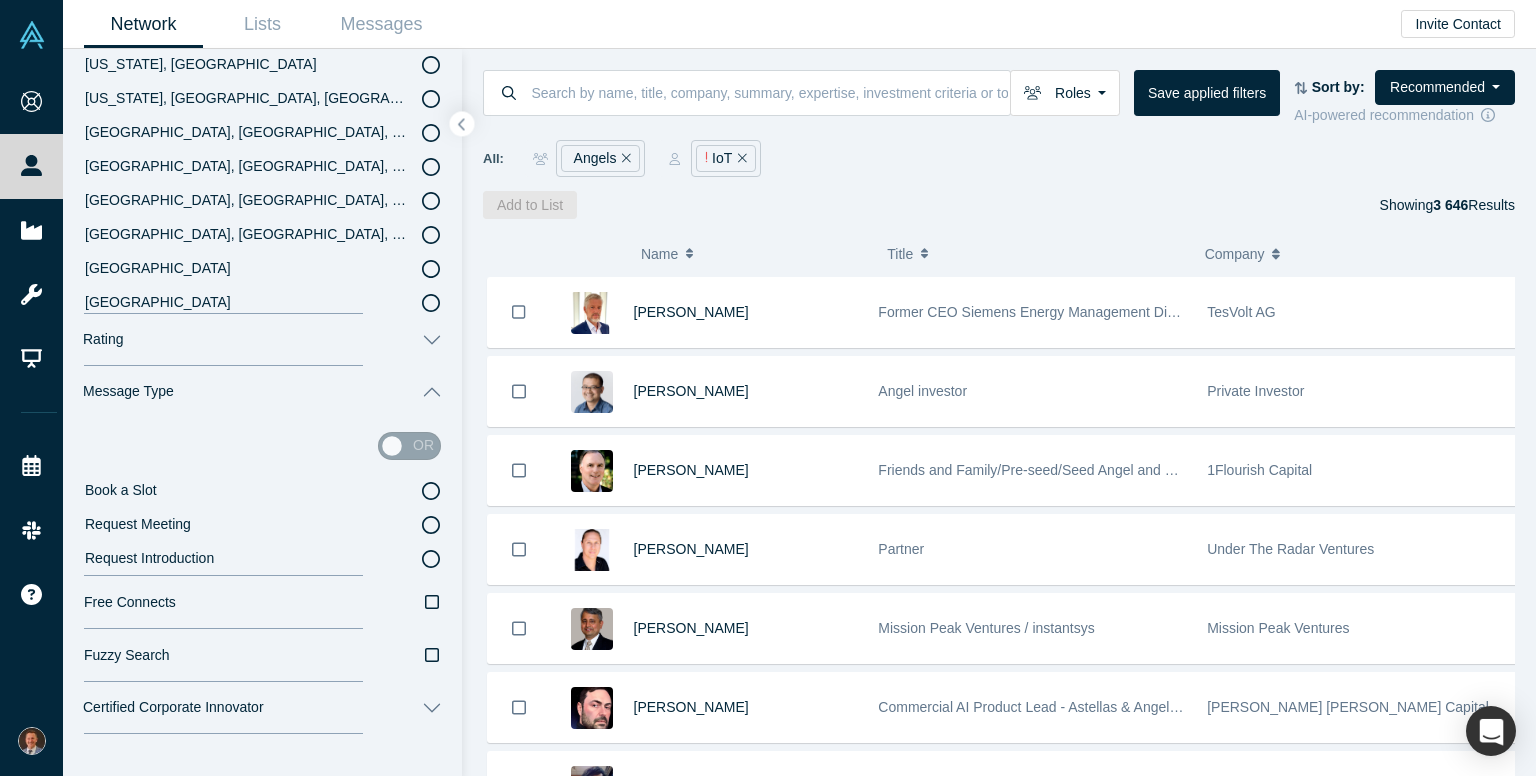 scroll, scrollTop: 1147, scrollLeft: 0, axis: vertical 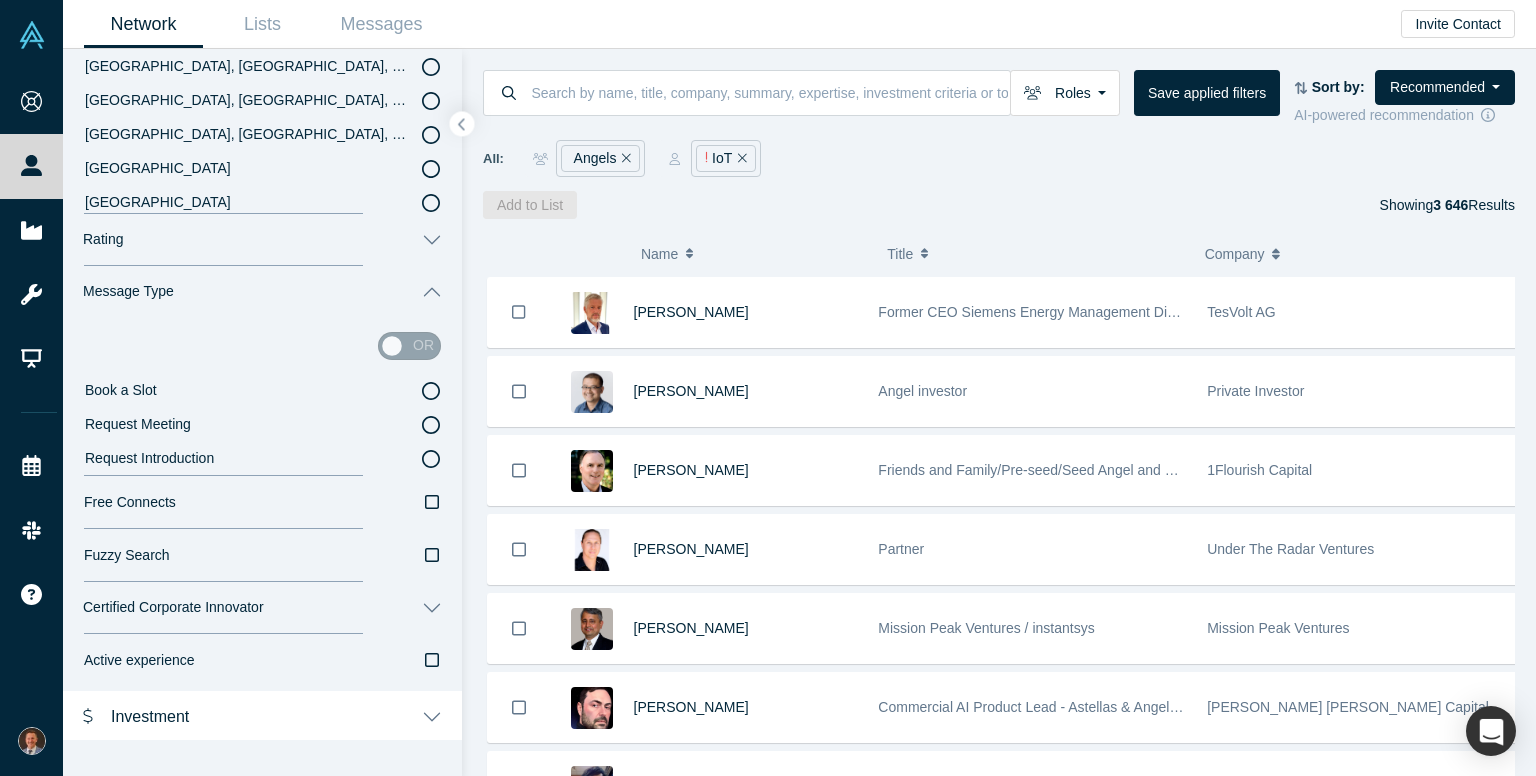 click on "Free Connects" at bounding box center [262, 502] 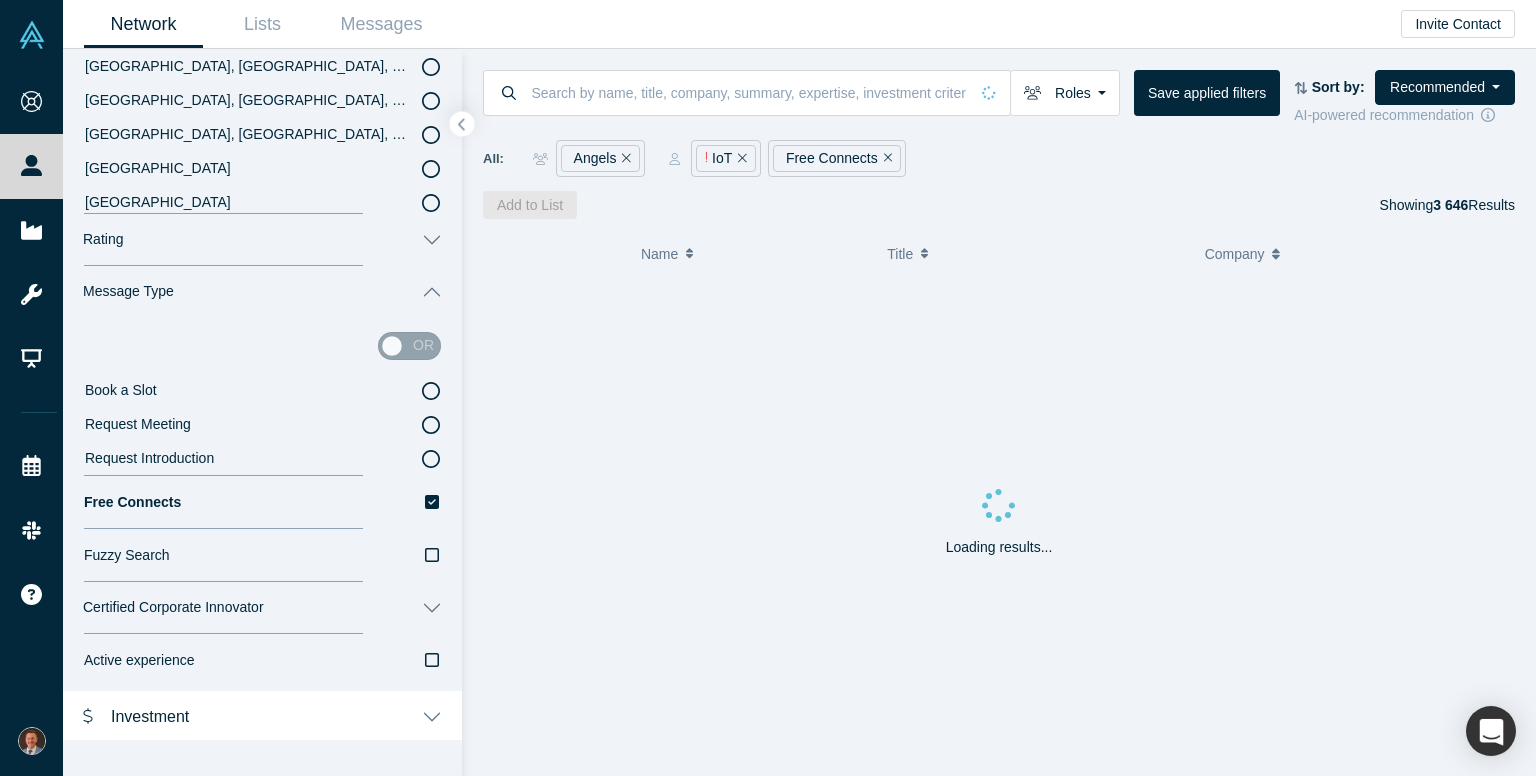 click on "Free Connects" at bounding box center [262, 502] 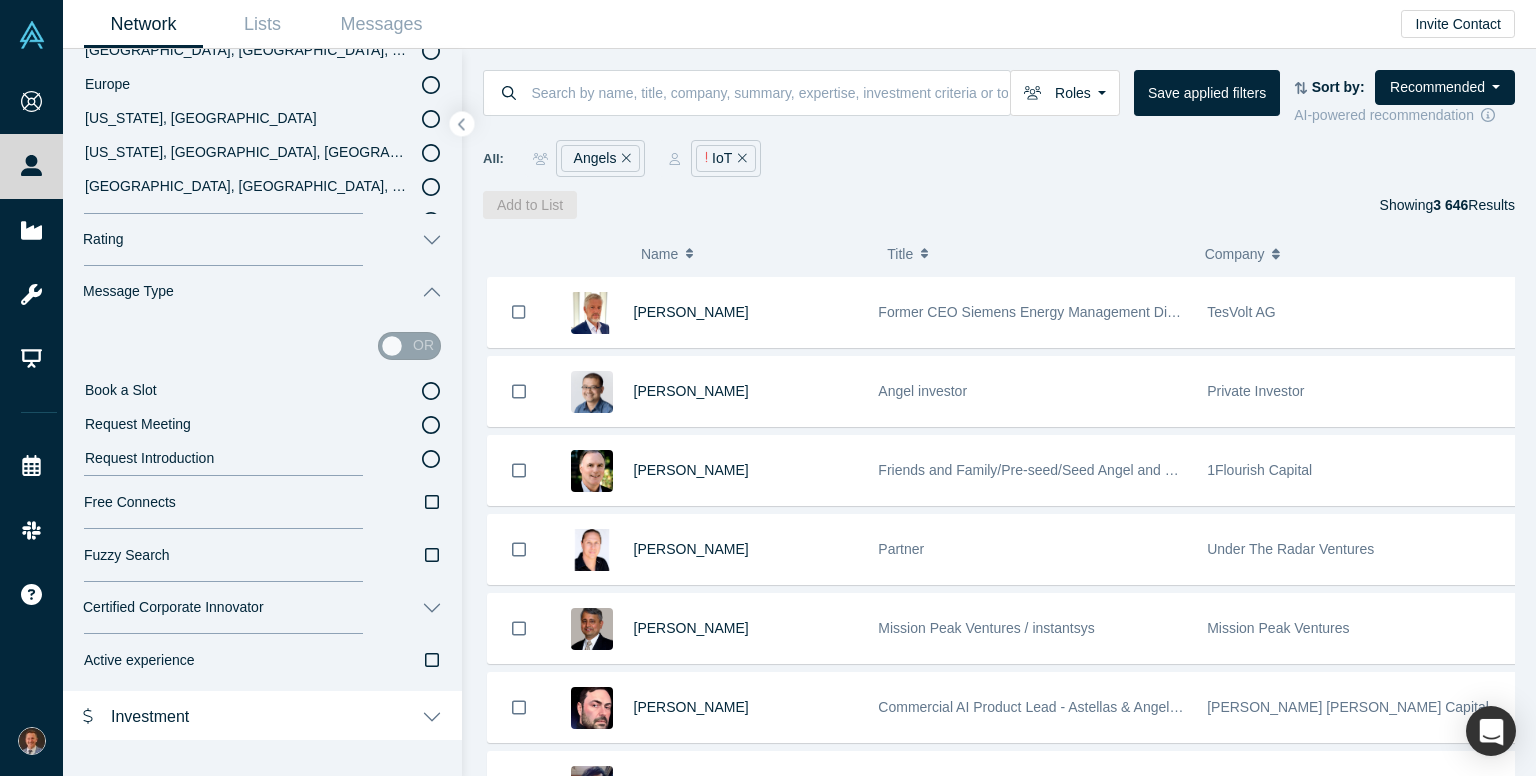 scroll, scrollTop: 0, scrollLeft: 0, axis: both 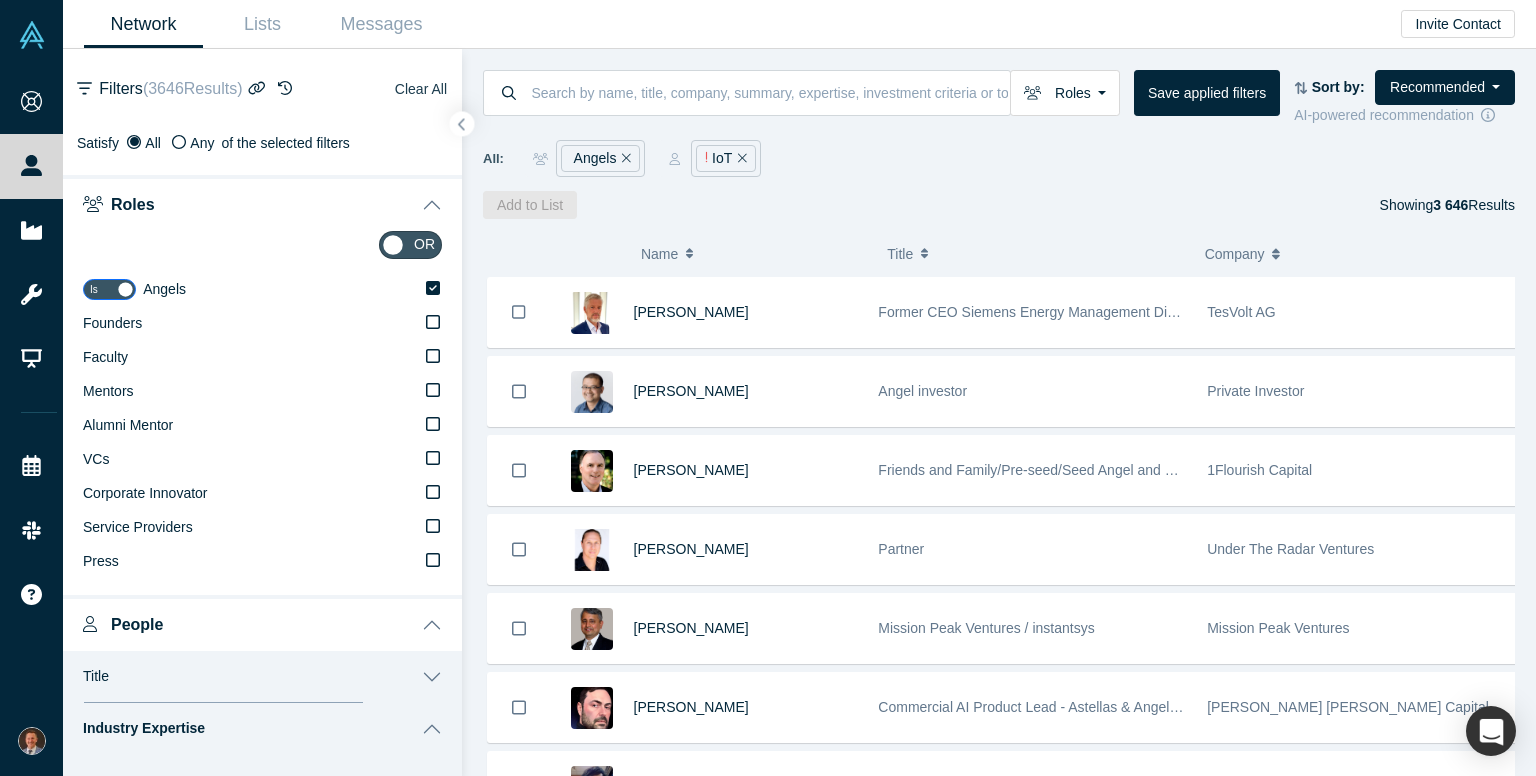 click on "Clear All" at bounding box center [421, 89] 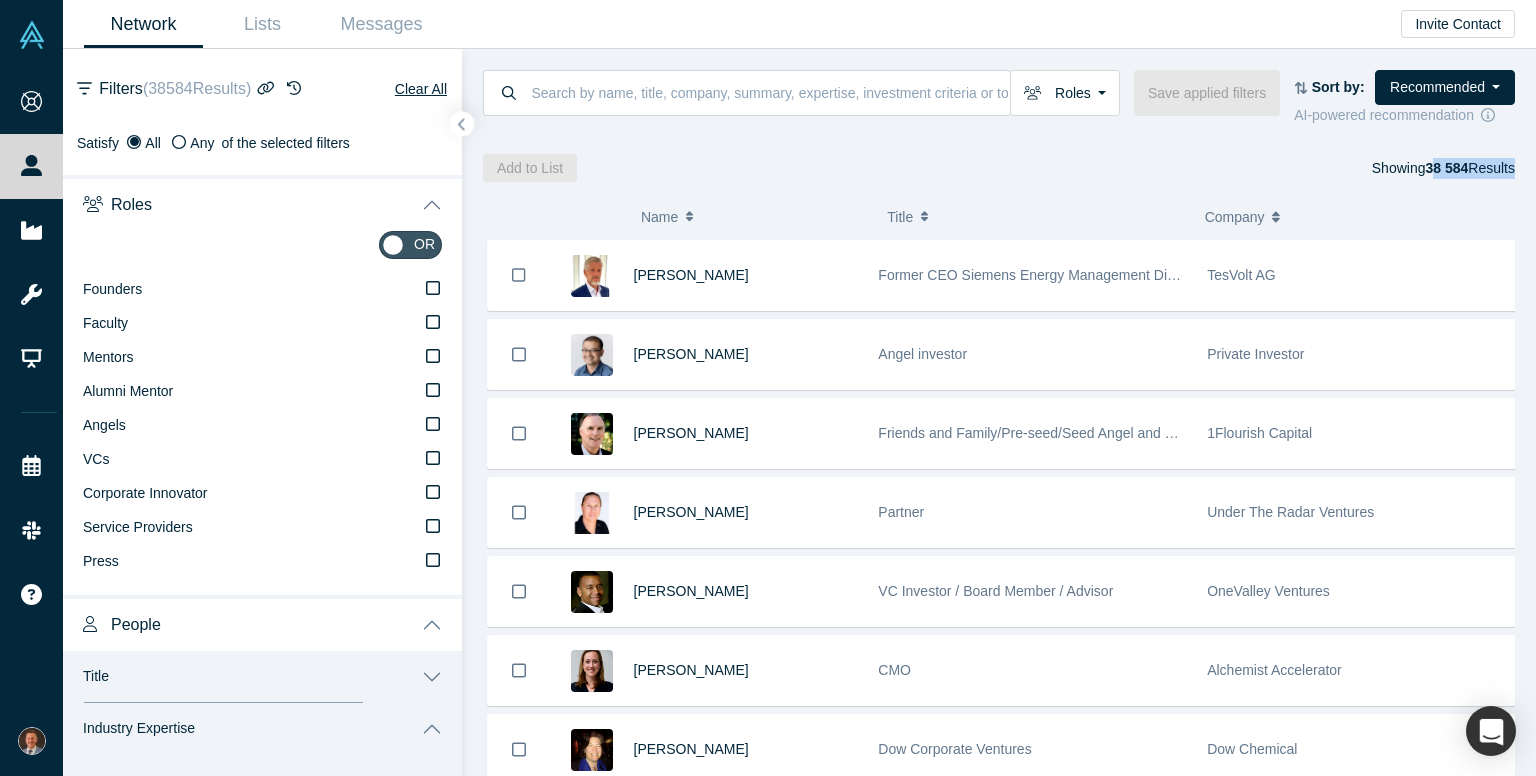 drag, startPoint x: 1428, startPoint y: 166, endPoint x: 1508, endPoint y: 159, distance: 80.305664 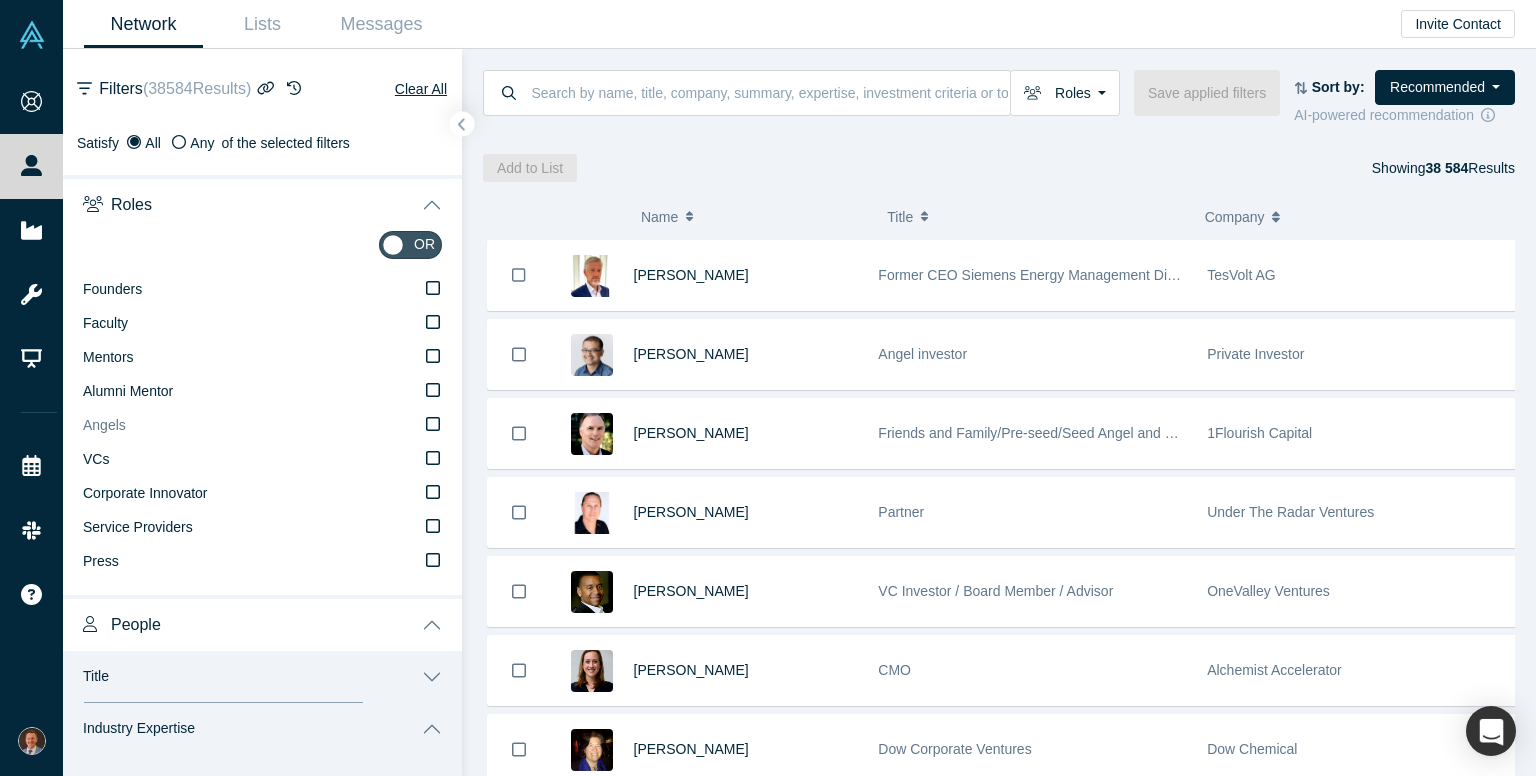 click on "Angels" at bounding box center (262, 426) 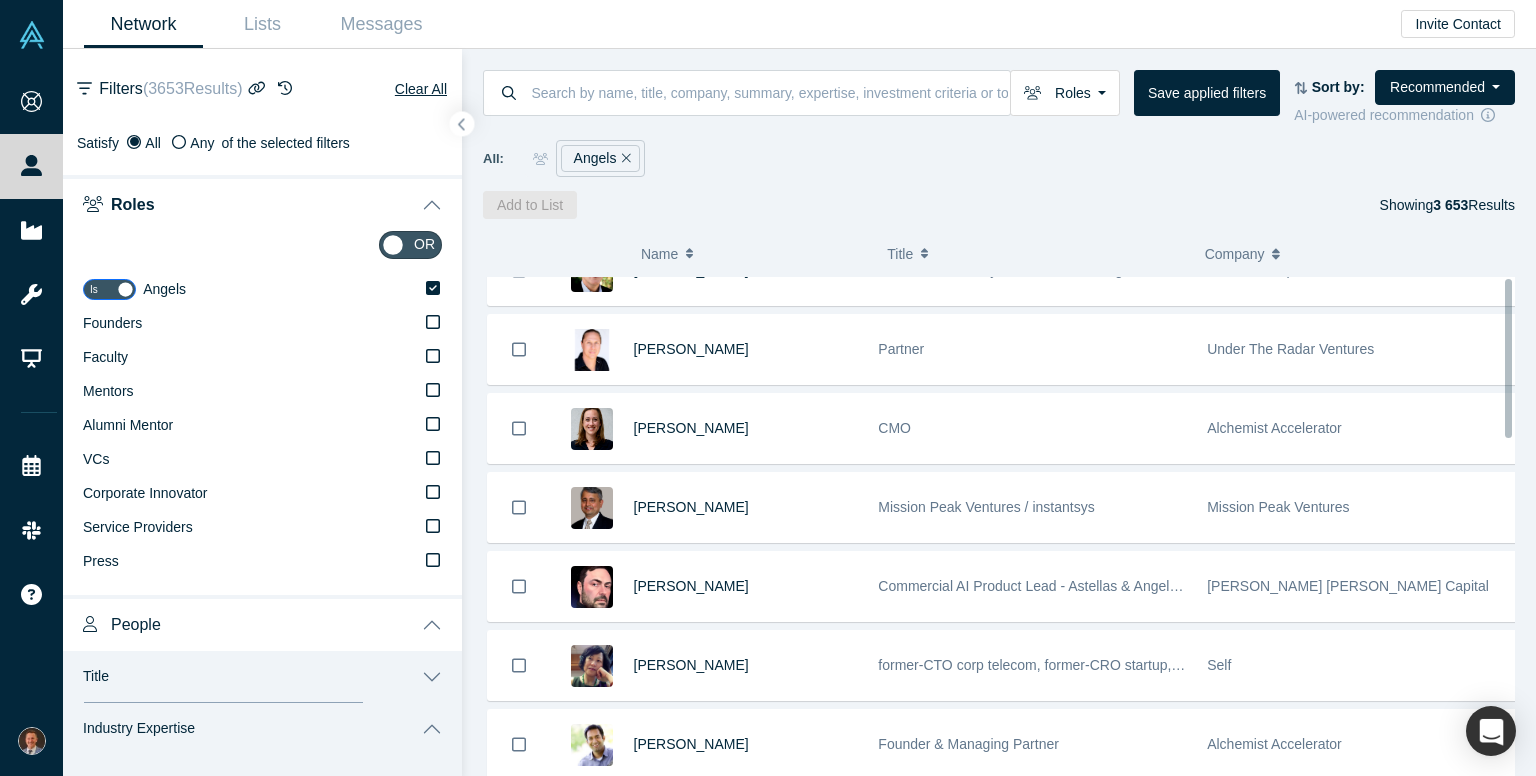scroll, scrollTop: 0, scrollLeft: 0, axis: both 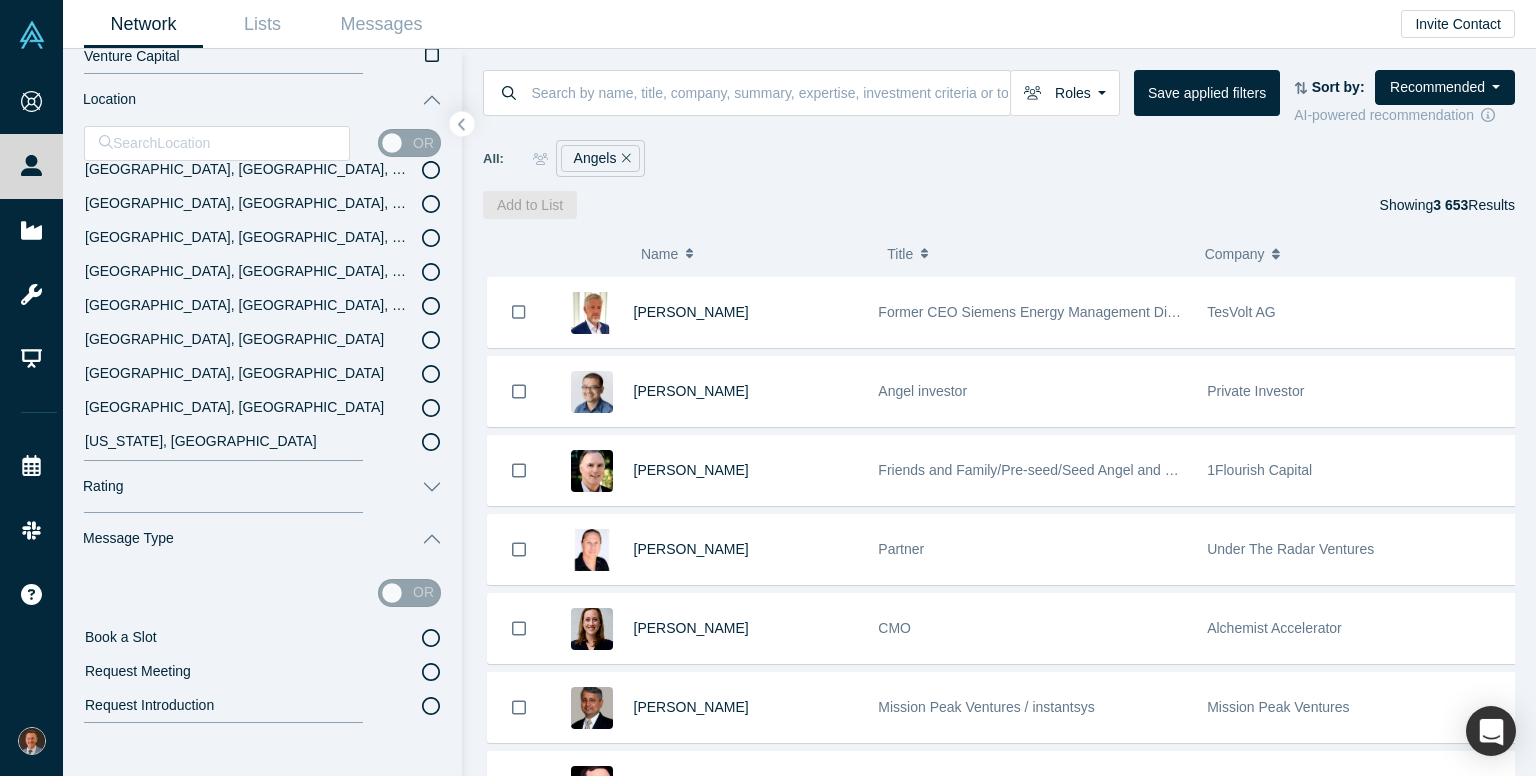 click on "Rating" at bounding box center (262, 487) 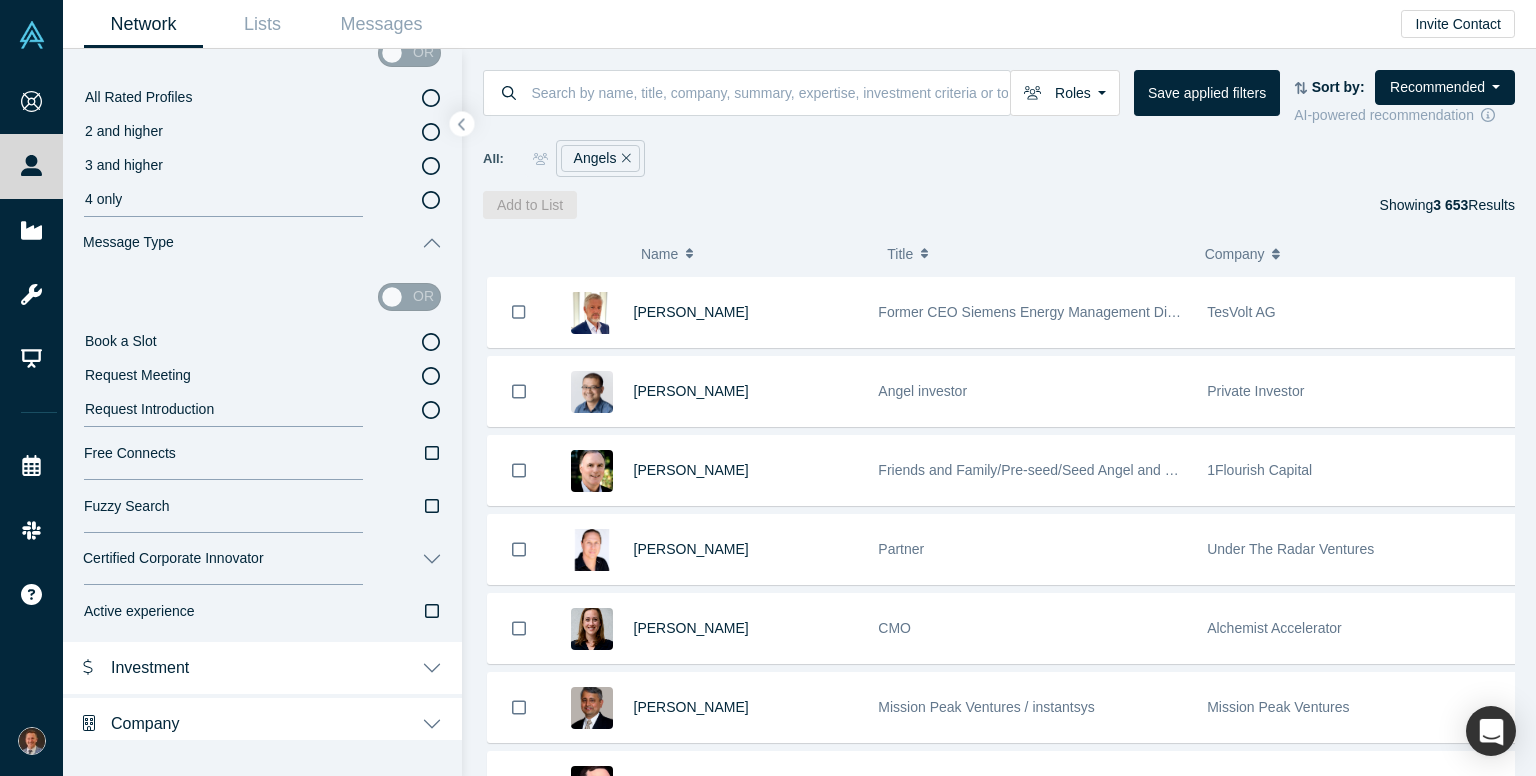 scroll, scrollTop: 1396, scrollLeft: 0, axis: vertical 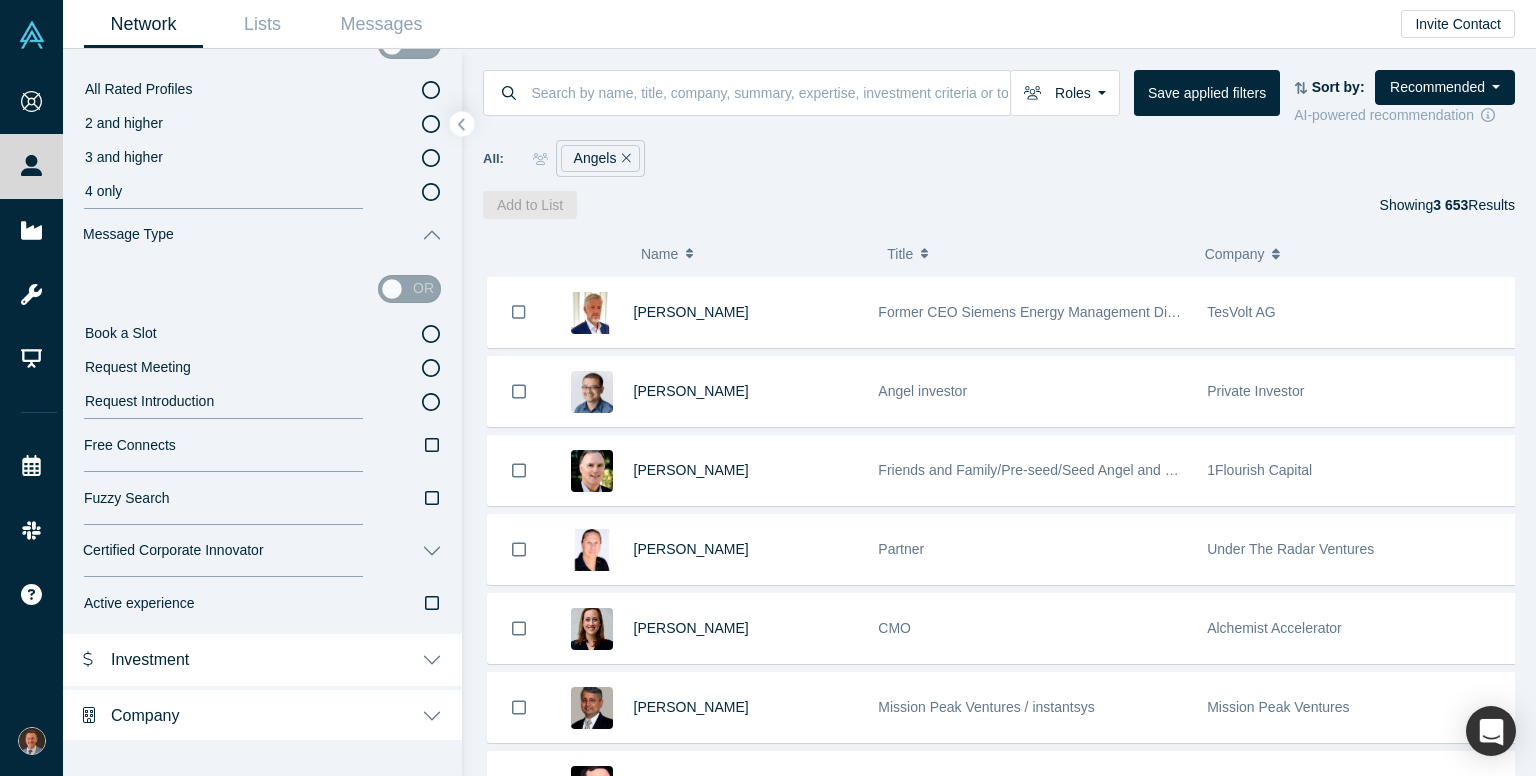 click on "Free Connects" at bounding box center (262, 445) 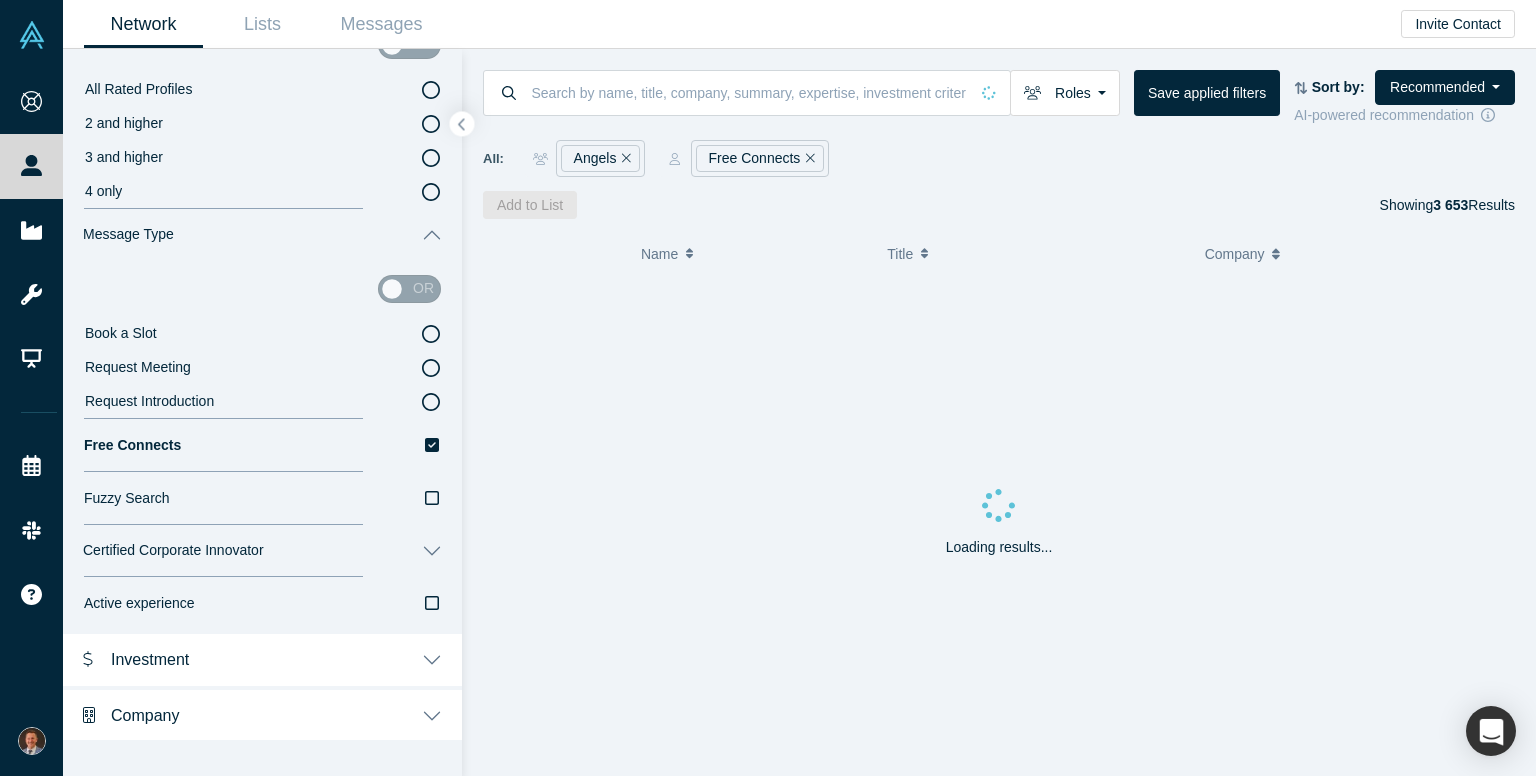 click on "Free Connects" at bounding box center [262, 445] 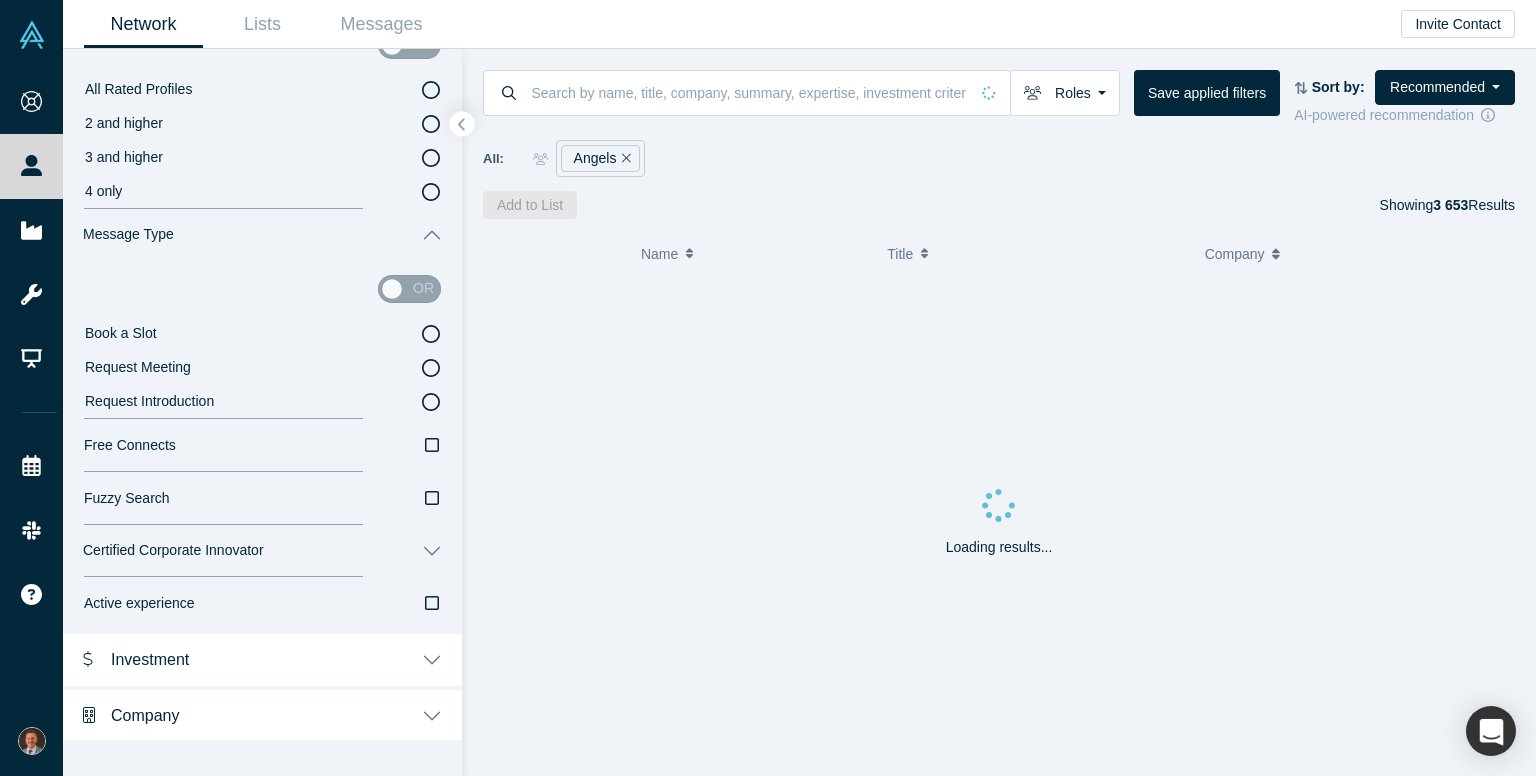 click on "Certified Corporate Innovator" at bounding box center (262, 551) 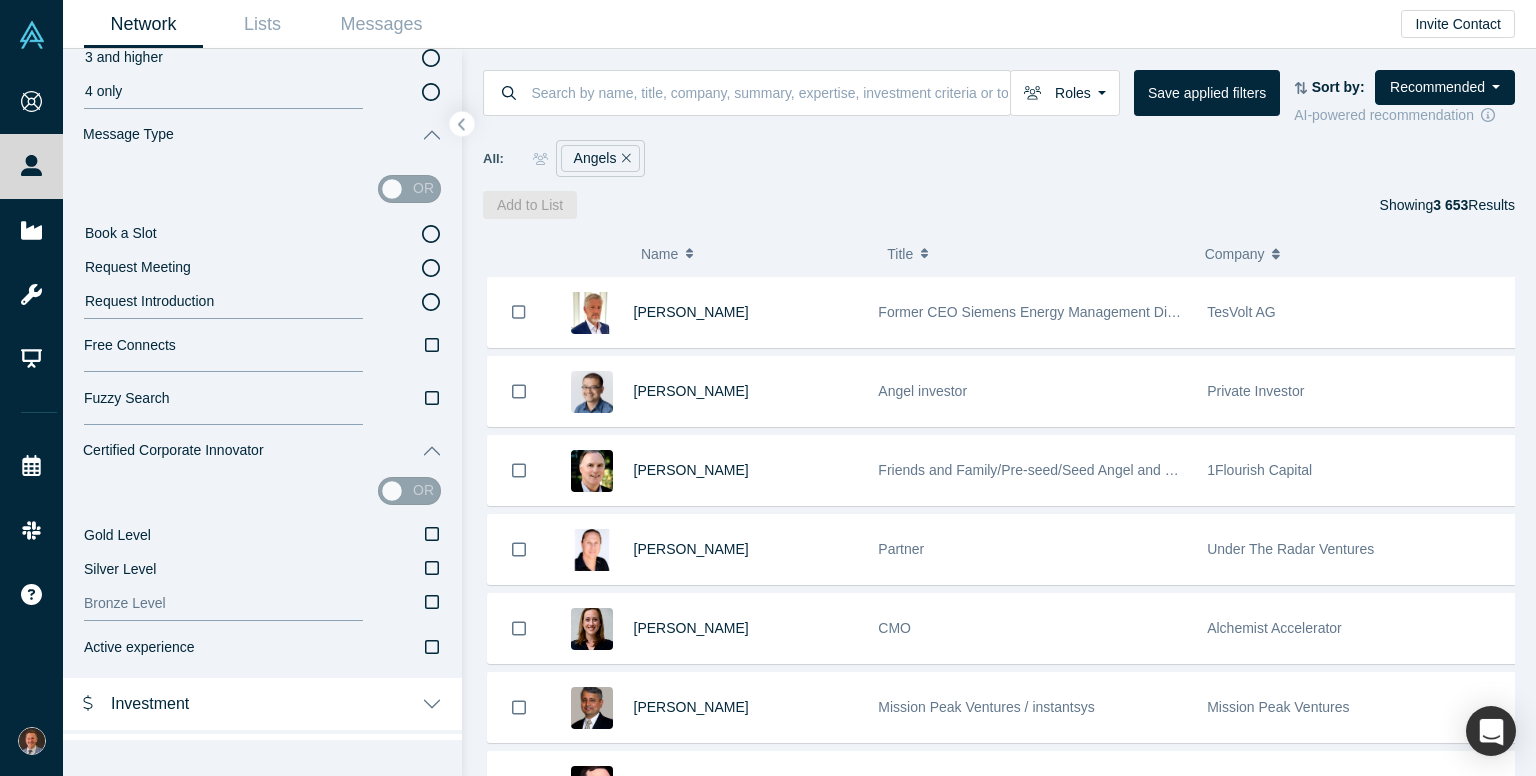 scroll, scrollTop: 1540, scrollLeft: 0, axis: vertical 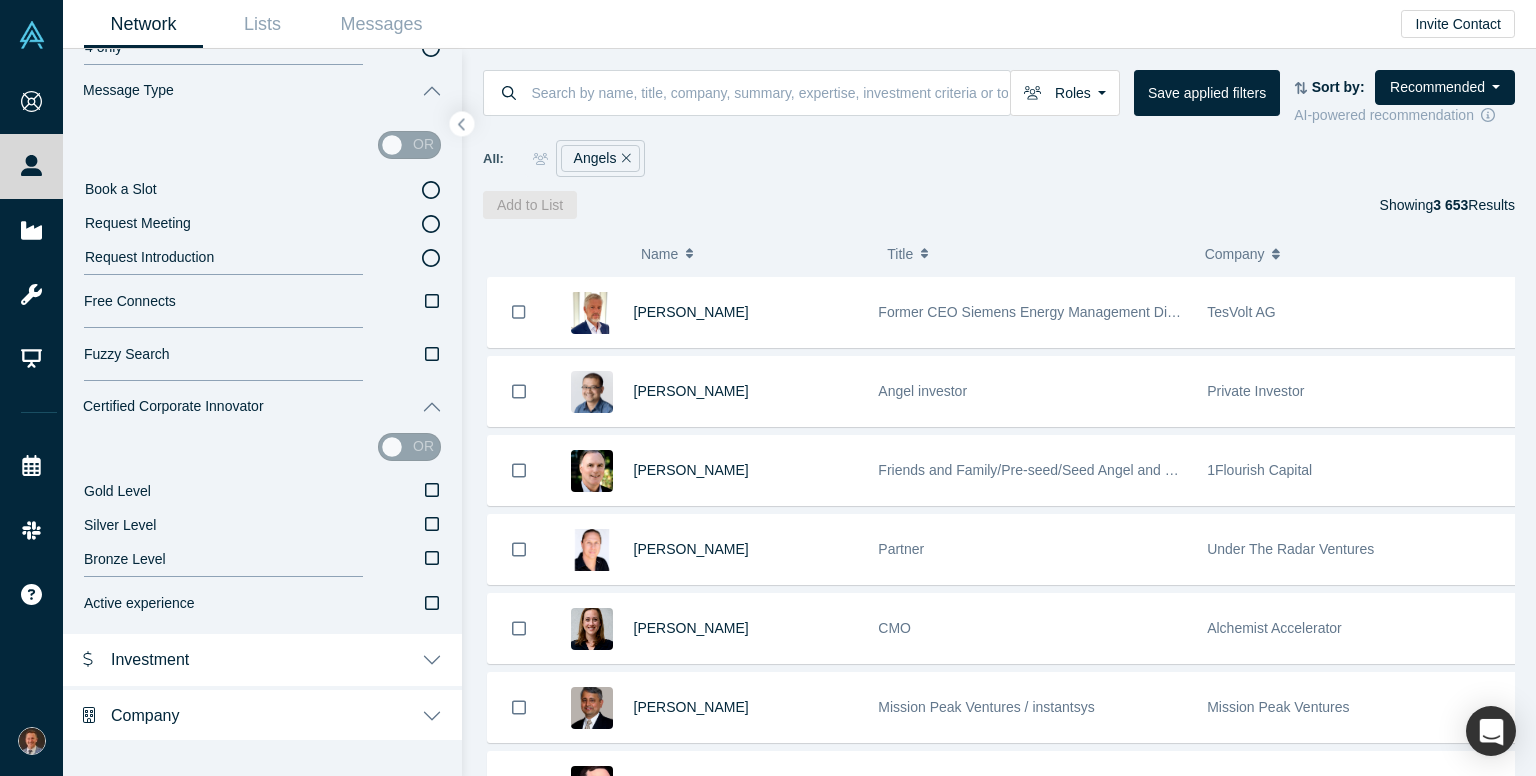 click on "Investment" at bounding box center (262, 658) 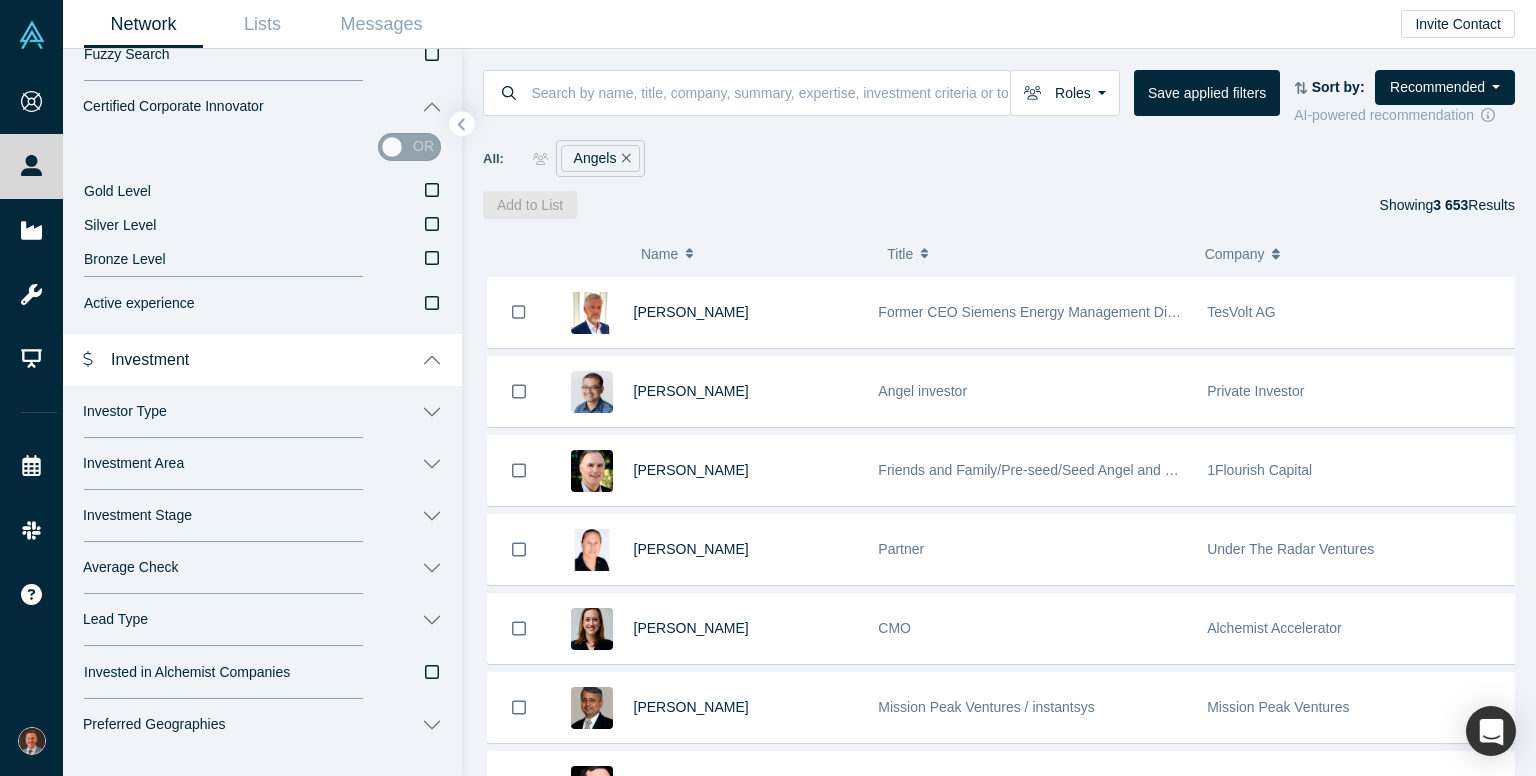 scroll, scrollTop: 1906, scrollLeft: 0, axis: vertical 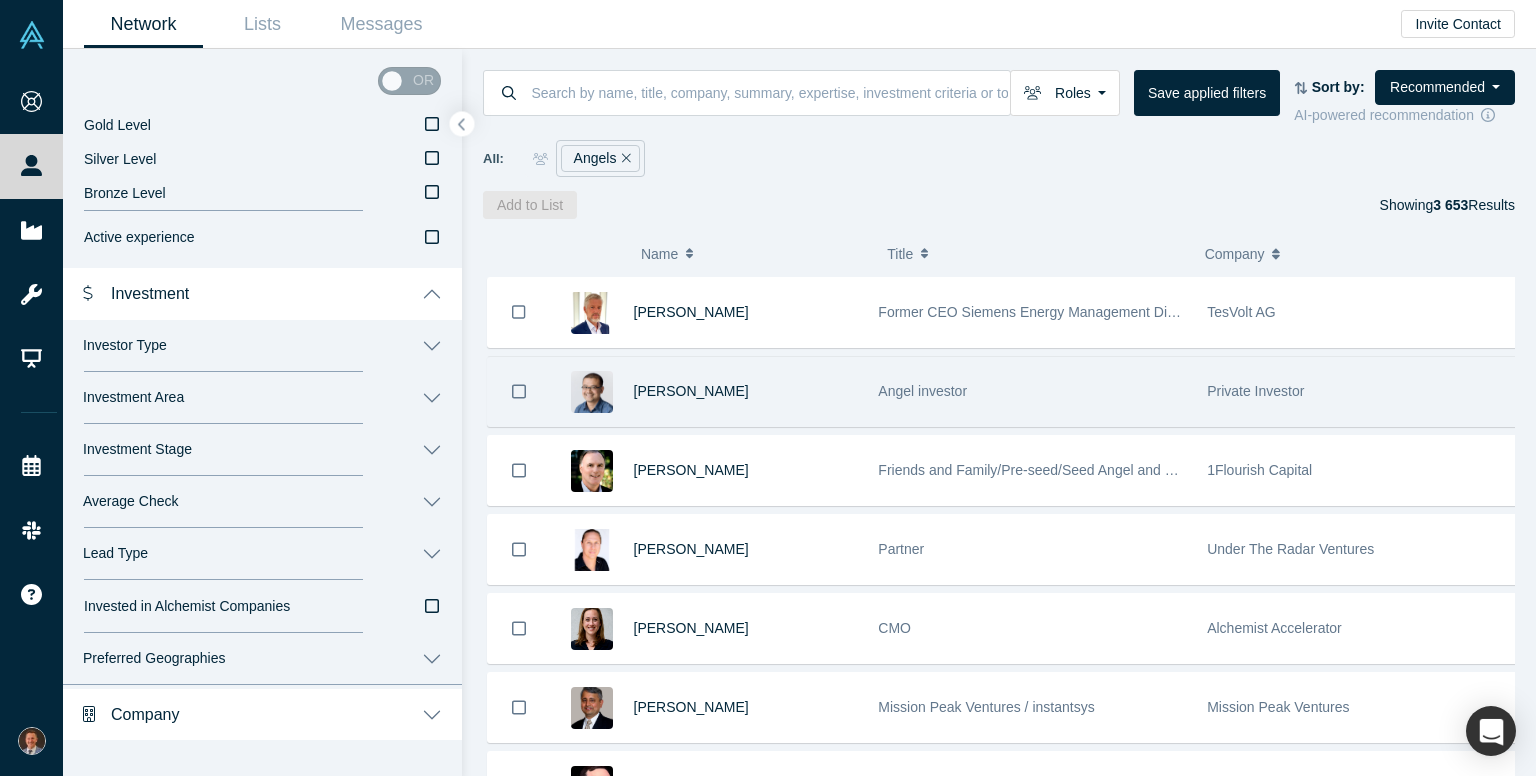 click on "Angel investor" at bounding box center [1032, 391] 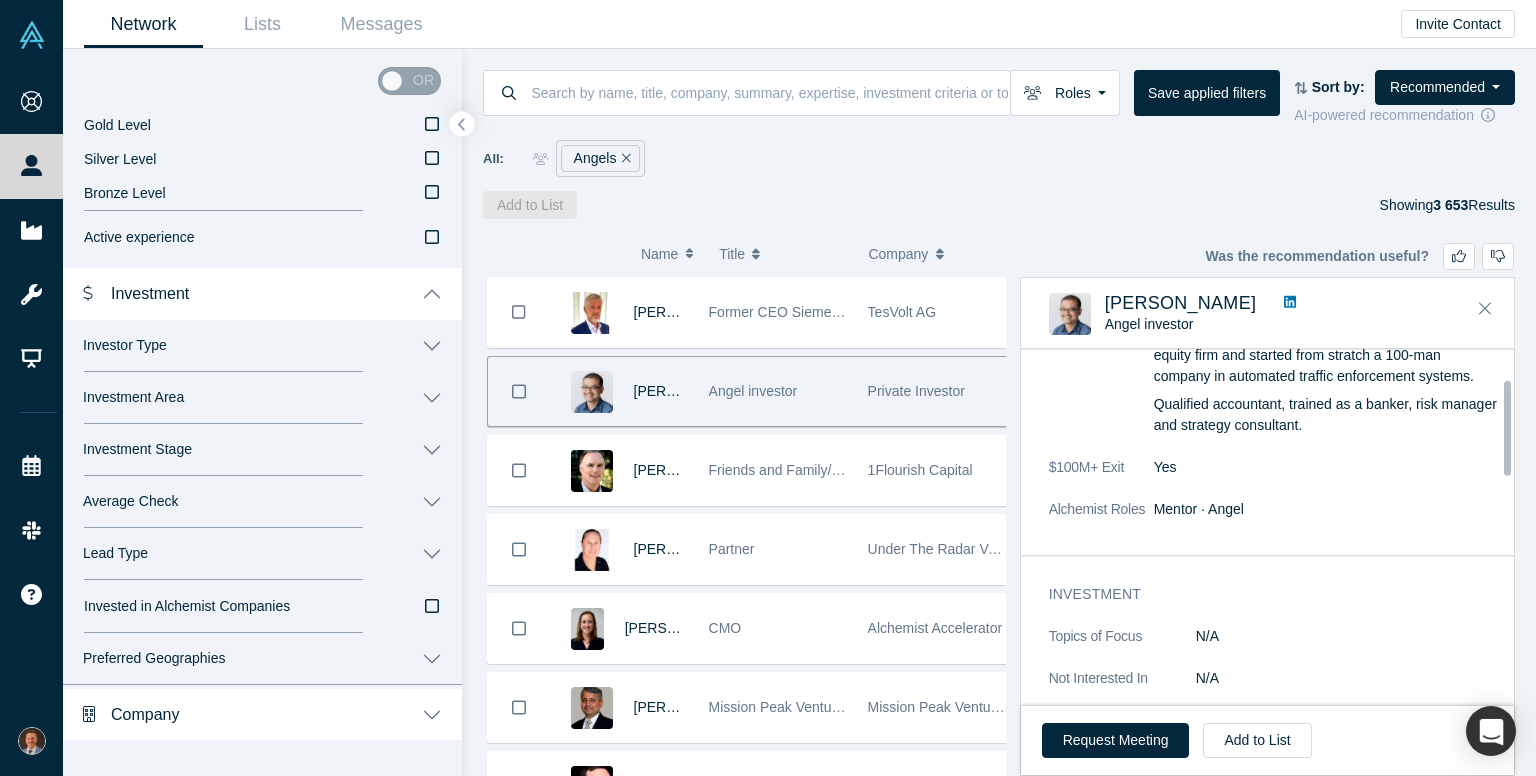 scroll, scrollTop: 0, scrollLeft: 0, axis: both 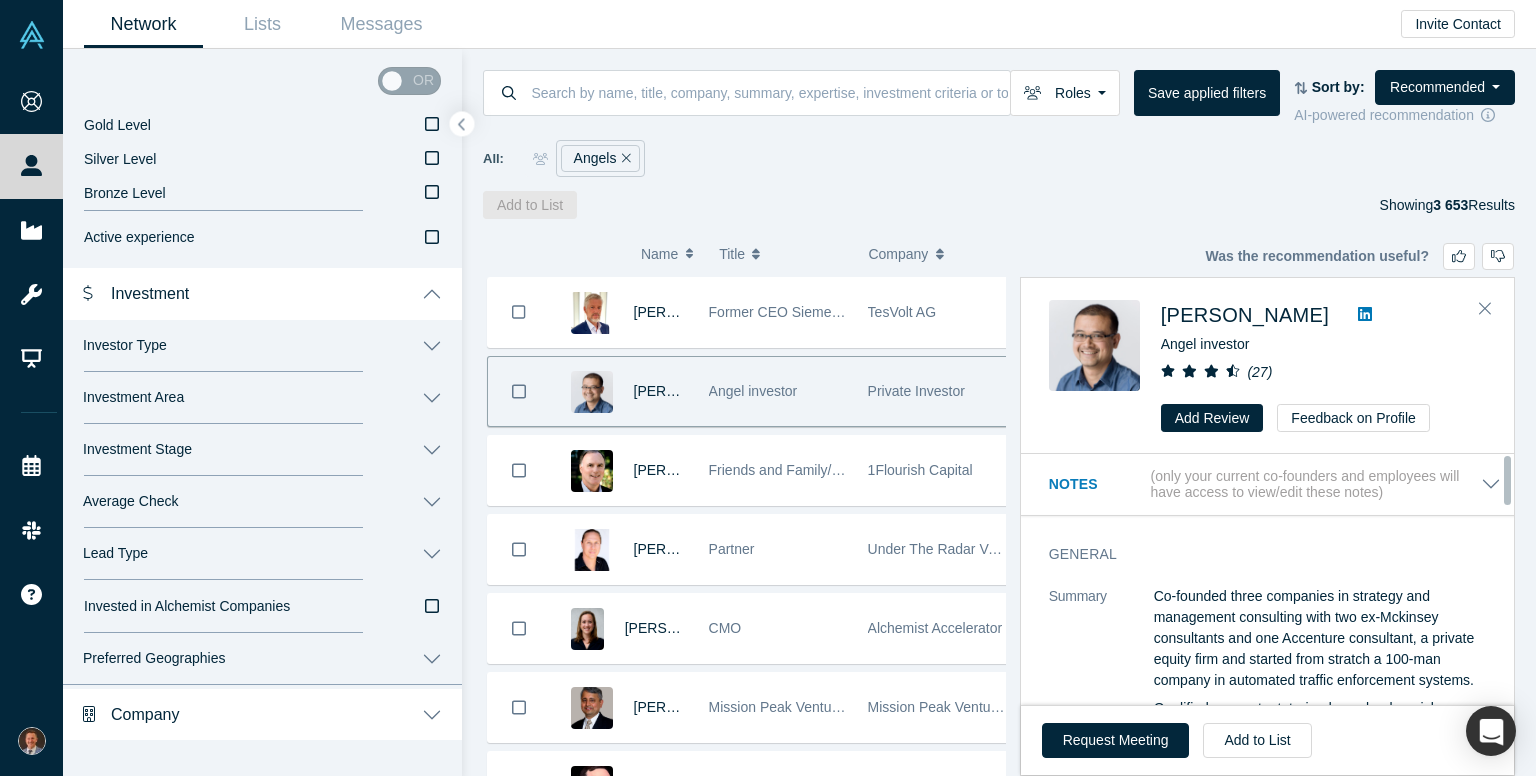 click 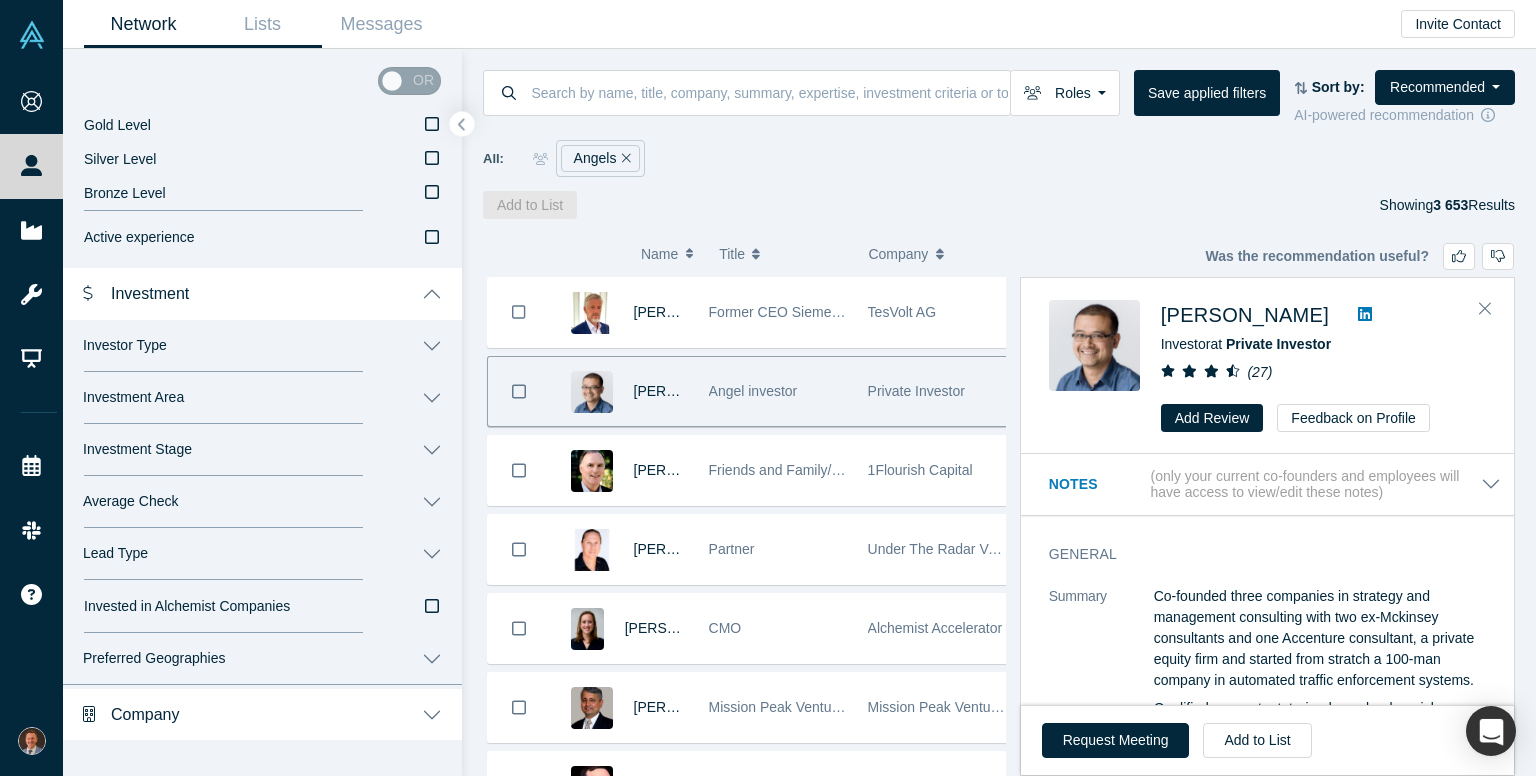 click on "Lists" at bounding box center [262, 24] 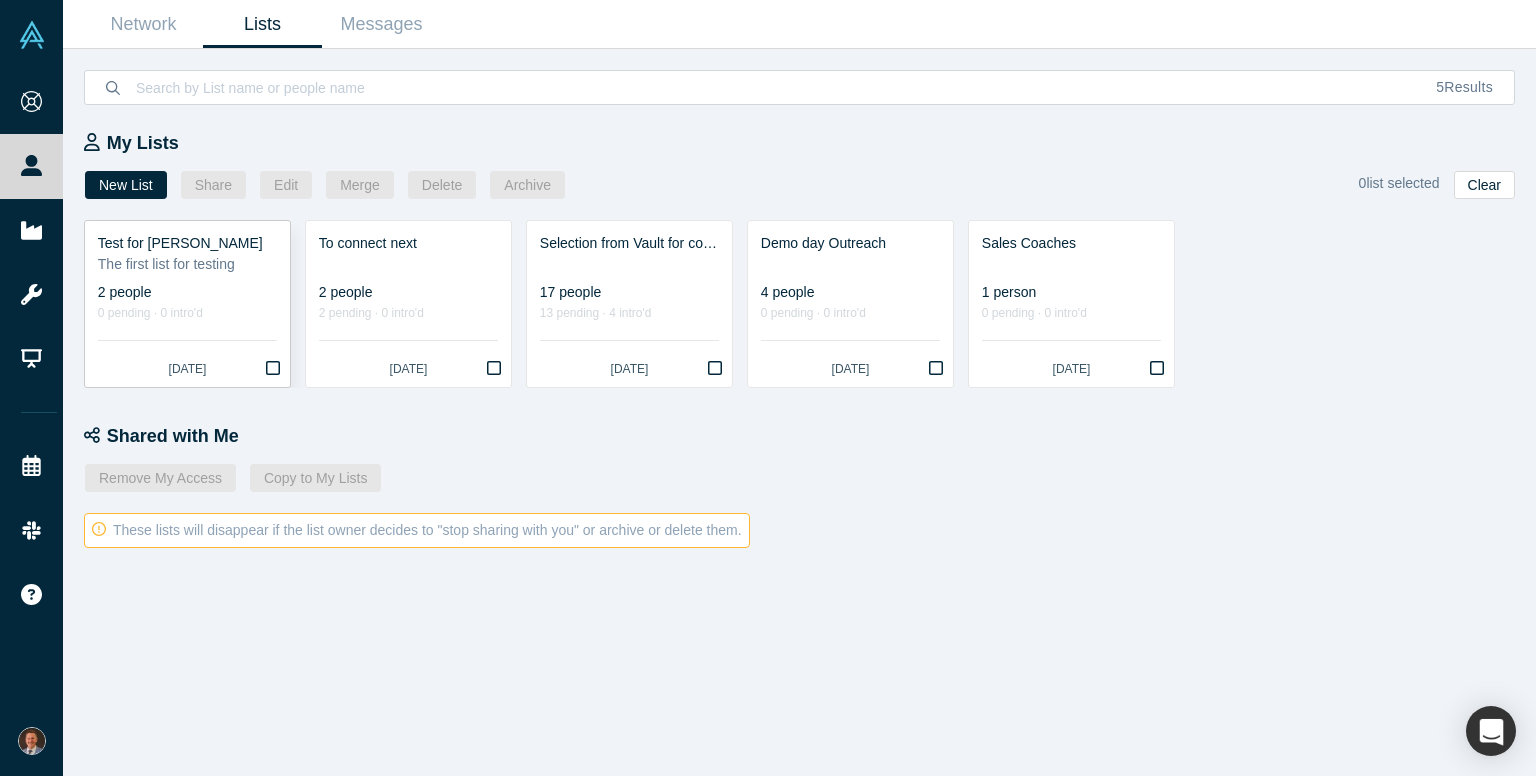 click on "The first list for testing" at bounding box center (187, 264) 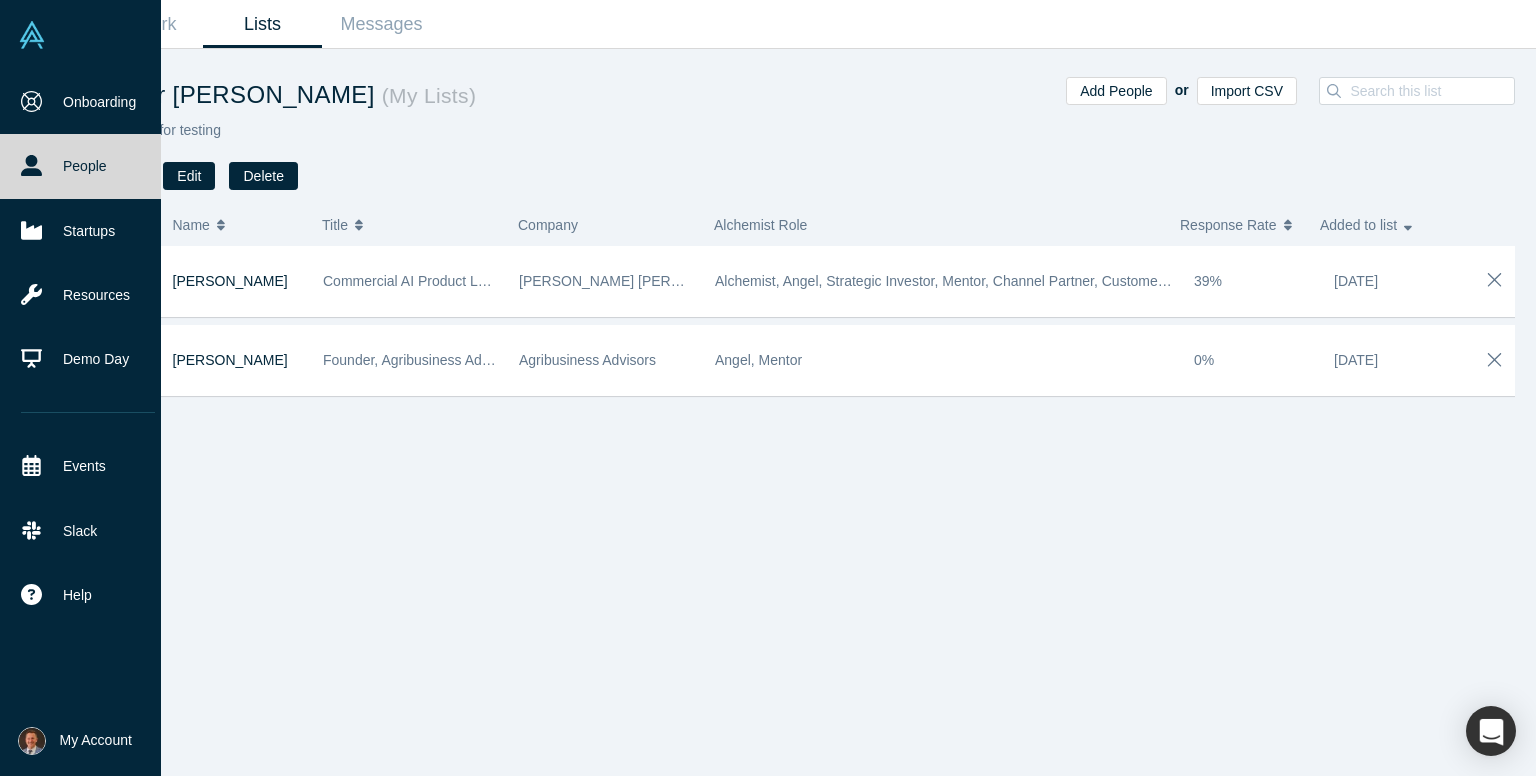 click on "My Account" at bounding box center [96, 740] 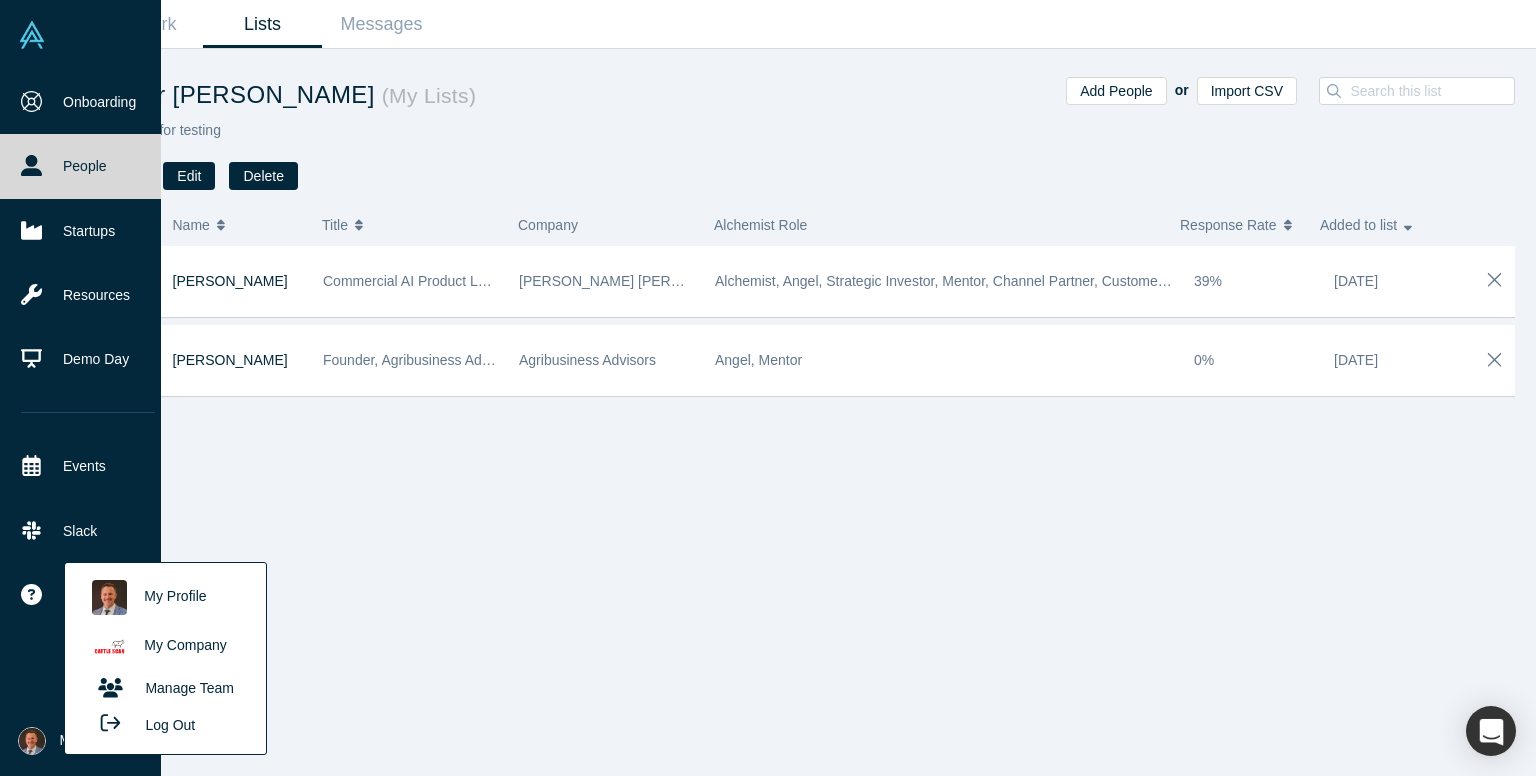 click on "My Profile" at bounding box center (165, 597) 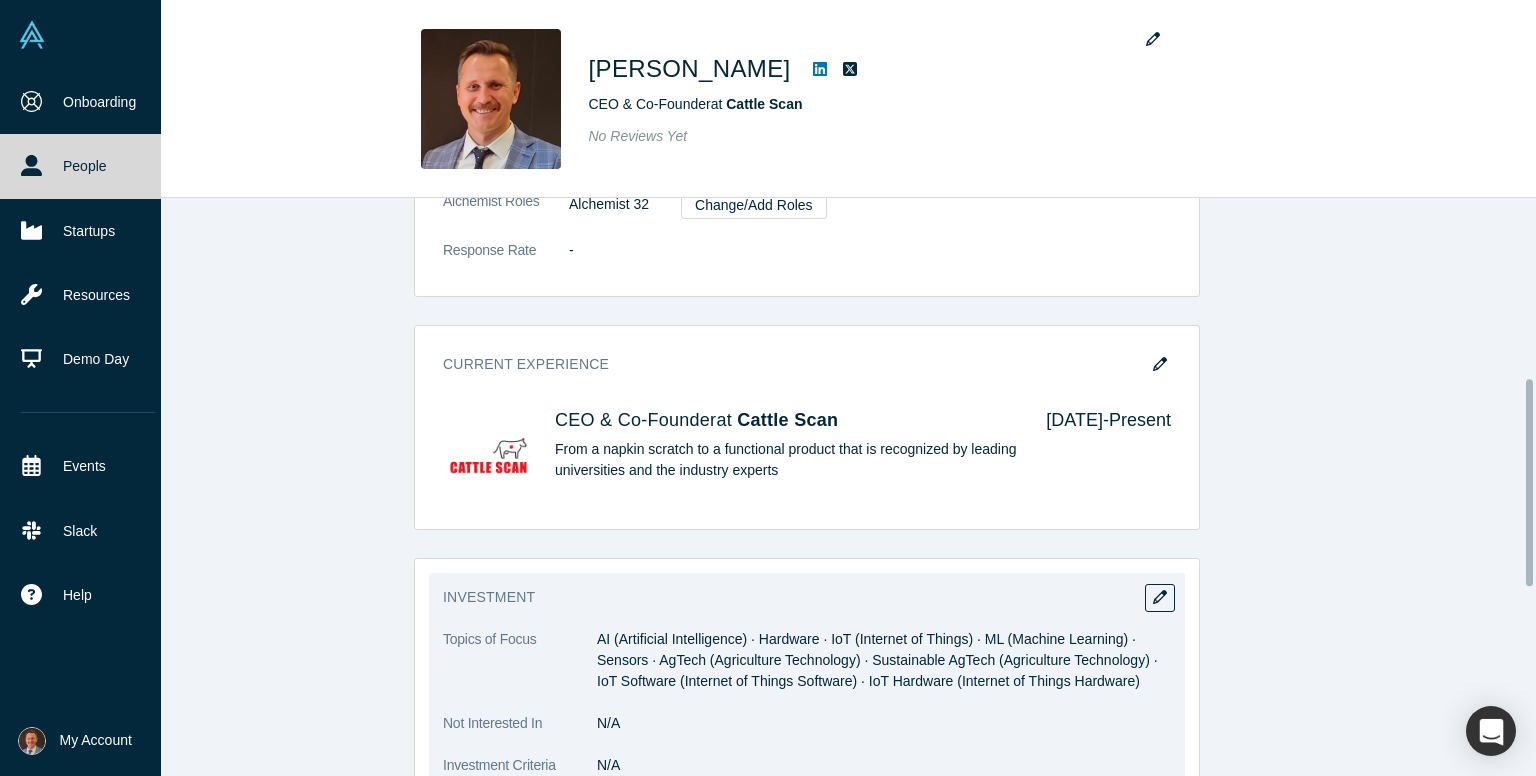 scroll, scrollTop: 800, scrollLeft: 0, axis: vertical 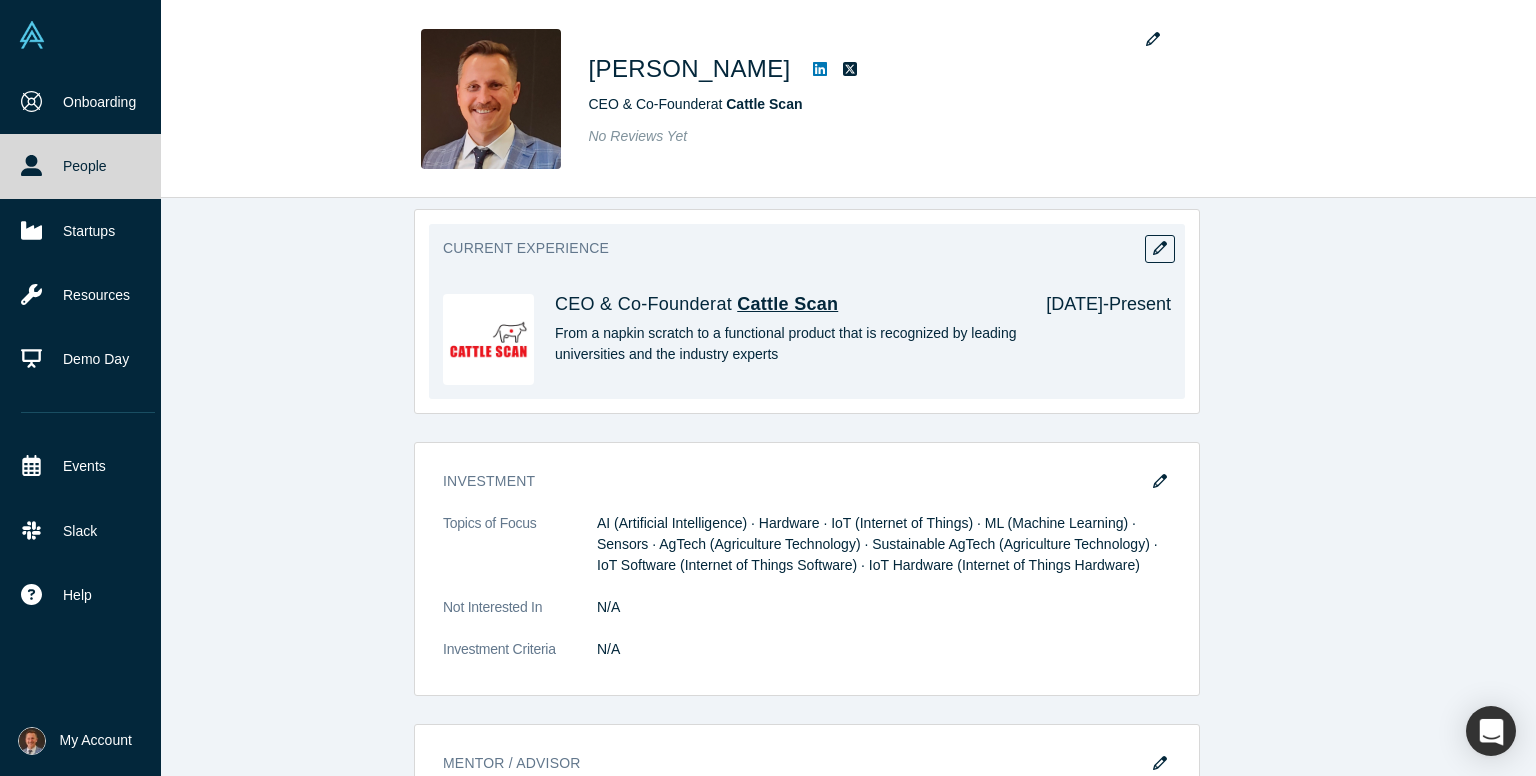 click on "Cattle Scan" at bounding box center [787, 304] 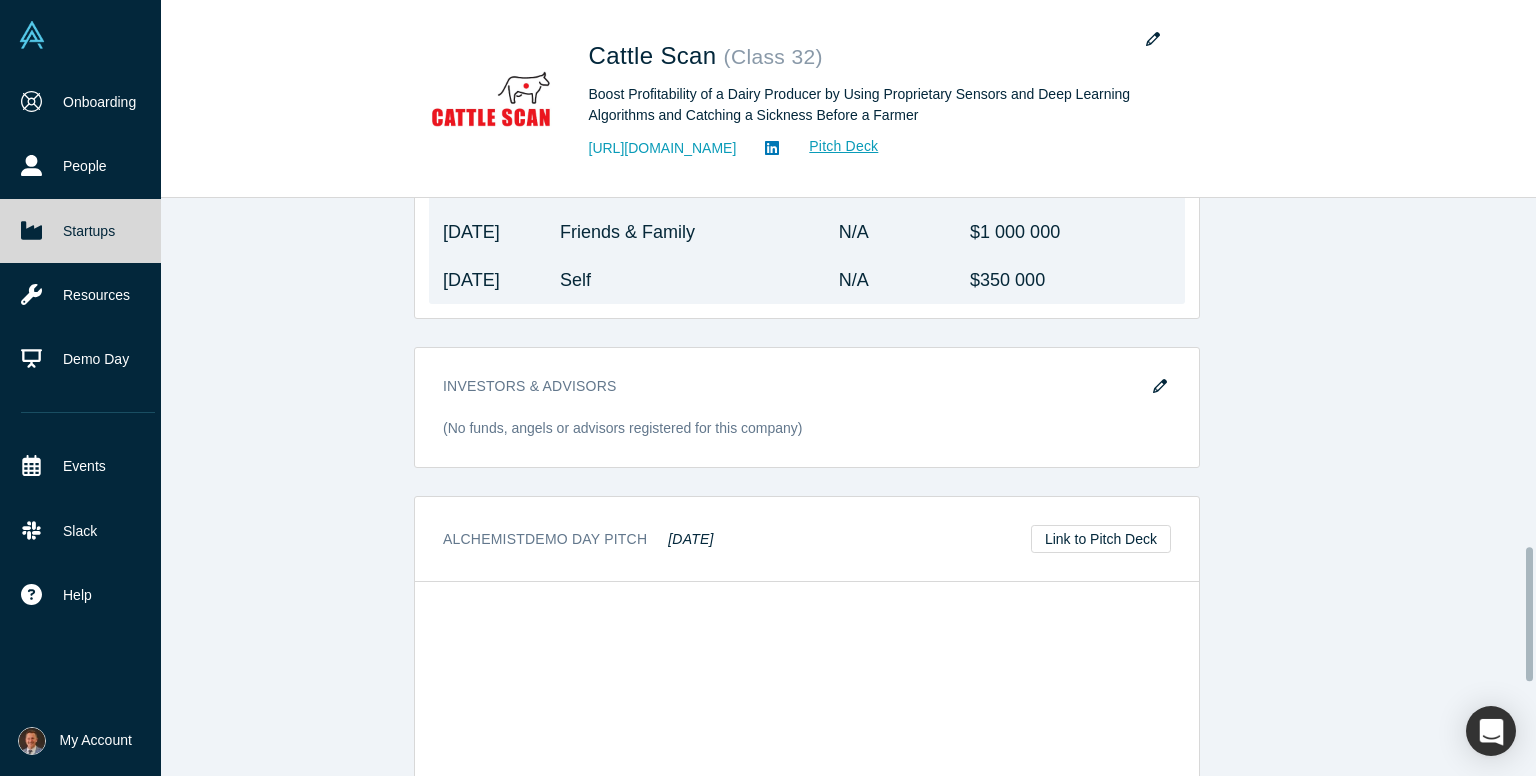 scroll, scrollTop: 1100, scrollLeft: 0, axis: vertical 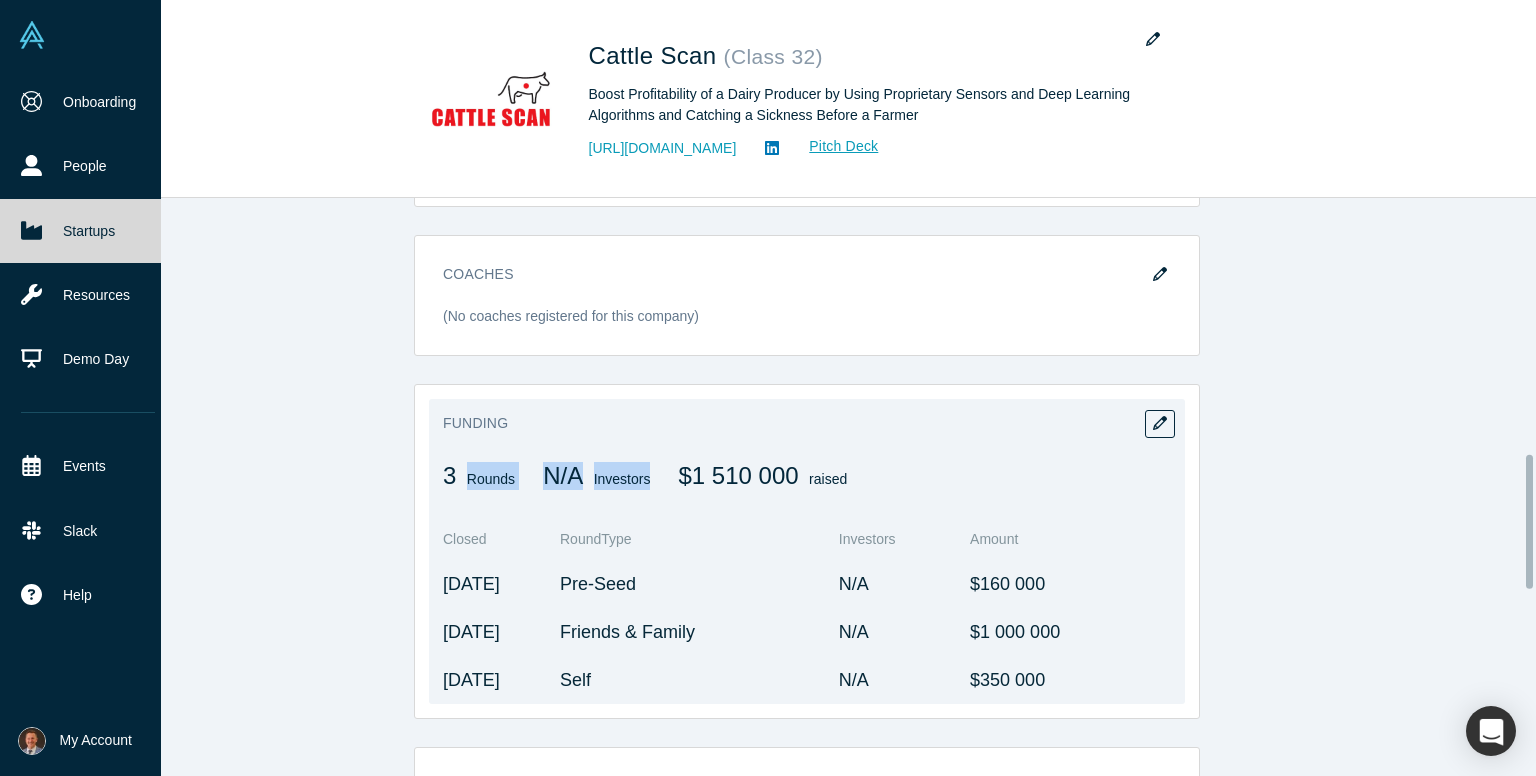 drag, startPoint x: 444, startPoint y: 453, endPoint x: 672, endPoint y: 457, distance: 228.03508 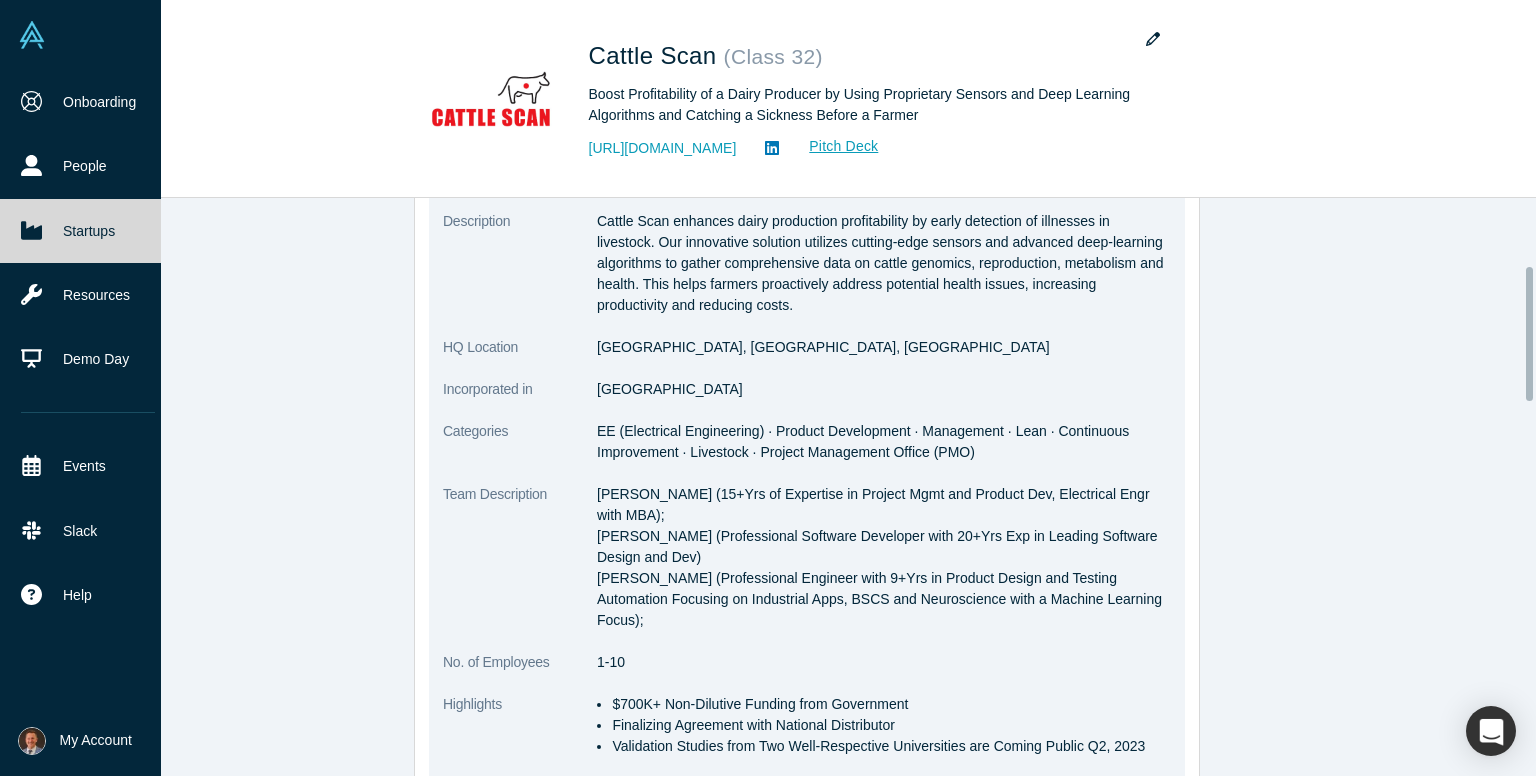 scroll, scrollTop: 300, scrollLeft: 0, axis: vertical 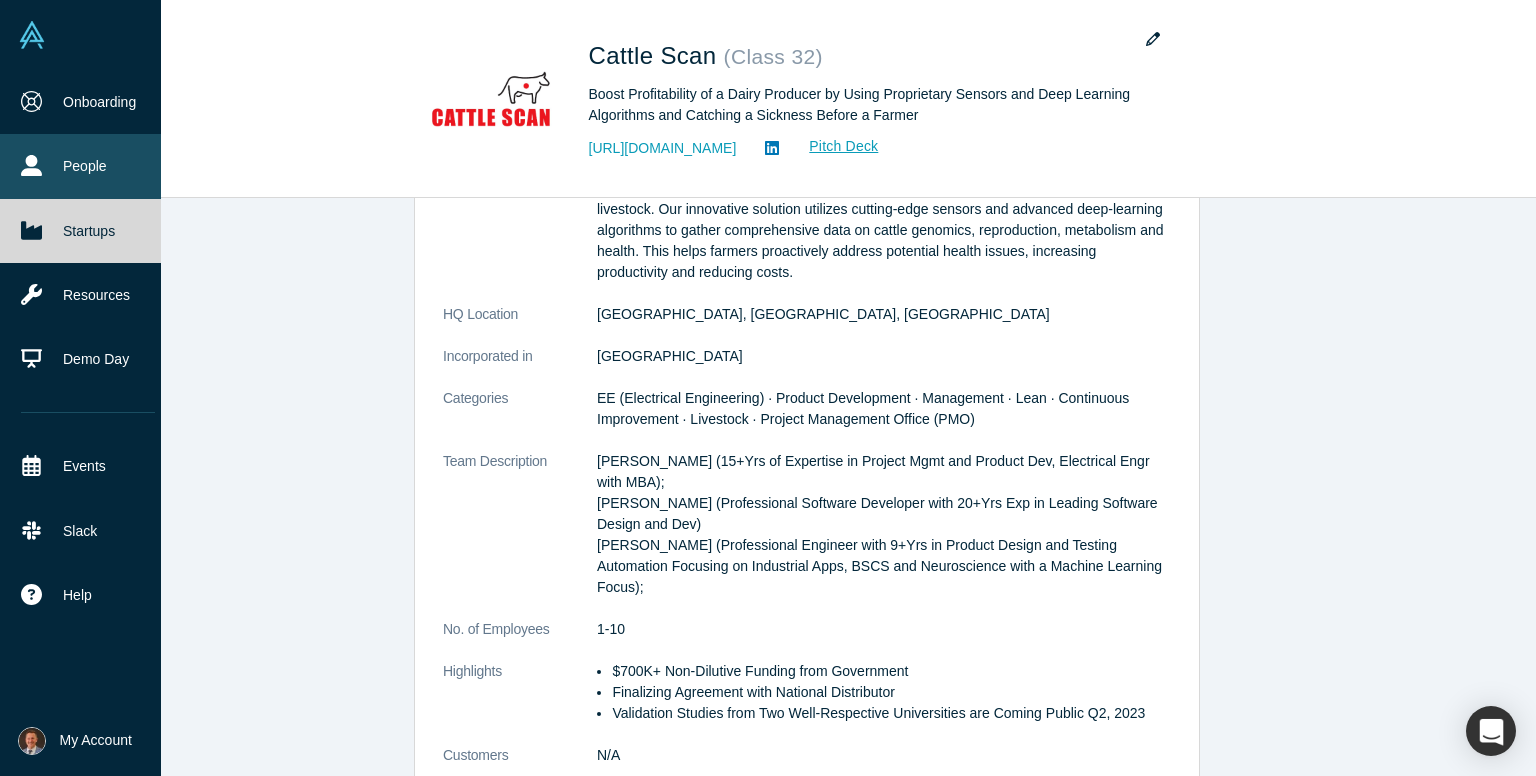 click on "People" at bounding box center (88, 166) 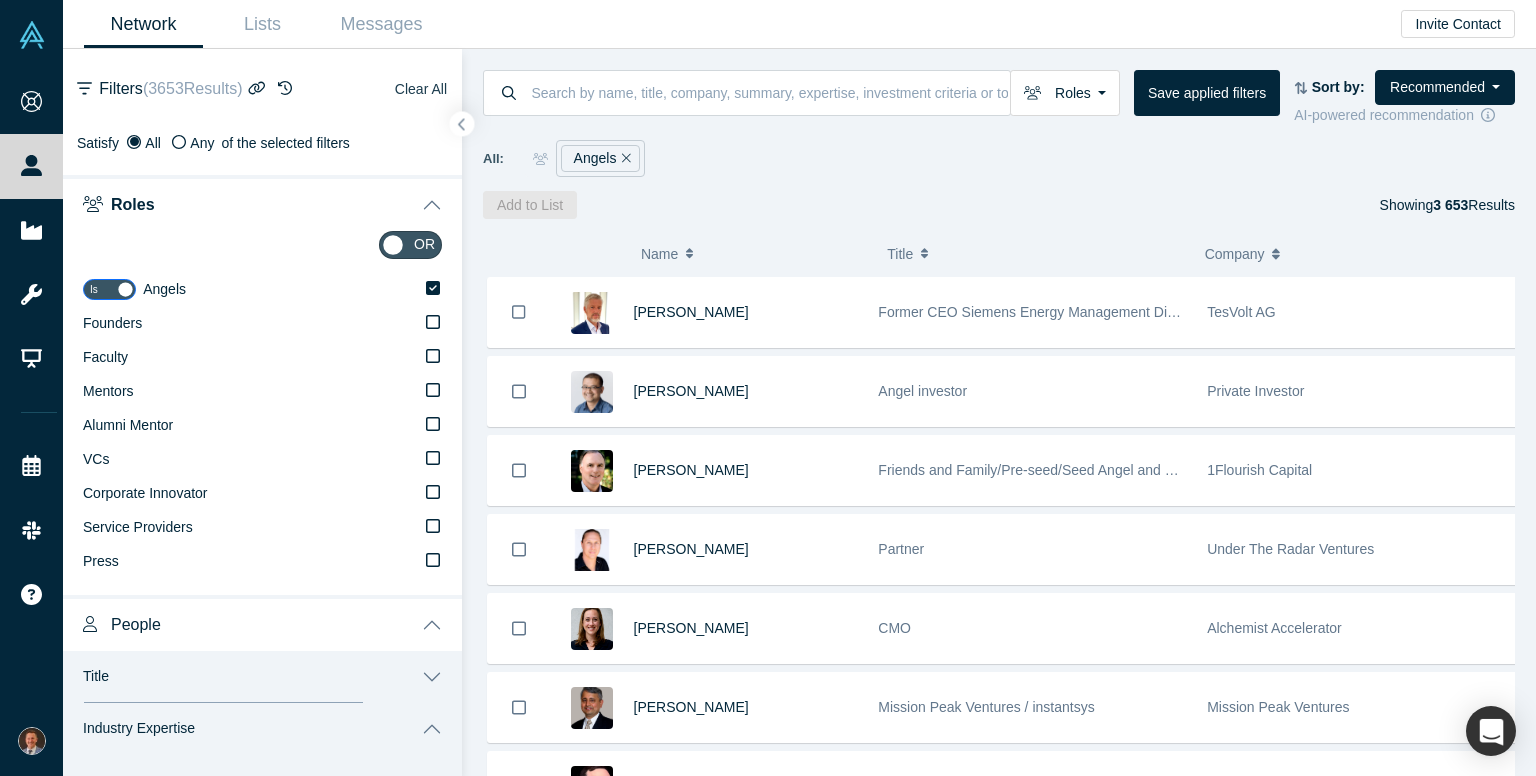 click on "Clear All" at bounding box center [421, 89] 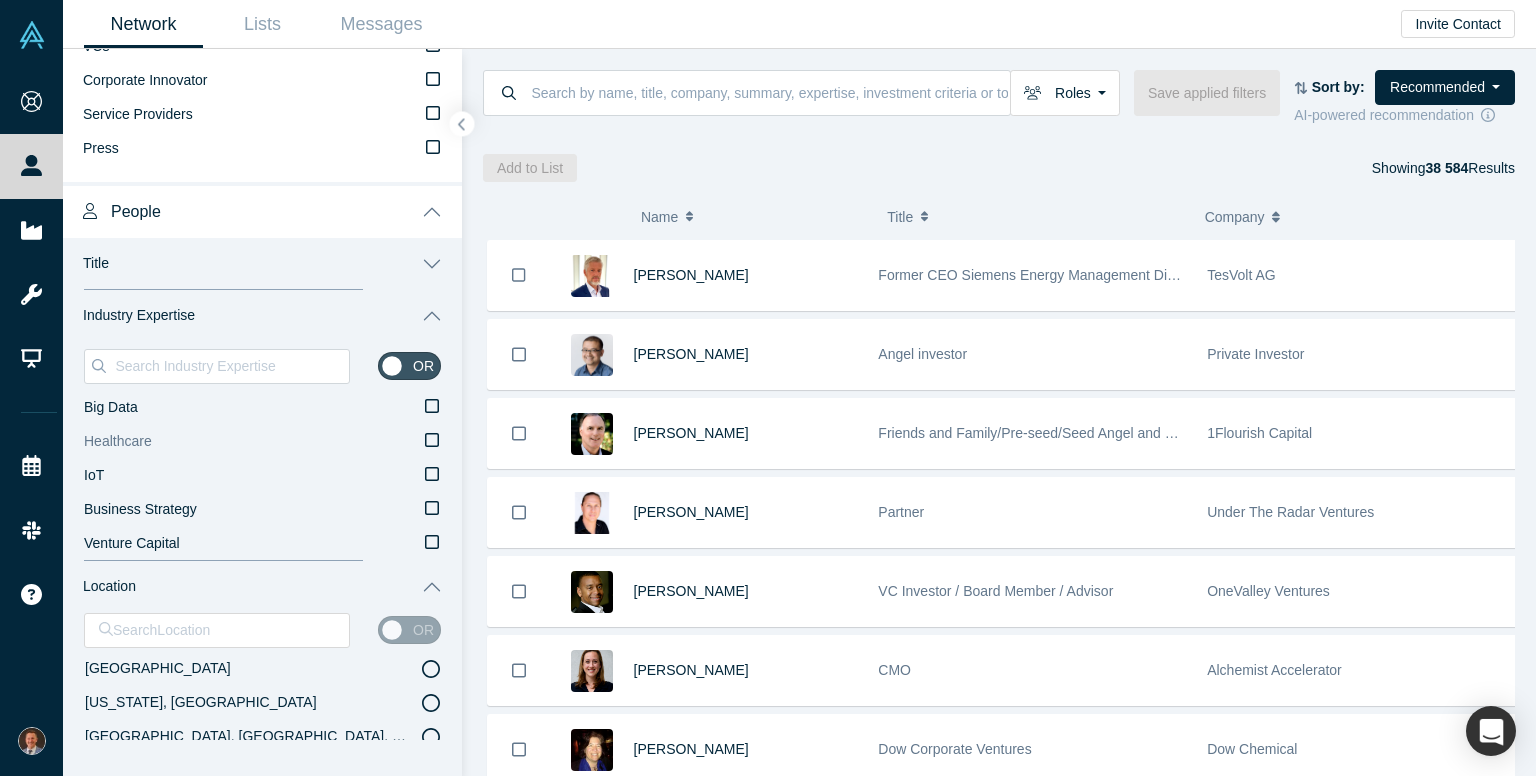 scroll, scrollTop: 500, scrollLeft: 0, axis: vertical 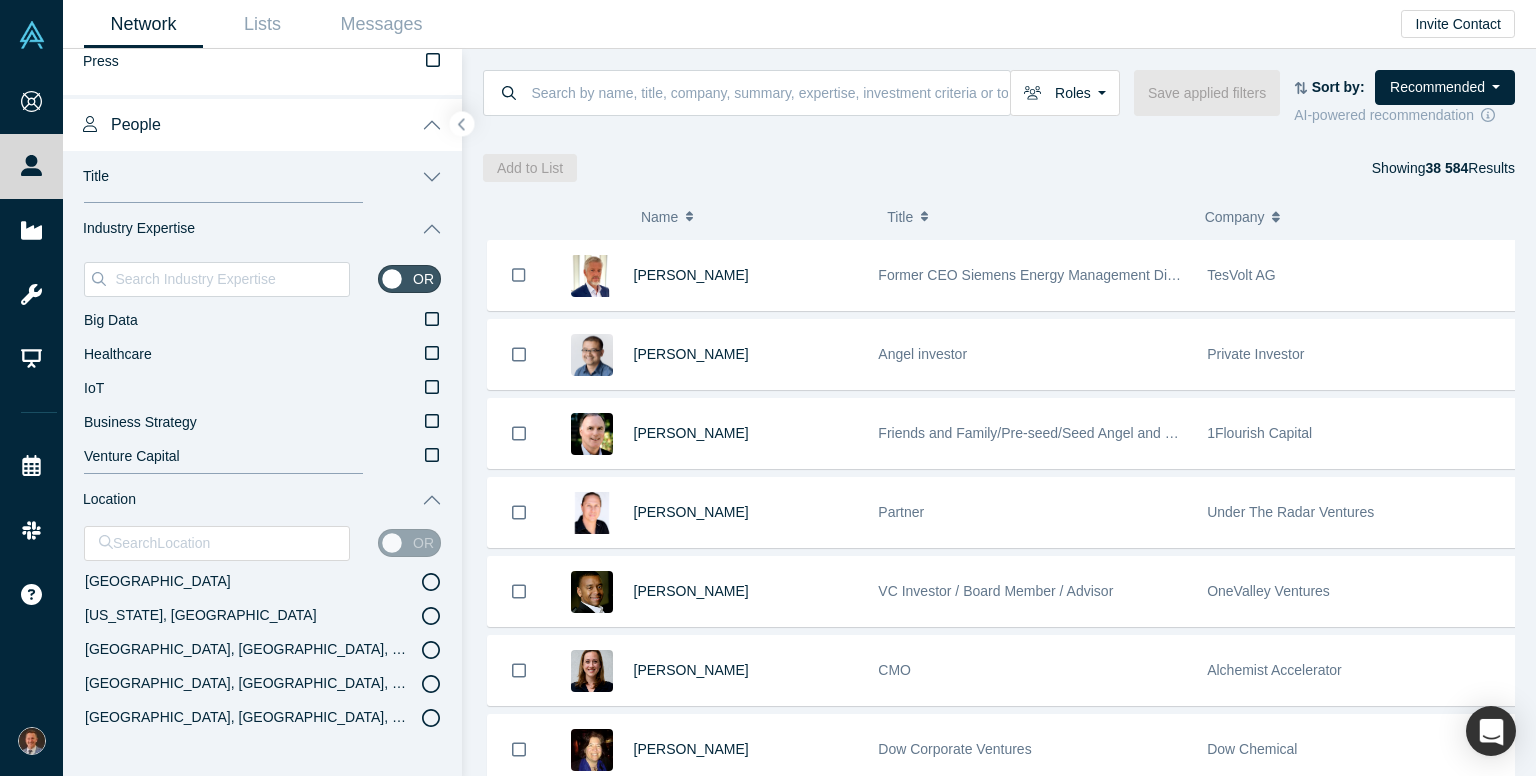 click on "People" at bounding box center [262, 123] 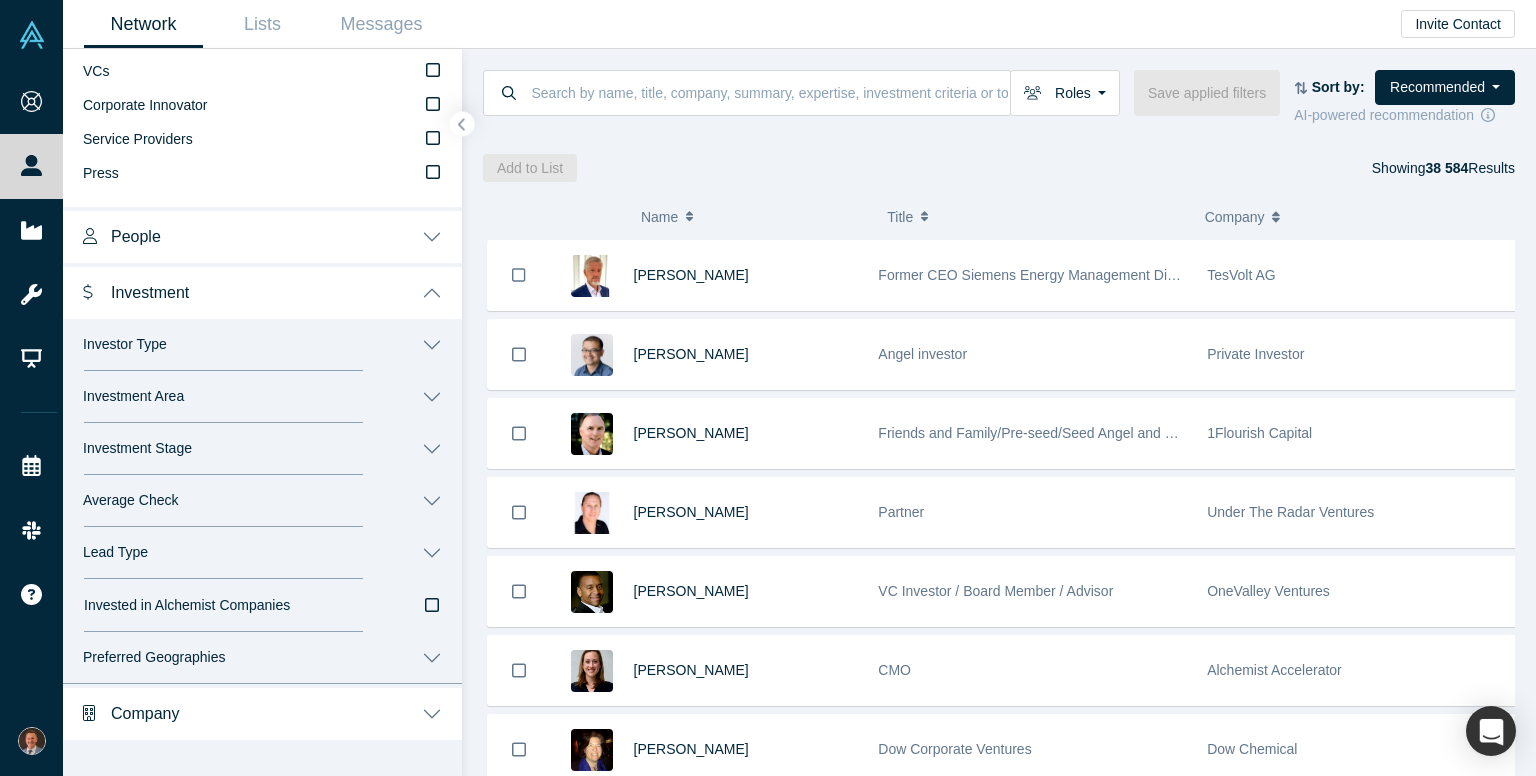 scroll, scrollTop: 388, scrollLeft: 0, axis: vertical 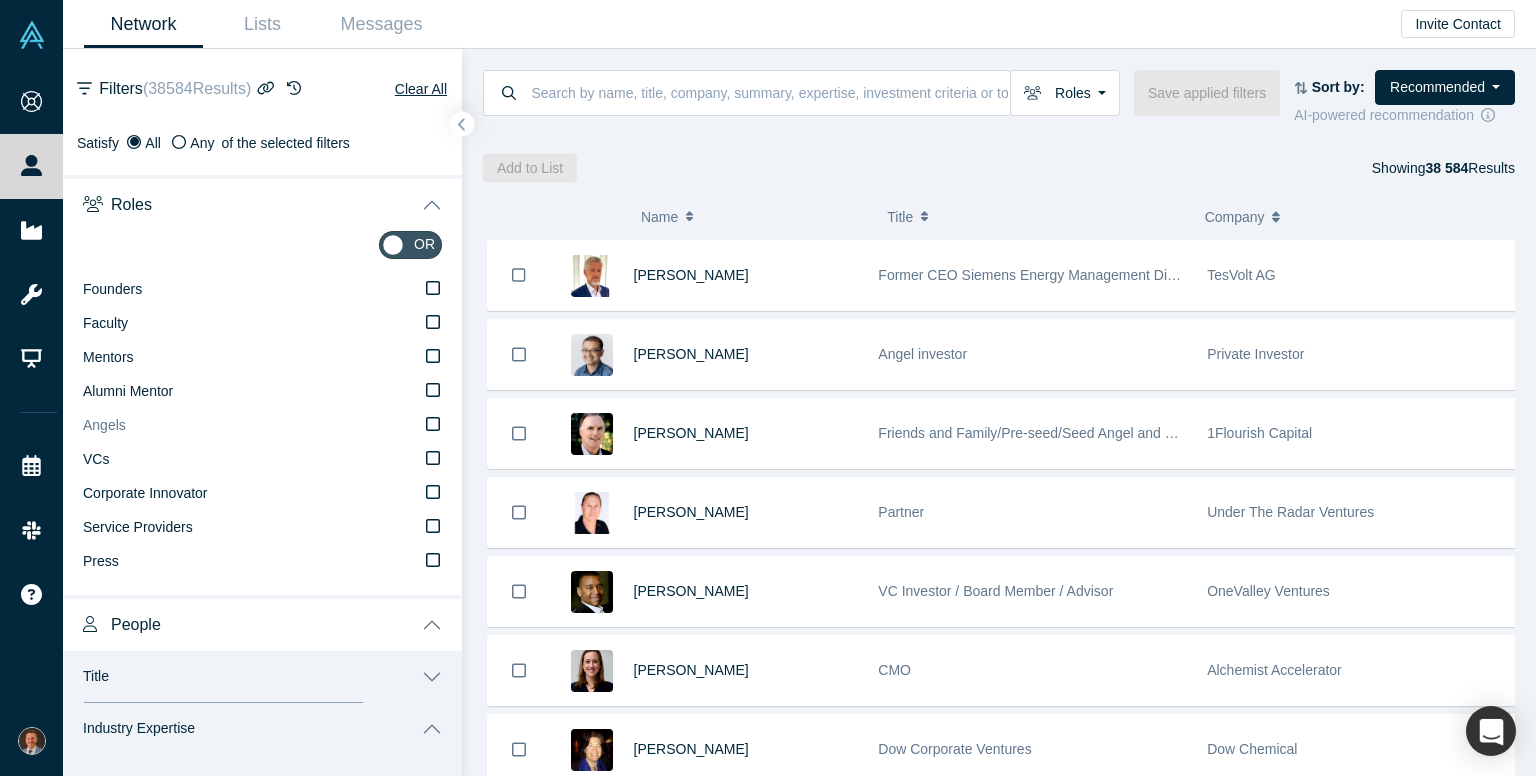 click on "Angels" at bounding box center [262, 426] 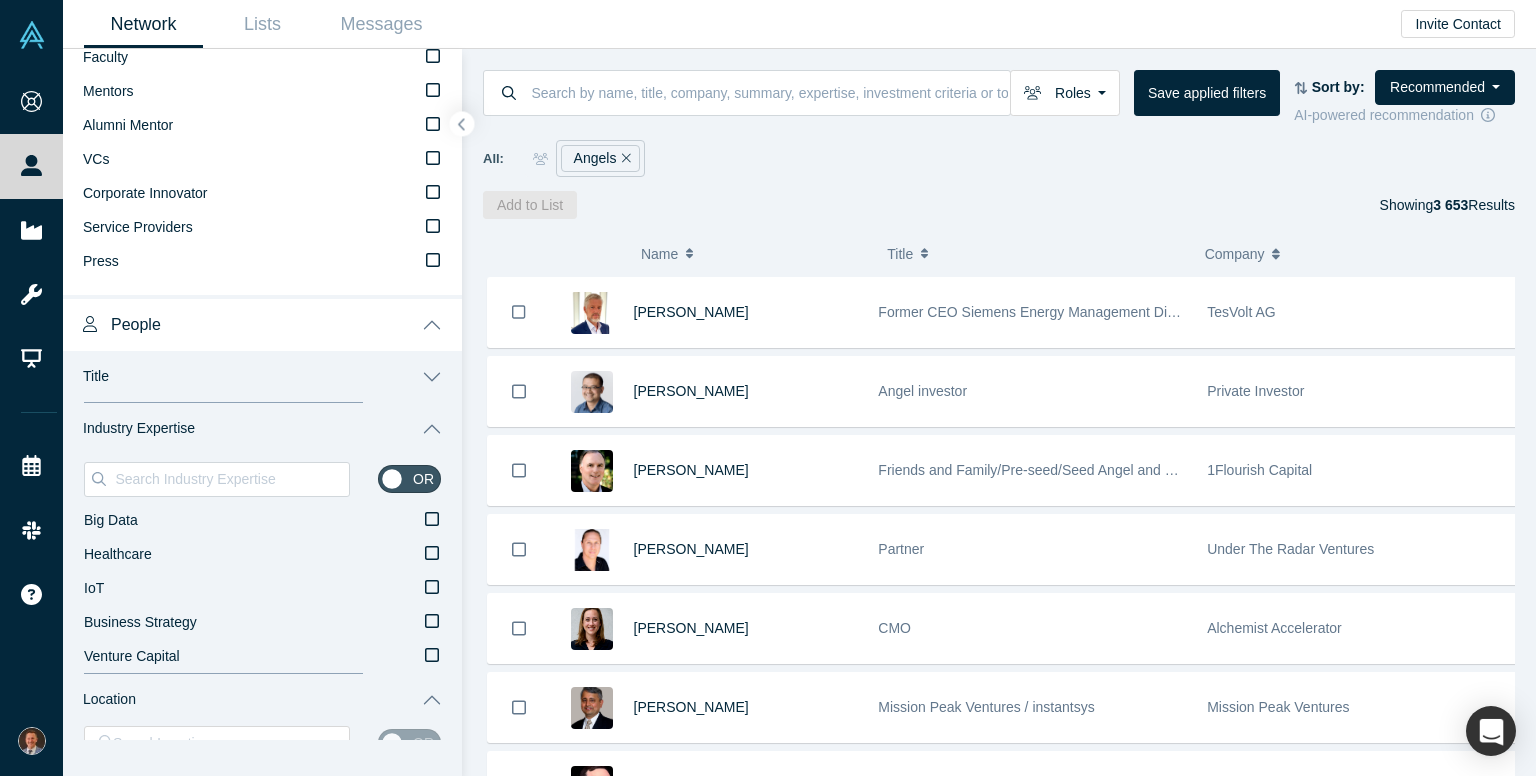 scroll, scrollTop: 400, scrollLeft: 0, axis: vertical 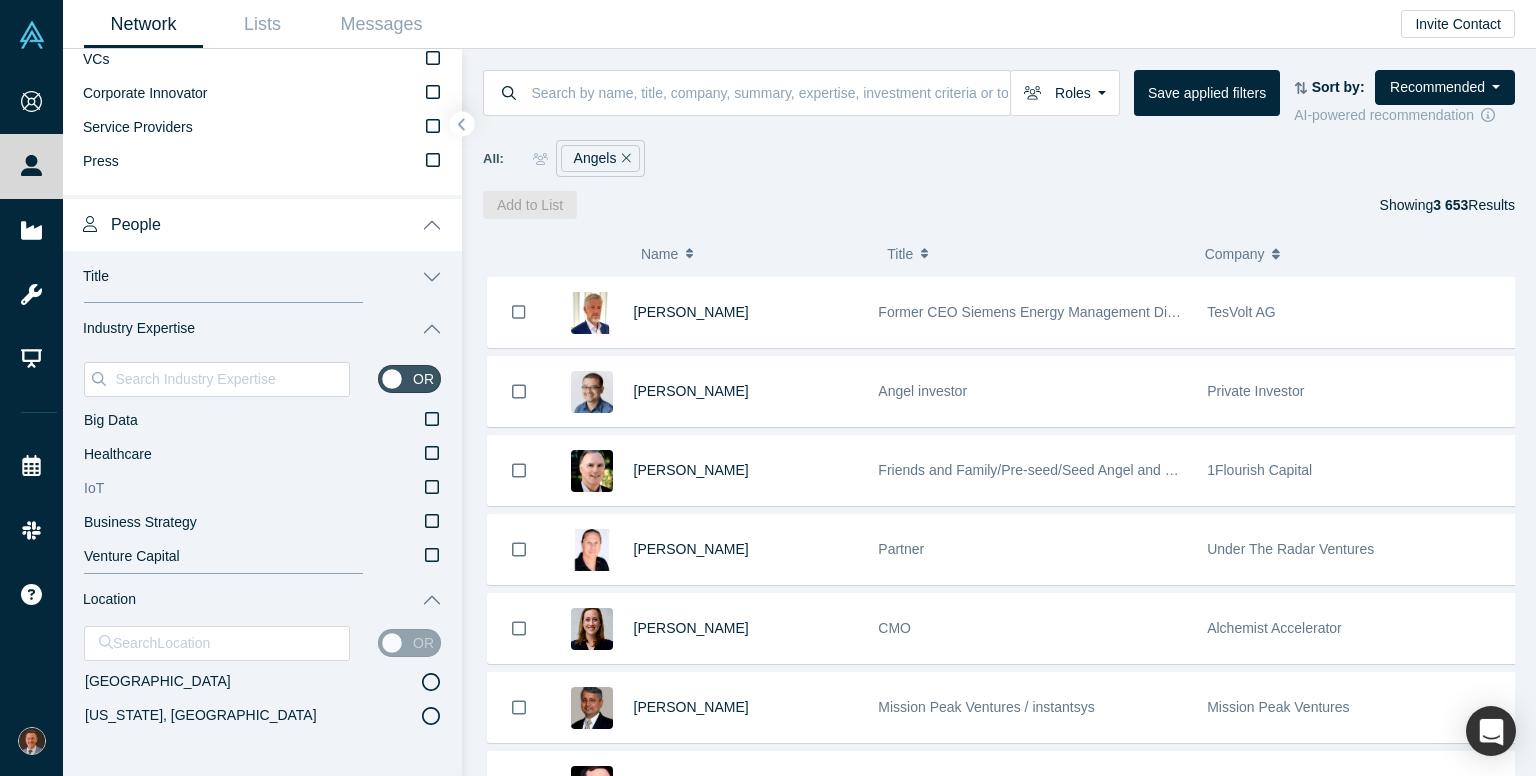 click 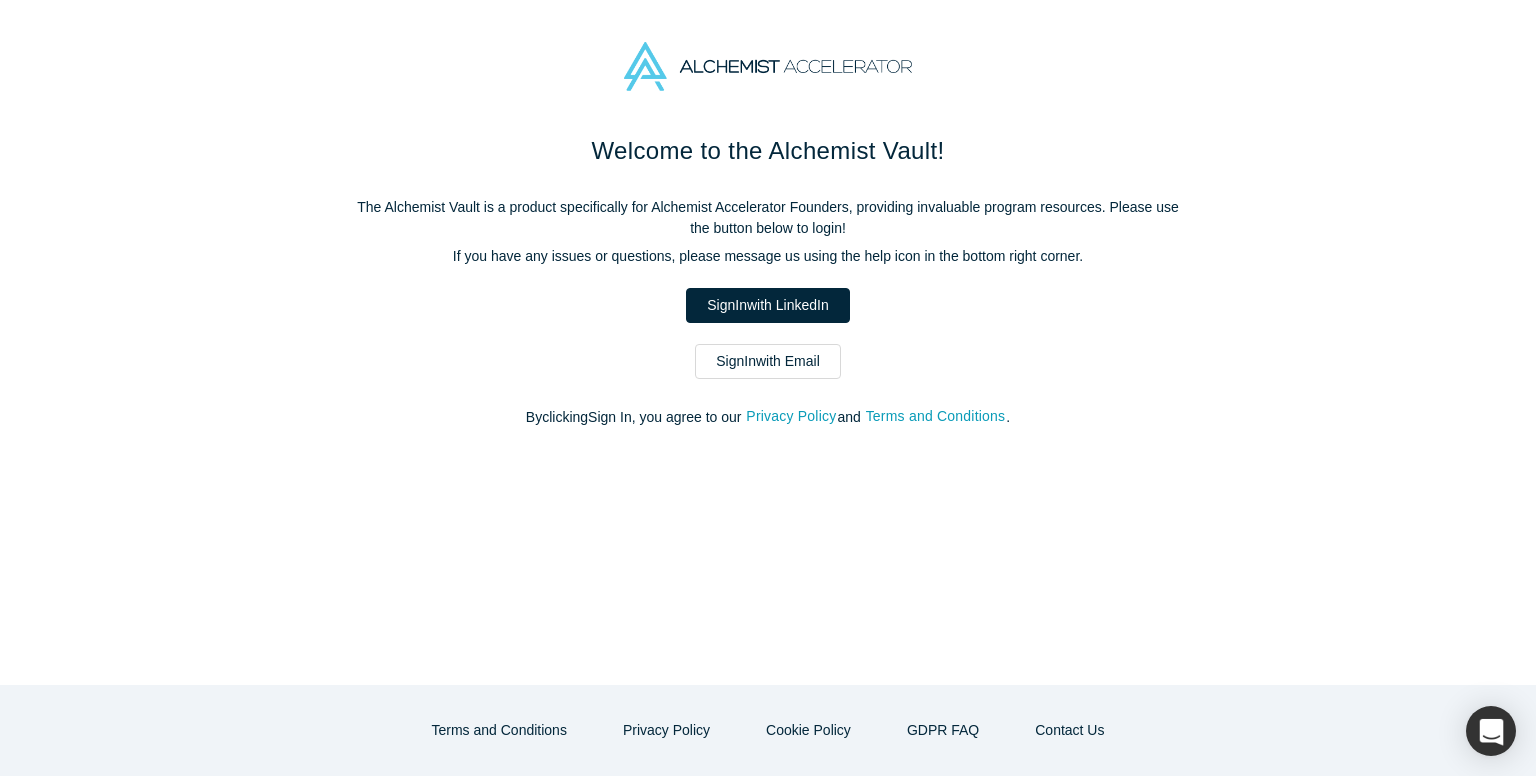 scroll, scrollTop: 0, scrollLeft: 0, axis: both 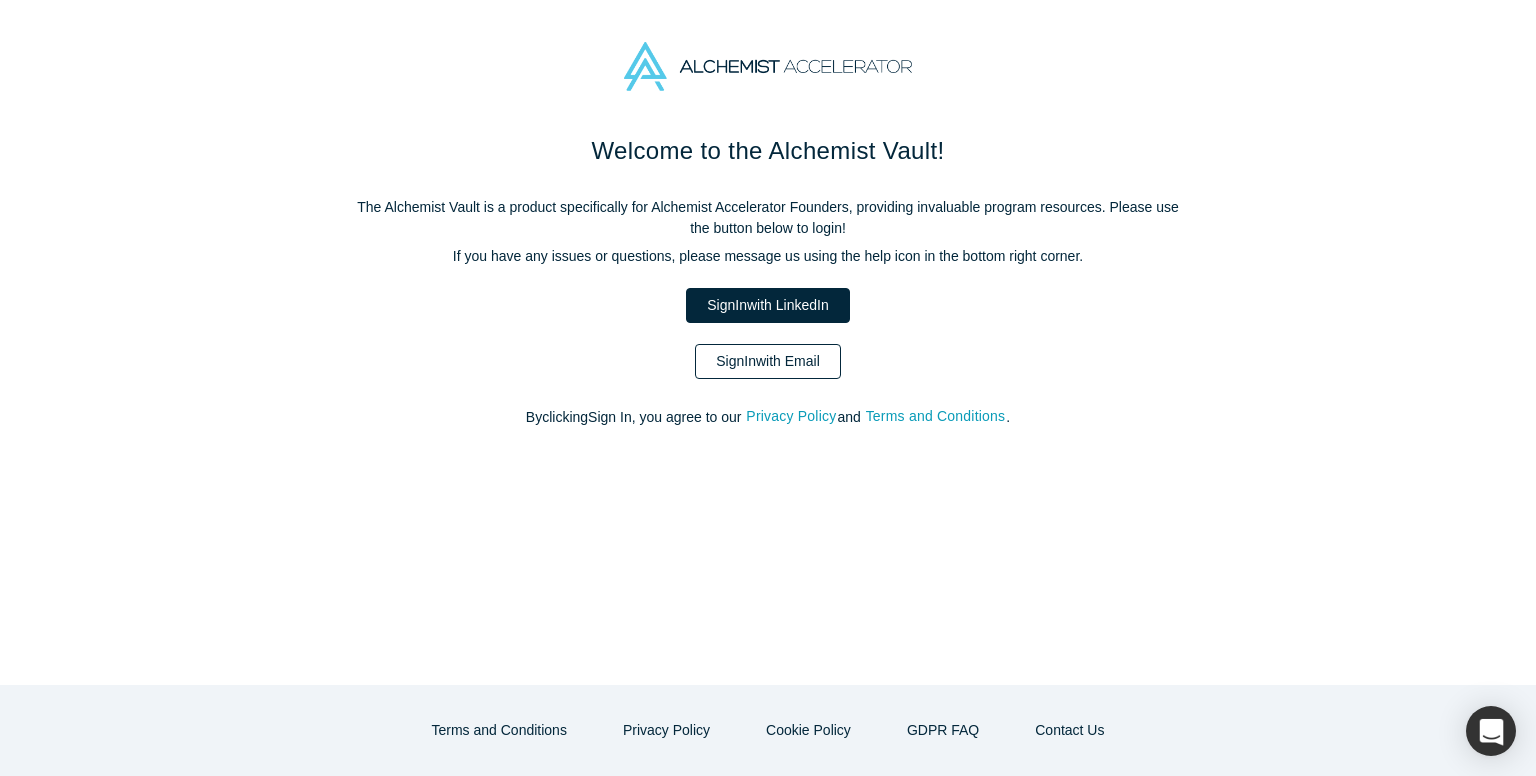 click on "Sign  In  with Email" at bounding box center (768, 361) 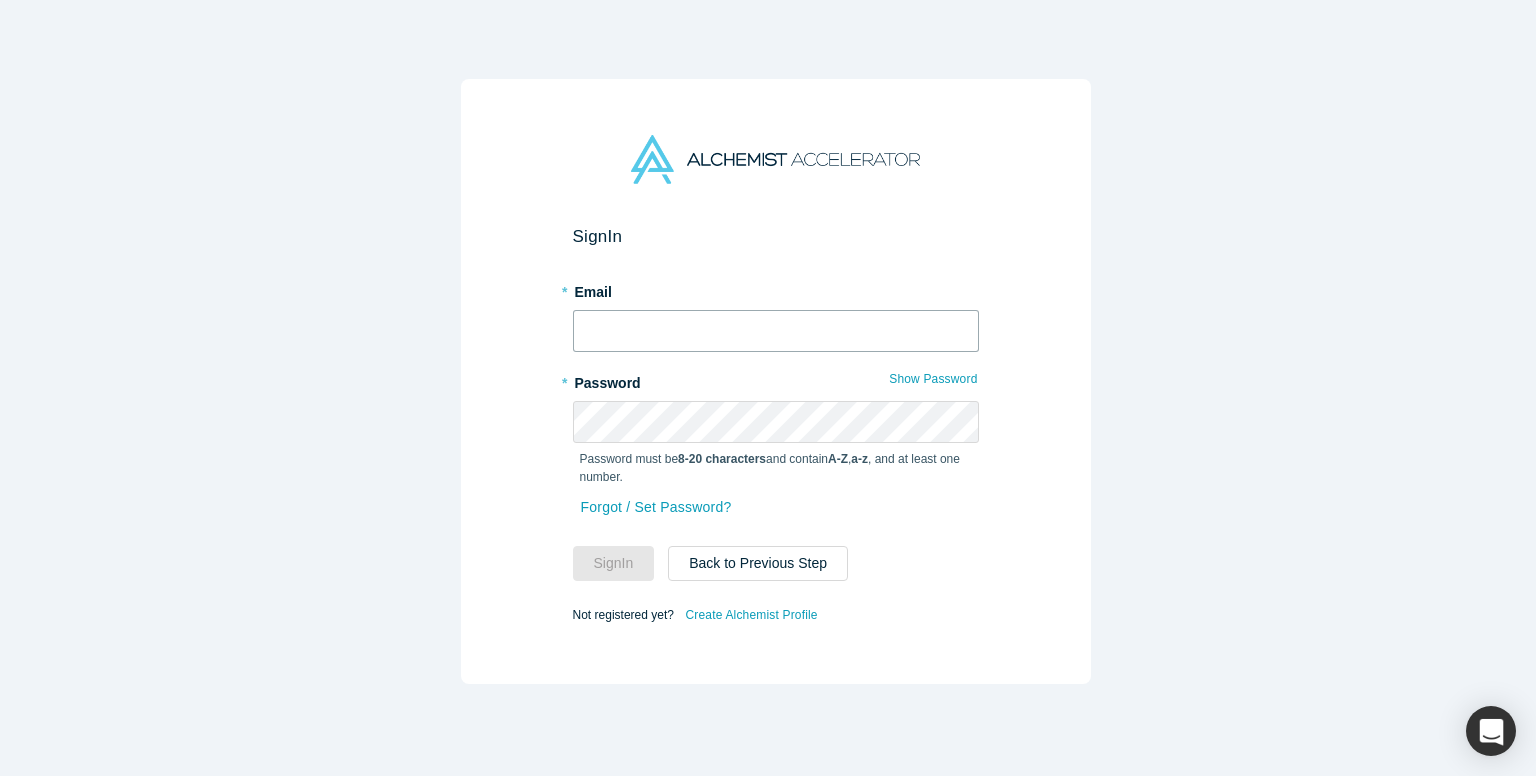 type on "[EMAIL_ADDRESS][DOMAIN_NAME]" 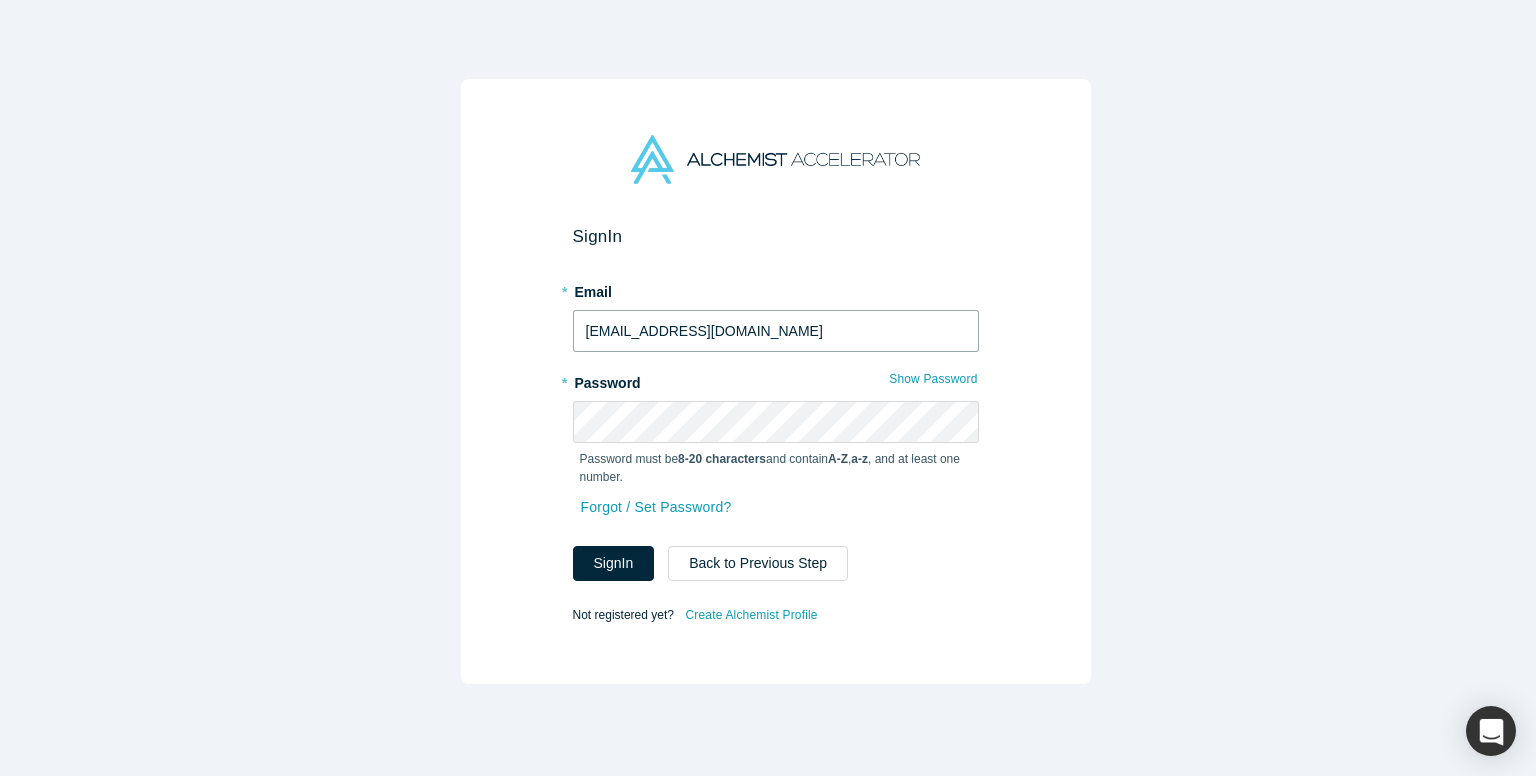 click on "[EMAIL_ADDRESS][DOMAIN_NAME]" at bounding box center [776, 331] 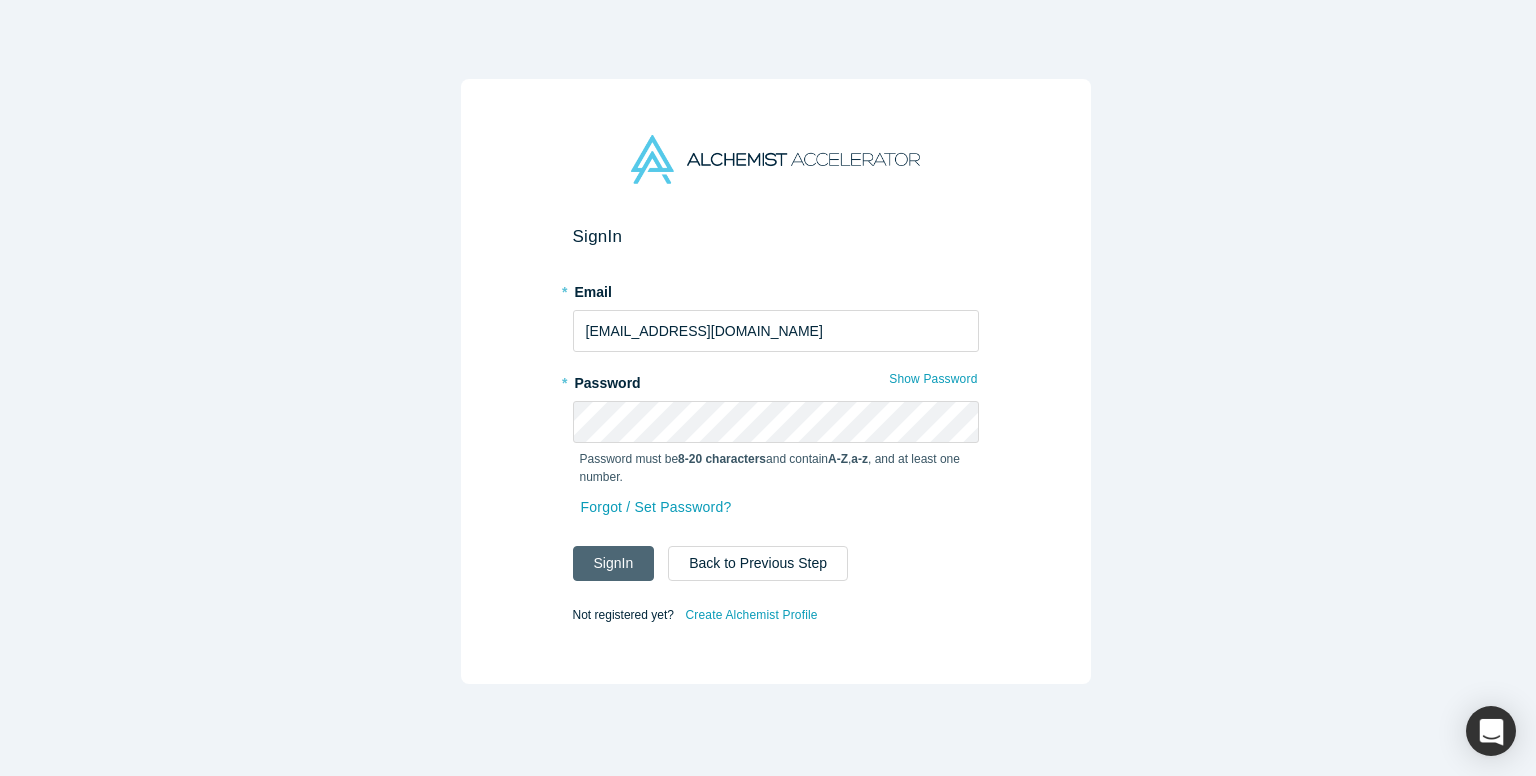 click on "Sign  In" at bounding box center [614, 563] 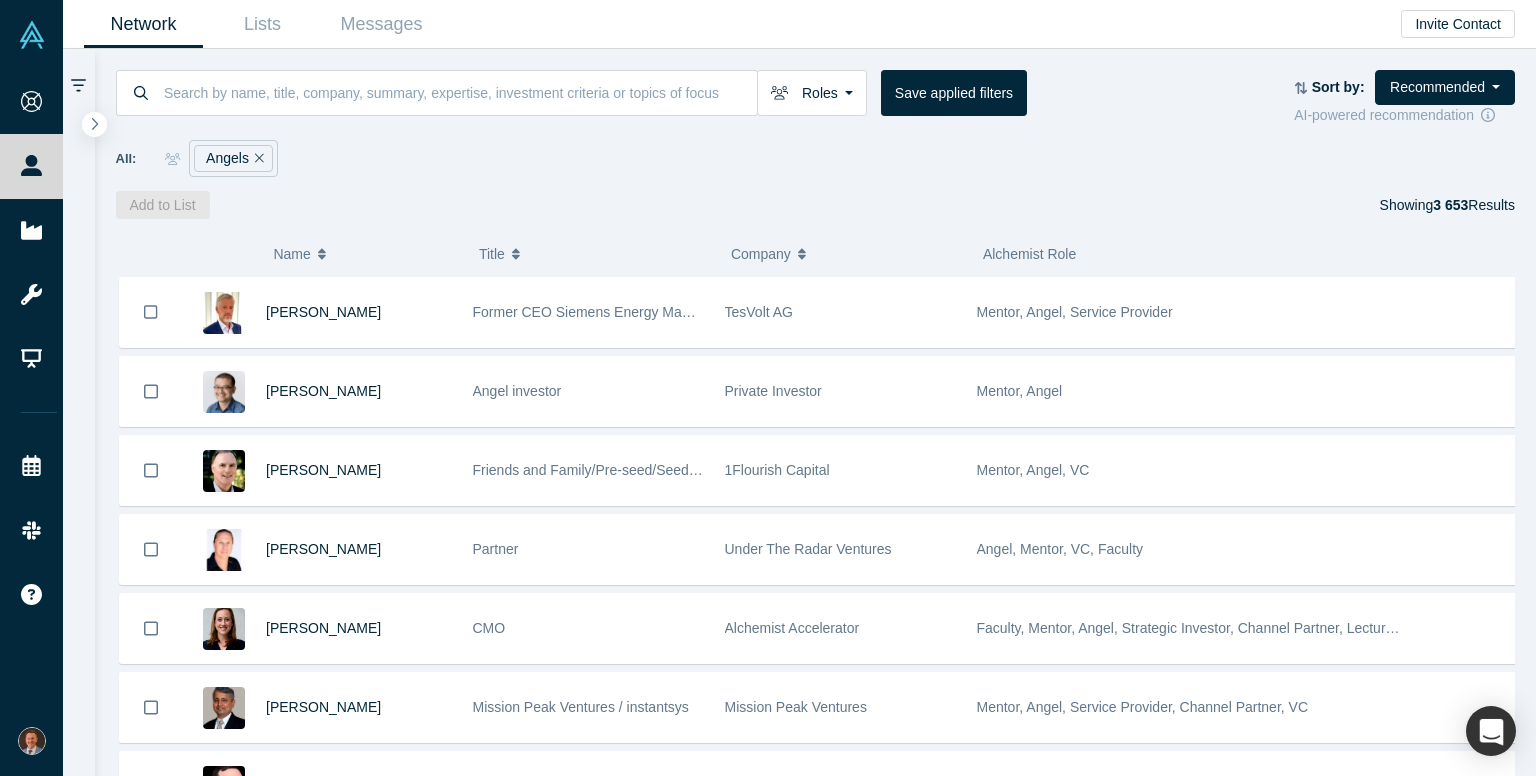click at bounding box center [79, 412] 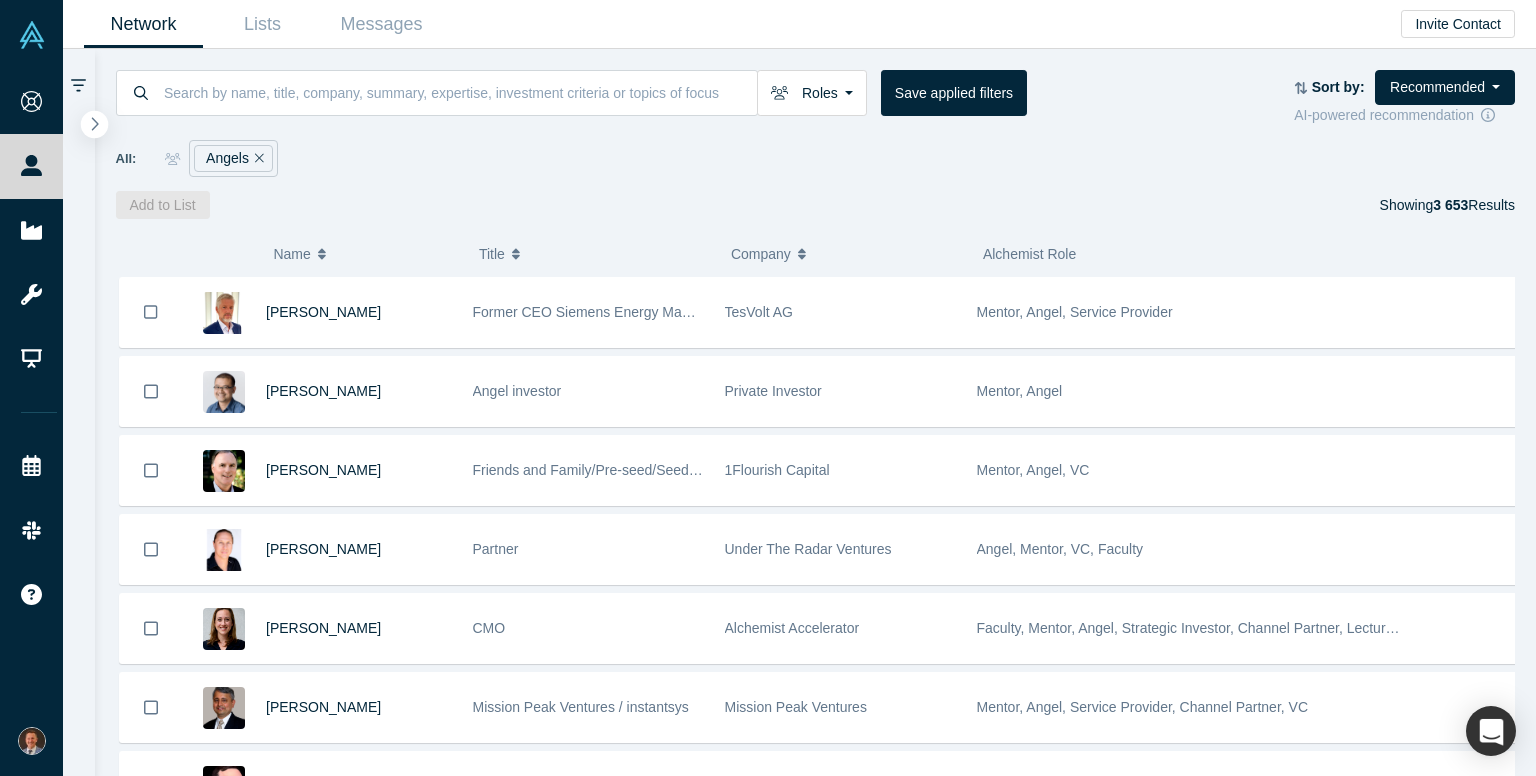 click at bounding box center (94, 124) 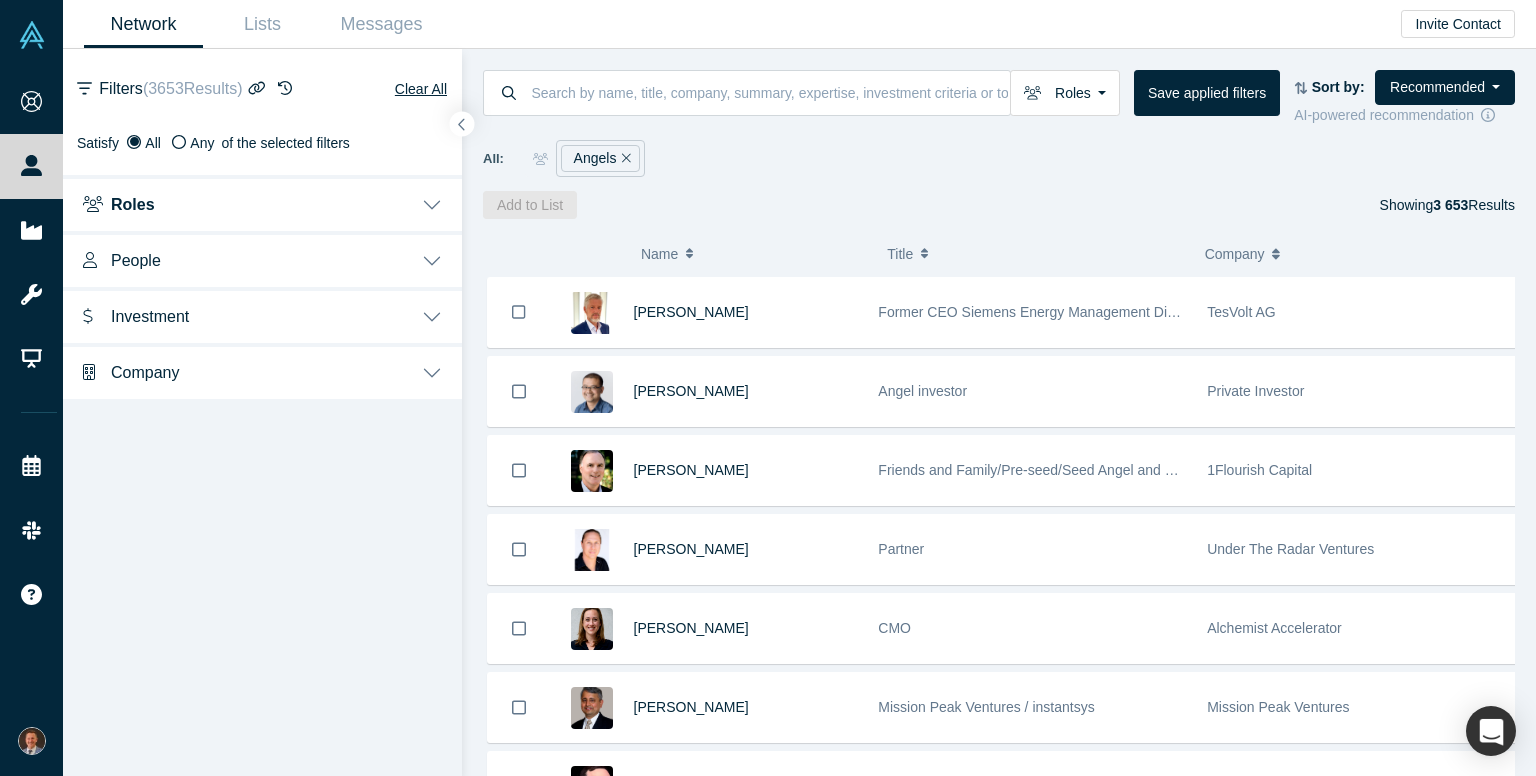 click on "Roles" at bounding box center (262, 203) 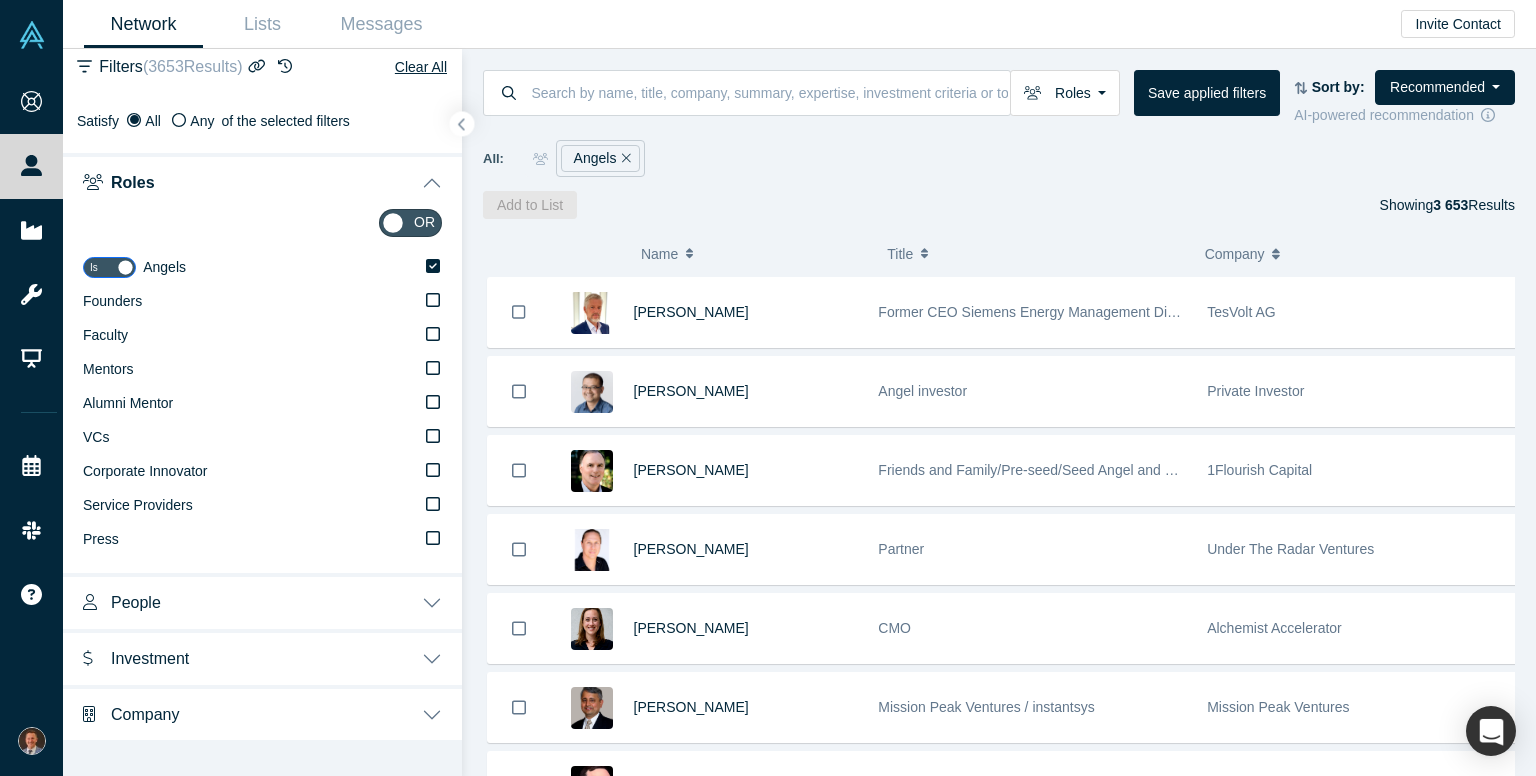 click on "People" at bounding box center (262, 601) 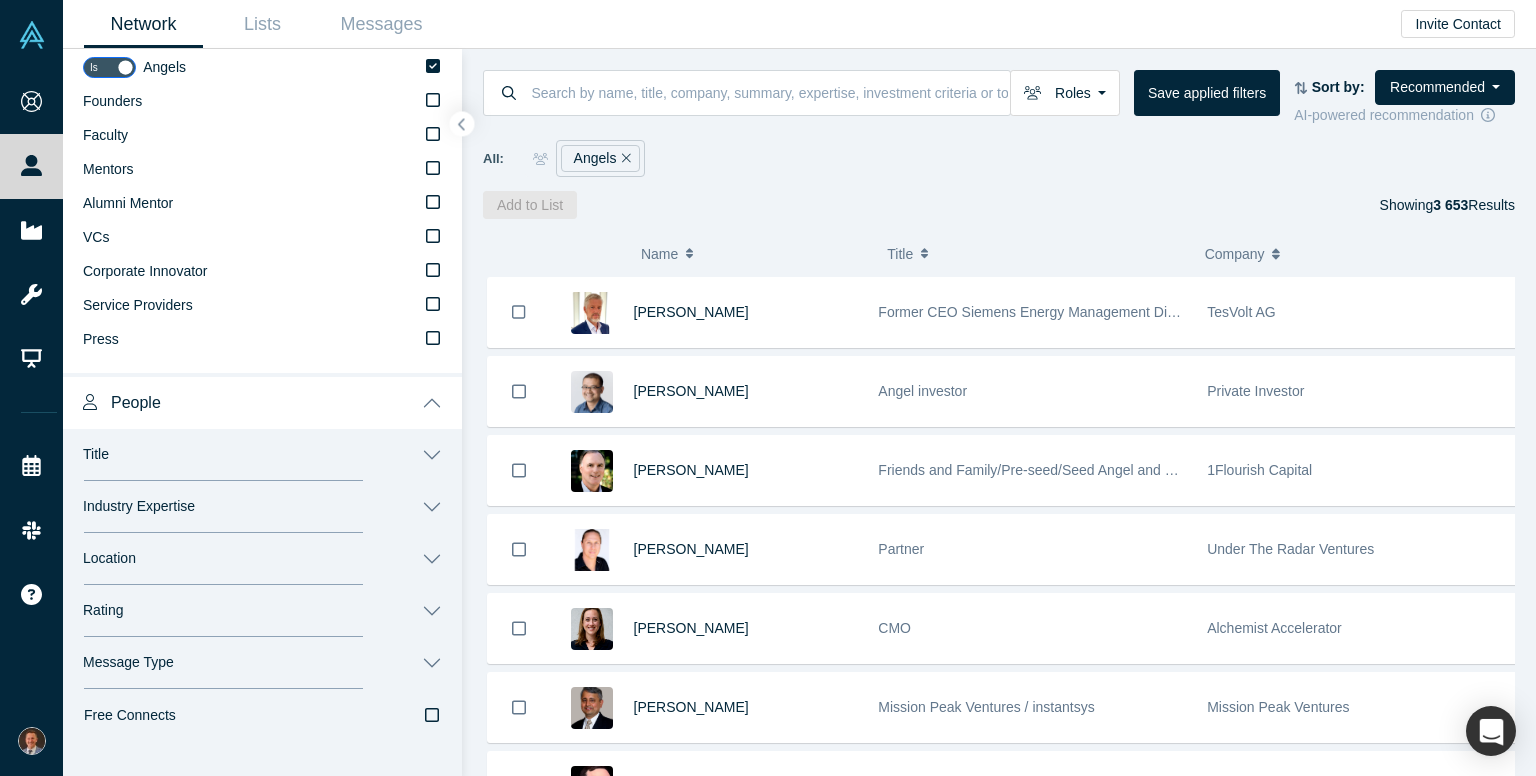 scroll, scrollTop: 422, scrollLeft: 0, axis: vertical 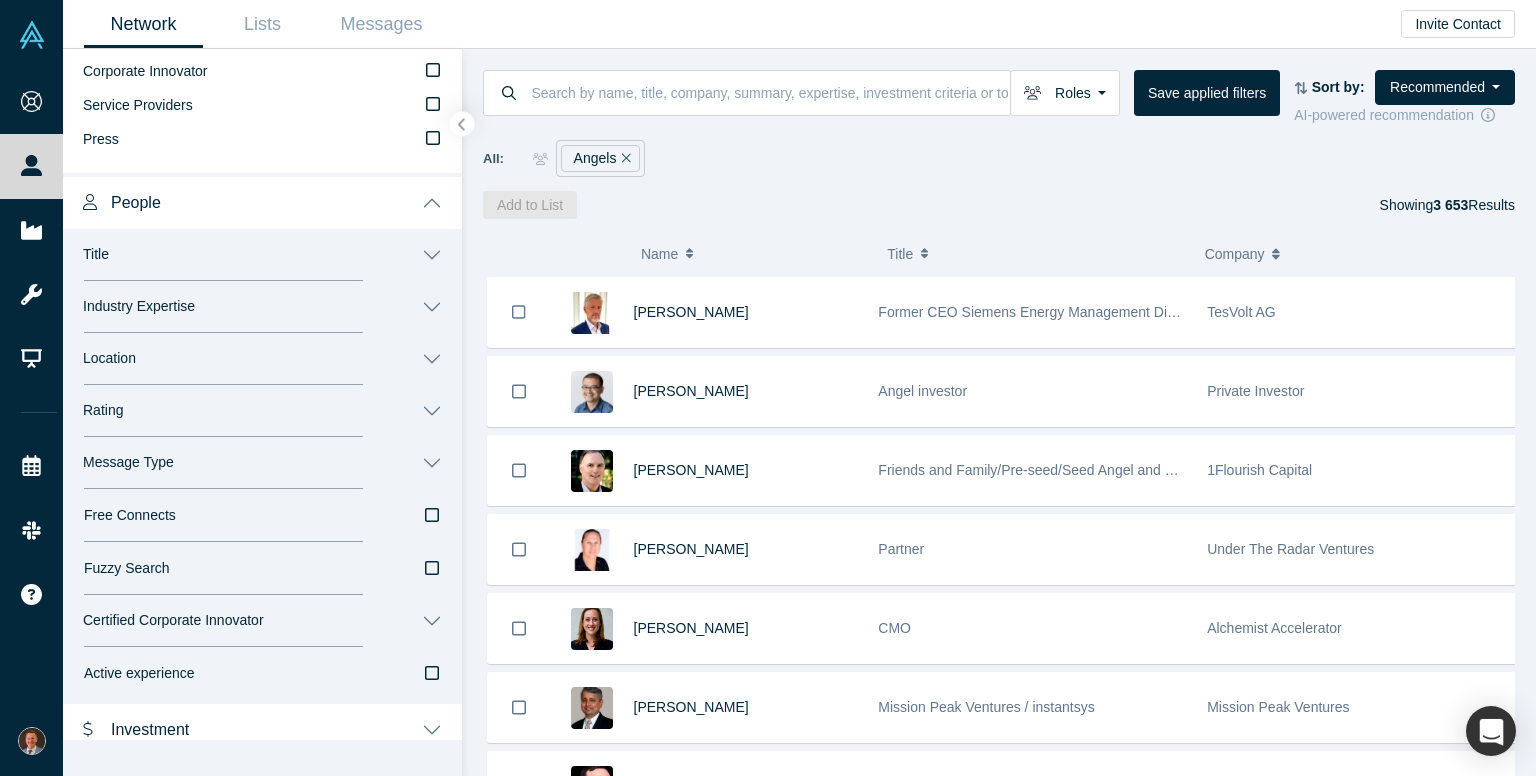 click on "Industry Expertise" at bounding box center (262, 307) 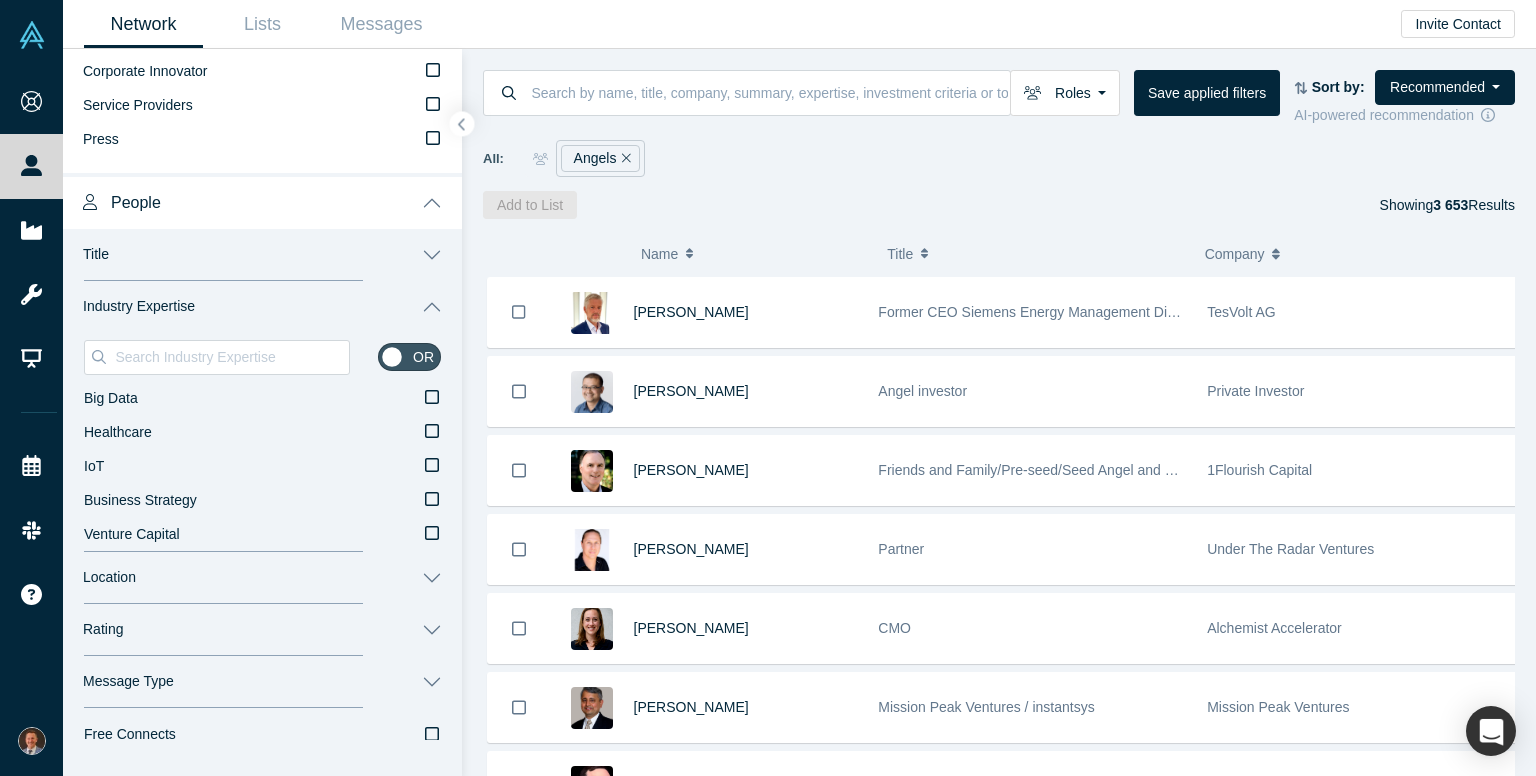 scroll, scrollTop: 522, scrollLeft: 0, axis: vertical 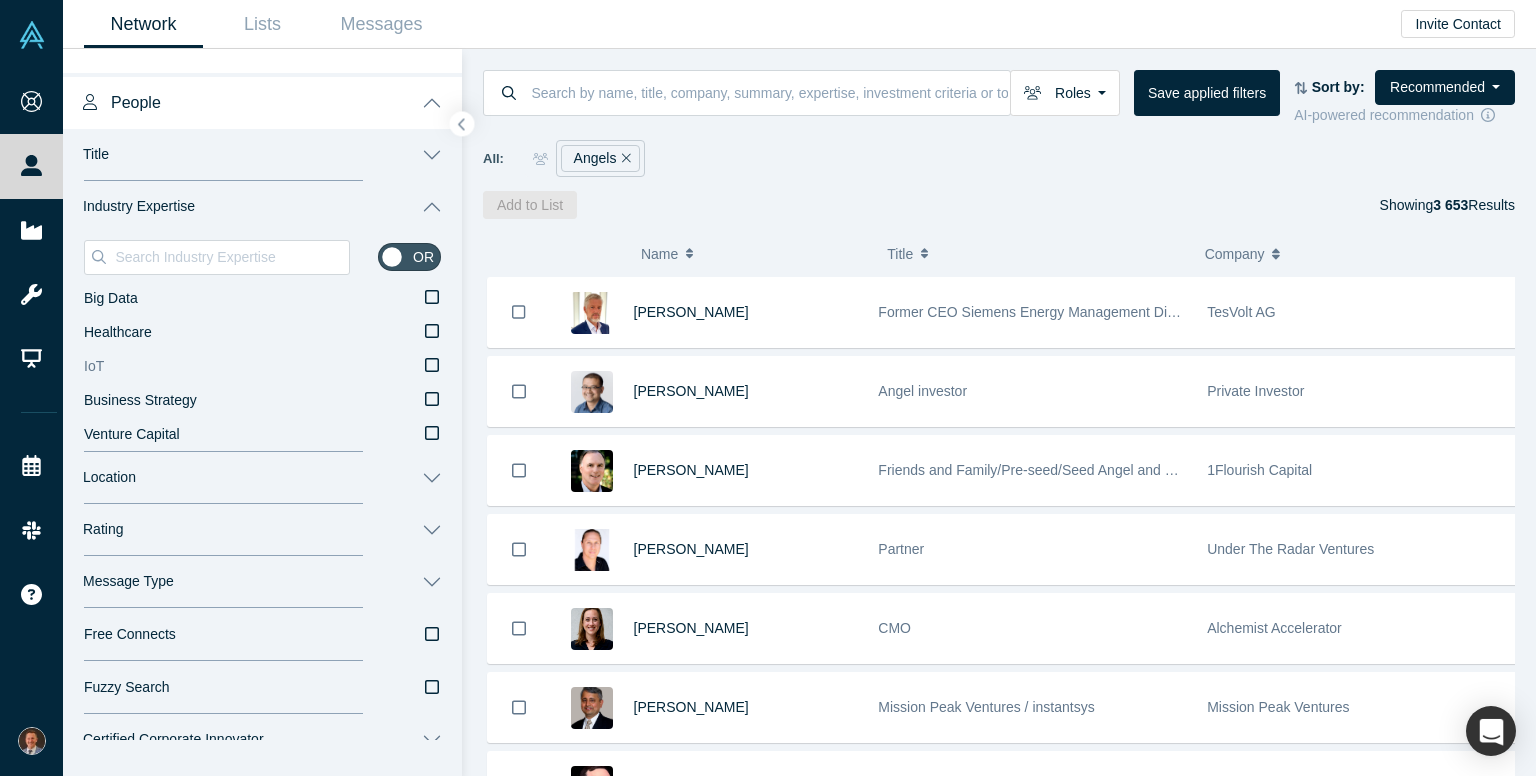 click on "IoT" at bounding box center (262, 367) 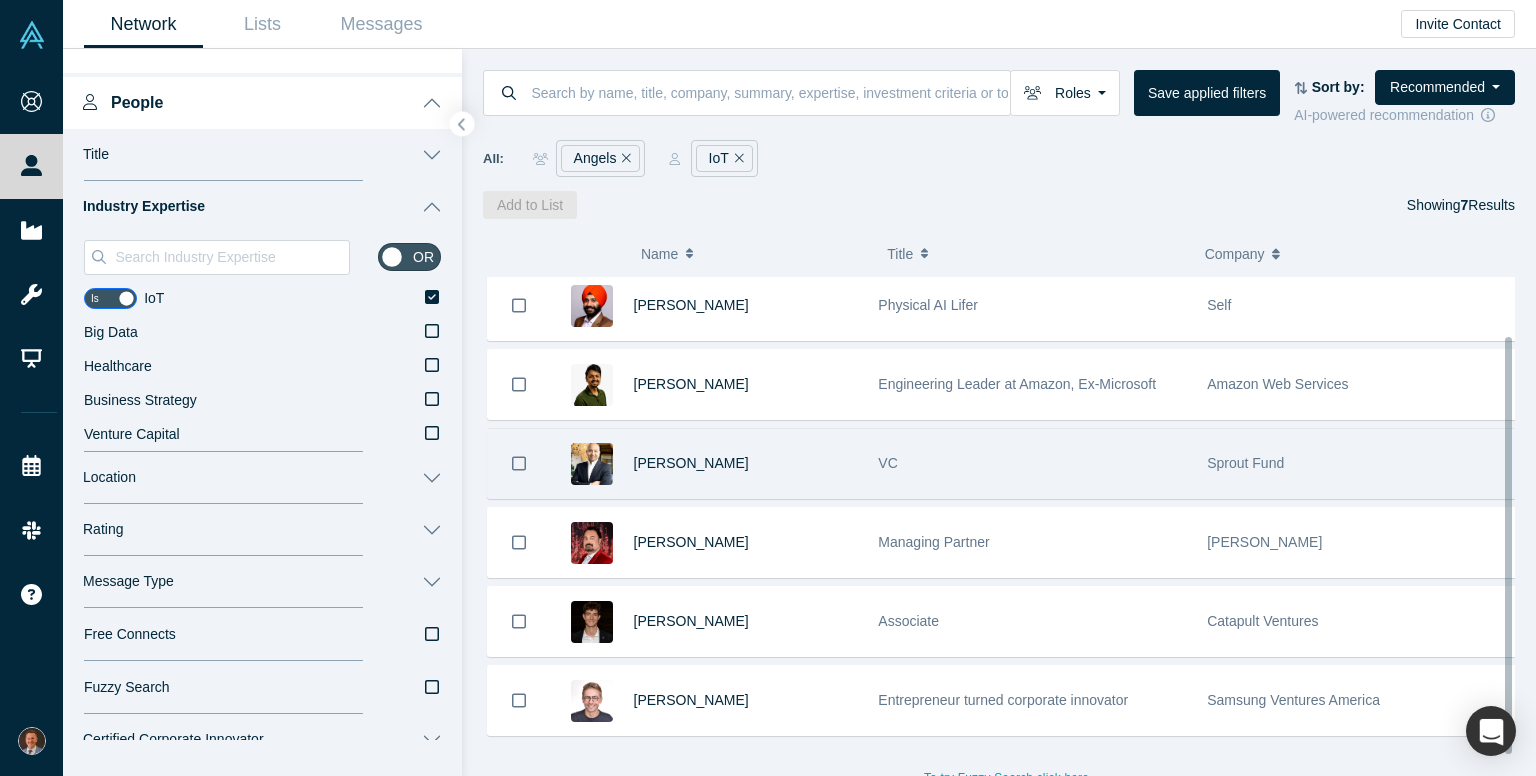 scroll, scrollTop: 0, scrollLeft: 0, axis: both 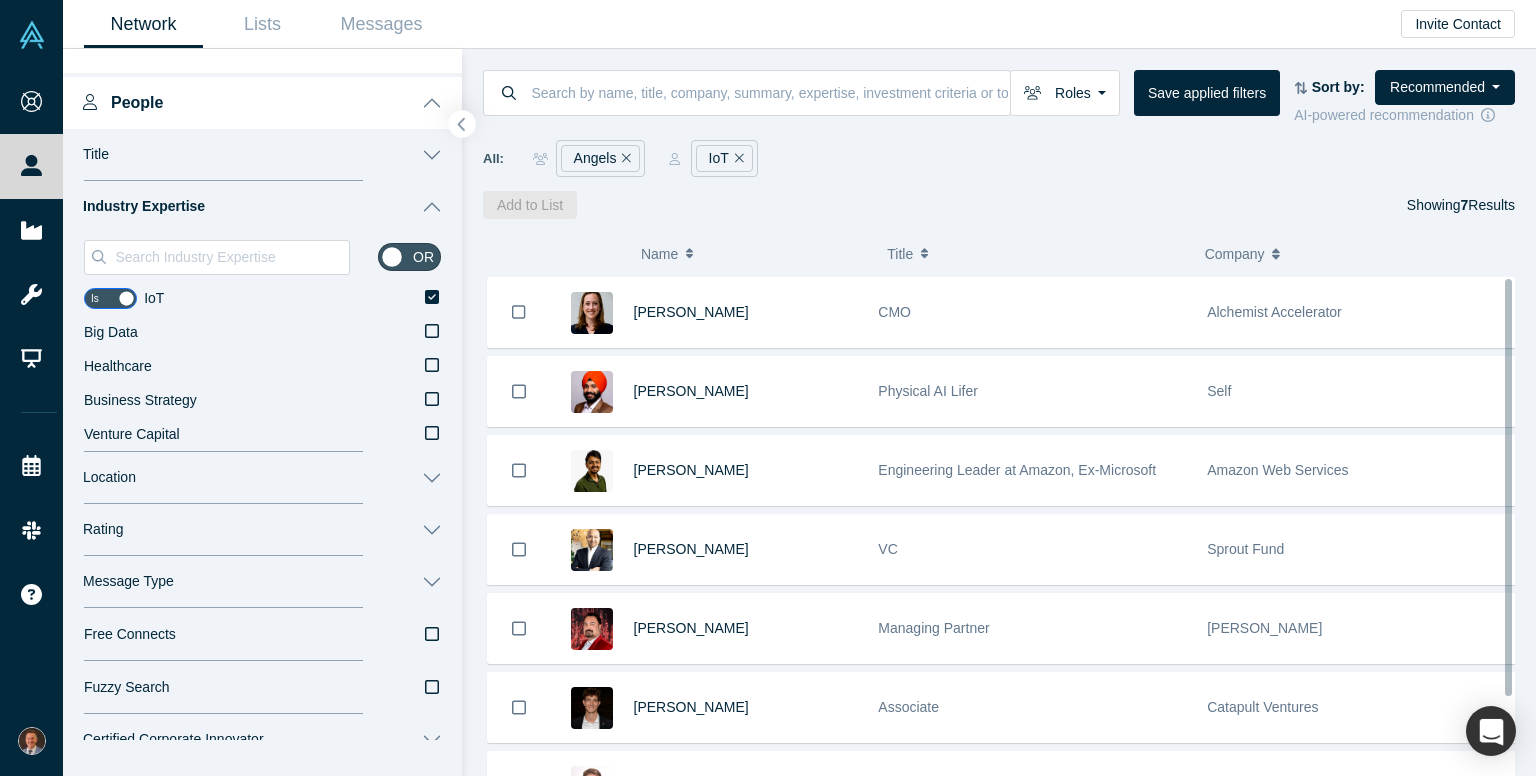click 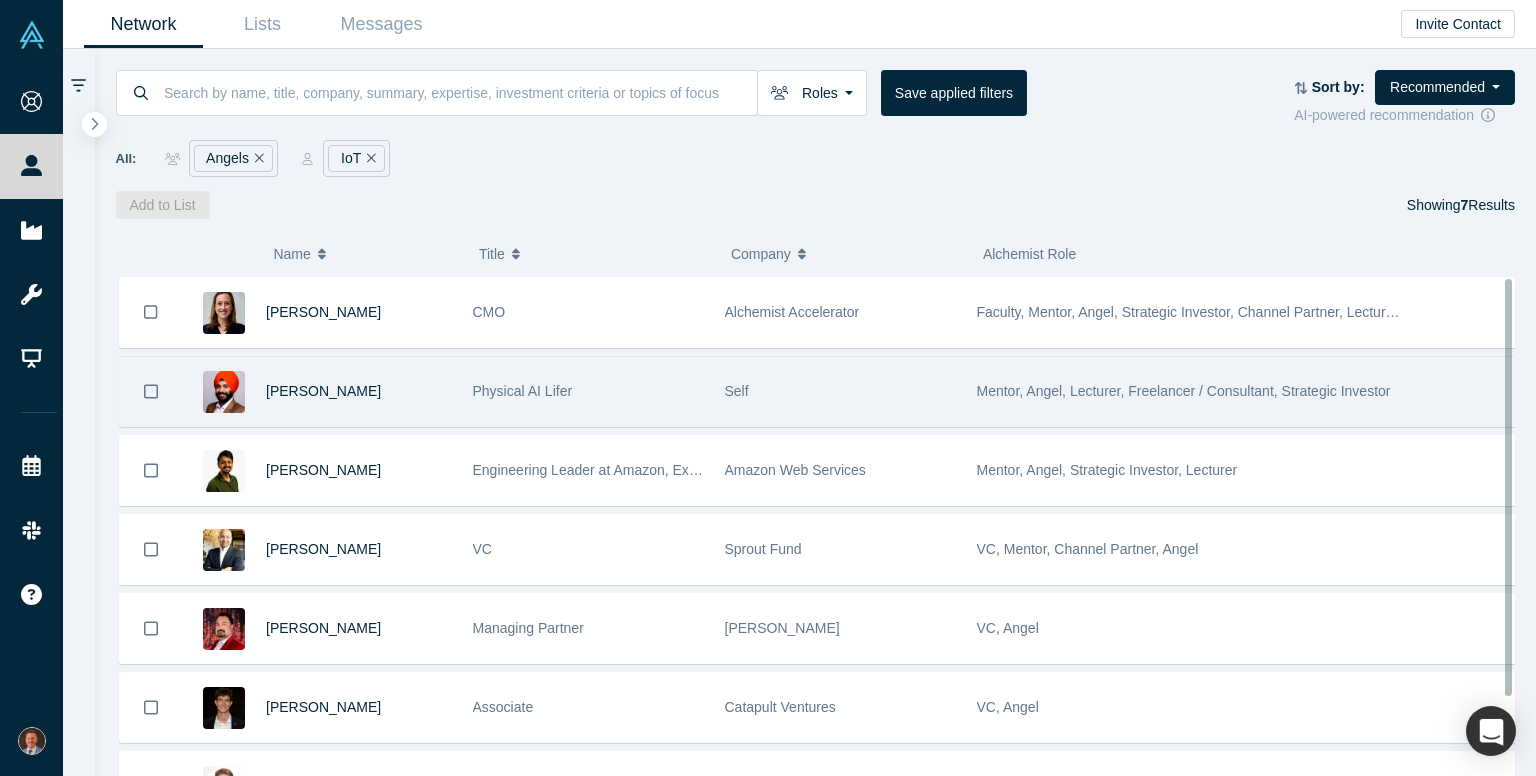 scroll, scrollTop: 0, scrollLeft: 0, axis: both 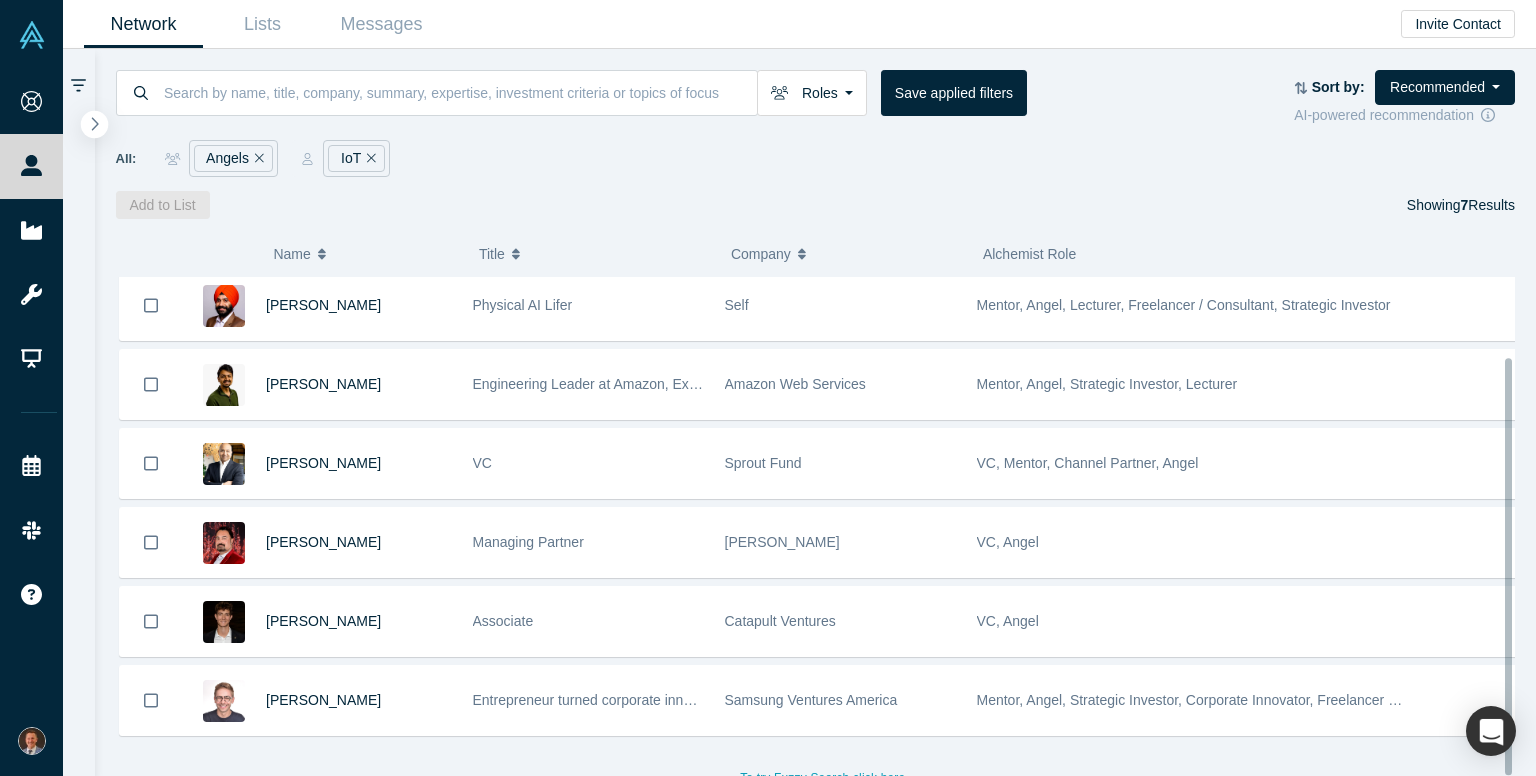 click 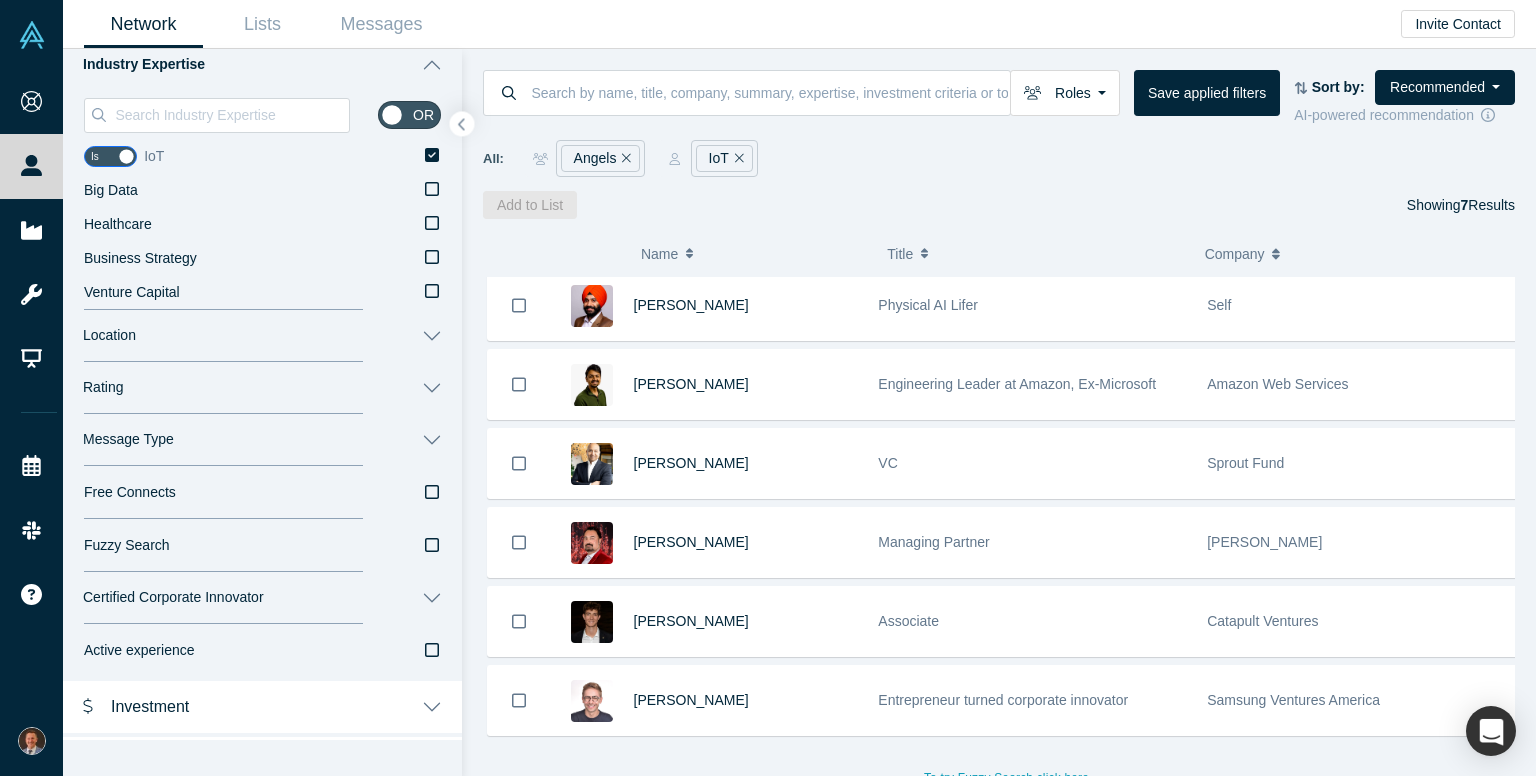scroll, scrollTop: 700, scrollLeft: 0, axis: vertical 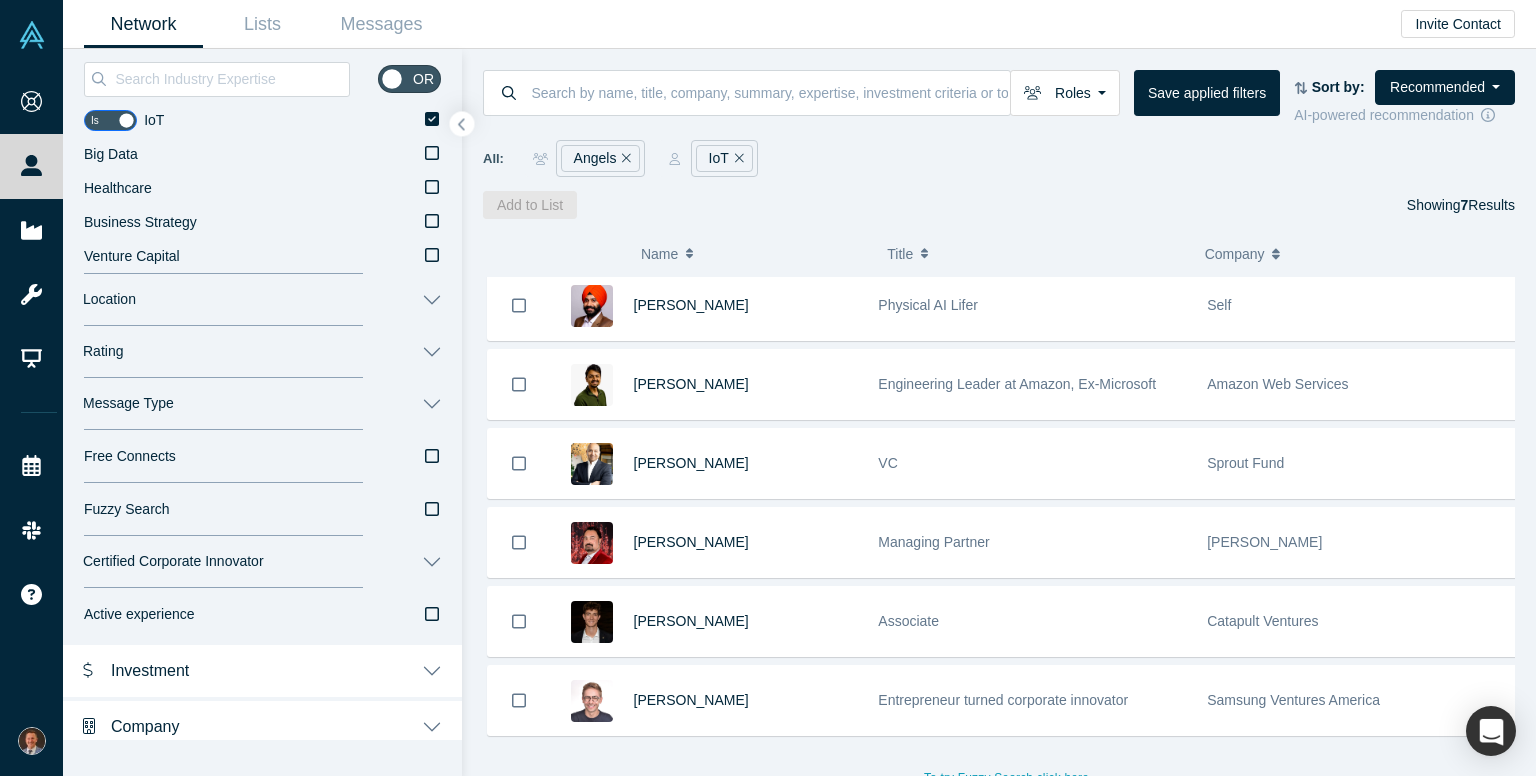 click on "Location" at bounding box center (262, 300) 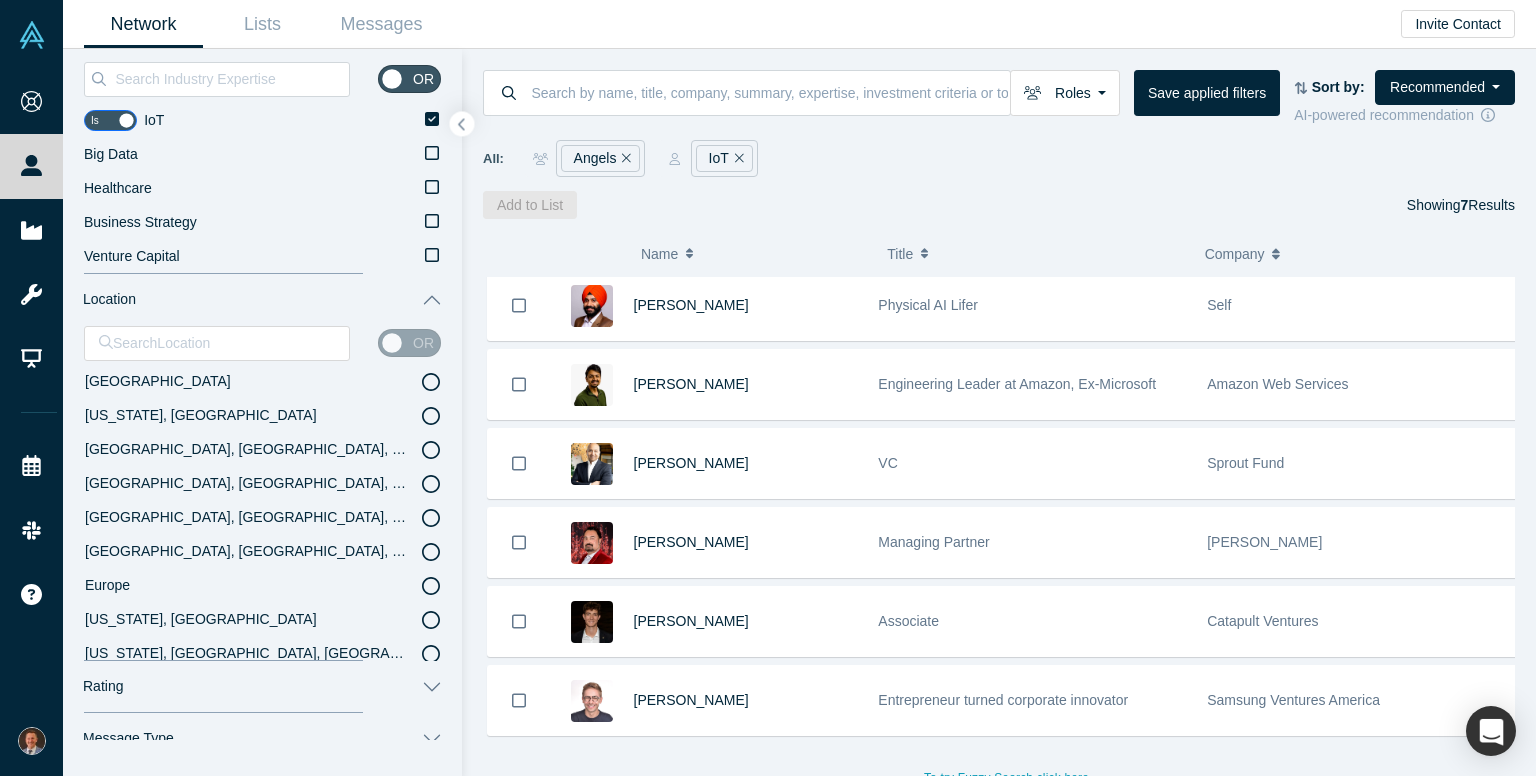 click on "Location" at bounding box center (262, 300) 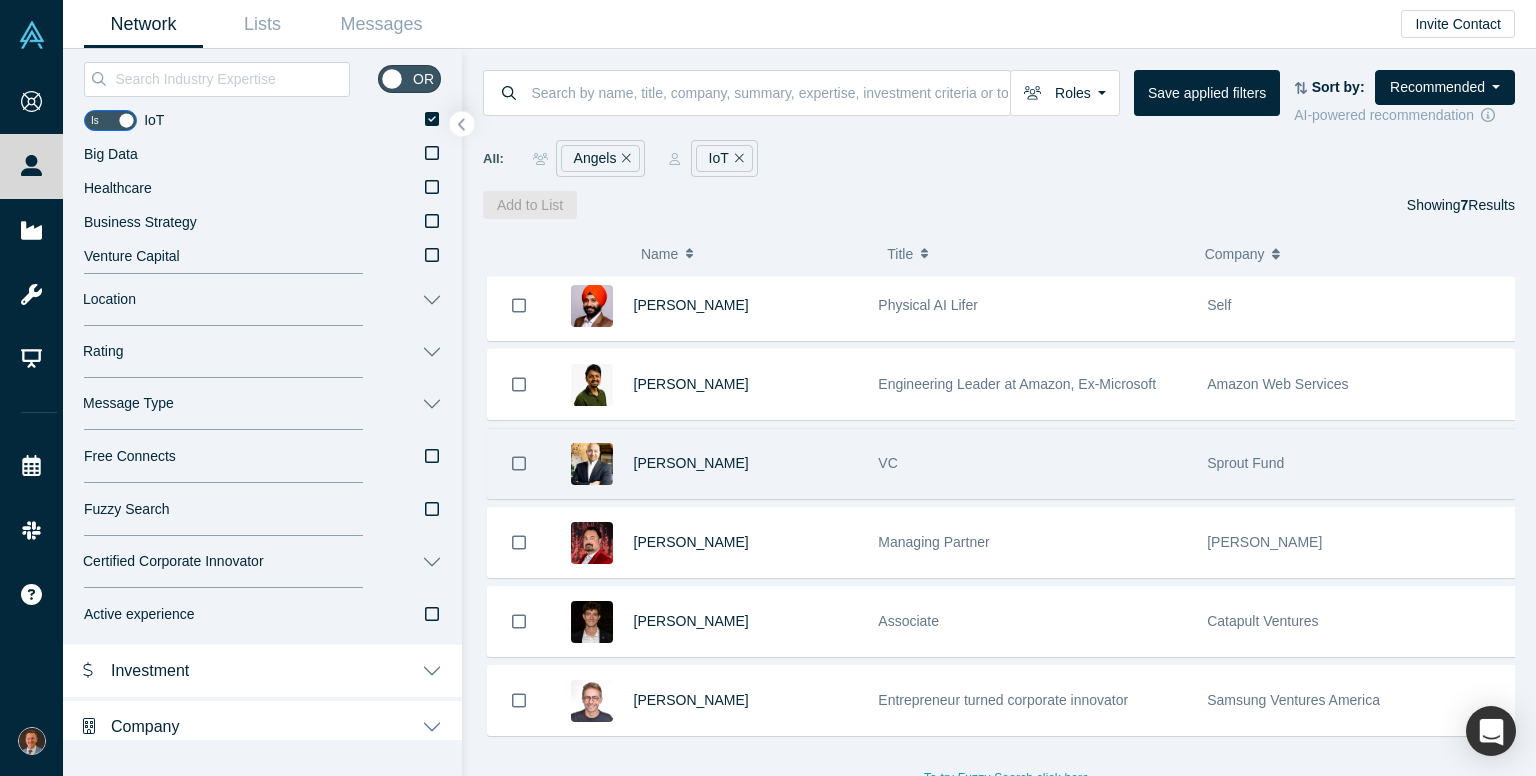 scroll, scrollTop: 0, scrollLeft: 0, axis: both 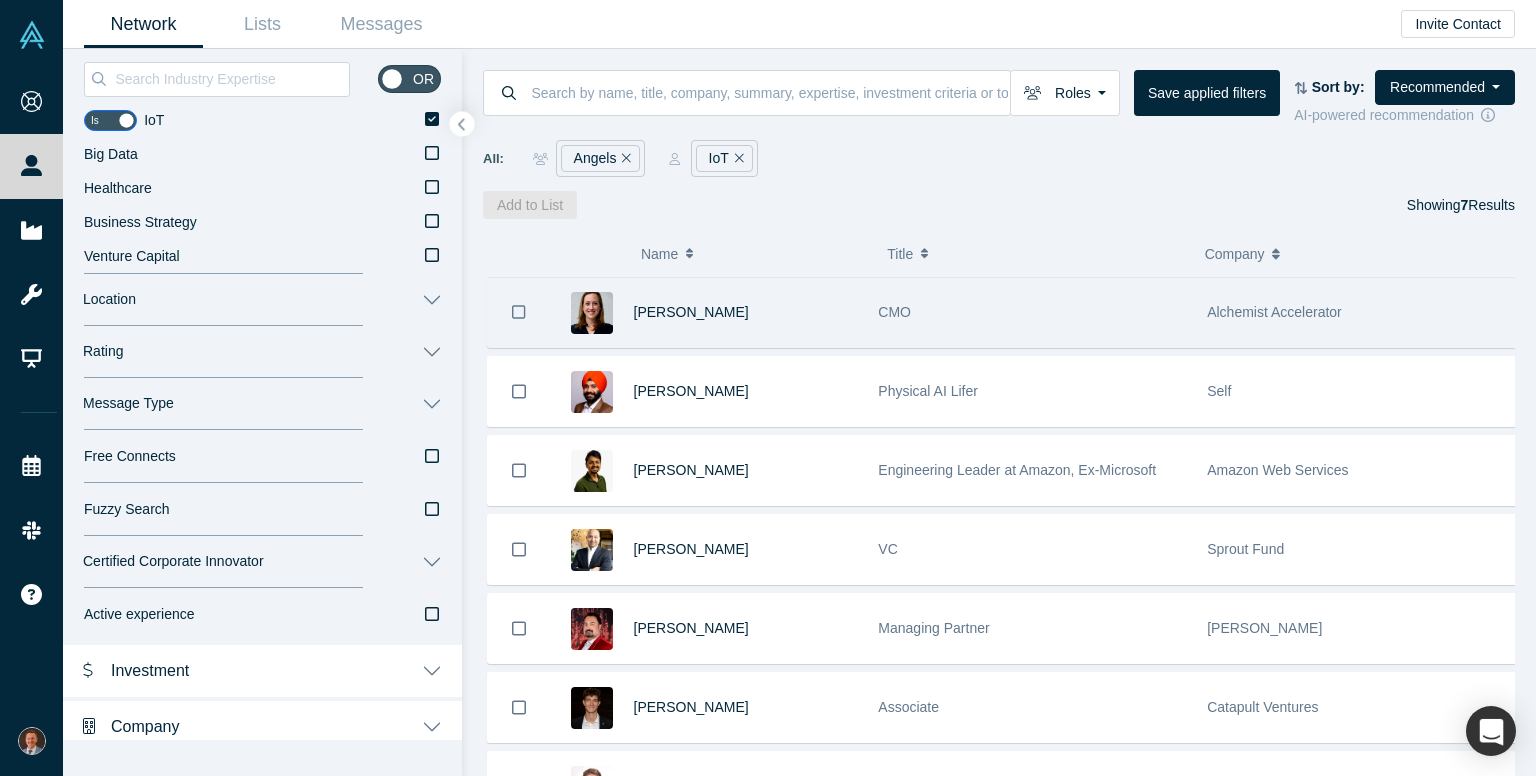 click on "CMO" at bounding box center [1032, 312] 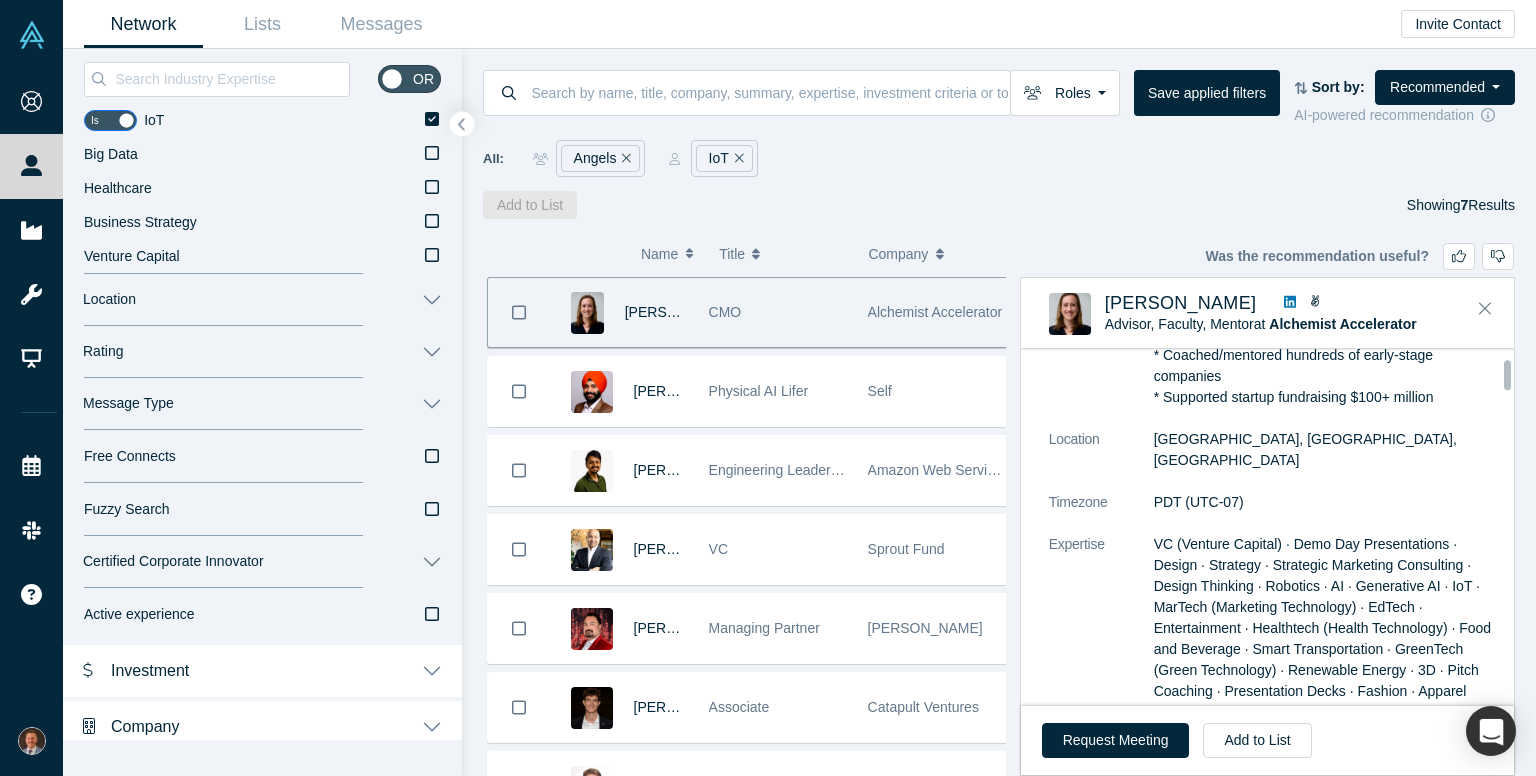 scroll, scrollTop: 0, scrollLeft: 0, axis: both 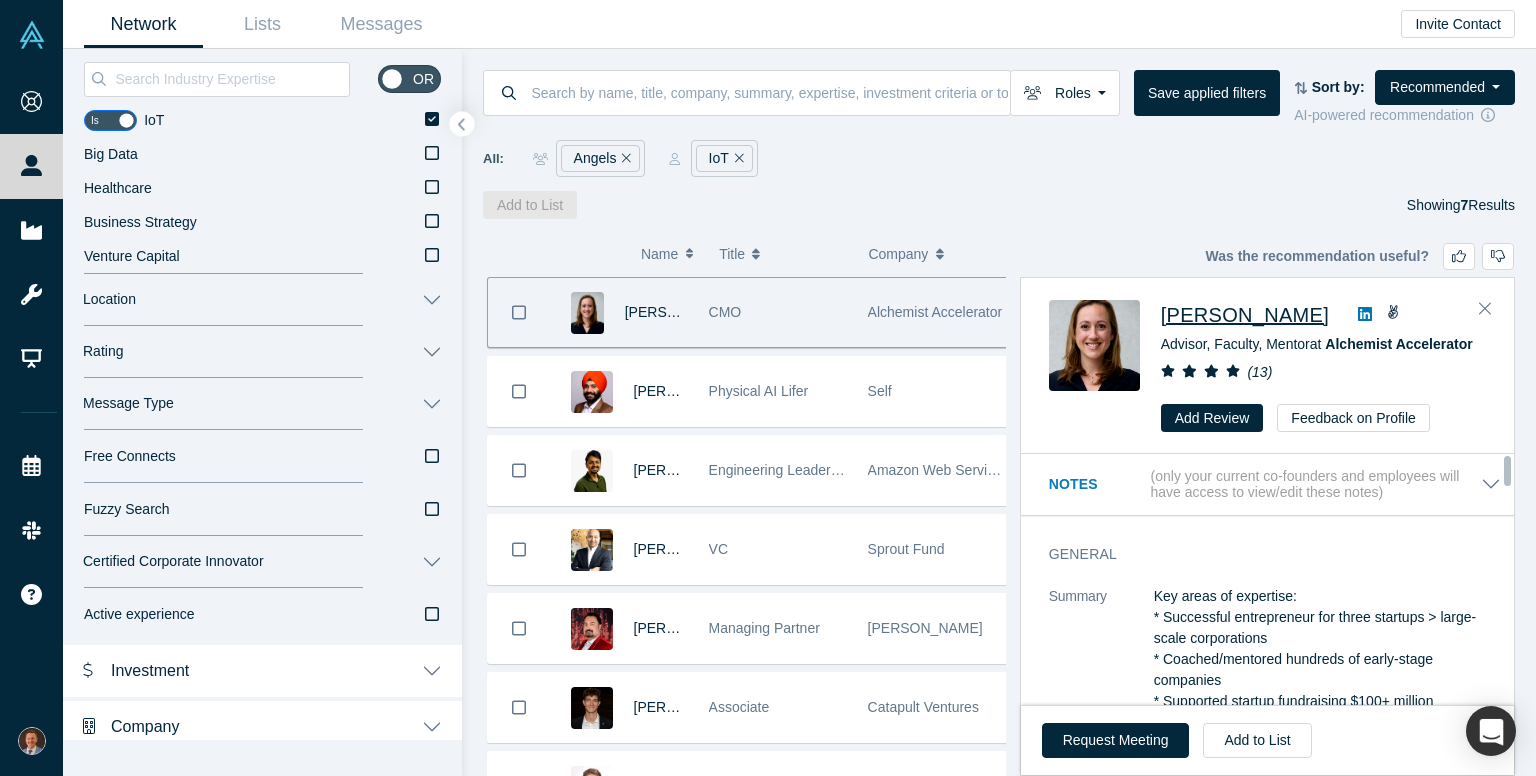 click on "Devon Crews" at bounding box center (1245, 315) 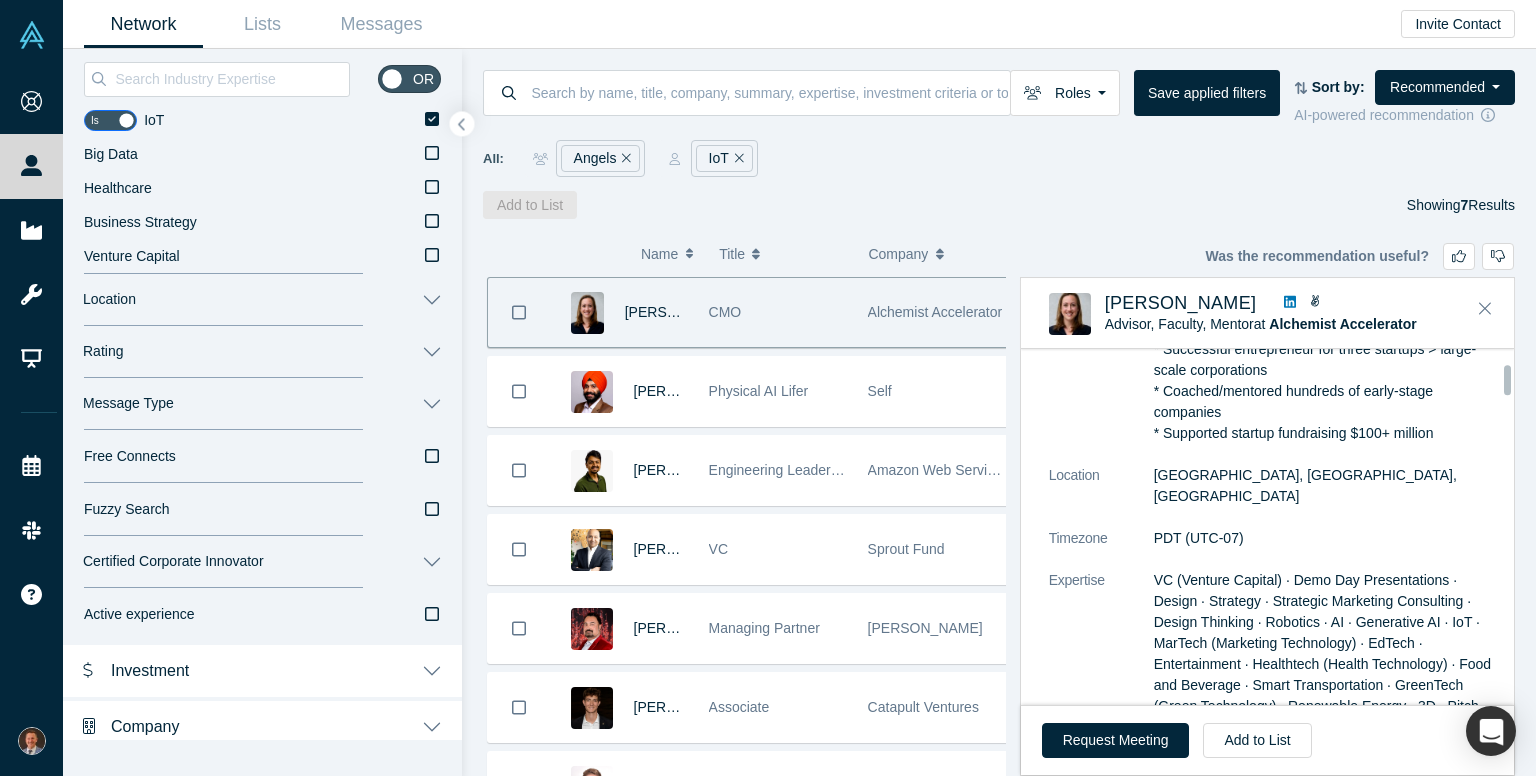 scroll, scrollTop: 200, scrollLeft: 0, axis: vertical 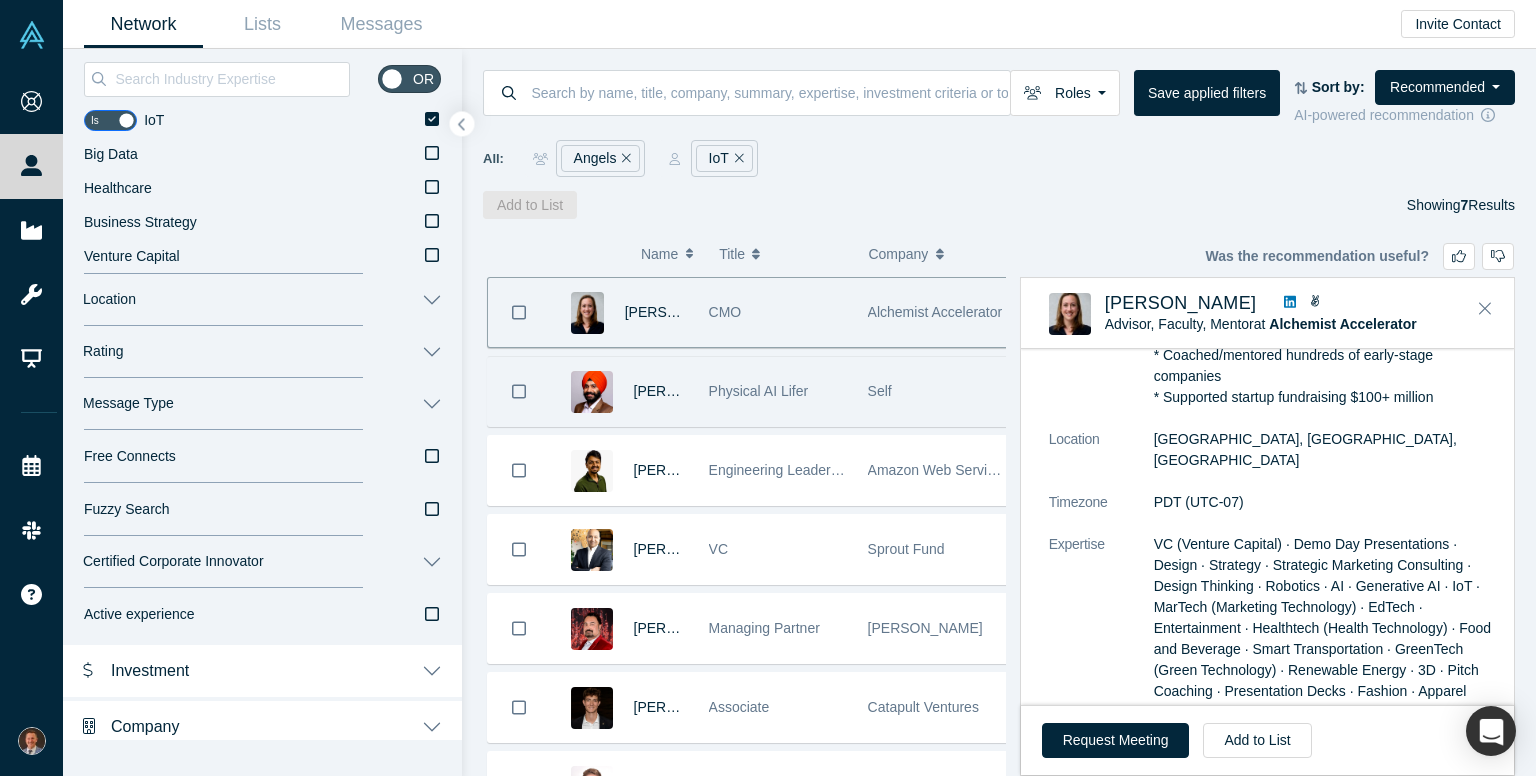 click on "Physical AI Lifer" at bounding box center [759, 391] 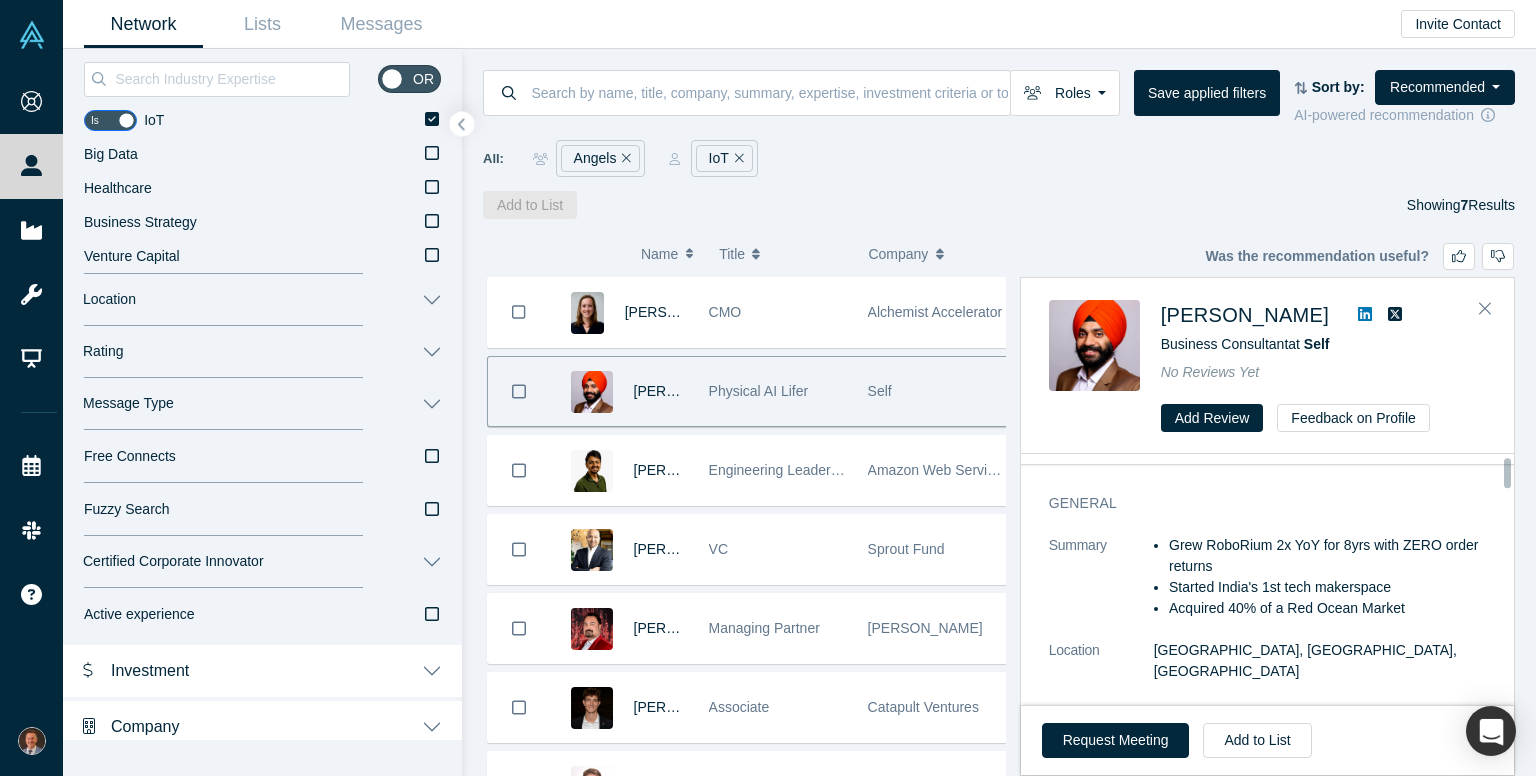 scroll, scrollTop: 0, scrollLeft: 0, axis: both 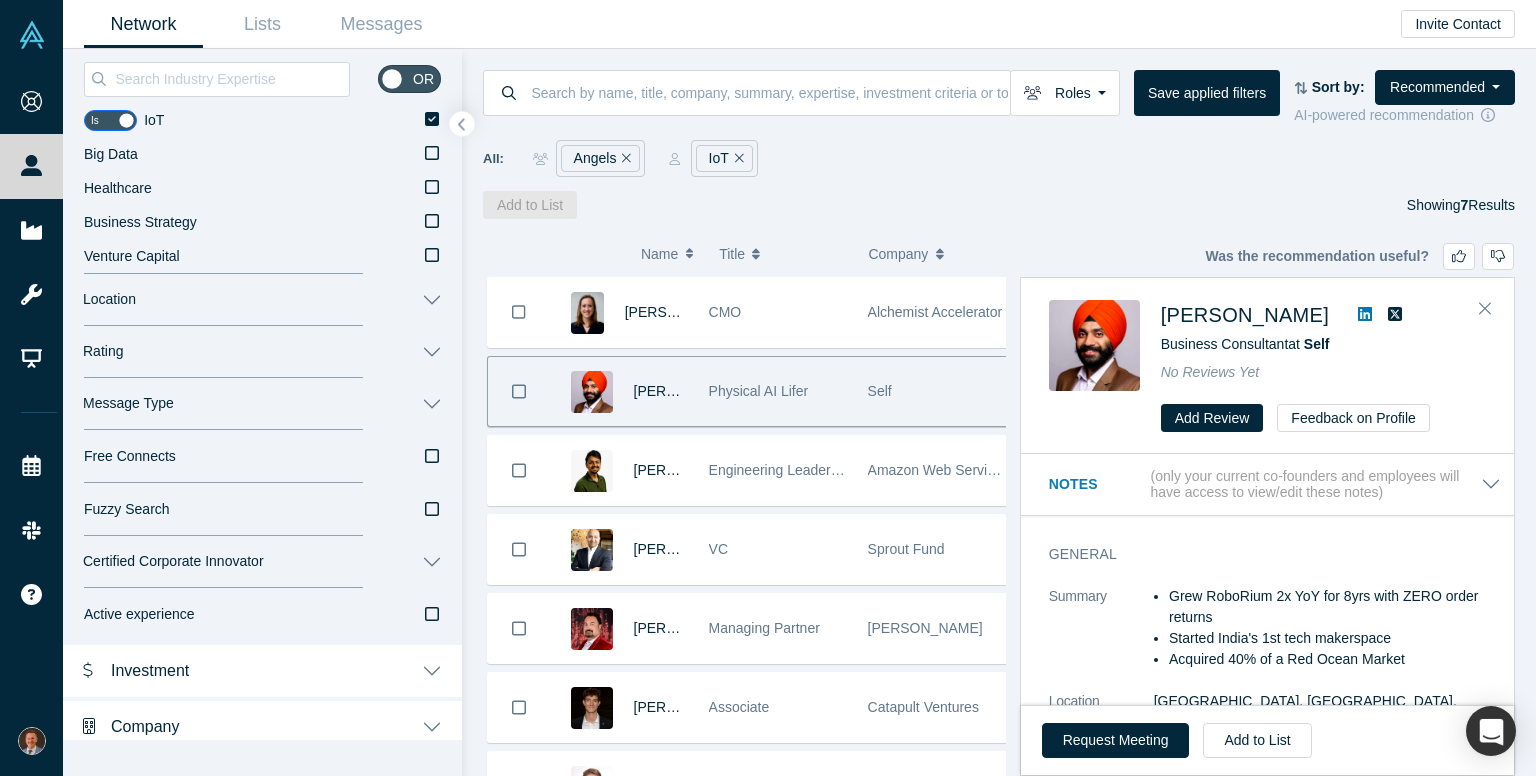 click at bounding box center (1094, 345) 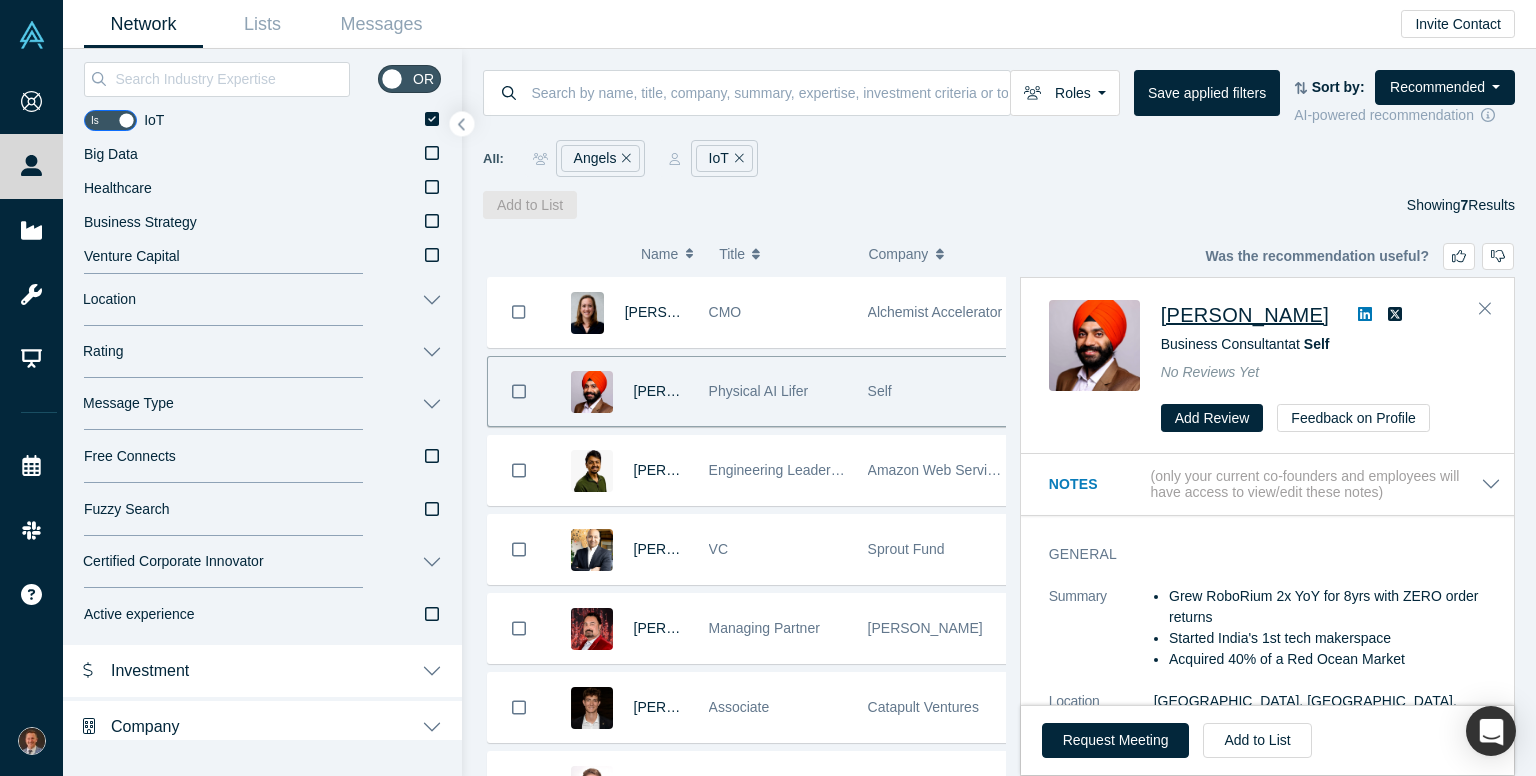click on "Jasmeet Singh" at bounding box center [1245, 315] 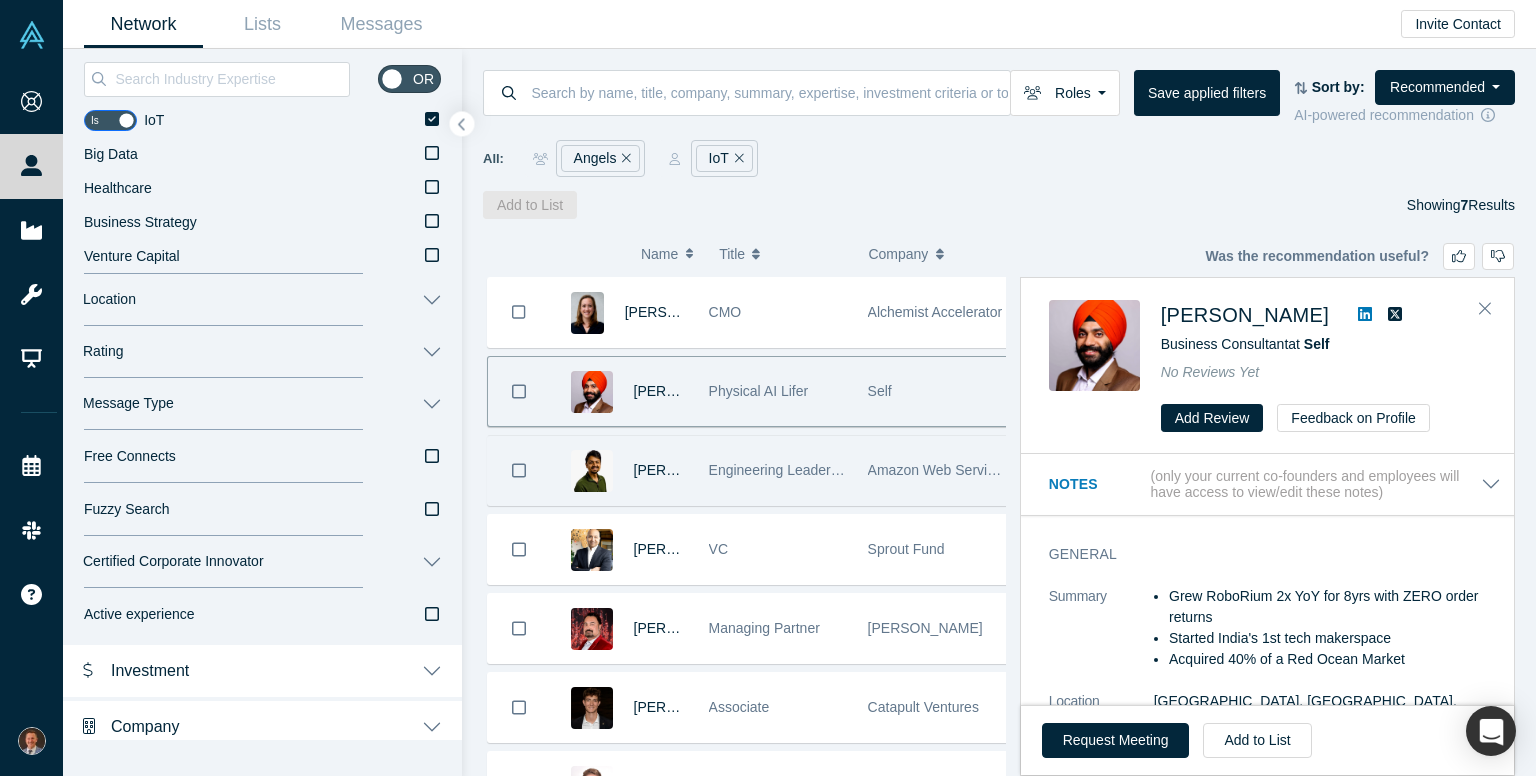 click on "Engineering Leader at Amazon, Ex-Microsoft" at bounding box center (848, 470) 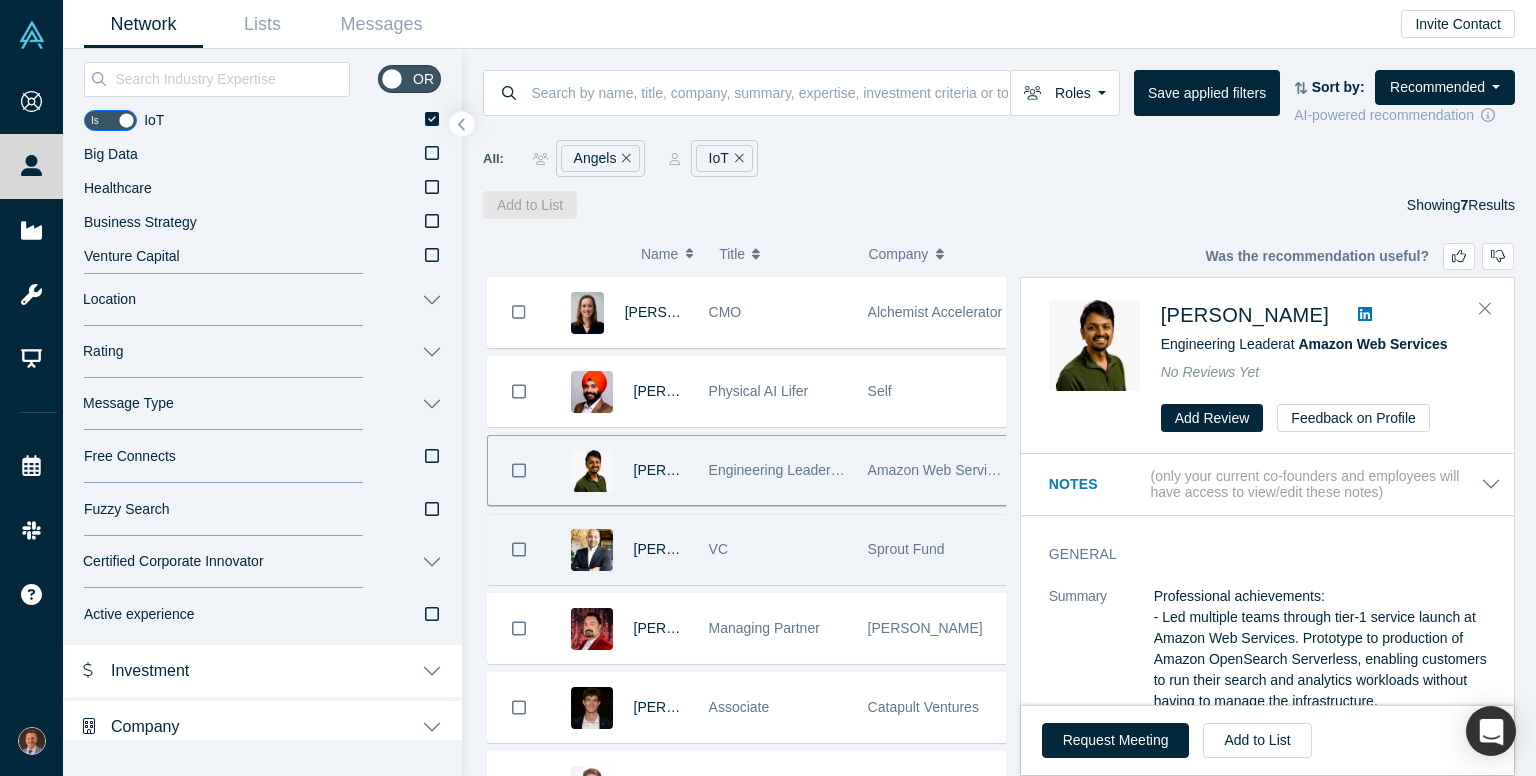 scroll, scrollTop: 96, scrollLeft: 0, axis: vertical 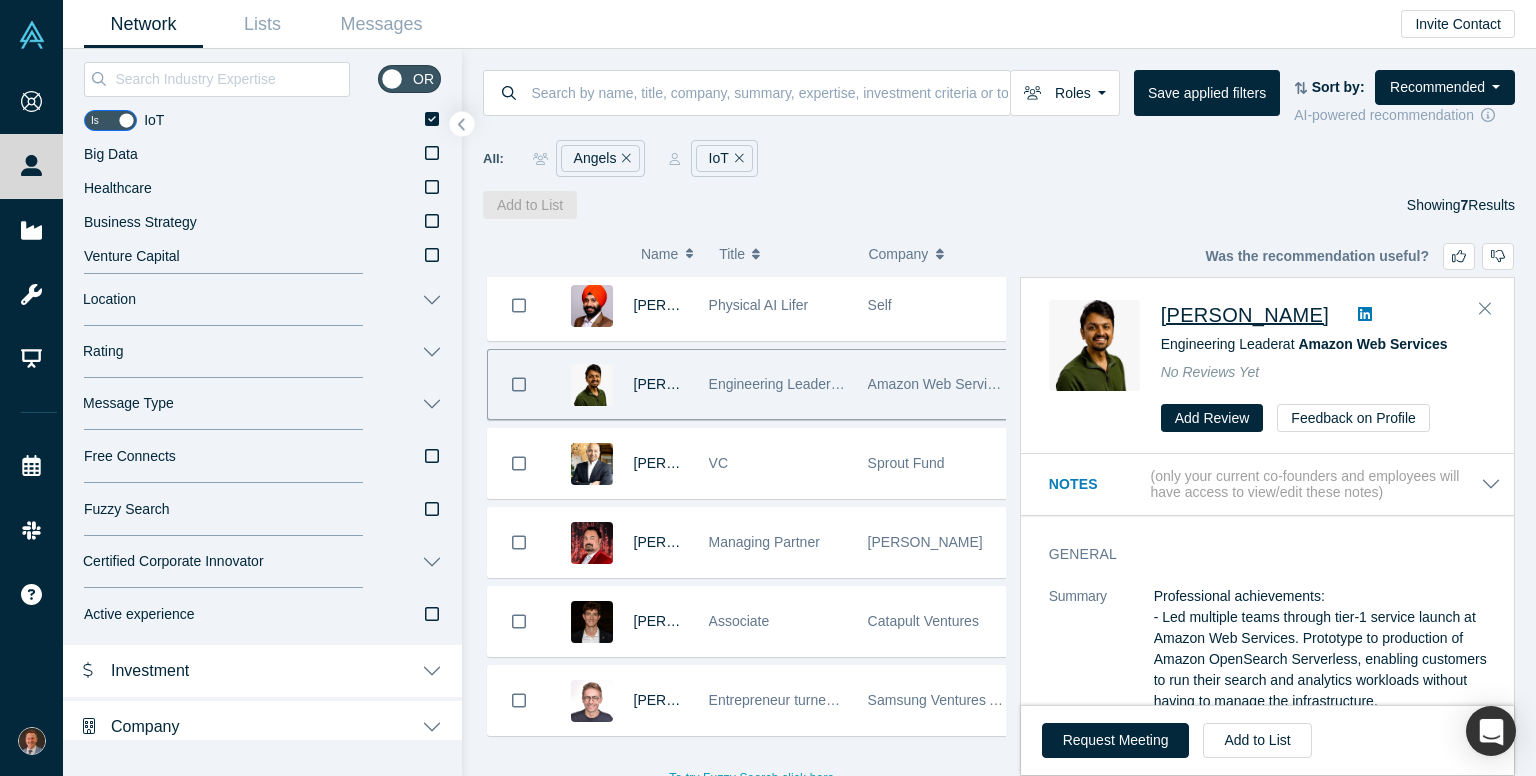 click on "Milav Shah" at bounding box center (1245, 315) 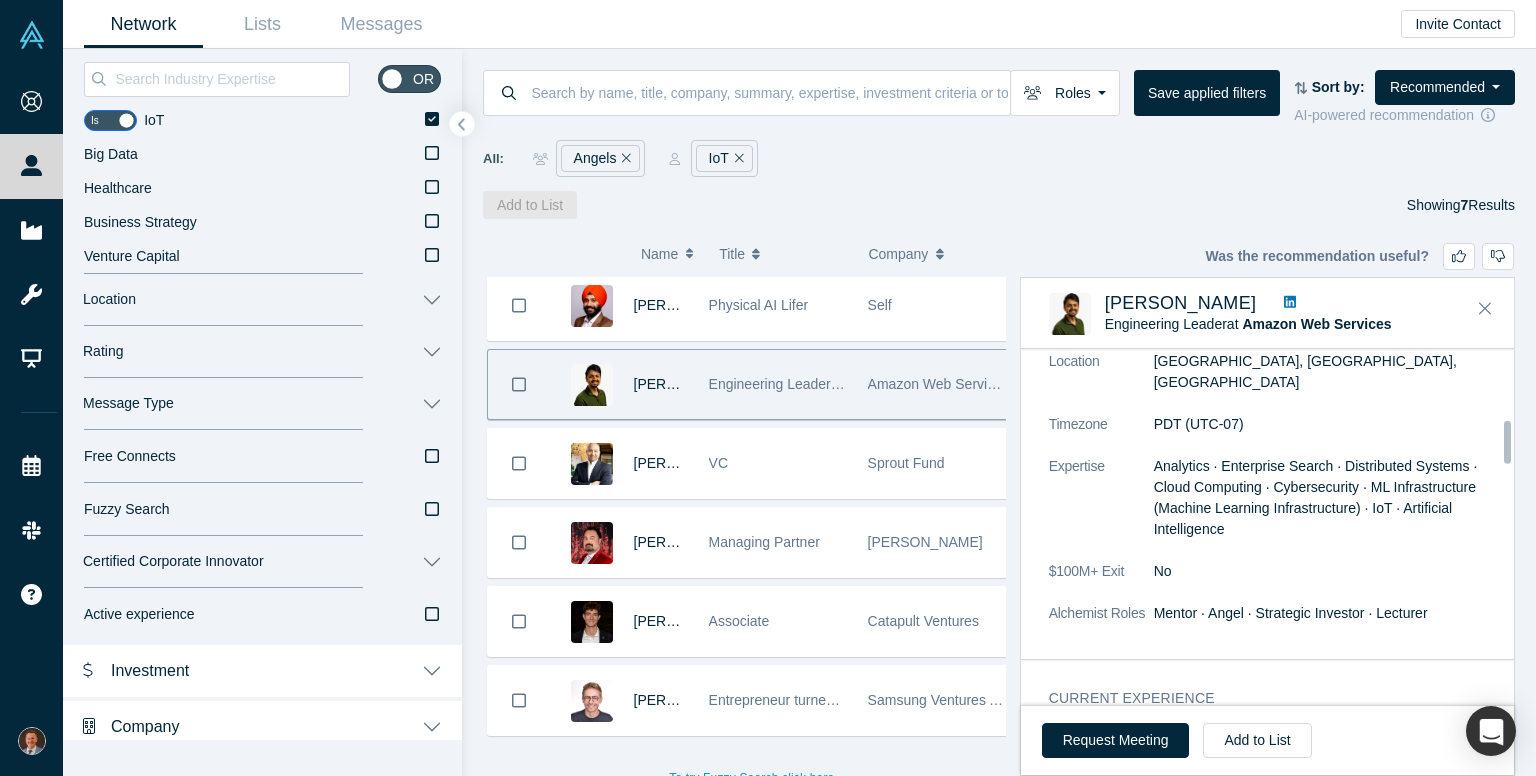 scroll, scrollTop: 600, scrollLeft: 0, axis: vertical 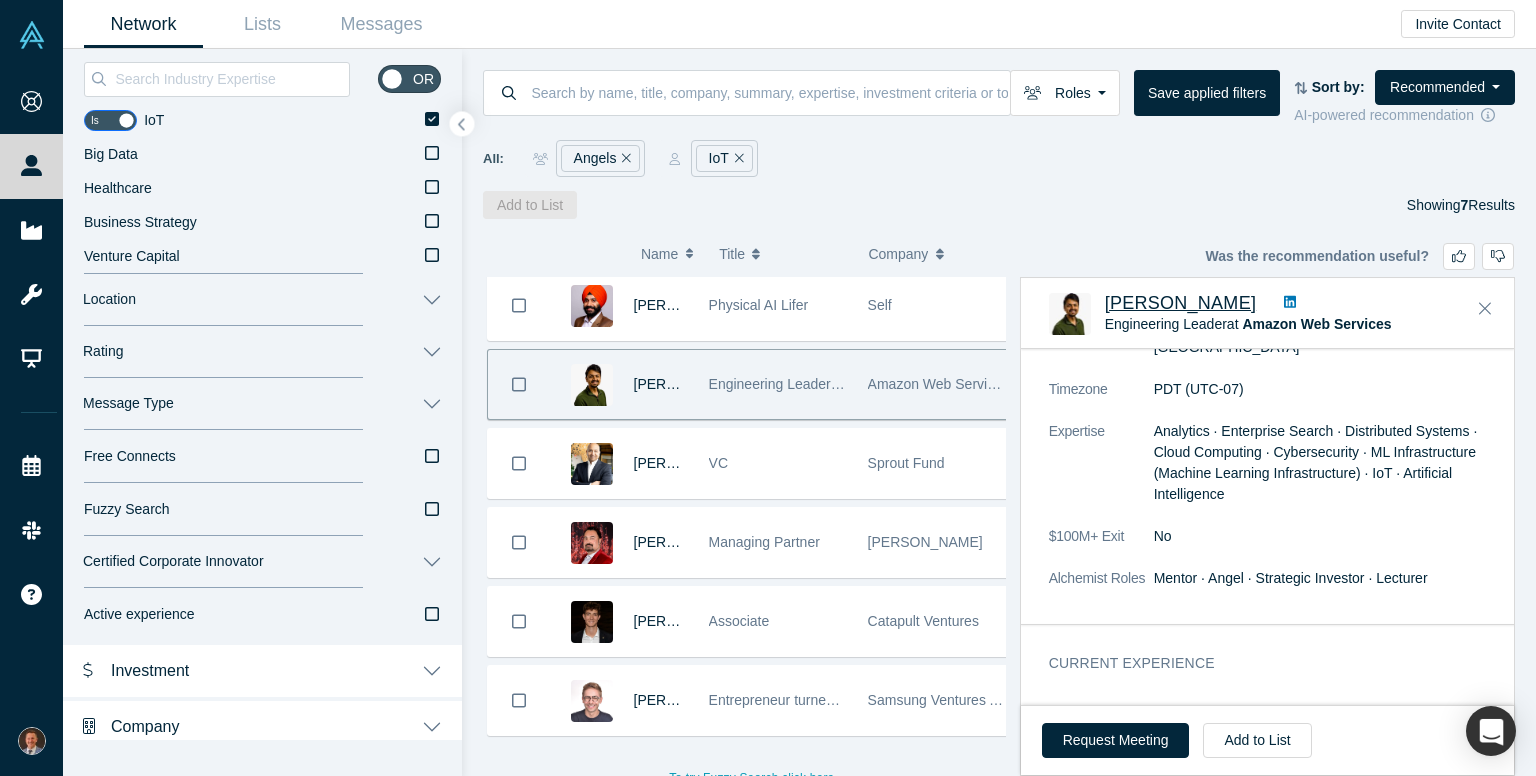 click on "Milav Shah" at bounding box center (1181, 303) 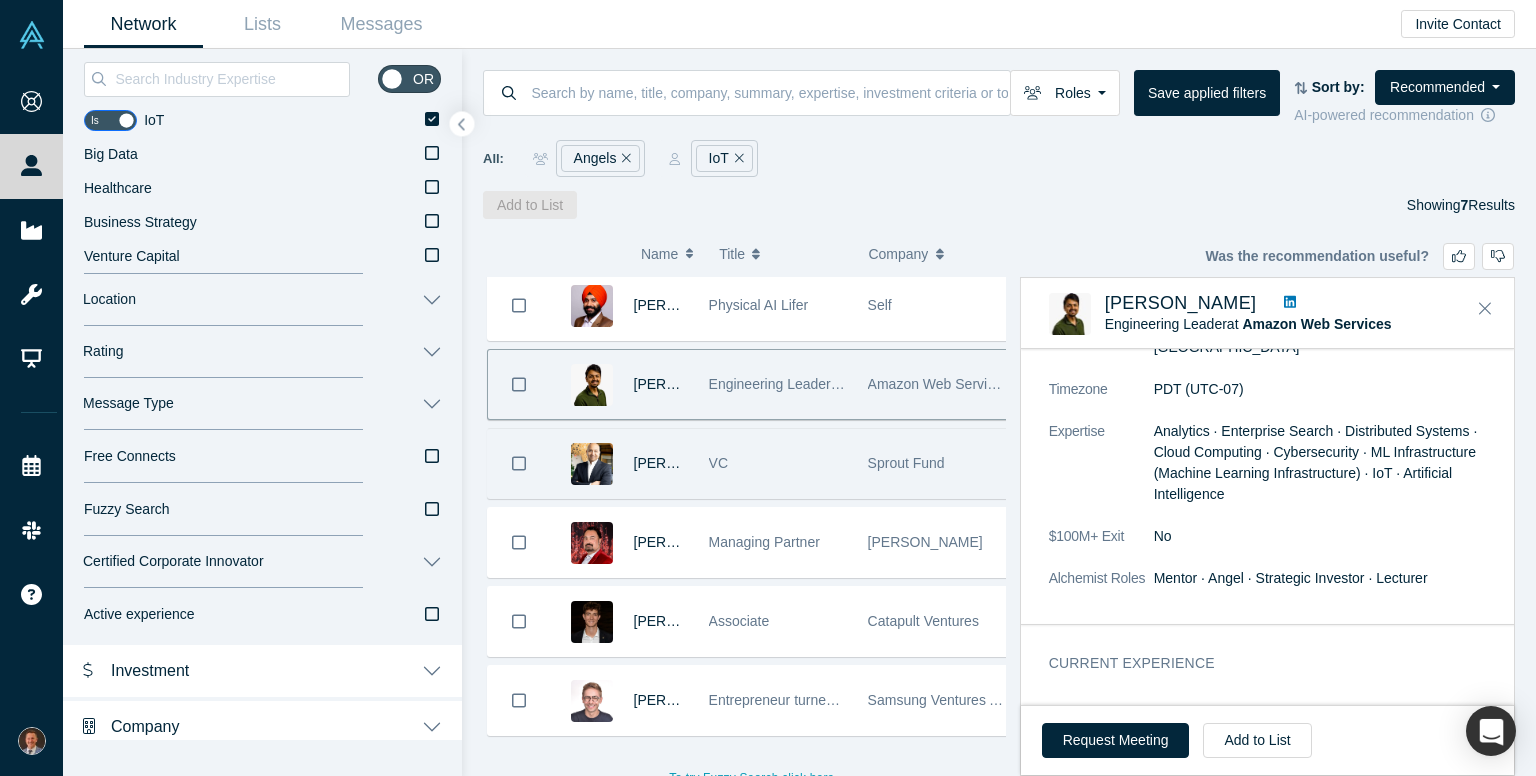 click on "Abhay Ghatpande" at bounding box center [624, 463] 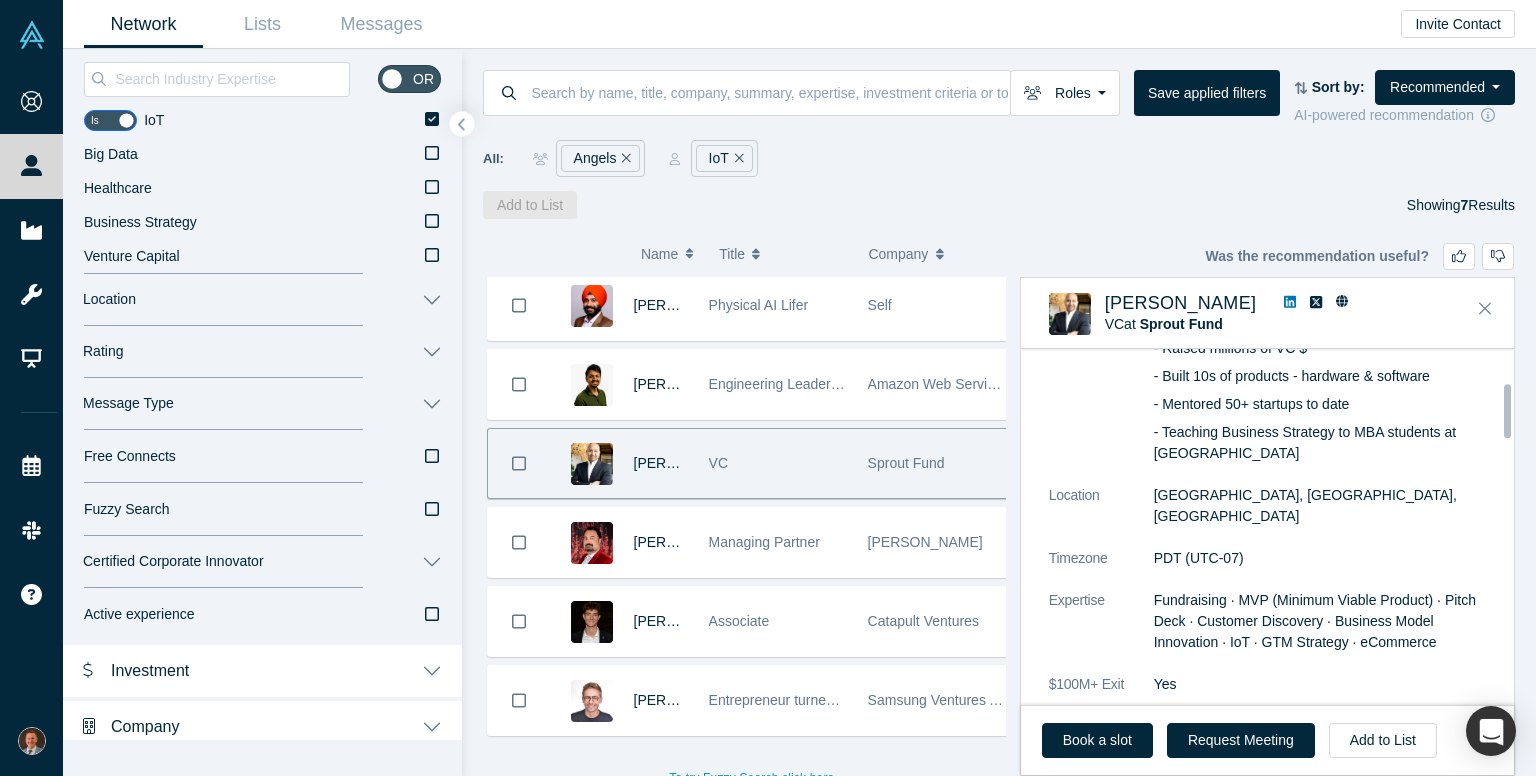 scroll, scrollTop: 300, scrollLeft: 0, axis: vertical 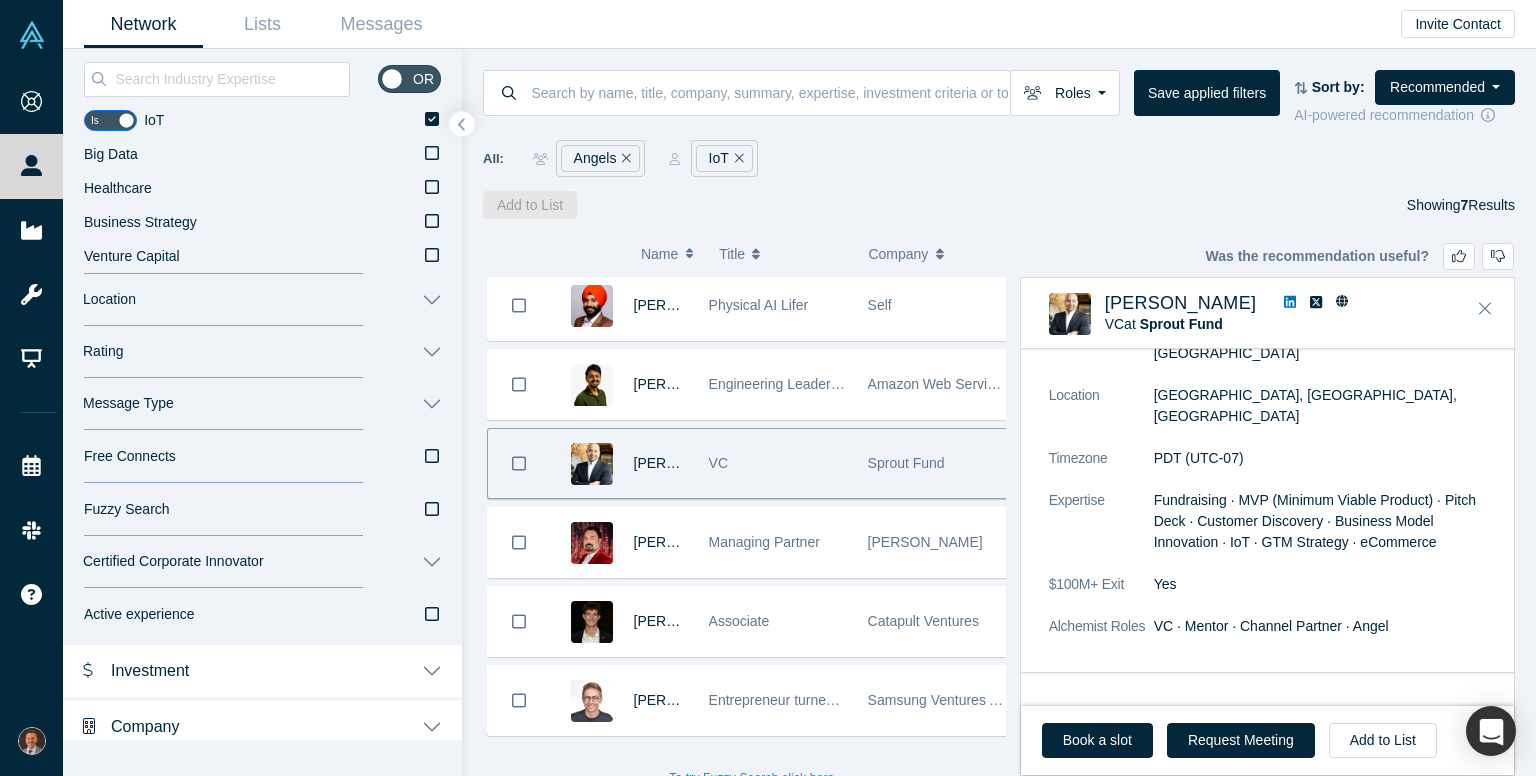 click on "Devon Crews CMO Alchemist Accelerator Jasmeet Singh Physical AI Lifer Self Milav Shah Engineering Leader at Amazon, Ex-Microsoft Amazon Web Services Abhay Ghatpande VC Sprout Fund Sunmeet Jolly Managing Partner Jolly VC Michael Paniccia Associate Catapult Ventures Tomasz Kolodziejak Entrepreneur turned corporate innovator Samsung Ventures America To try Fuzzy Search click here" at bounding box center [752, 491] 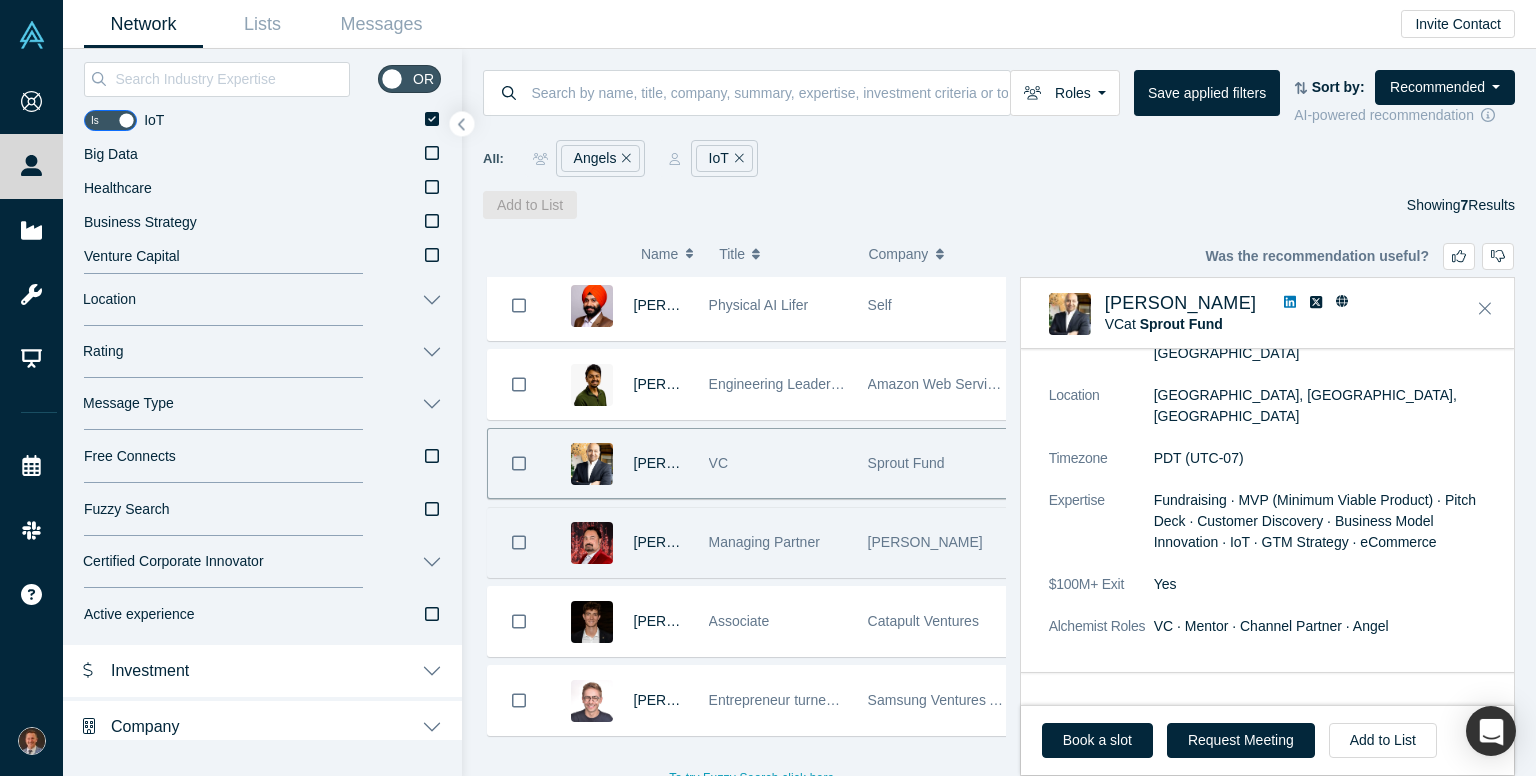 click on "Managing Partner" at bounding box center [764, 542] 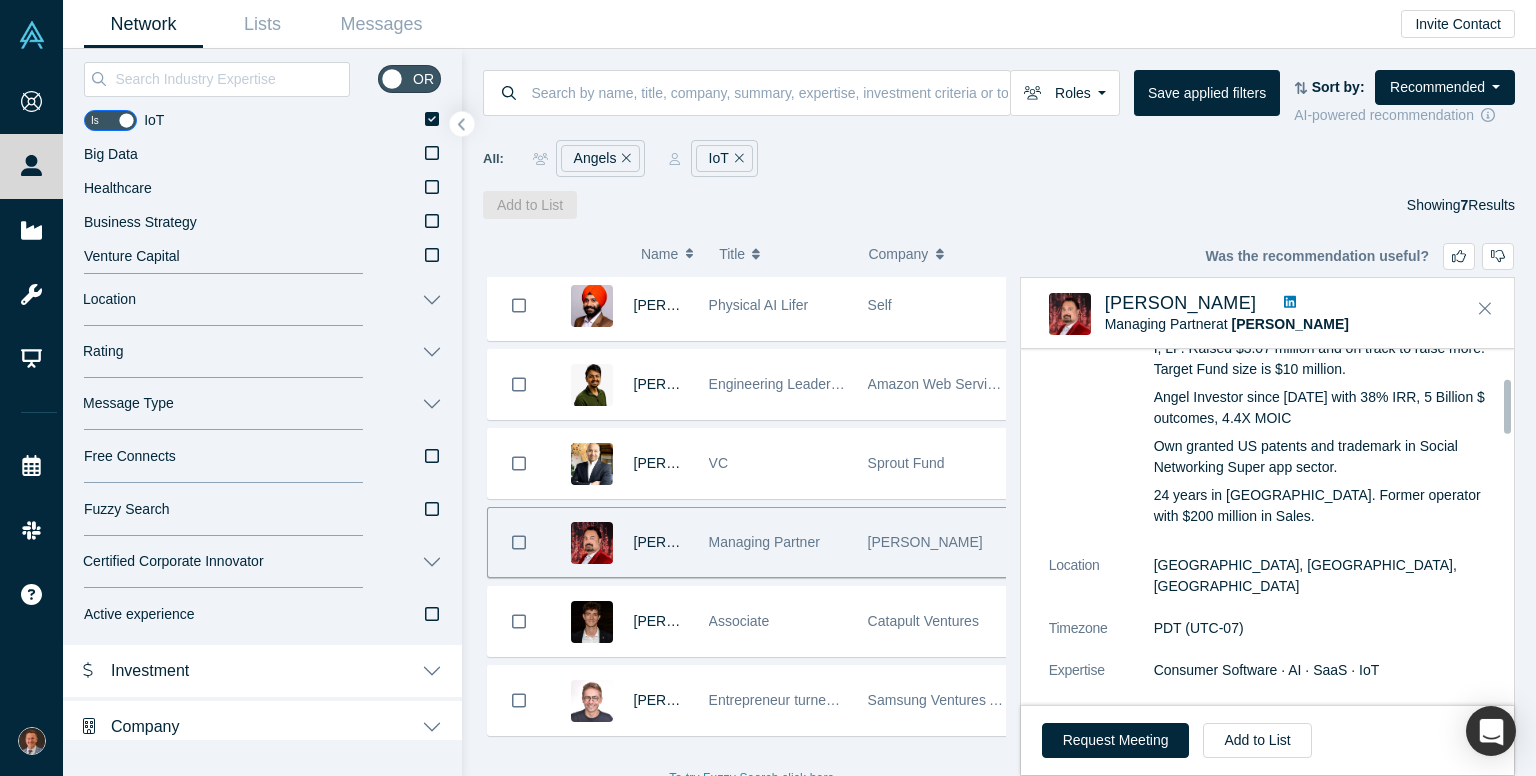 scroll, scrollTop: 200, scrollLeft: 0, axis: vertical 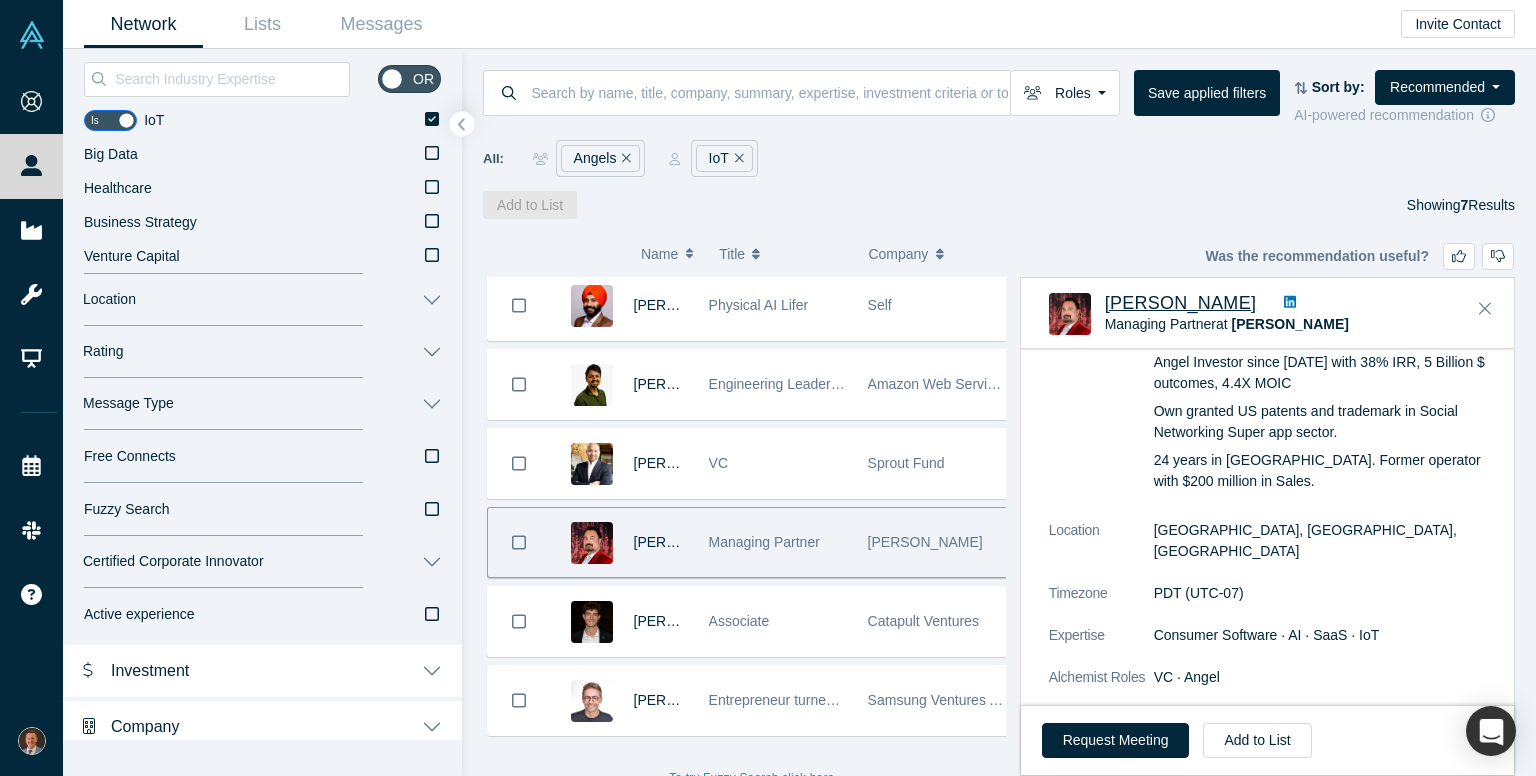 click on "Sunmeet Jolly" at bounding box center [1181, 303] 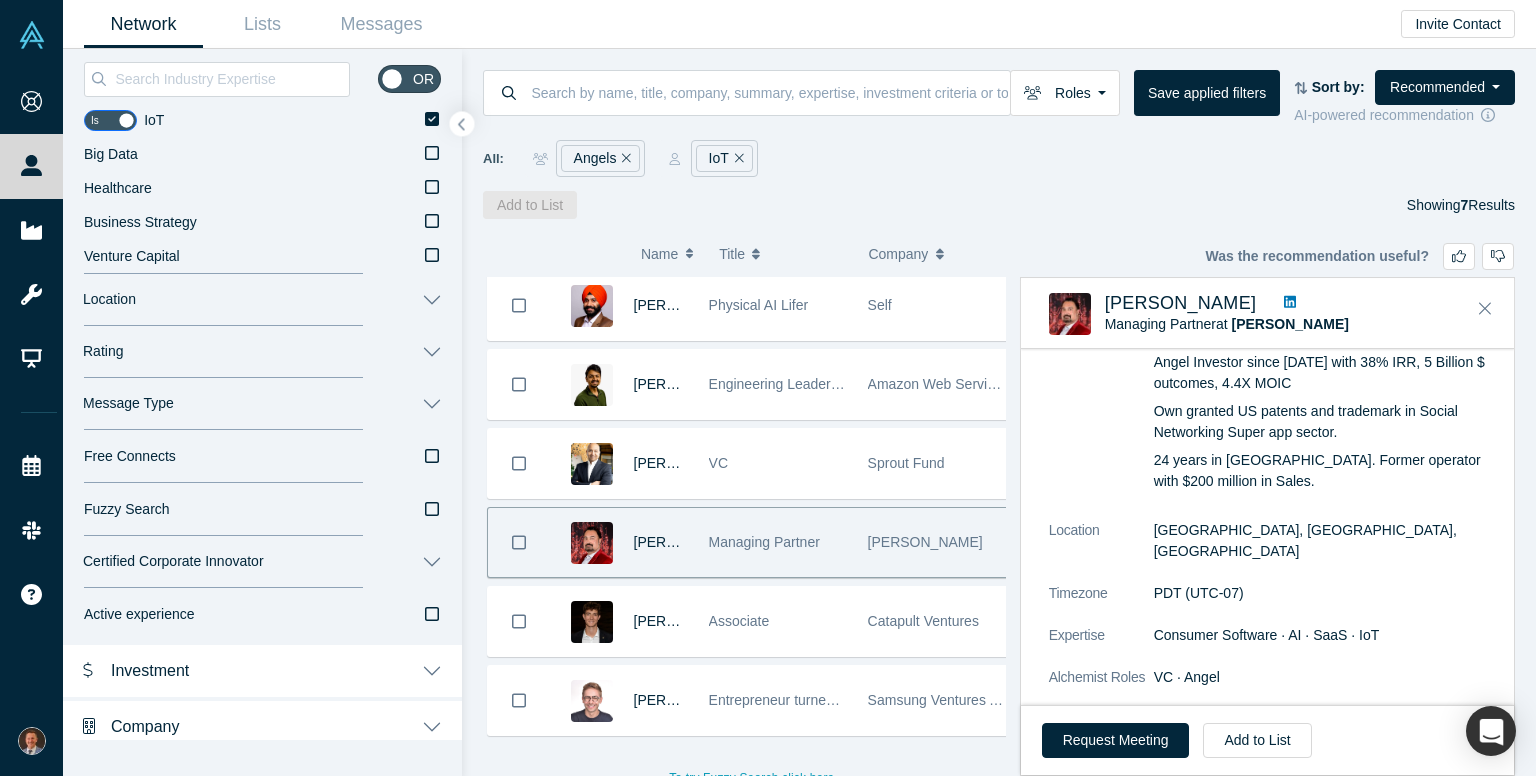 click 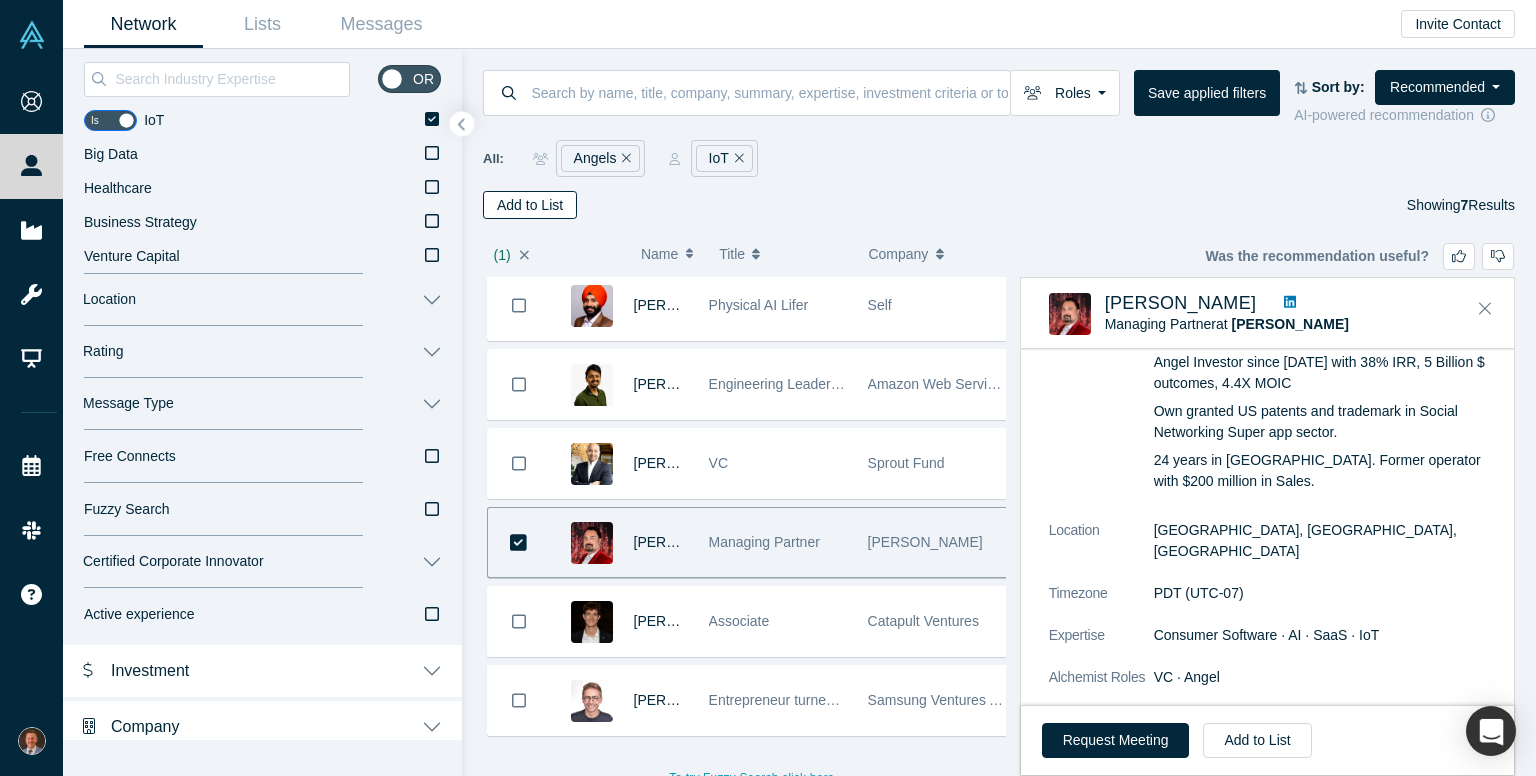 click on "Add to List" at bounding box center (530, 205) 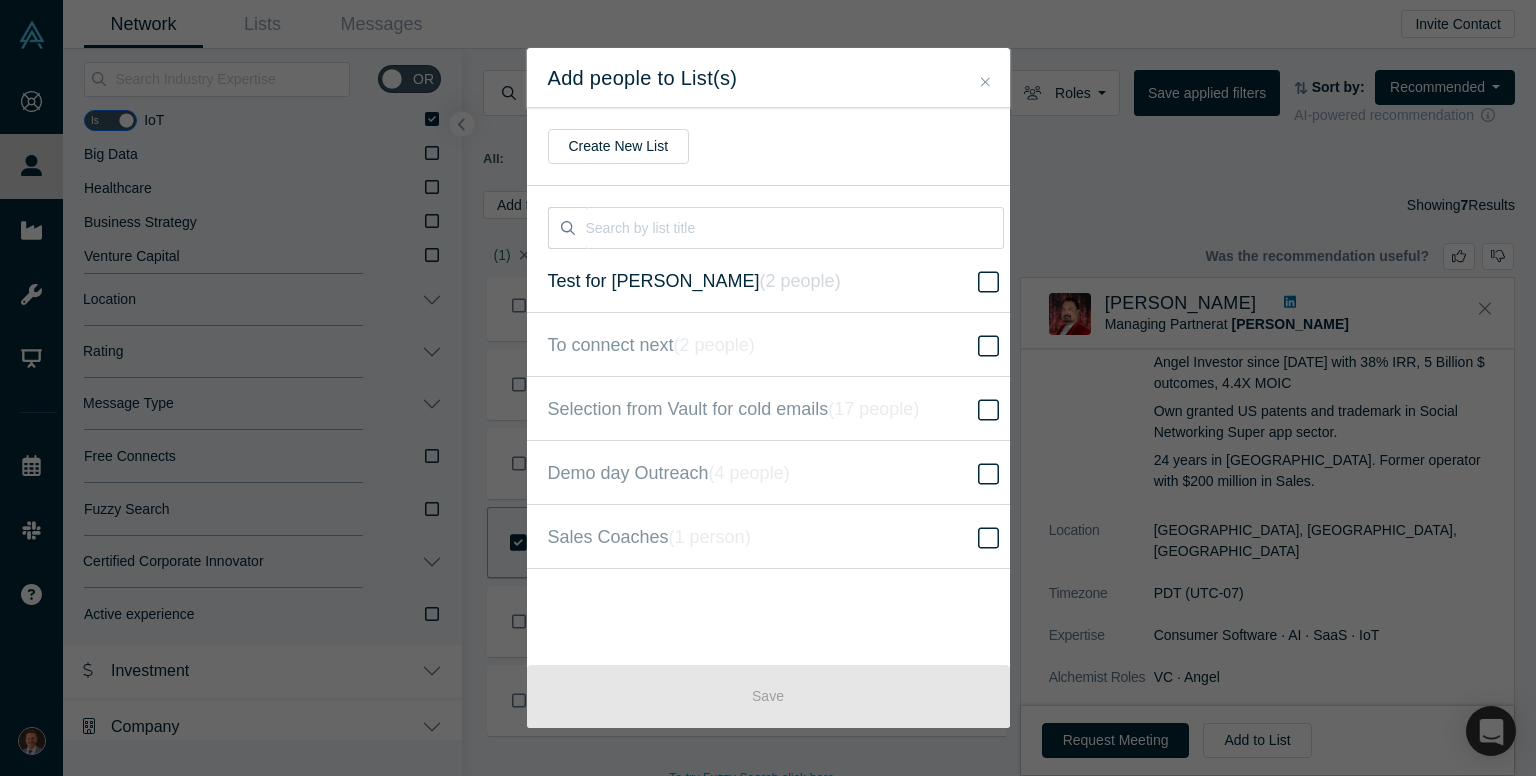 click 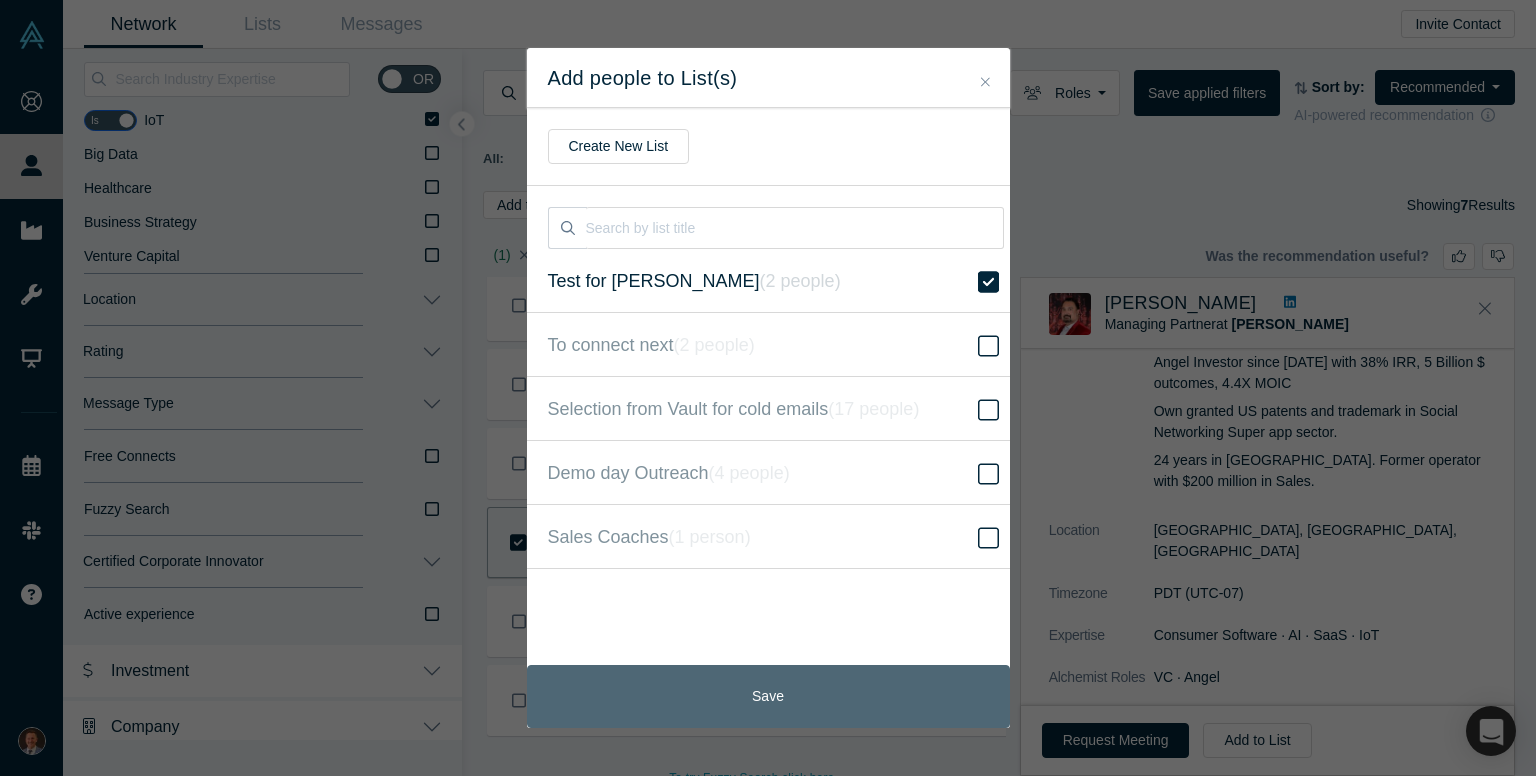 click on "Save" at bounding box center (768, 696) 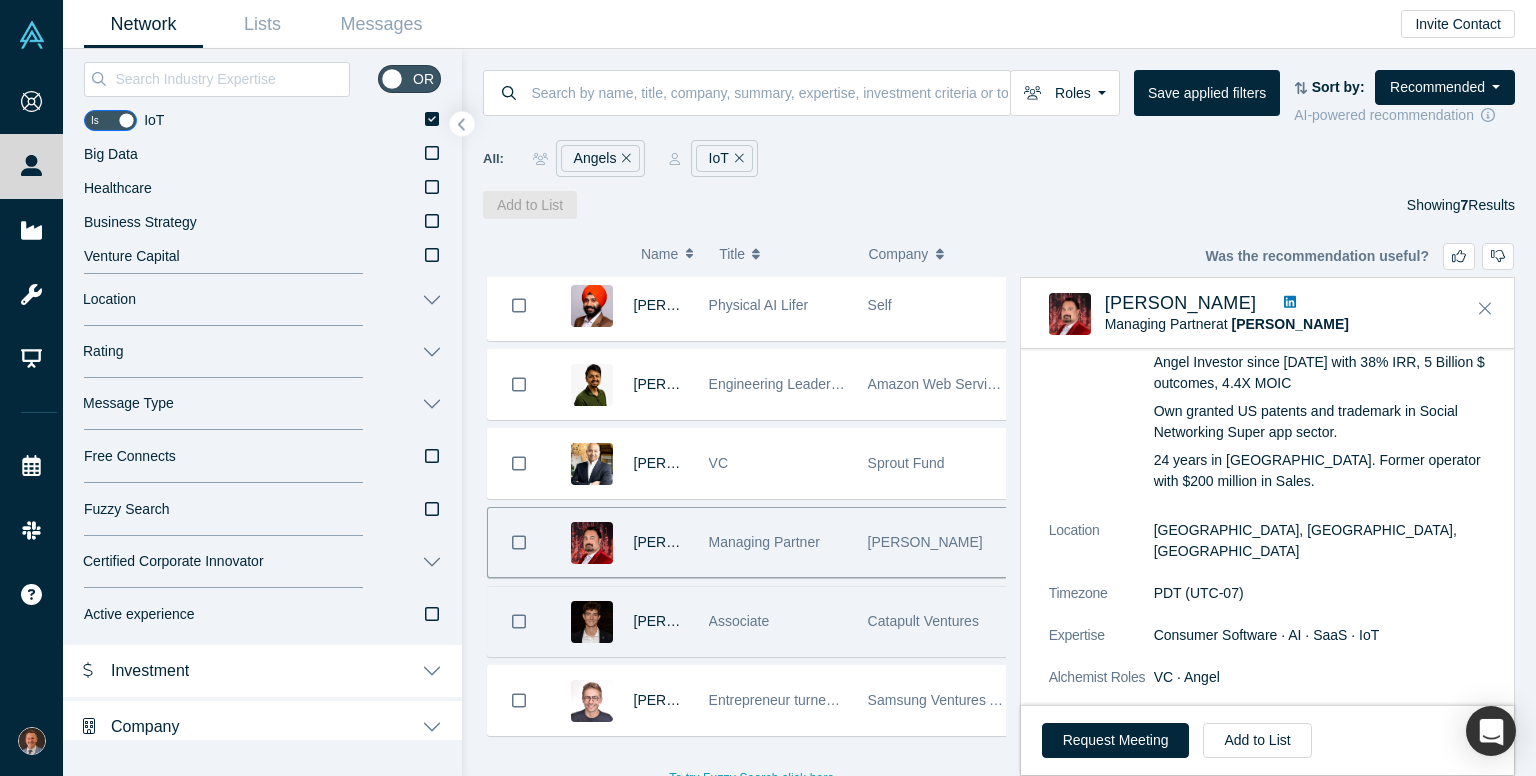 click on "Associate" at bounding box center [778, 621] 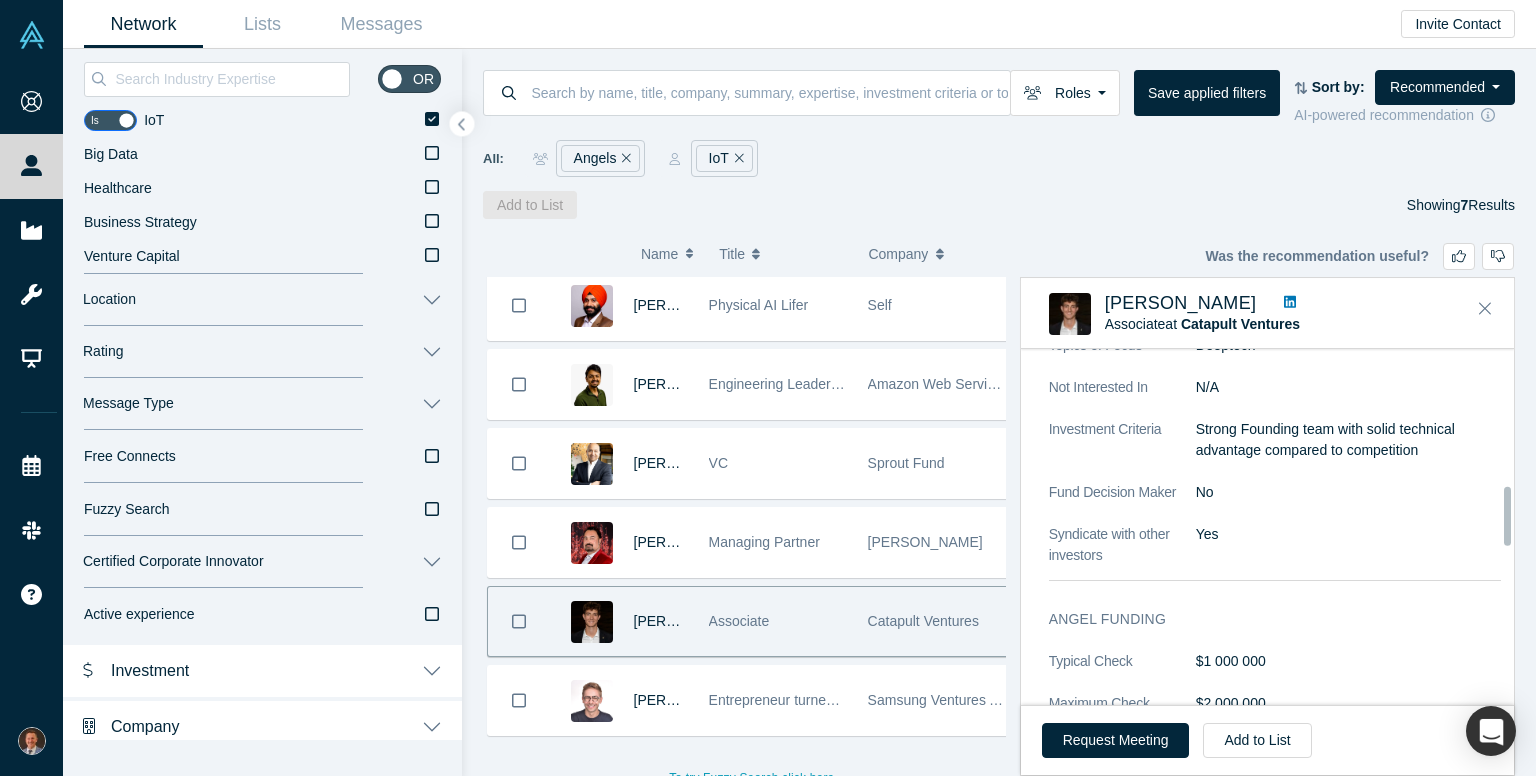 scroll, scrollTop: 900, scrollLeft: 0, axis: vertical 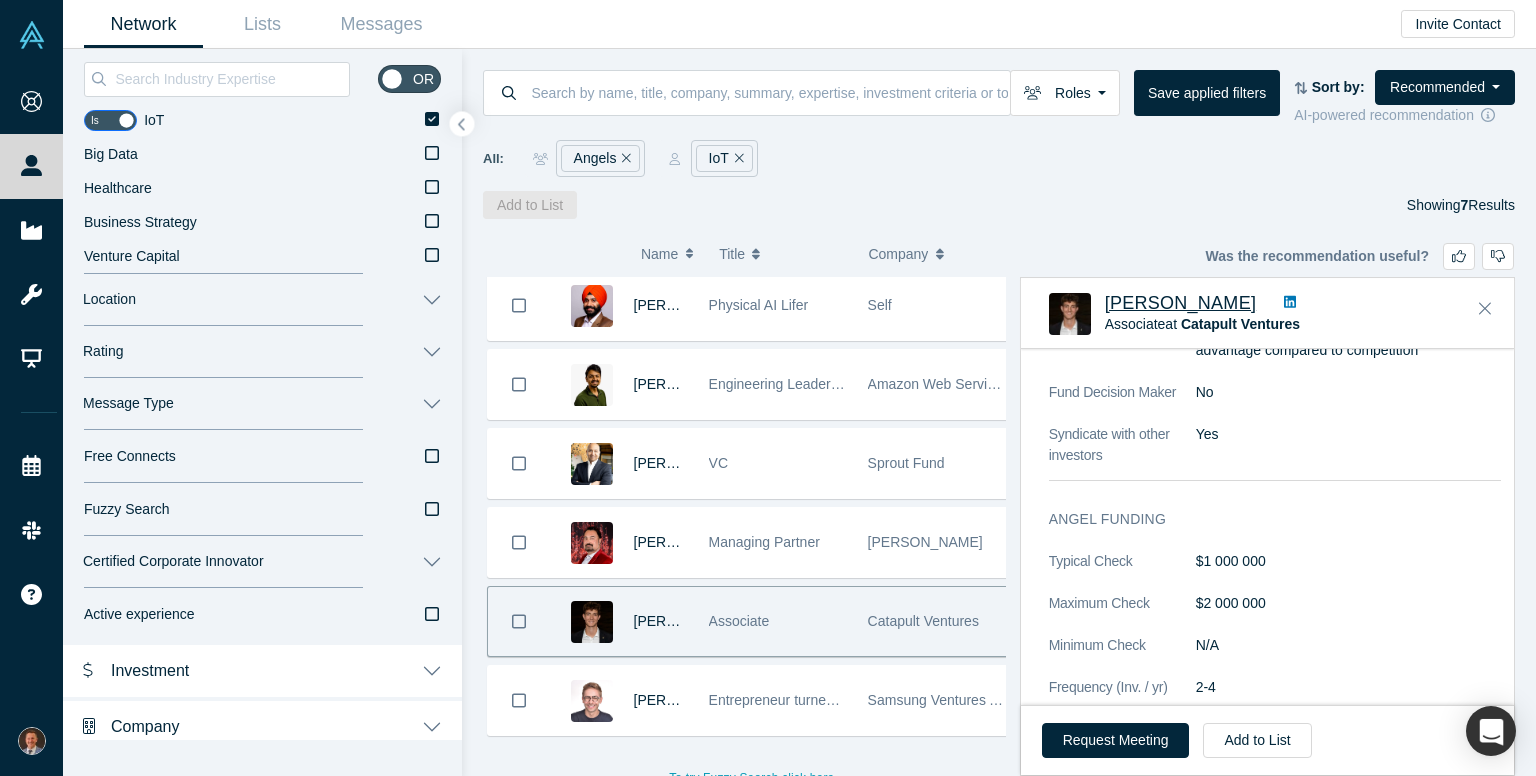 click on "Michael Paniccia" at bounding box center (1181, 303) 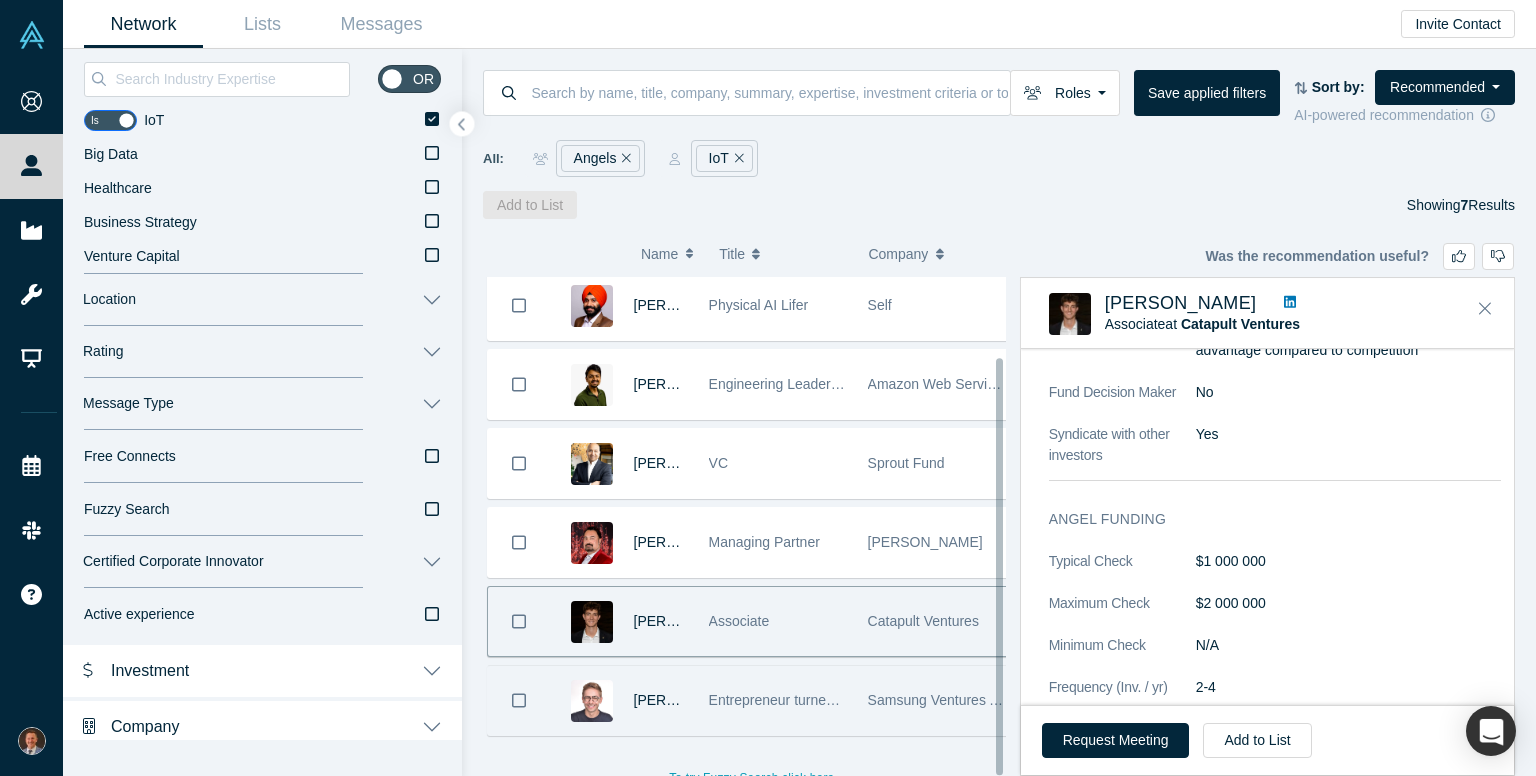 click on "Tomasz Kolodziejak" at bounding box center (661, 700) 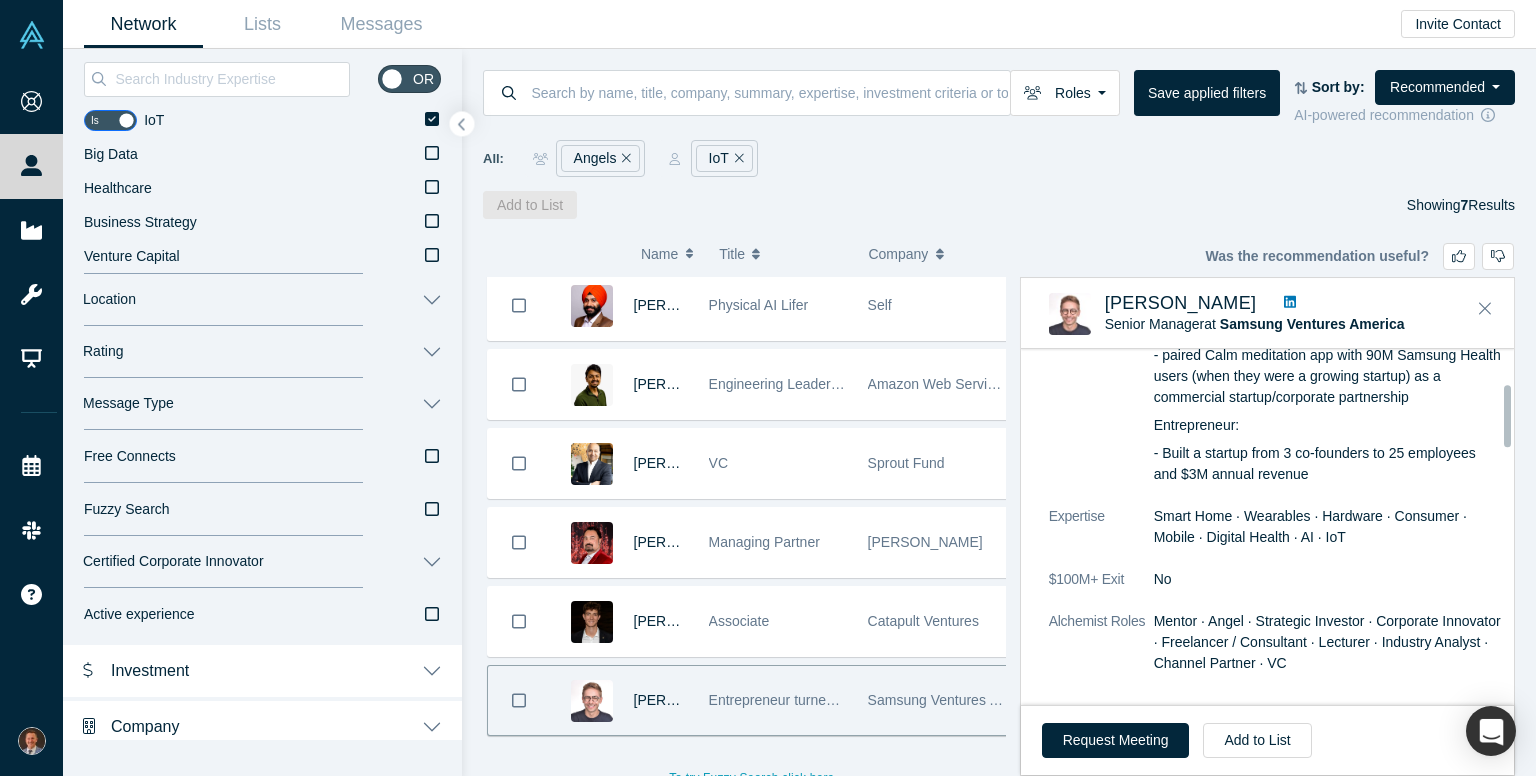 scroll, scrollTop: 200, scrollLeft: 0, axis: vertical 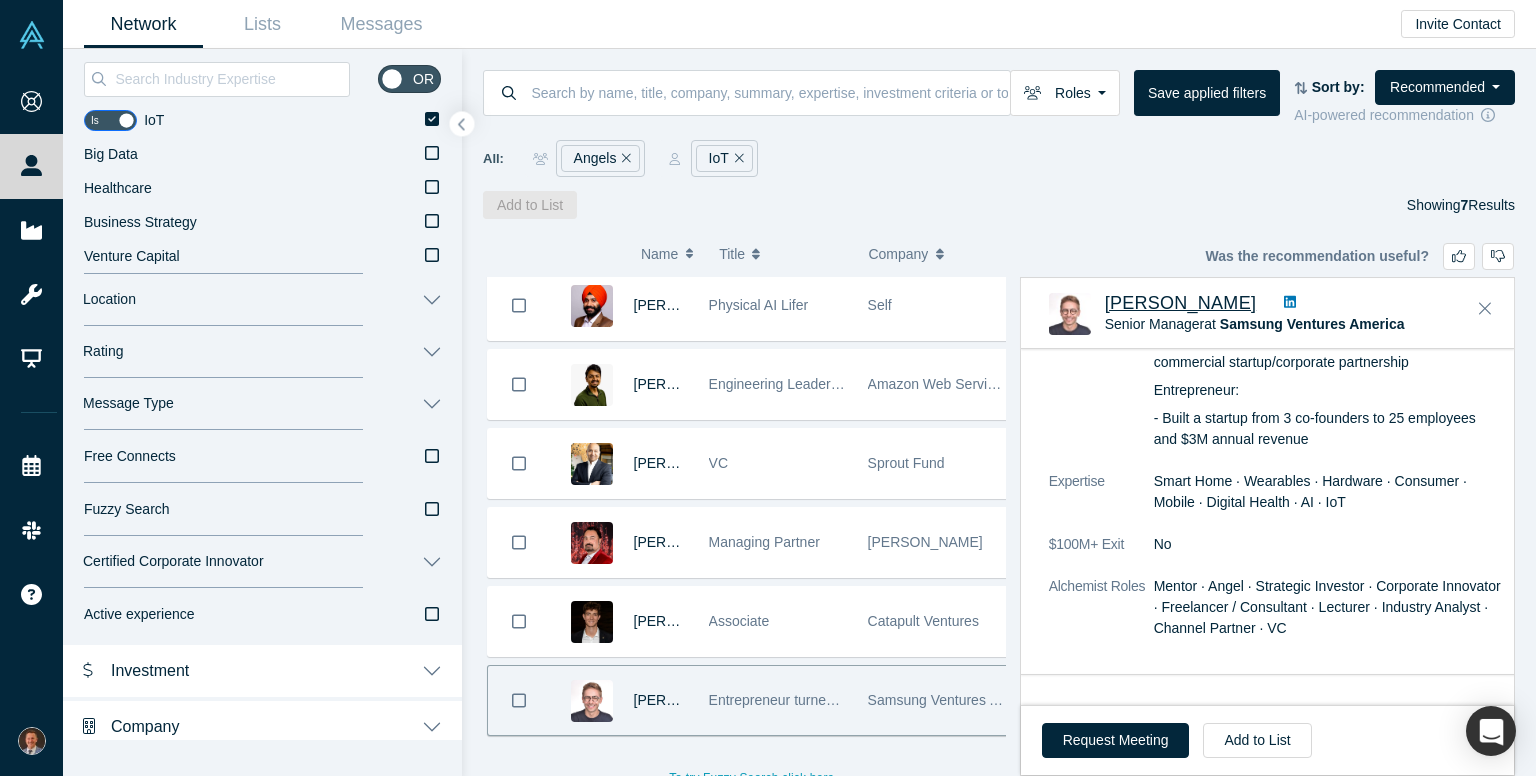click on "Tomasz Kolodziejak" at bounding box center [1181, 303] 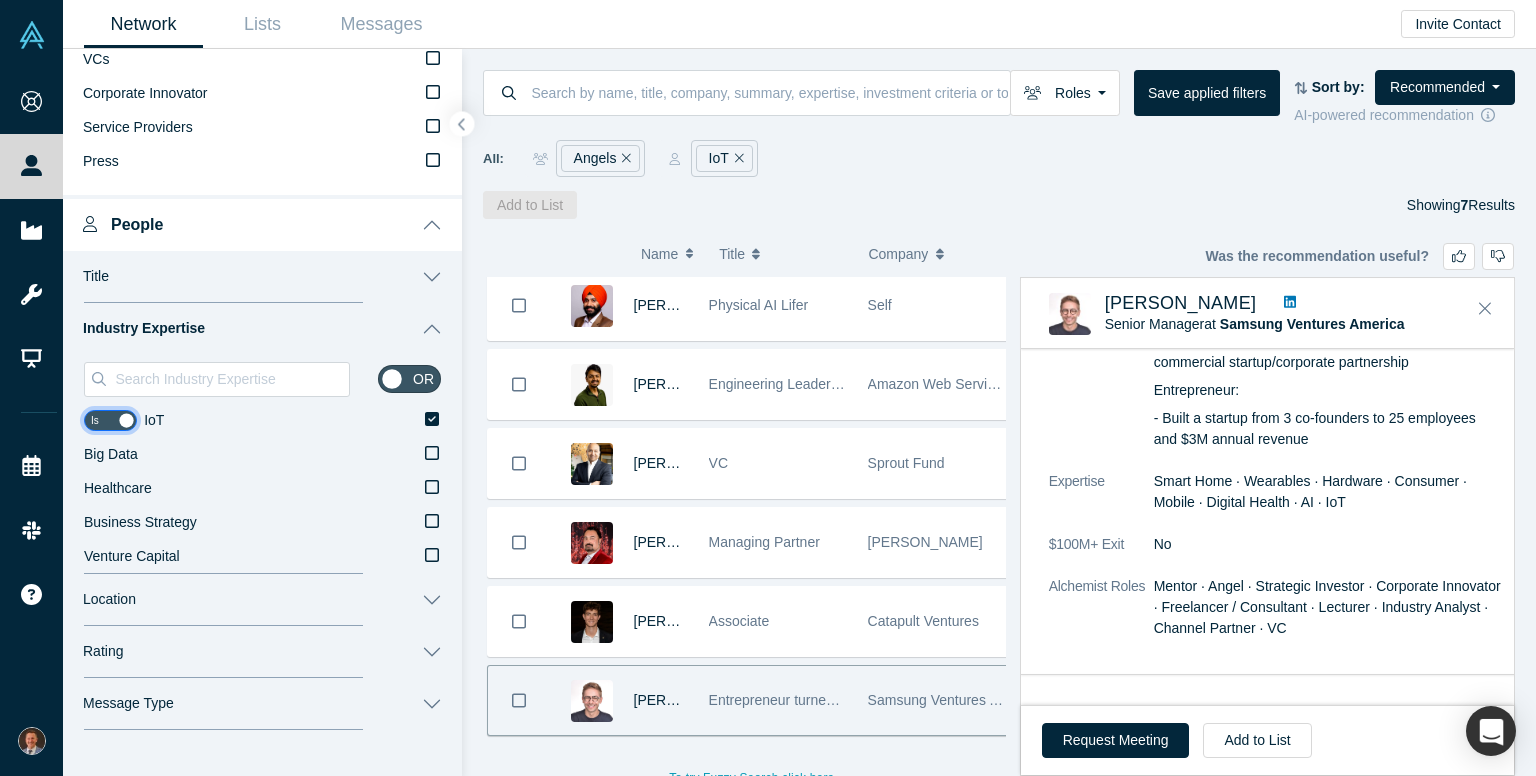 click at bounding box center (110, 420) 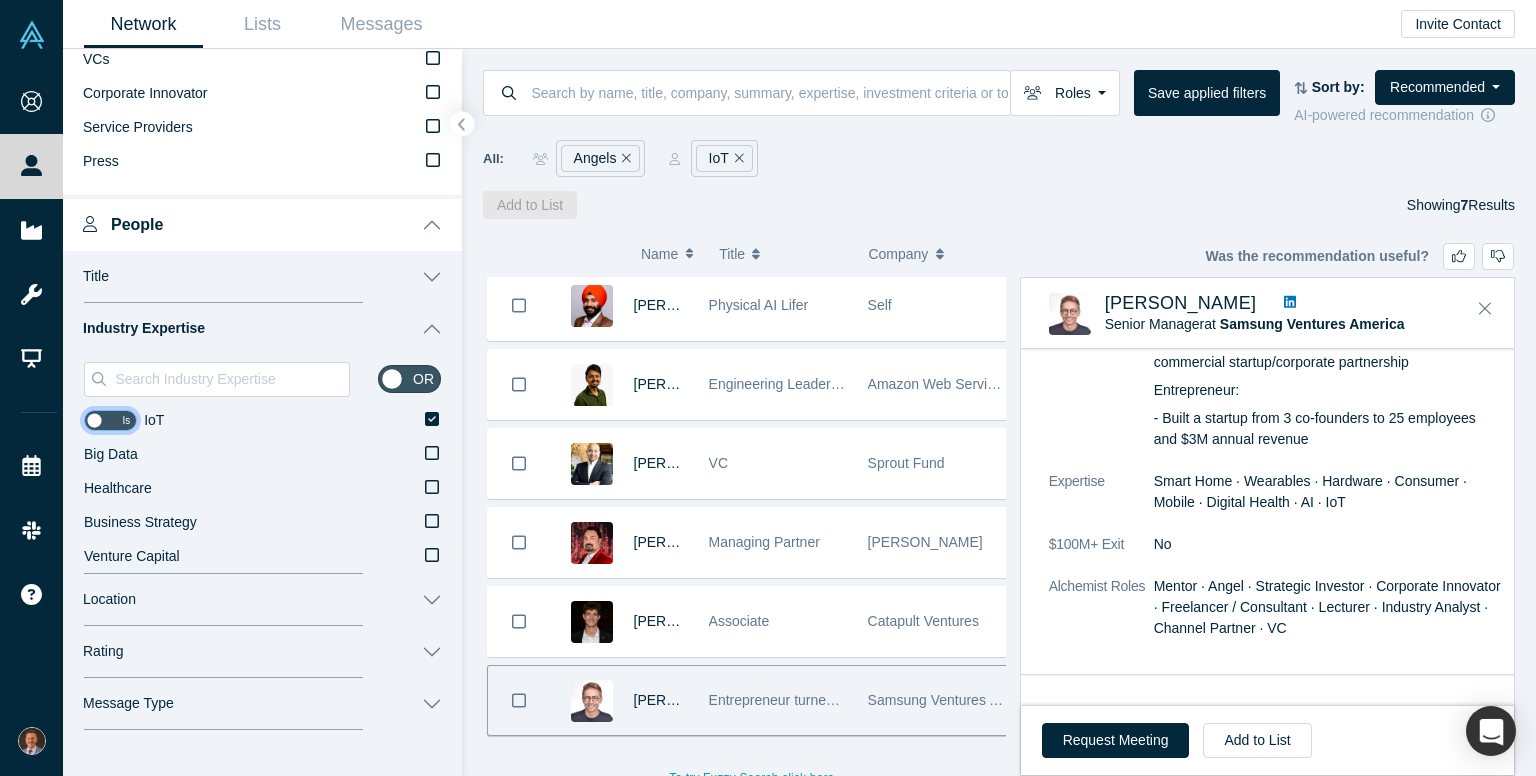checkbox on "false" 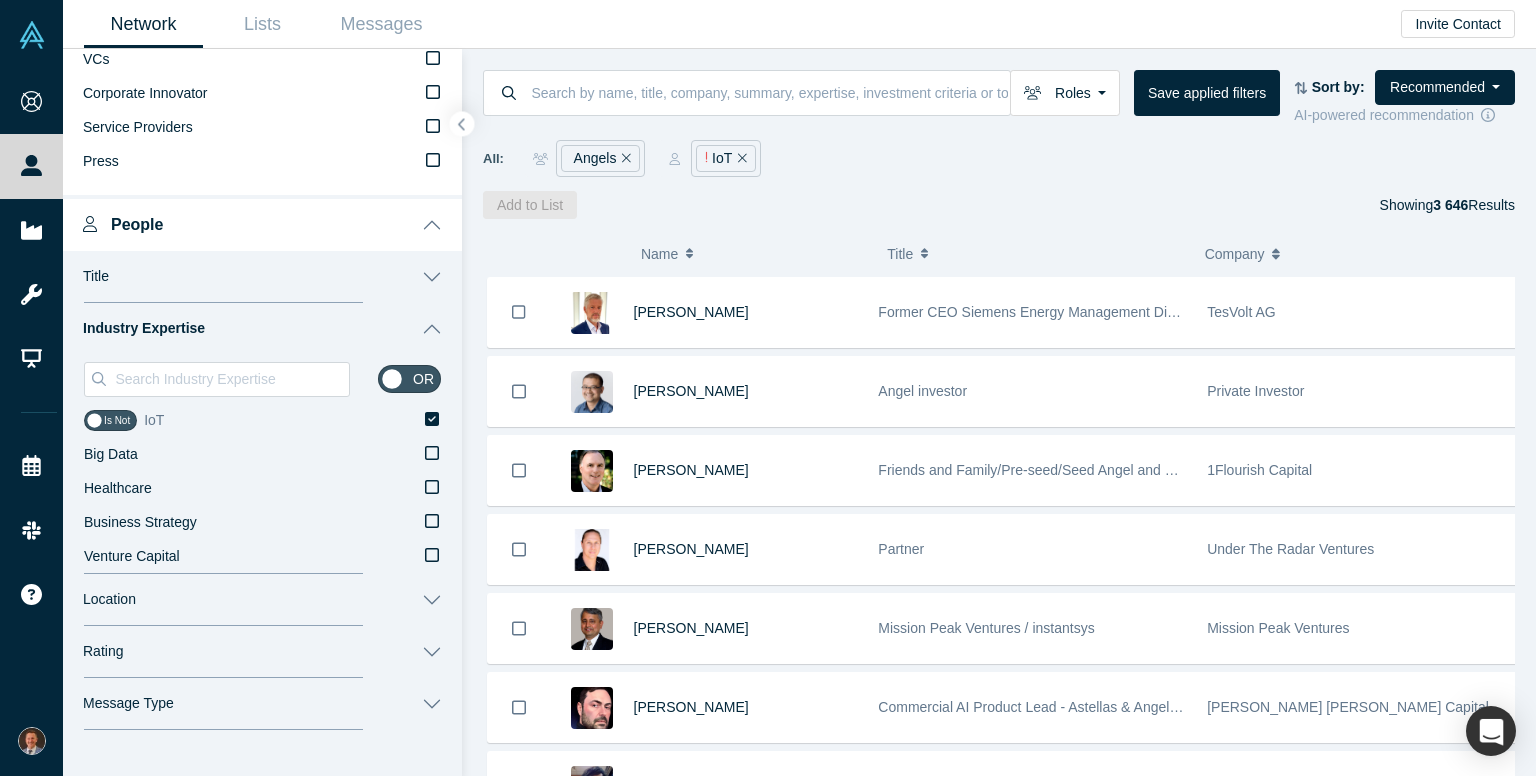 click on "IoT" at bounding box center [292, 421] 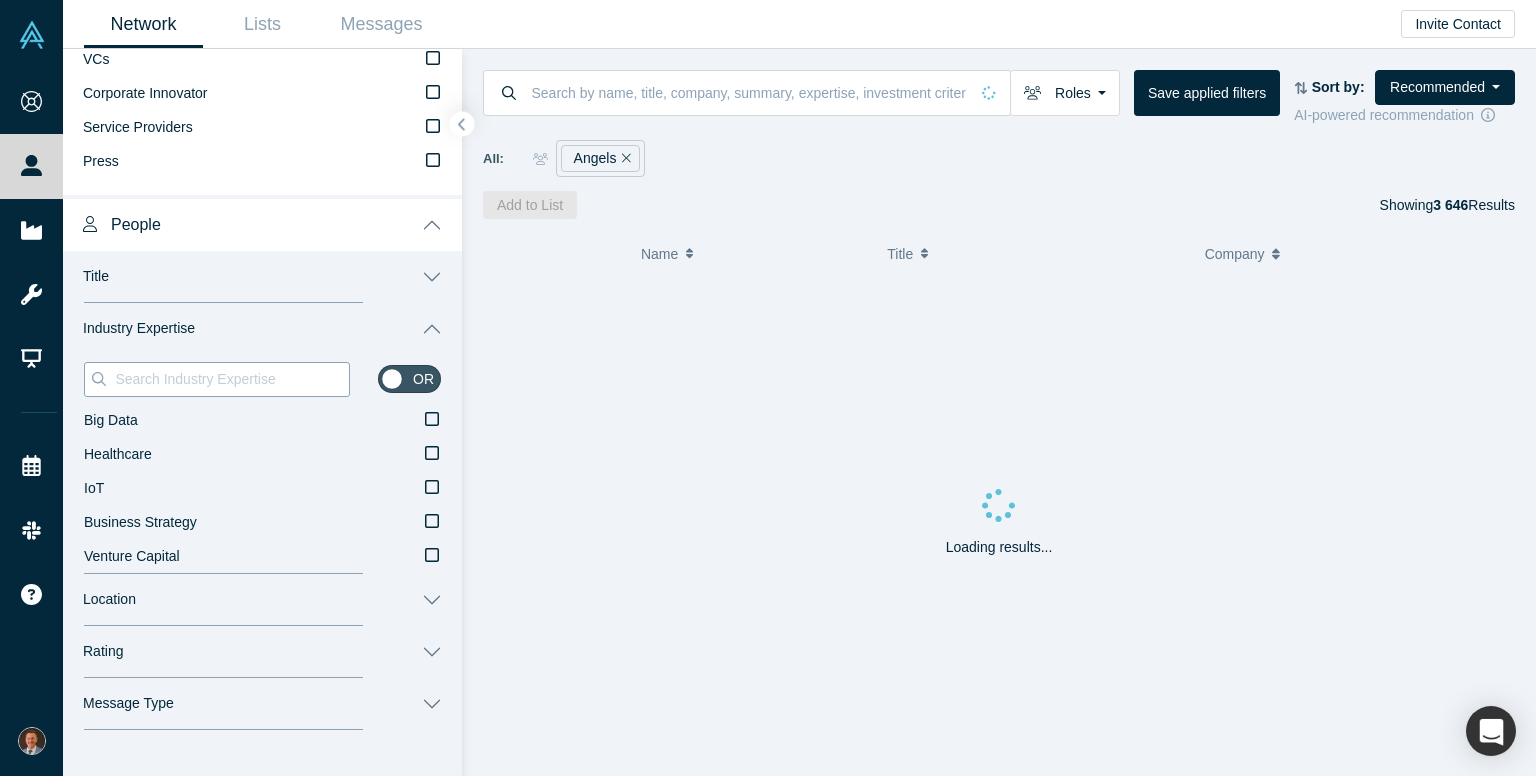 click at bounding box center (231, 379) 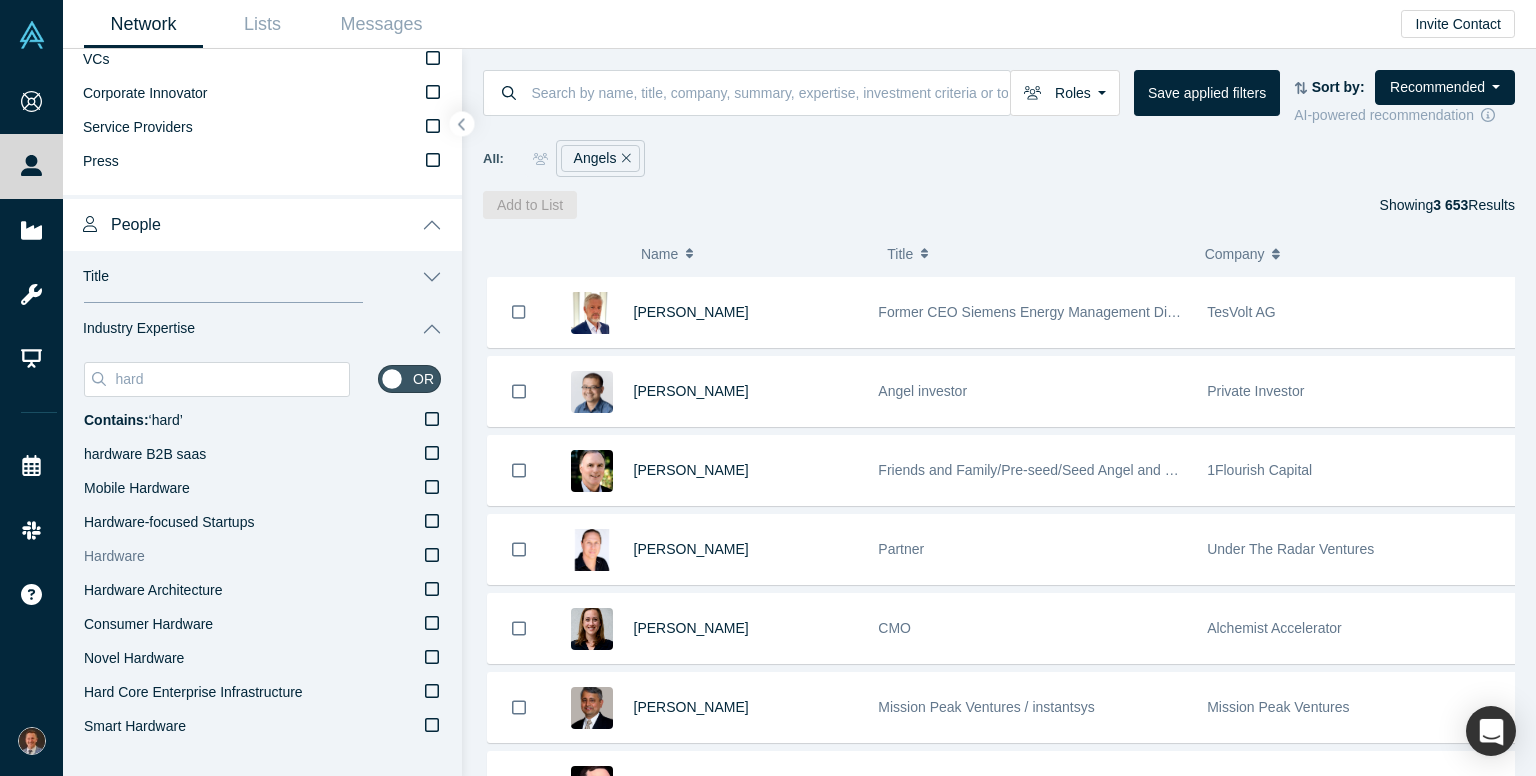 type on "hard" 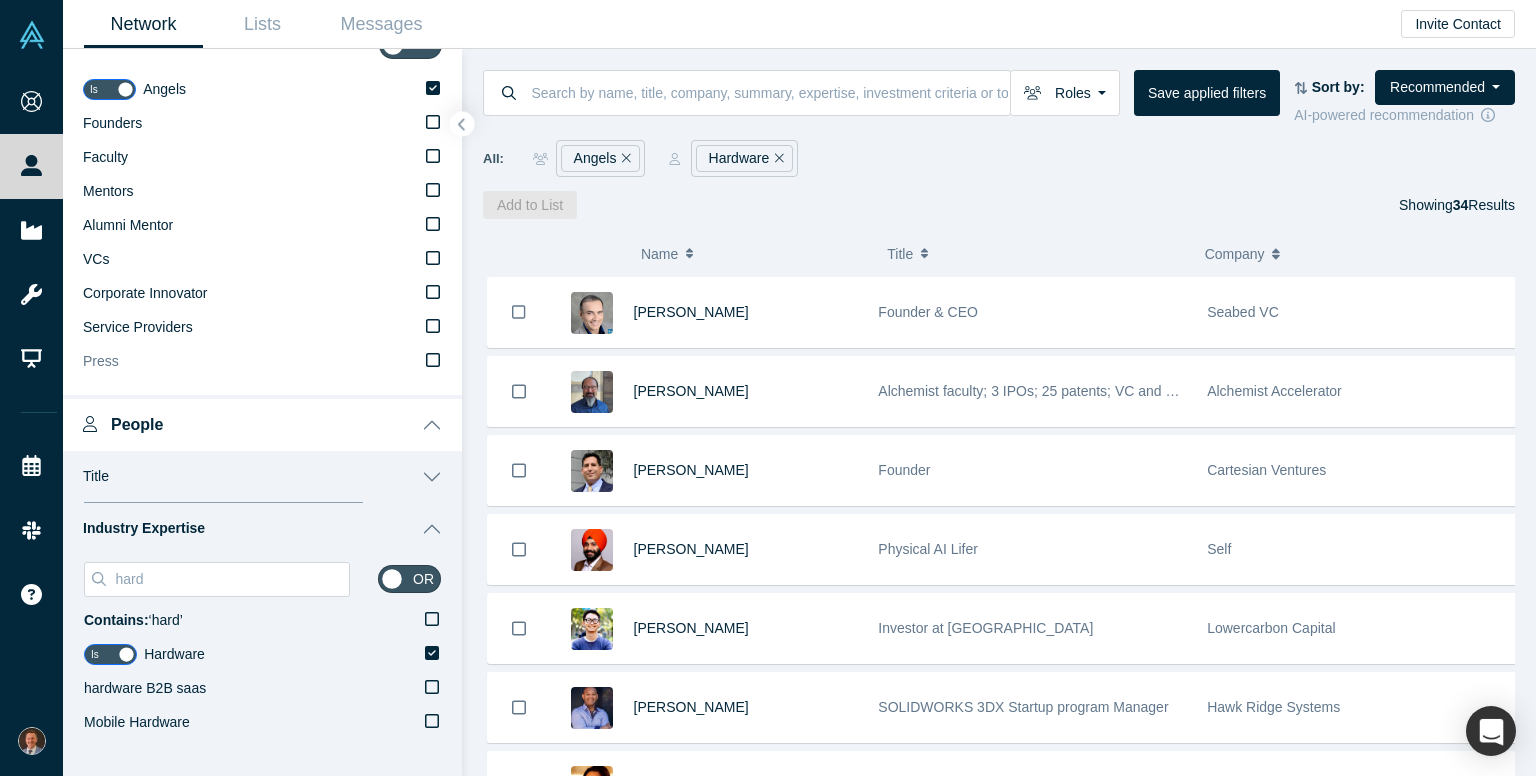 scroll, scrollTop: 0, scrollLeft: 0, axis: both 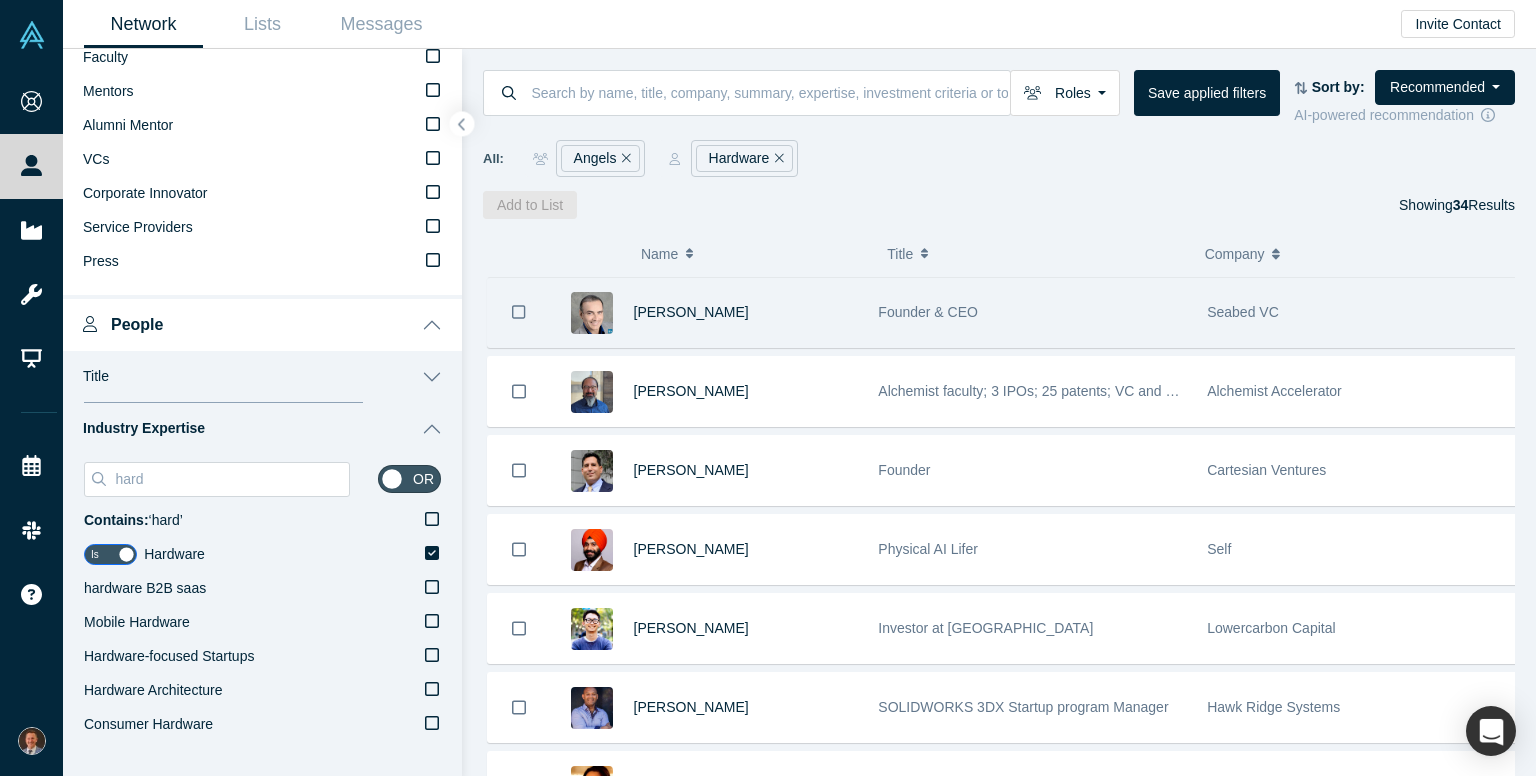 click on "Vijay Ullal" at bounding box center (746, 312) 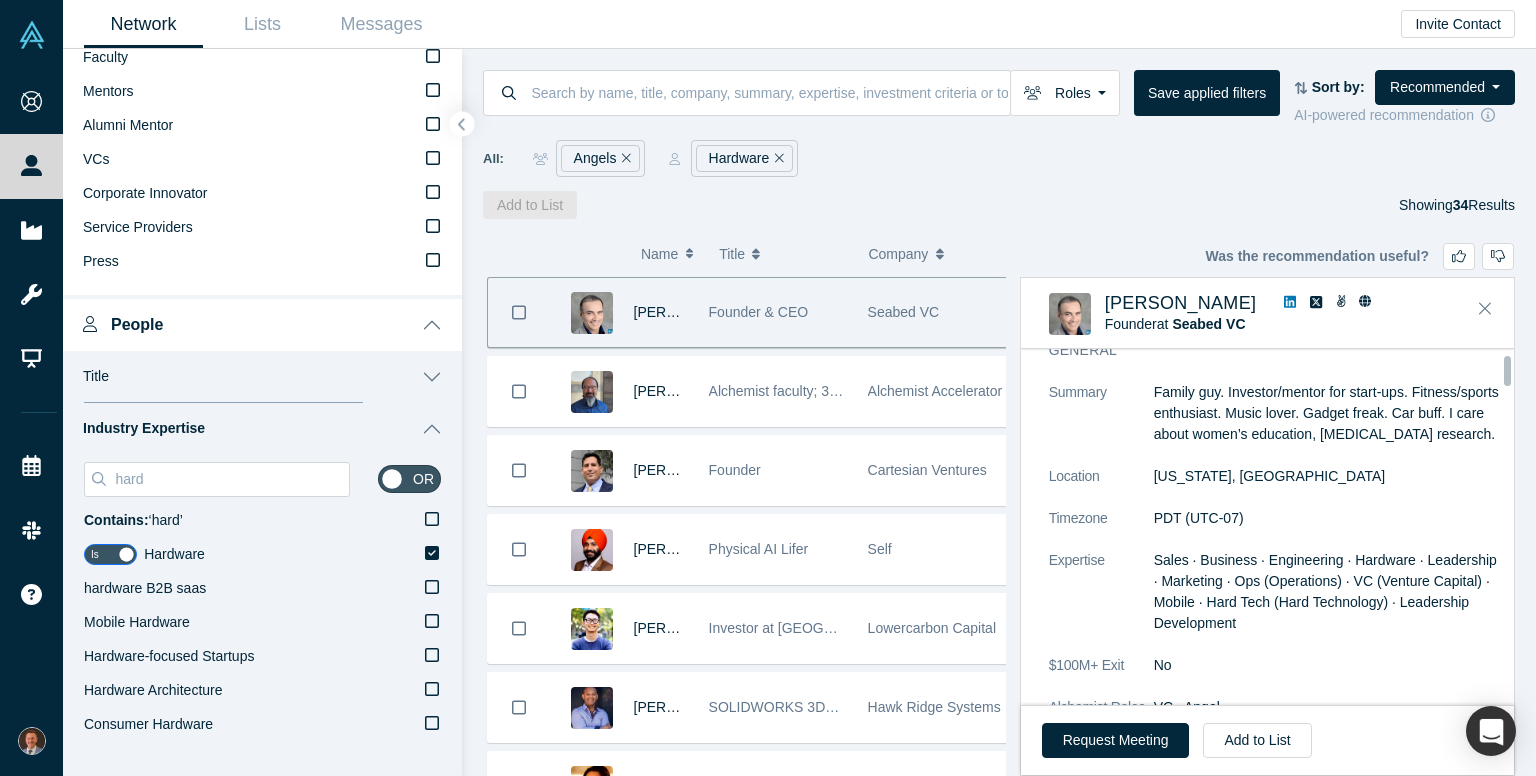 scroll, scrollTop: 0, scrollLeft: 0, axis: both 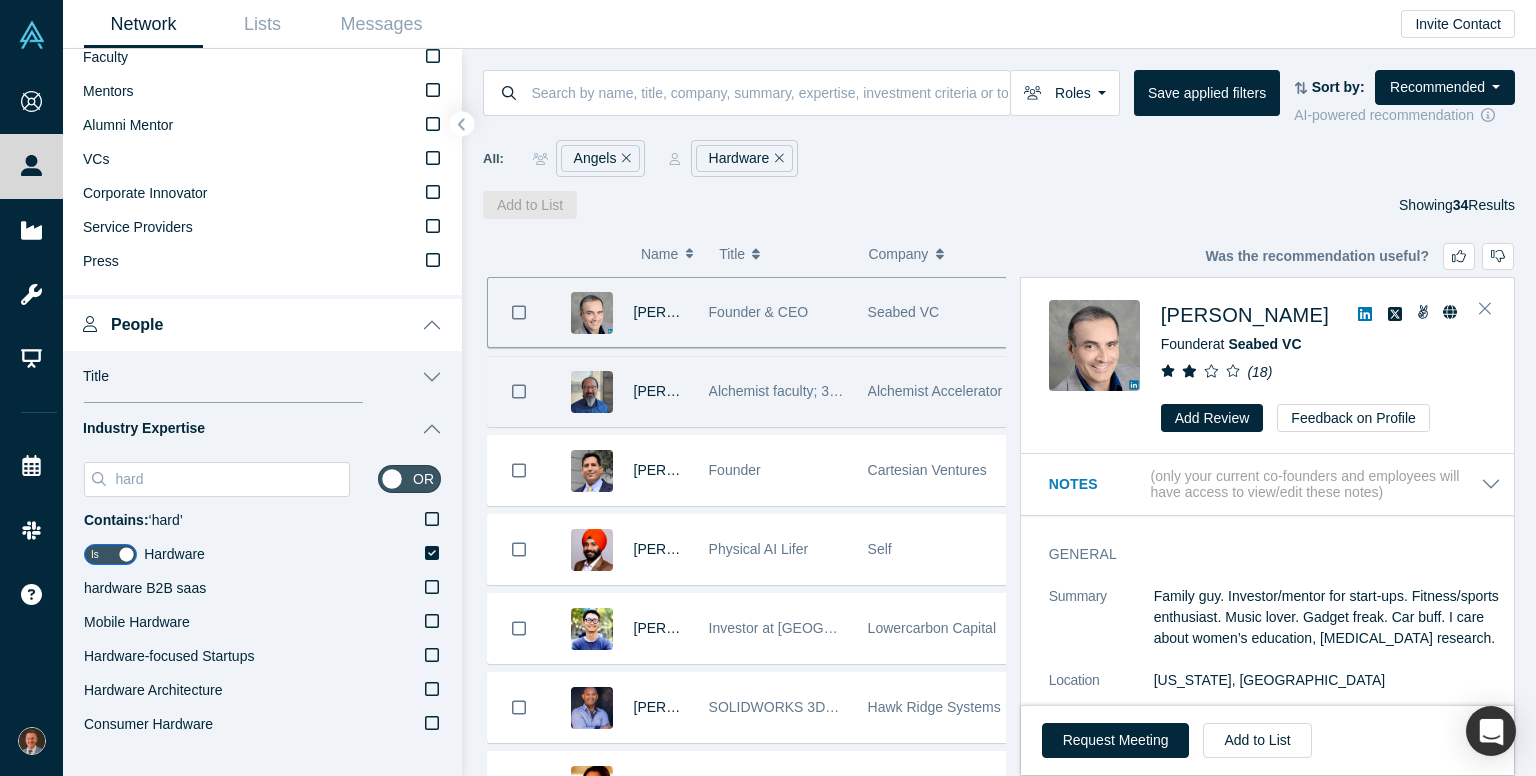 click on "Alchemist Accelerator" at bounding box center (935, 391) 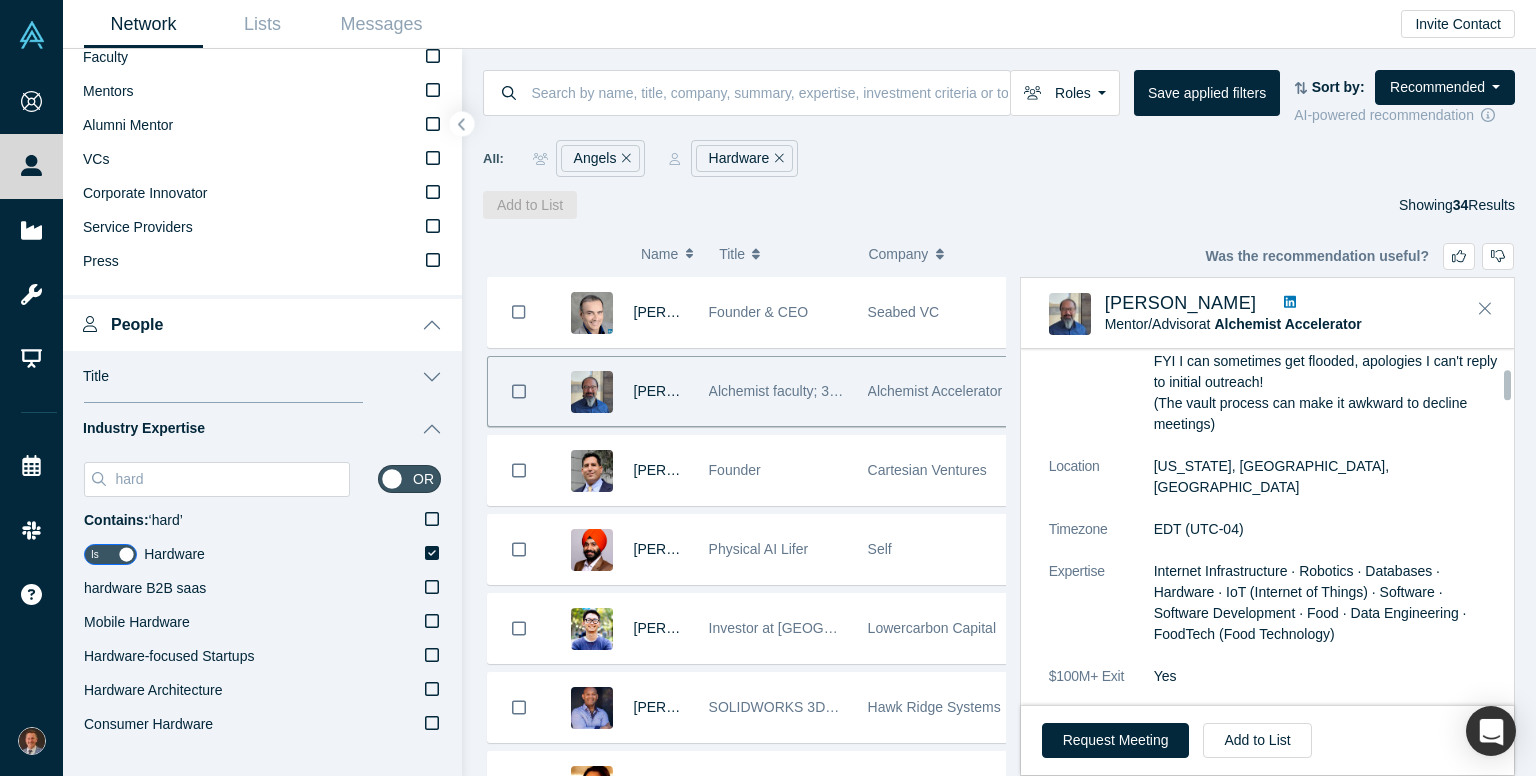 scroll, scrollTop: 412, scrollLeft: 0, axis: vertical 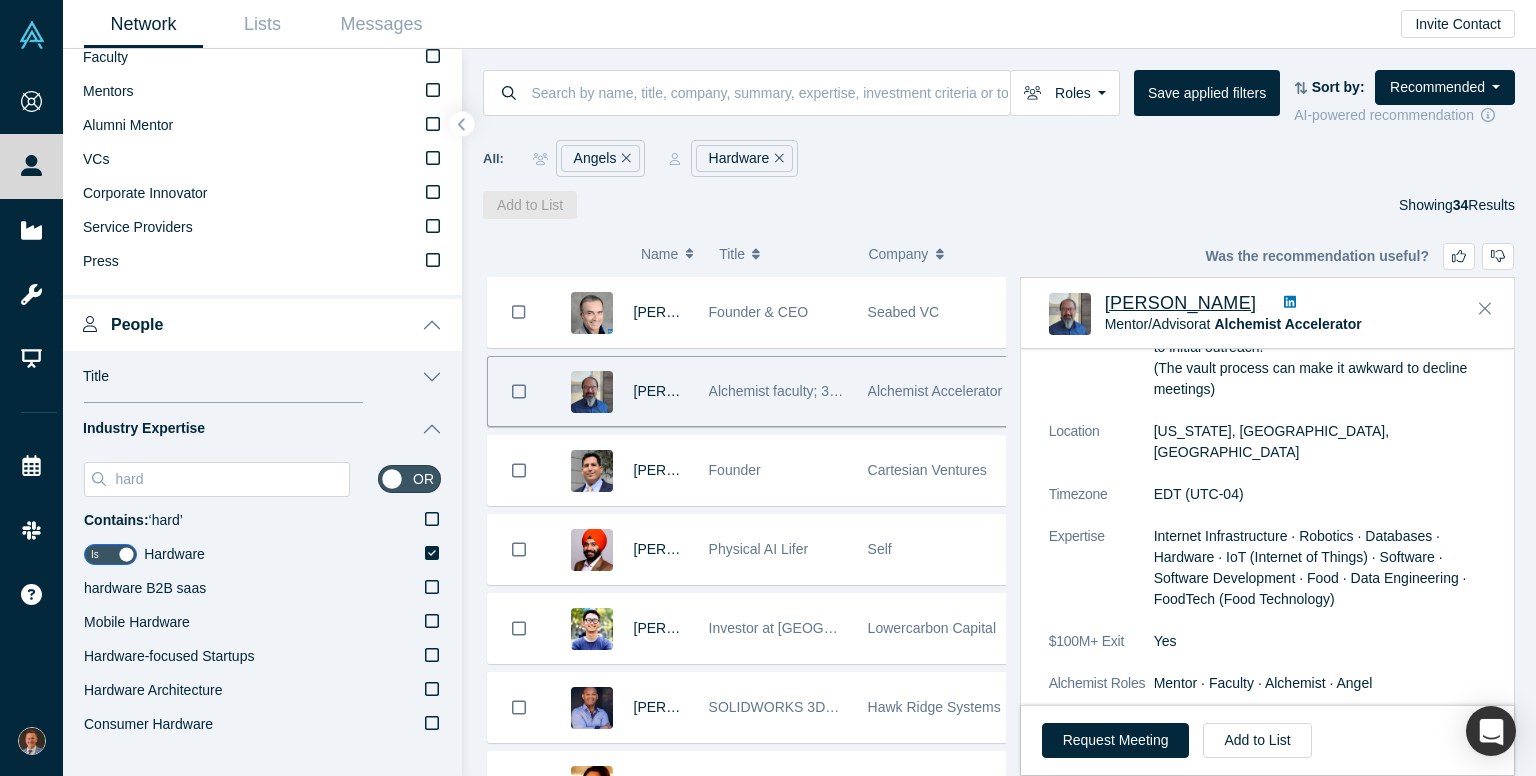 click on "Adam Sah" at bounding box center (1181, 303) 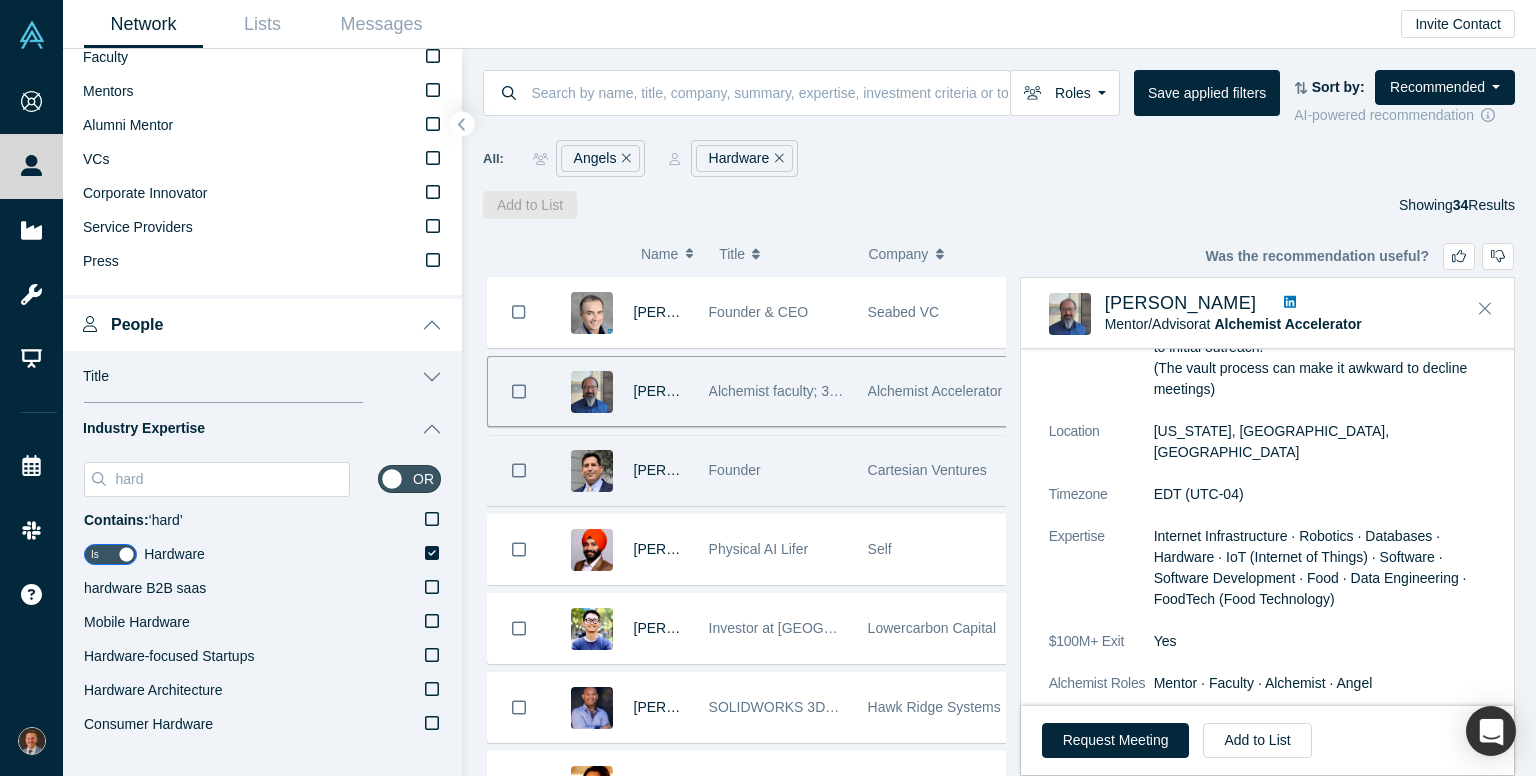 click on "Founder" at bounding box center [735, 470] 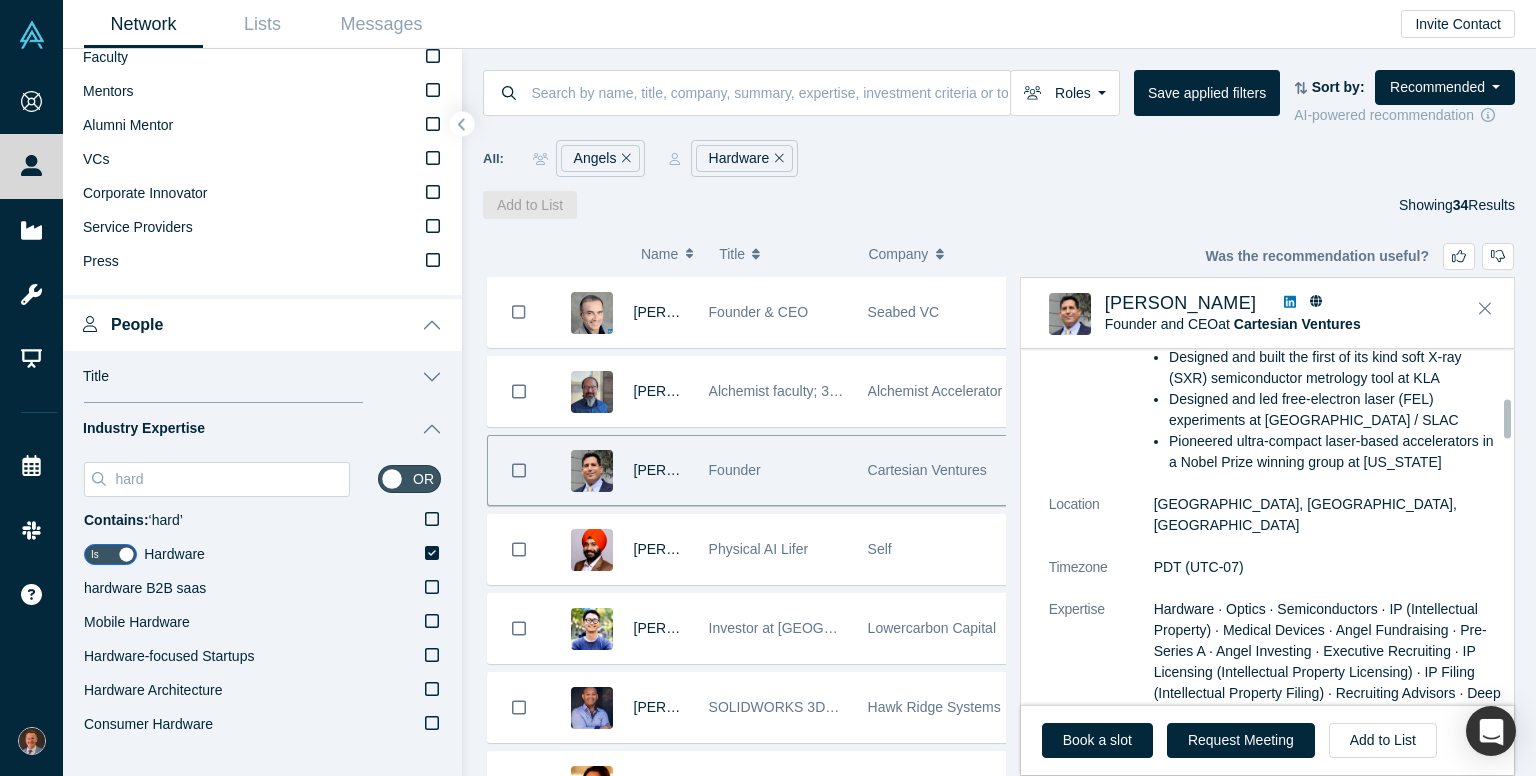 scroll, scrollTop: 400, scrollLeft: 0, axis: vertical 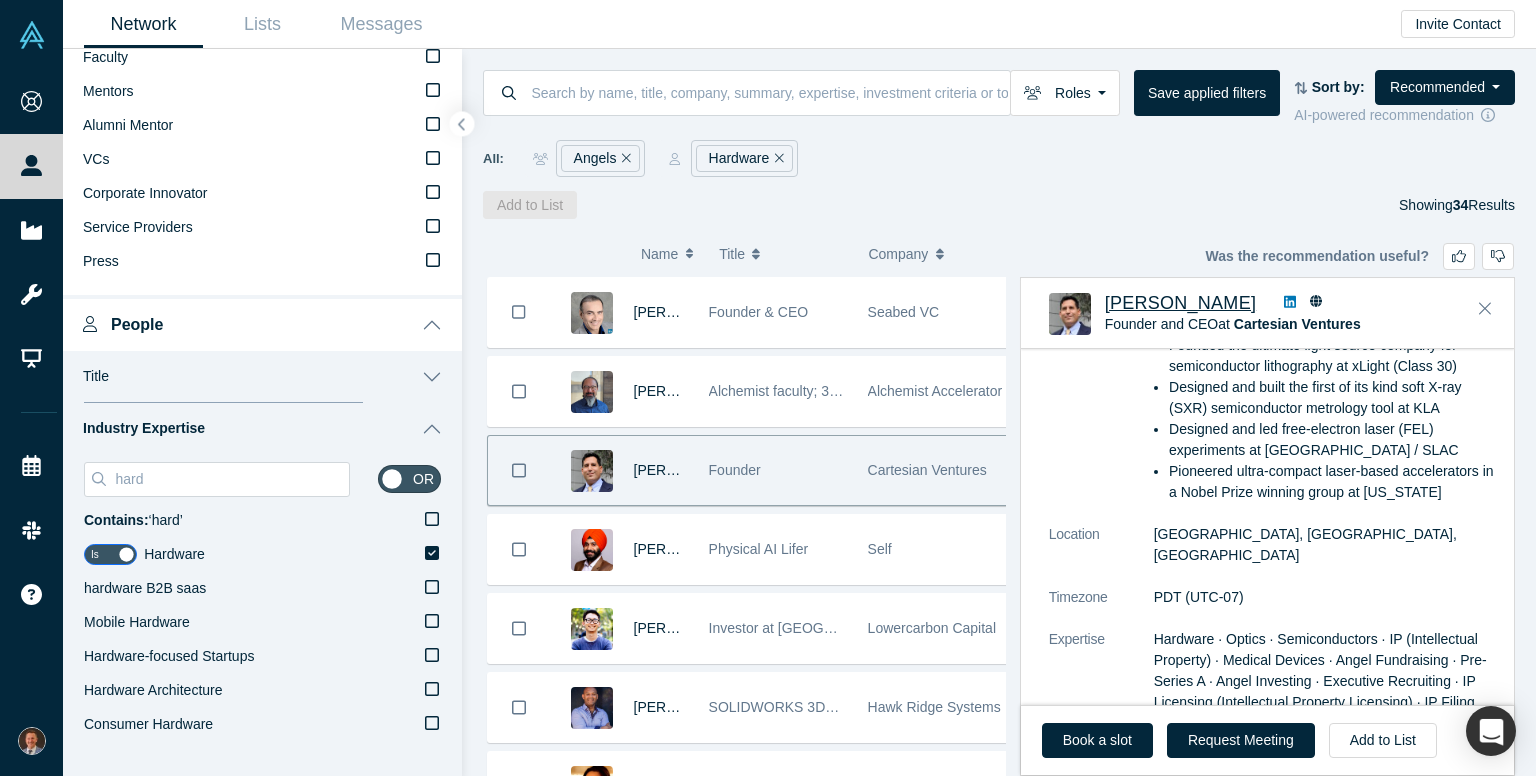 click on "Will Schumaker" at bounding box center (1181, 303) 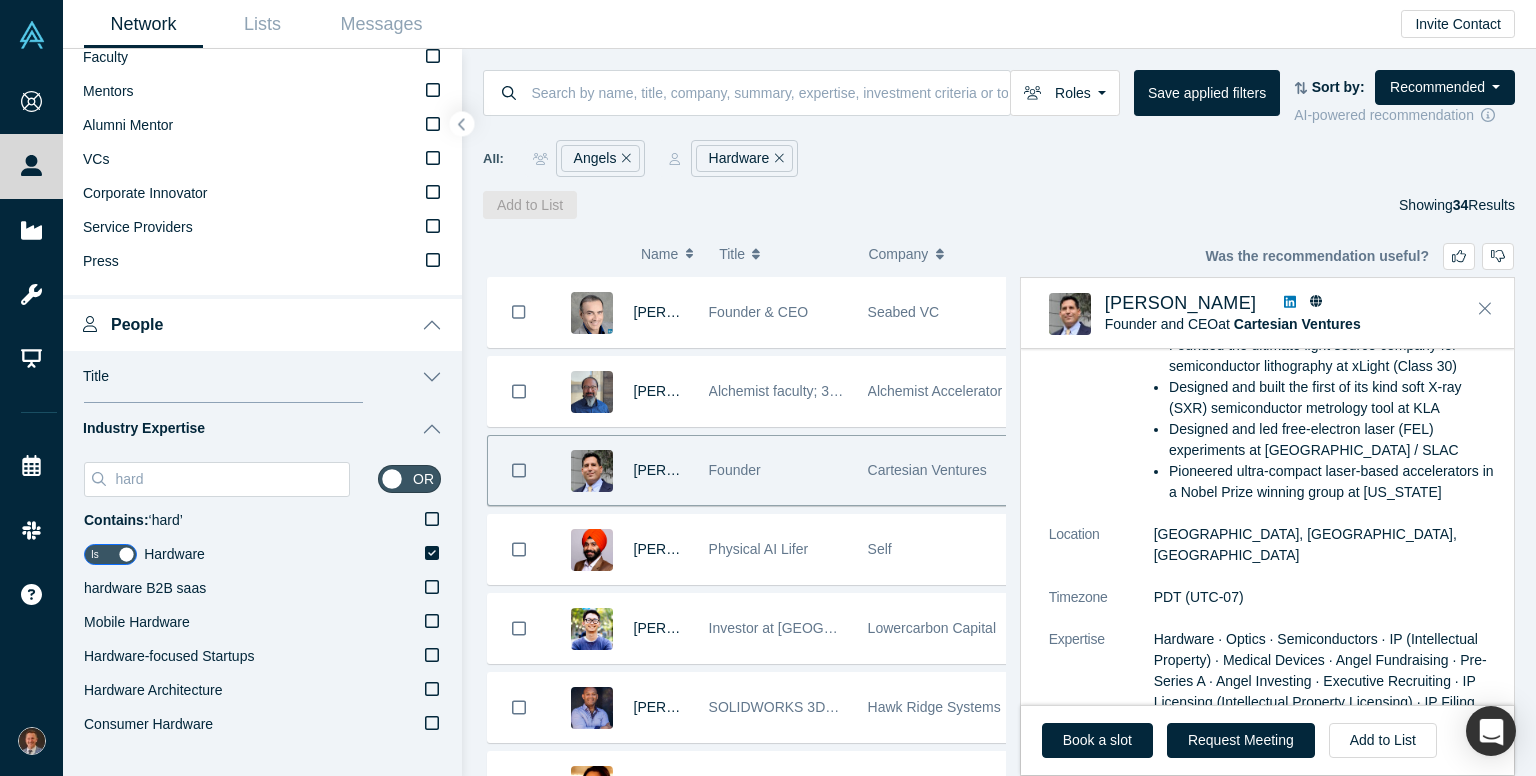 scroll, scrollTop: 100, scrollLeft: 0, axis: vertical 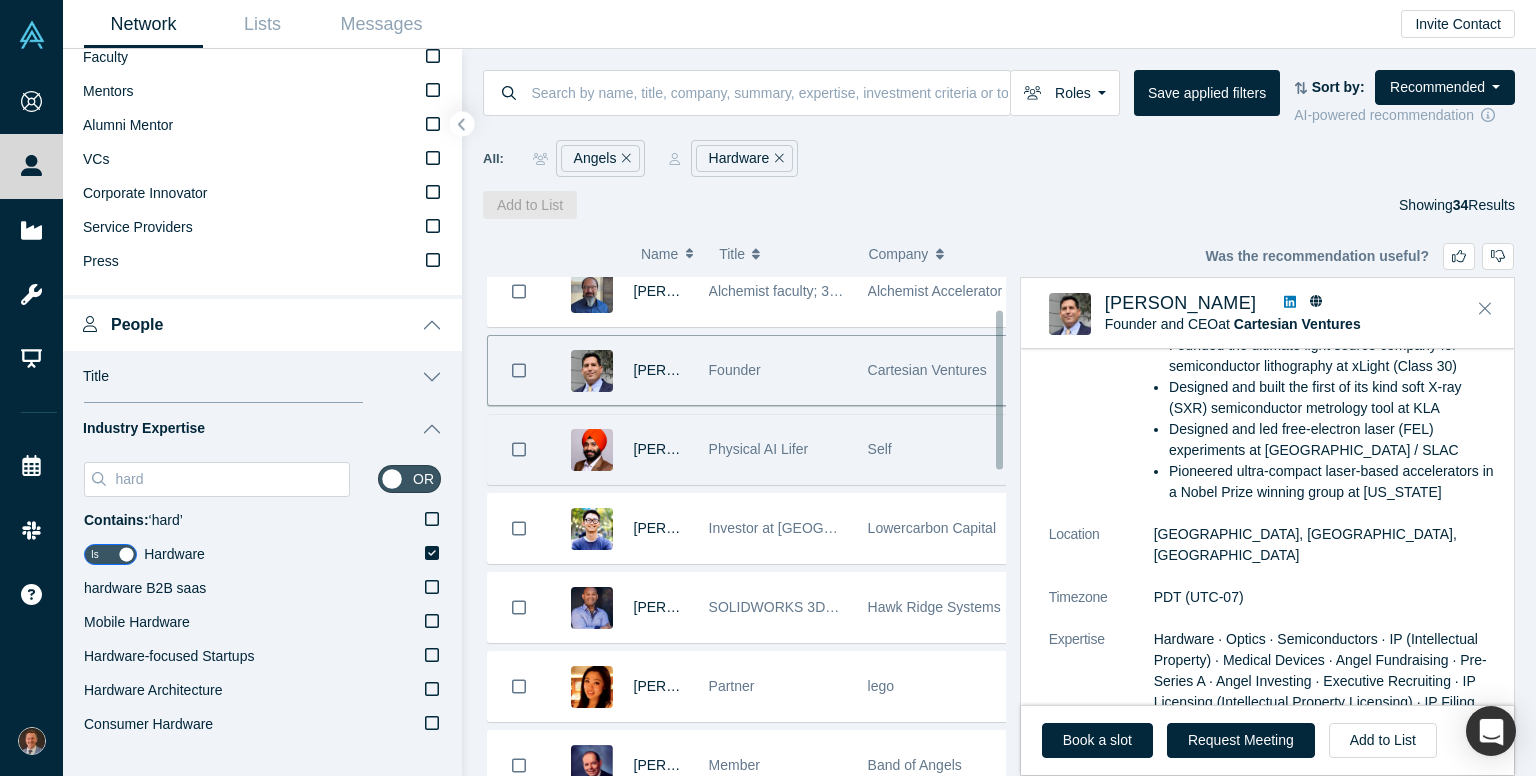 click on "Physical AI Lifer" at bounding box center [778, 449] 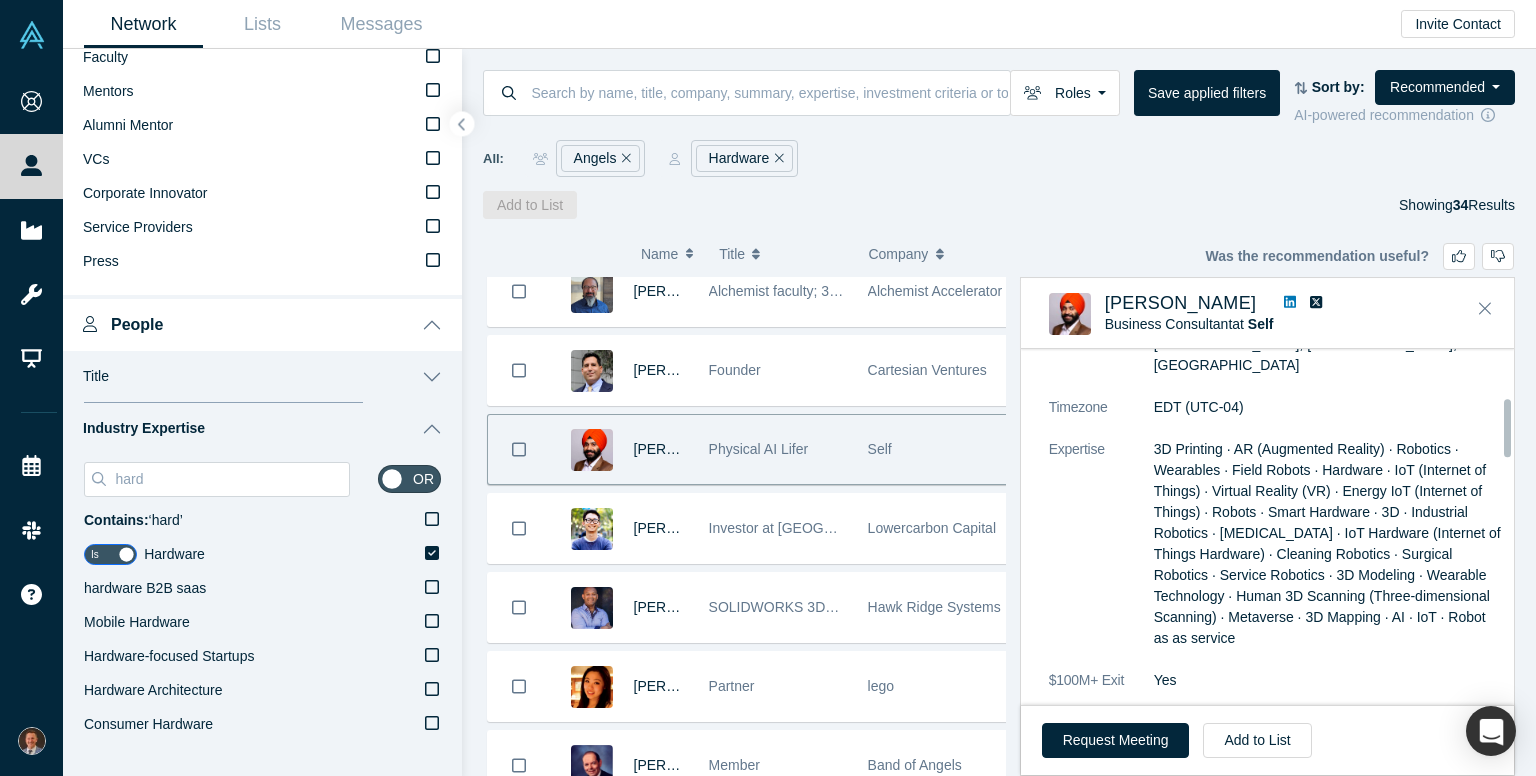 scroll, scrollTop: 300, scrollLeft: 0, axis: vertical 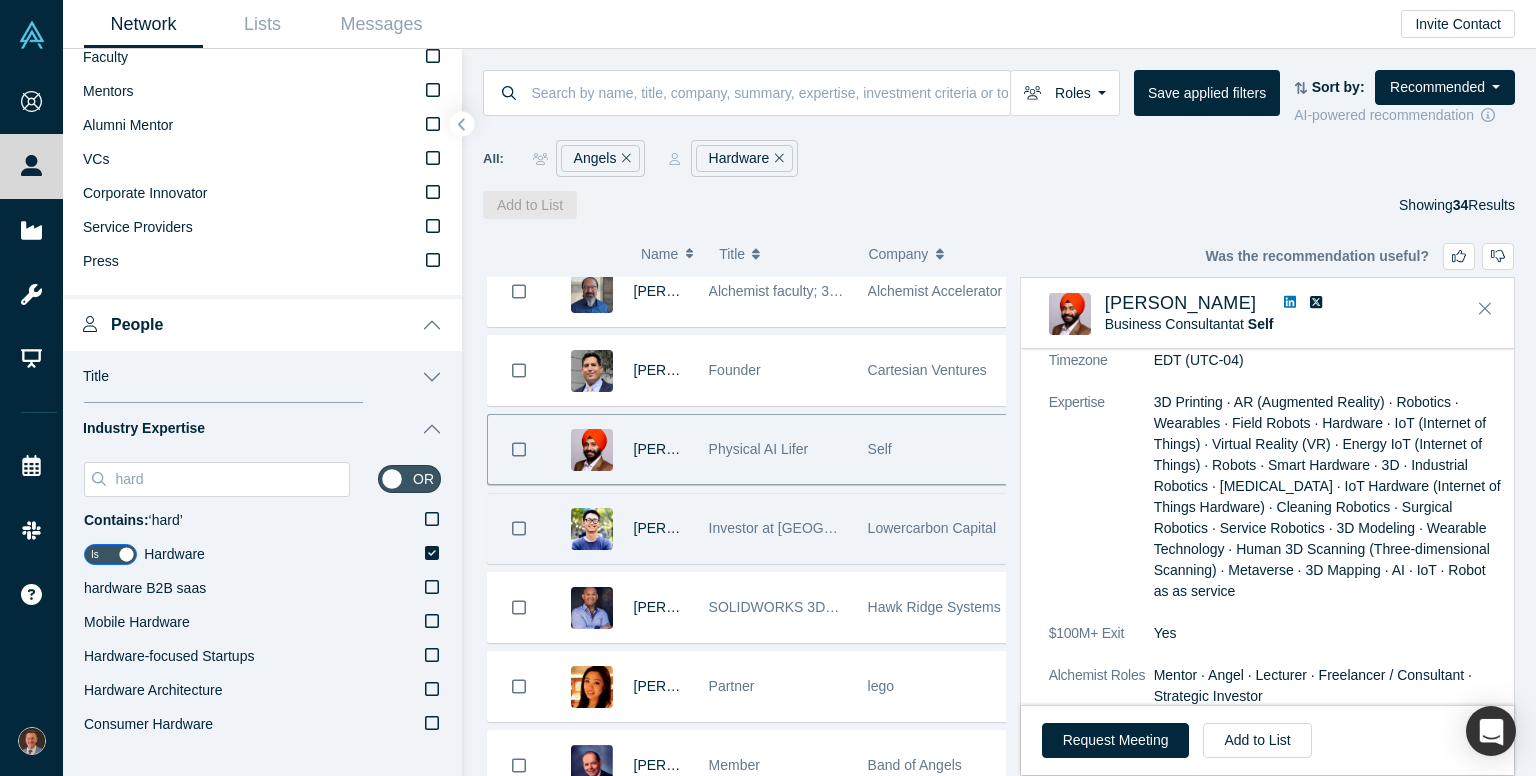 click on "Shawn Xu" at bounding box center (661, 528) 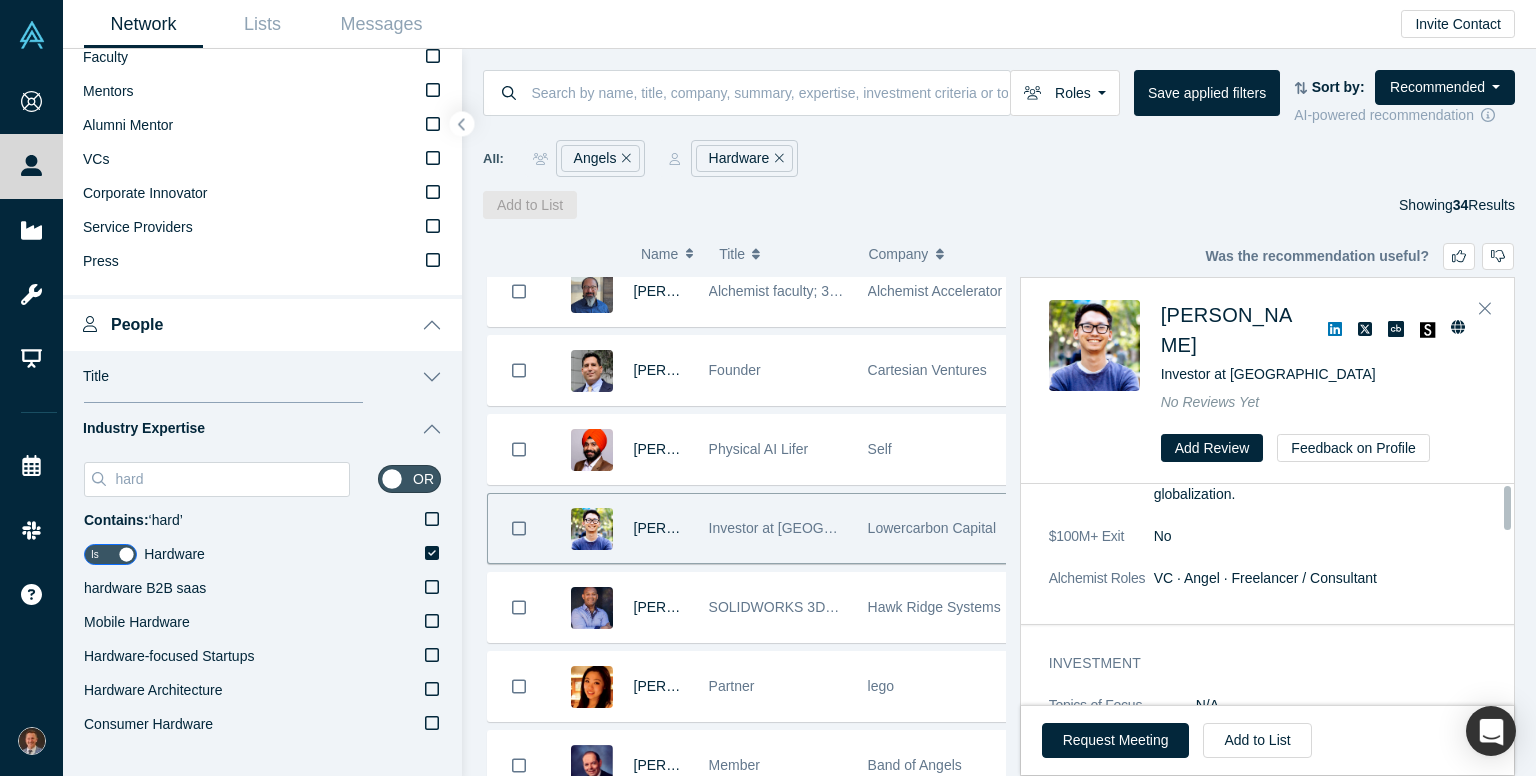 scroll, scrollTop: 0, scrollLeft: 0, axis: both 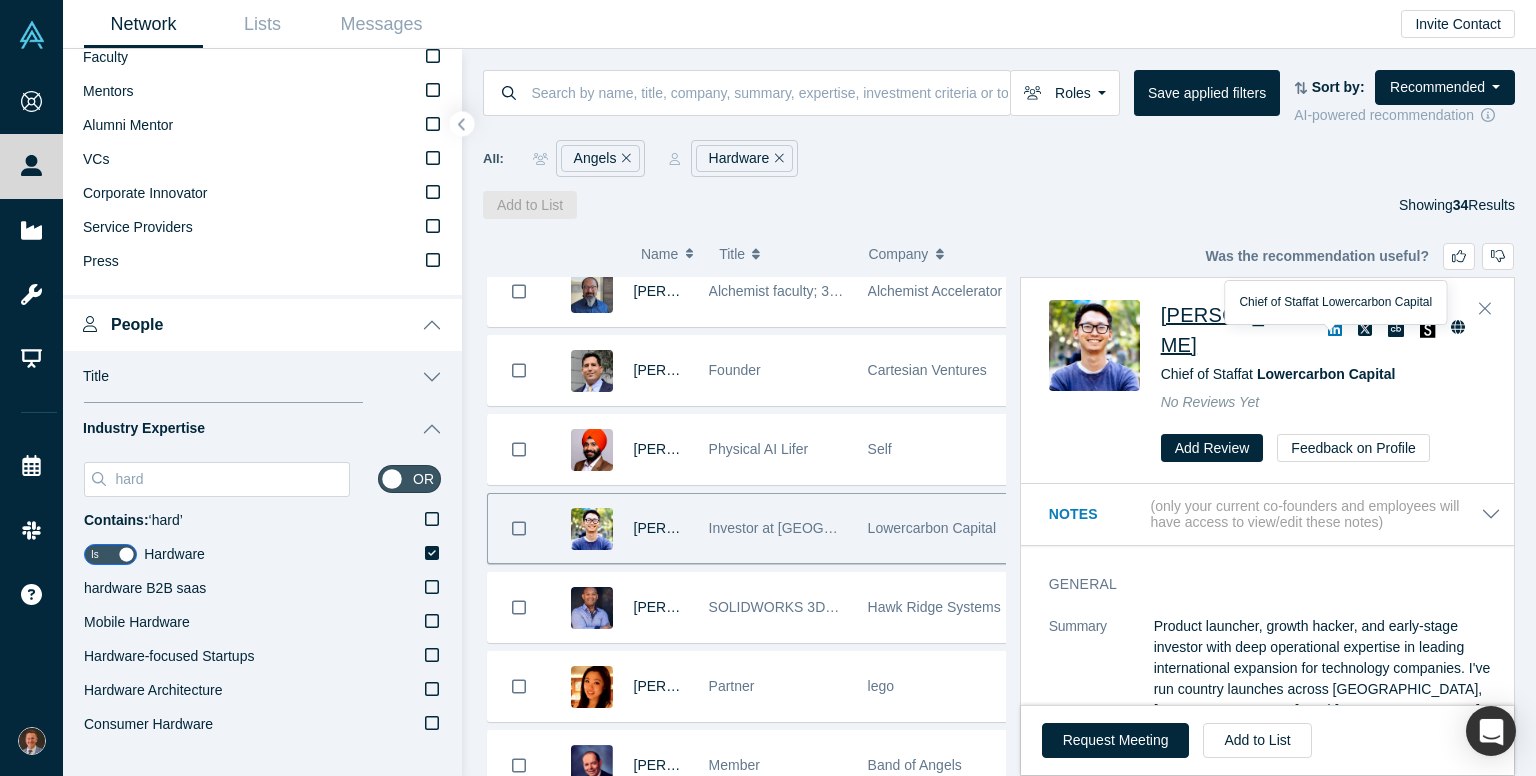 click on "Shawn Xu" at bounding box center [1227, 330] 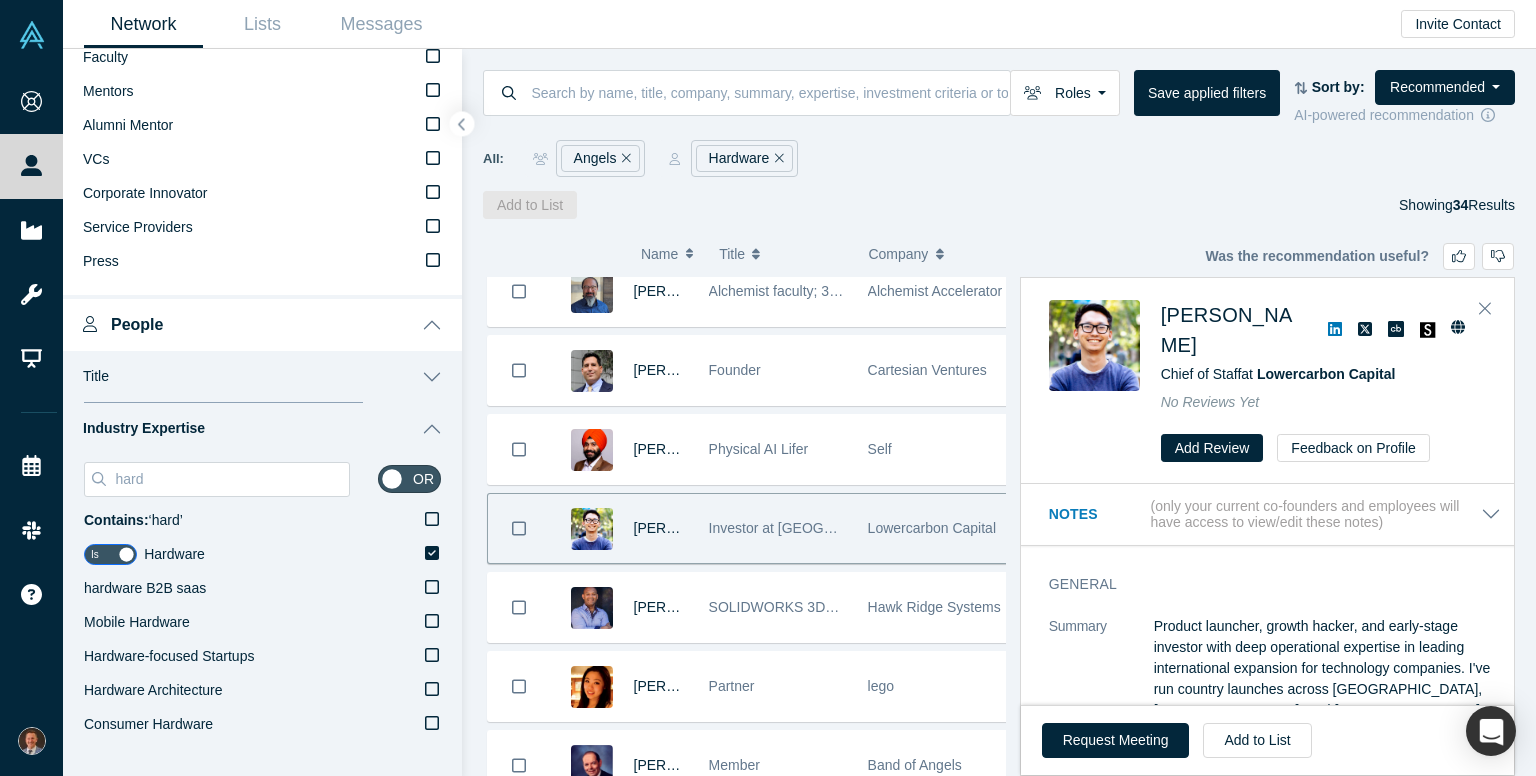click 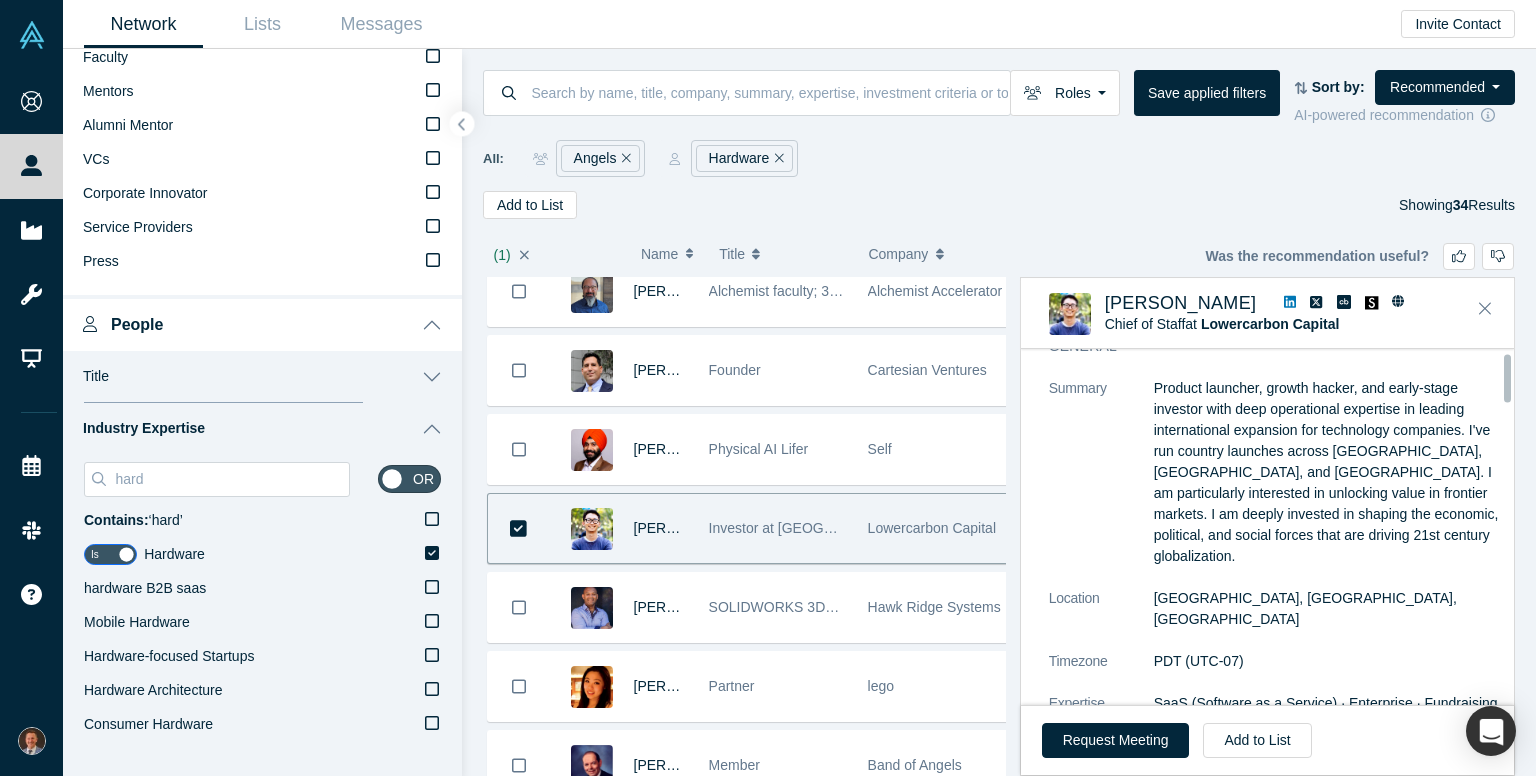 scroll, scrollTop: 0, scrollLeft: 0, axis: both 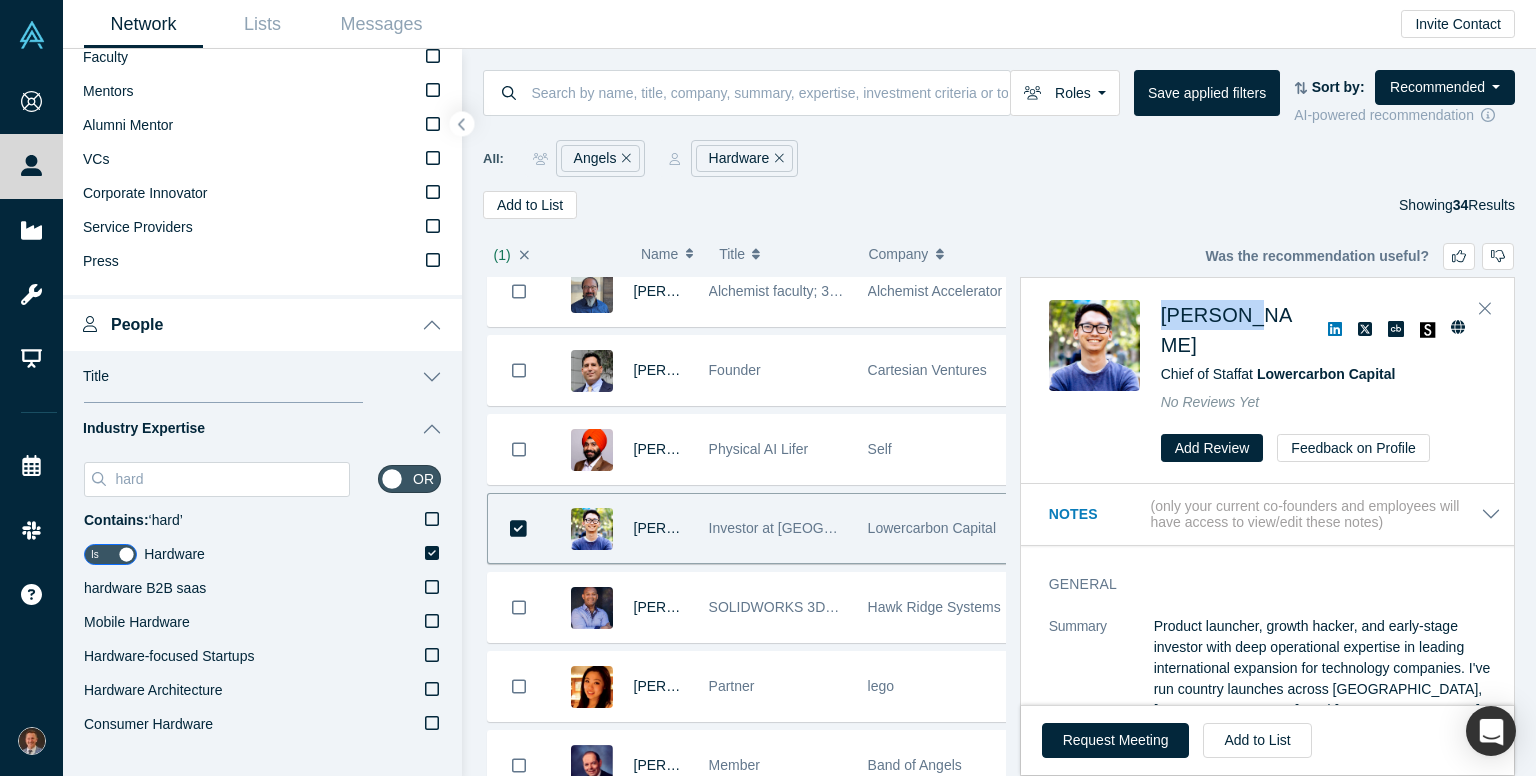 drag, startPoint x: 1153, startPoint y: 314, endPoint x: 1252, endPoint y: 327, distance: 99.849884 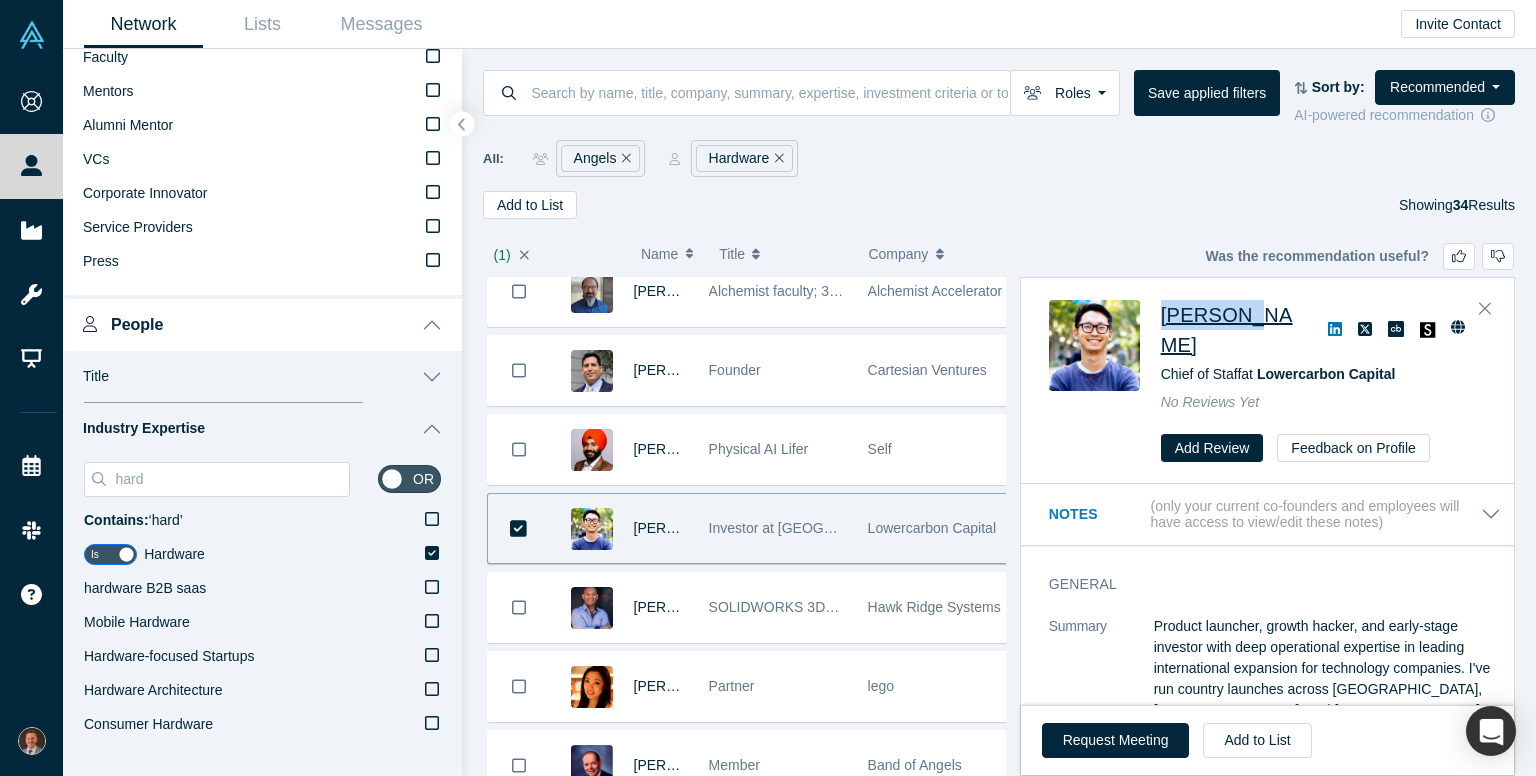 copy on "Shawn Xu" 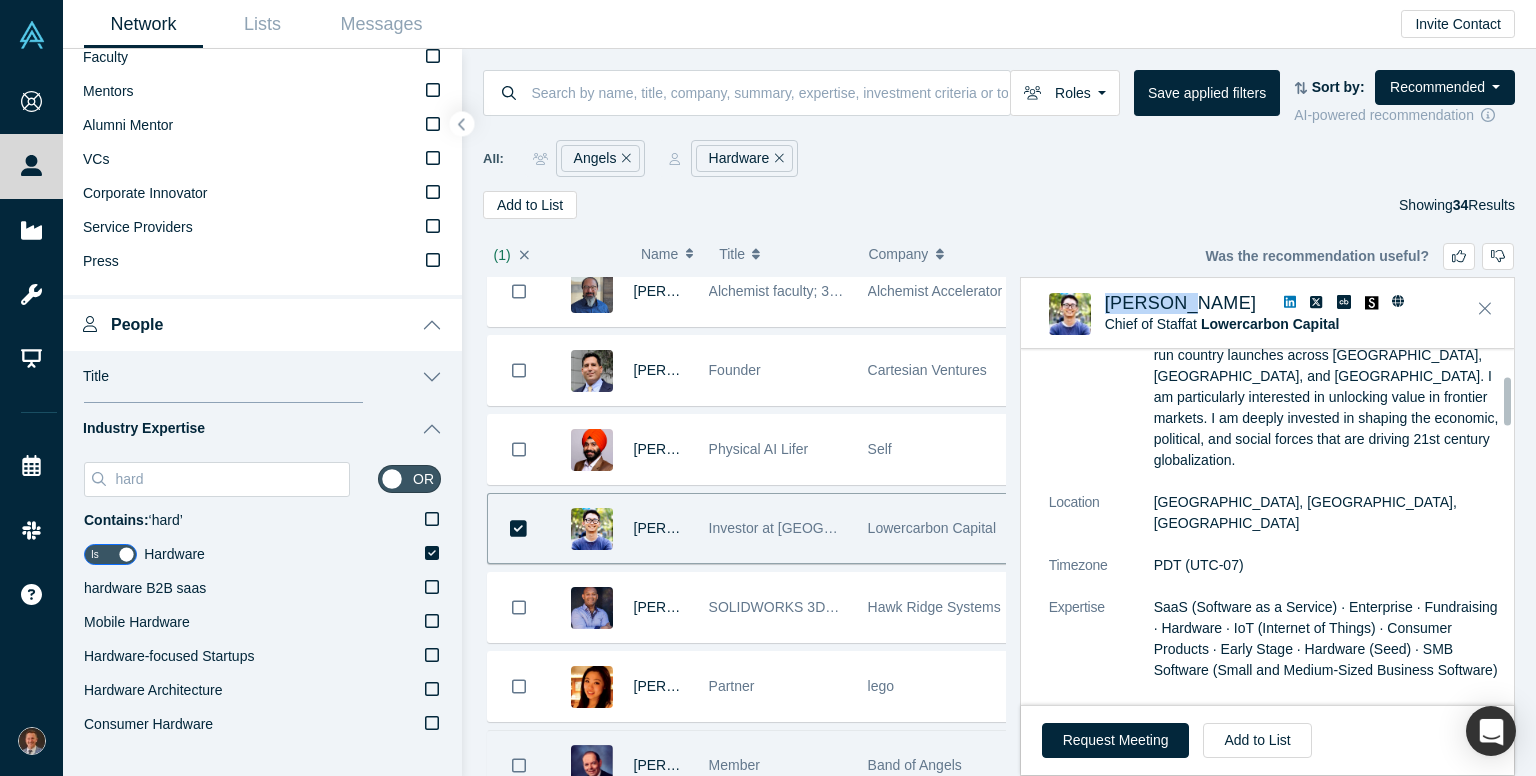 scroll, scrollTop: 200, scrollLeft: 0, axis: vertical 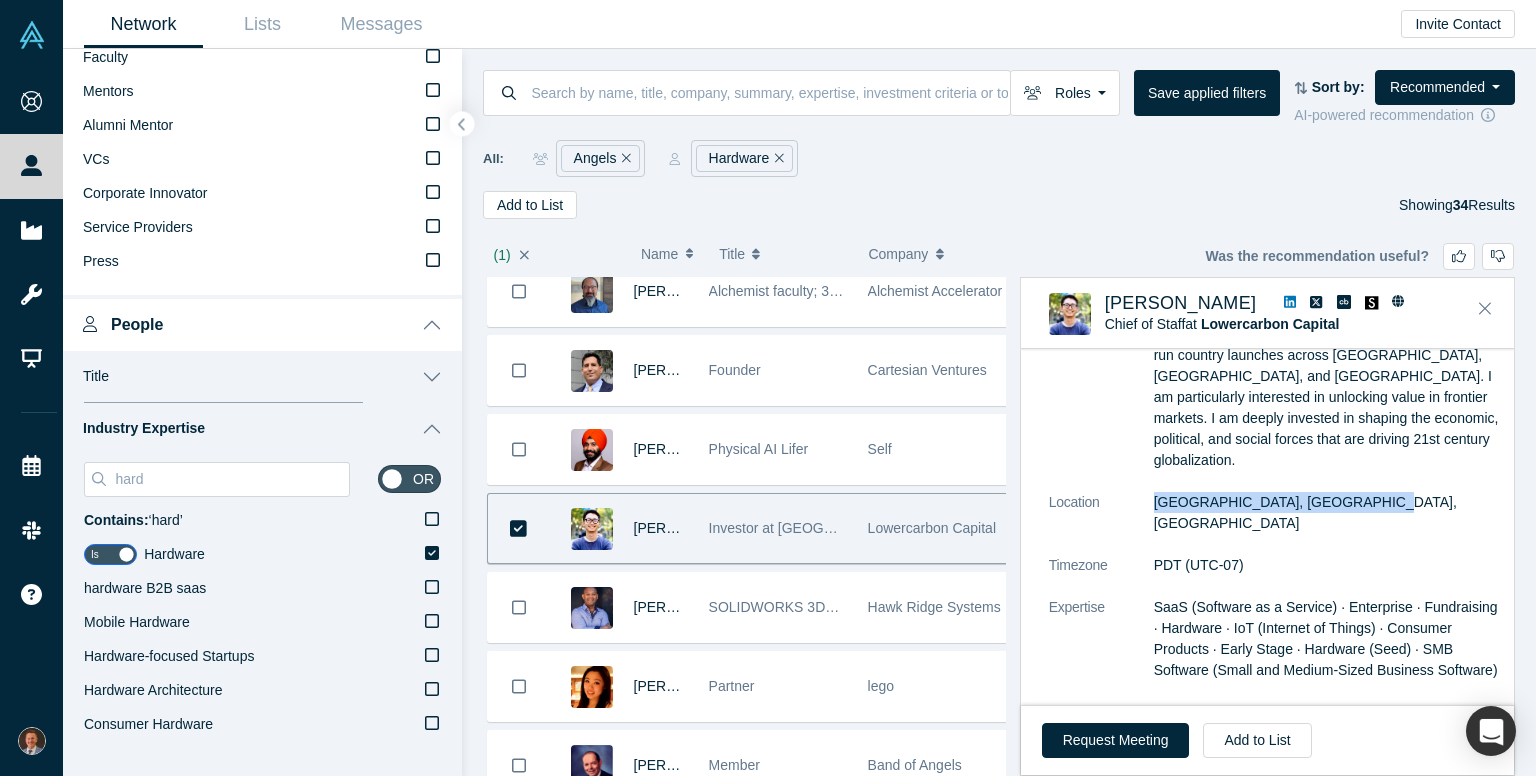 drag, startPoint x: 1146, startPoint y: 479, endPoint x: 1360, endPoint y: 467, distance: 214.33618 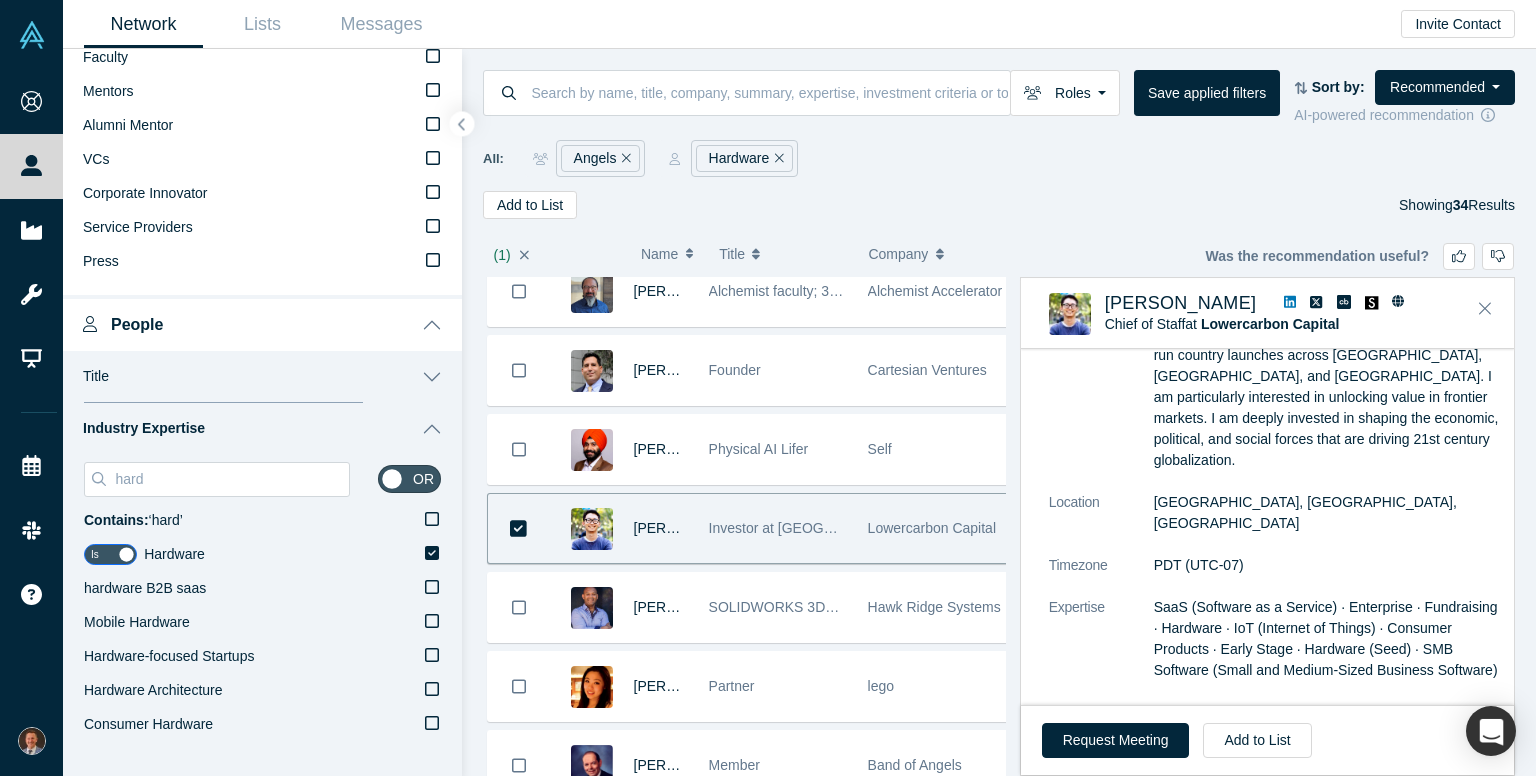 click on "Shawn Xu" at bounding box center [661, 528] 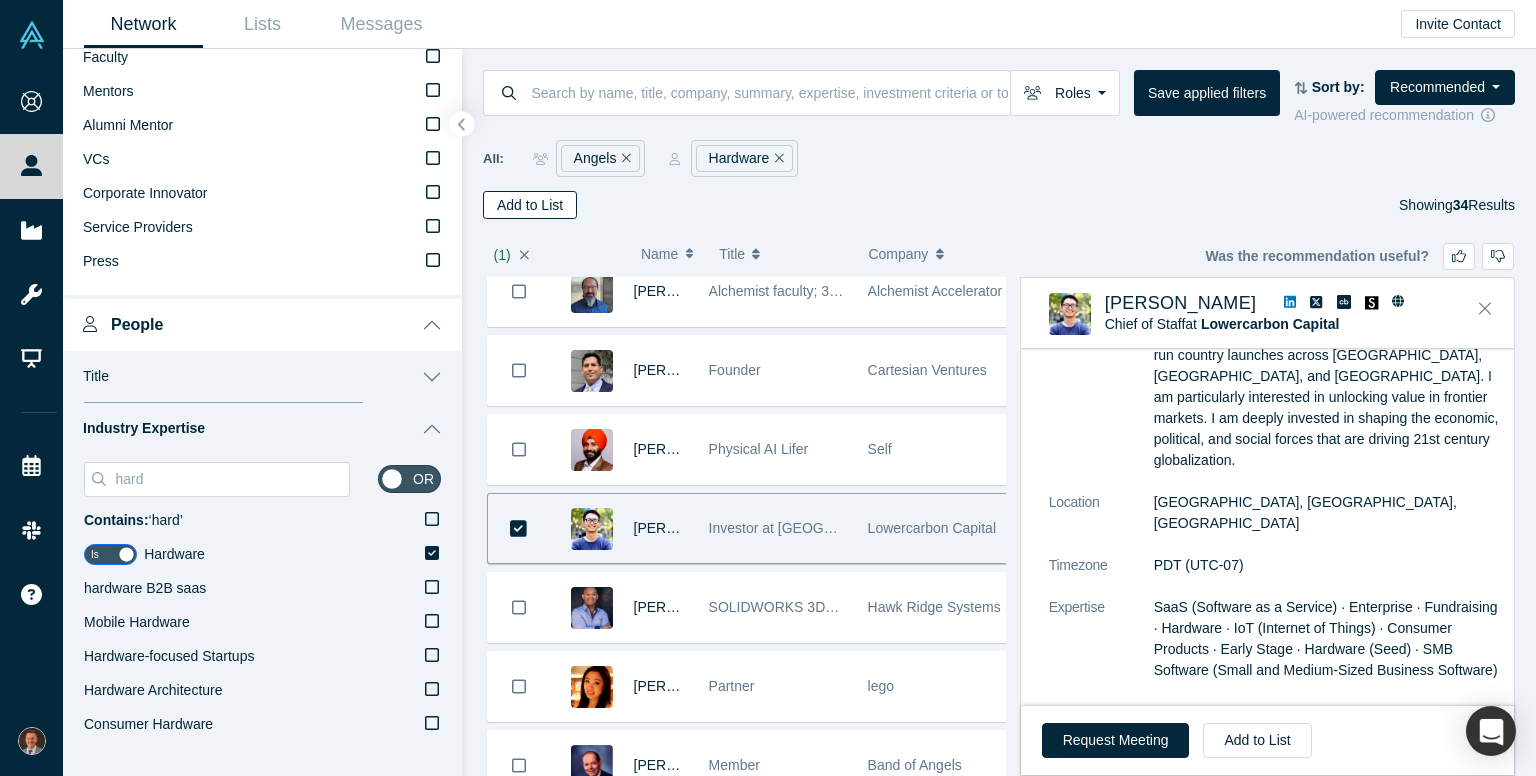 click on "Add to List" at bounding box center [530, 205] 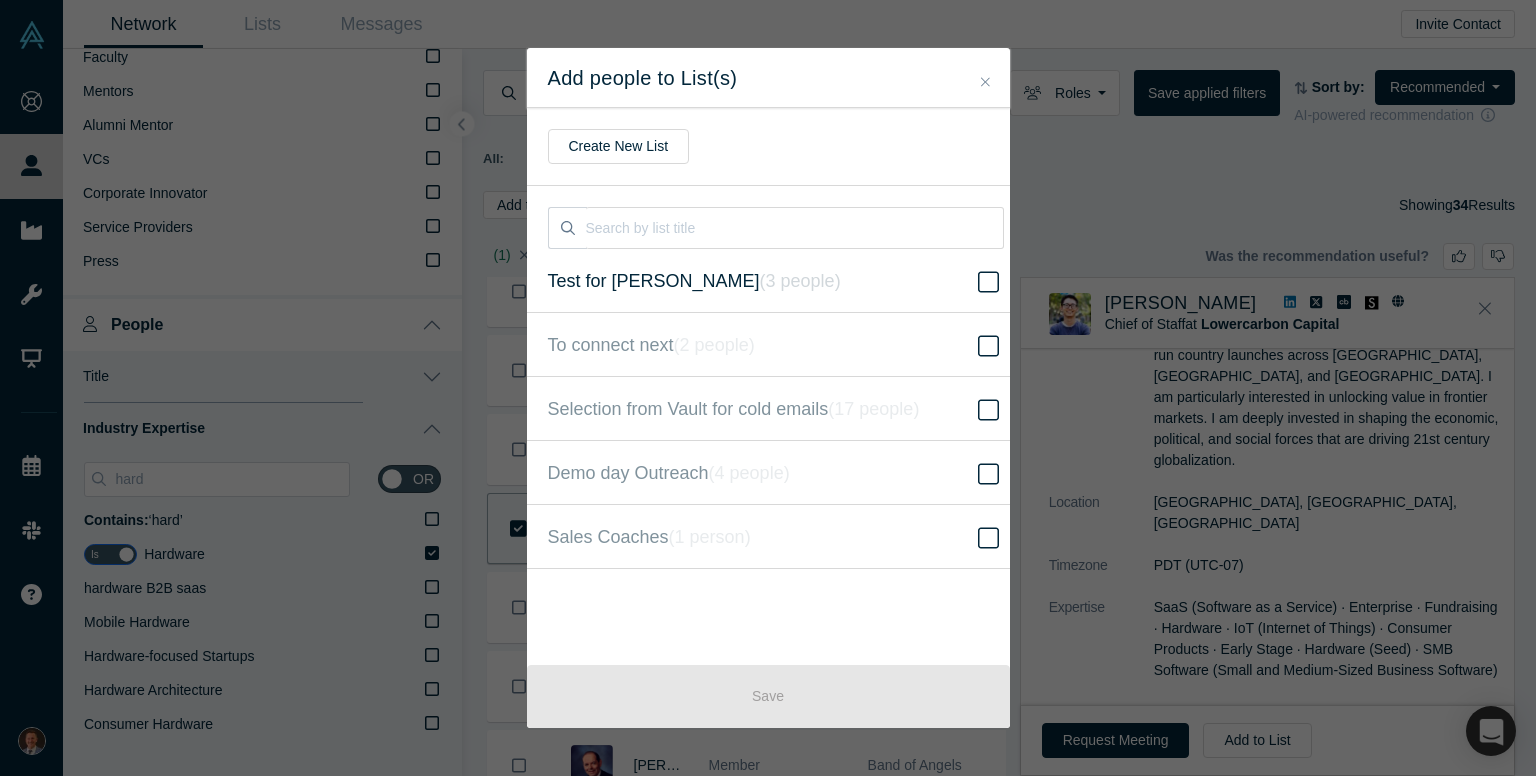 click on "( 3 people )" at bounding box center [800, 281] 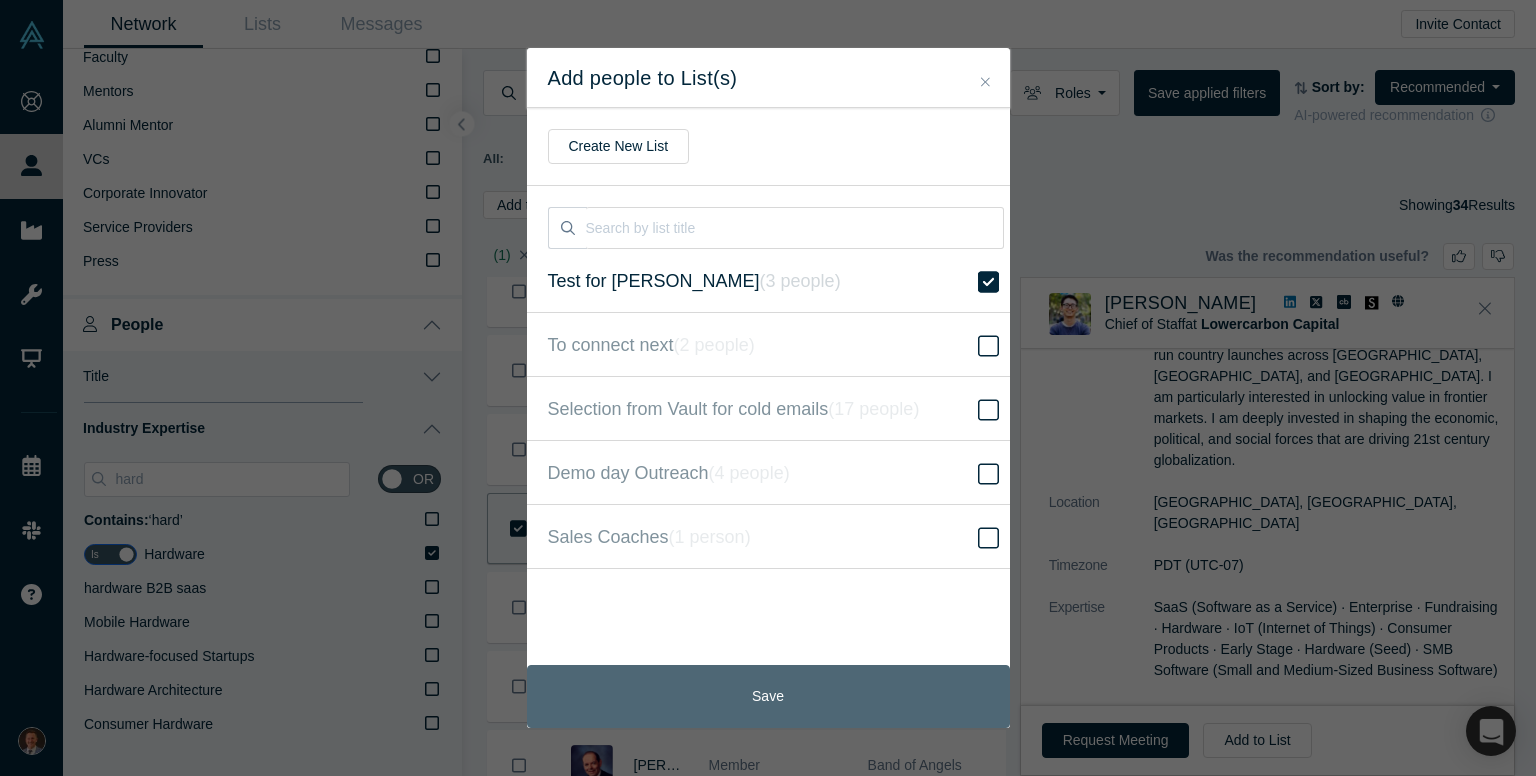 click on "Save" at bounding box center (768, 696) 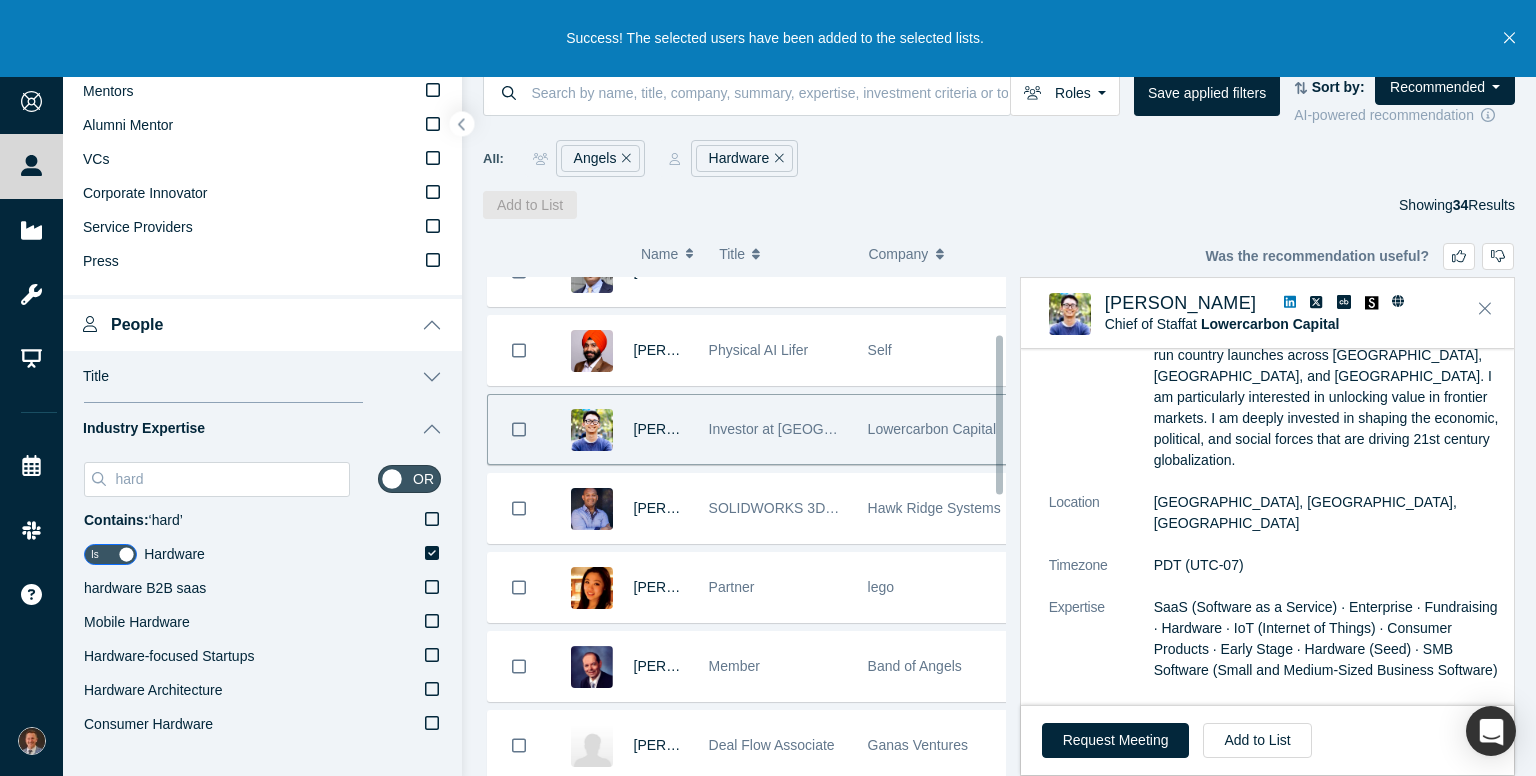scroll, scrollTop: 200, scrollLeft: 0, axis: vertical 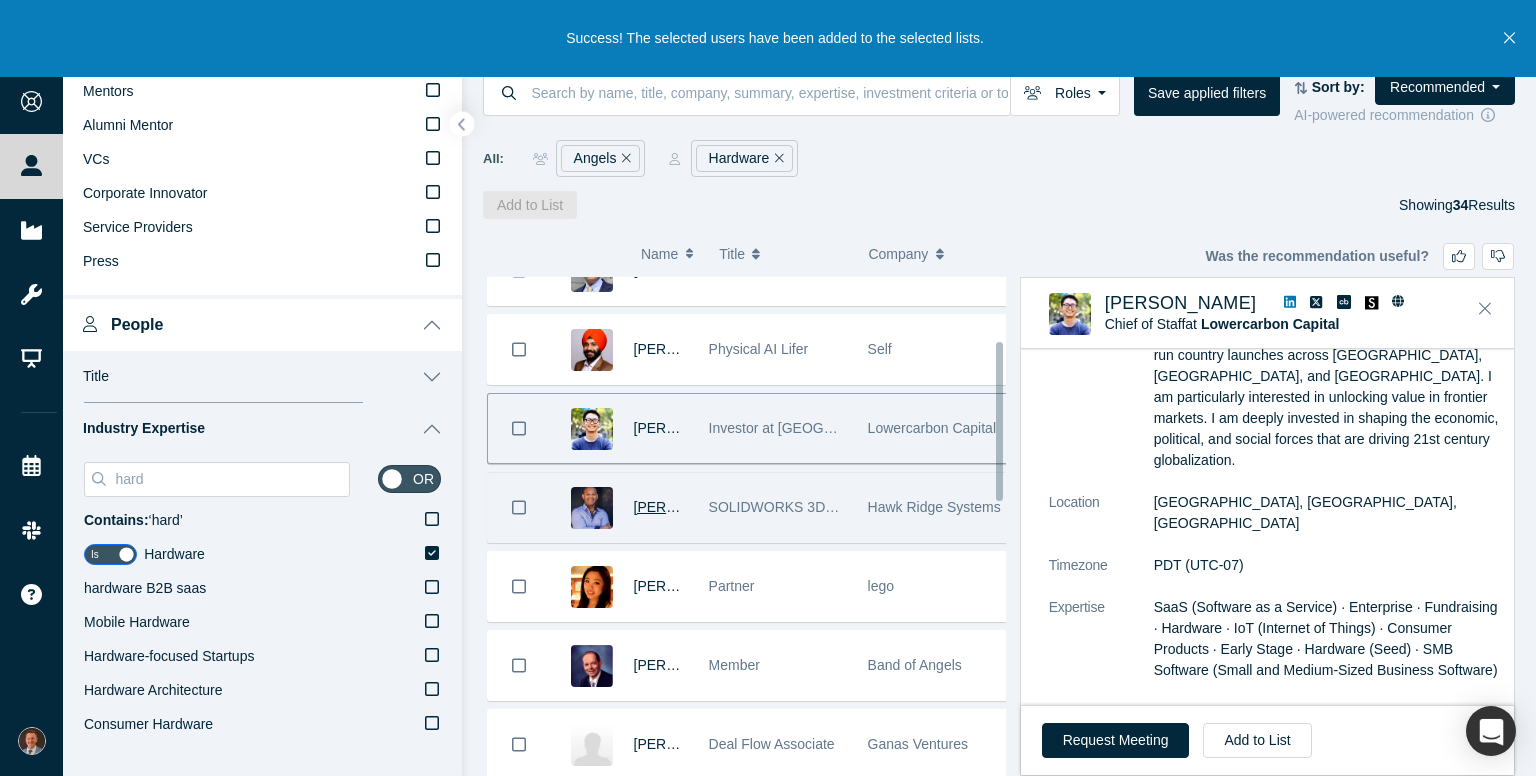 click on "Matthew Houston" at bounding box center [691, 507] 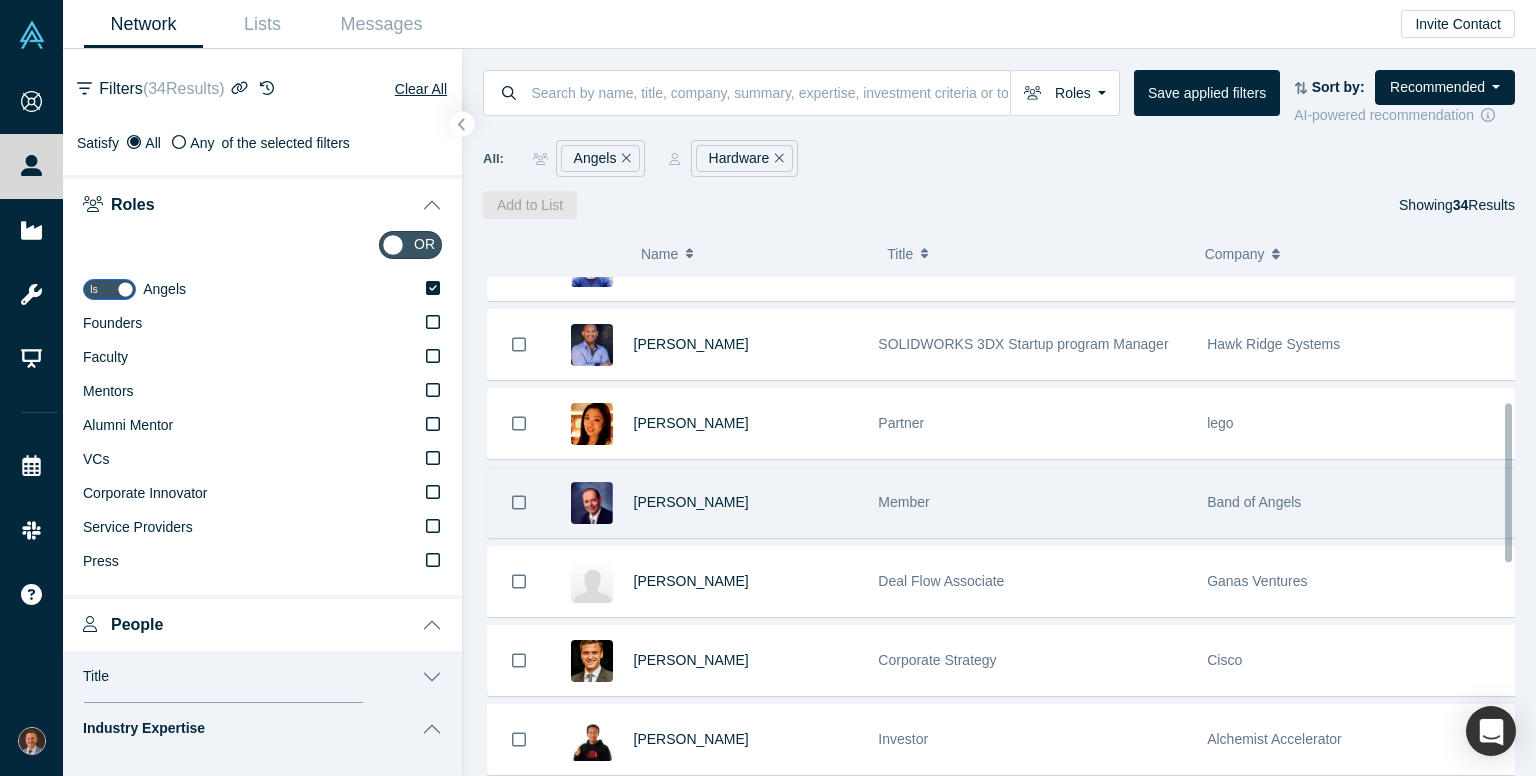 scroll, scrollTop: 300, scrollLeft: 0, axis: vertical 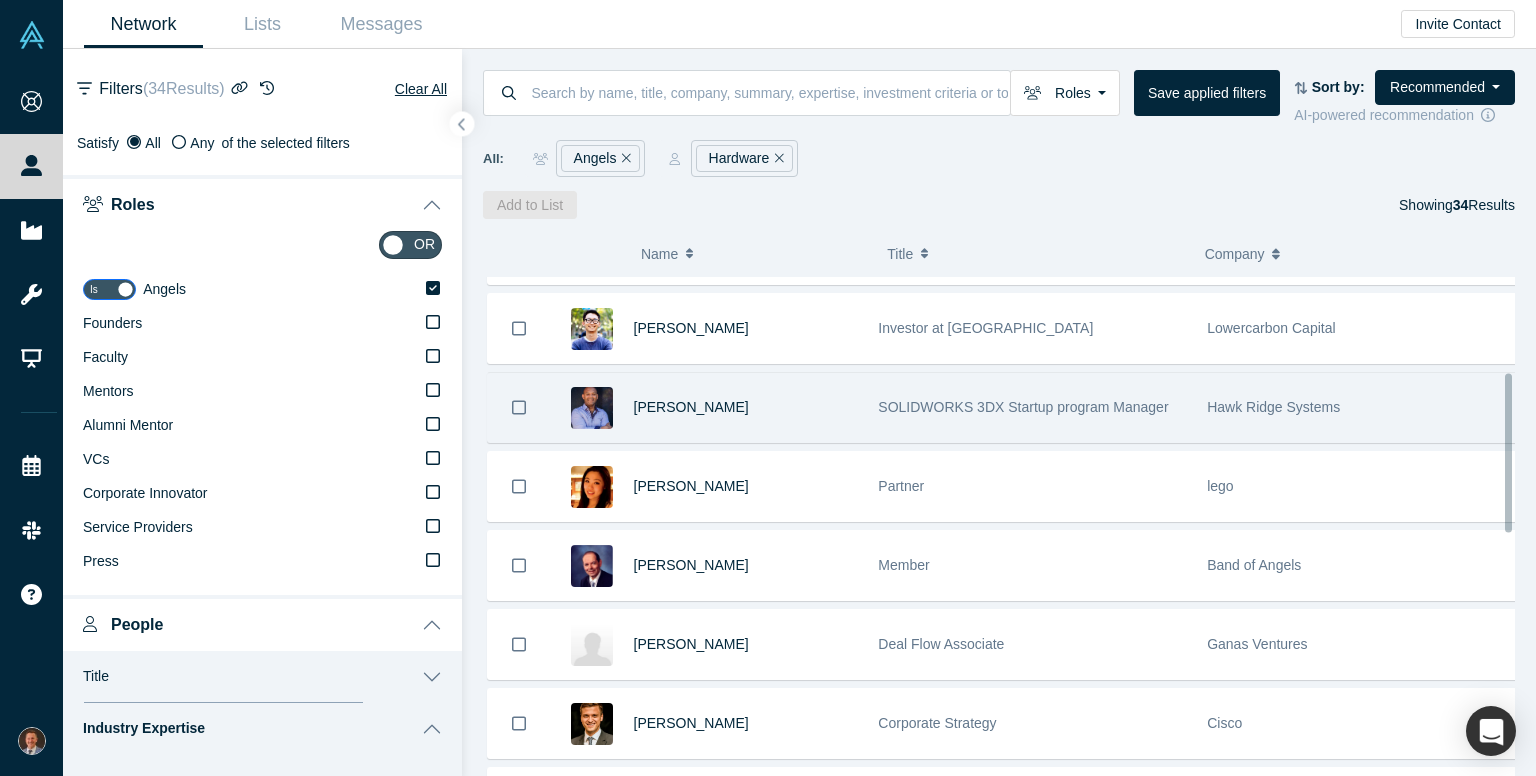 click on "SOLIDWORKS 3DX Startup program Manager" at bounding box center [1023, 407] 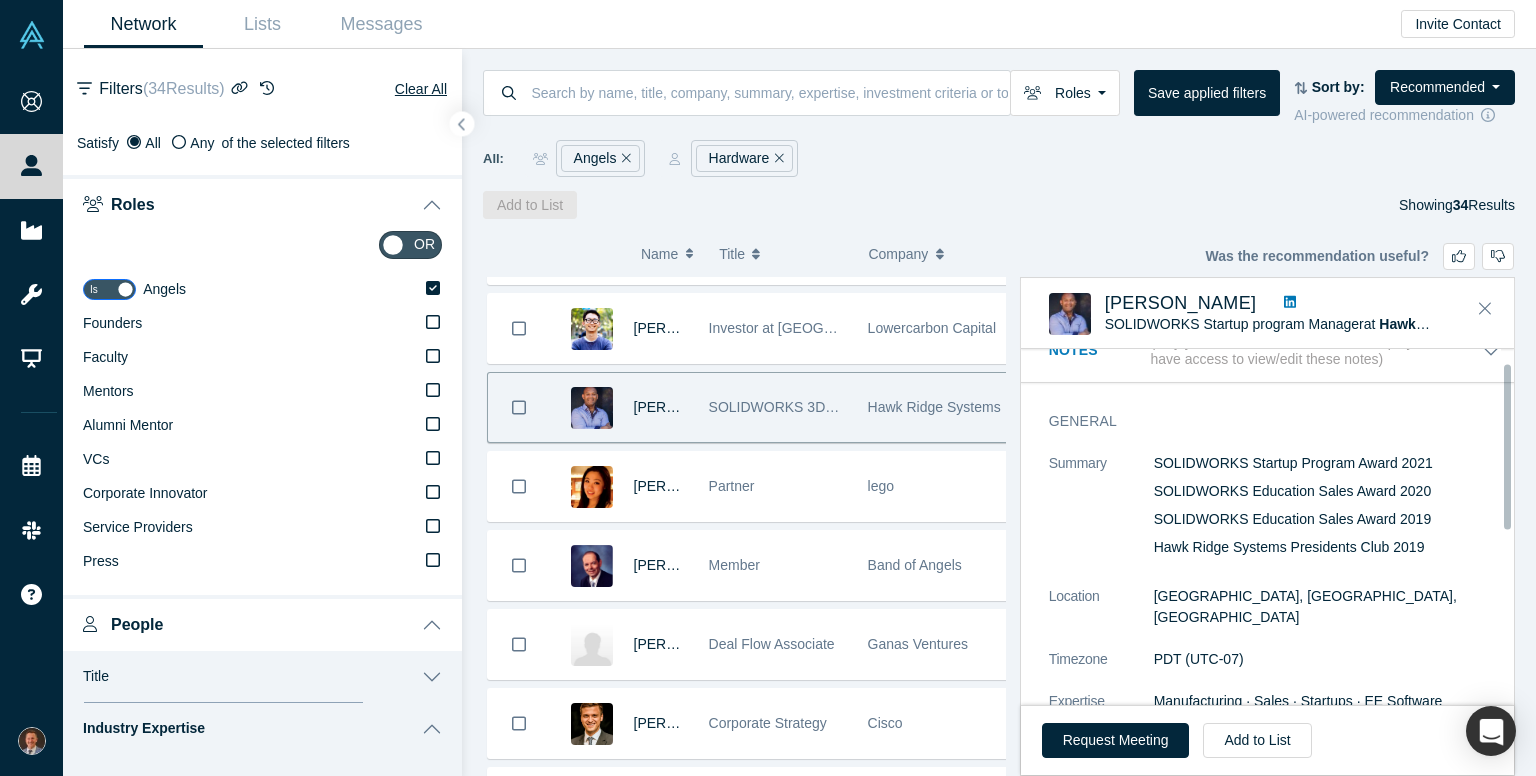 scroll, scrollTop: 0, scrollLeft: 0, axis: both 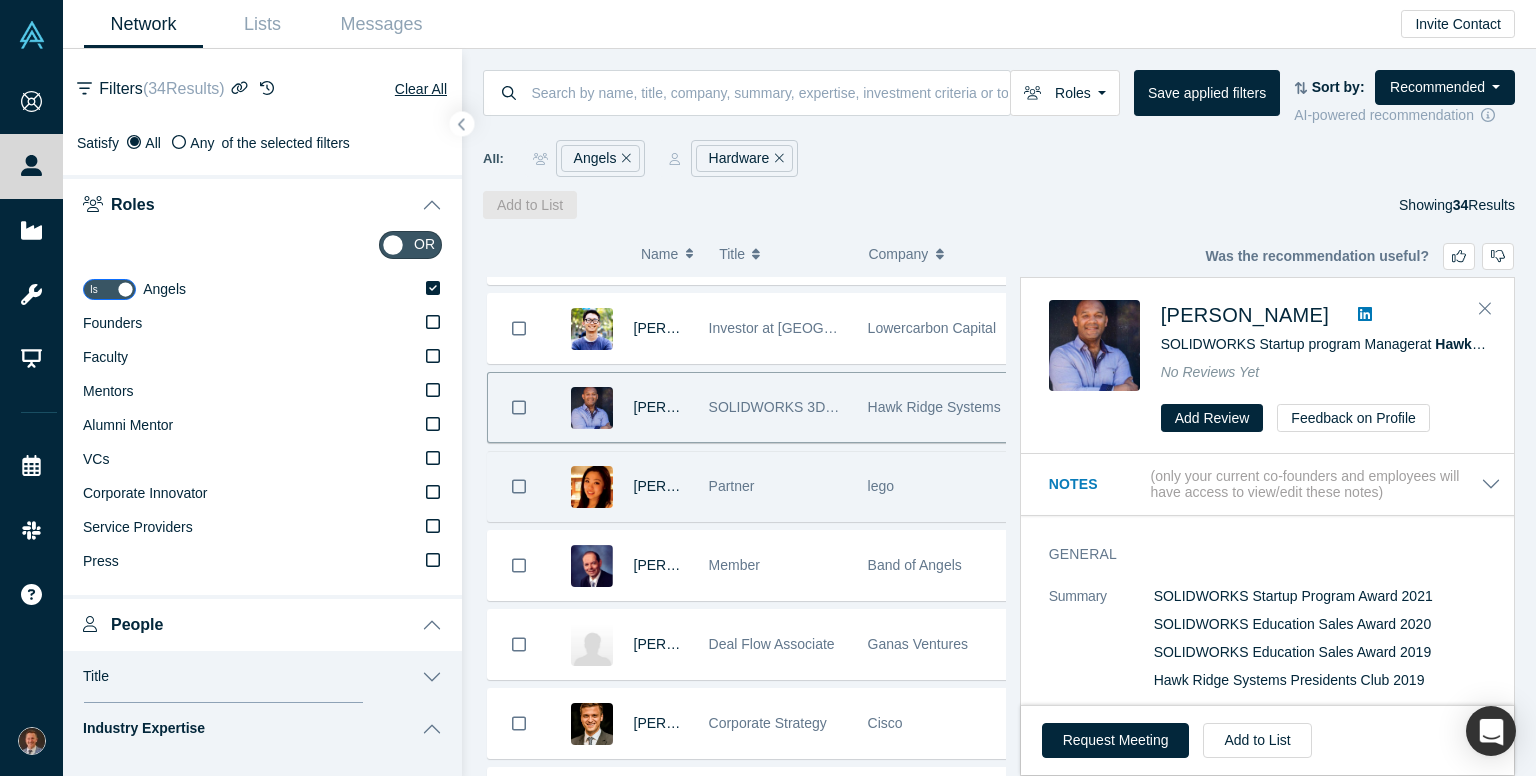 click on "Partner" at bounding box center (778, 486) 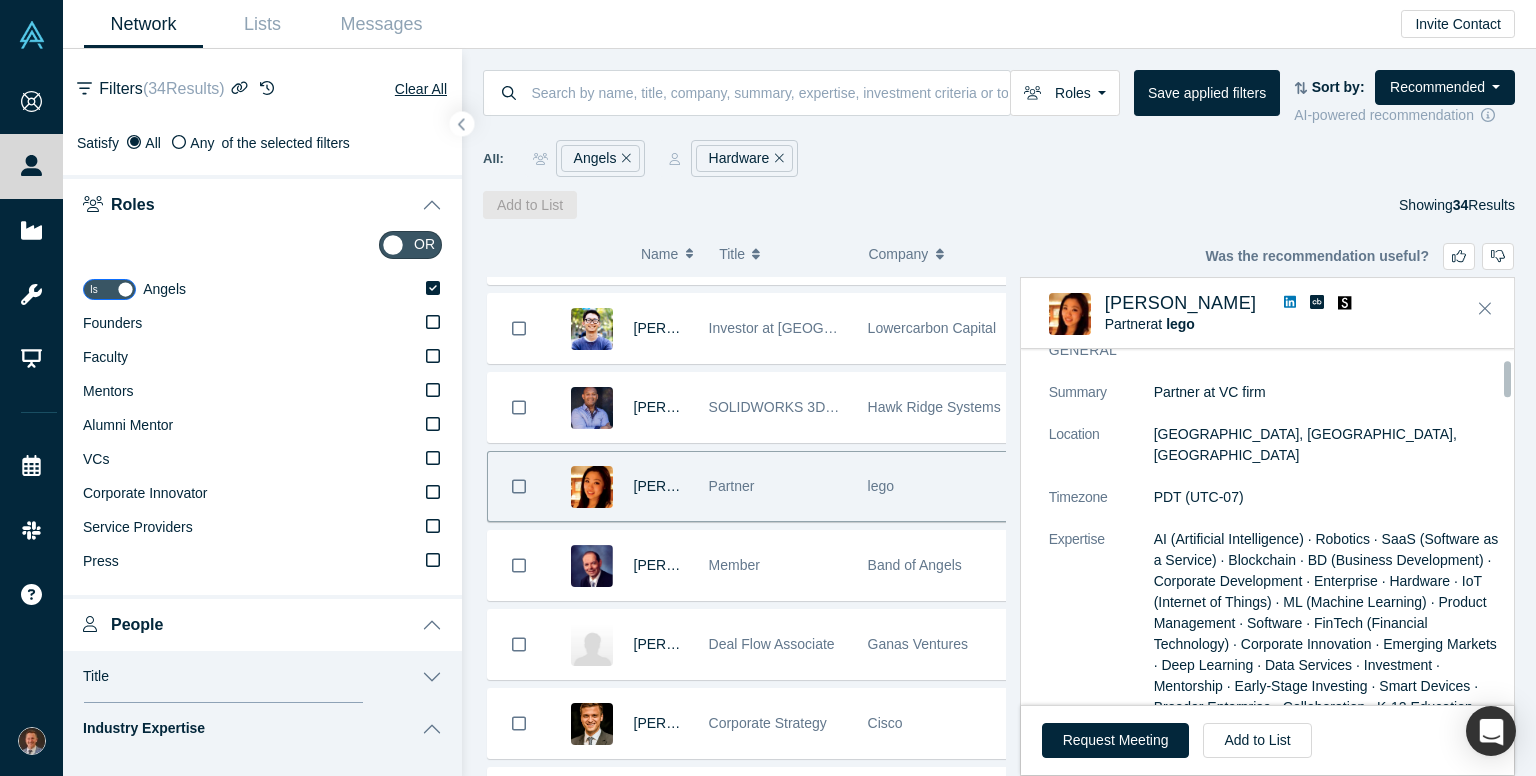 scroll, scrollTop: 200, scrollLeft: 0, axis: vertical 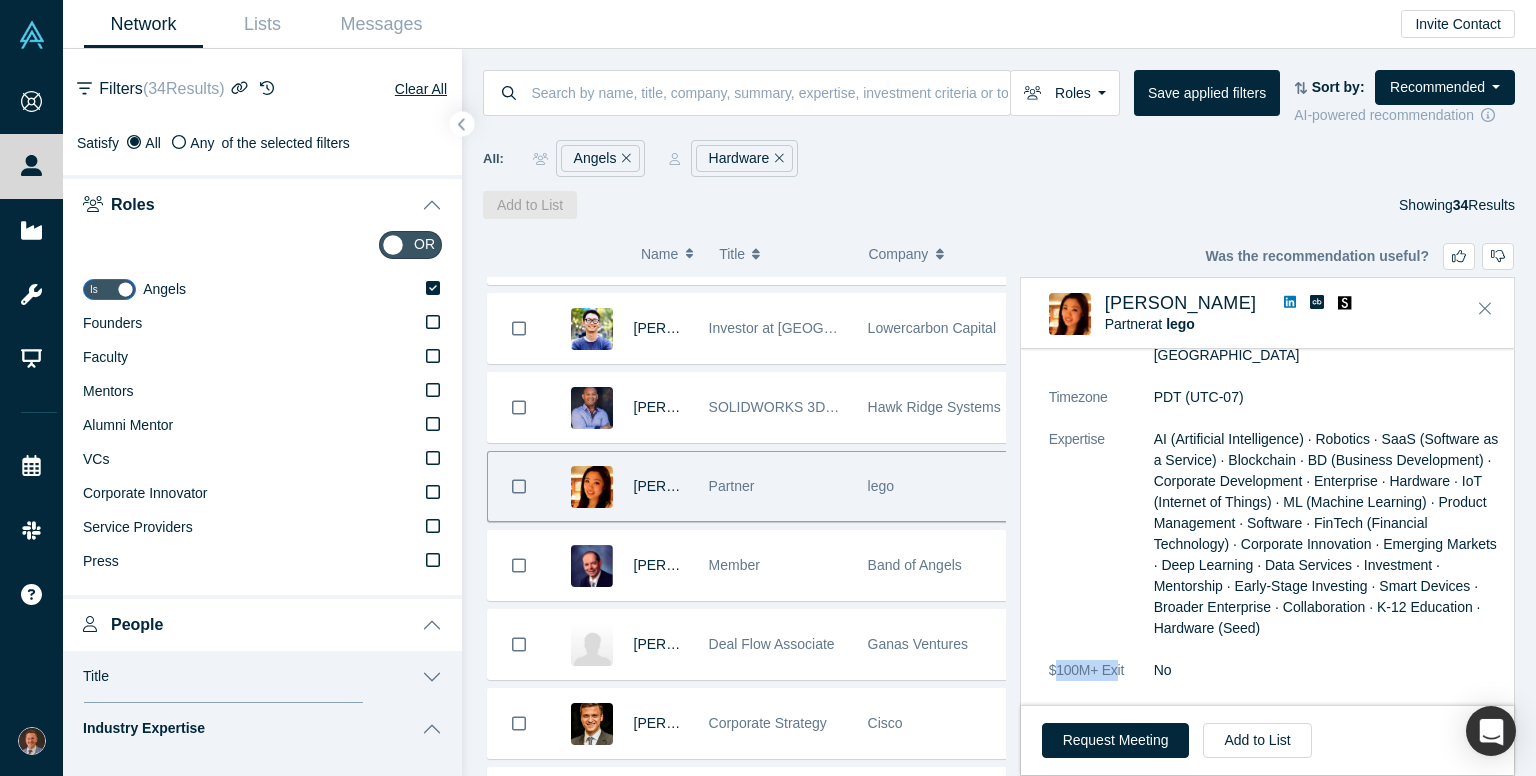 drag, startPoint x: 1053, startPoint y: 660, endPoint x: 1116, endPoint y: 649, distance: 63.953106 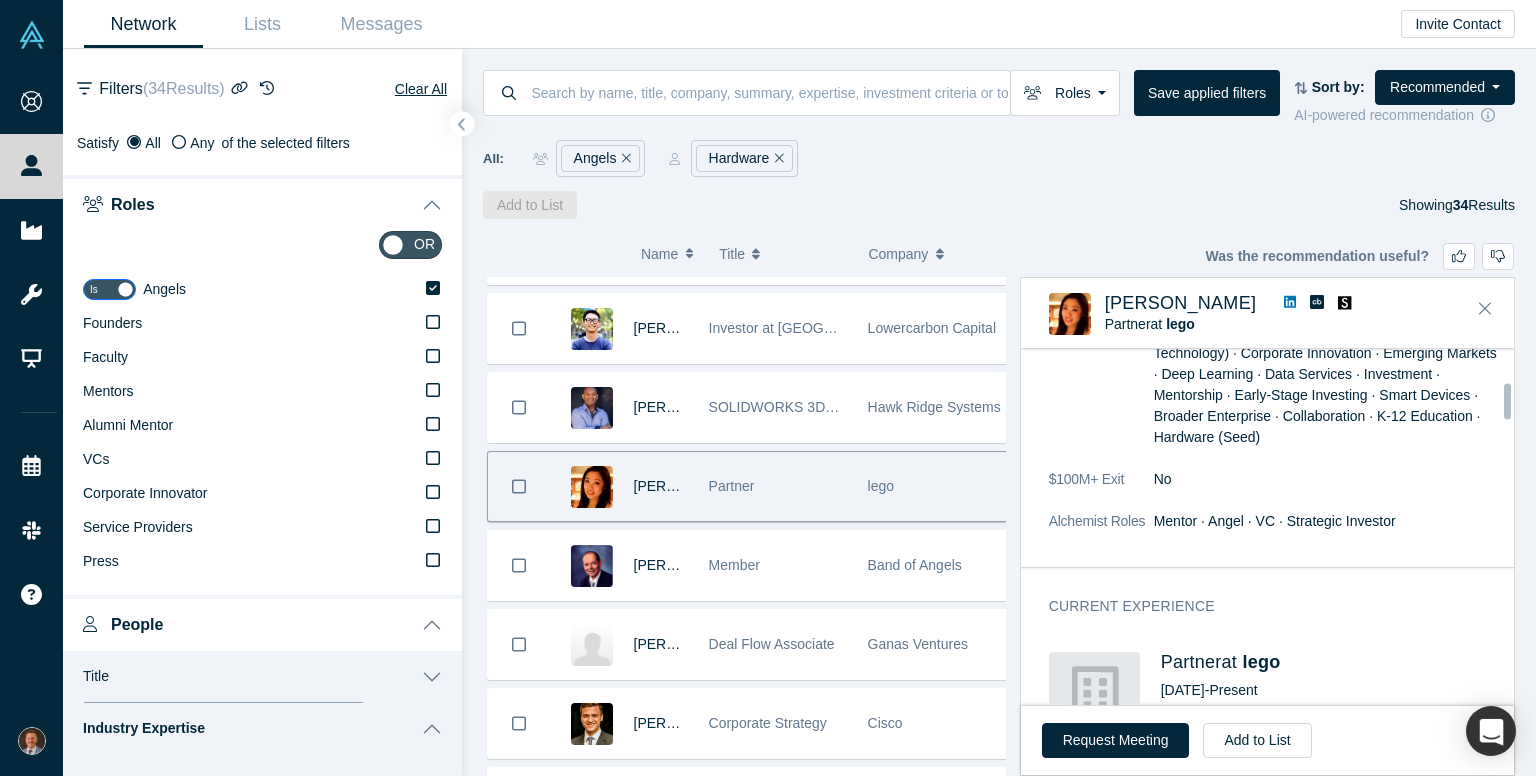 scroll, scrollTop: 500, scrollLeft: 0, axis: vertical 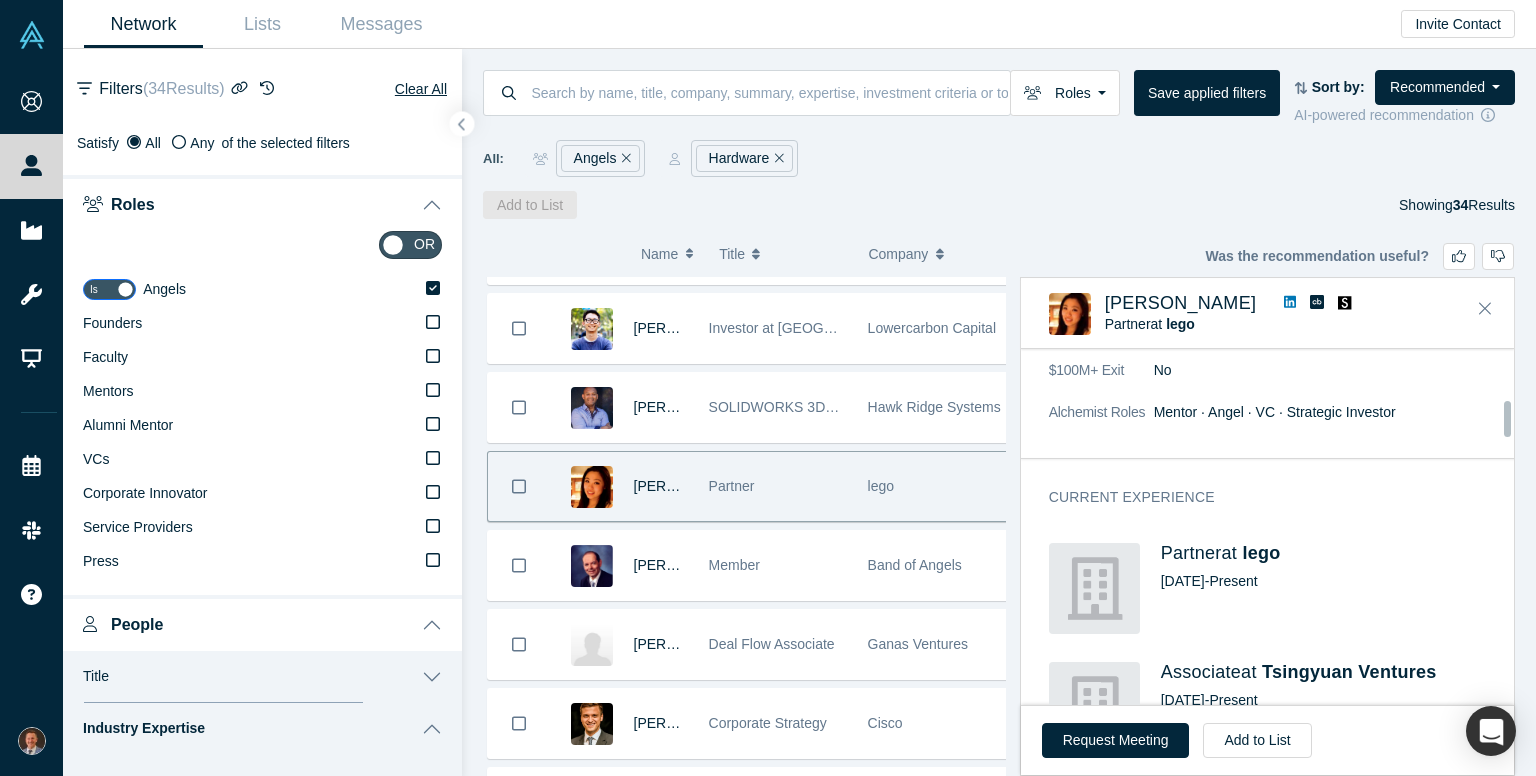 click on "Jiazi Guo" at bounding box center (619, 486) 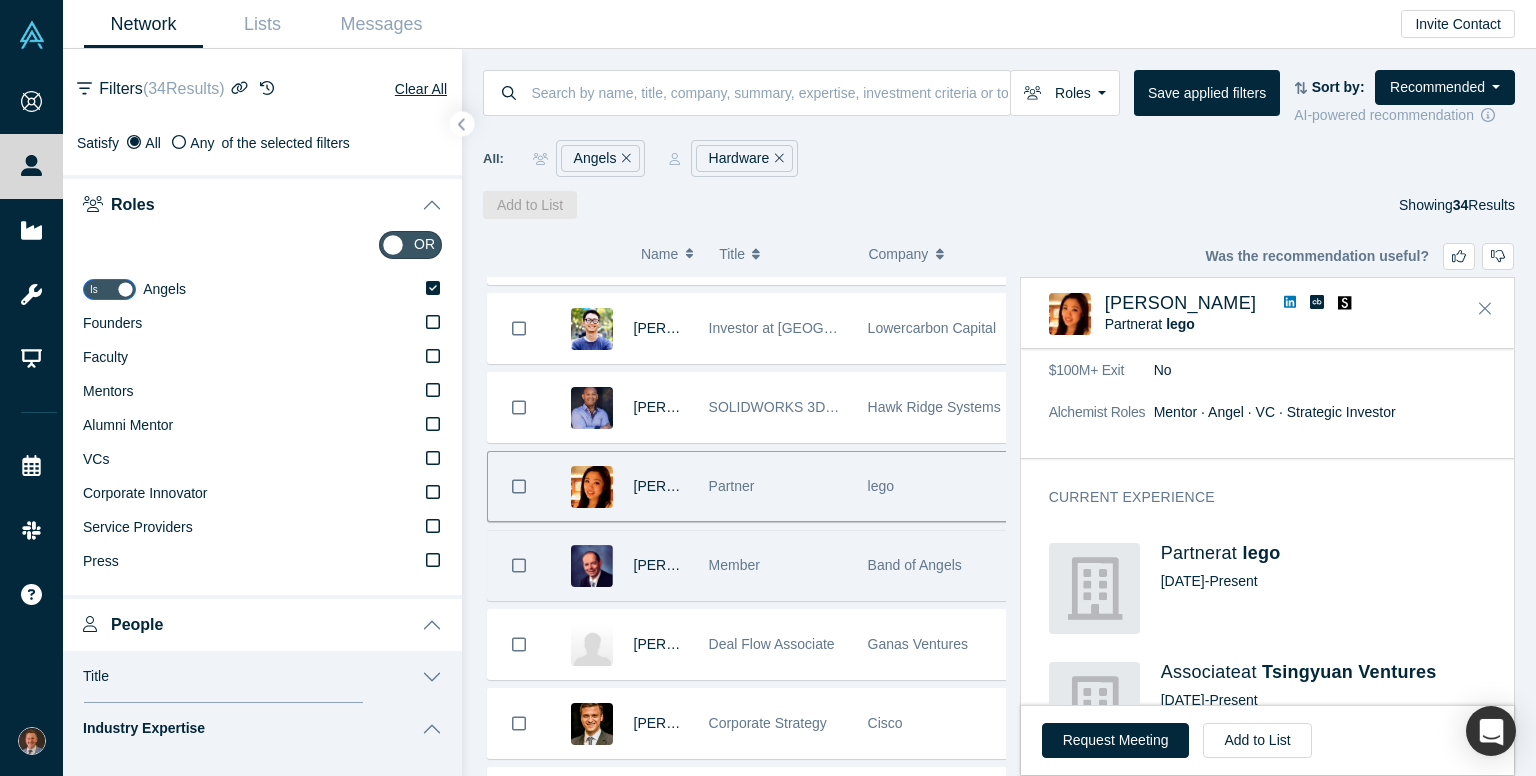 click on "Jean-Louis Bories" at bounding box center (619, 565) 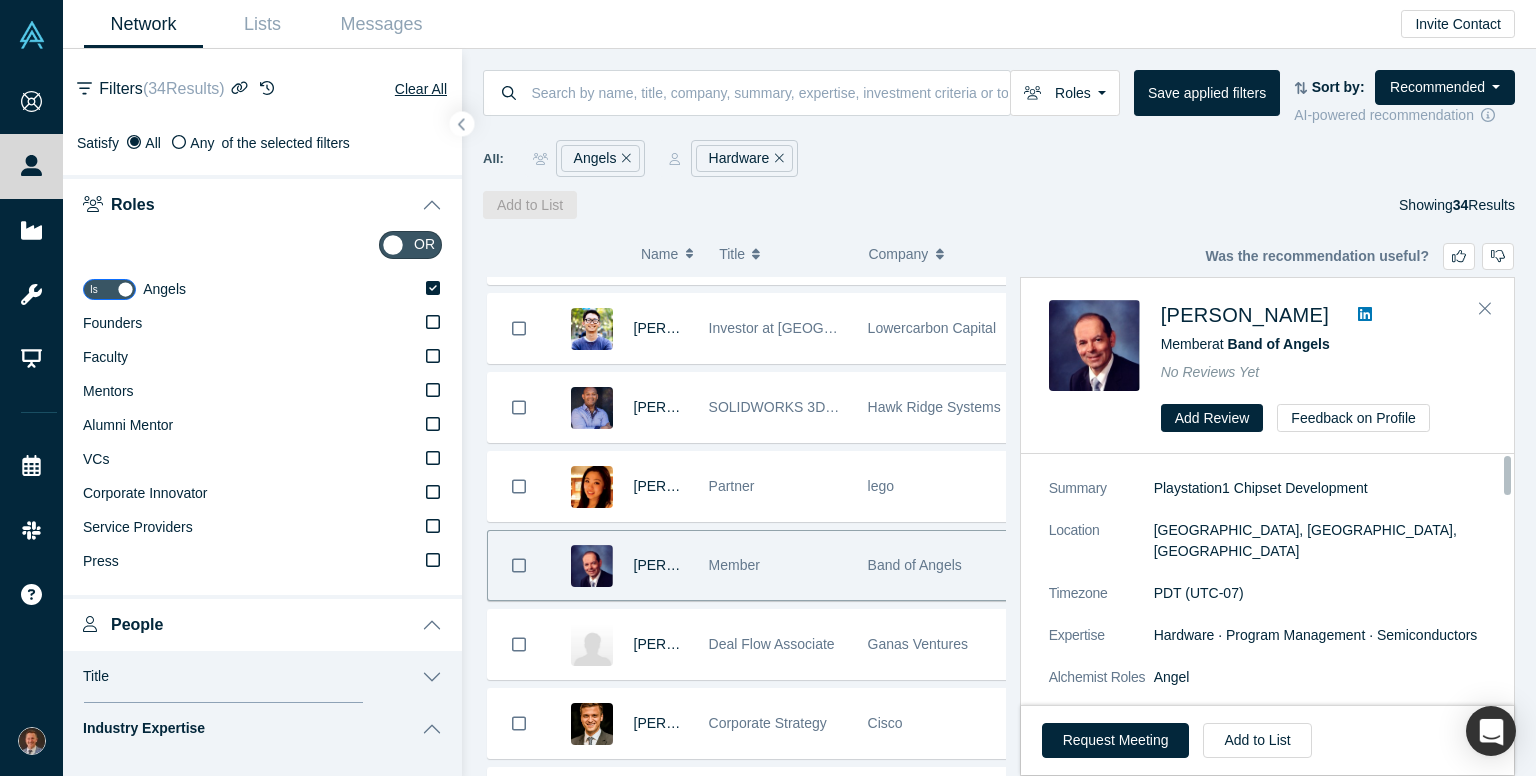 scroll, scrollTop: 0, scrollLeft: 0, axis: both 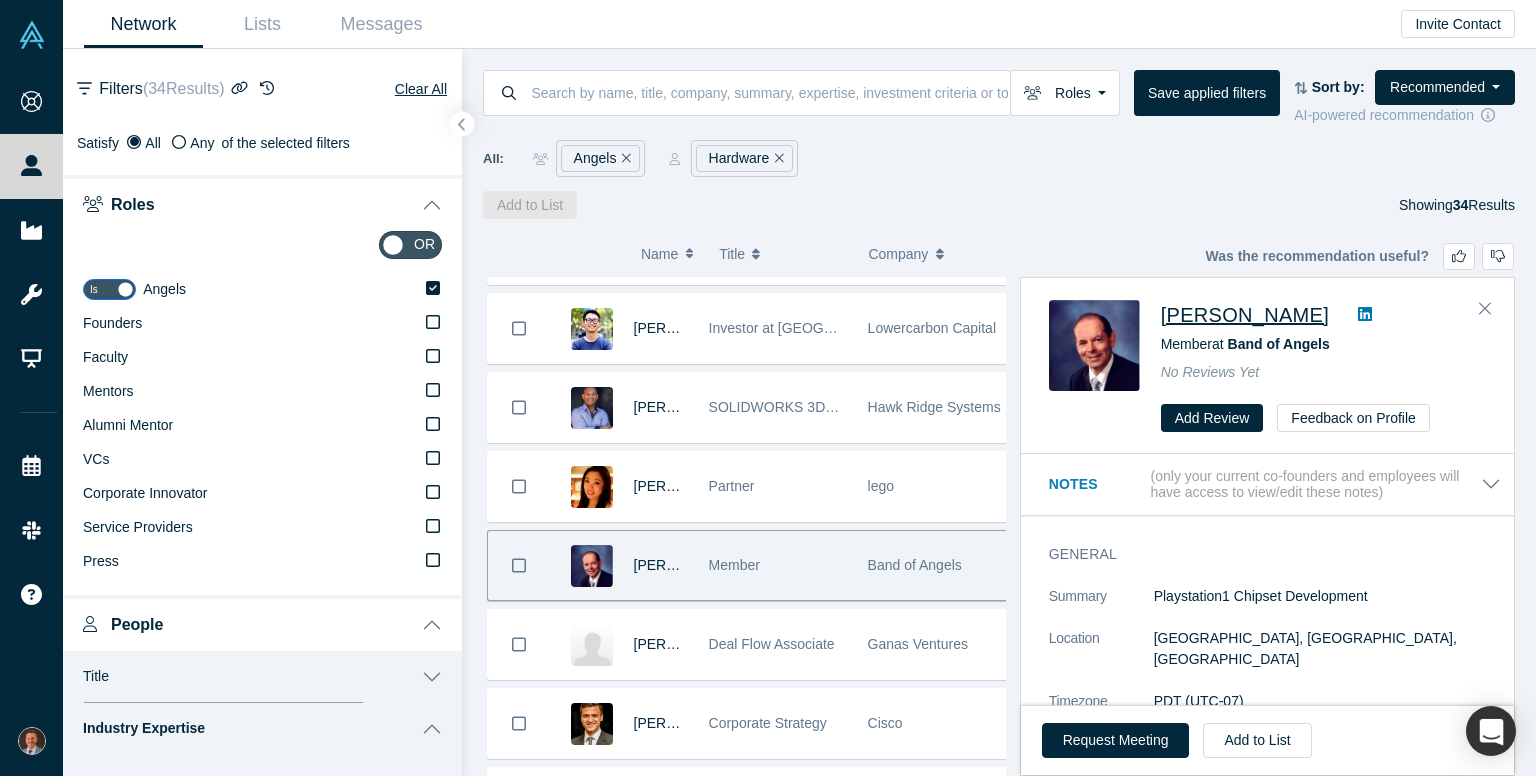 click on "Jean-Louis Bories" at bounding box center [1245, 315] 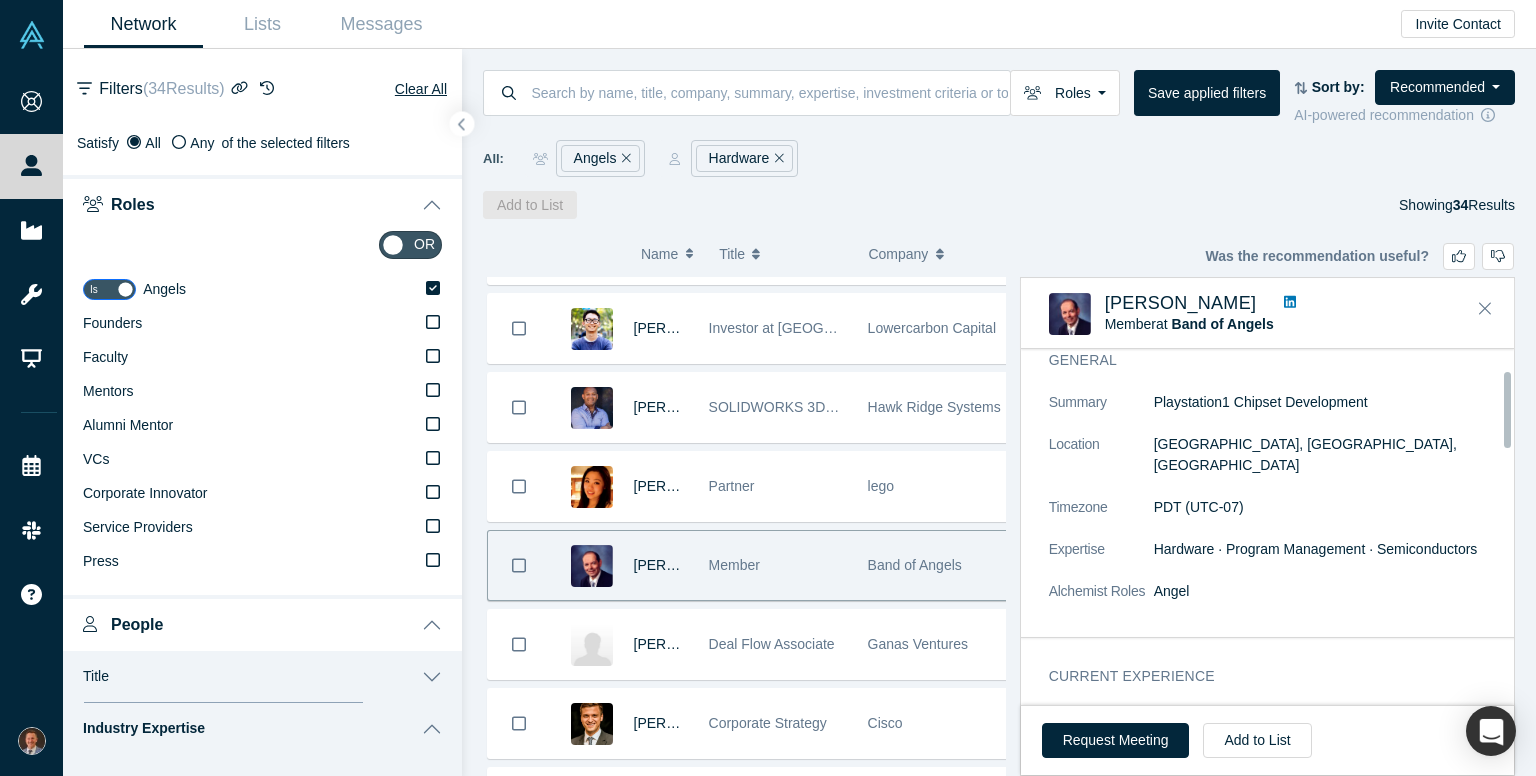scroll, scrollTop: 100, scrollLeft: 0, axis: vertical 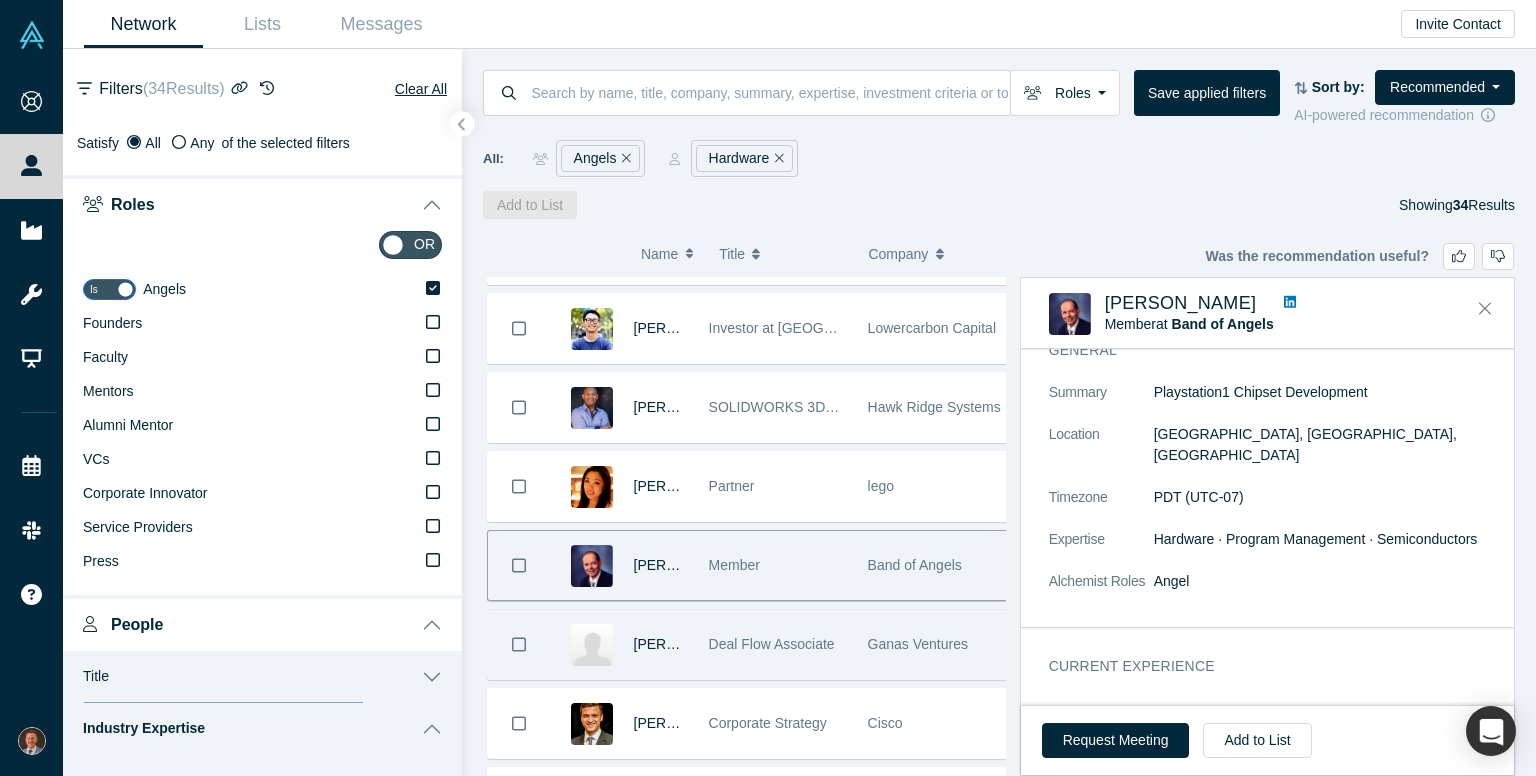 click at bounding box center [519, 644] 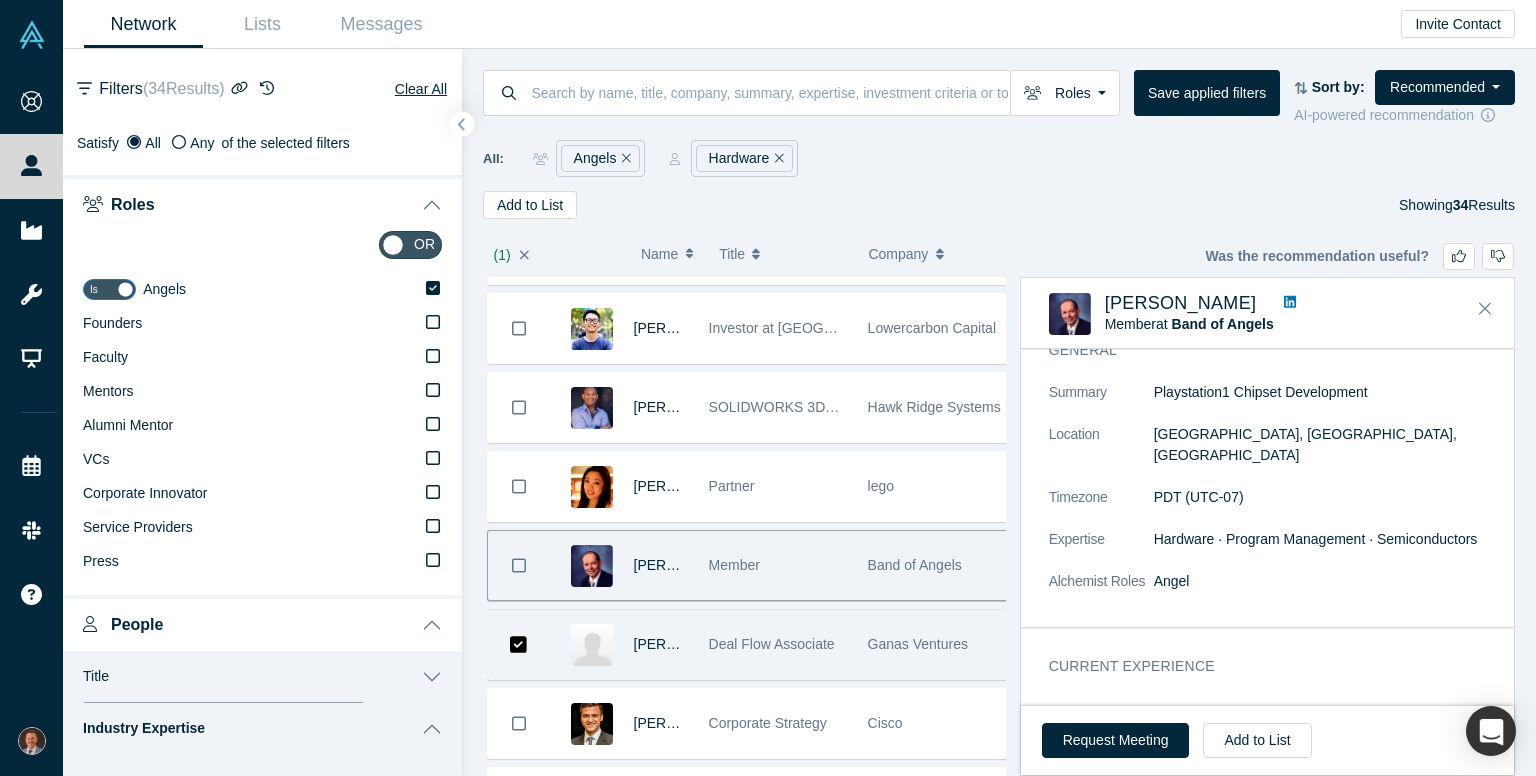 click at bounding box center (519, 644) 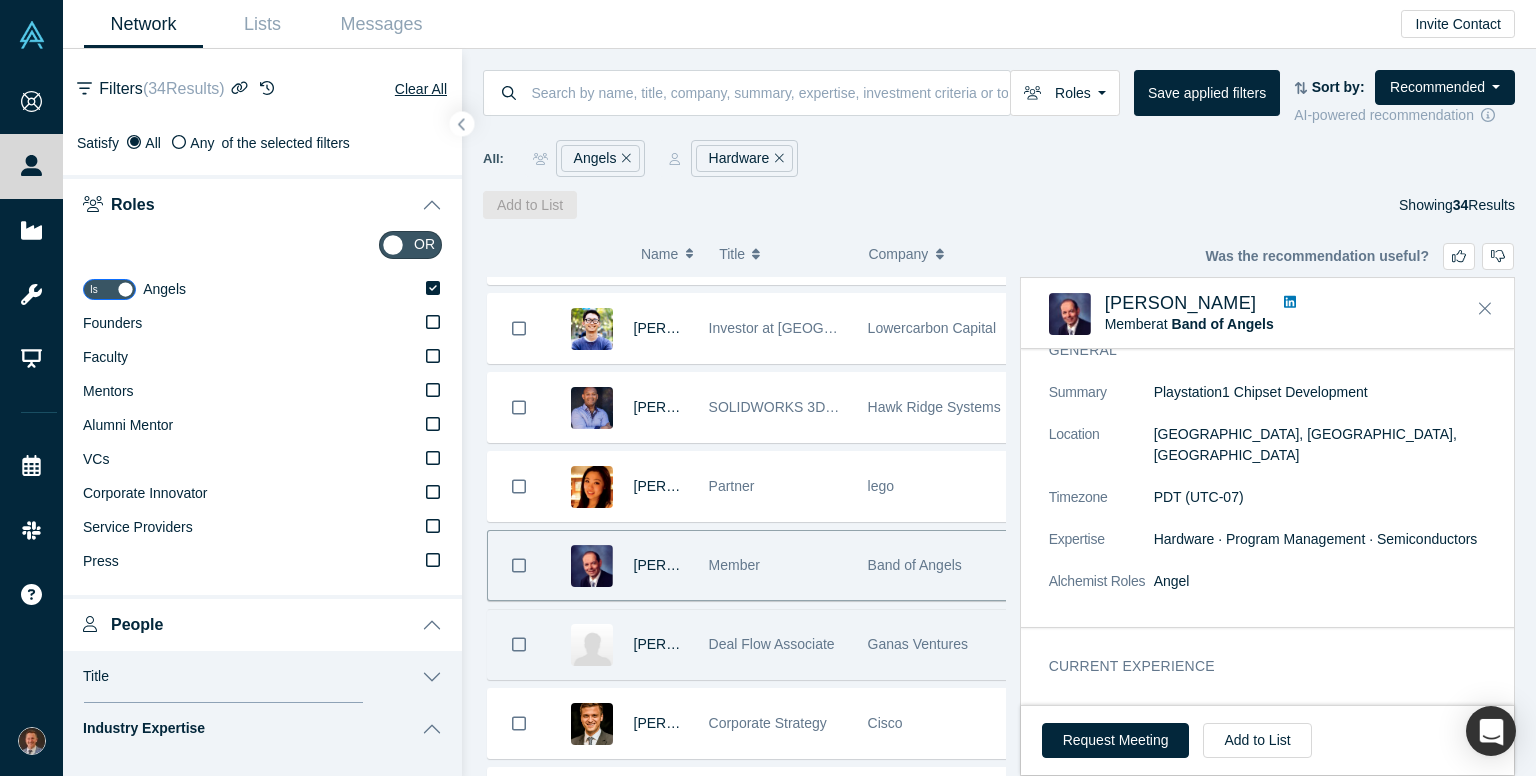 click at bounding box center [592, 645] 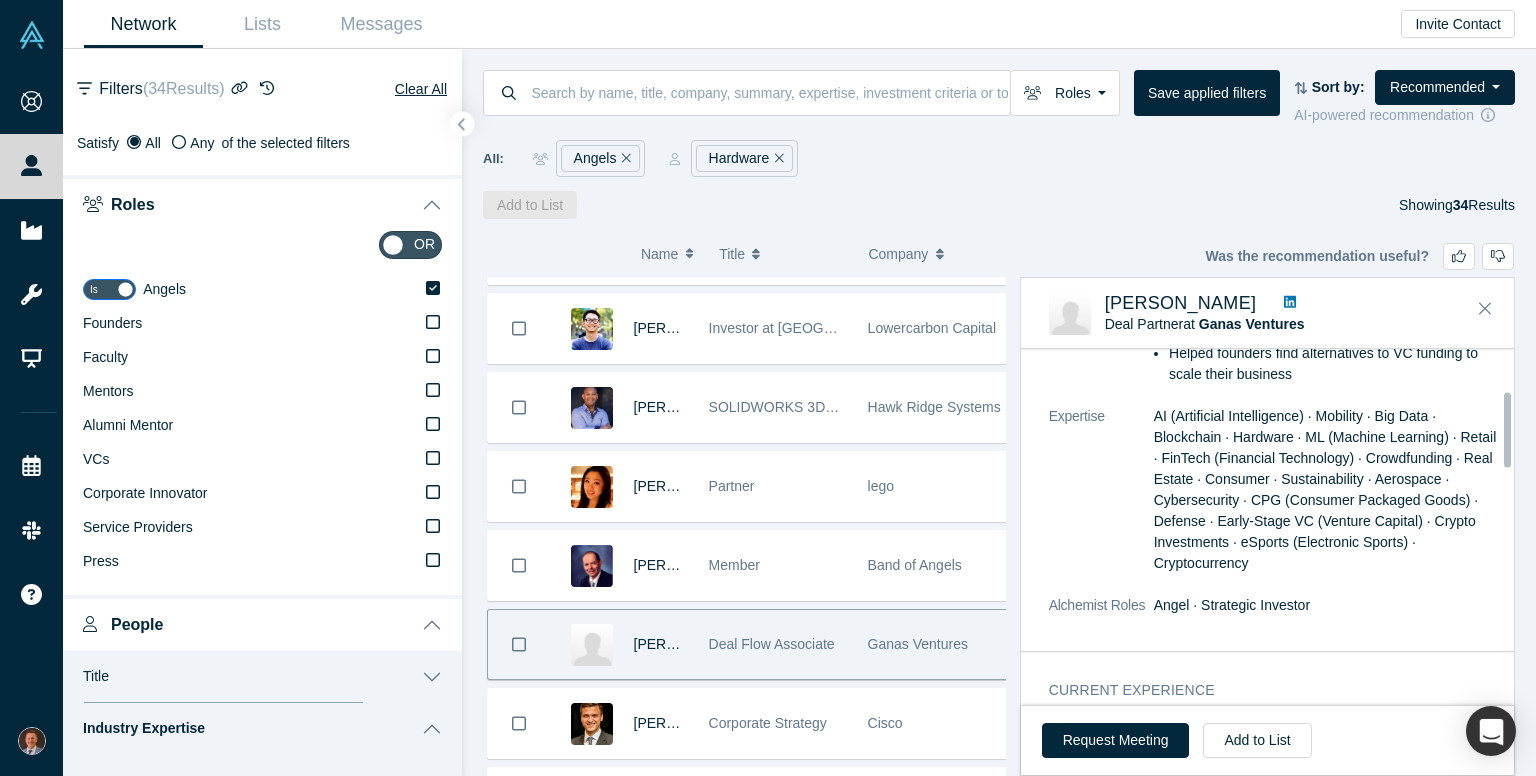 scroll, scrollTop: 200, scrollLeft: 0, axis: vertical 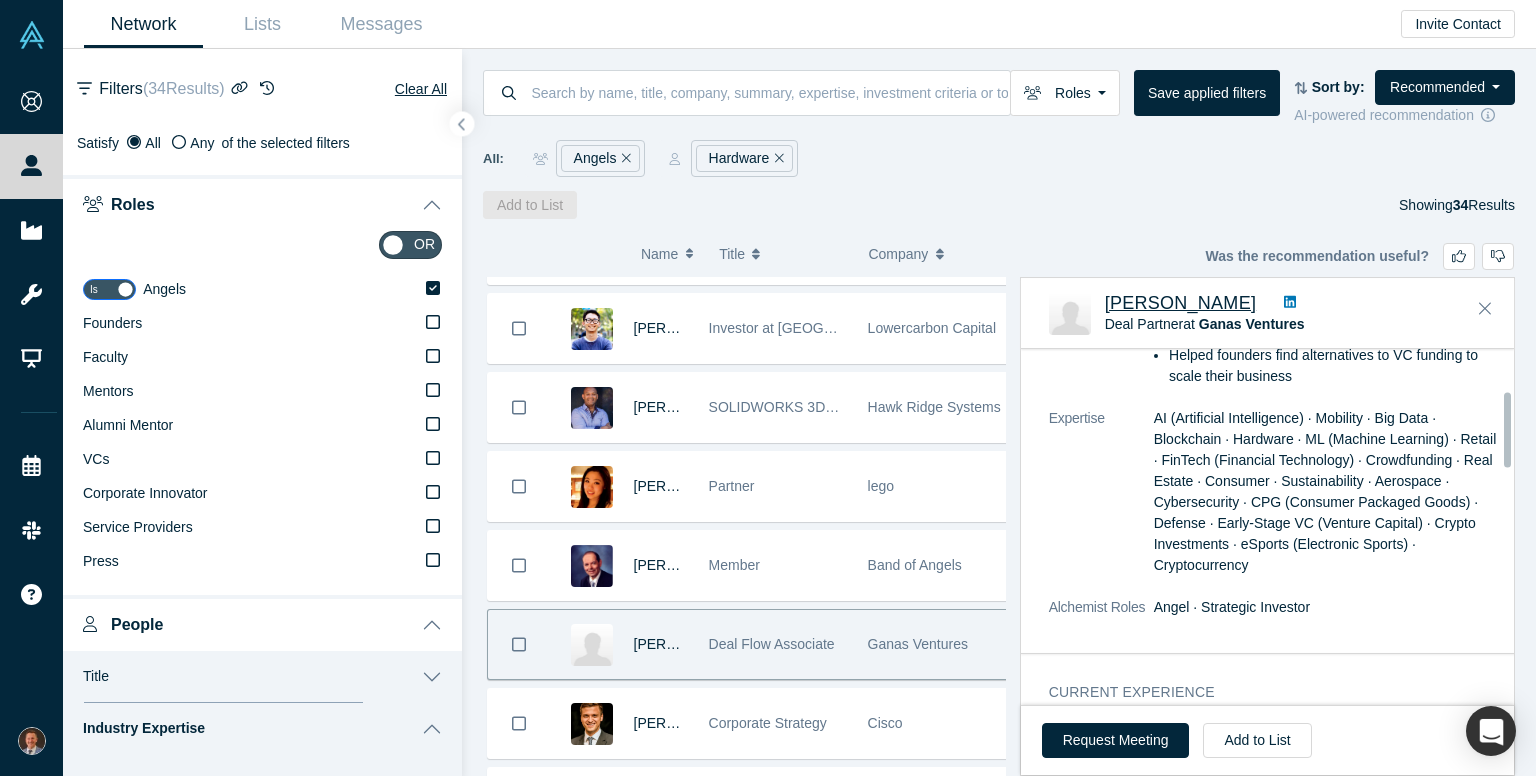click on "Triet Nguyen" at bounding box center (1181, 303) 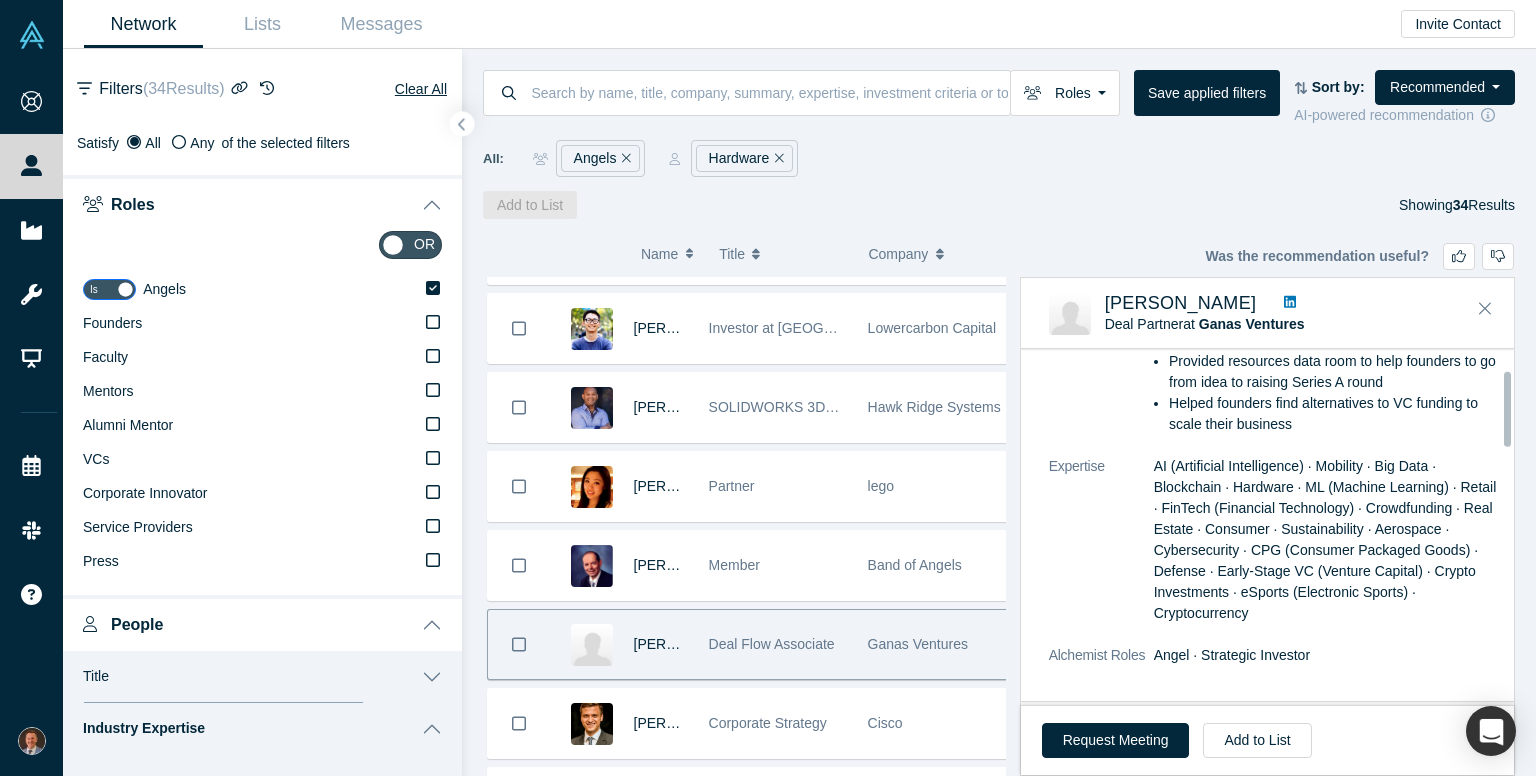 scroll, scrollTop: 100, scrollLeft: 0, axis: vertical 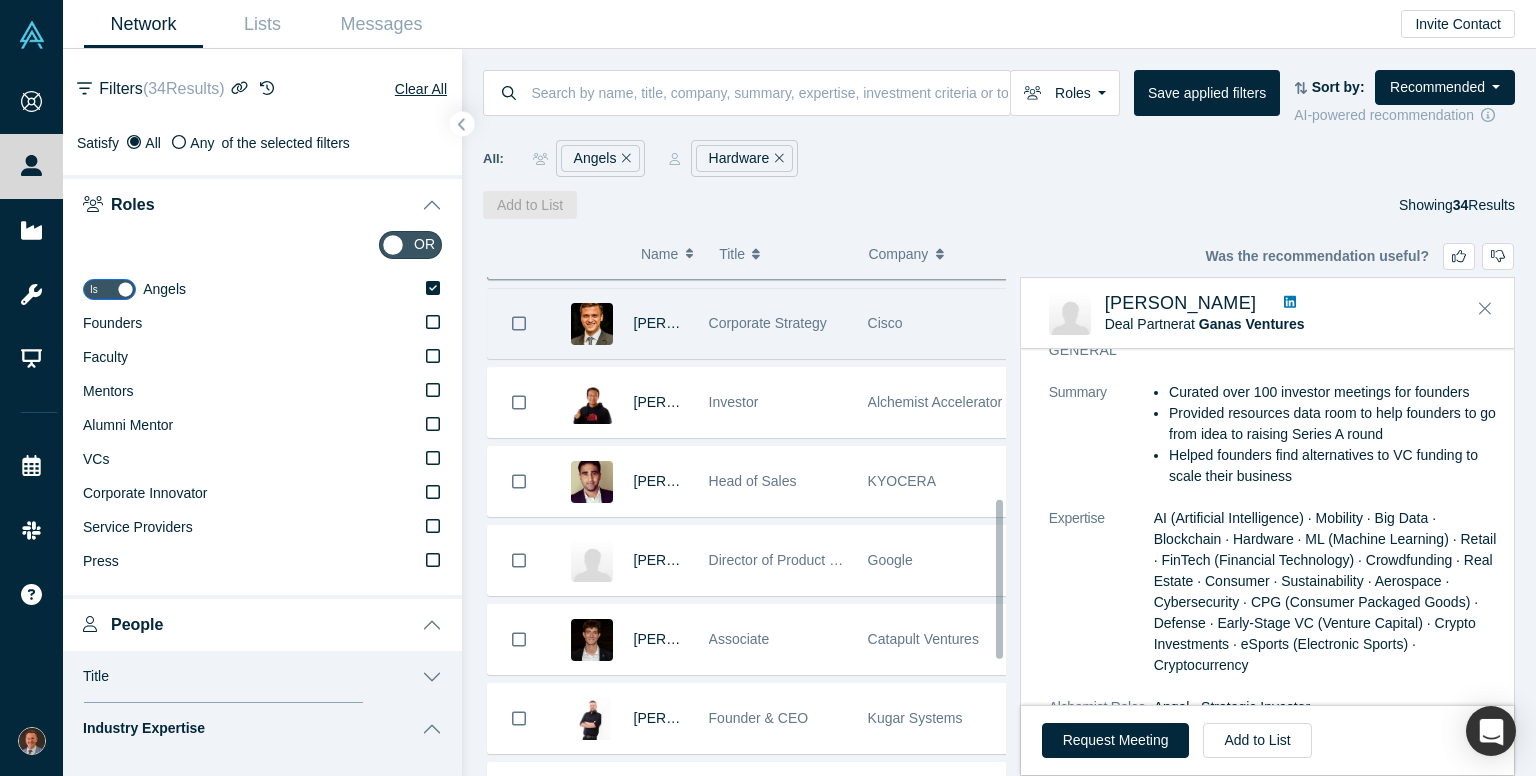 click on "Corporate Strategy" at bounding box center [778, 323] 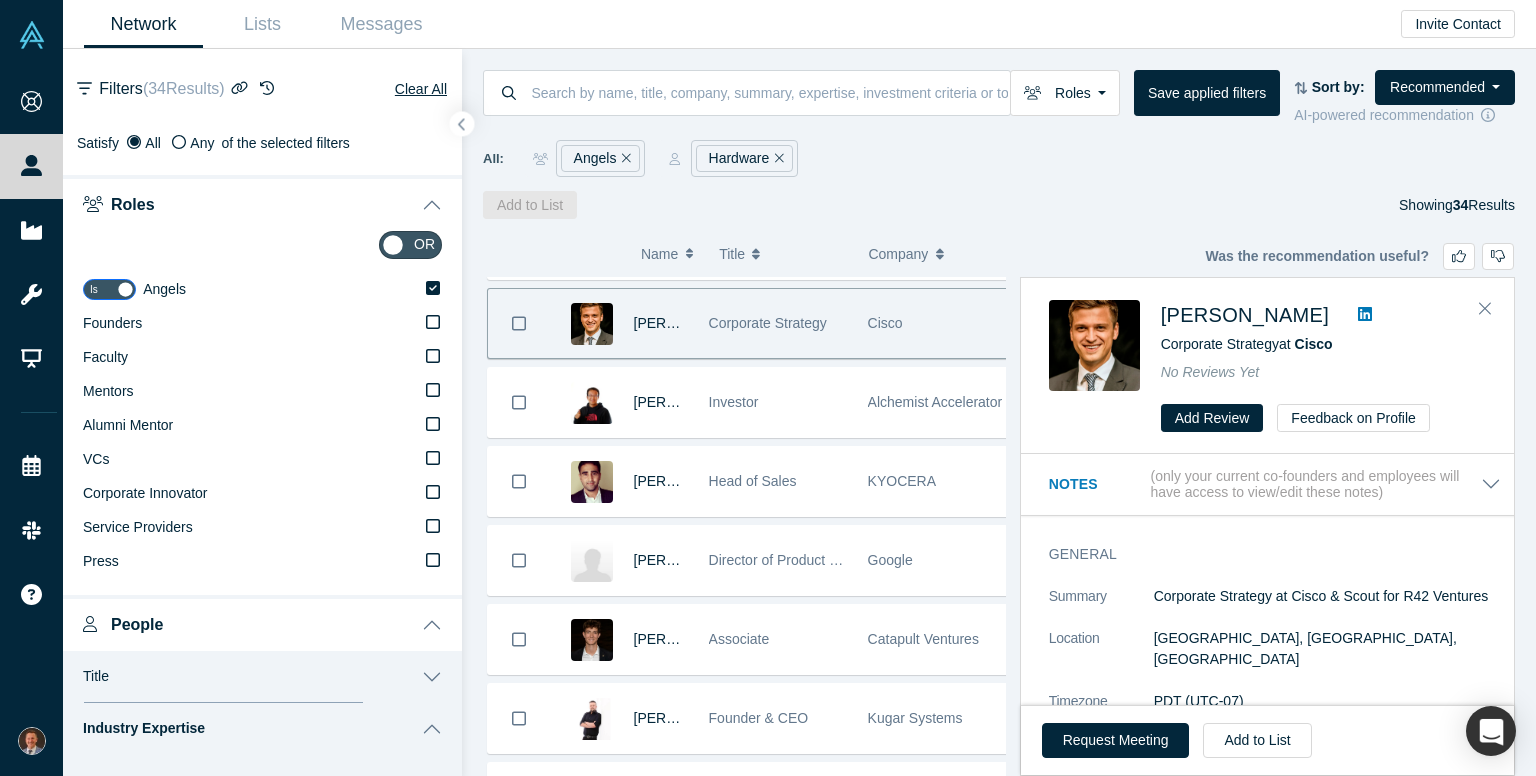 scroll, scrollTop: 100, scrollLeft: 0, axis: vertical 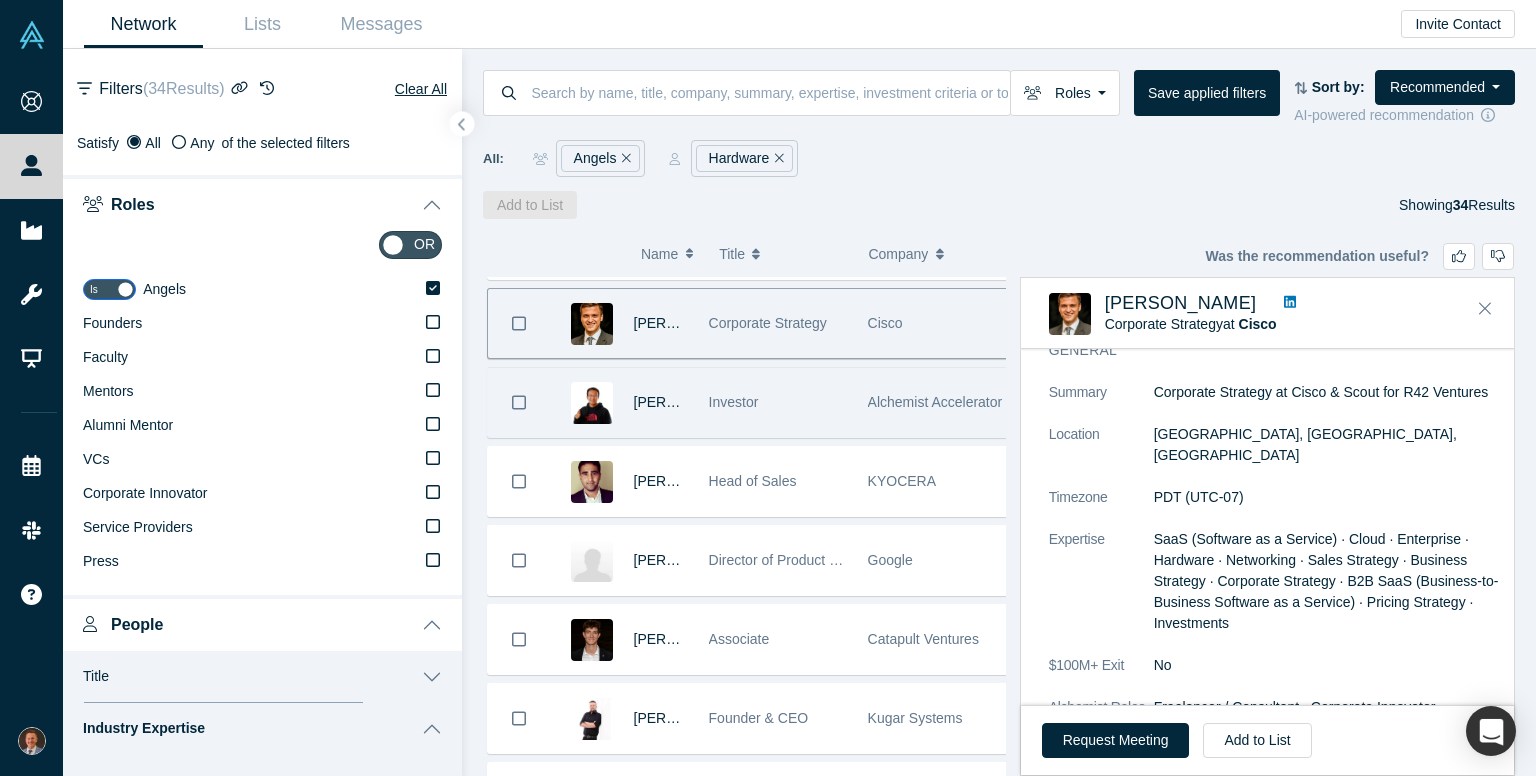 click on "Nan Bai" at bounding box center [661, 402] 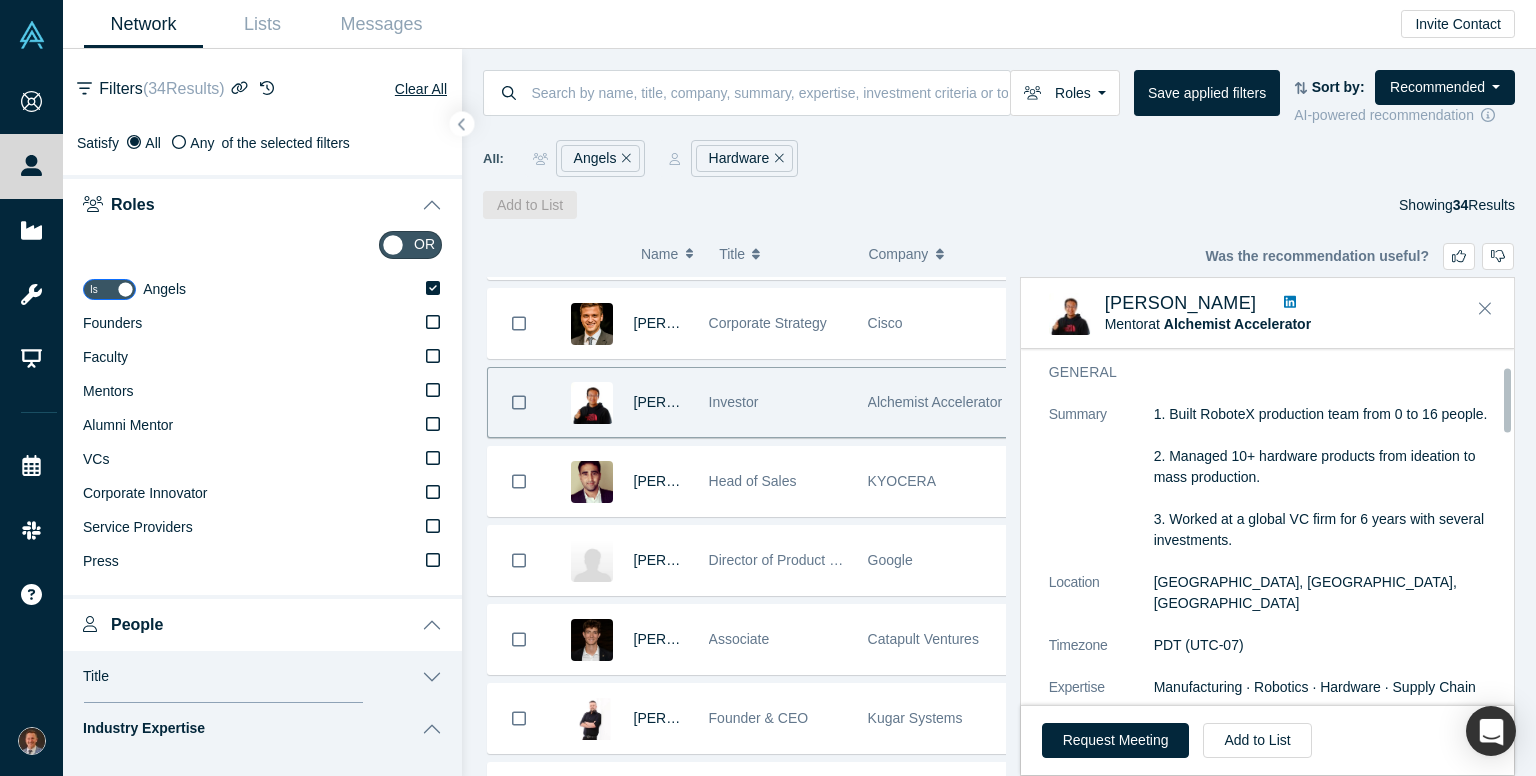 scroll, scrollTop: 100, scrollLeft: 0, axis: vertical 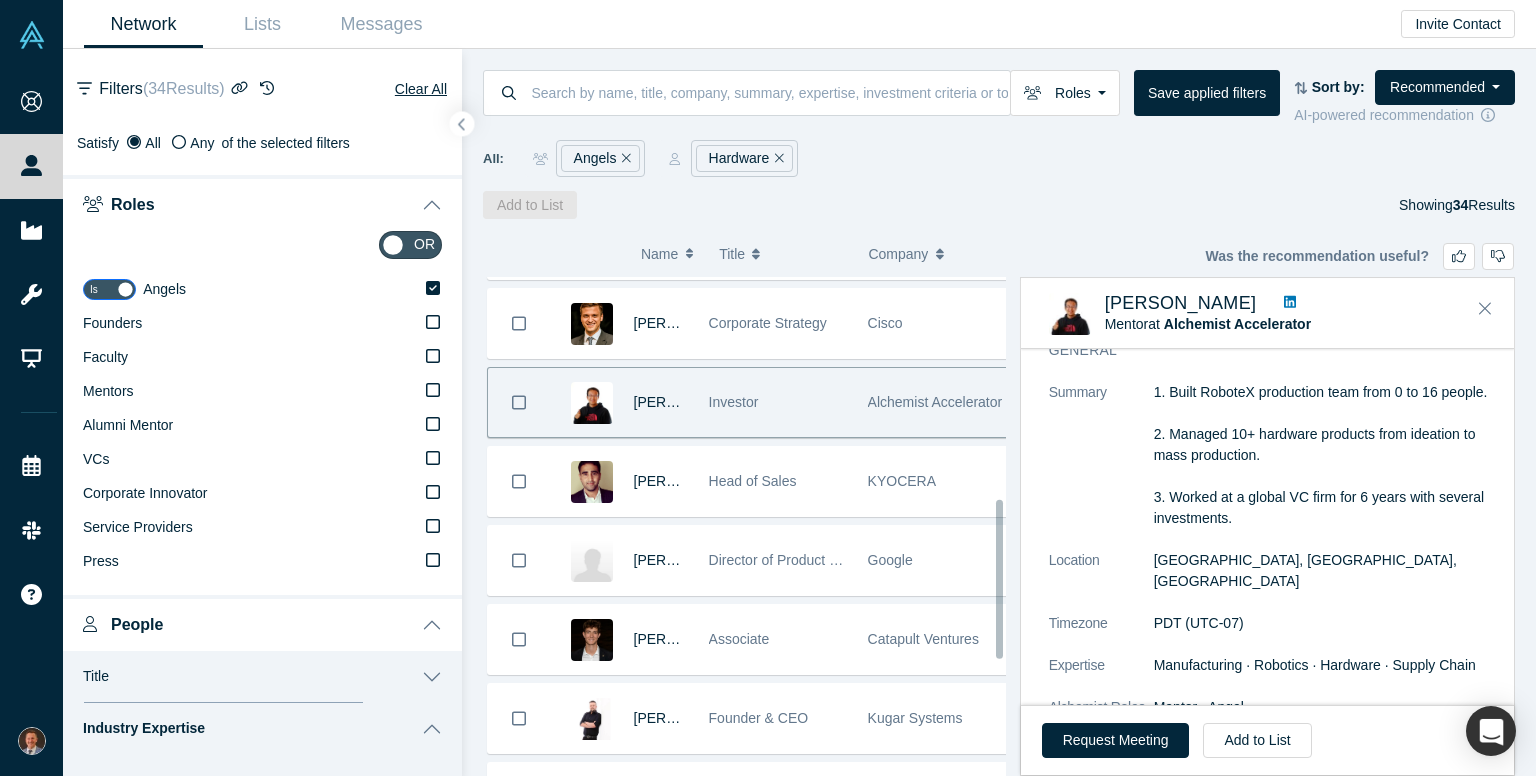 click on "Nan Bai Mentor  at   Alchemist Accelerator ( 3 )" at bounding box center [1267, 314] 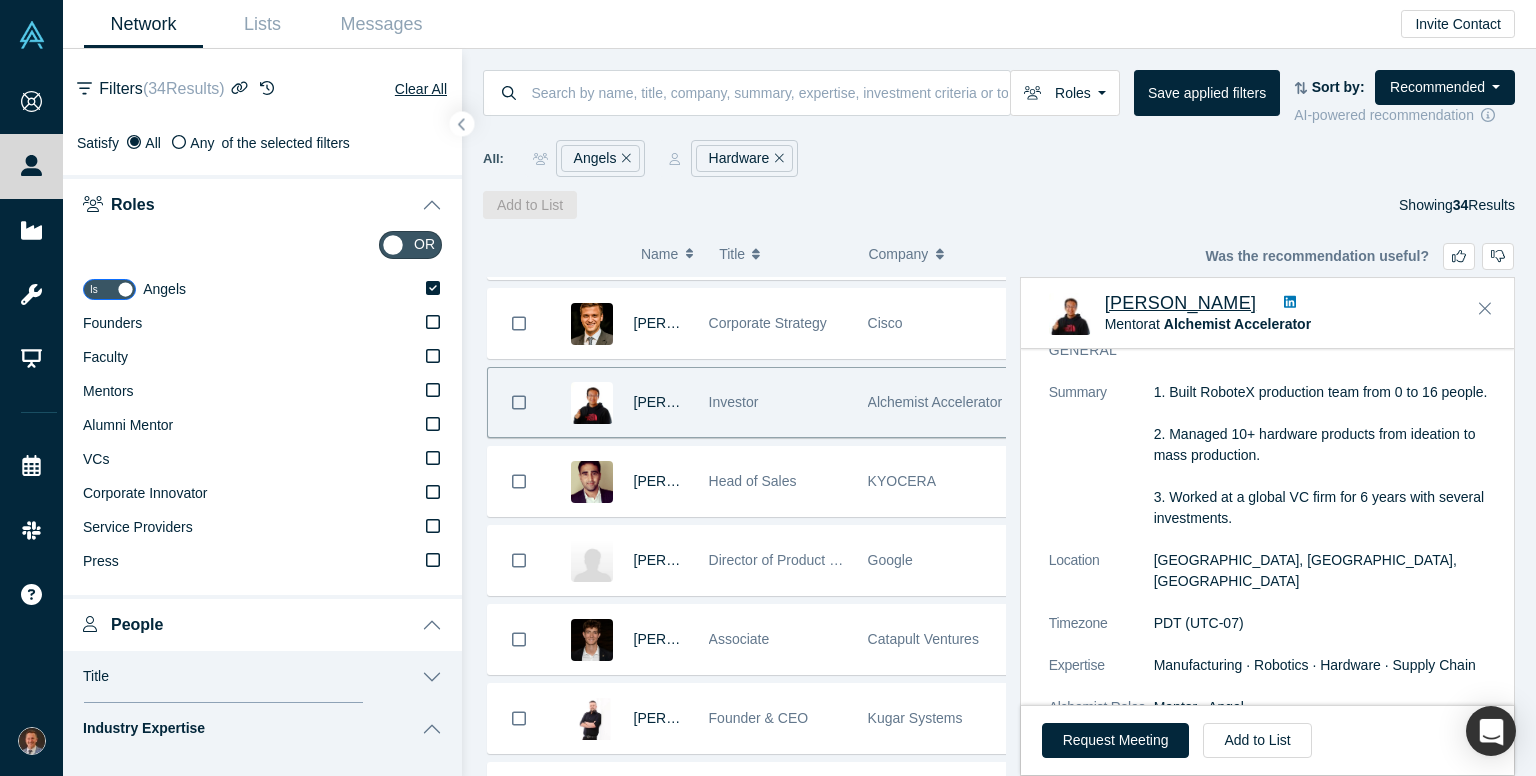 click on "Nan Bai" at bounding box center [1181, 303] 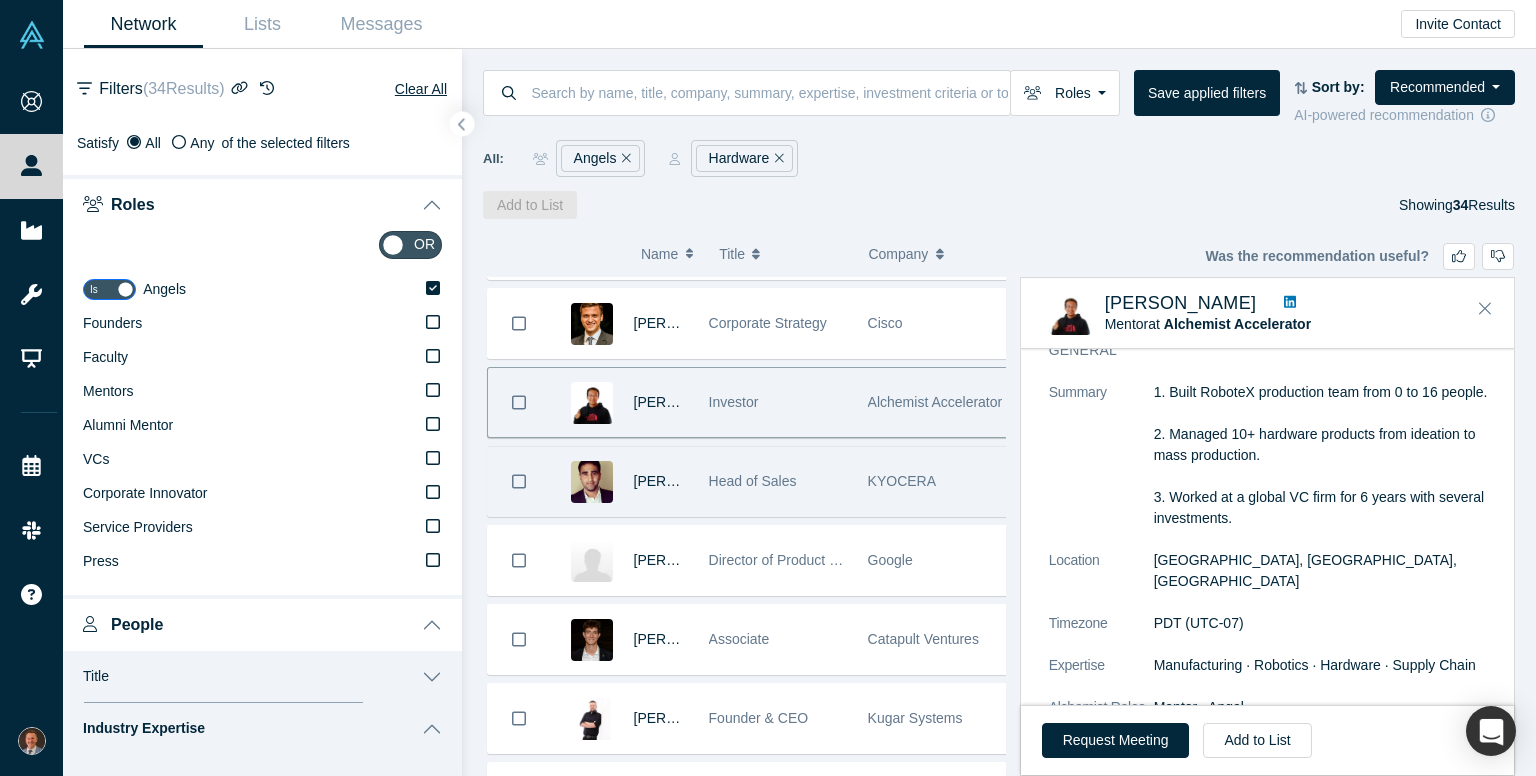 click on "Head of Sales" at bounding box center (778, 481) 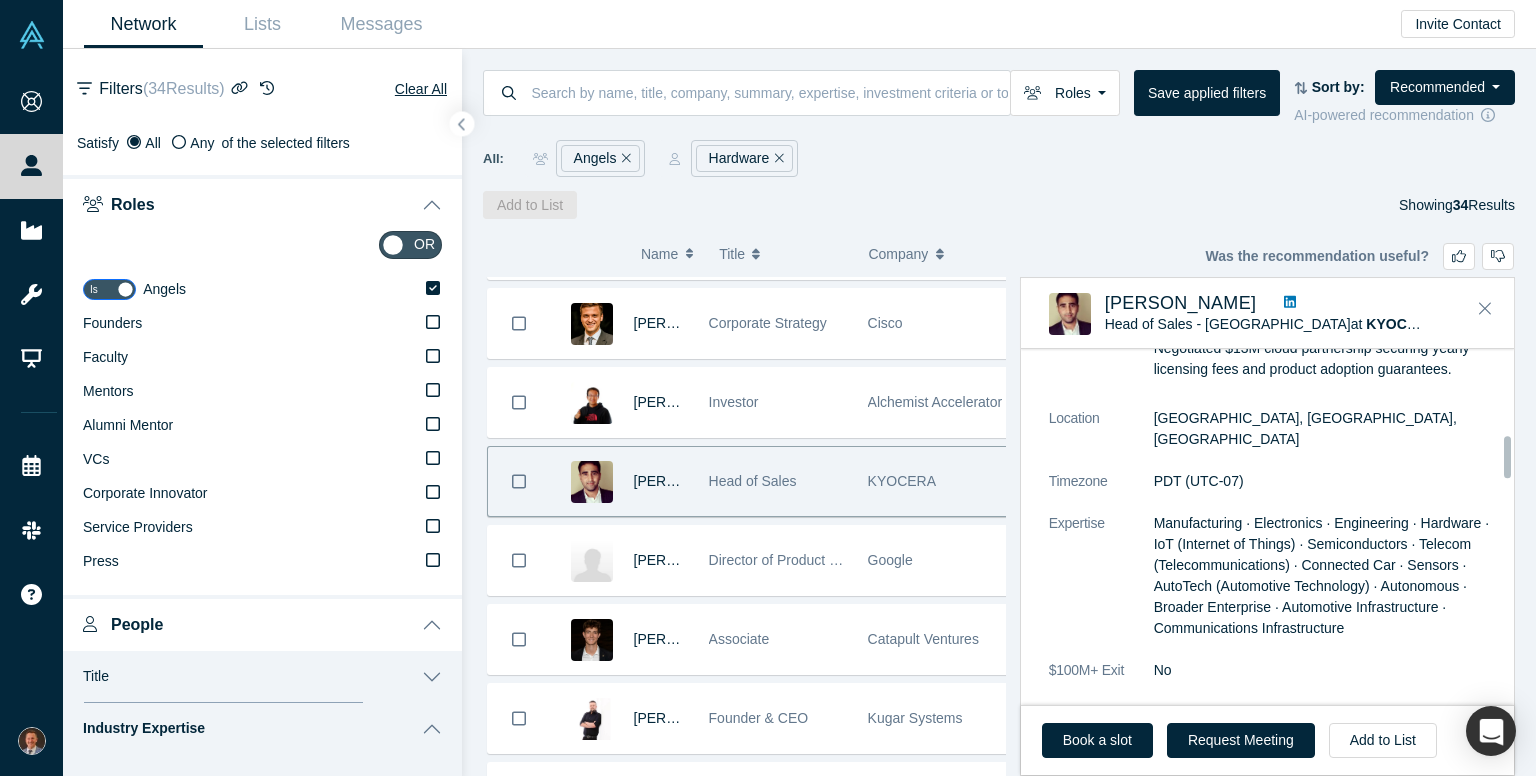 scroll, scrollTop: 500, scrollLeft: 0, axis: vertical 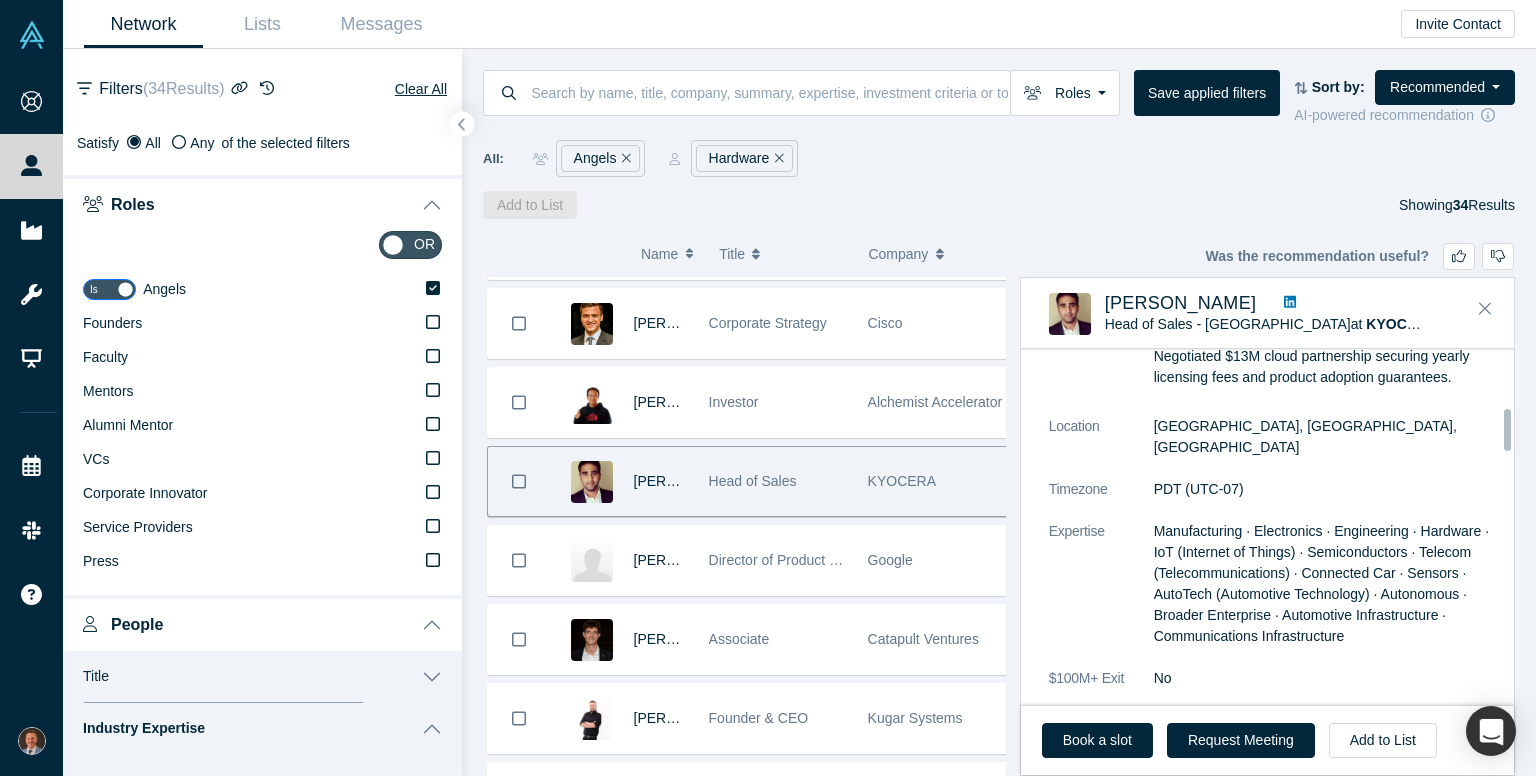 click on "Head of Sales - North America  at   KYOCERA" at bounding box center [1271, 324] 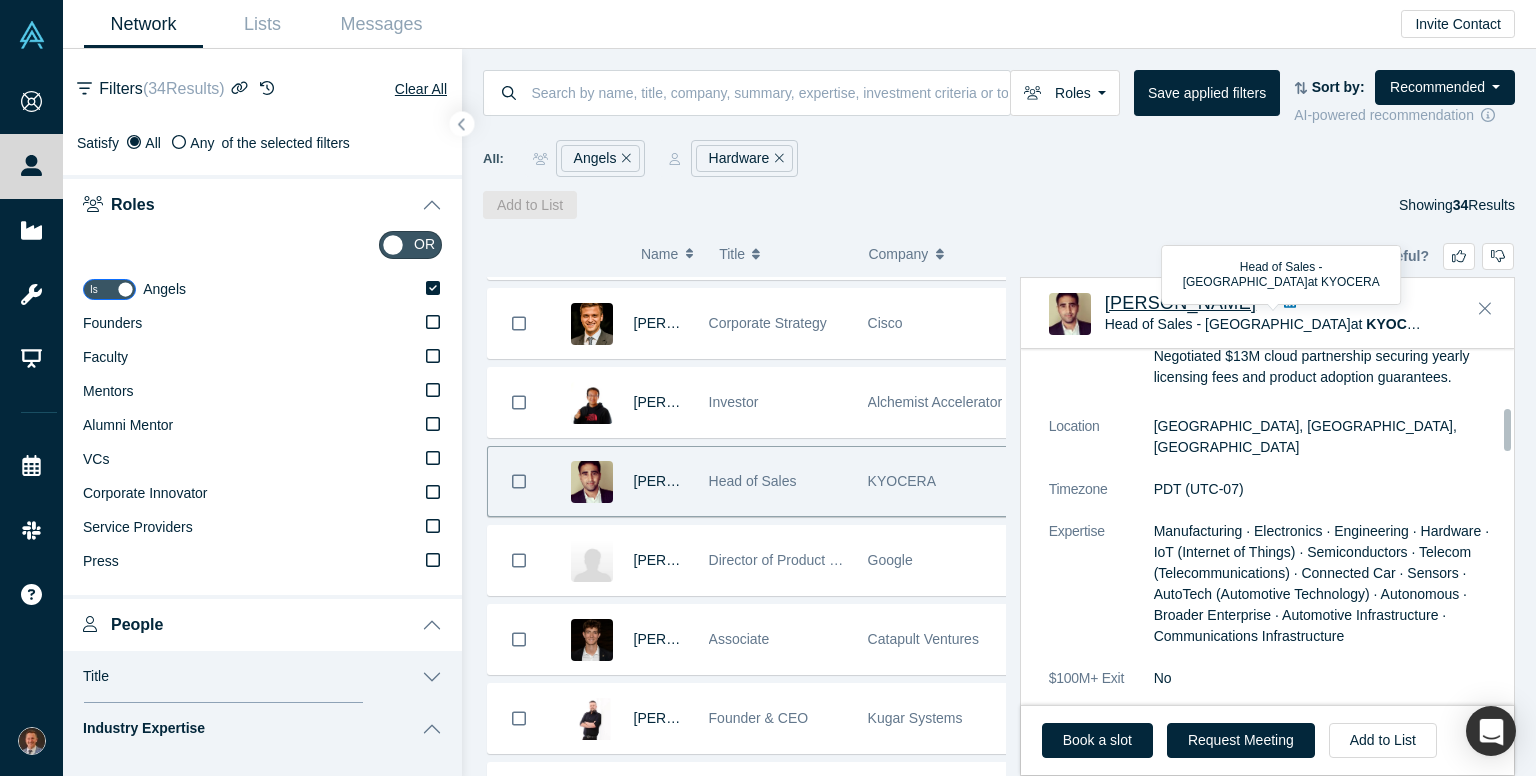 click on "Vik Sreedhar" at bounding box center (1181, 303) 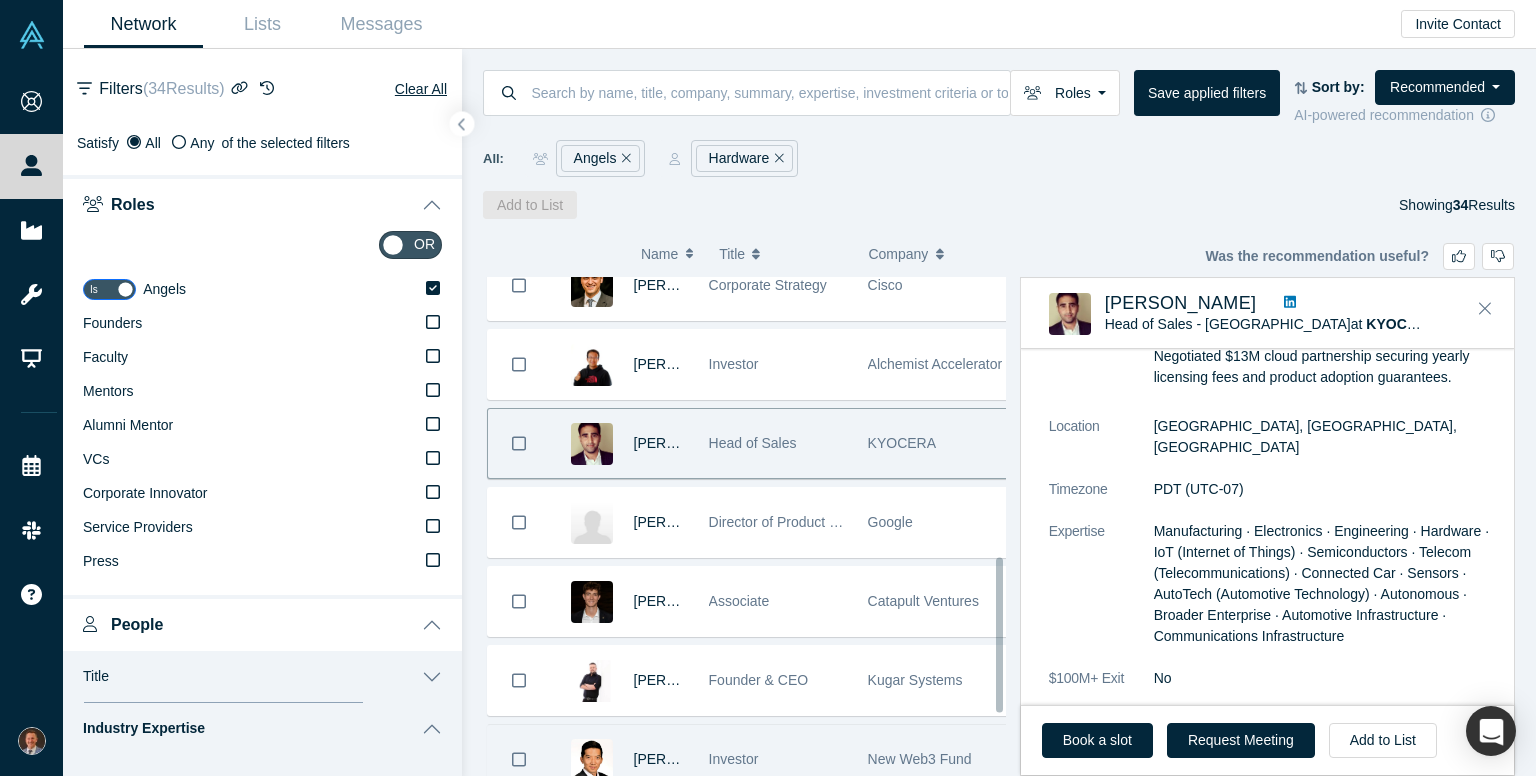 scroll, scrollTop: 900, scrollLeft: 0, axis: vertical 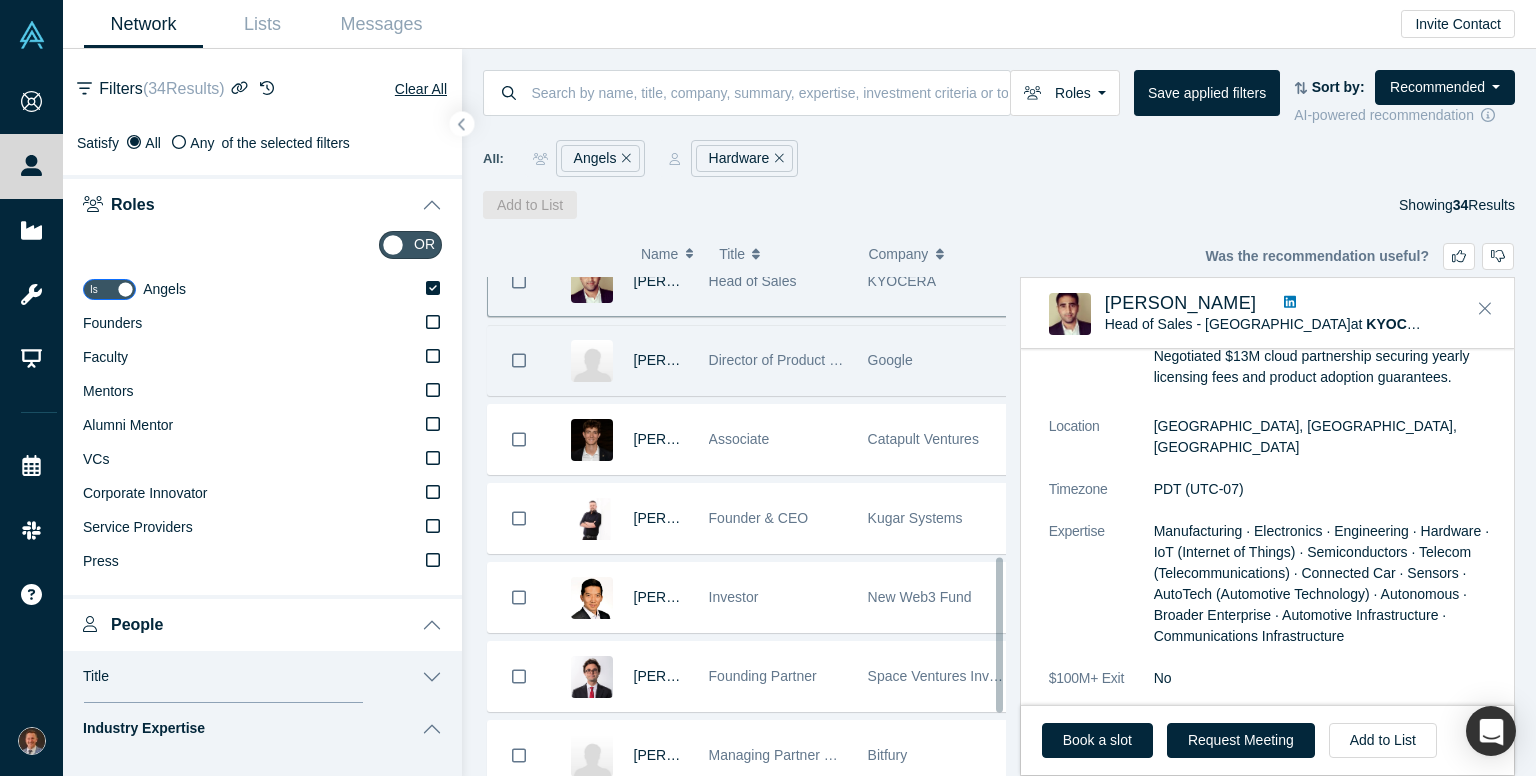 click on "Director of Product Management at Google" at bounding box center [778, 360] 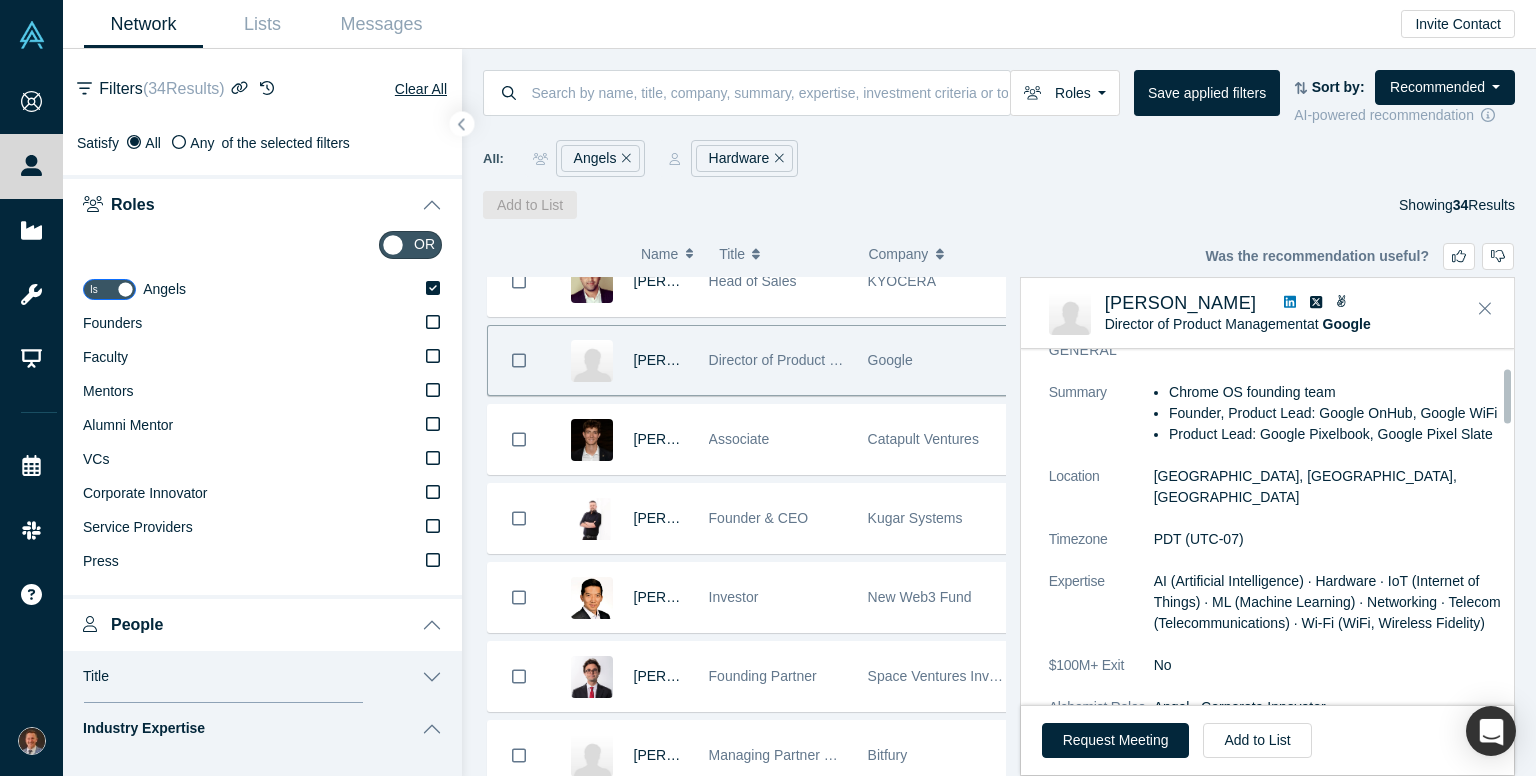 scroll, scrollTop: 200, scrollLeft: 0, axis: vertical 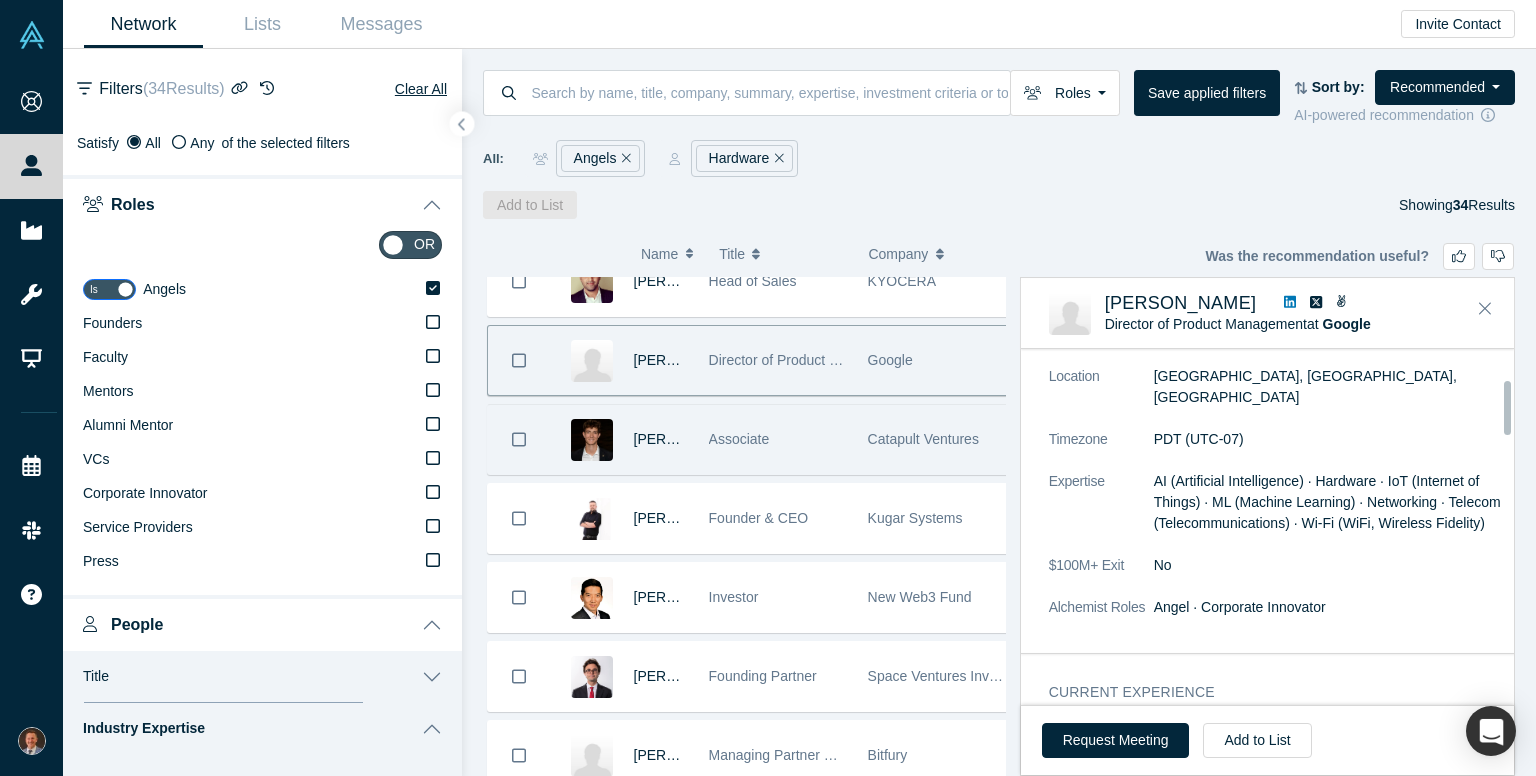 click on "Associate" at bounding box center [777, 439] 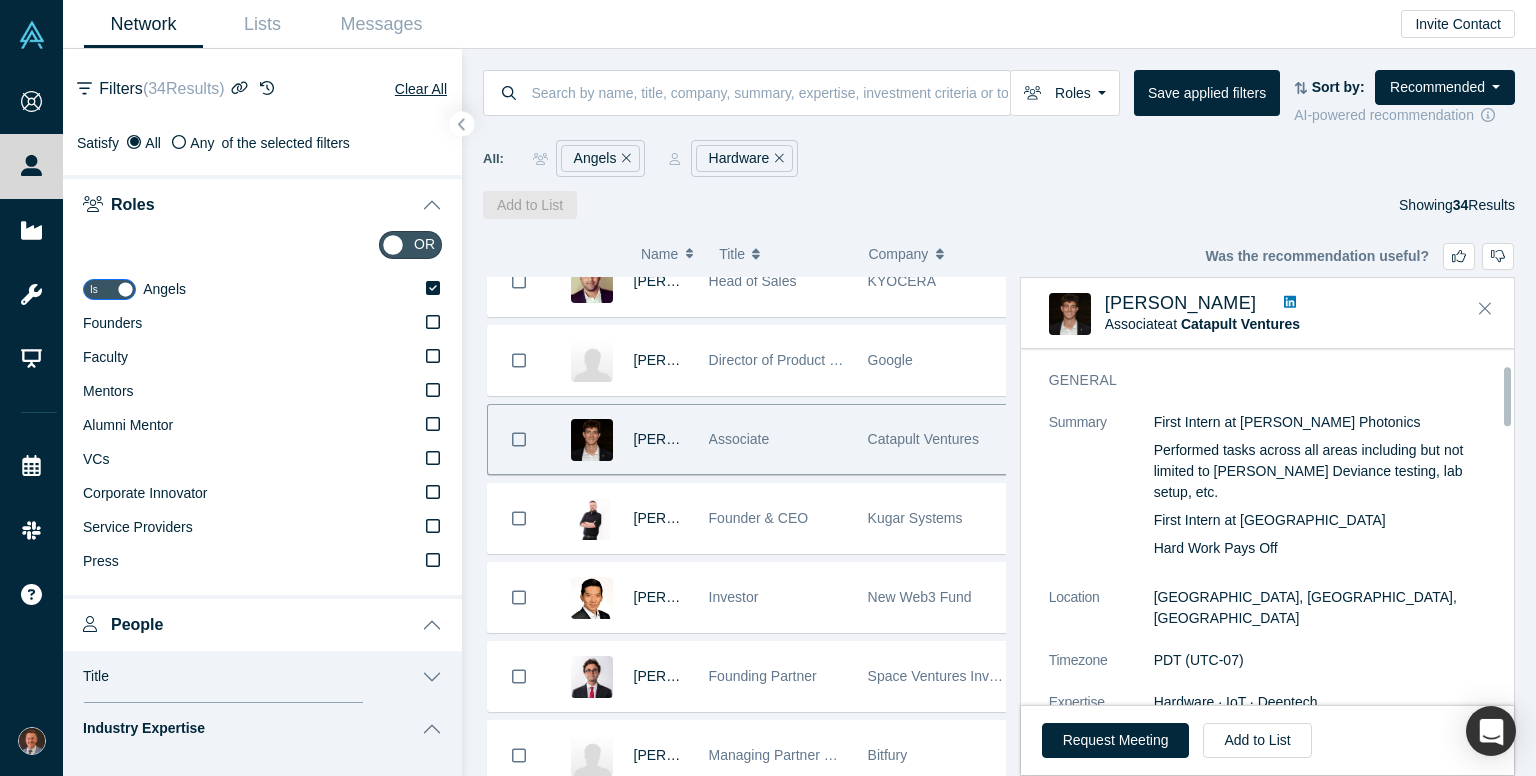 scroll, scrollTop: 100, scrollLeft: 0, axis: vertical 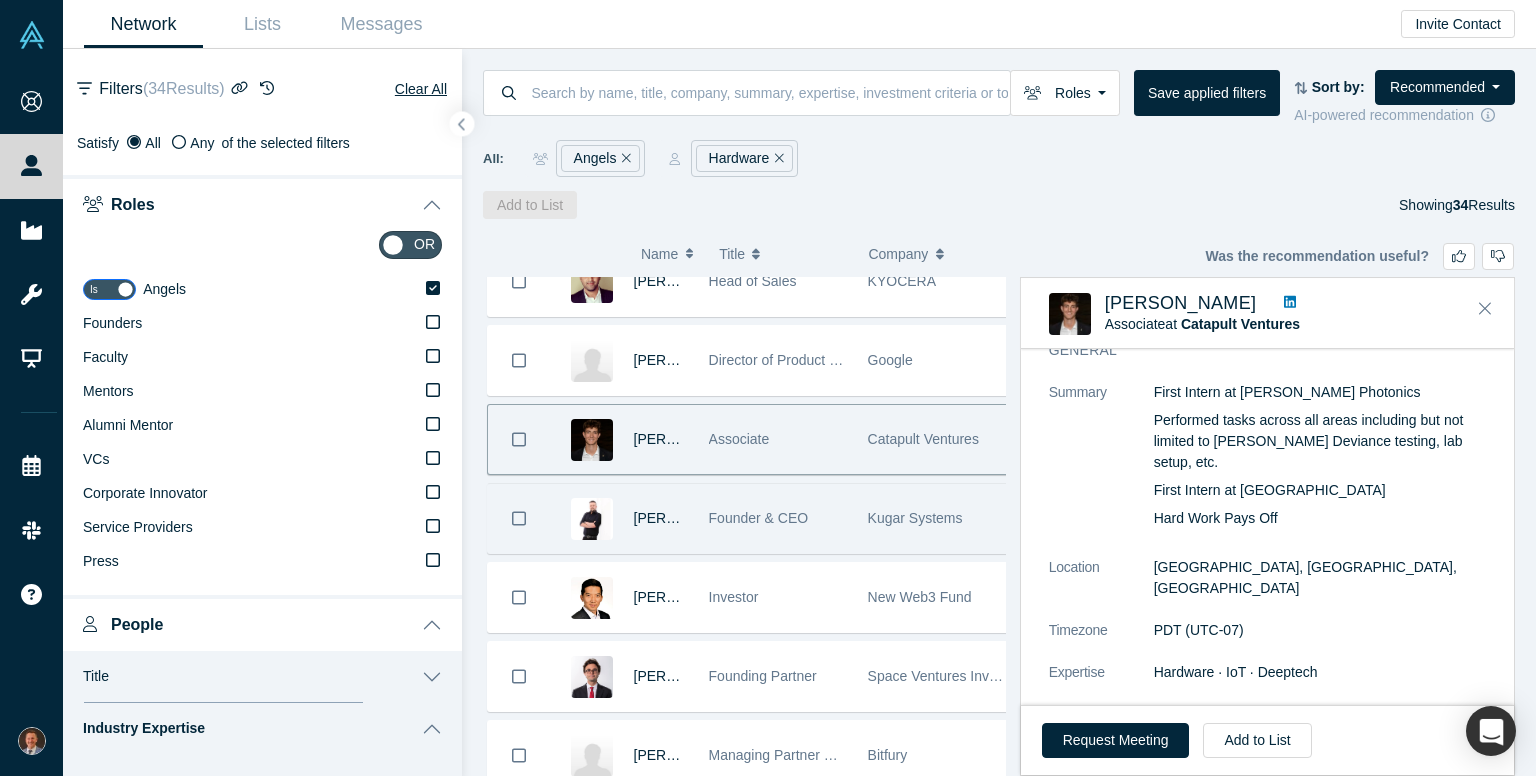 click on "Founder & CEO" at bounding box center [778, 518] 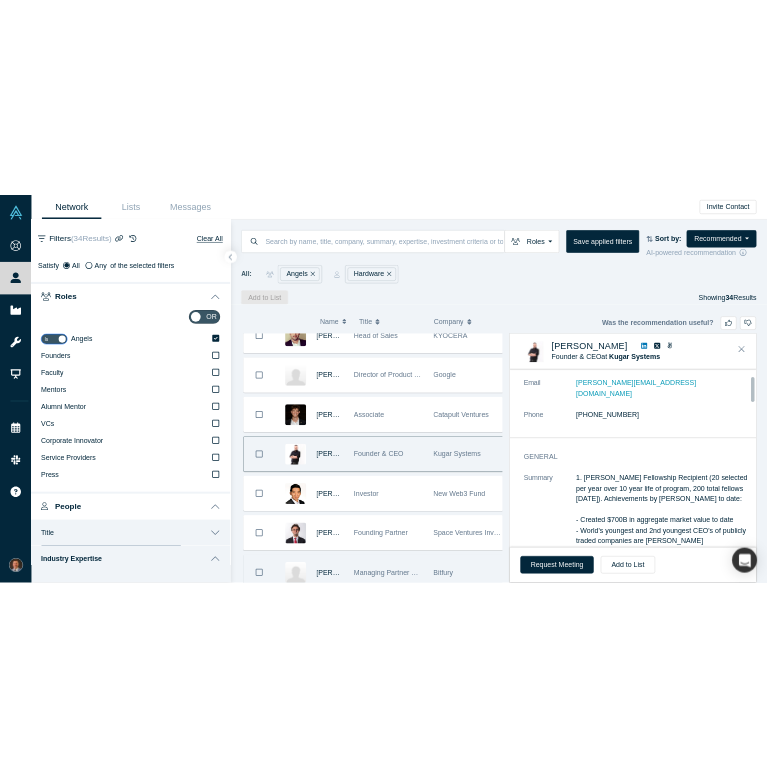 scroll, scrollTop: 100, scrollLeft: 0, axis: vertical 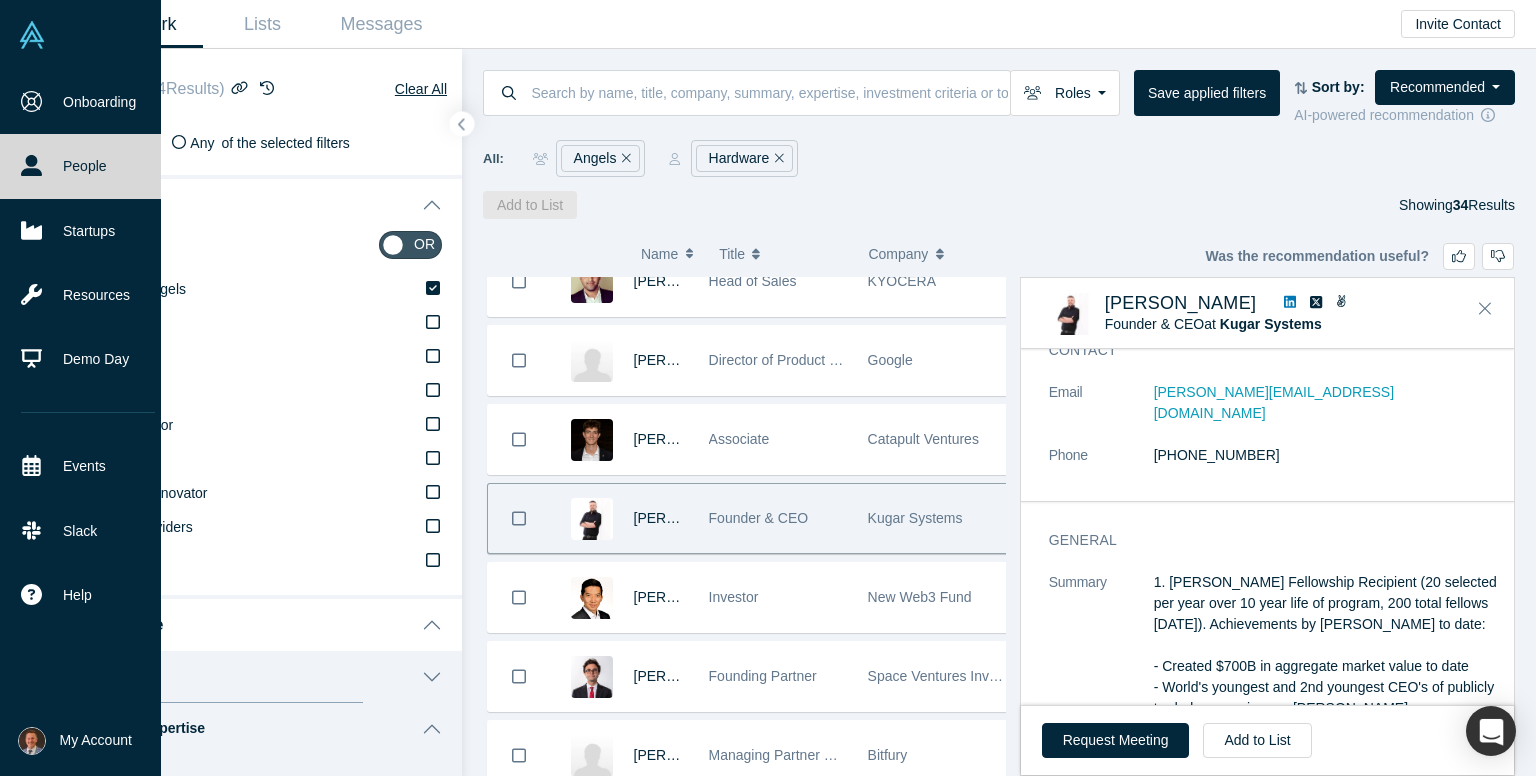 click on "My Account" at bounding box center [75, 741] 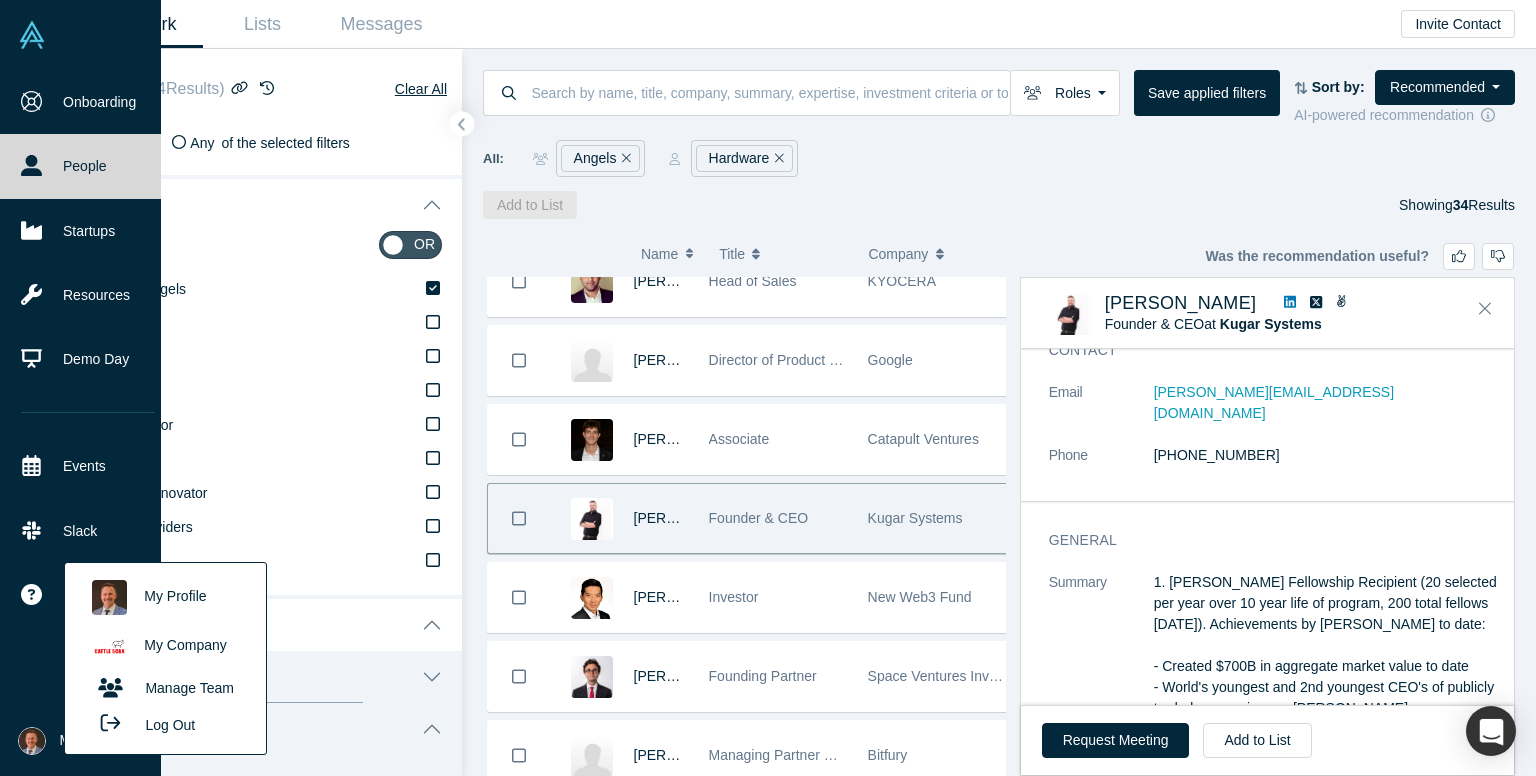click on "My Company" at bounding box center [165, 646] 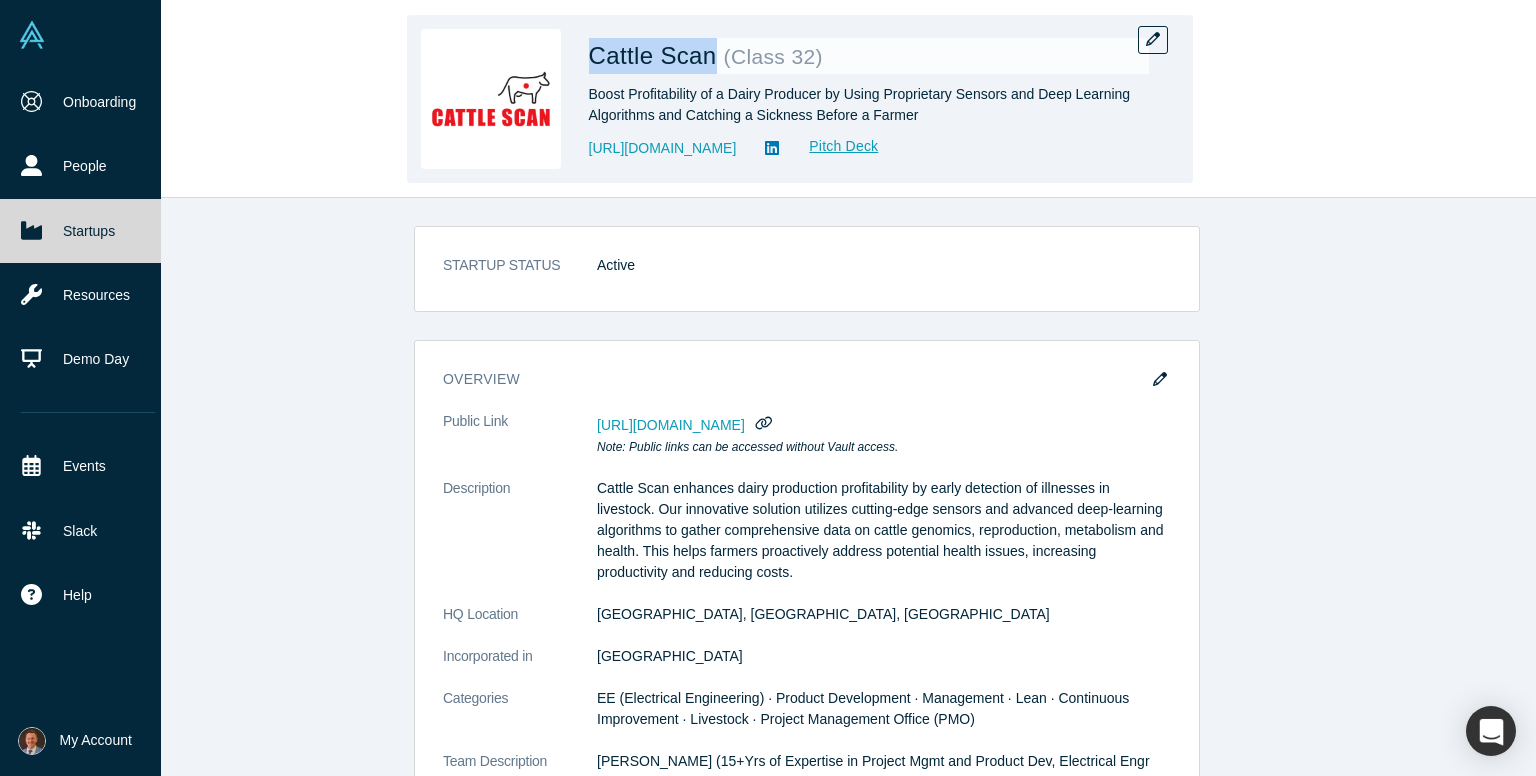drag, startPoint x: 587, startPoint y: 40, endPoint x: 711, endPoint y: 81, distance: 130.60245 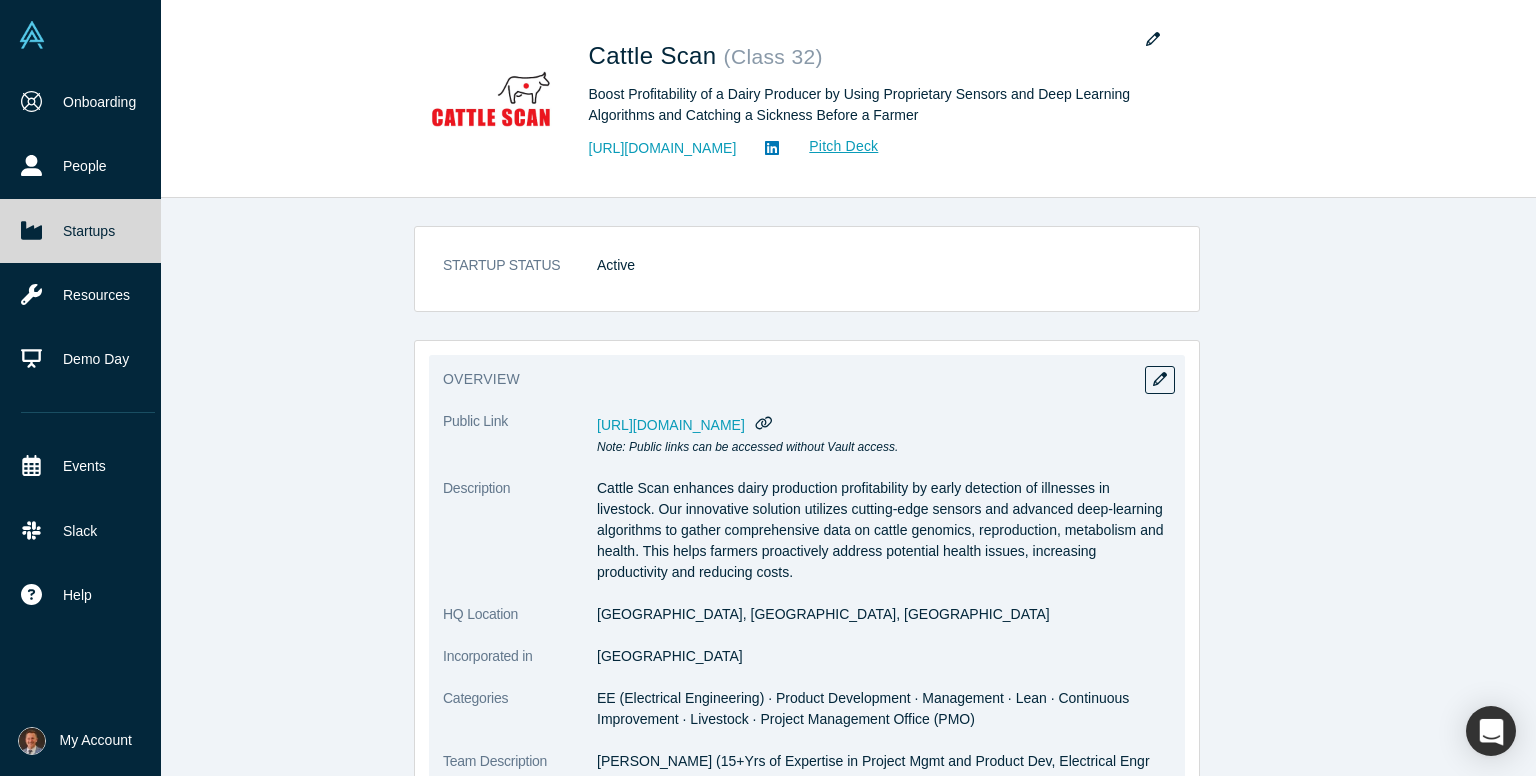 click on "https://vault.alchemistaccelerator.com/companies/public/cattle-scan" at bounding box center [671, 425] 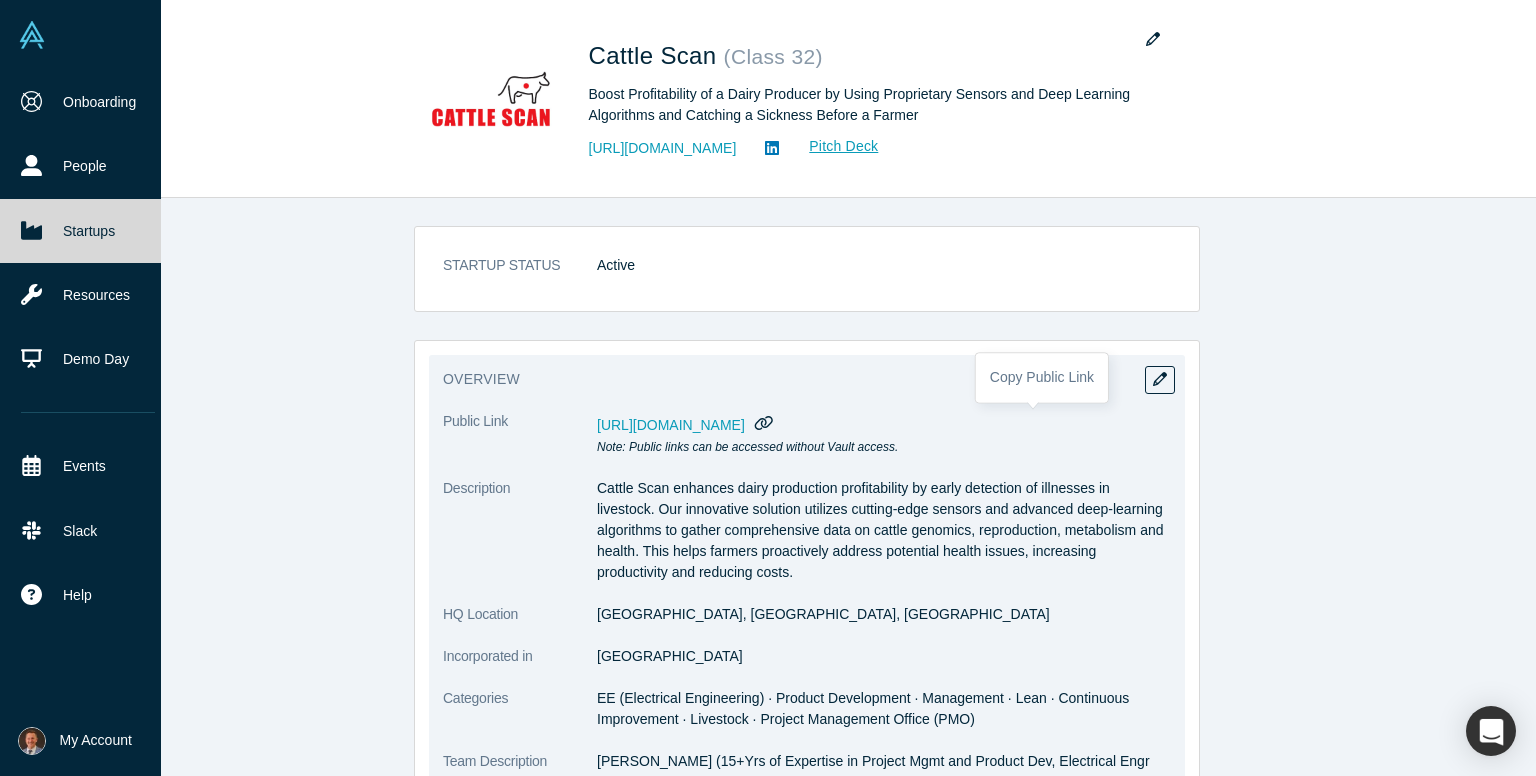 click 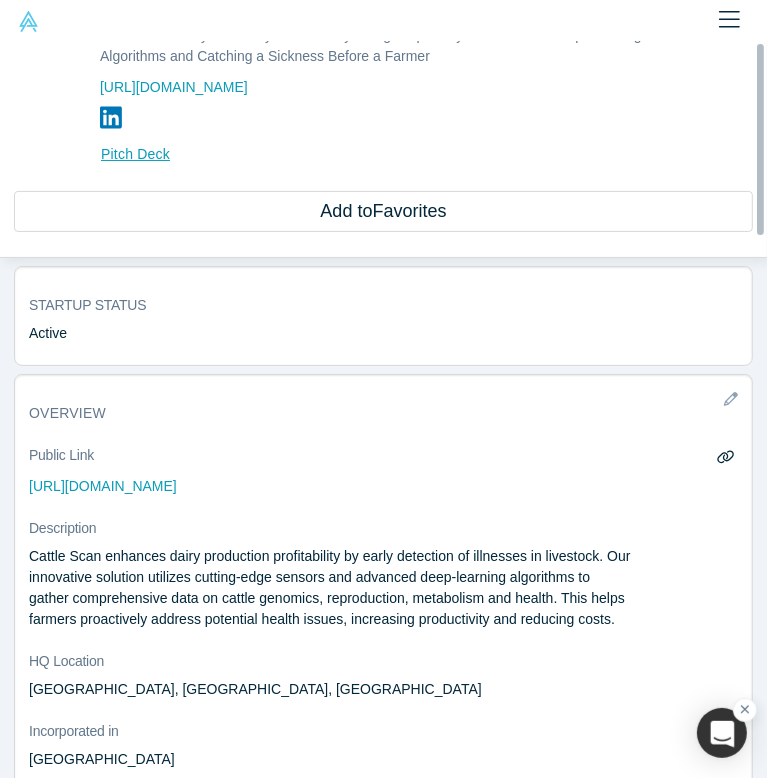 scroll, scrollTop: 0, scrollLeft: 0, axis: both 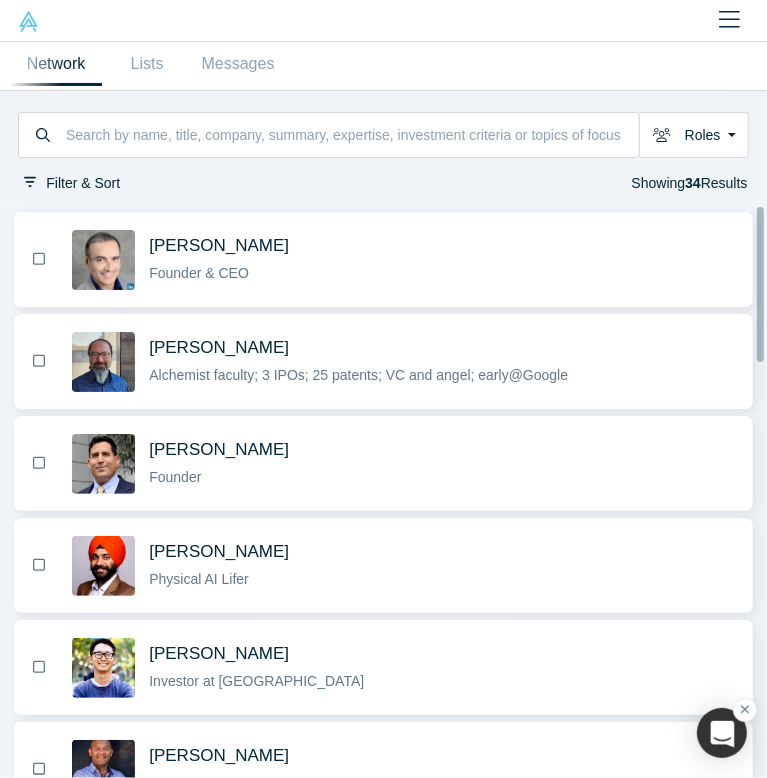 drag, startPoint x: 140, startPoint y: 337, endPoint x: 312, endPoint y: 517, distance: 248.96587 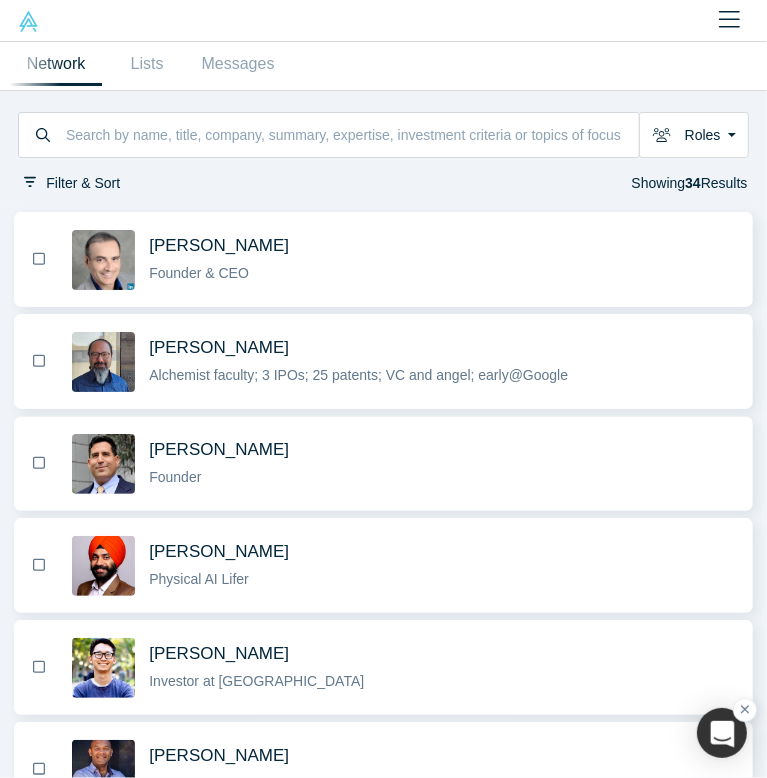 drag, startPoint x: 154, startPoint y: 345, endPoint x: 280, endPoint y: 465, distance: 174 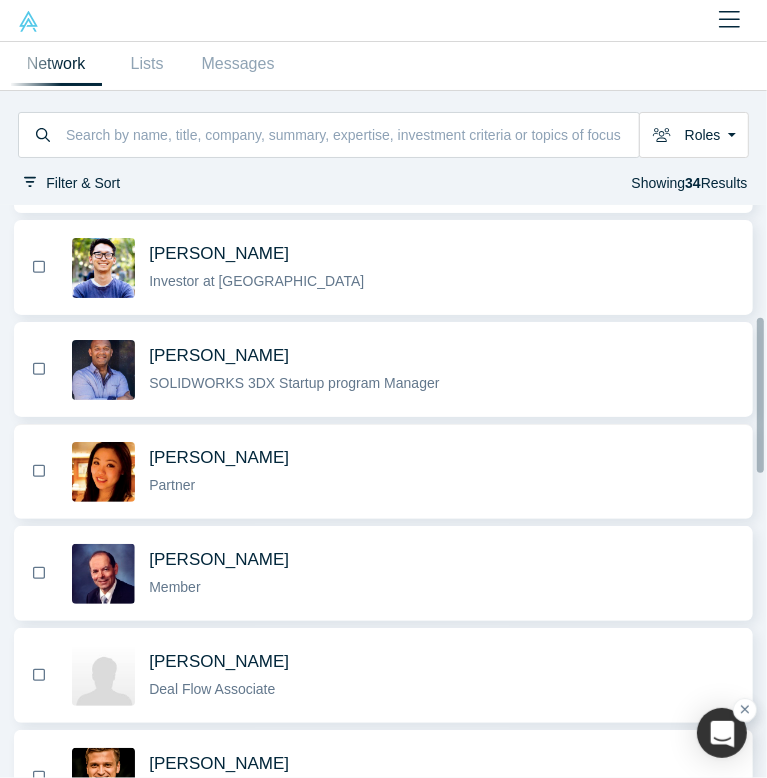 drag, startPoint x: 163, startPoint y: 364, endPoint x: 332, endPoint y: 510, distance: 223.33159 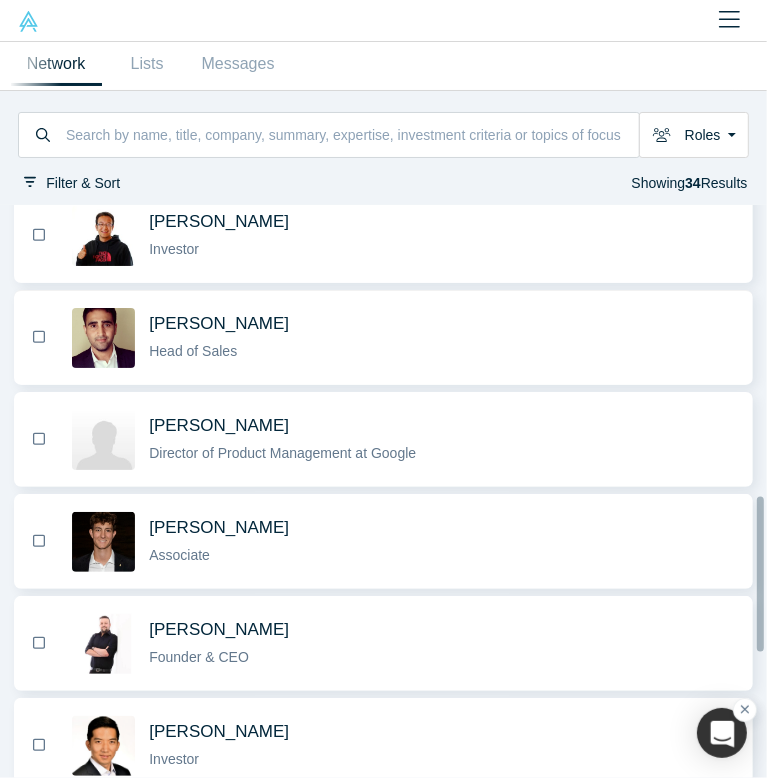 scroll, scrollTop: 1200, scrollLeft: 0, axis: vertical 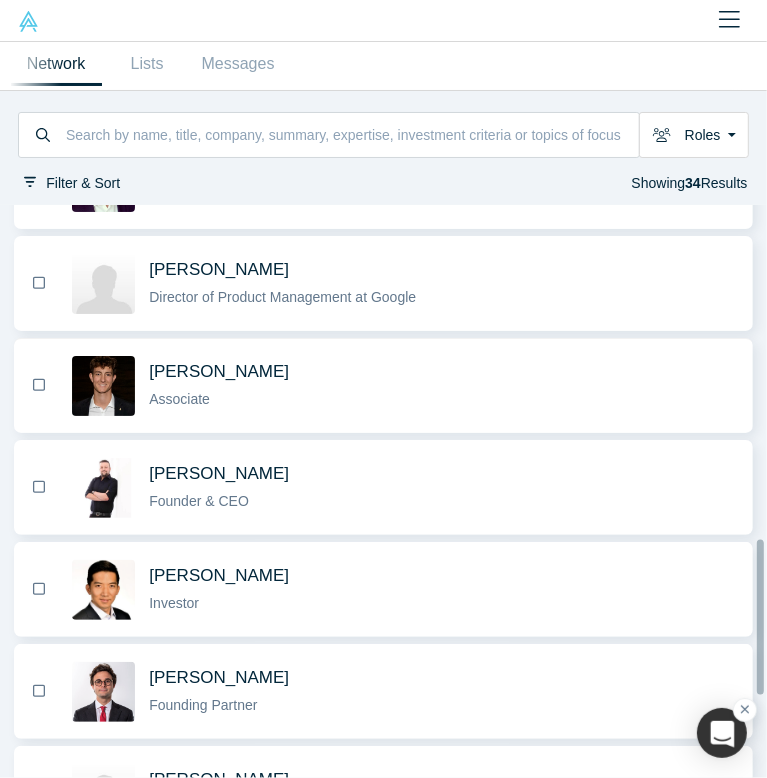 drag, startPoint x: 154, startPoint y: 317, endPoint x: 238, endPoint y: 420, distance: 132.90974 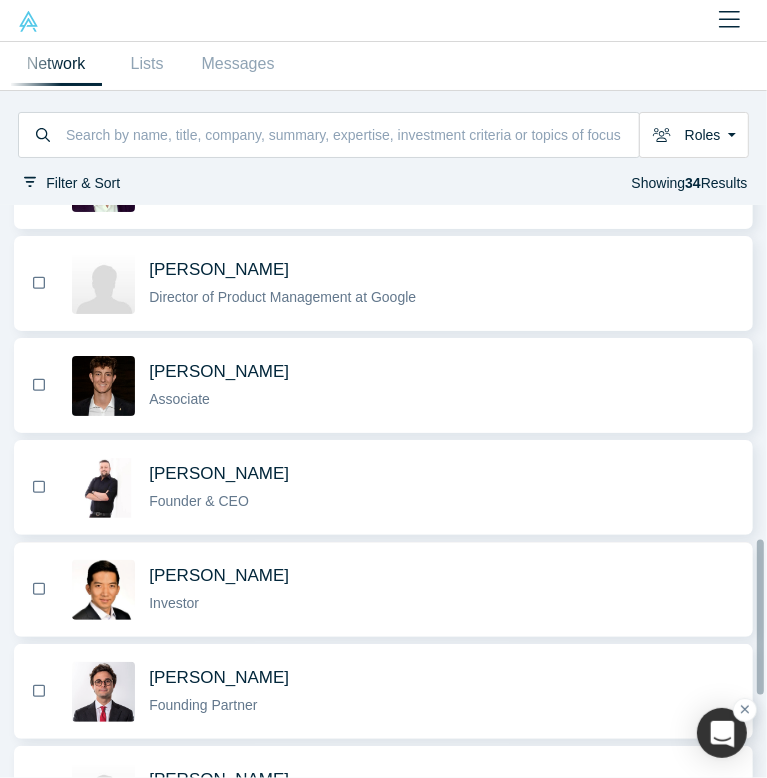 drag, startPoint x: 164, startPoint y: 386, endPoint x: 320, endPoint y: 535, distance: 215.72437 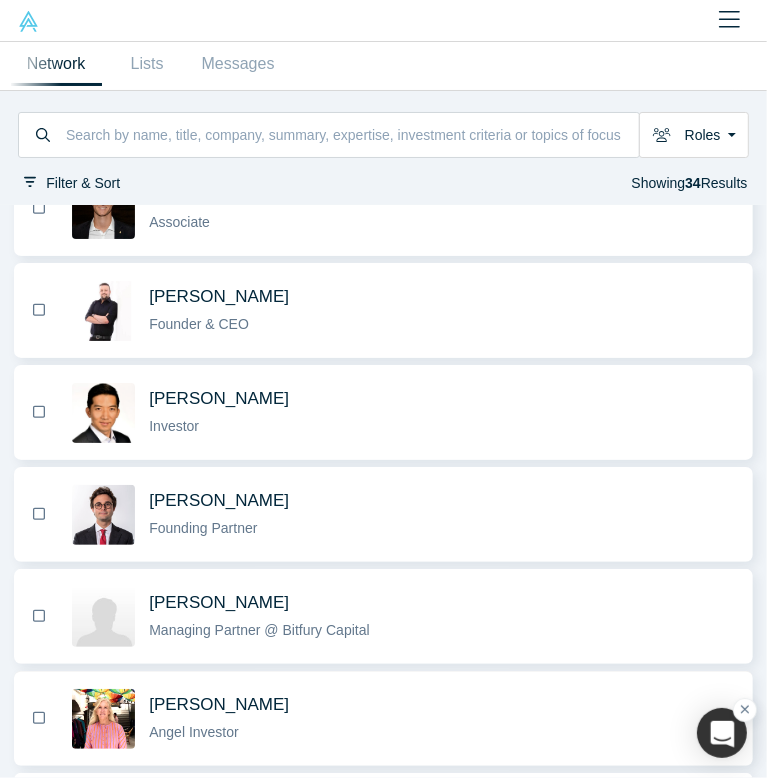 scroll, scrollTop: 1524, scrollLeft: 0, axis: vertical 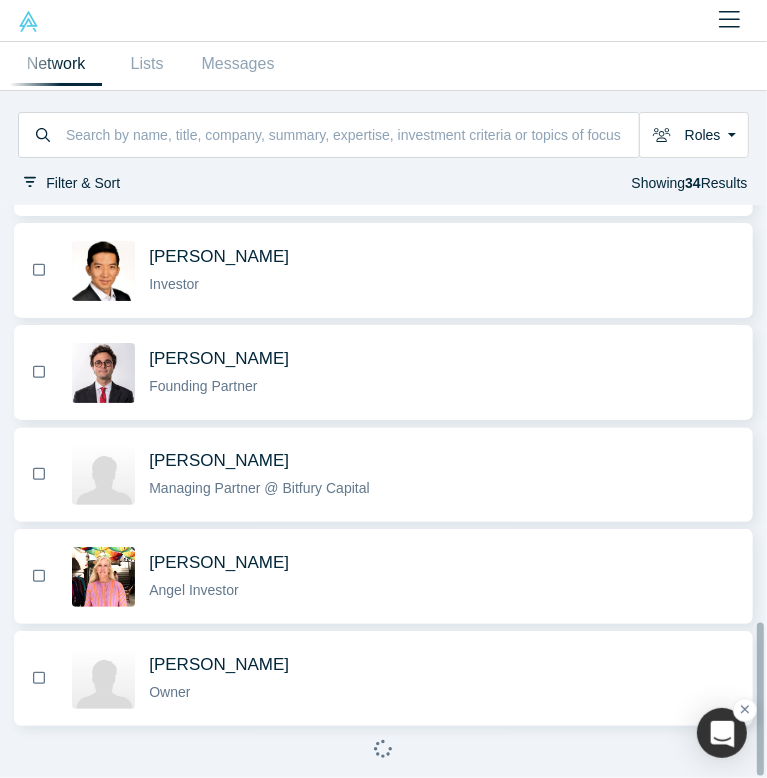 drag, startPoint x: 317, startPoint y: 602, endPoint x: 229, endPoint y: 425, distance: 197.66891 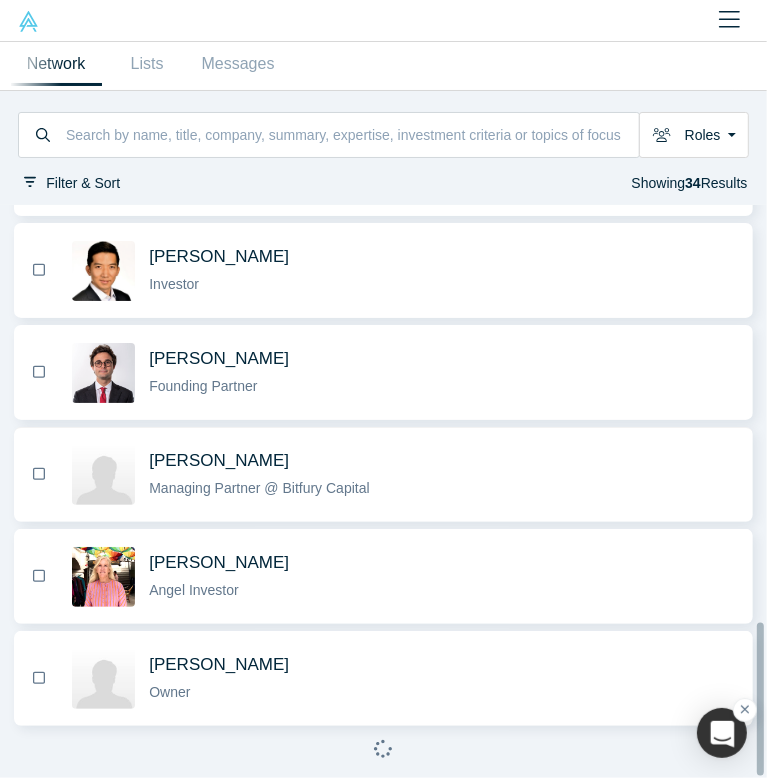 click on "Vijay Ullal Founder & CEO Adam Sah Alchemist faculty; 3 IPOs; 25 patents; VC and angel; early@Google Will Schumaker Founder  Jasmeet Singh Physical AI Lifer Shawn Xu Investor at Floodgate Matthew Houston SOLIDWORKS 3DX Startup program Manager Jiazi Guo Partner  Jean-Louis Bories Member Triet Nguyen Deal Flow Associate Sebastian Demean Corporate Strategy Nan Bai Investor Vik Sreedhar Head of Sales  Trond Wuellner Director of Product Management at Google Michael Paniccia Associate Gary Kurek Founder & CEO Lee Chang Investor Thomas Lazaridis Founding Partner Marat Kichikov Managing Partner @ Bitfury Capital Eileen Brewer Angel Investor Pavel Radzivilovsky Owner" at bounding box center [383, -265] 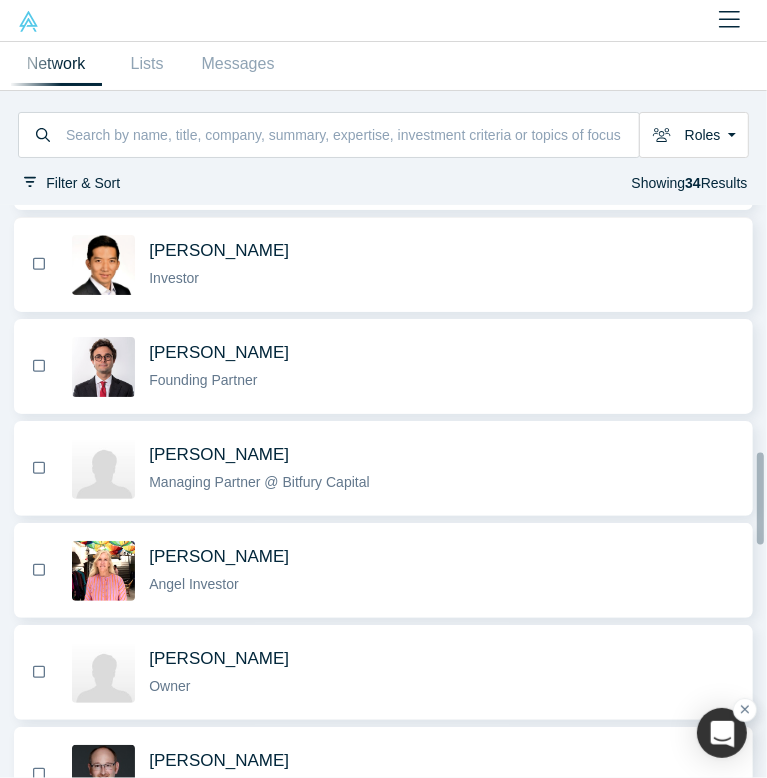 scroll, scrollTop: 1425, scrollLeft: 0, axis: vertical 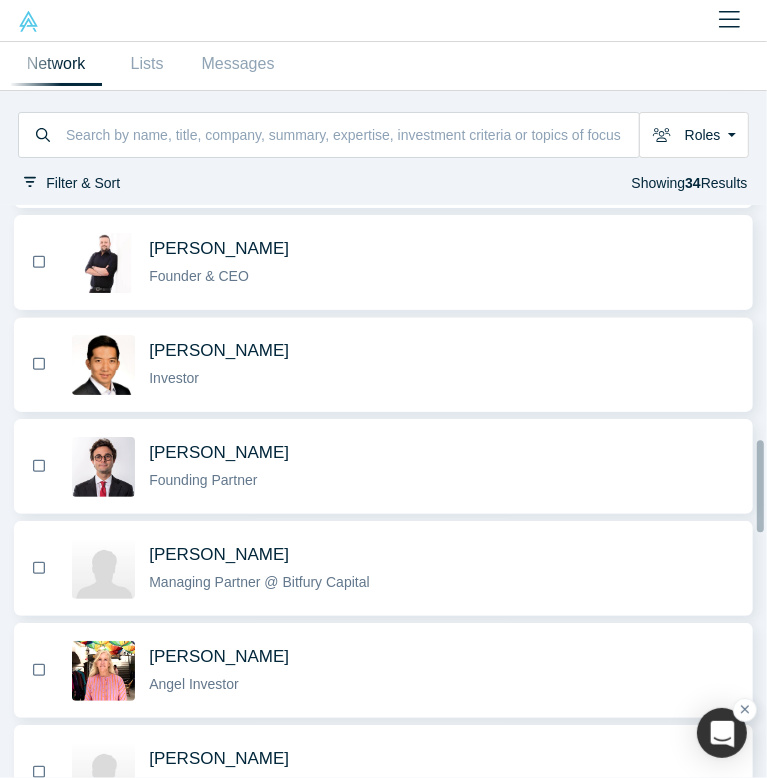 drag, startPoint x: 151, startPoint y: 242, endPoint x: 336, endPoint y: 334, distance: 206.61316 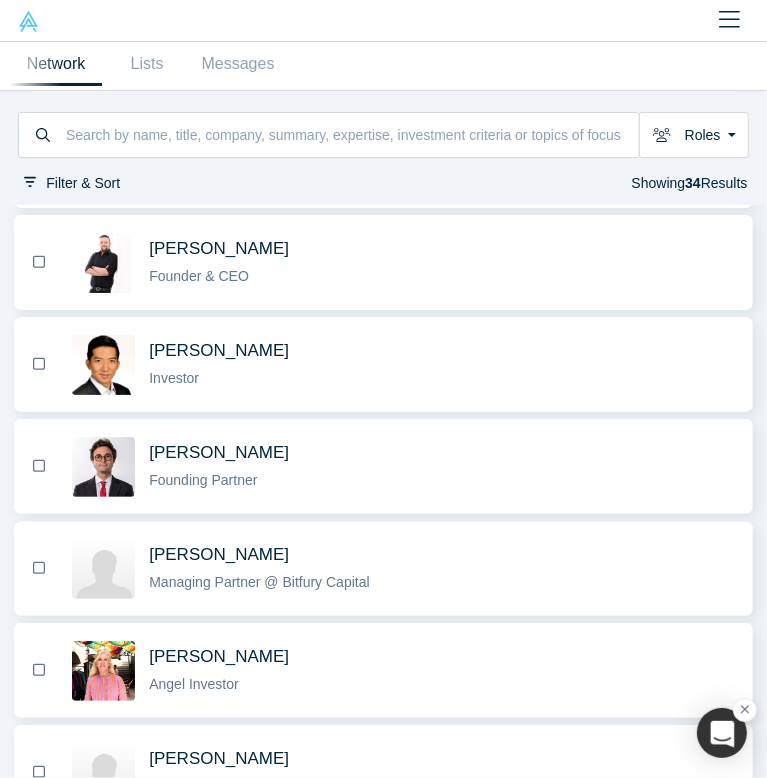 click on "Marat Kichikov Managing Partner @ Bitfury Capital" at bounding box center [383, 568] 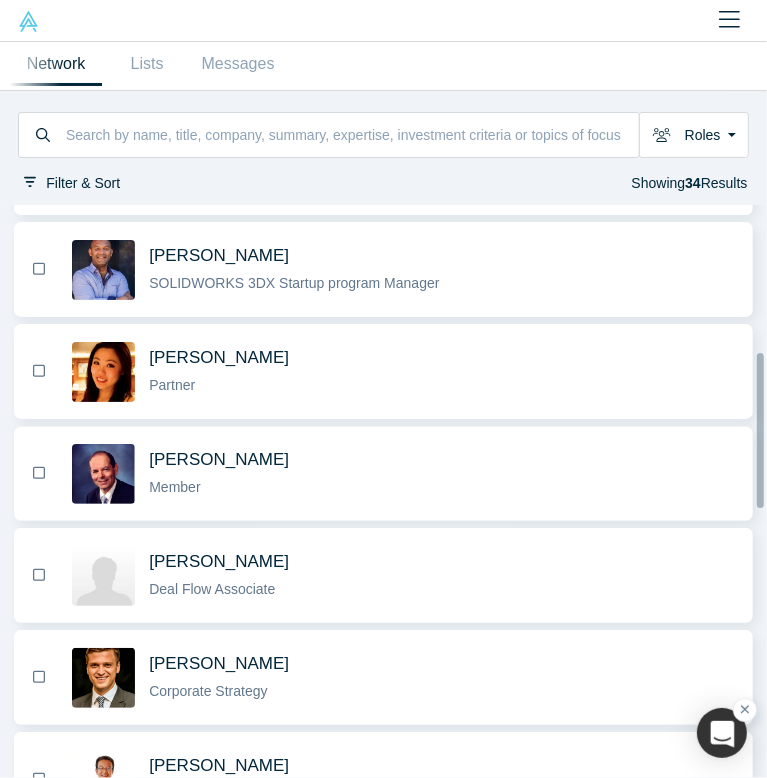 scroll, scrollTop: 700, scrollLeft: 0, axis: vertical 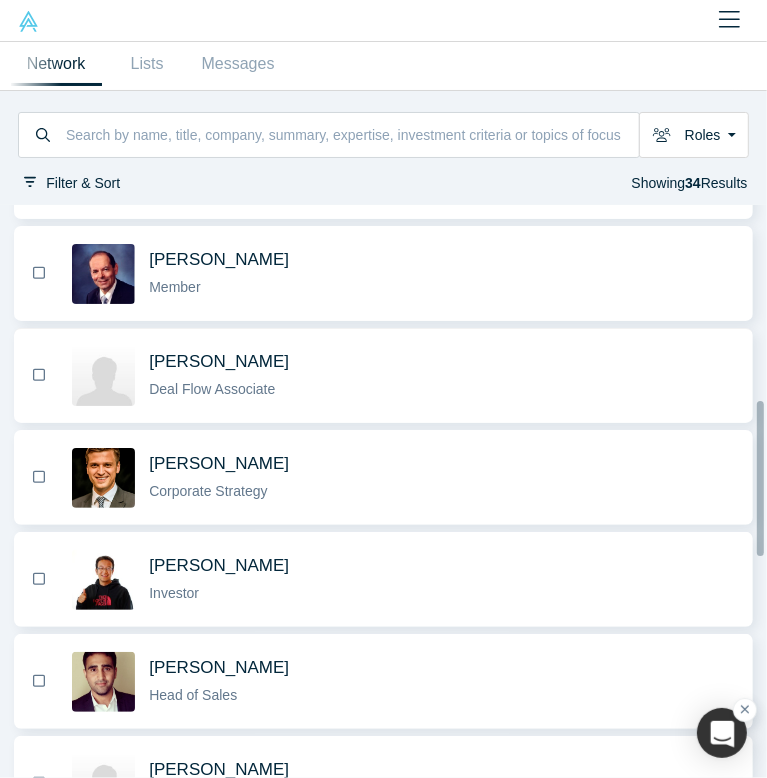 click on "Deal Flow Associate" at bounding box center (212, 389) 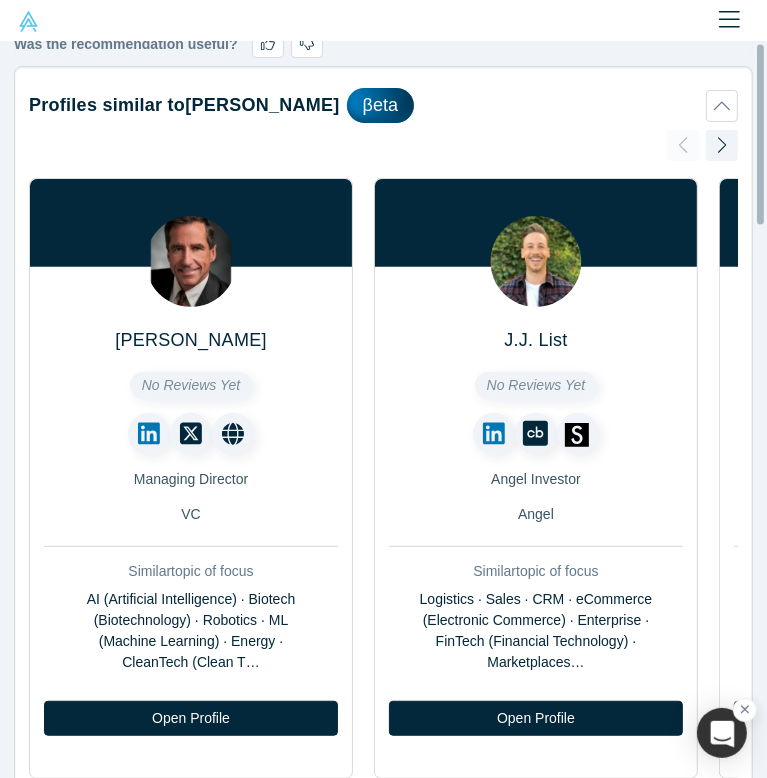 scroll, scrollTop: 0, scrollLeft: 0, axis: both 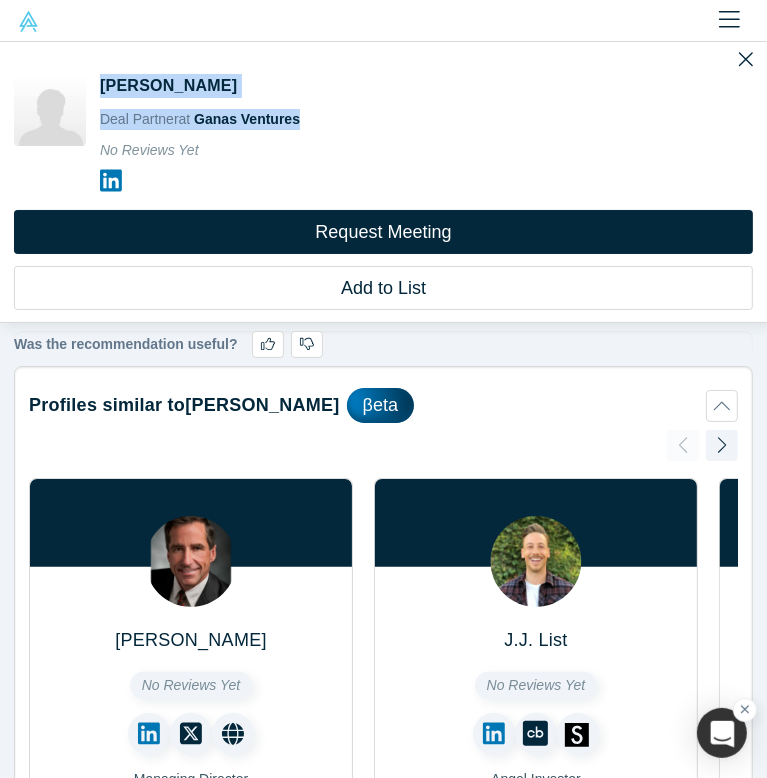 drag, startPoint x: 93, startPoint y: 82, endPoint x: 307, endPoint y: 125, distance: 218.27734 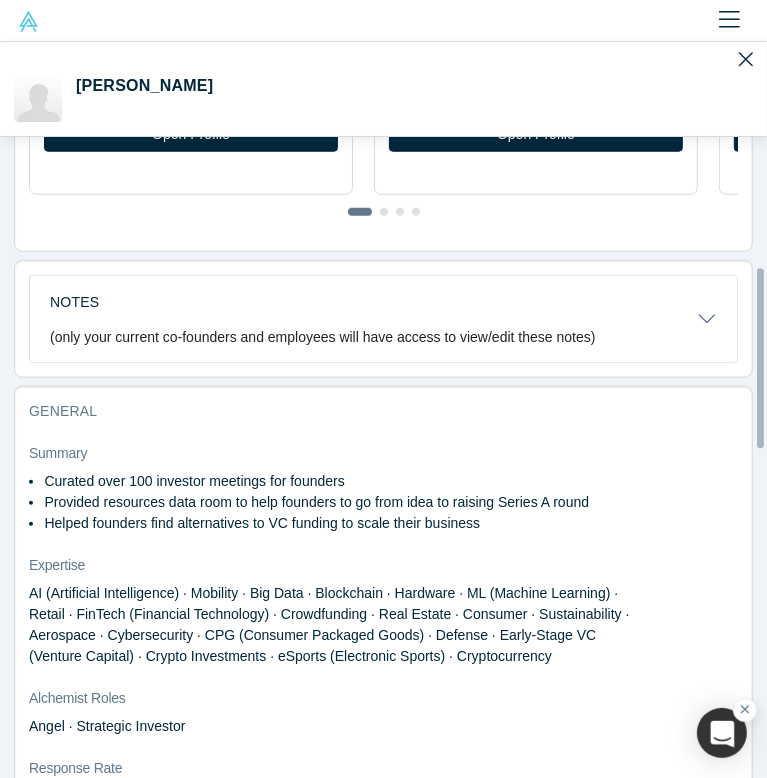 scroll, scrollTop: 900, scrollLeft: 0, axis: vertical 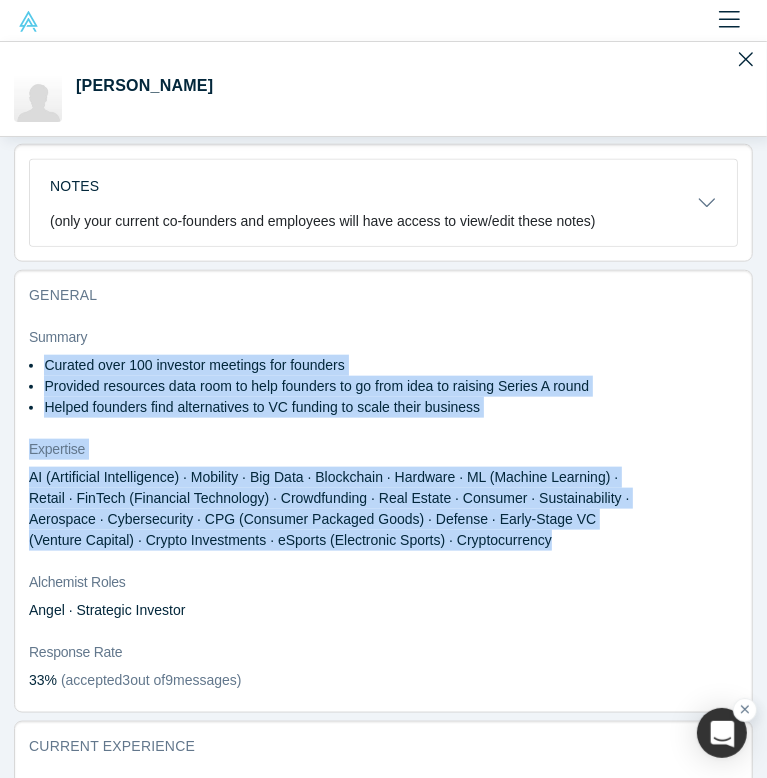 drag, startPoint x: 25, startPoint y: 464, endPoint x: 493, endPoint y: 538, distance: 473.8143 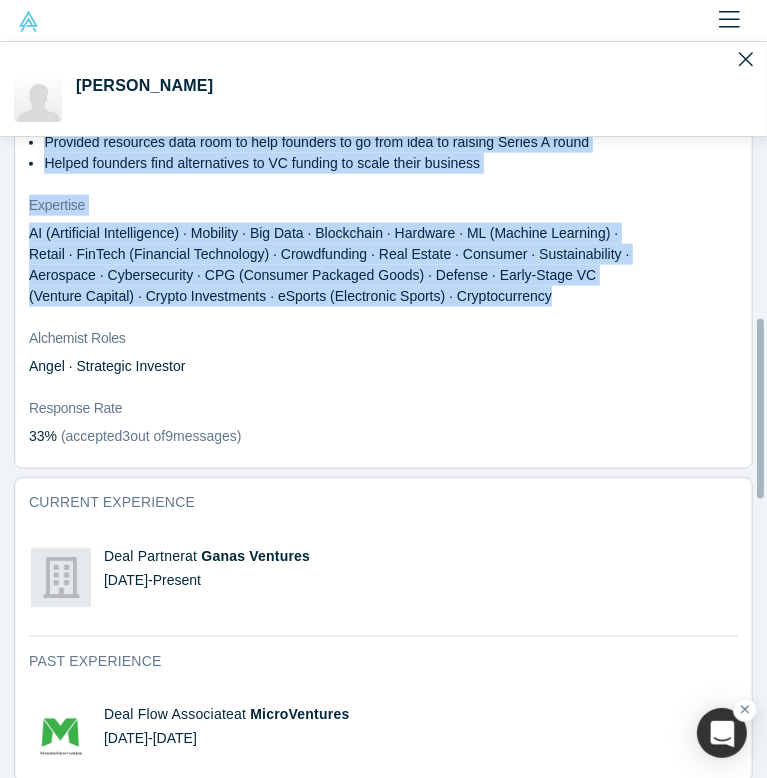 scroll, scrollTop: 1100, scrollLeft: 0, axis: vertical 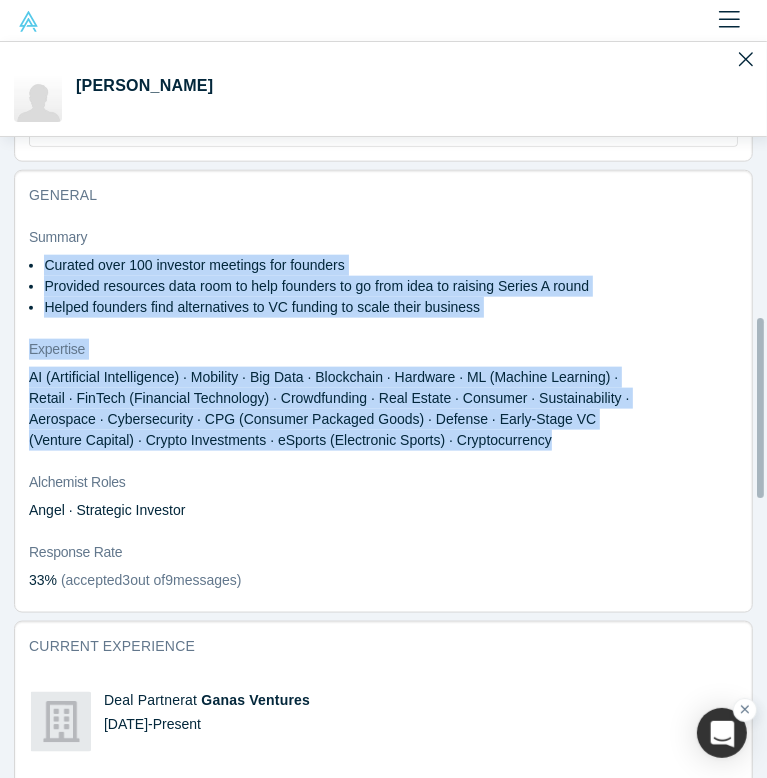 click on "AI (Artificial Intelligence) · Mobility · Big Data · Blockchain · Hardware · ML (Machine Learning) · Retail · FinTech (Financial Technology) · Crowdfunding · Real Estate · Consumer · Sustainability · Aerospace · Cybersecurity · CPG (Consumer Packaged Goods) · Defense · Early-Stage VC (Venture Capital) · Crypto Investments · eSports (Electronic Sports) · Cryptocurrency" at bounding box center [329, 408] 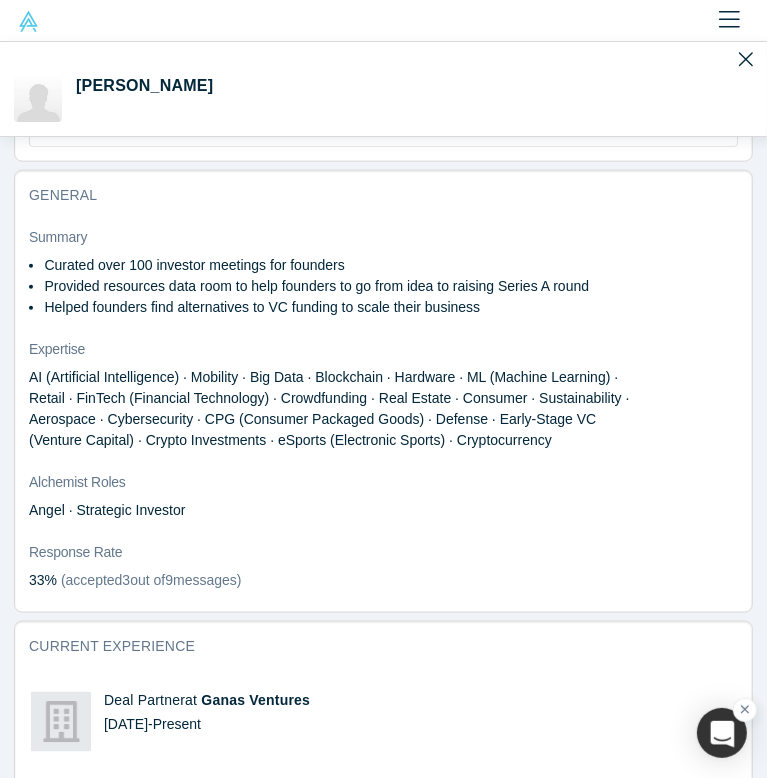 drag, startPoint x: 40, startPoint y: 257, endPoint x: 481, endPoint y: 329, distance: 446.8389 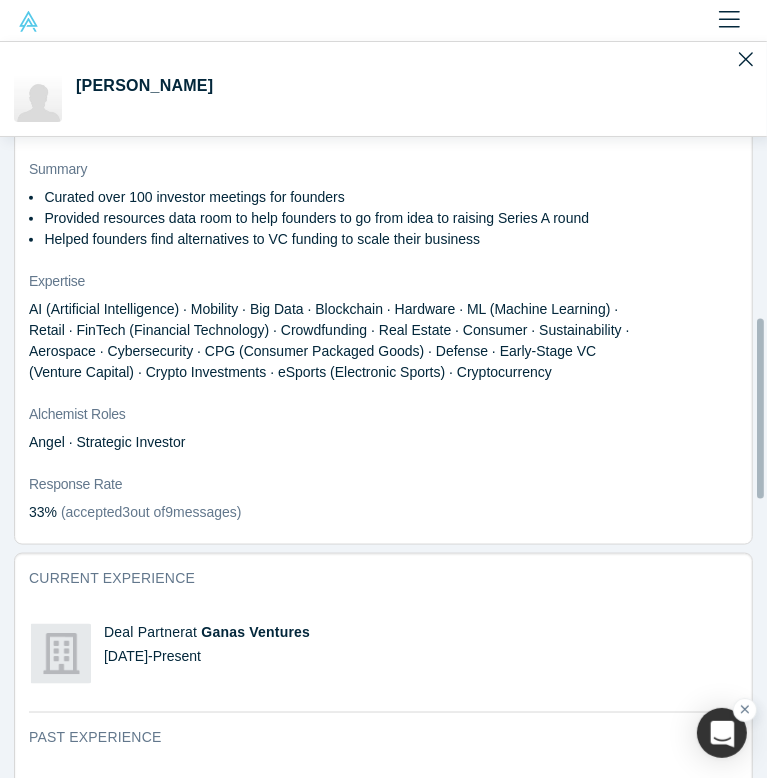 scroll, scrollTop: 1300, scrollLeft: 0, axis: vertical 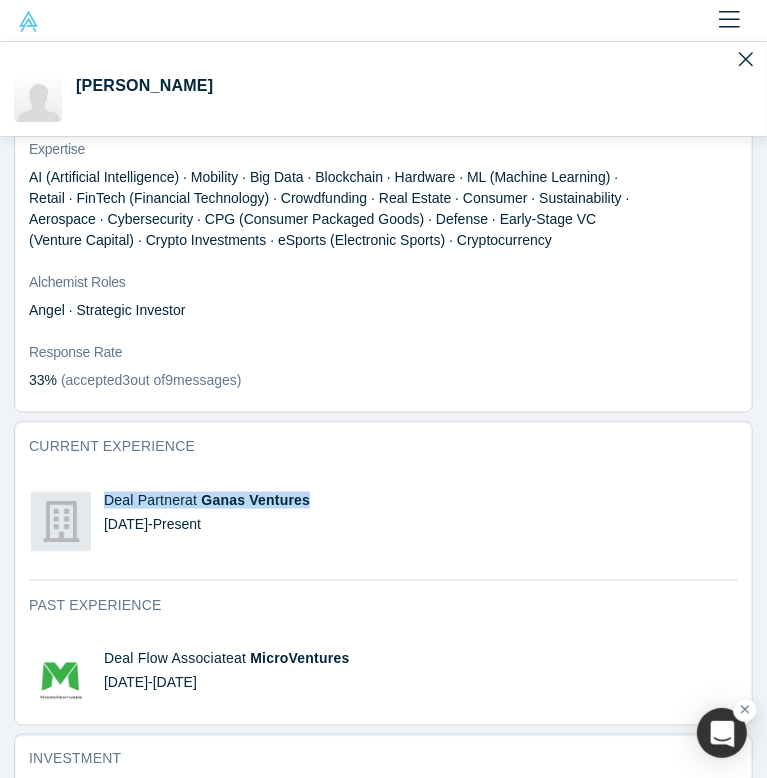 drag, startPoint x: 99, startPoint y: 485, endPoint x: 312, endPoint y: 508, distance: 214.23819 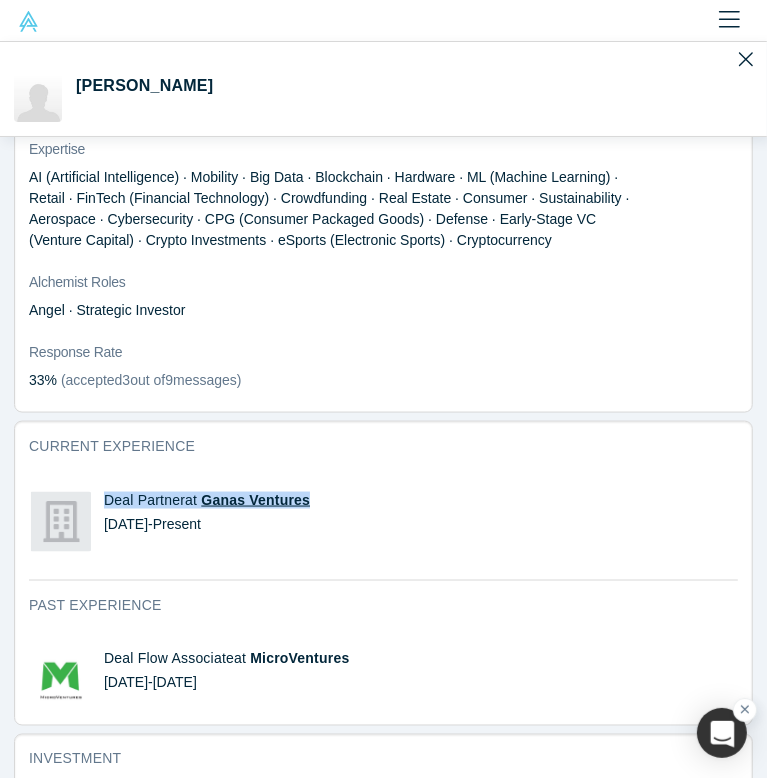 copy on "Deal Partner  at   Ganas Ventures" 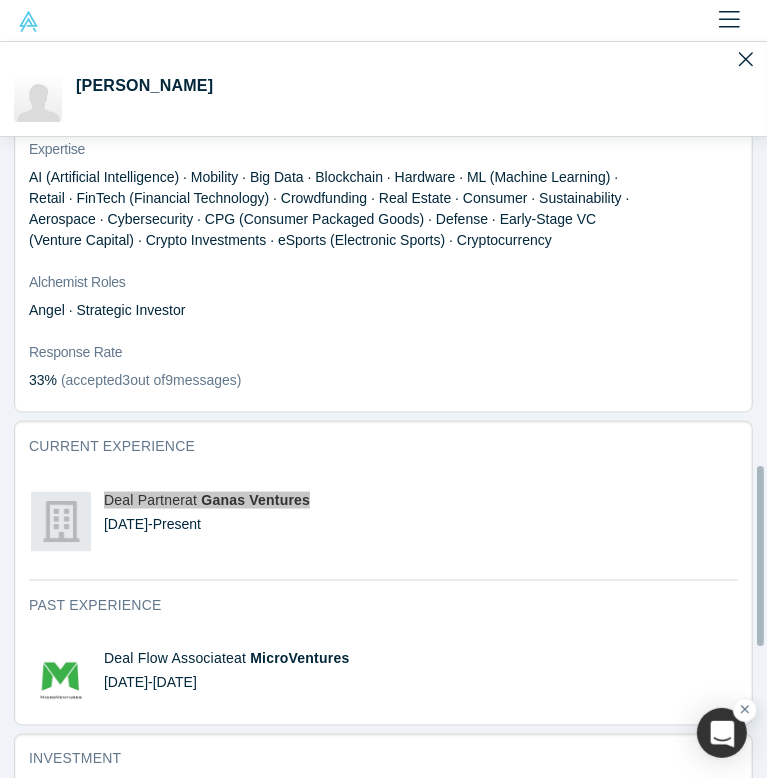 scroll, scrollTop: 1700, scrollLeft: 0, axis: vertical 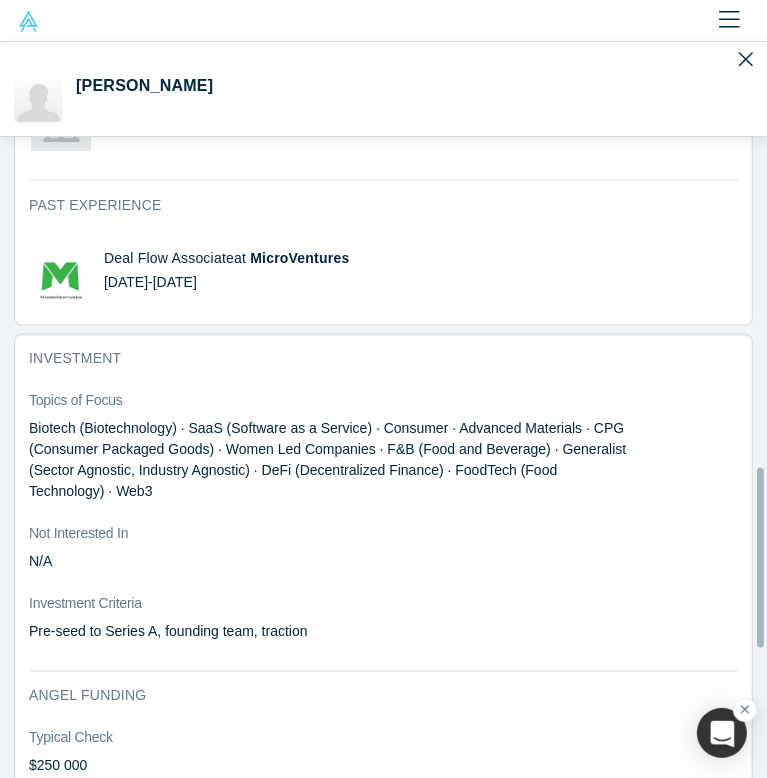 drag, startPoint x: 109, startPoint y: 260, endPoint x: 324, endPoint y: 271, distance: 215.2812 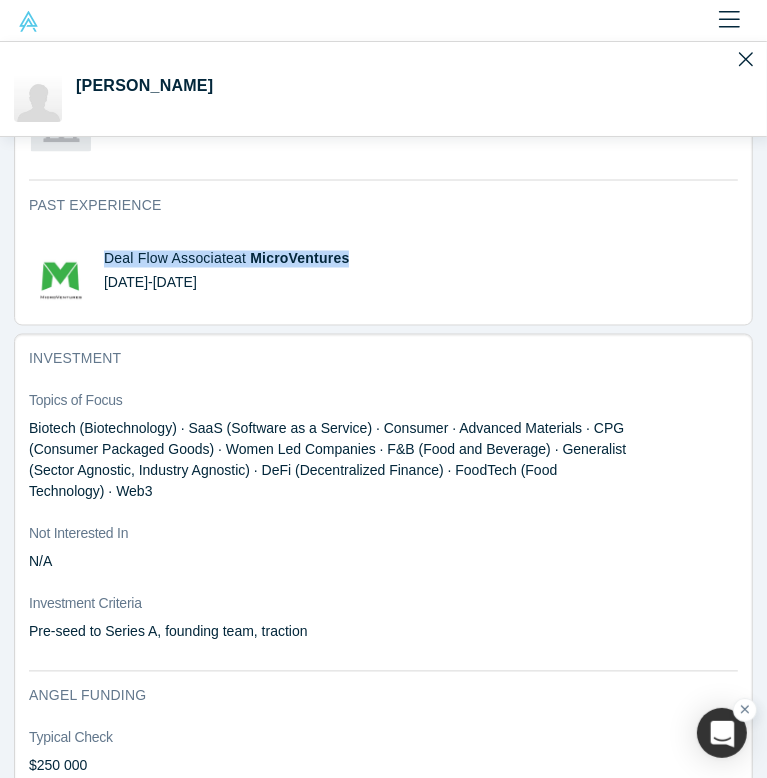 drag, startPoint x: 103, startPoint y: 251, endPoint x: 349, endPoint y: 260, distance: 246.16458 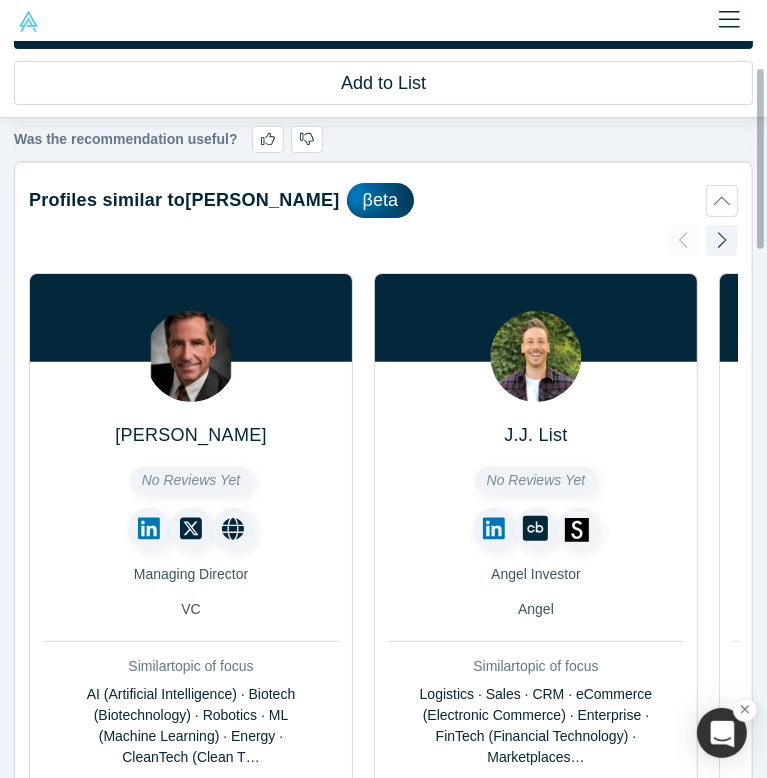 scroll, scrollTop: 100, scrollLeft: 0, axis: vertical 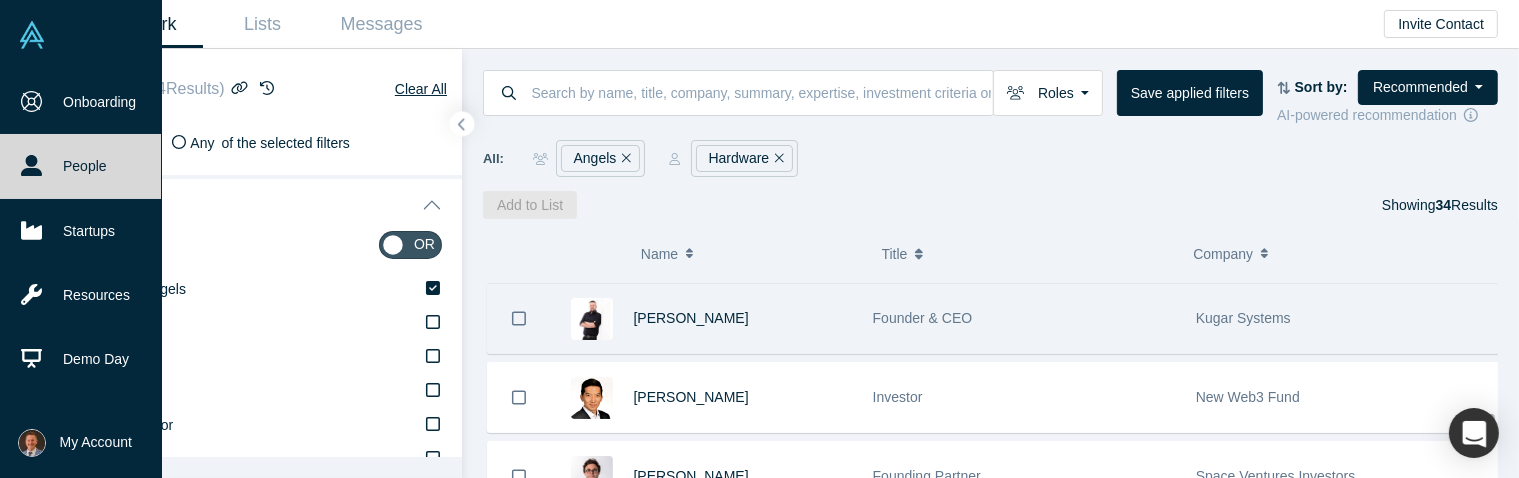 click on "Gary Kurek" at bounding box center (743, 318) 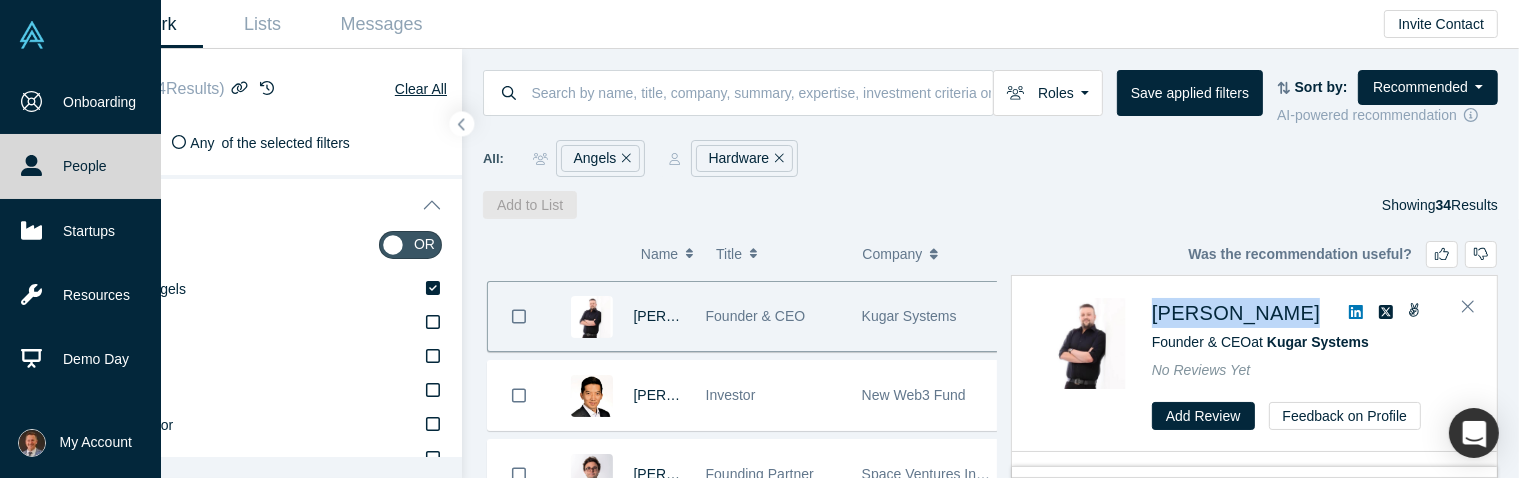 drag, startPoint x: 1144, startPoint y: 309, endPoint x: 1268, endPoint y: 318, distance: 124.32619 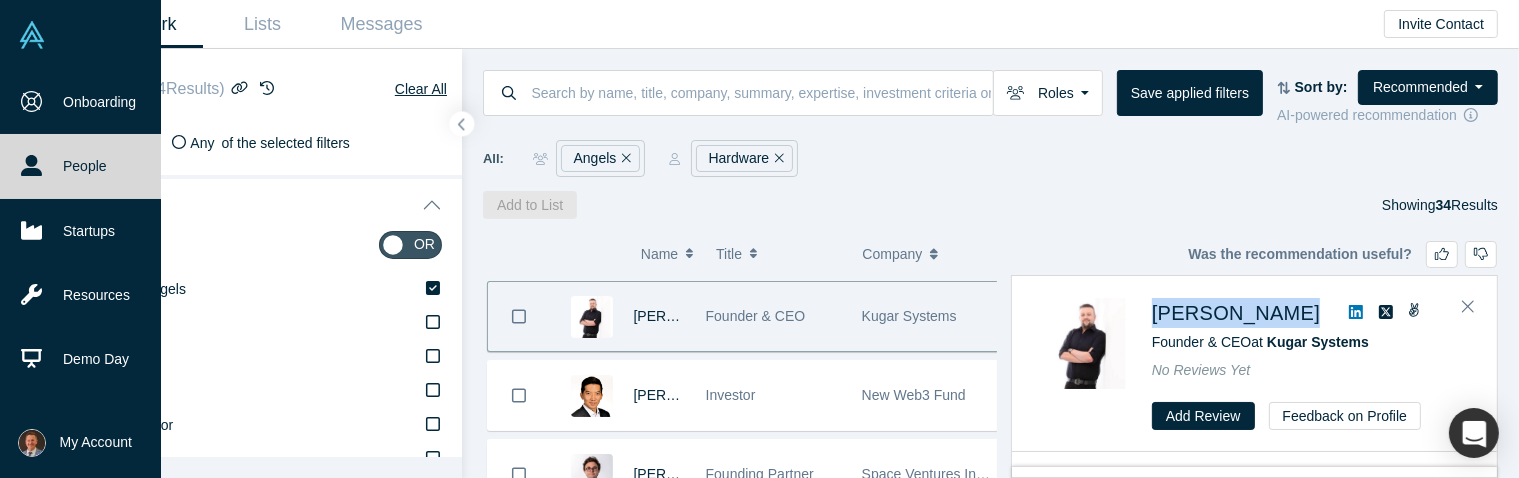 copy on "Gary Kurek" 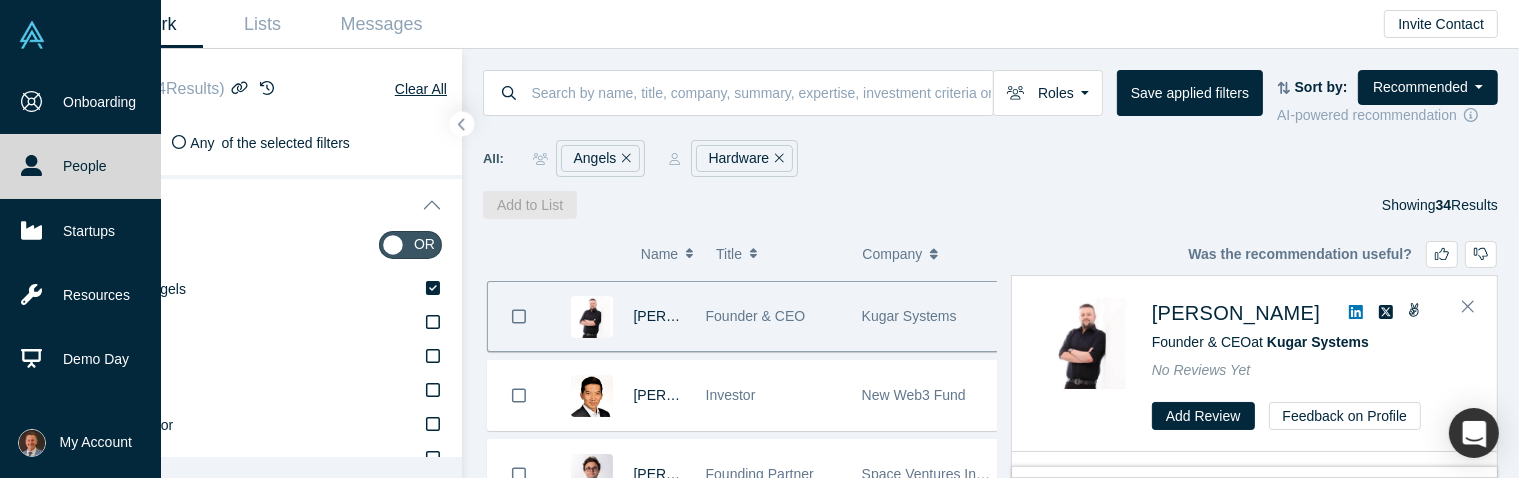 click on "( 0 ) Name   Title   Company   Alchemist Role Vijay Ullal Founder & CEO Seabed VC Adam Sah Alchemist faculty; 3 IPOs; 25 patents; VC and angel; early@Google Alchemist Accelerator Will Schumaker Founder  Cartesian Ventures Jasmeet Singh Physical AI Lifer Self Shawn Xu Investor at Floodgate Lowercarbon Capital Matthew Houston SOLIDWORKS 3DX Startup program Manager Hawk Ridge Systems Jiazi Guo Partner  lego Jean-Louis Bories Member Band of Angels Triet Nguyen Deal Flow Associate Ganas Ventures Sebastian Demean Corporate Strategy Cisco Nan Bai Investor Alchemist Accelerator Vik Sreedhar Head of Sales  KYOCERA Trond Wuellner Director of Product Management at Google Google Michael Paniccia Associate Catapult Ventures Gary Kurek Founder & CEO Kugar Systems Lee Chang Investor New Web3 Fund Thomas Lazaridis Founding Partner Space Ventures Investors Marat Kichikov Managing Partner @ Bitfury Capital Bitfury Eileen Brewer Angel Investor Golden Seeds Pavel Radzivilovsky Owner Teramips Technologies Gary Kurek  at" at bounding box center (990, 348) 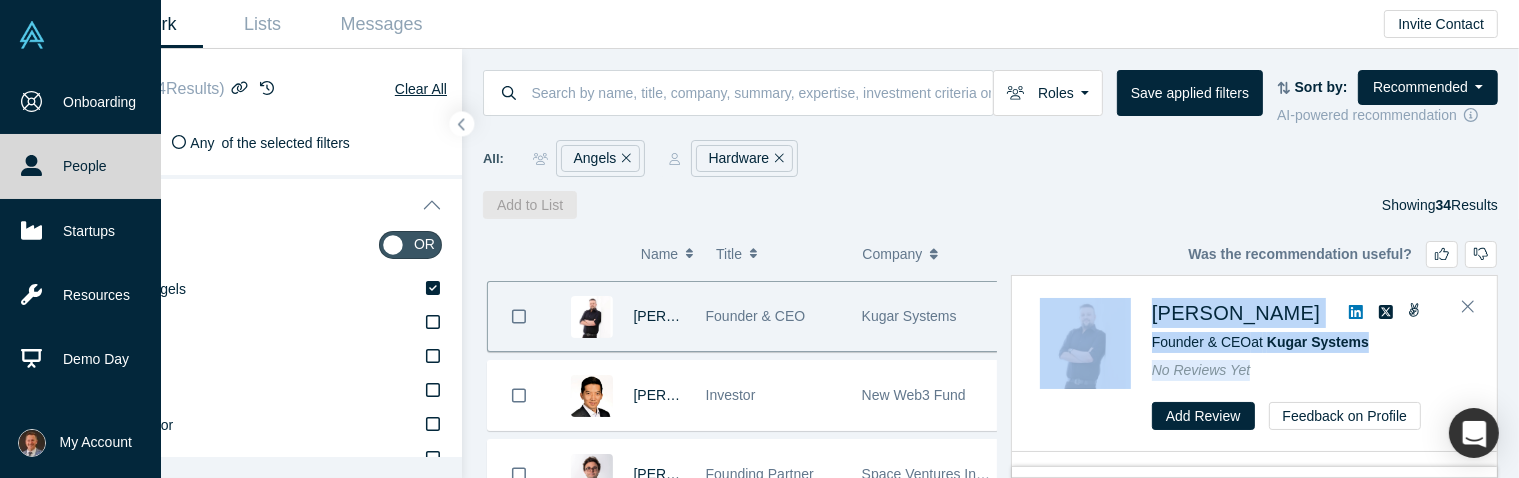 drag, startPoint x: 1168, startPoint y: 343, endPoint x: 1332, endPoint y: 357, distance: 164.59648 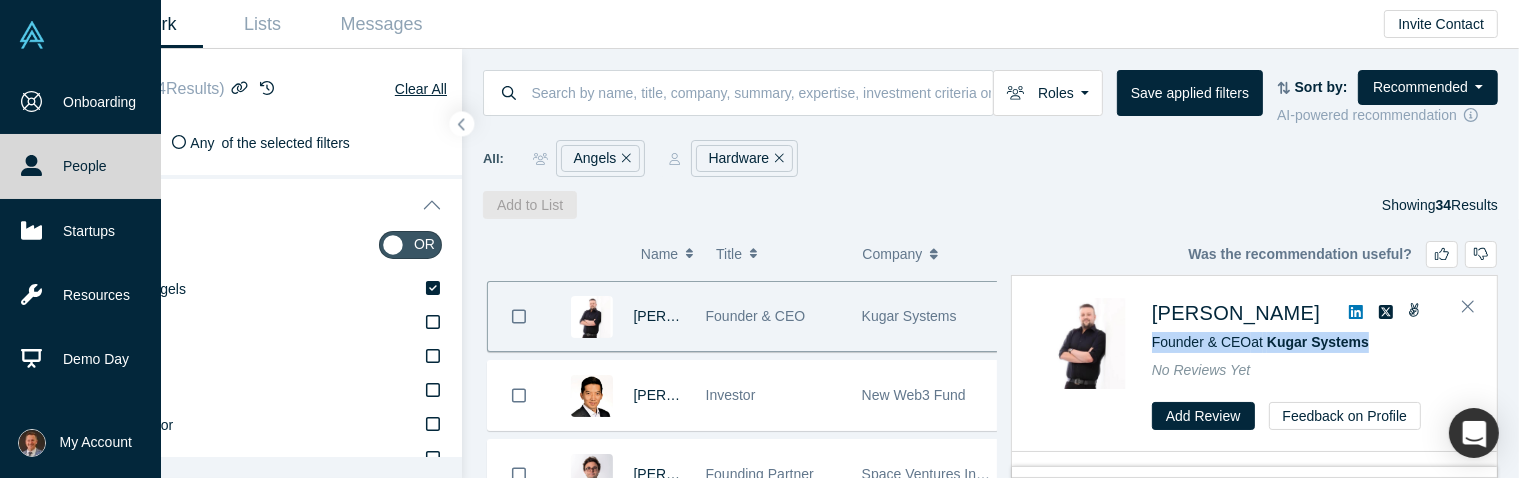 drag, startPoint x: 1372, startPoint y: 344, endPoint x: 1153, endPoint y: 341, distance: 219.02055 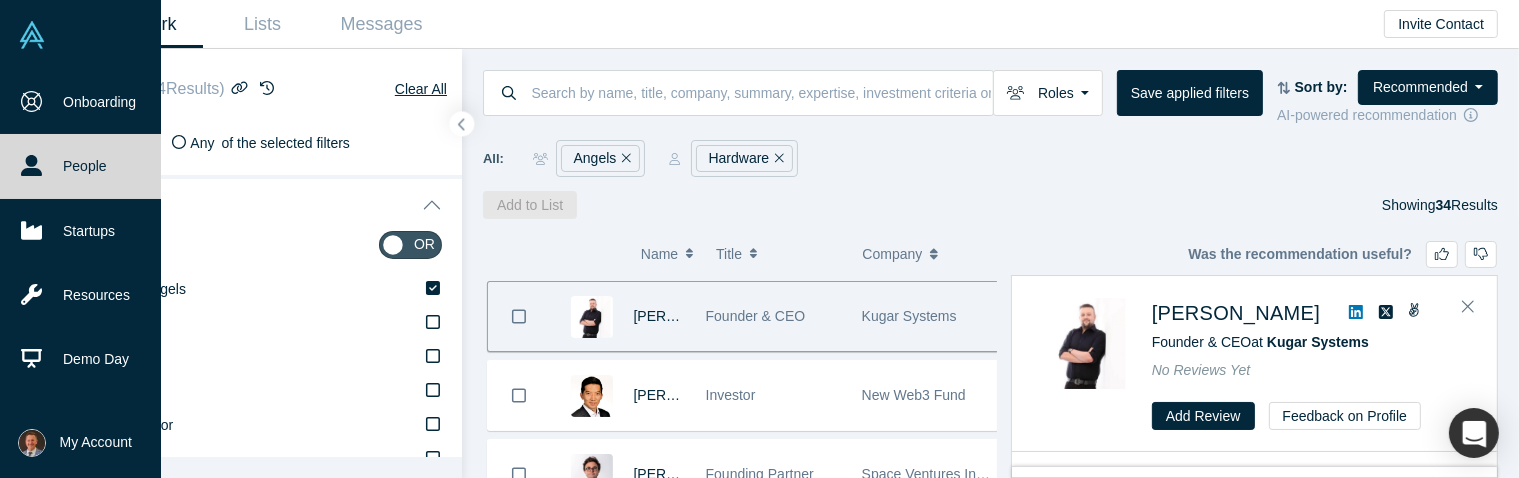 click on "Add to List Showing  34  Results" at bounding box center (990, 205) 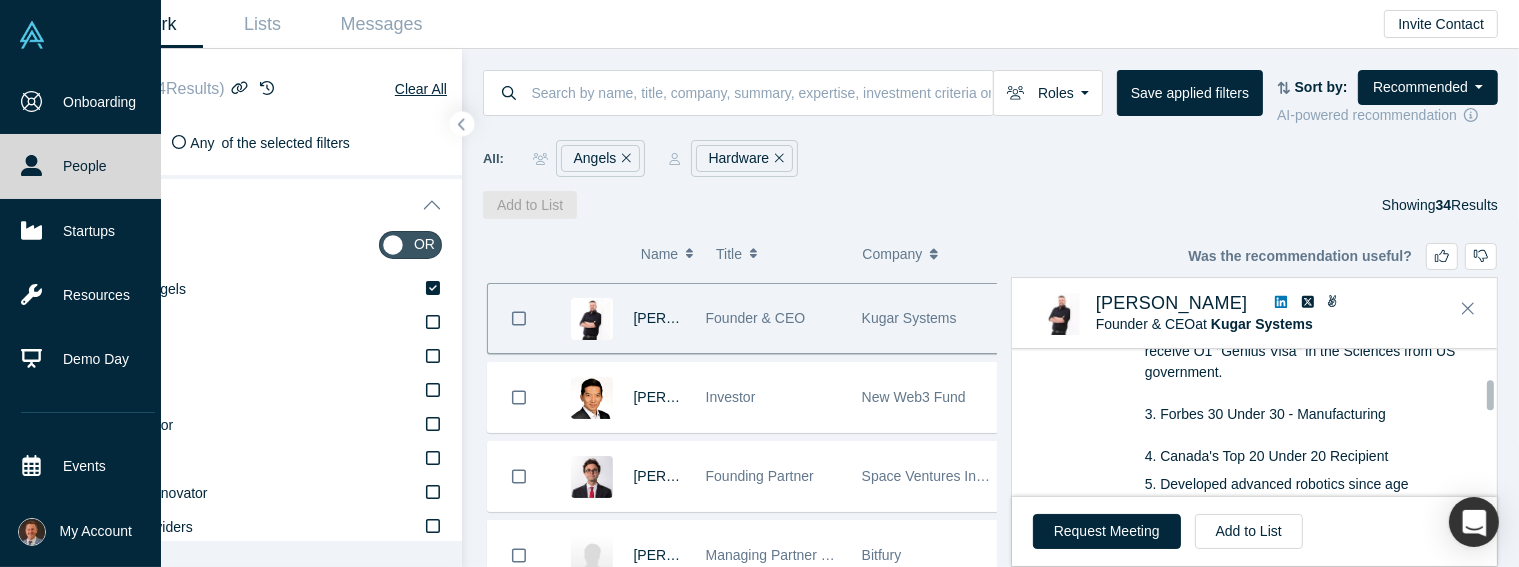 scroll, scrollTop: 600, scrollLeft: 0, axis: vertical 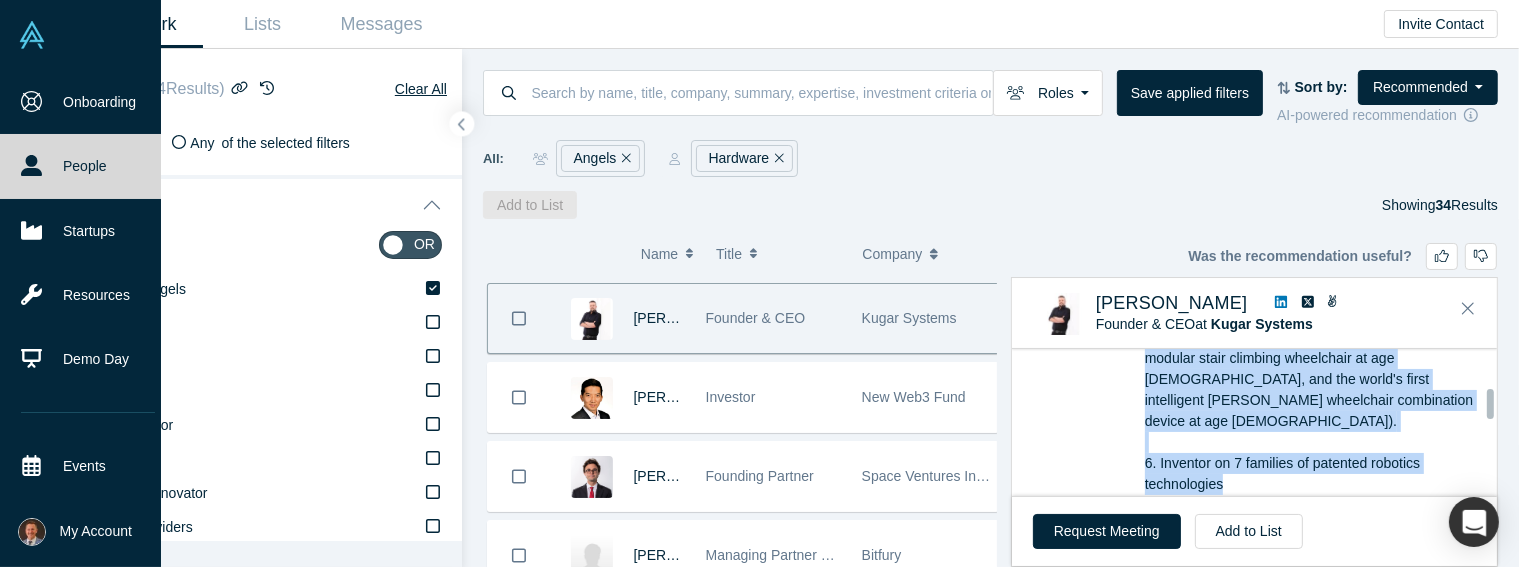 drag, startPoint x: 1148, startPoint y: 446, endPoint x: 1228, endPoint y: 365, distance: 113.84639 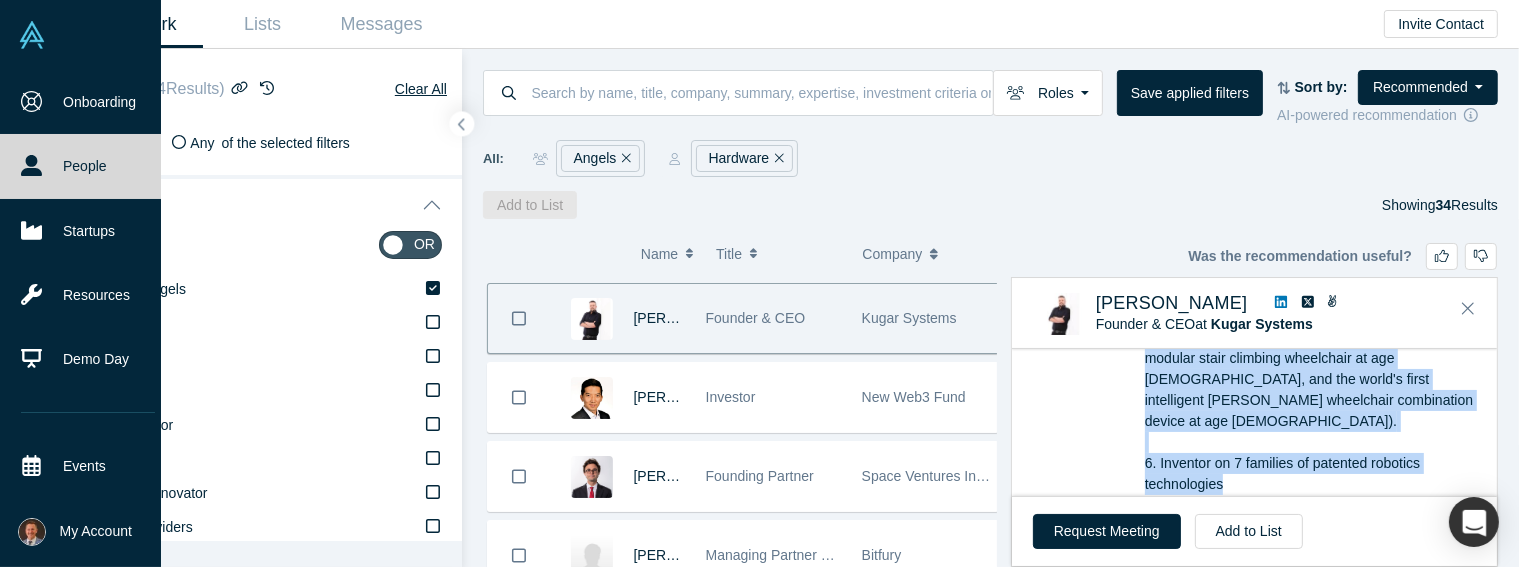 copy on "1. Peter Thiel Fellowship Recipient (20 selected per year over 10 year life of program, 200 total fellows today). Achievements by Thiel Fellows to date:  - Created $700B in aggregate market value to date - World's youngest and 2nd youngest CEO's of publicly traded companies are Thiel Fellows  - World's 4 youngest self made billionaires today are all Thiel Fellows  - 10+ Unicorn Companies started by Thiel Fellows  2. 2012 Youngest Canadian to ever receive O1 "Genius Visa" in the Sciences from US government.  3. Forbes 30 Under 30 - Manufacturing  4. Canada's Top 20 Under 20 Recipient  5. Developed advanced robotics since age 14 (invented the world's first modular stair climbing wheelchair at age 17, and the world's first intelligent walker wheelchair combination device at age 15).  6. Inventor on 7 families of patented robotics technologies" 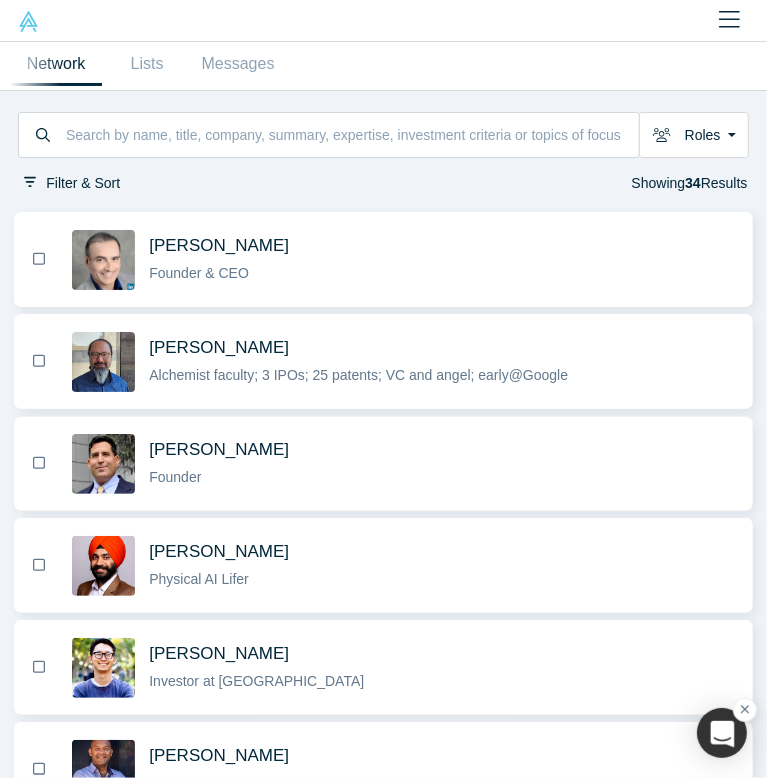 click on "Will Schumaker" at bounding box center (442, 449) 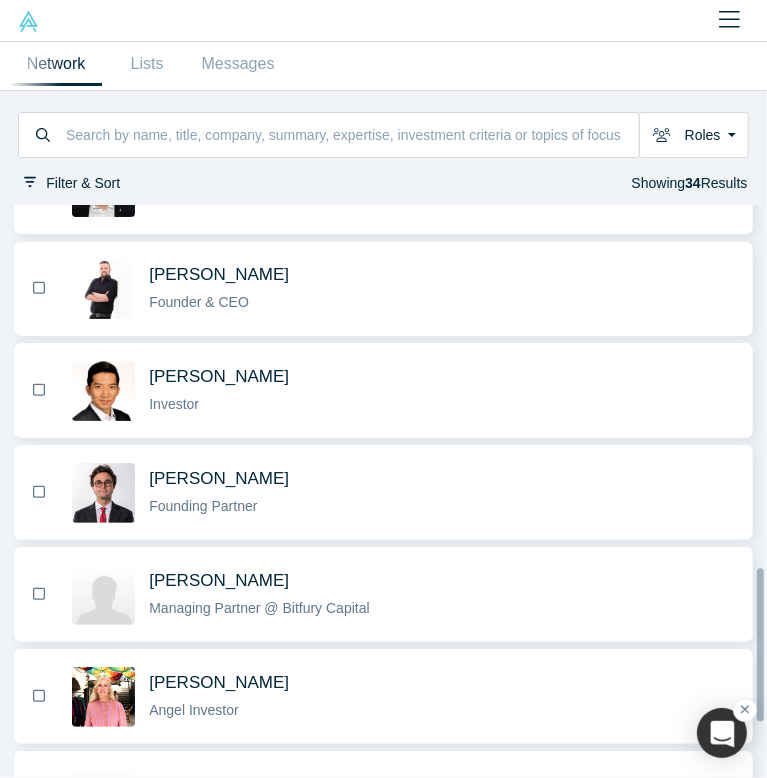 scroll, scrollTop: 1400, scrollLeft: 0, axis: vertical 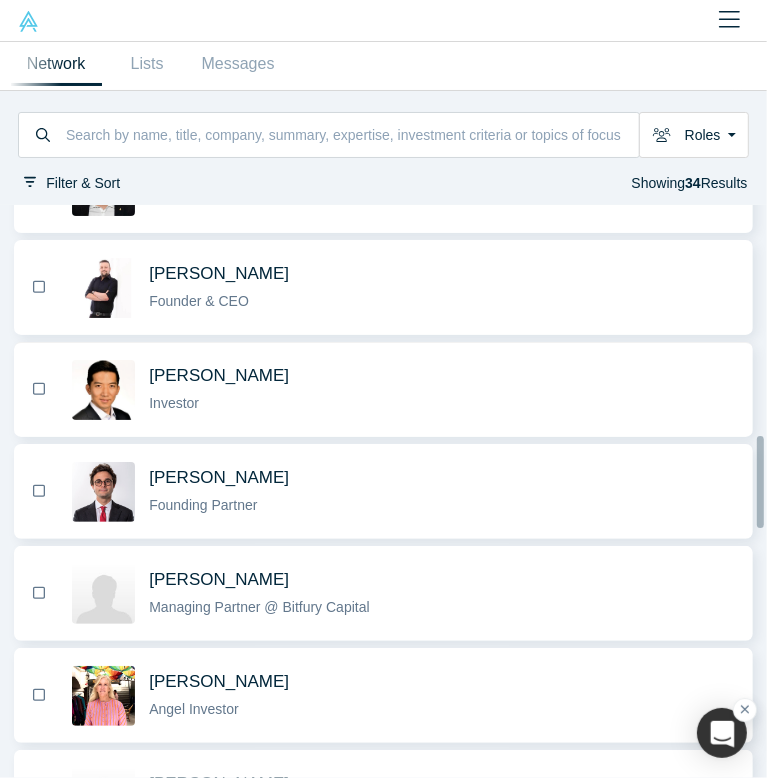 click on "Lee Chang" at bounding box center (219, 375) 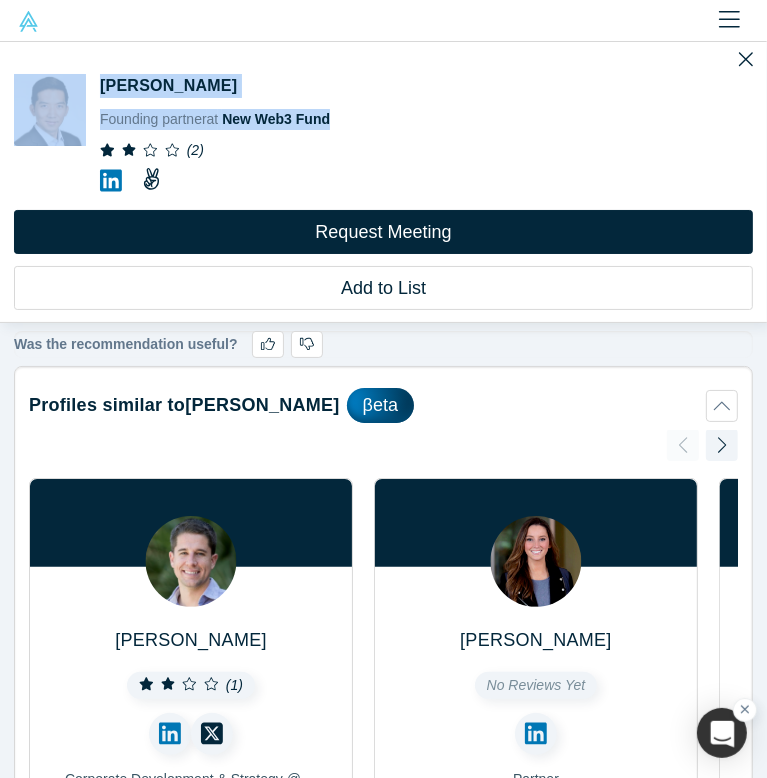 drag, startPoint x: 92, startPoint y: 78, endPoint x: 344, endPoint y: 123, distance: 255.98633 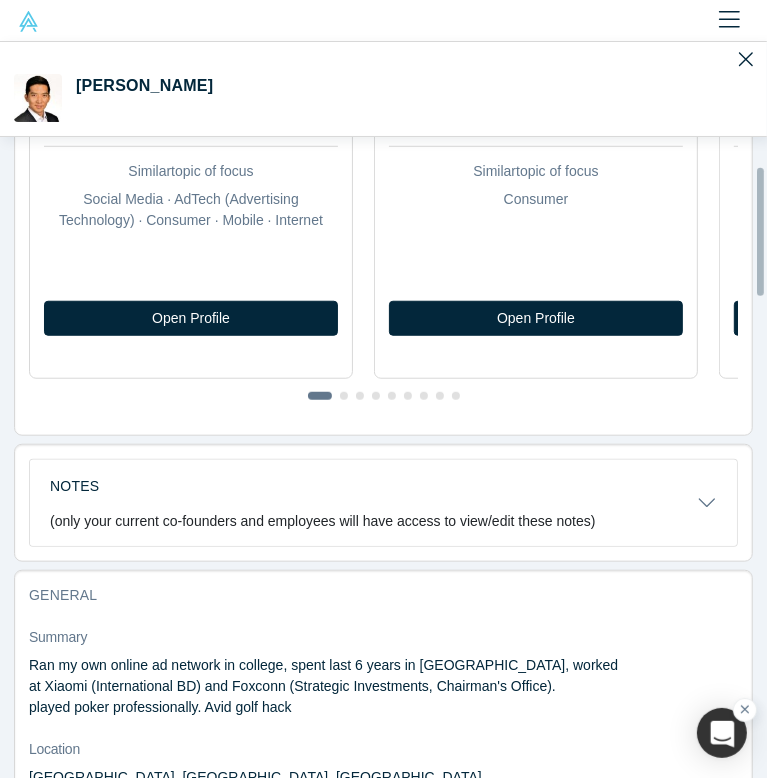 scroll, scrollTop: 900, scrollLeft: 0, axis: vertical 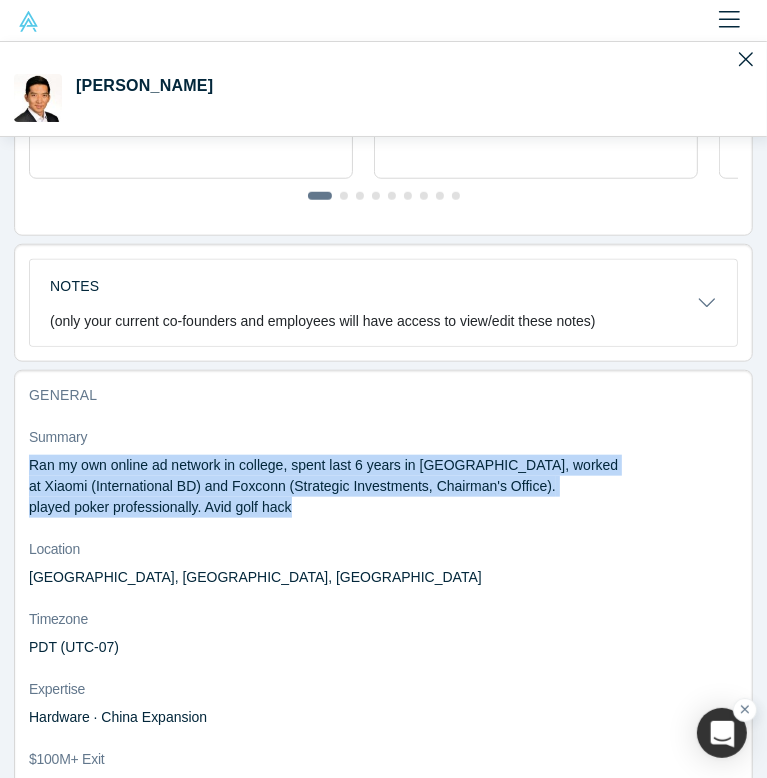 drag, startPoint x: 28, startPoint y: 461, endPoint x: 304, endPoint y: 505, distance: 279.48523 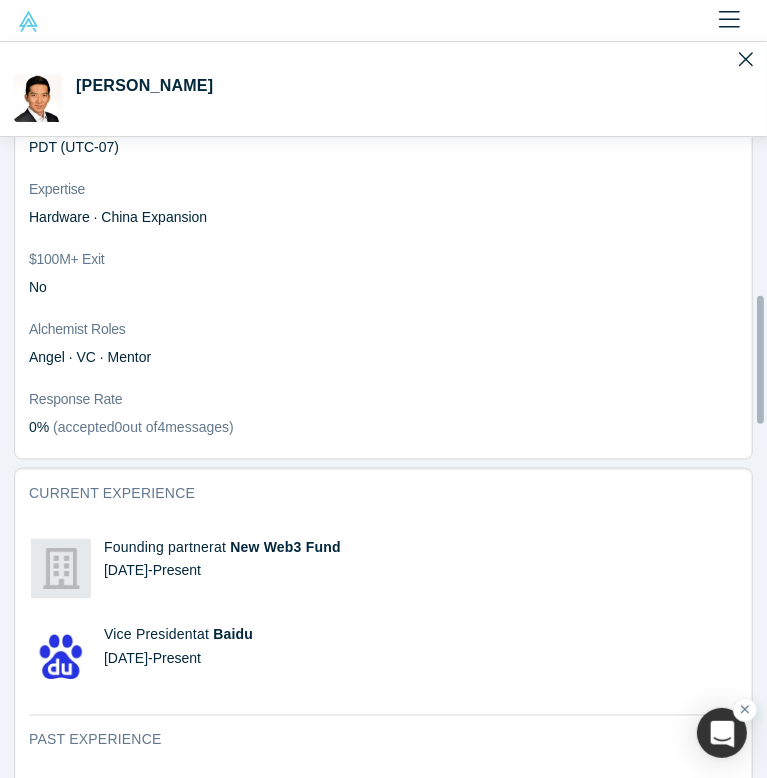 scroll, scrollTop: 1500, scrollLeft: 0, axis: vertical 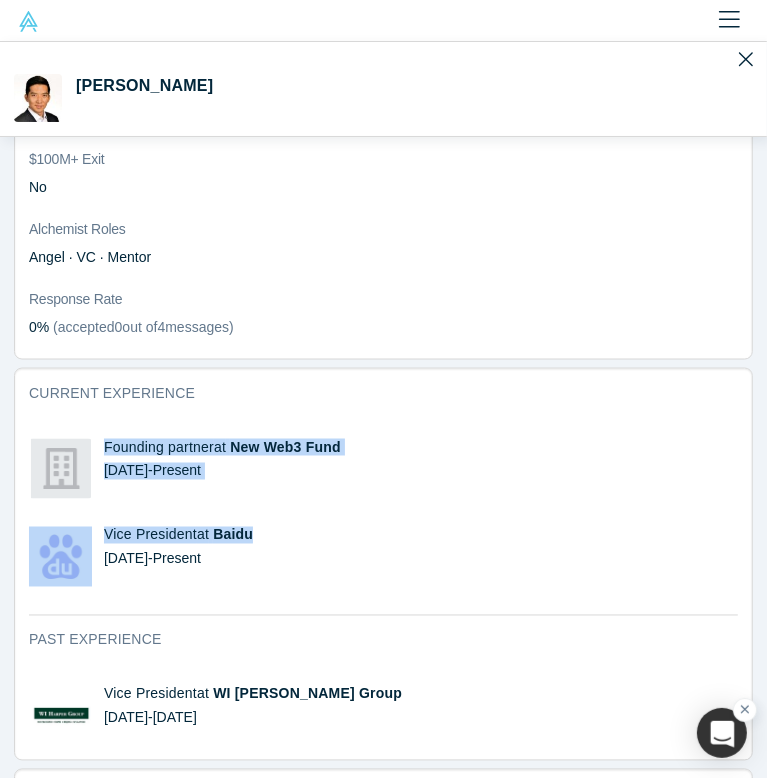 drag, startPoint x: 272, startPoint y: 534, endPoint x: 102, endPoint y: 441, distance: 193.77565 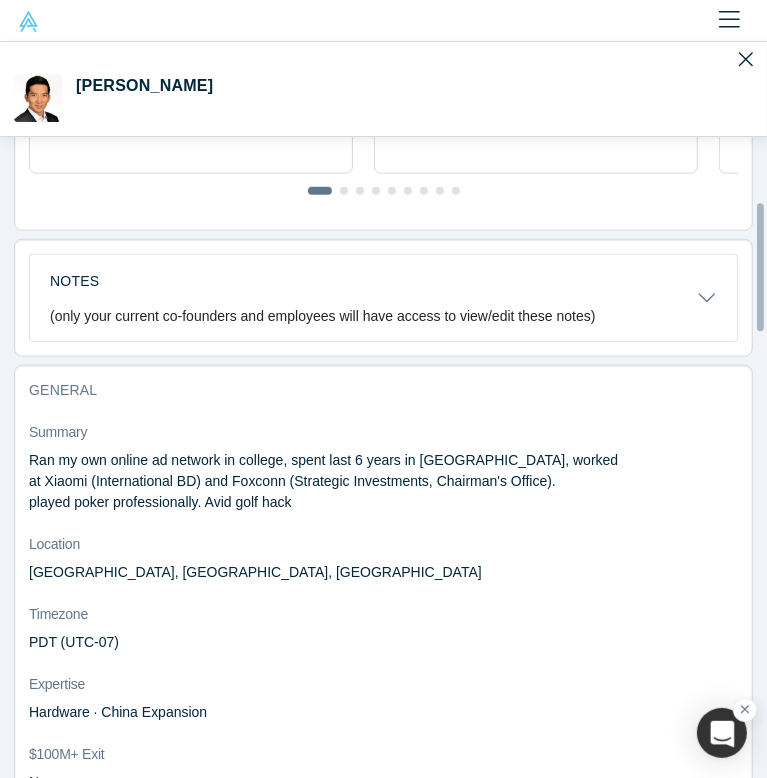 scroll, scrollTop: 900, scrollLeft: 0, axis: vertical 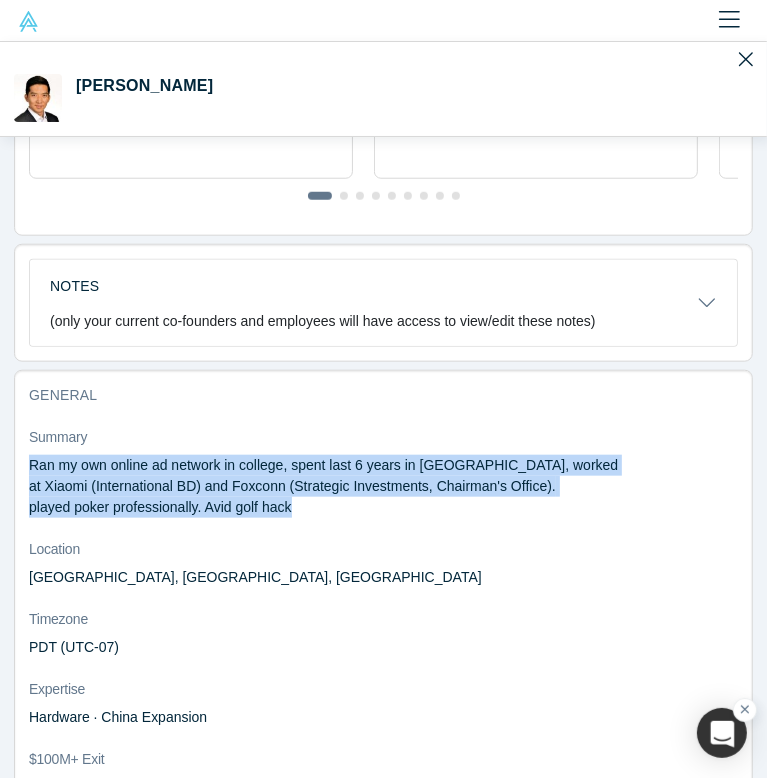 drag, startPoint x: 300, startPoint y: 508, endPoint x: 30, endPoint y: 466, distance: 273.24713 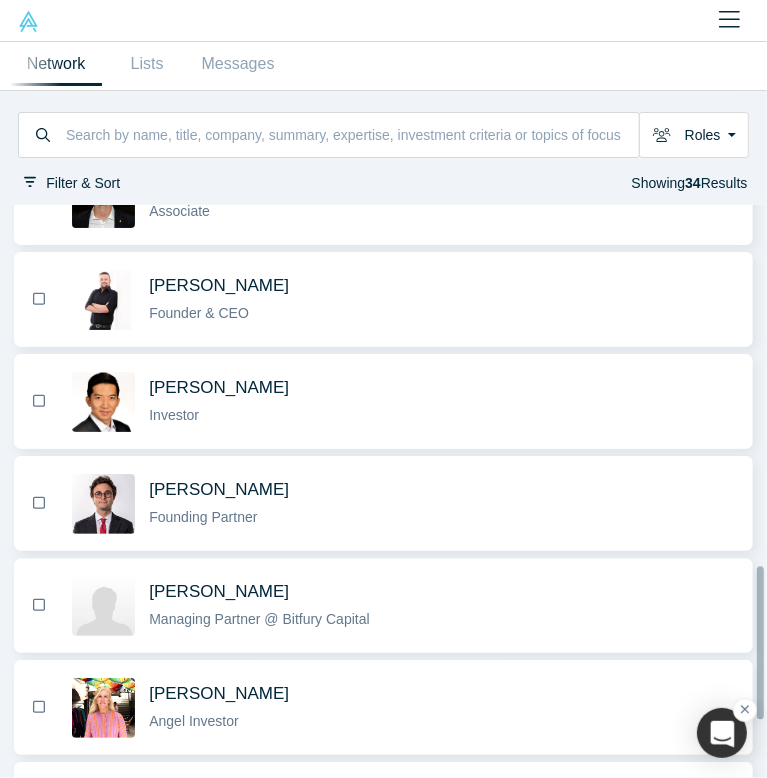 scroll, scrollTop: 1400, scrollLeft: 0, axis: vertical 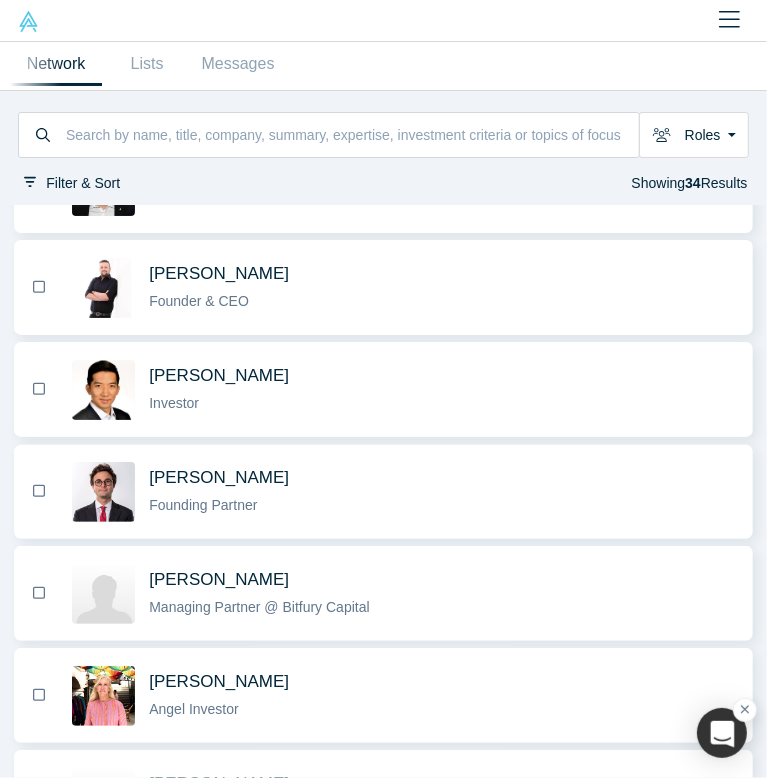 drag, startPoint x: 248, startPoint y: 476, endPoint x: 445, endPoint y: 517, distance: 201.22127 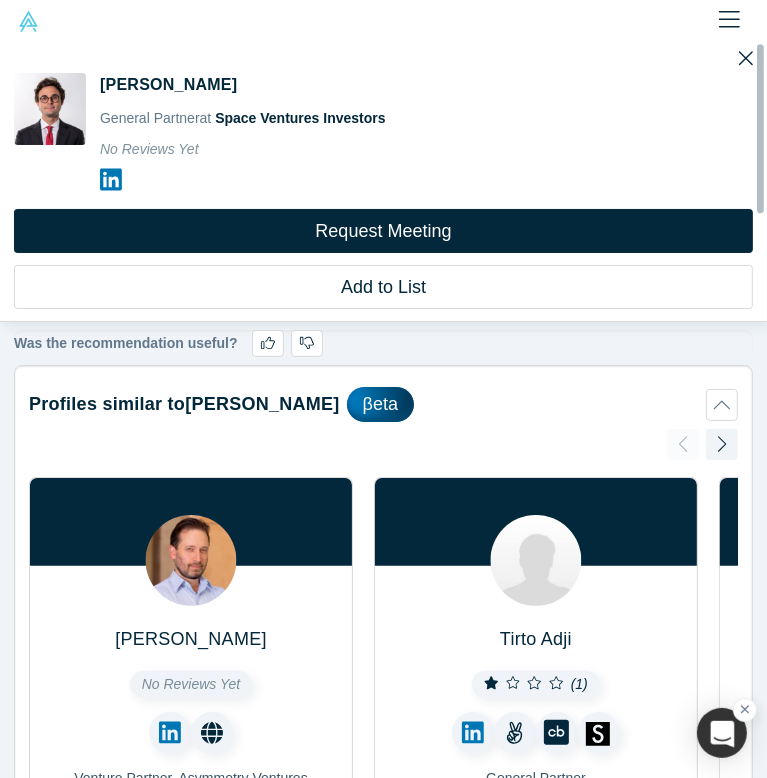 scroll, scrollTop: 0, scrollLeft: 0, axis: both 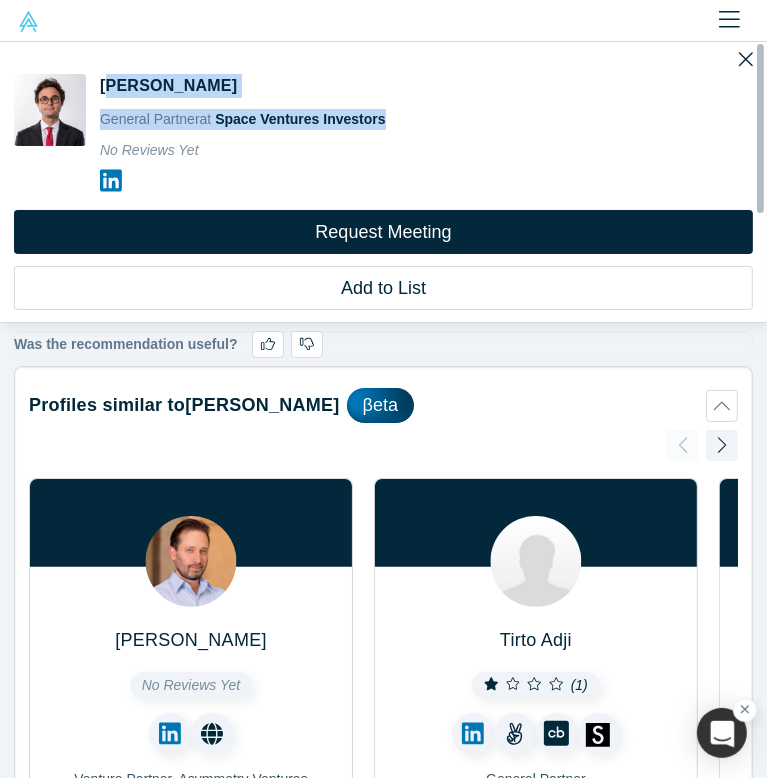 drag, startPoint x: 105, startPoint y: 84, endPoint x: 380, endPoint y: 133, distance: 279.33133 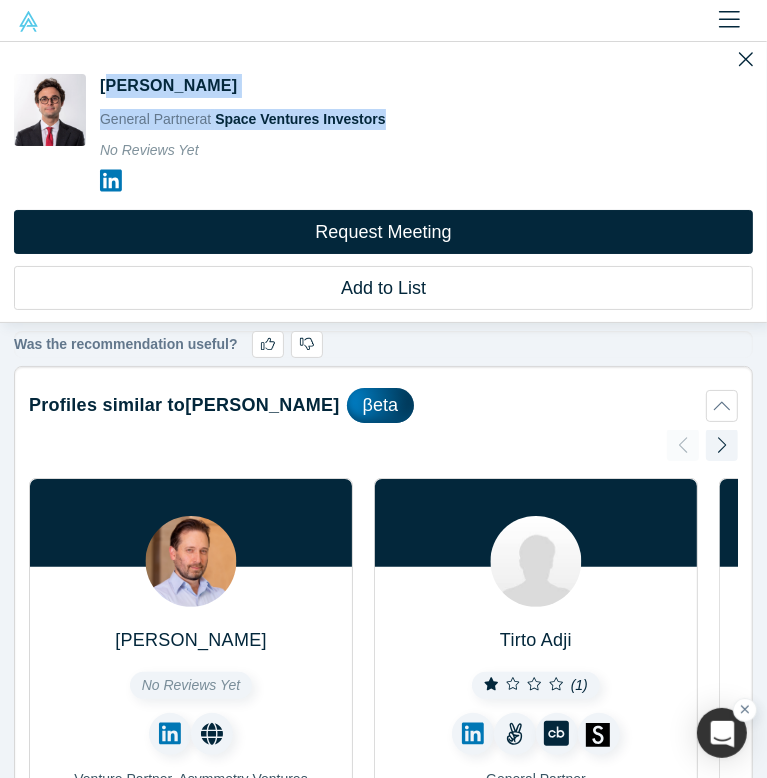 click on "Thomas Lazaridis" at bounding box center (380, 89) 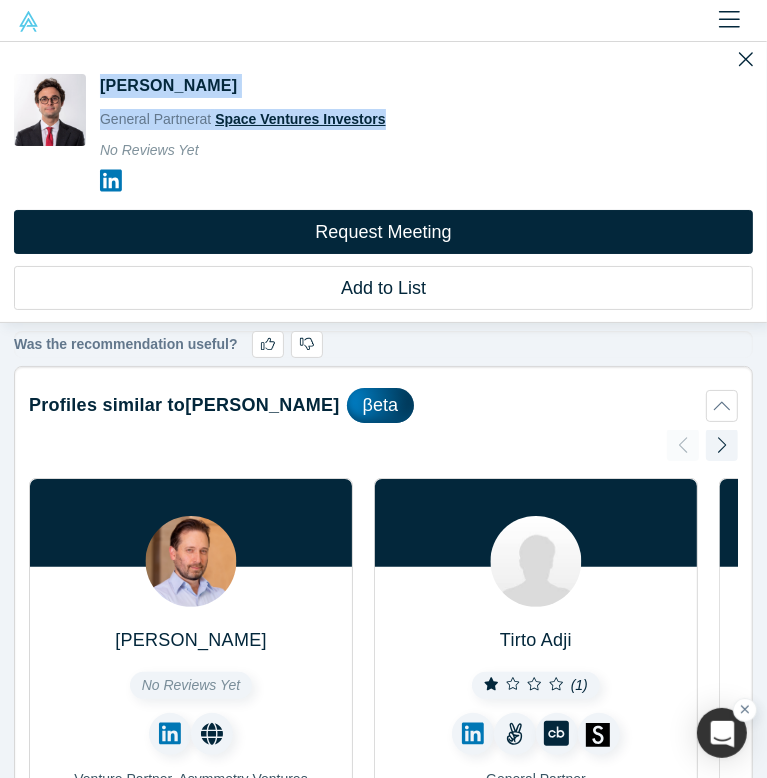 drag, startPoint x: 100, startPoint y: 79, endPoint x: 378, endPoint y: 125, distance: 281.78006 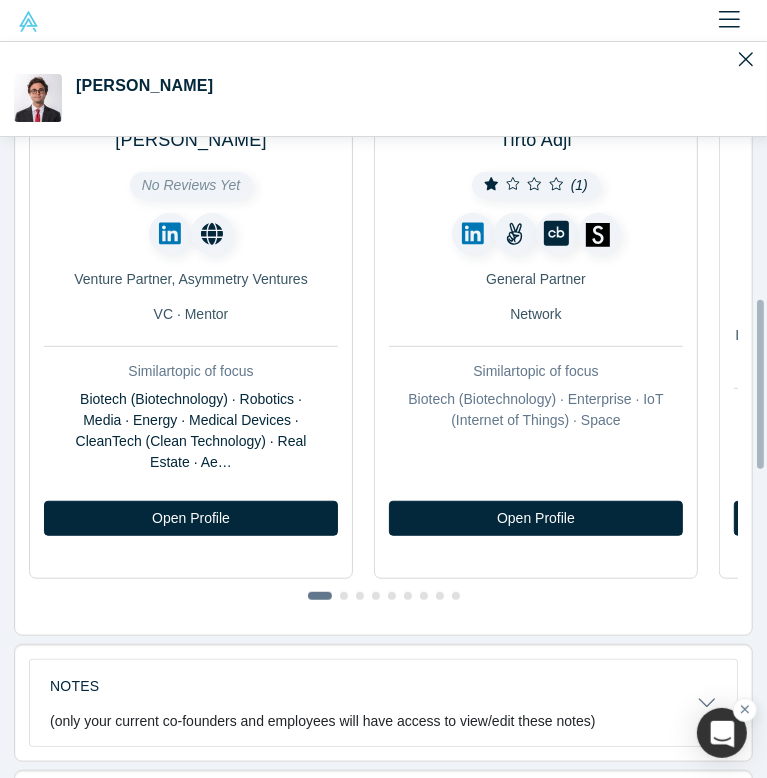 scroll, scrollTop: 1100, scrollLeft: 0, axis: vertical 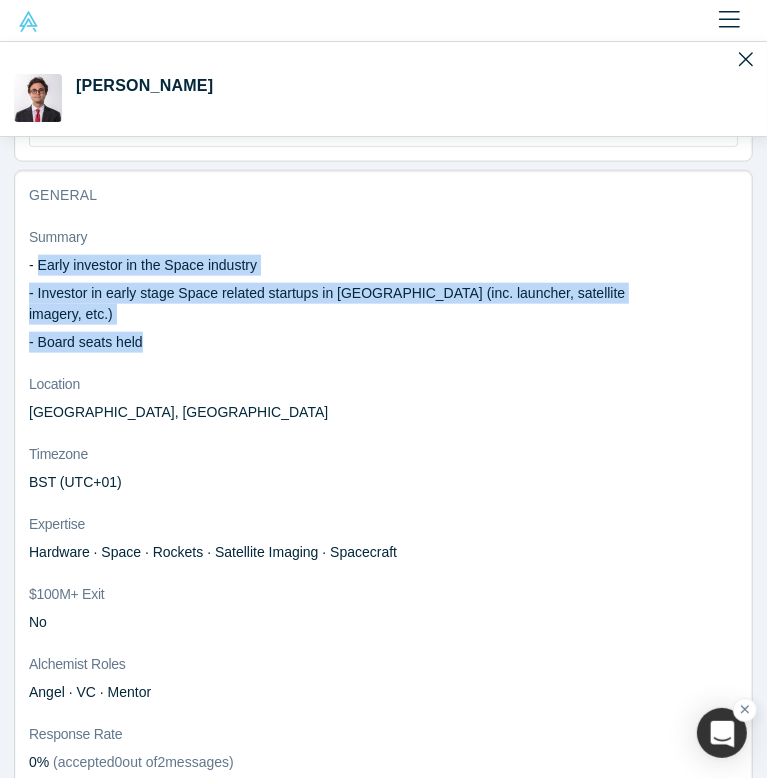 drag, startPoint x: 37, startPoint y: 257, endPoint x: 164, endPoint y: 311, distance: 138.00362 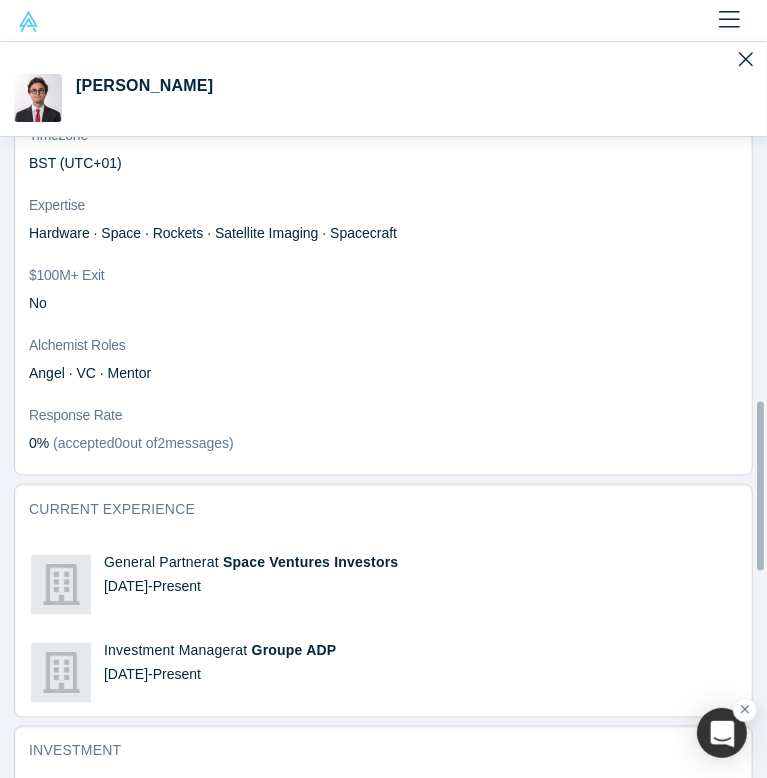 scroll, scrollTop: 1600, scrollLeft: 0, axis: vertical 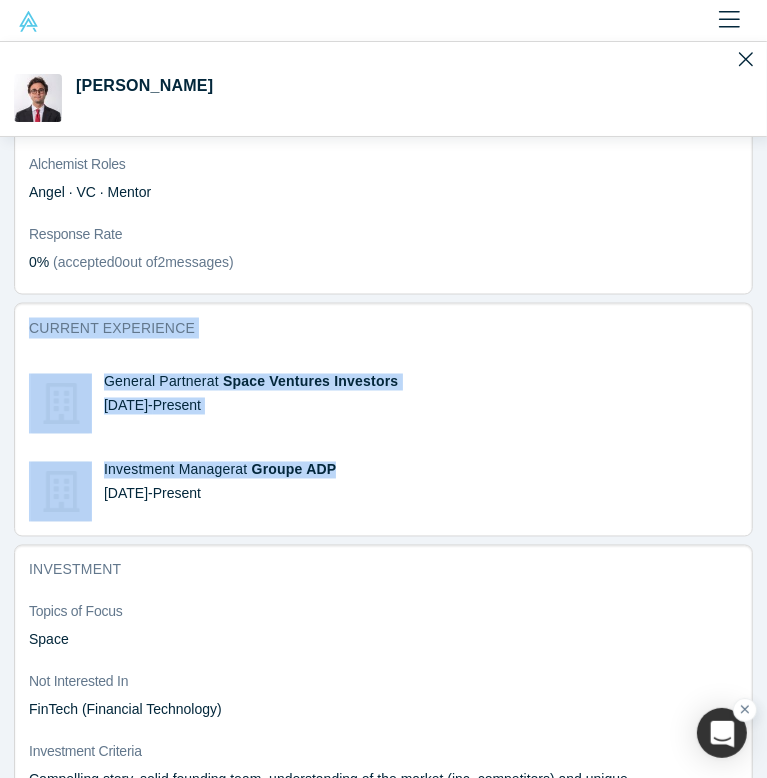 drag, startPoint x: 24, startPoint y: 307, endPoint x: 348, endPoint y: 453, distance: 355.37585 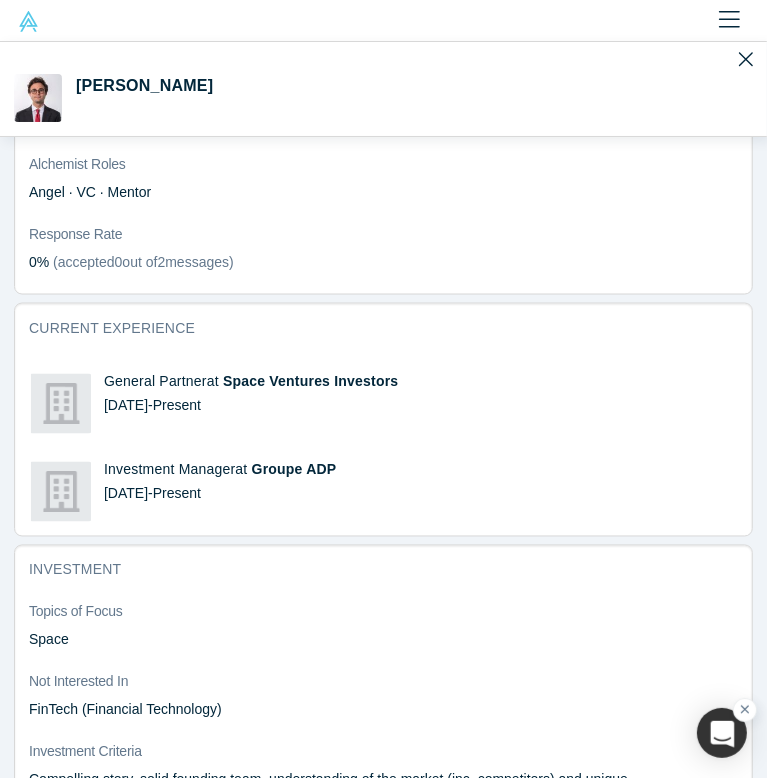 drag, startPoint x: 244, startPoint y: 448, endPoint x: 348, endPoint y: 458, distance: 104.47966 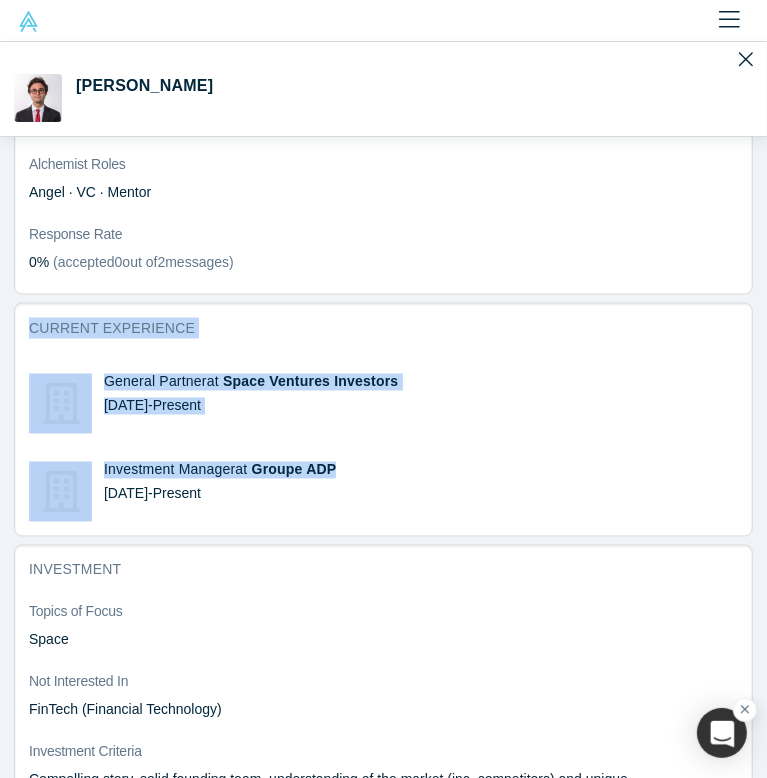 drag, startPoint x: 32, startPoint y: 297, endPoint x: 340, endPoint y: 449, distance: 343.4647 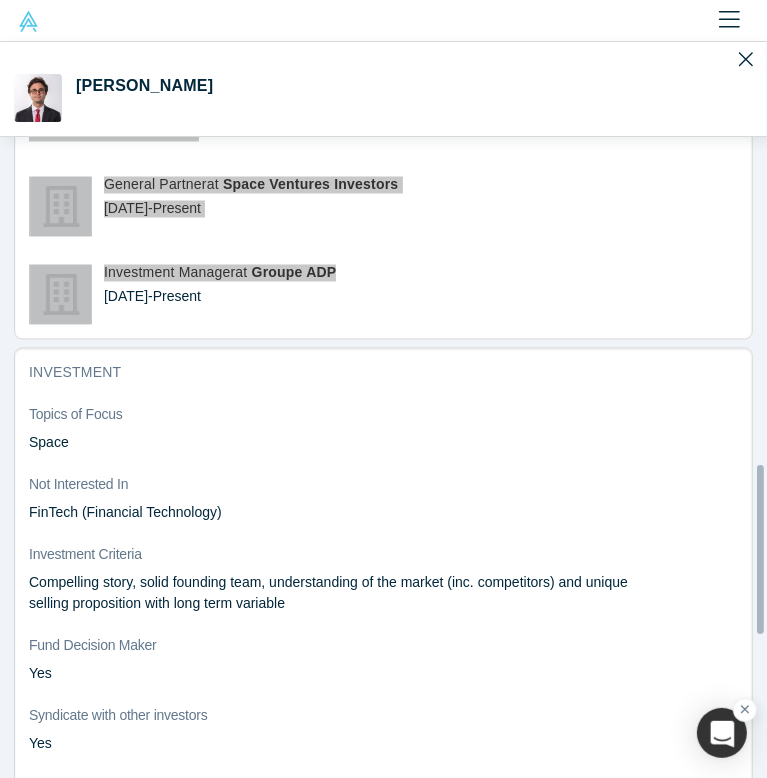 scroll, scrollTop: 1800, scrollLeft: 0, axis: vertical 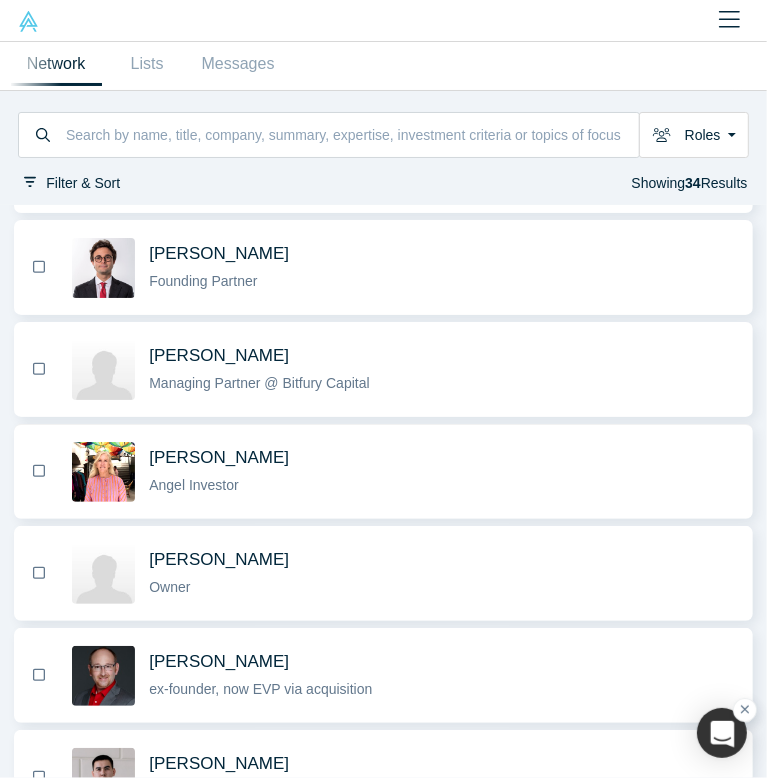 drag, startPoint x: 433, startPoint y: 382, endPoint x: 256, endPoint y: 454, distance: 191.08376 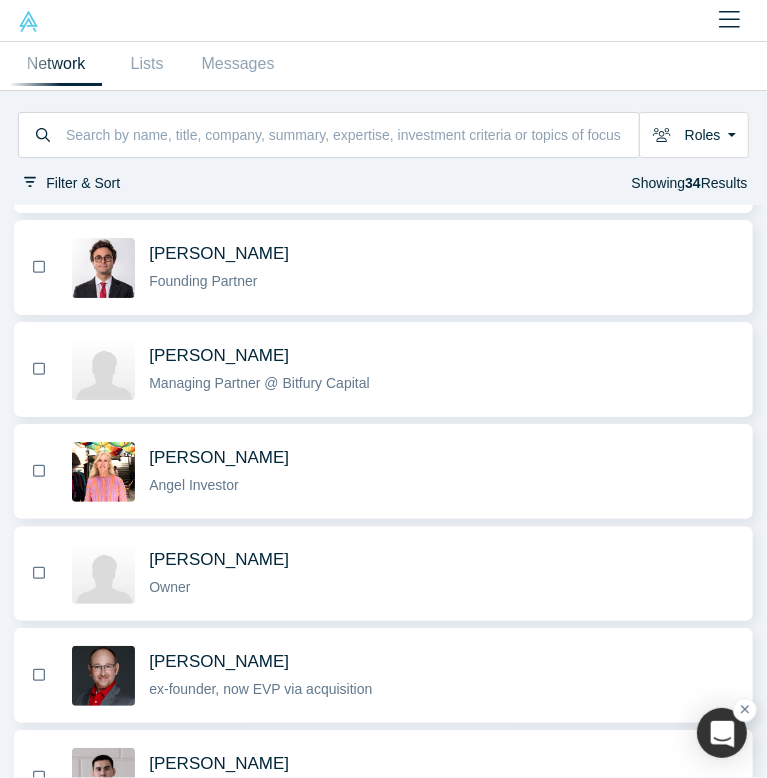 drag, startPoint x: 206, startPoint y: 452, endPoint x: 340, endPoint y: 538, distance: 159.22311 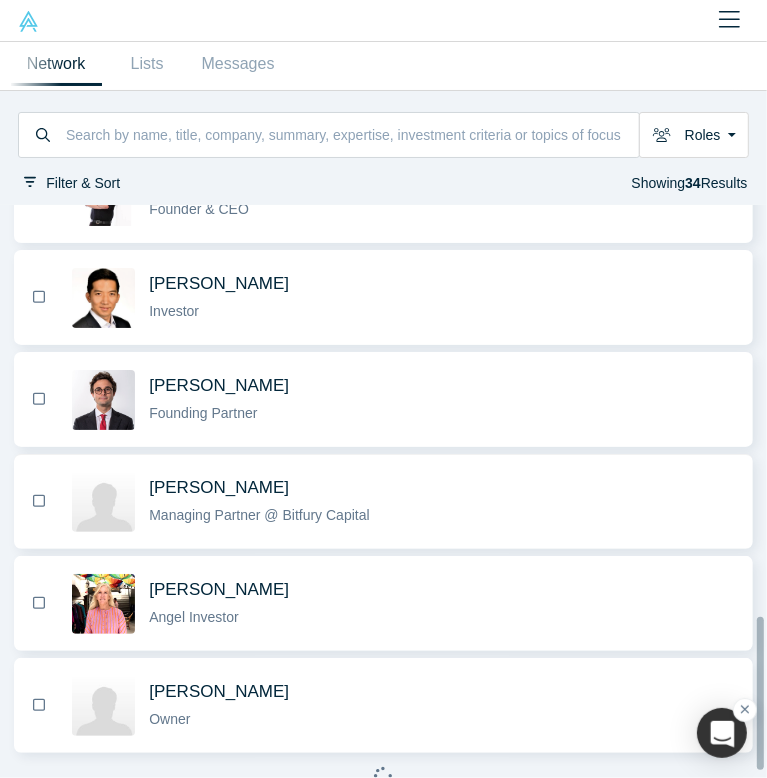 scroll, scrollTop: 1524, scrollLeft: 0, axis: vertical 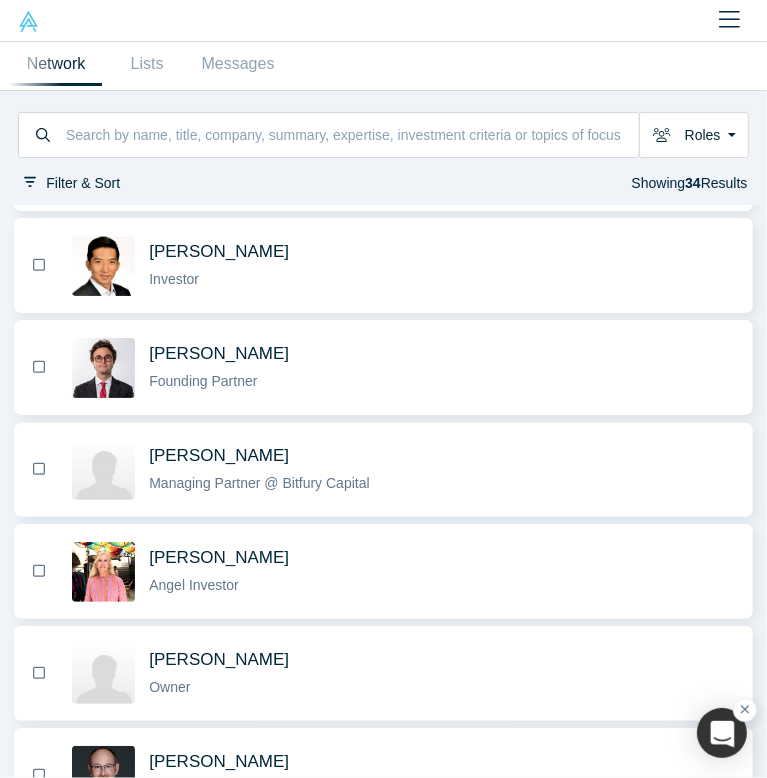 click on "Marat Kichikov" at bounding box center [219, 455] 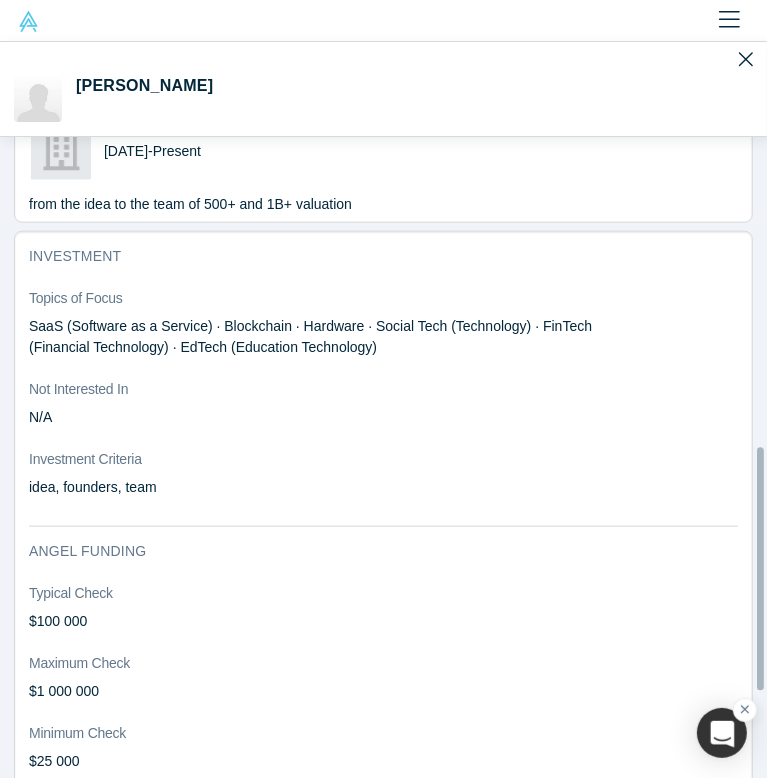 scroll, scrollTop: 1200, scrollLeft: 0, axis: vertical 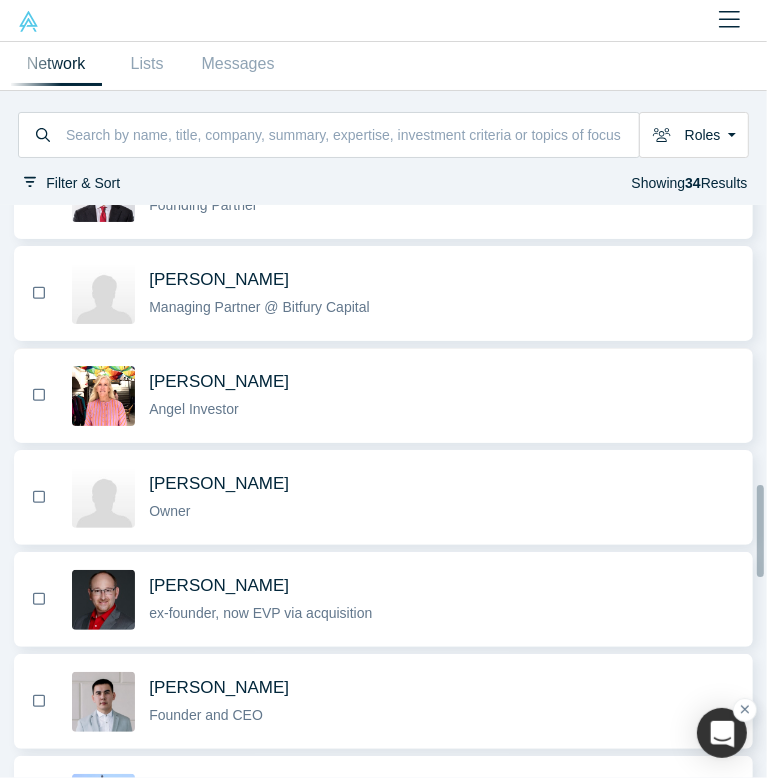 click on "Eileen Brewer" at bounding box center [219, 381] 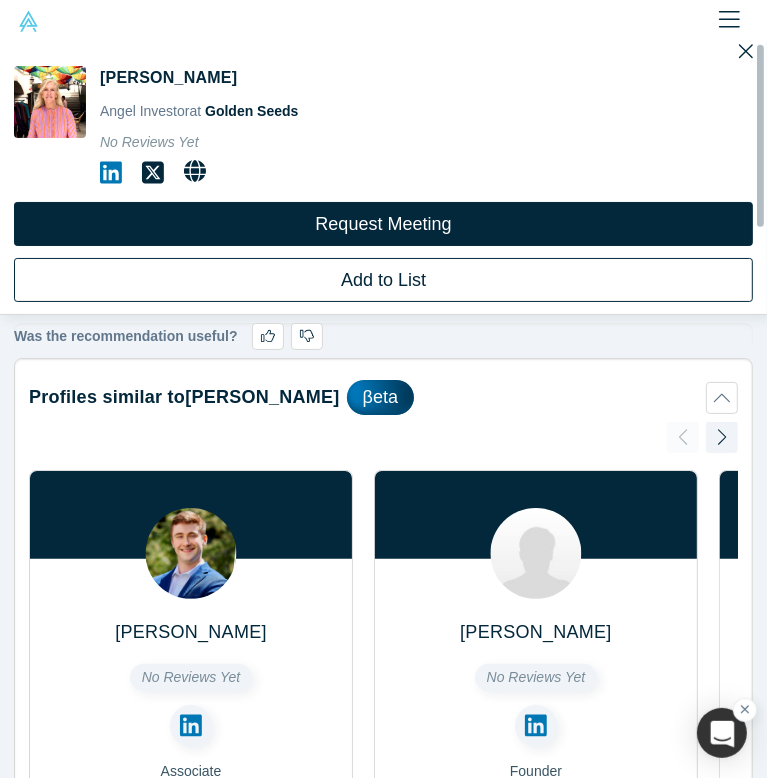 scroll, scrollTop: 0, scrollLeft: 0, axis: both 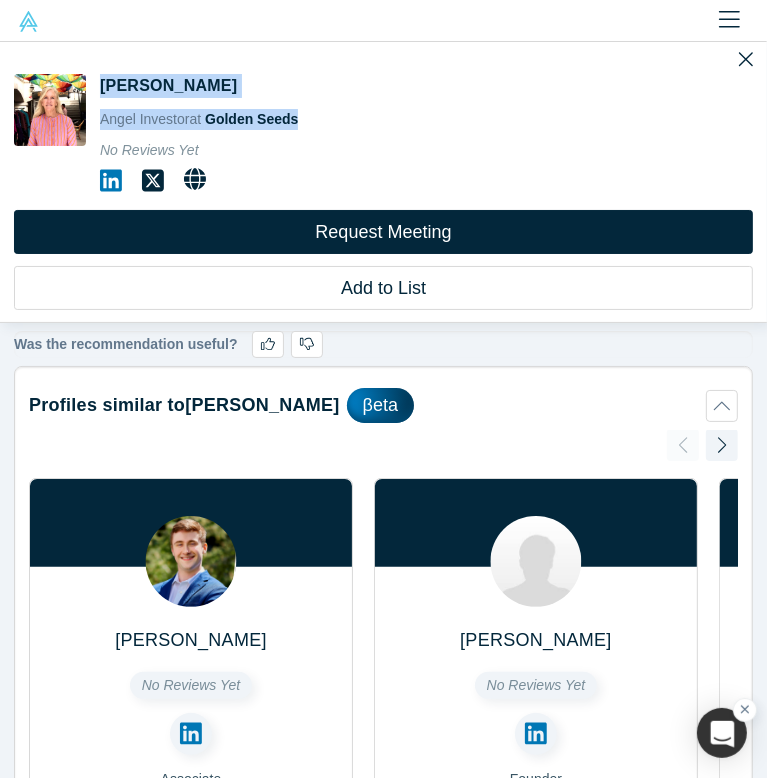 drag, startPoint x: 99, startPoint y: 85, endPoint x: 328, endPoint y: 123, distance: 232.13142 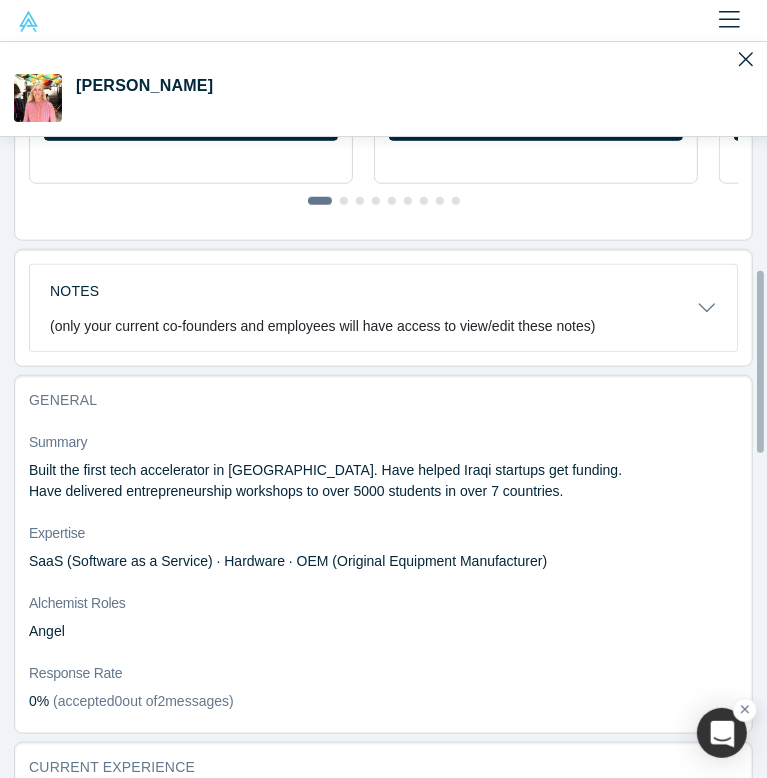 scroll, scrollTop: 900, scrollLeft: 0, axis: vertical 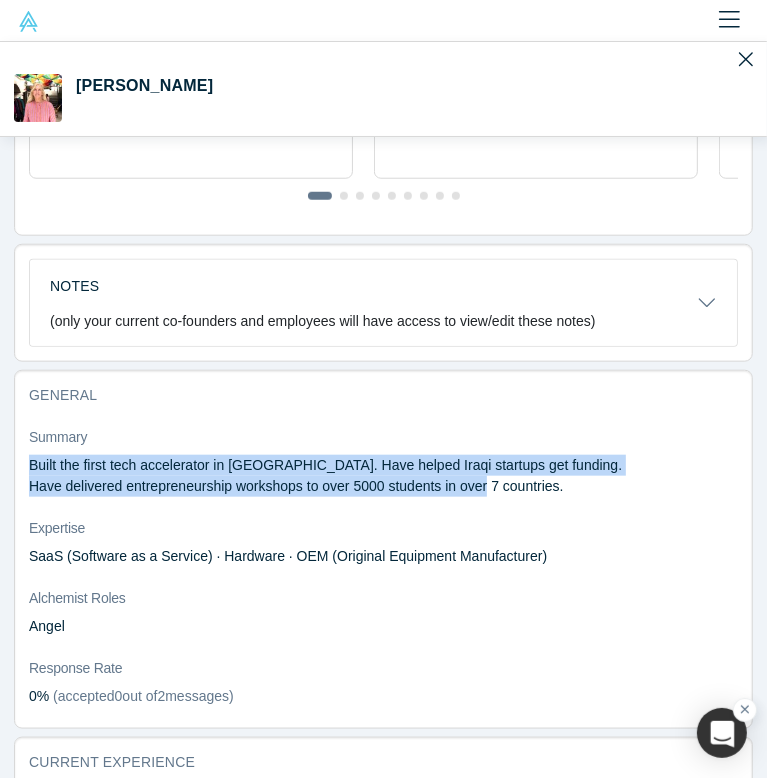 drag, startPoint x: 30, startPoint y: 458, endPoint x: 463, endPoint y: 483, distance: 433.7211 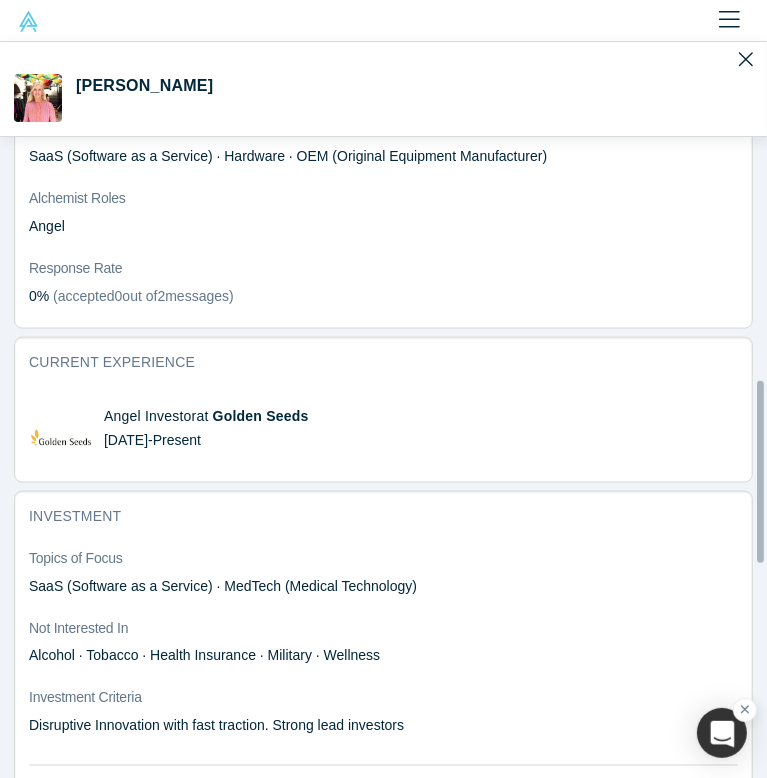 scroll, scrollTop: 1400, scrollLeft: 0, axis: vertical 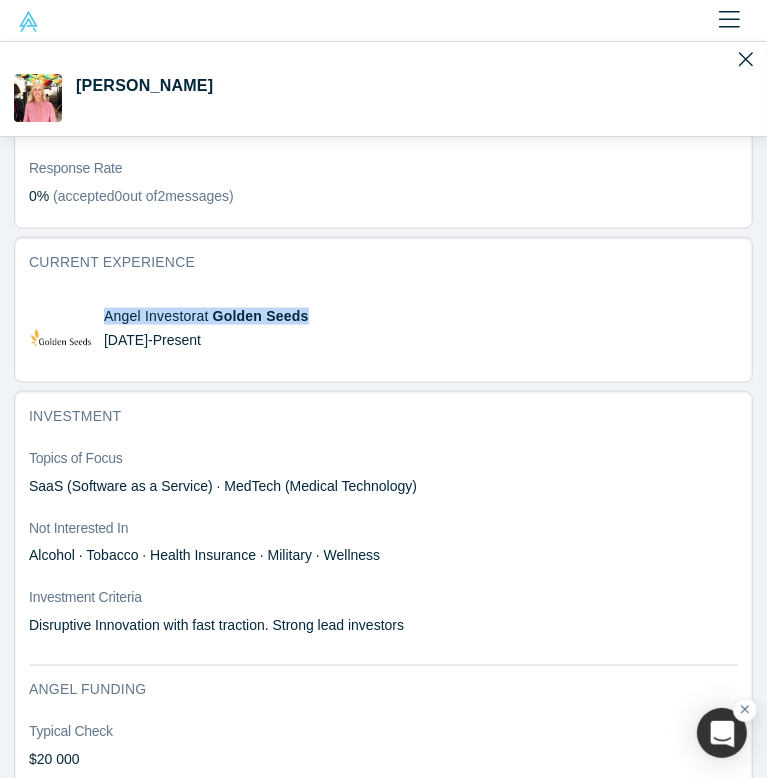drag, startPoint x: 101, startPoint y: 309, endPoint x: 312, endPoint y: 332, distance: 212.24985 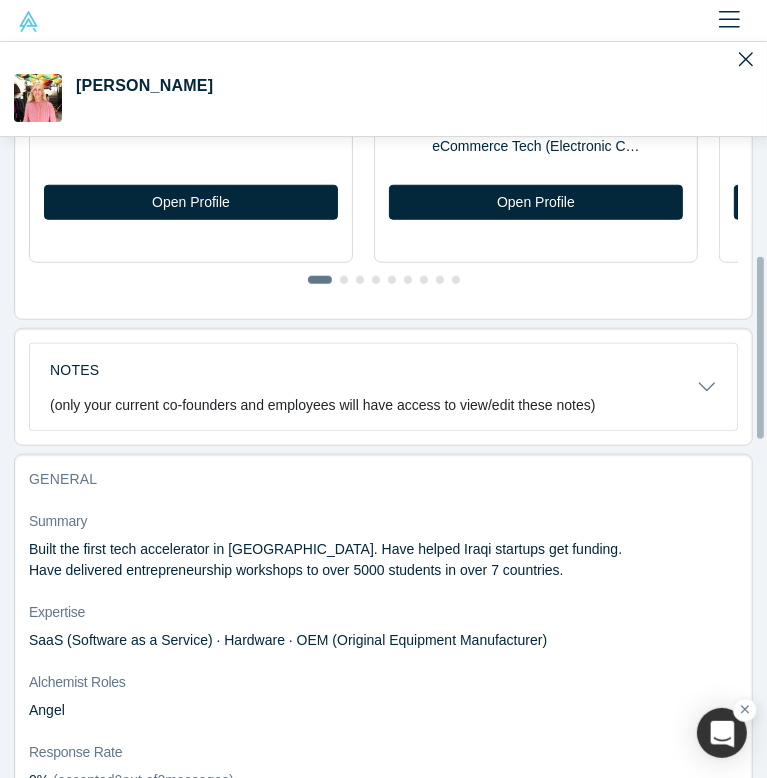 scroll, scrollTop: 700, scrollLeft: 0, axis: vertical 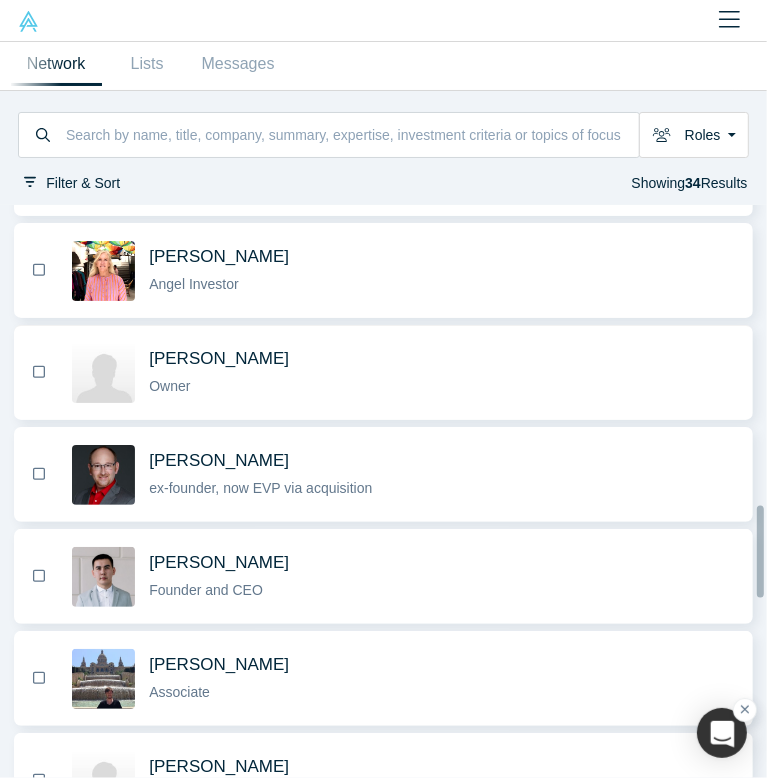 click on "Pavel Radzivilovsky" at bounding box center [219, 358] 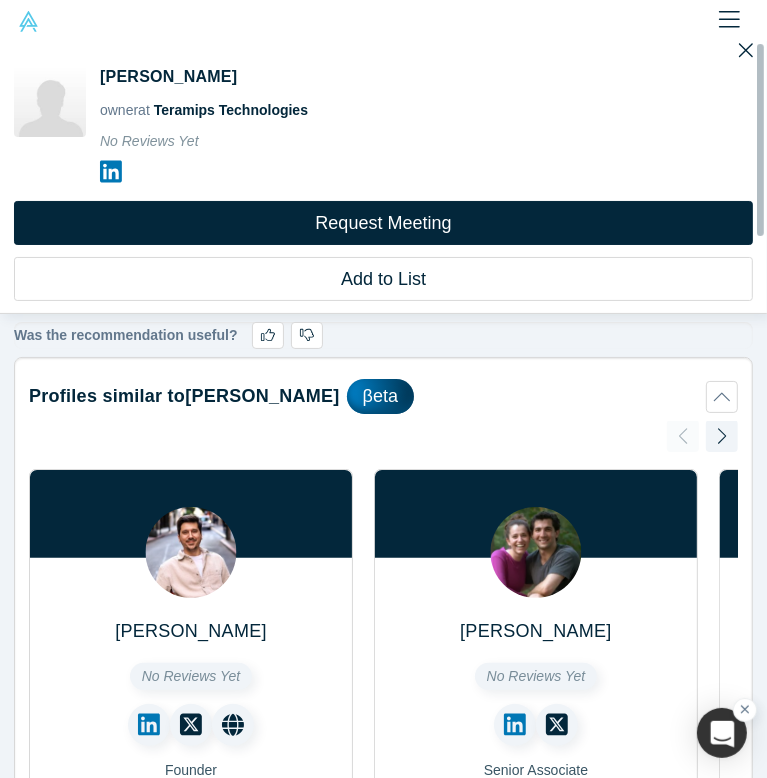 scroll, scrollTop: 0, scrollLeft: 0, axis: both 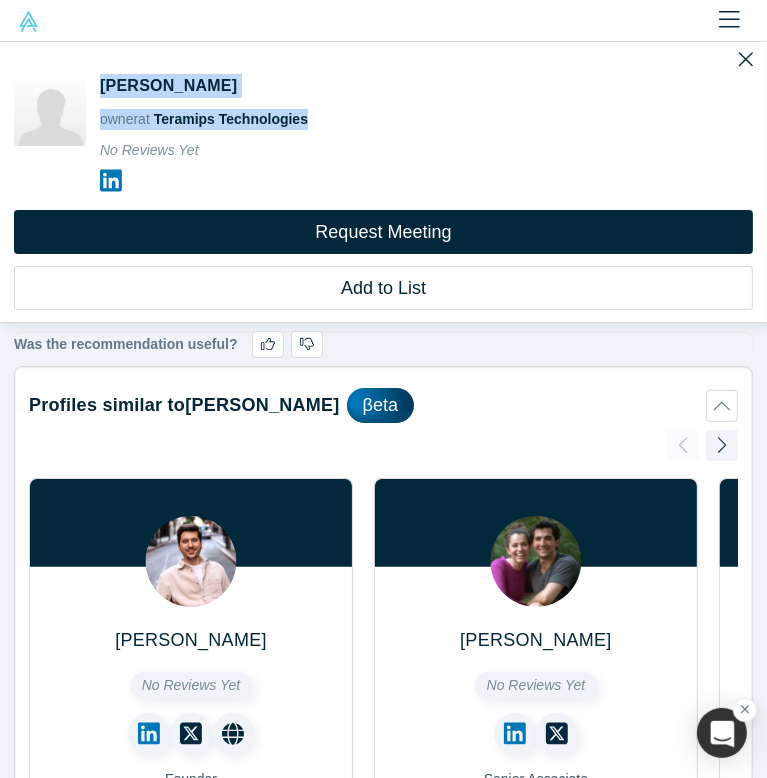 drag, startPoint x: 98, startPoint y: 92, endPoint x: 314, endPoint y: 121, distance: 217.93806 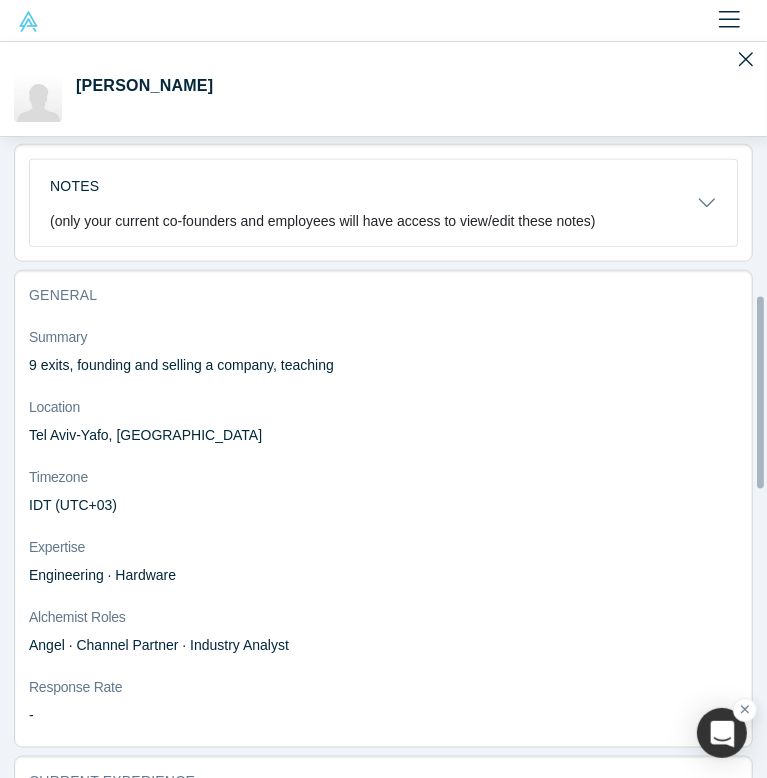 scroll, scrollTop: 900, scrollLeft: 0, axis: vertical 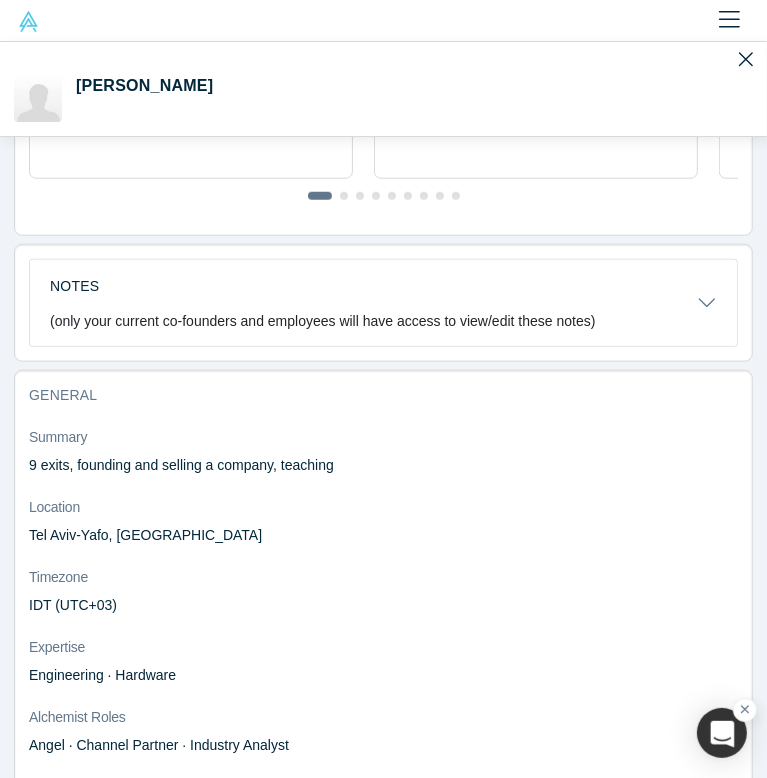 drag, startPoint x: 28, startPoint y: 467, endPoint x: 336, endPoint y: 457, distance: 308.1623 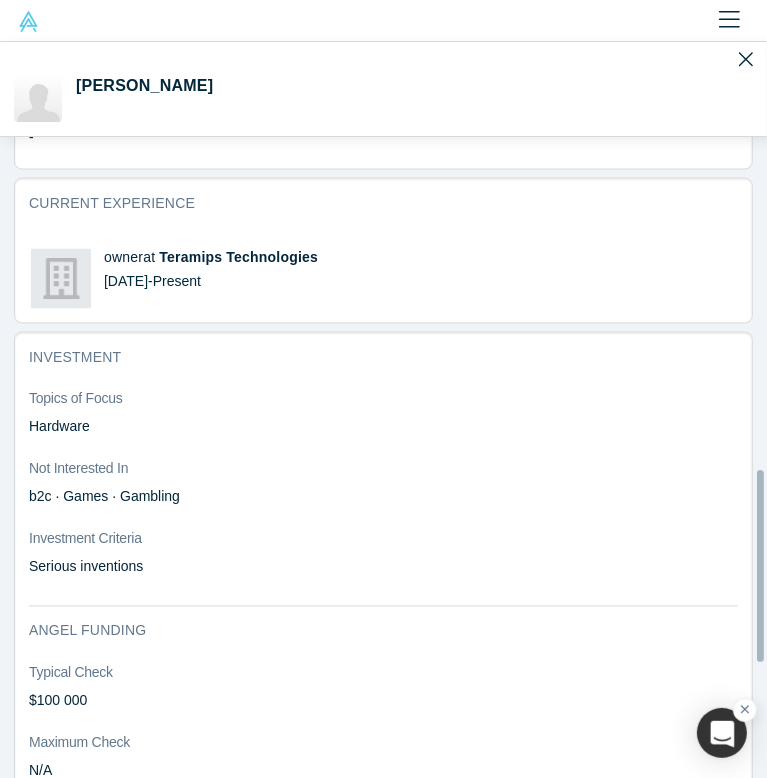 scroll, scrollTop: 1600, scrollLeft: 0, axis: vertical 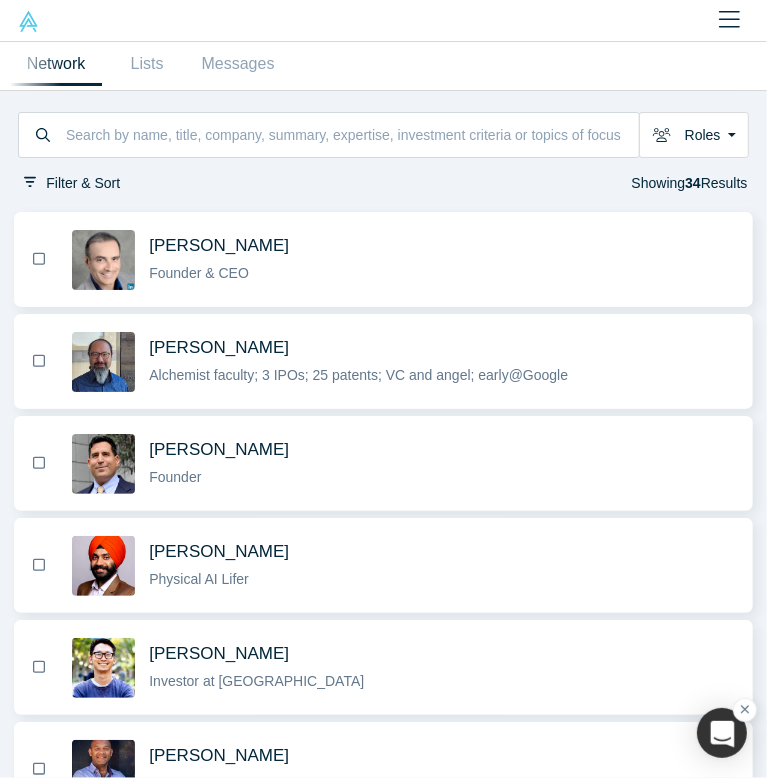 click 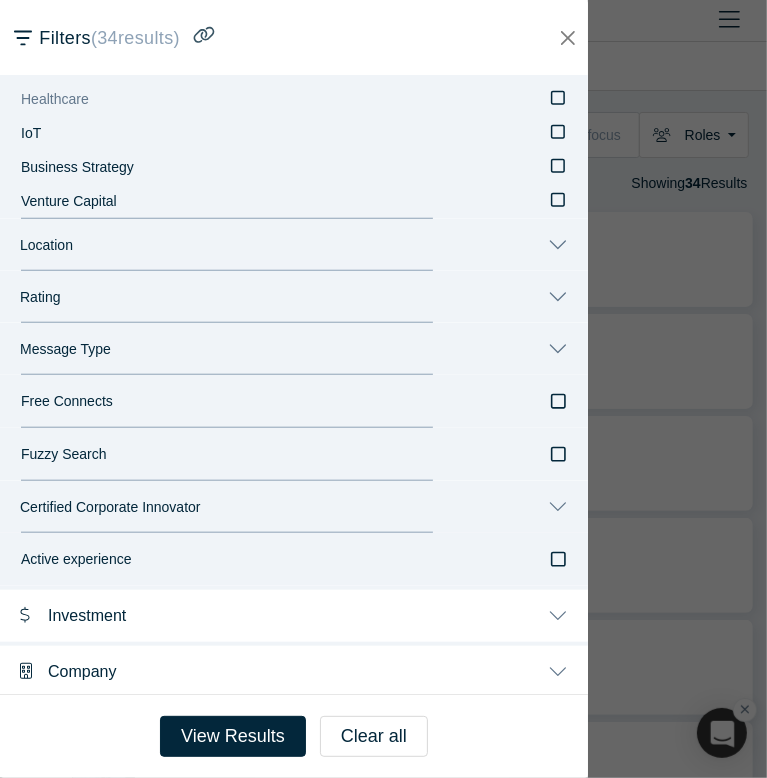 scroll, scrollTop: 832, scrollLeft: 0, axis: vertical 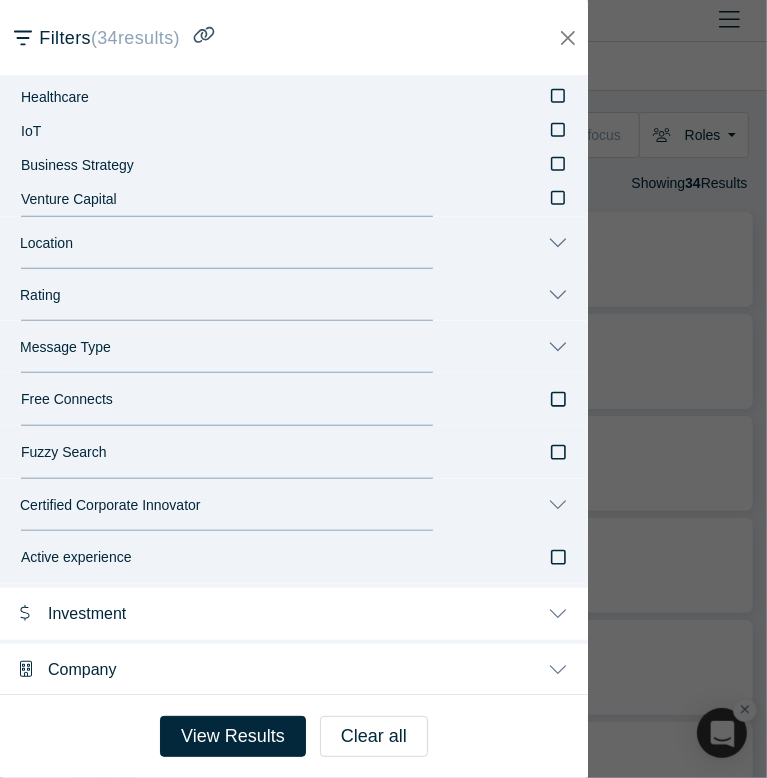 click on "Location" at bounding box center [294, 243] 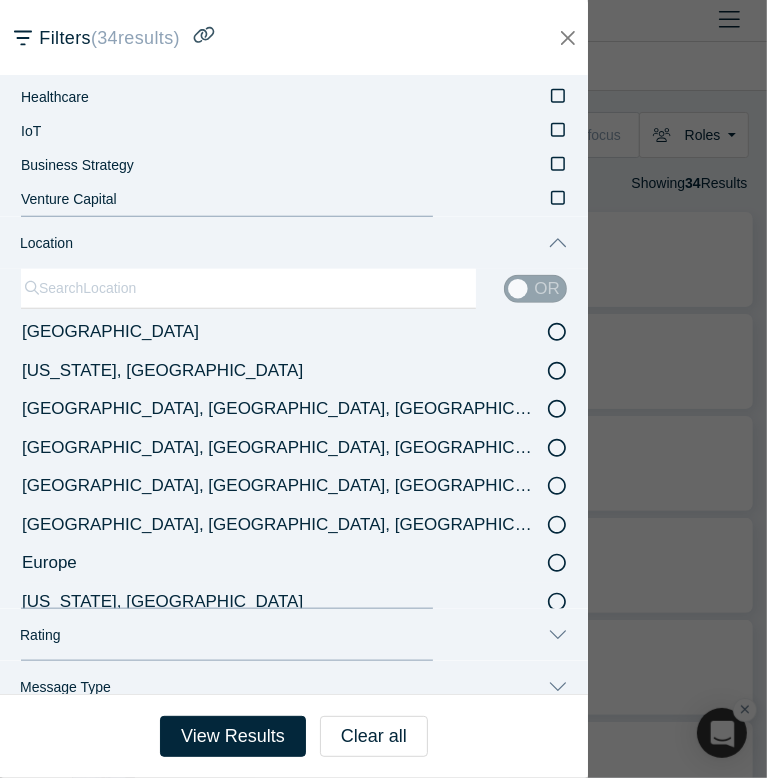 click on "Filters  ( 34  results) Sort by: Recommended Recommended Highest Ranking Highest Responsiveness Most Recent Updates AI-powered recommendation  Satisfy   All Any of the selected filters All:   Angels   Hardware Roles or Is Angels Founders Faculty Mentors Alumni Mentor VCs Corporate Innovator Service Providers Press People Title or Partner CEO Managing Director Managing Partner General Partner Founder & CEO Founder Investor Co-Founder Principal Industry Expertise or Big Data Healthcare IoT Business Strategy Venture Capital Location  Search  Location or United States California, USA San Francisco Bay Area, CA, USA San Francisco County, CA, USA San Francisco, CA, USA Santa Clara County, CA, USA Europe New York, USA New York, NY, USA Palo Alto, CA, USA San Mateo County, CA, USA Los Angeles County, CA, USA Los Angeles, CA, USA United Kingdom Canada Massachusetts, USA Texas, USA England, UK Germany India Rating or All Rated Profiles 2 and higher 3 and higher 4 only Message Type or Book a Slot Request Meeting or" at bounding box center [383, 389] 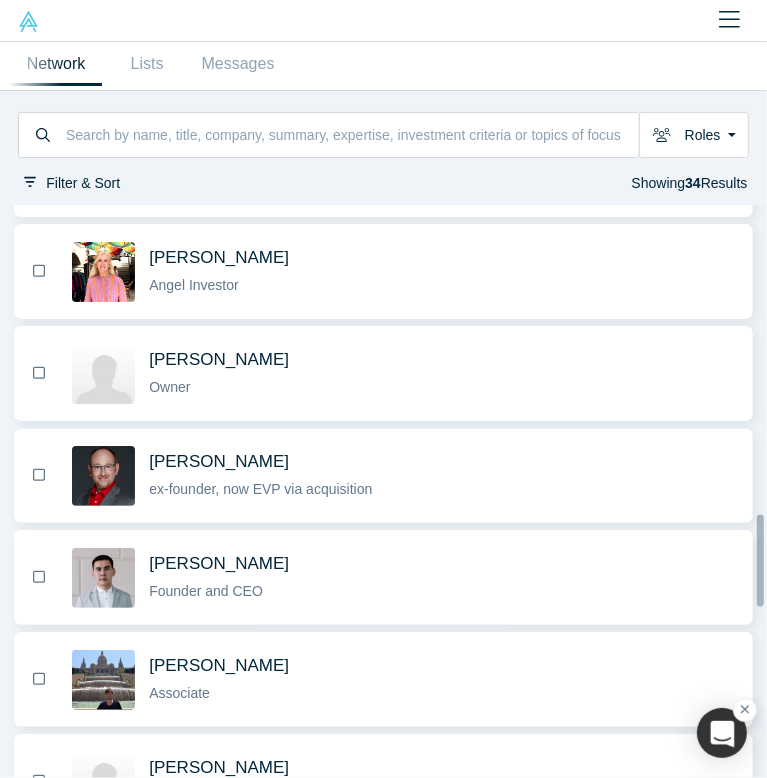 scroll, scrollTop: 1924, scrollLeft: 0, axis: vertical 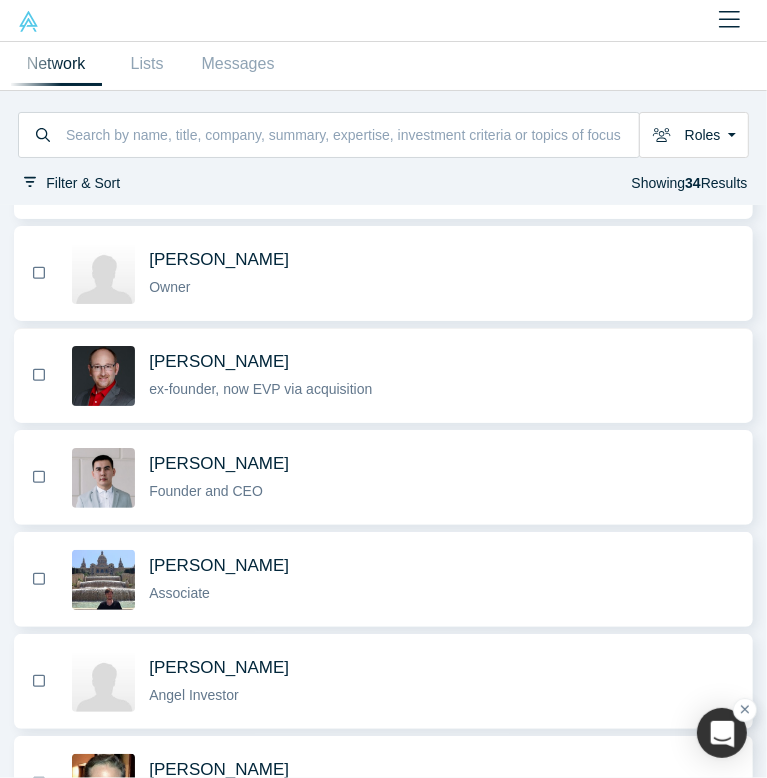 click on "Brian Edwards" at bounding box center (219, 361) 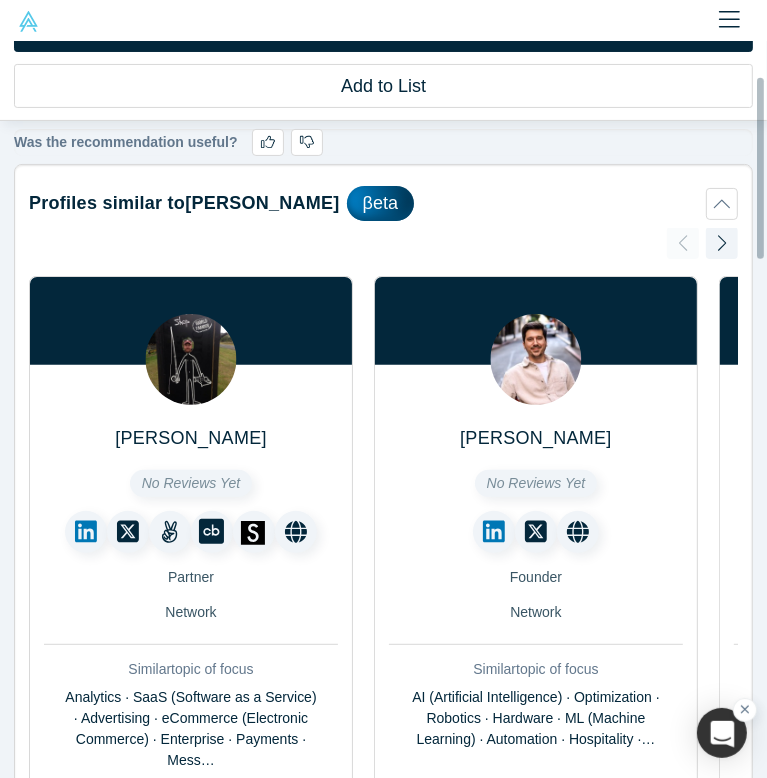 scroll, scrollTop: 0, scrollLeft: 0, axis: both 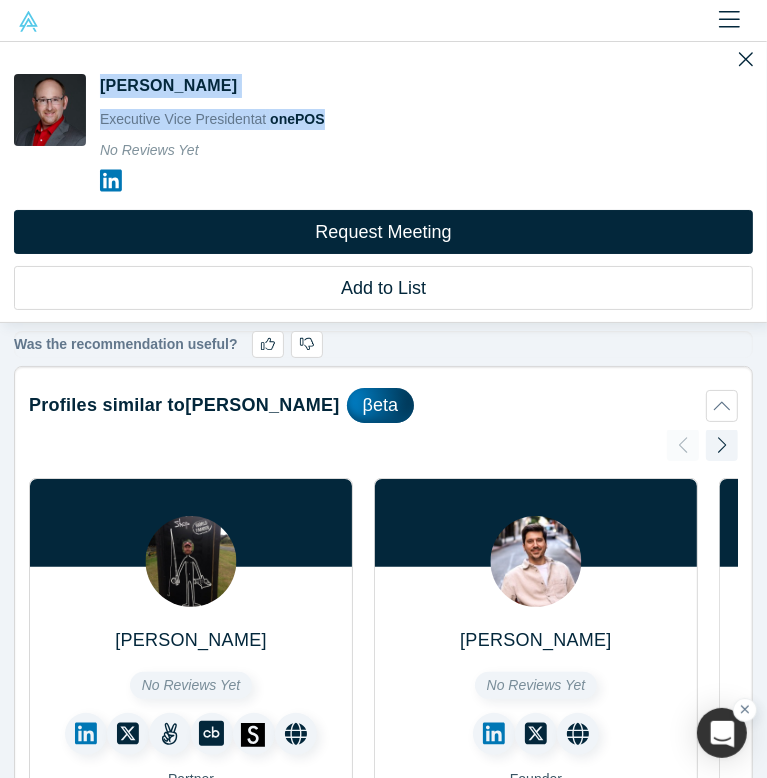 drag, startPoint x: 99, startPoint y: 73, endPoint x: 361, endPoint y: 127, distance: 267.50702 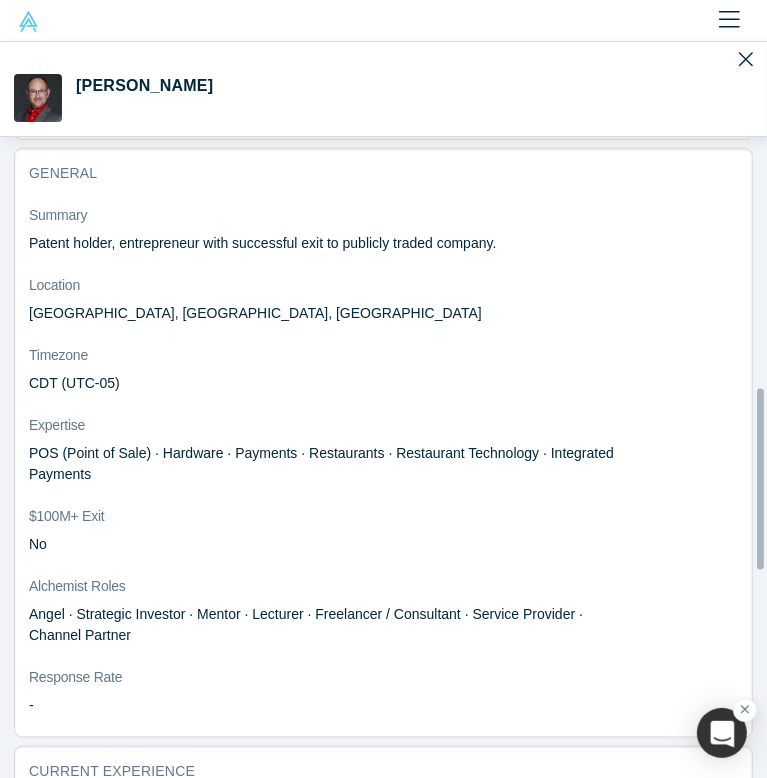 scroll, scrollTop: 1100, scrollLeft: 0, axis: vertical 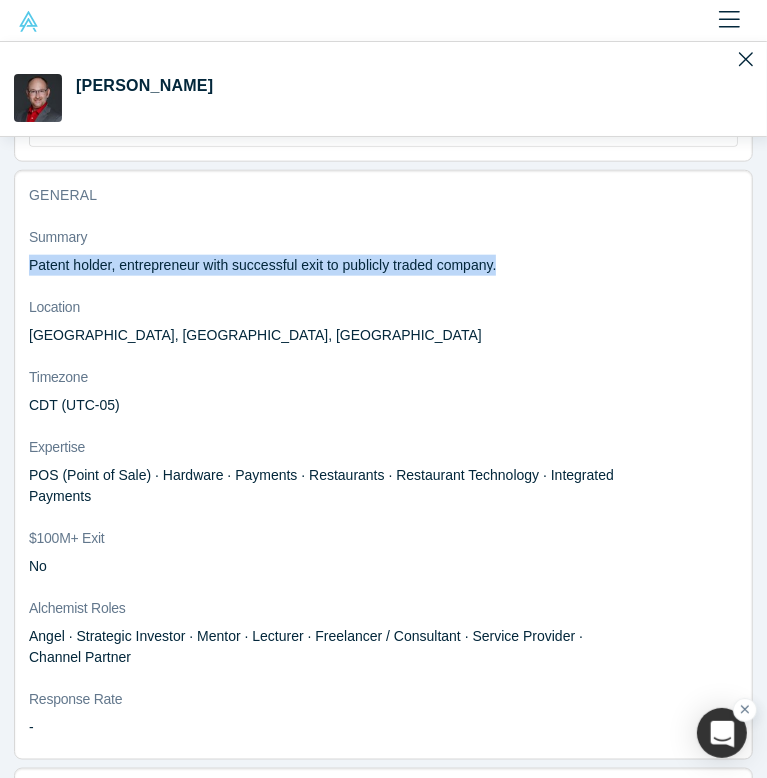 drag, startPoint x: 28, startPoint y: 260, endPoint x: 501, endPoint y: 263, distance: 473.00952 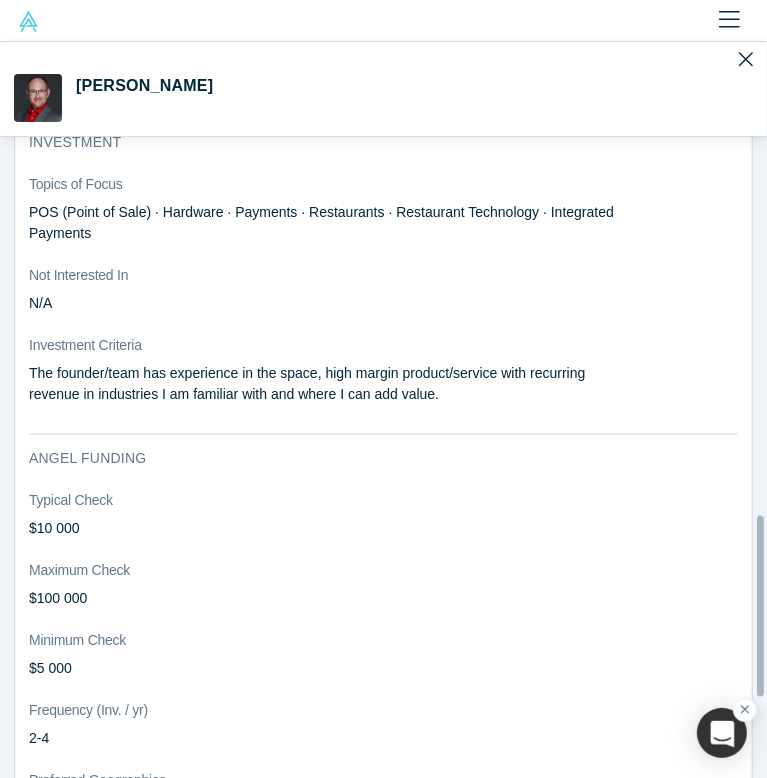 scroll, scrollTop: 2000, scrollLeft: 0, axis: vertical 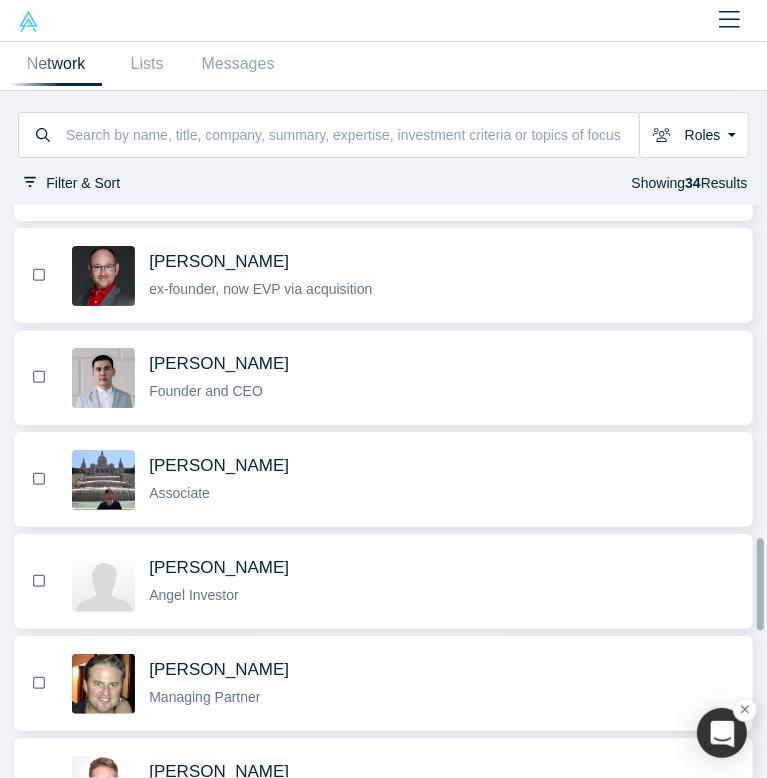 click on "Igor Ushakov" at bounding box center (219, 363) 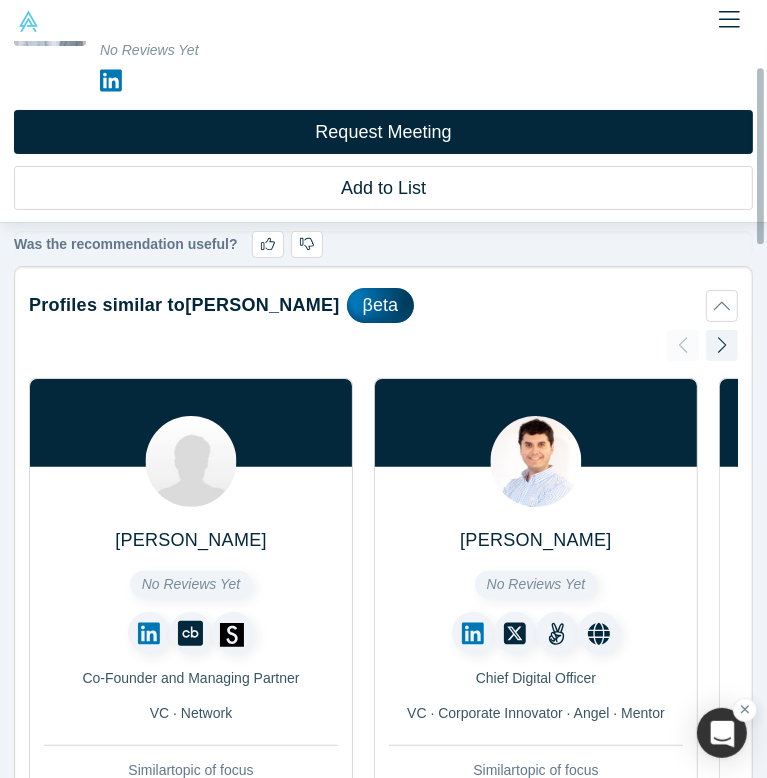 scroll, scrollTop: 0, scrollLeft: 0, axis: both 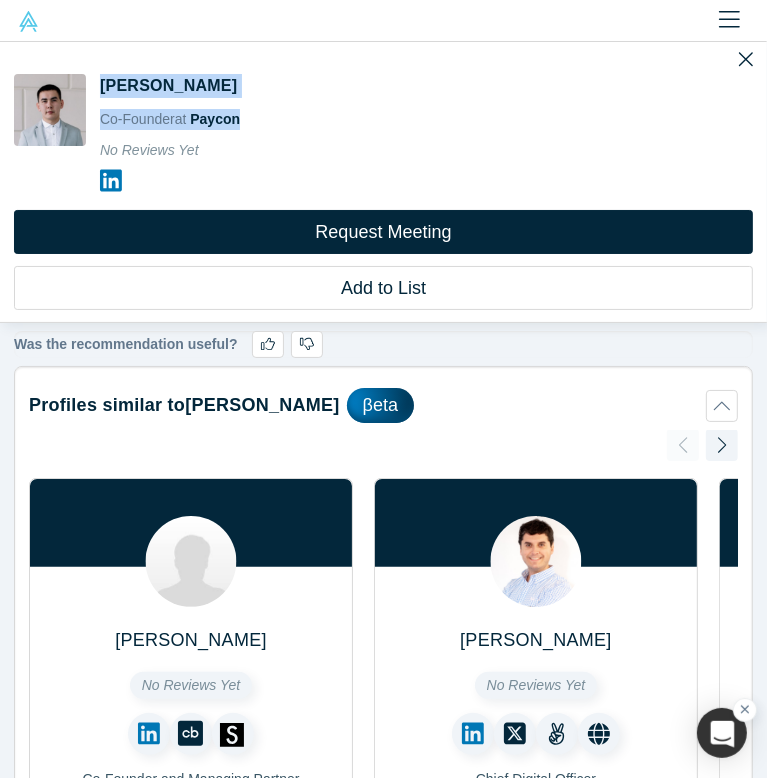 drag, startPoint x: 102, startPoint y: 85, endPoint x: 241, endPoint y: 126, distance: 144.92067 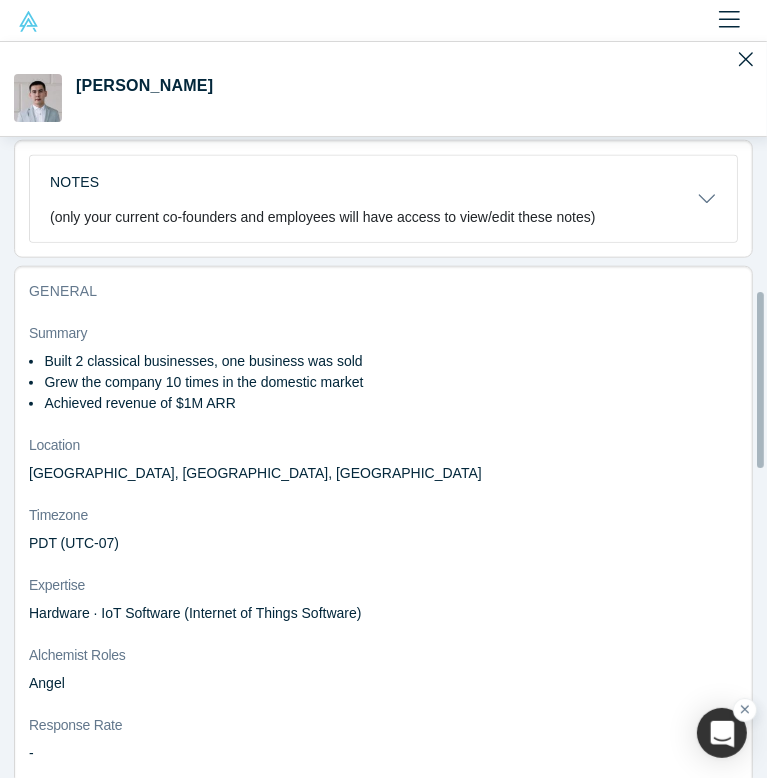 scroll, scrollTop: 1000, scrollLeft: 0, axis: vertical 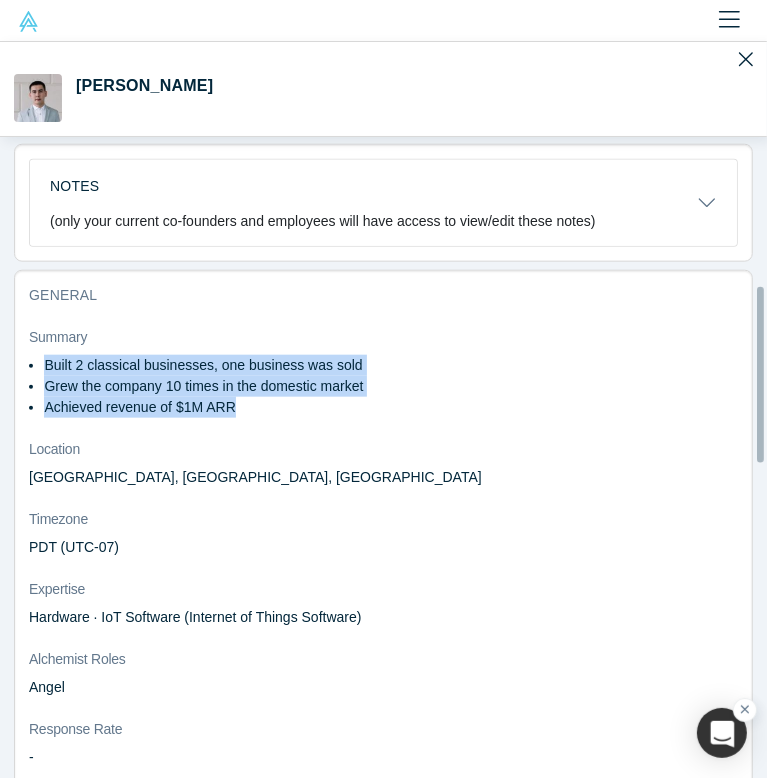 drag, startPoint x: 101, startPoint y: 366, endPoint x: 240, endPoint y: 400, distance: 143.09787 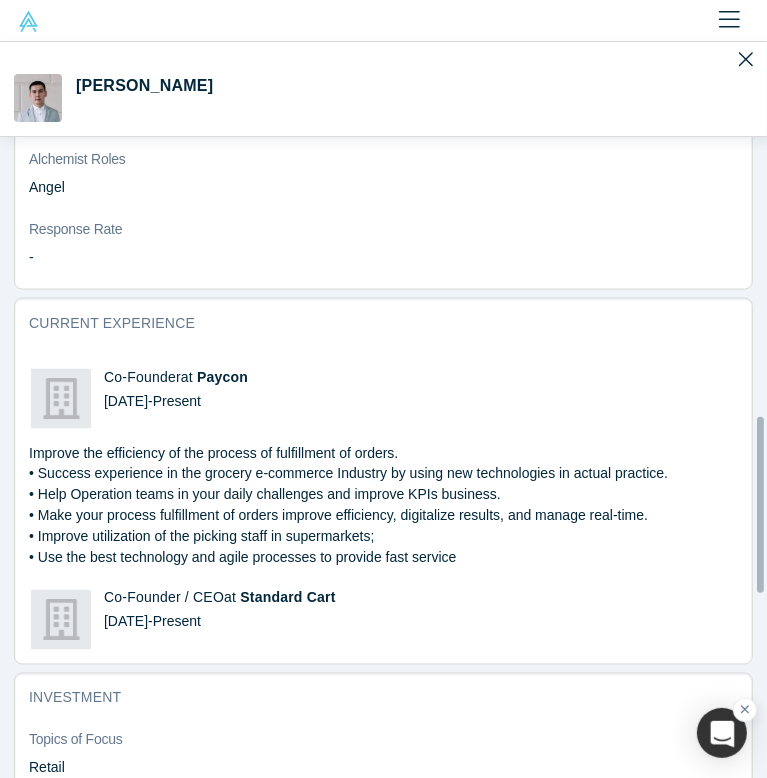 scroll, scrollTop: 1600, scrollLeft: 0, axis: vertical 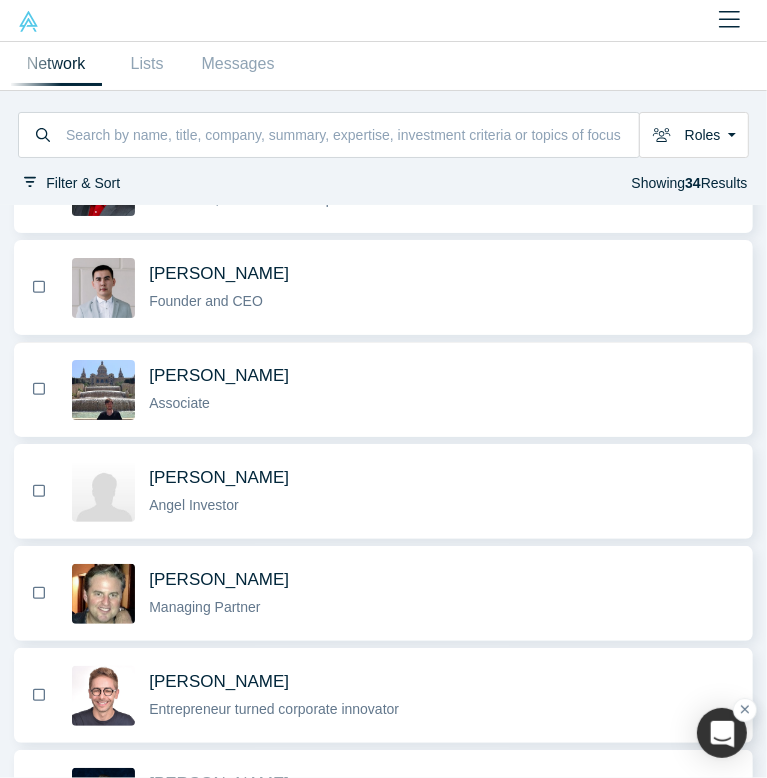 click on "Zachary Hargreaves Associate" at bounding box center (442, 389) 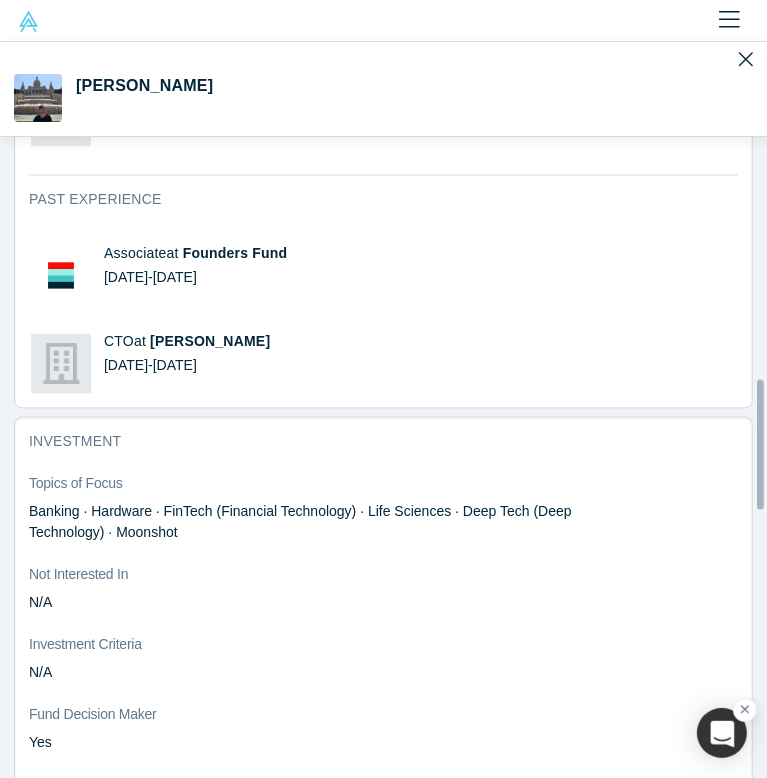 scroll, scrollTop: 1576, scrollLeft: 0, axis: vertical 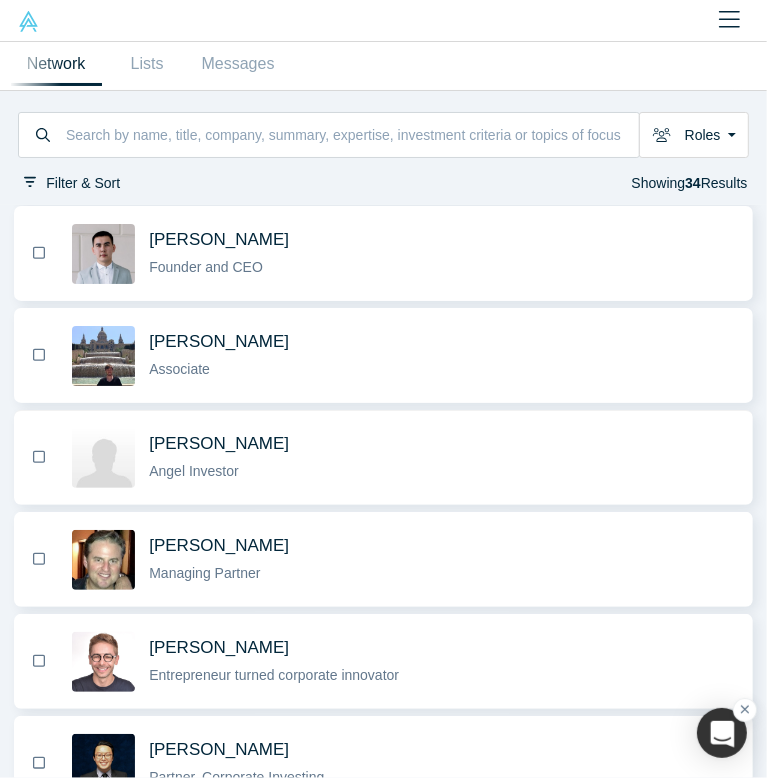 click on "Andrey Berezin" at bounding box center [219, 443] 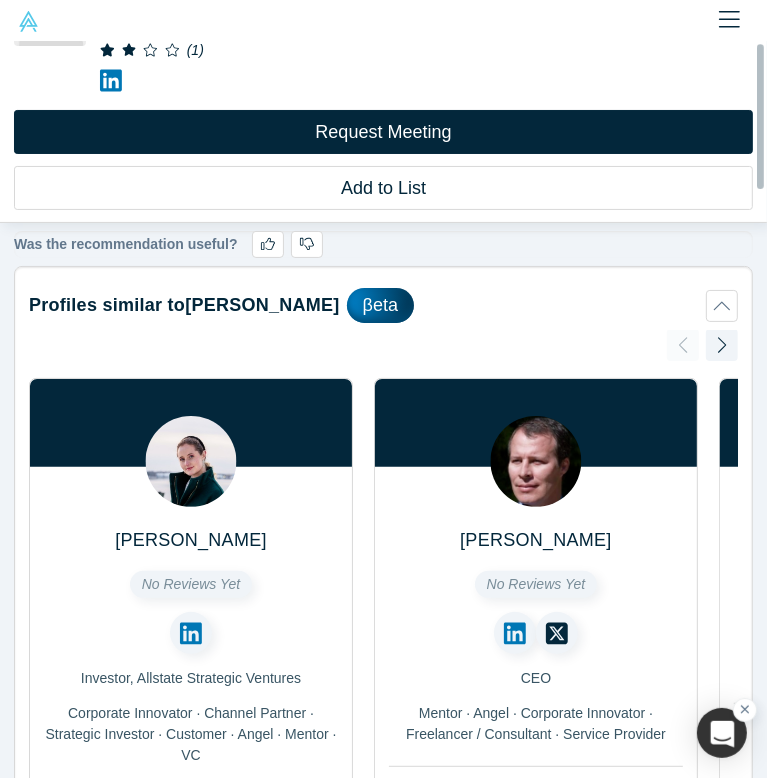 scroll, scrollTop: 0, scrollLeft: 0, axis: both 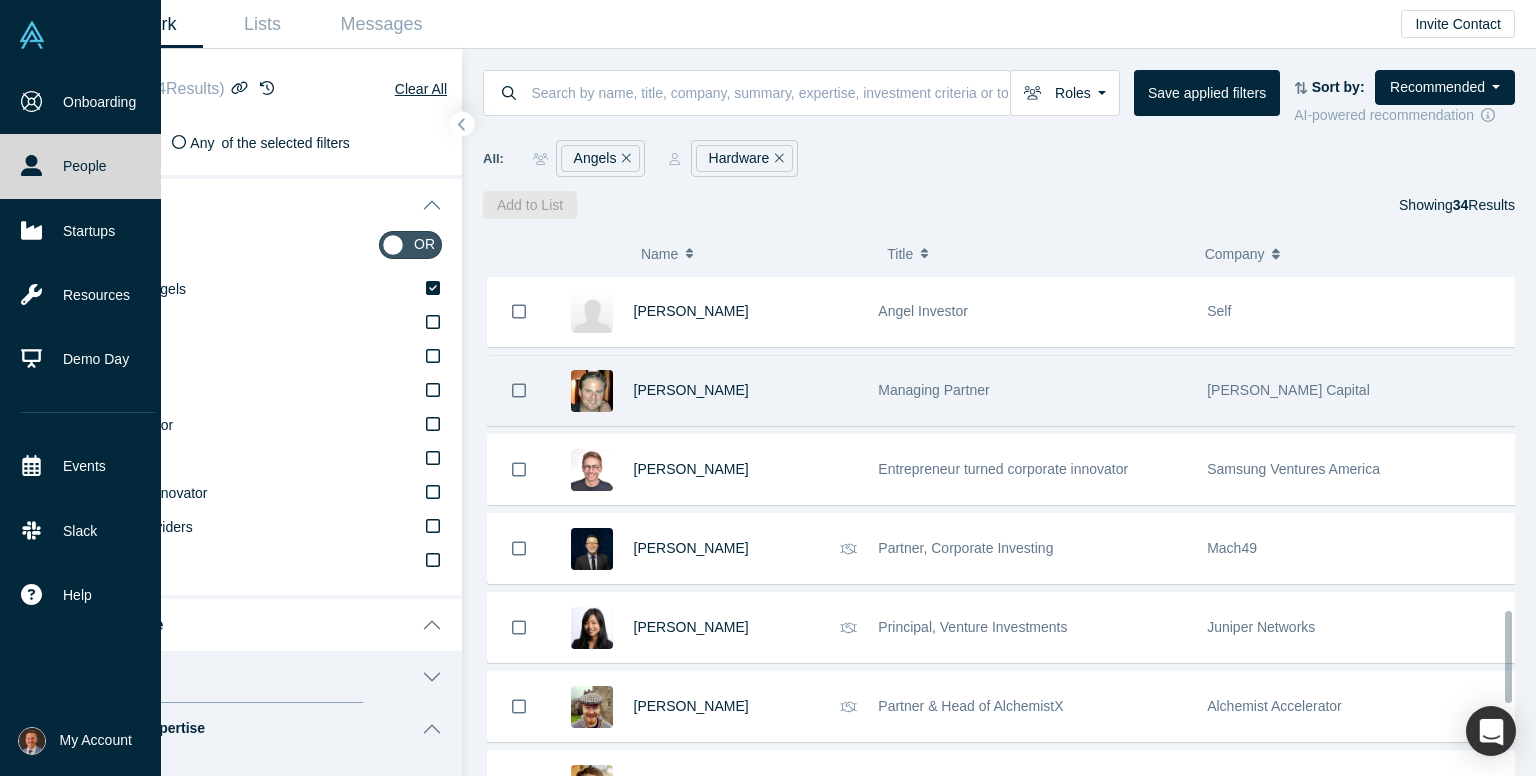 click on "Managing Partner" at bounding box center (1032, 390) 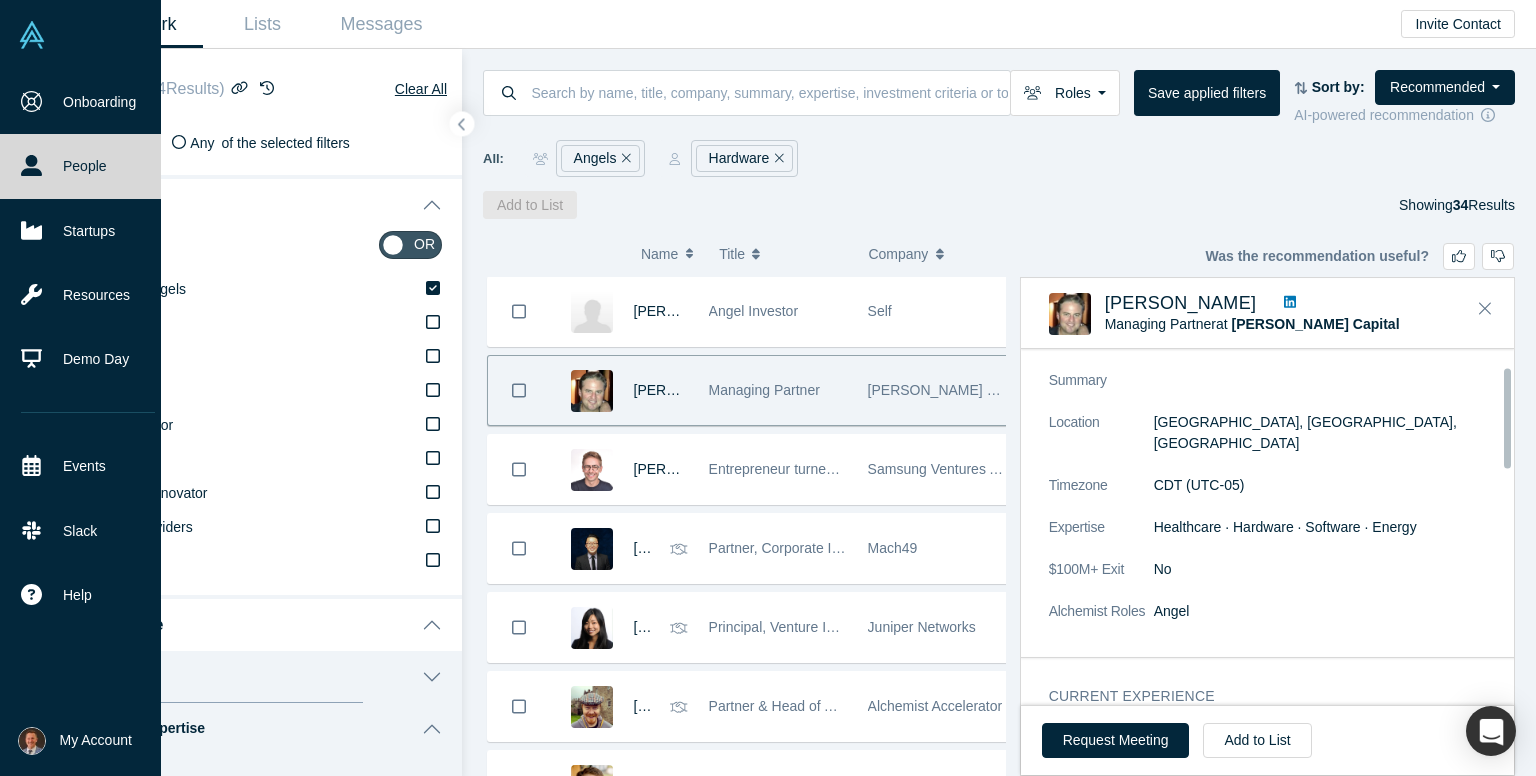scroll, scrollTop: 0, scrollLeft: 0, axis: both 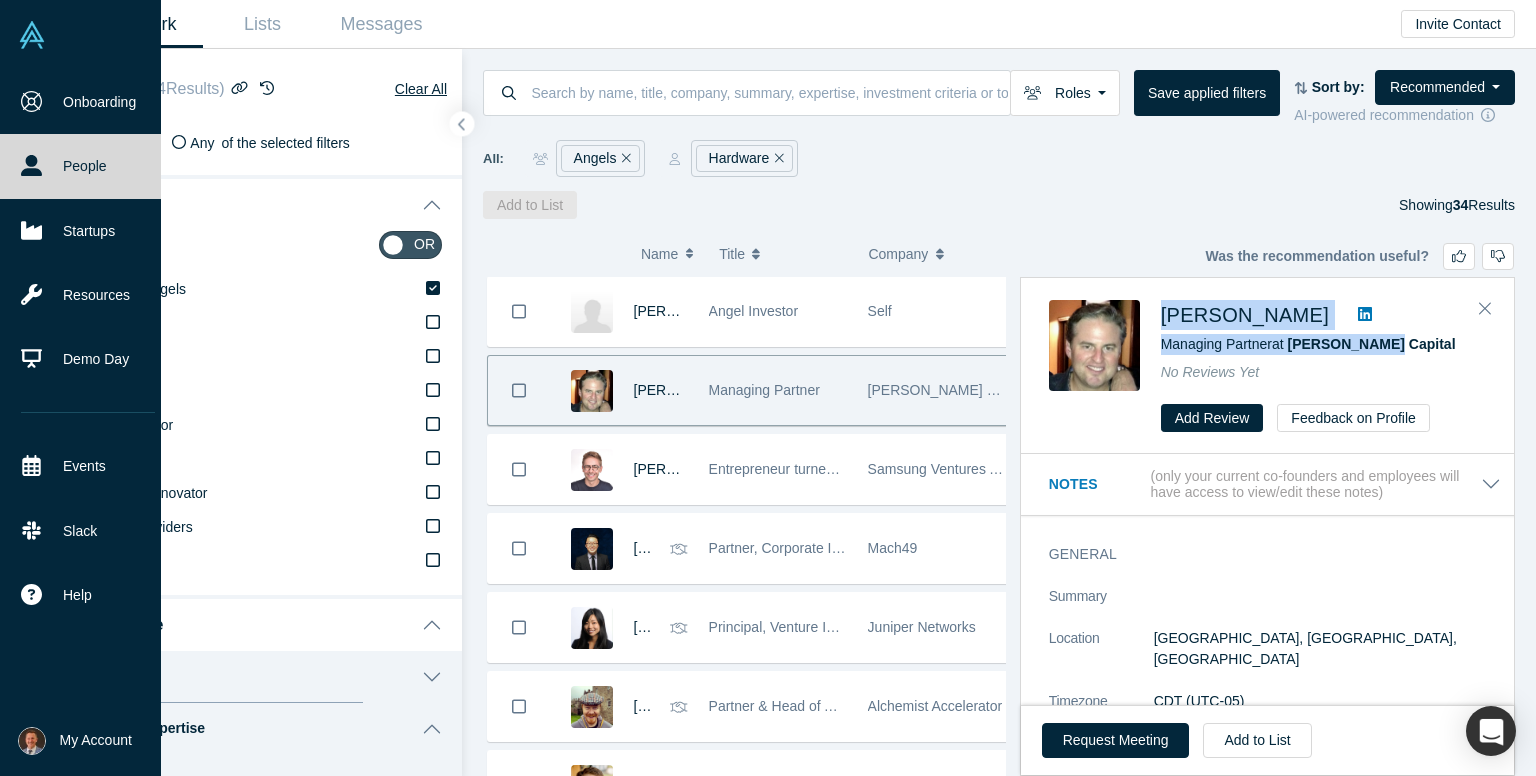 drag, startPoint x: 1156, startPoint y: 305, endPoint x: 1383, endPoint y: 344, distance: 230.32585 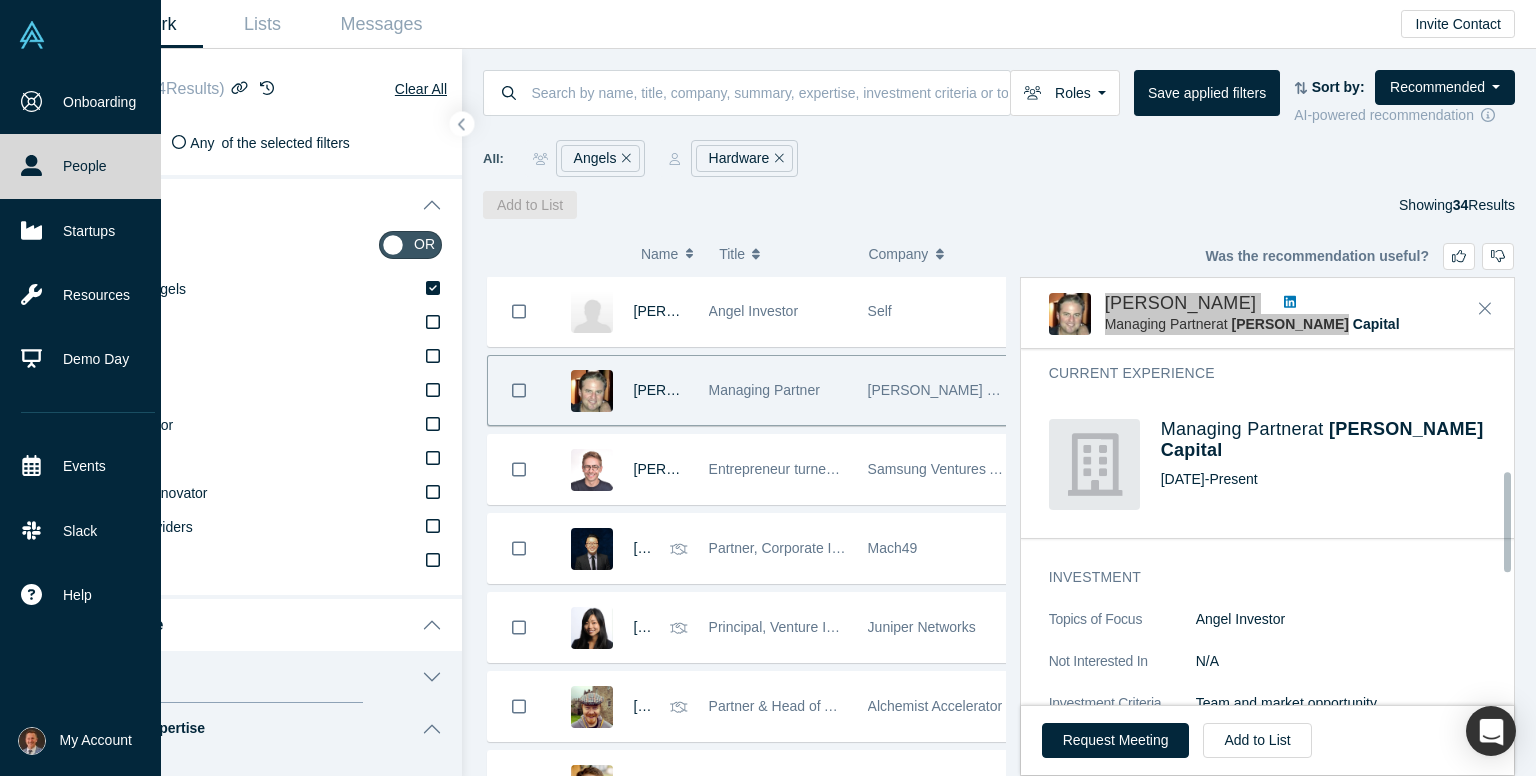 scroll, scrollTop: 611, scrollLeft: 0, axis: vertical 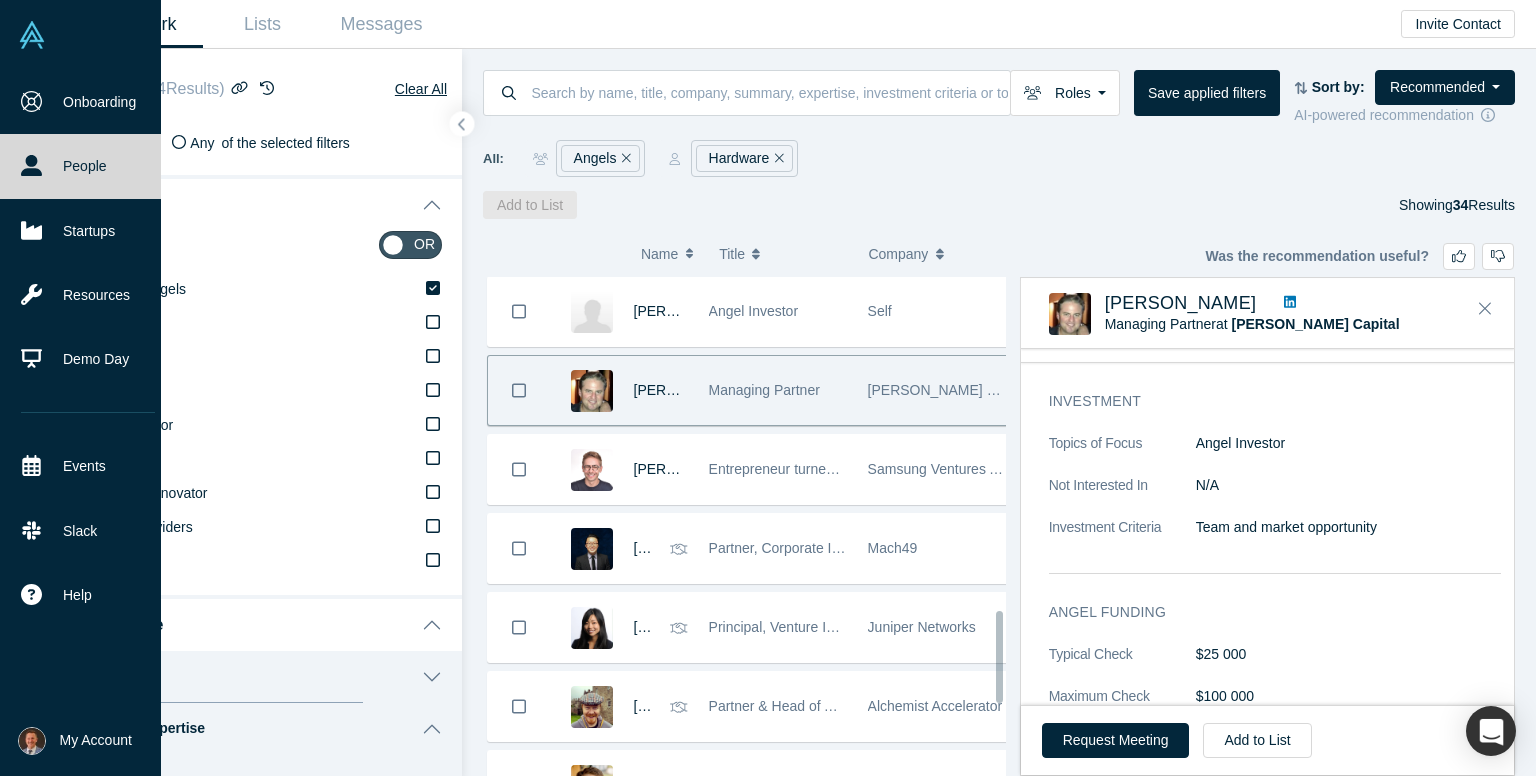 click on "Roles Angels Founders Faculty Mentors Alumni Mentor VCs Corporate Innovator Service Providers Press Save applied filters Sort by: Recommended Recommended Highest Ranking Highest Responsiveness Most Recent Updates AI-powered recommendation  All:   Angels   Hardware Add to List Showing  34  Results" at bounding box center [999, 134] 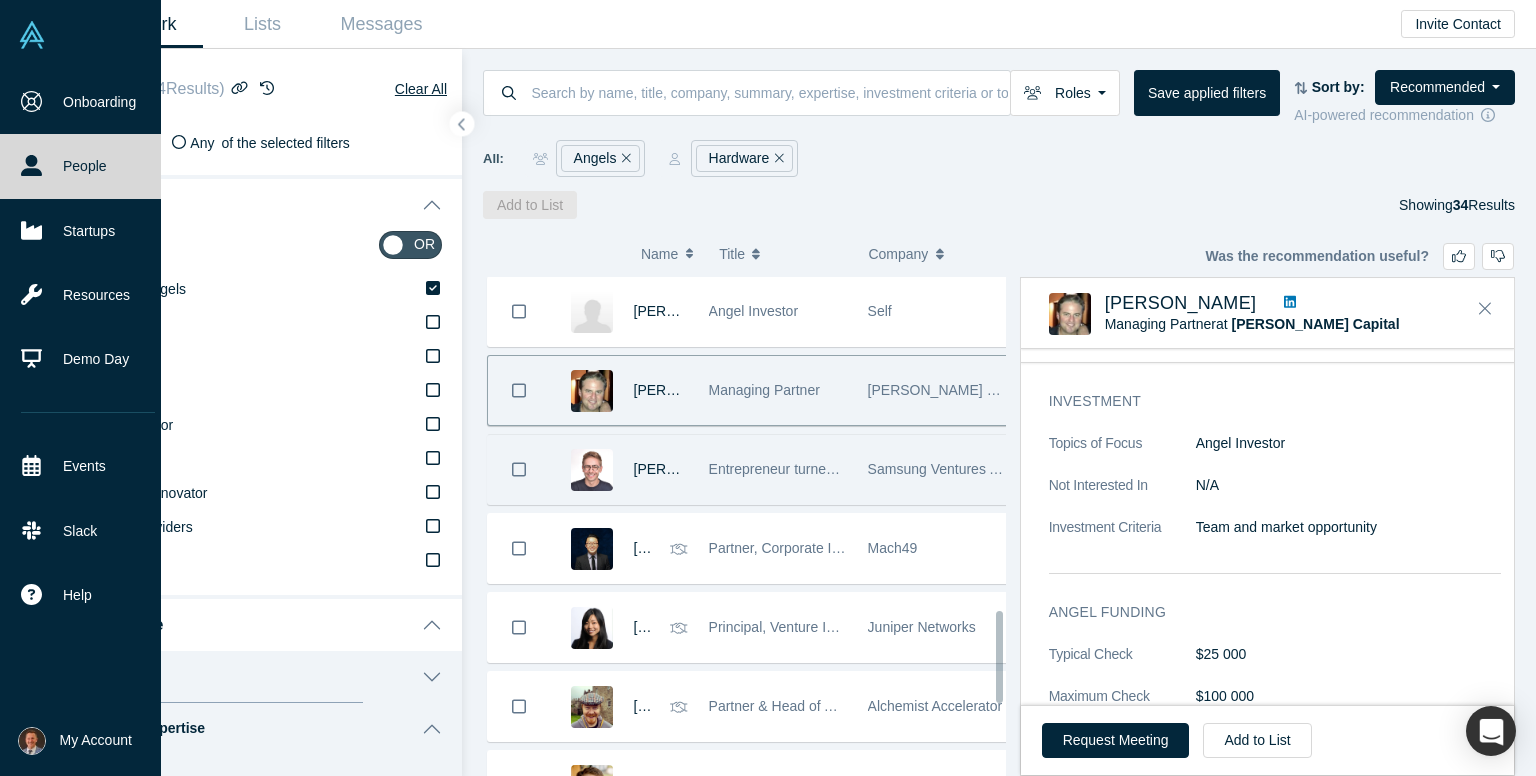 click on "Entrepreneur turned corporate innovator" at bounding box center (778, 469) 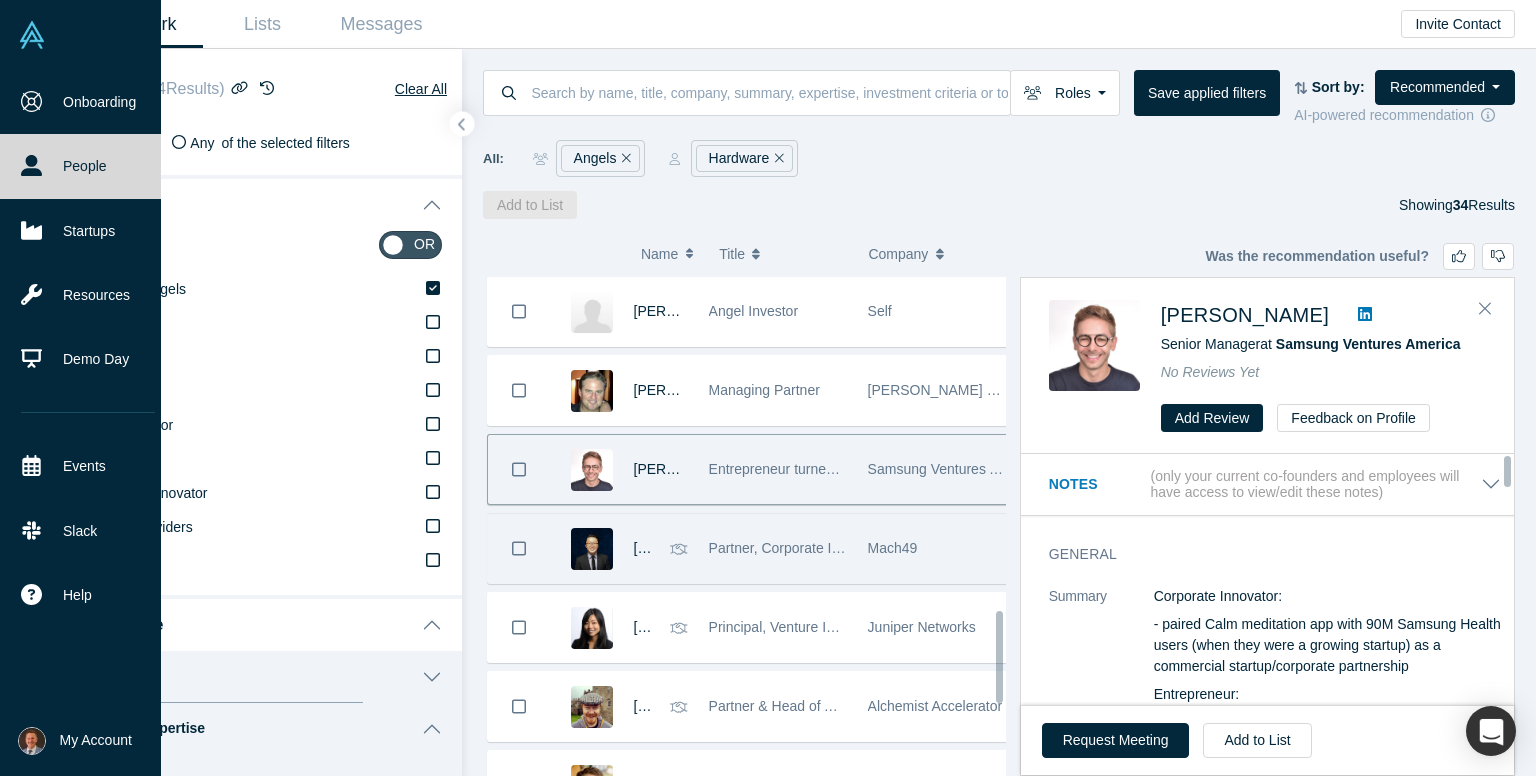 click on "Partner, Corporate Investing" at bounding box center (796, 548) 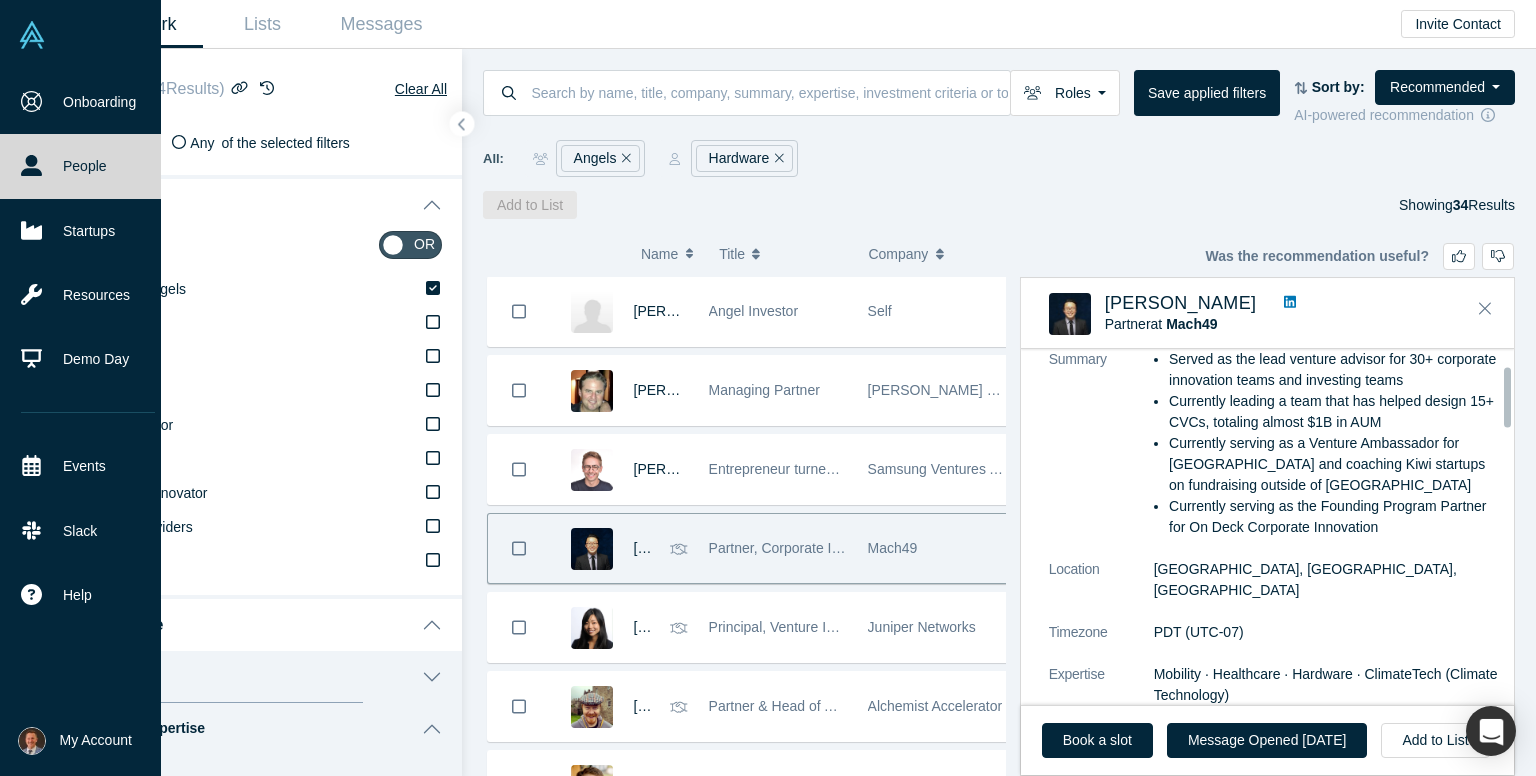 scroll, scrollTop: 100, scrollLeft: 0, axis: vertical 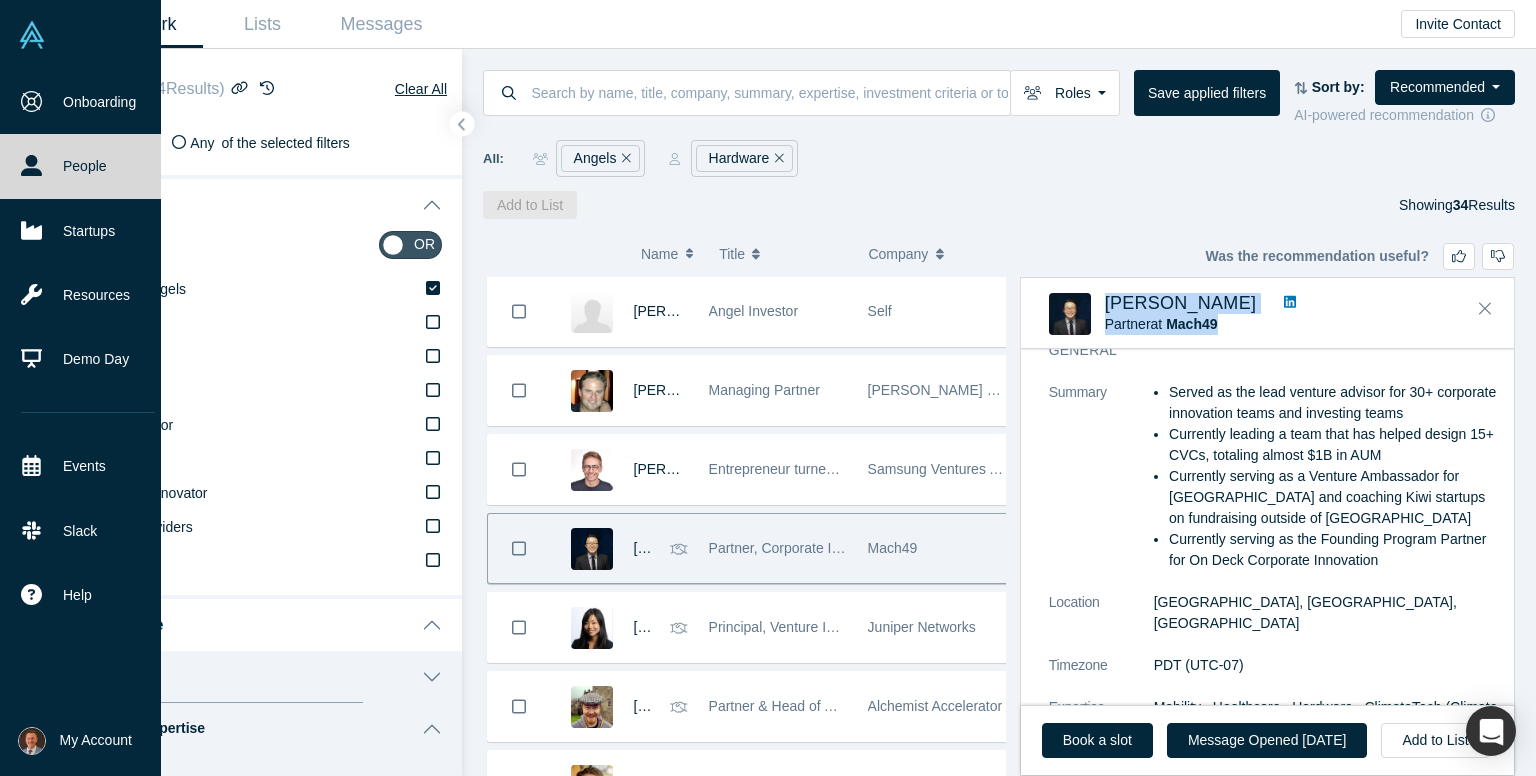 drag, startPoint x: 1100, startPoint y: 298, endPoint x: 1225, endPoint y: 324, distance: 127.67537 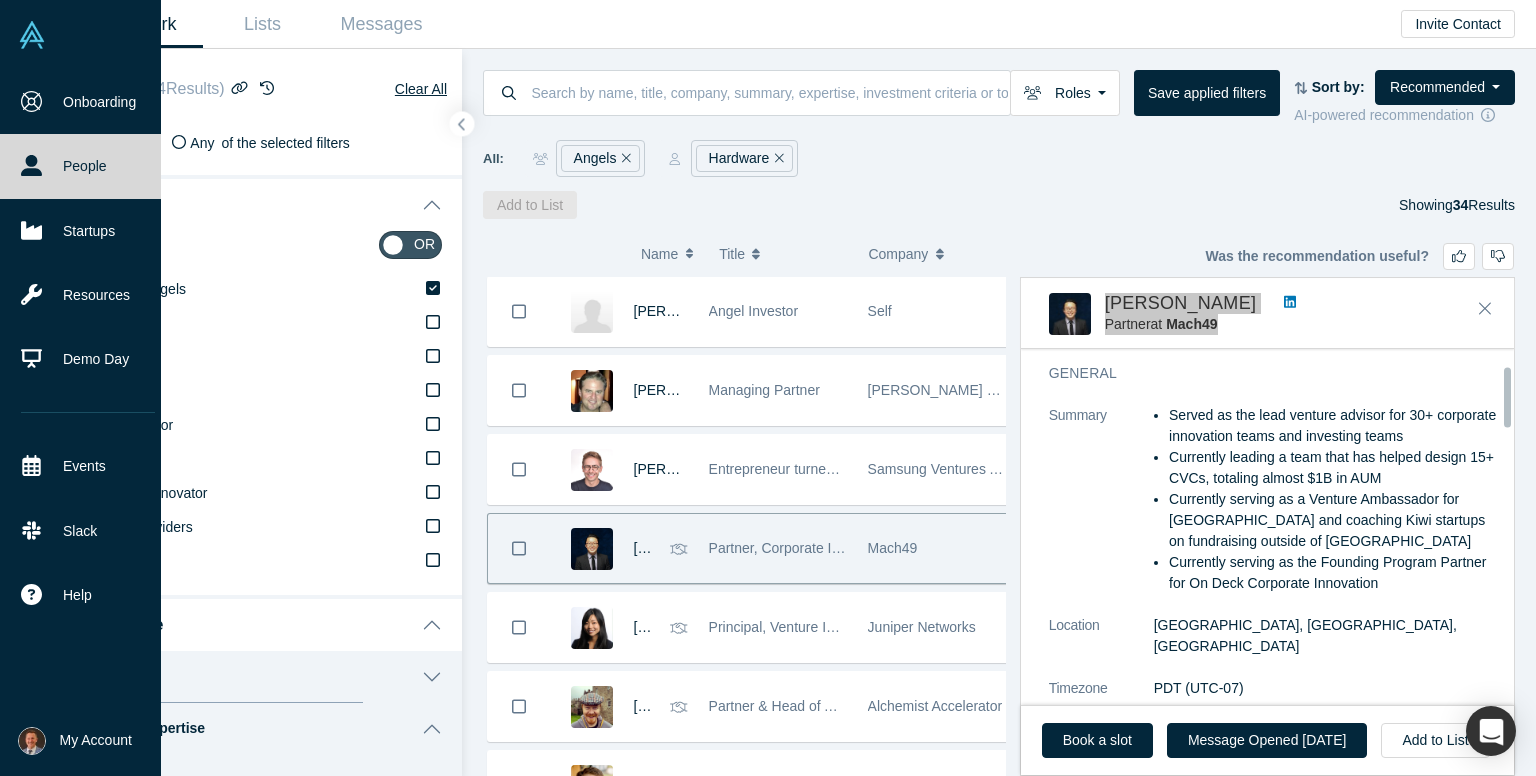 scroll, scrollTop: 100, scrollLeft: 0, axis: vertical 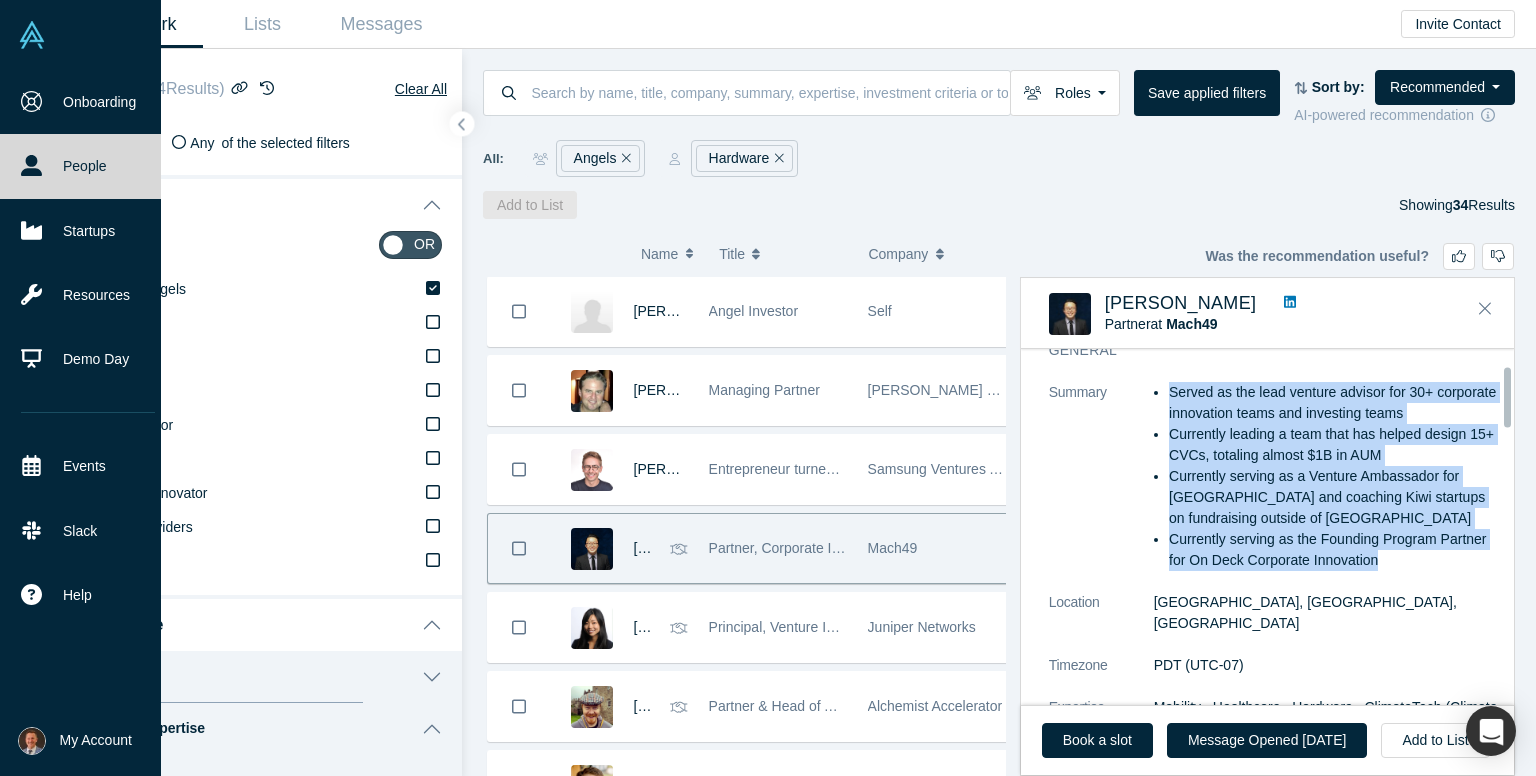drag, startPoint x: 1167, startPoint y: 394, endPoint x: 1388, endPoint y: 560, distance: 276.4001 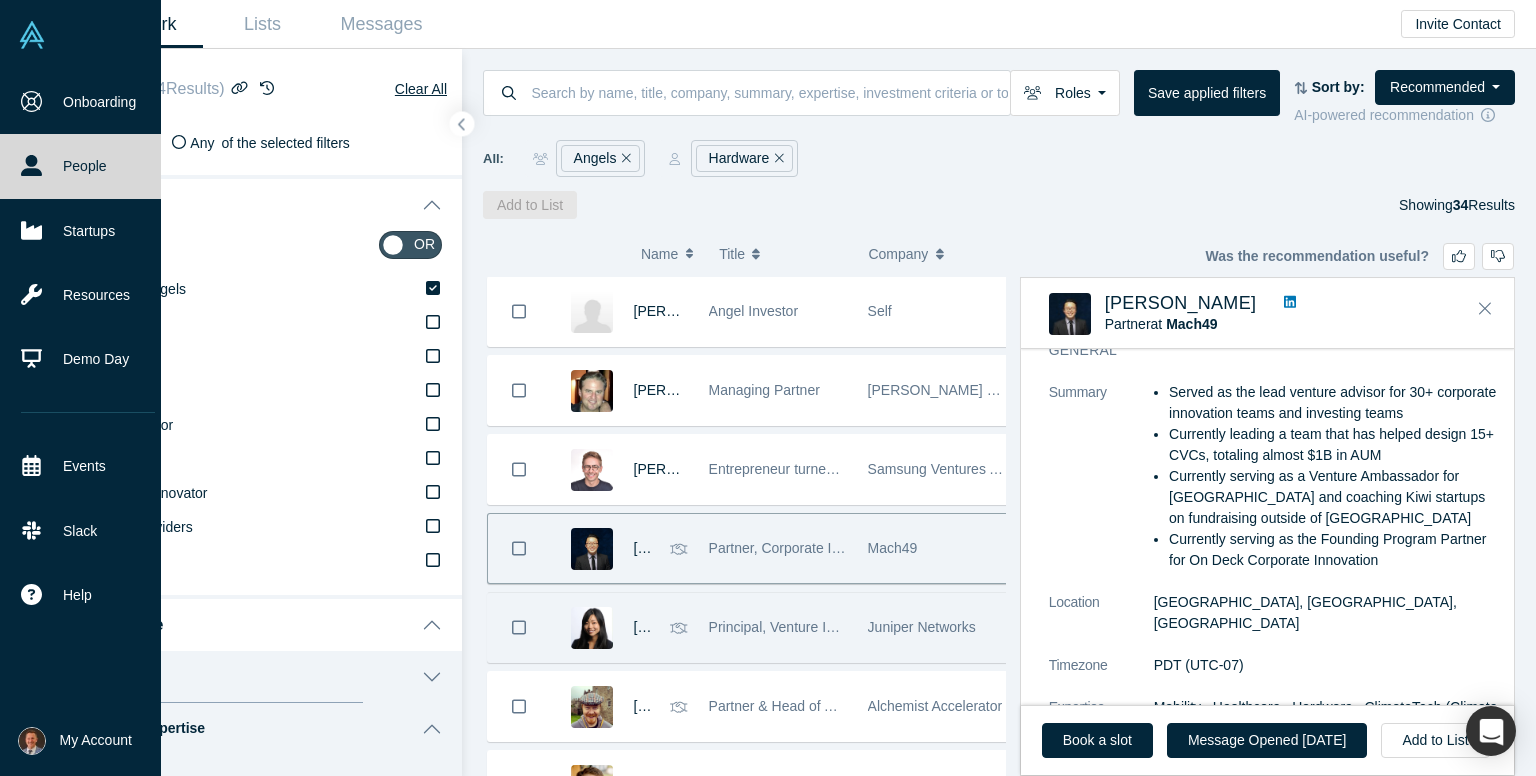 click on "Juniper Networks" at bounding box center (937, 627) 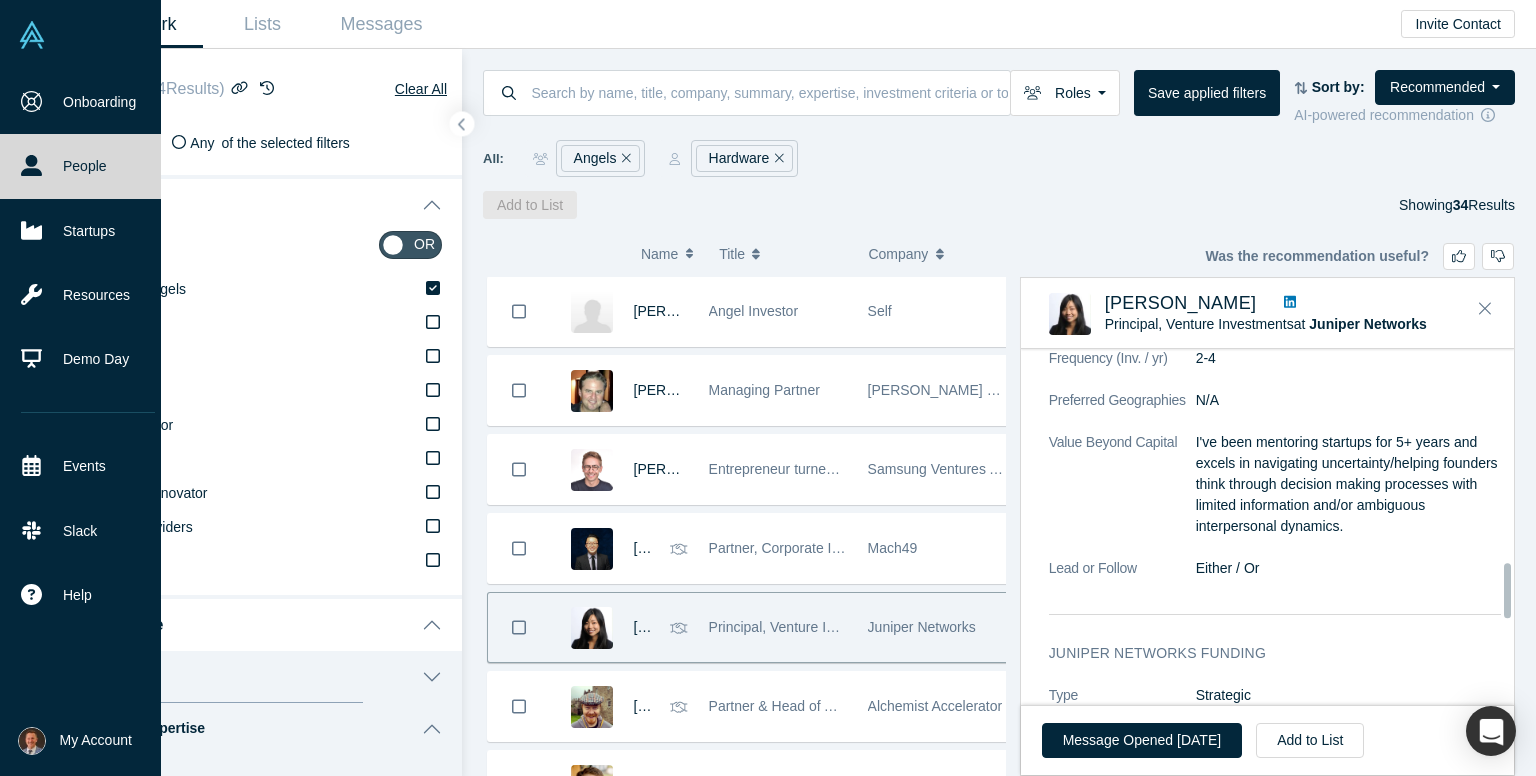 scroll, scrollTop: 1400, scrollLeft: 0, axis: vertical 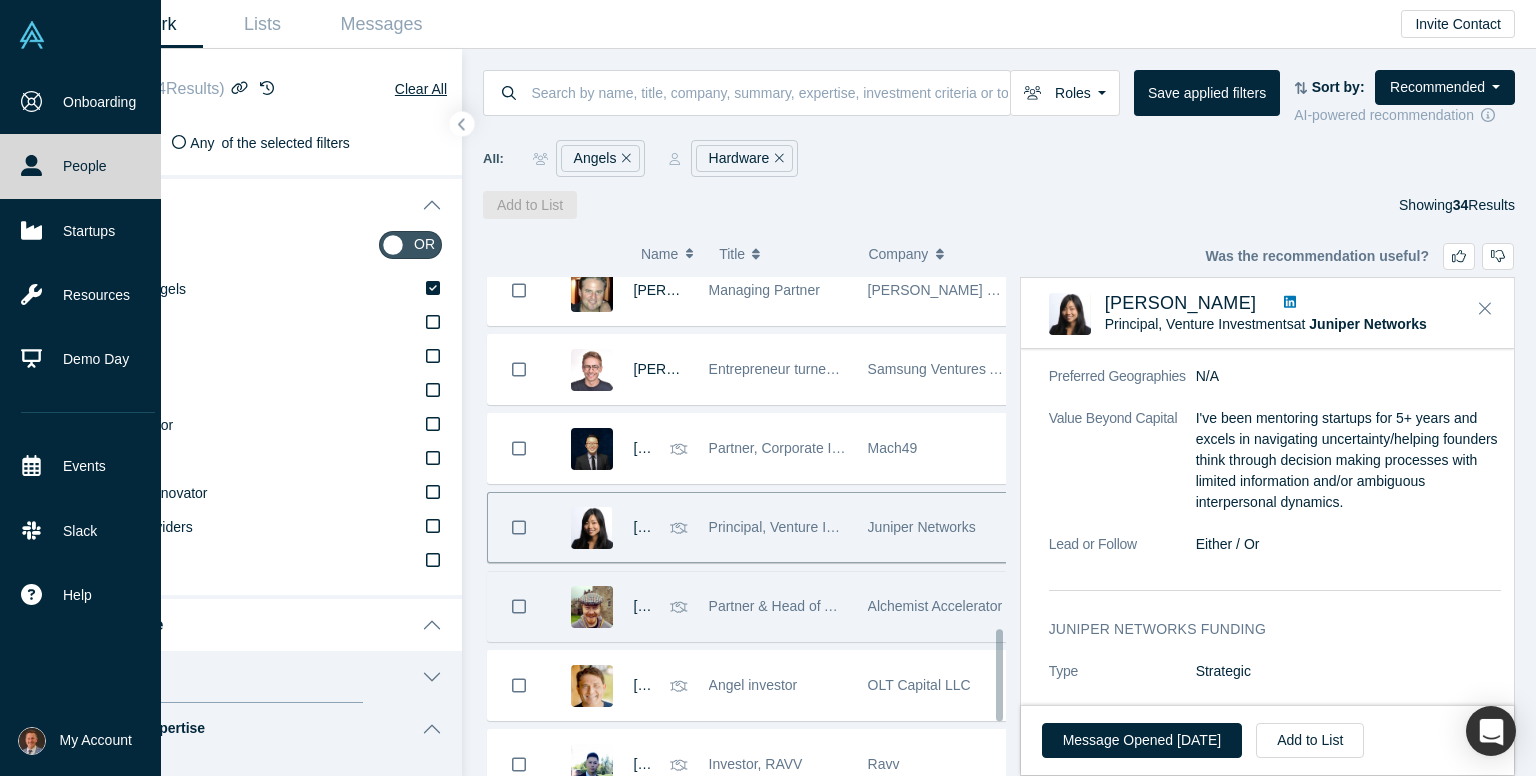 click on "Partner & Head of AlchemistX" at bounding box center [778, 606] 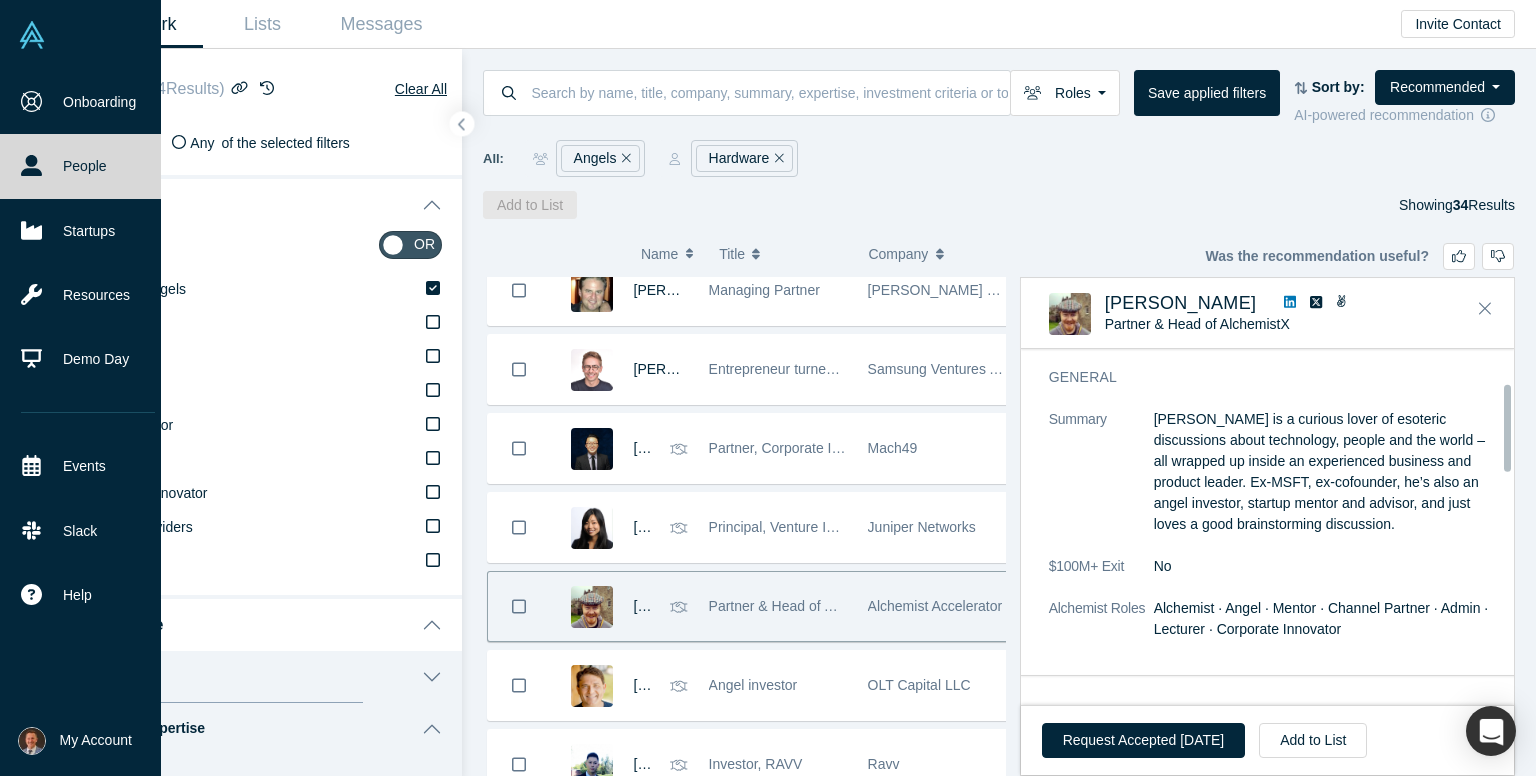 scroll, scrollTop: 0, scrollLeft: 0, axis: both 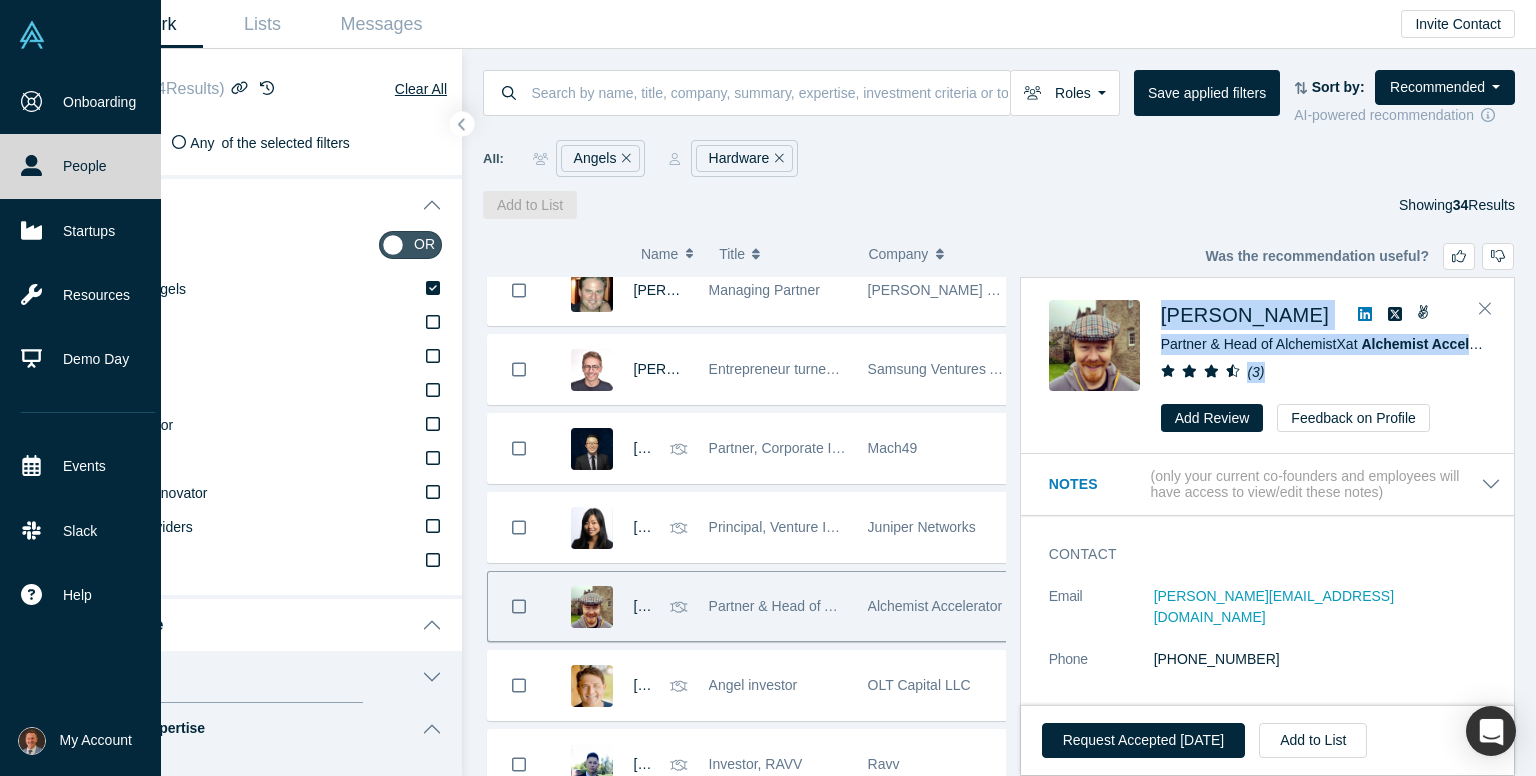 drag, startPoint x: 1157, startPoint y: 312, endPoint x: 1475, endPoint y: 361, distance: 321.75302 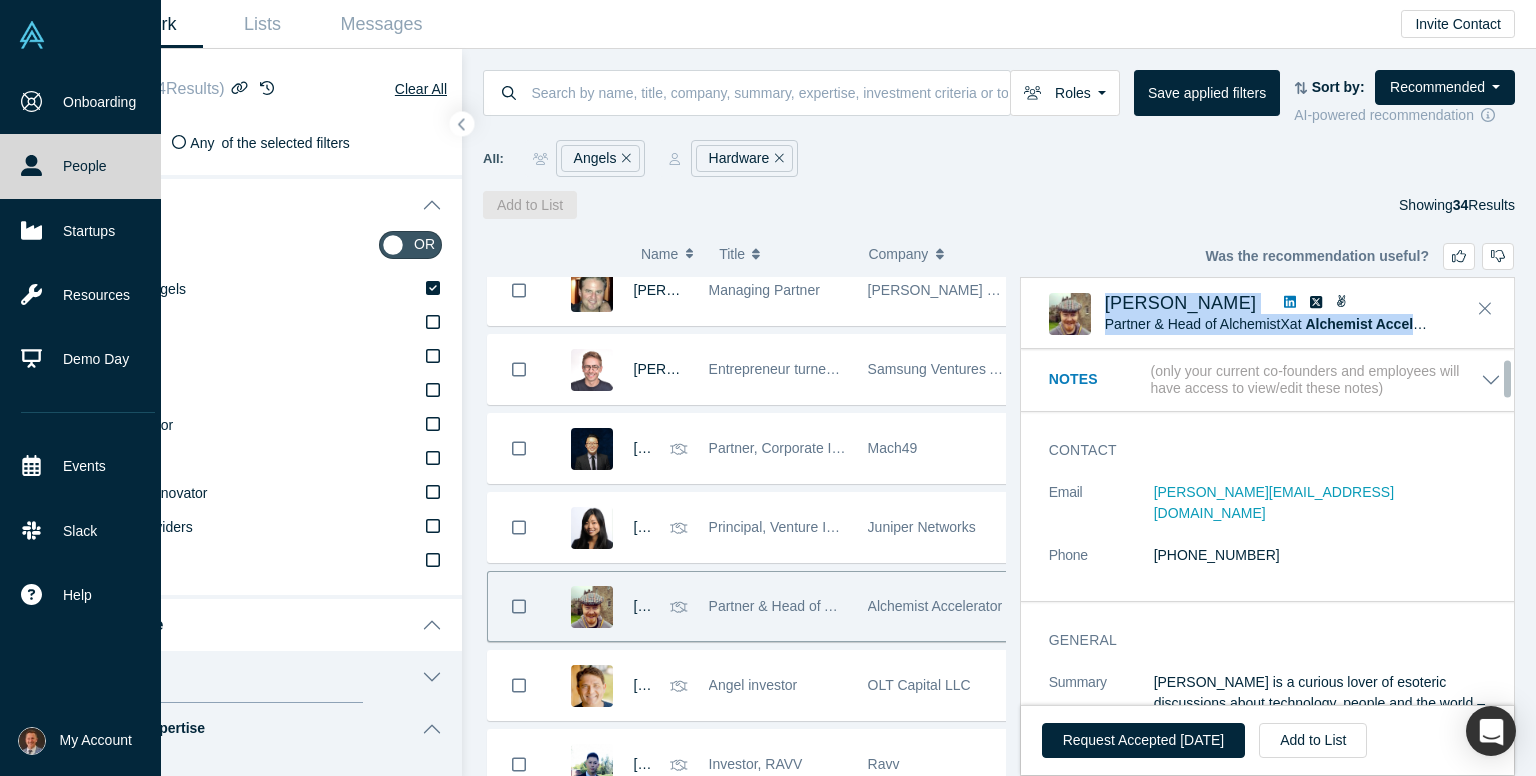scroll, scrollTop: 200, scrollLeft: 0, axis: vertical 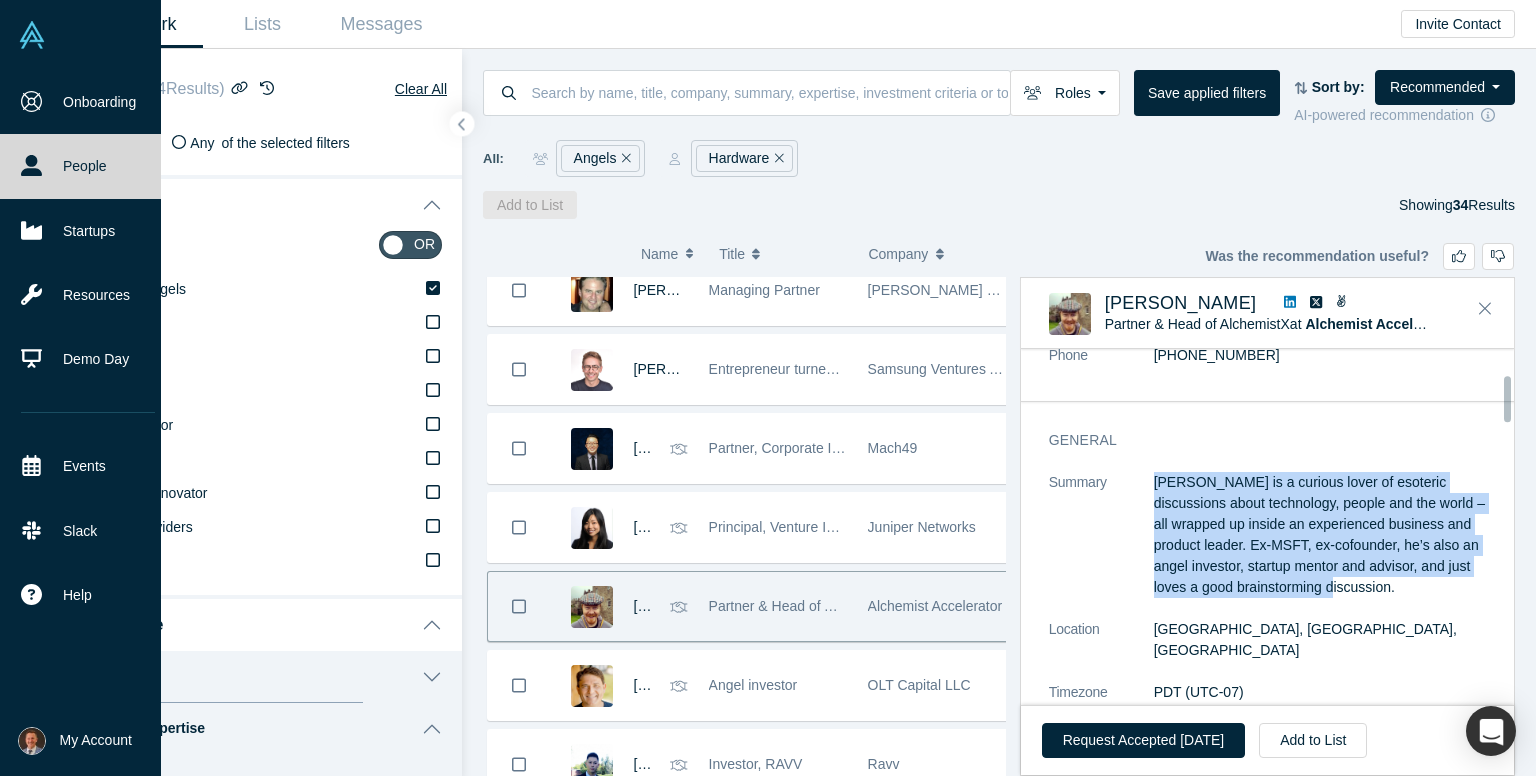 drag, startPoint x: 1152, startPoint y: 455, endPoint x: 1339, endPoint y: 573, distance: 221.11761 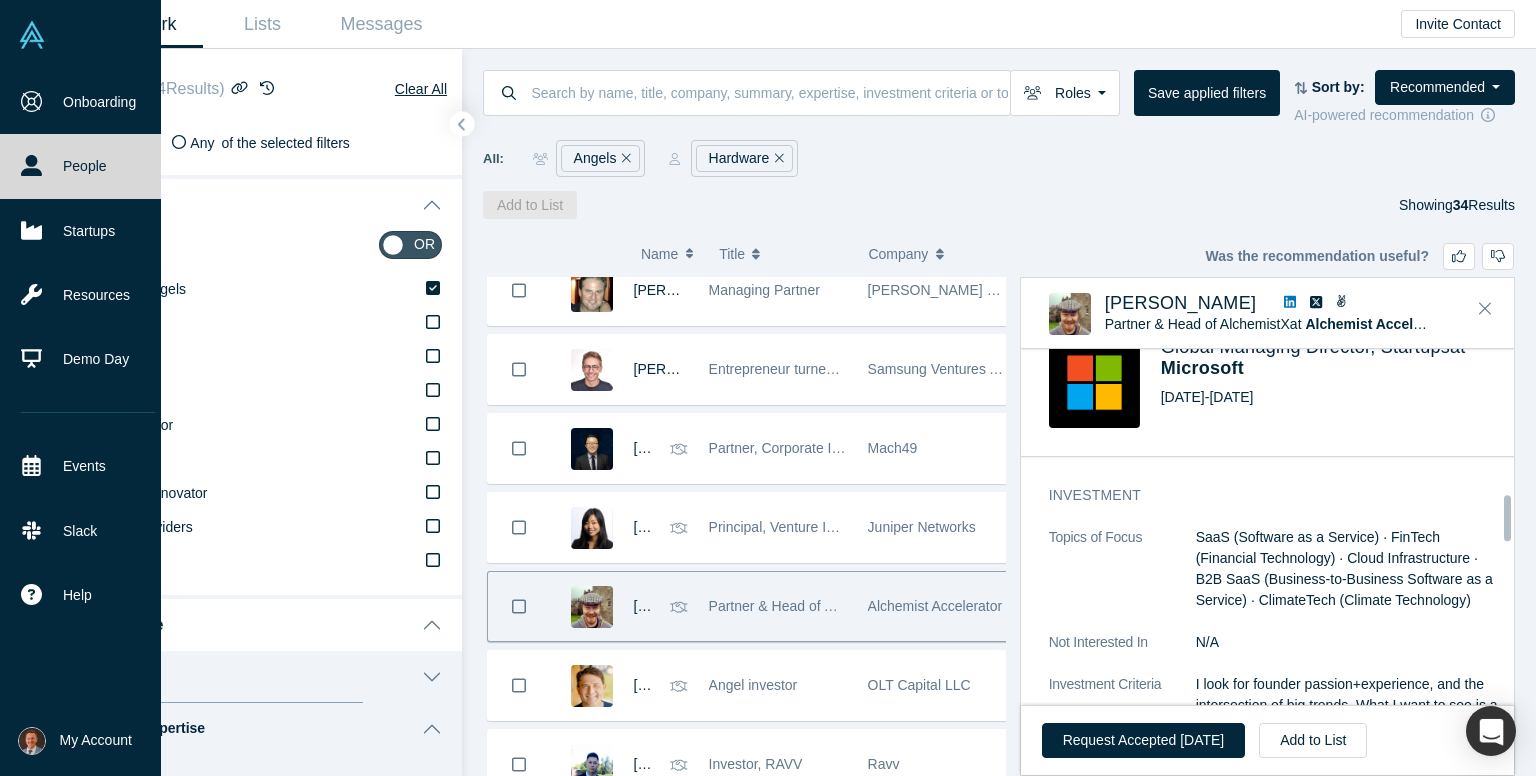 scroll, scrollTop: 1200, scrollLeft: 0, axis: vertical 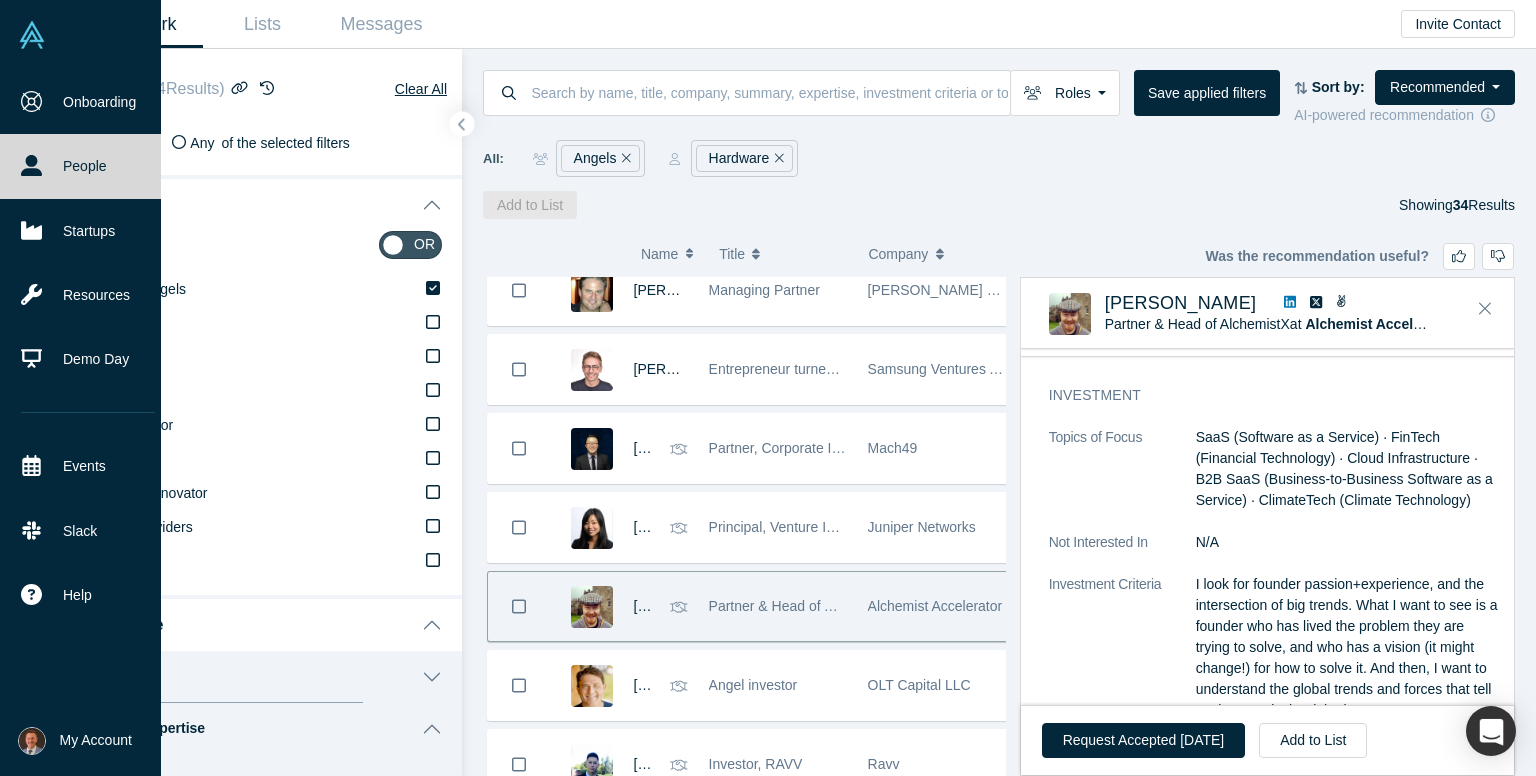 click on "SaaS (Software as a Service) · FinTech (Financial Technology) · Cloud Infrastructure · B2B SaaS (Business-to-Business Software as a Service) · ClimateTech (Climate Technology)" at bounding box center (1344, 468) 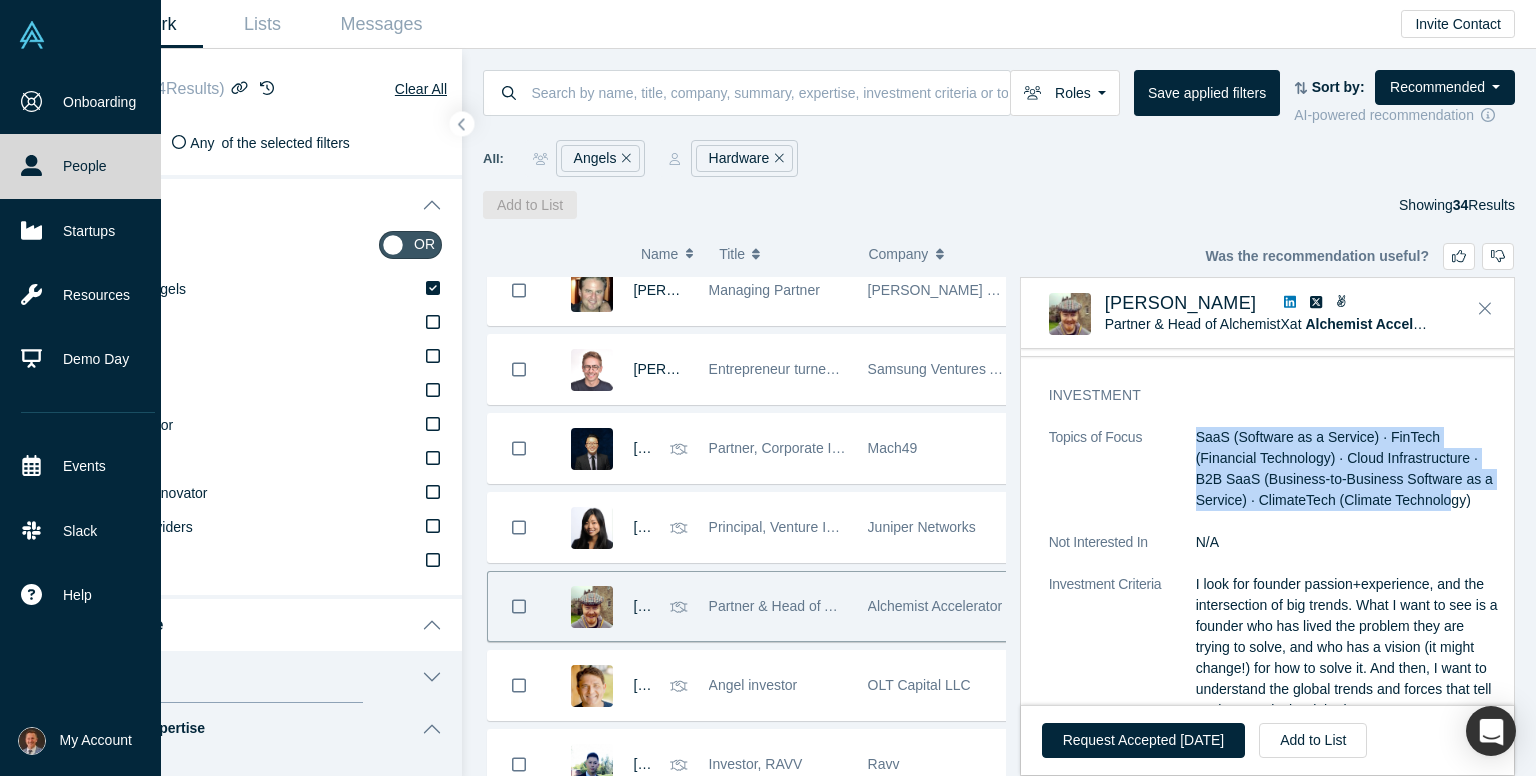 drag, startPoint x: 1197, startPoint y: 389, endPoint x: 1268, endPoint y: 501, distance: 132.60844 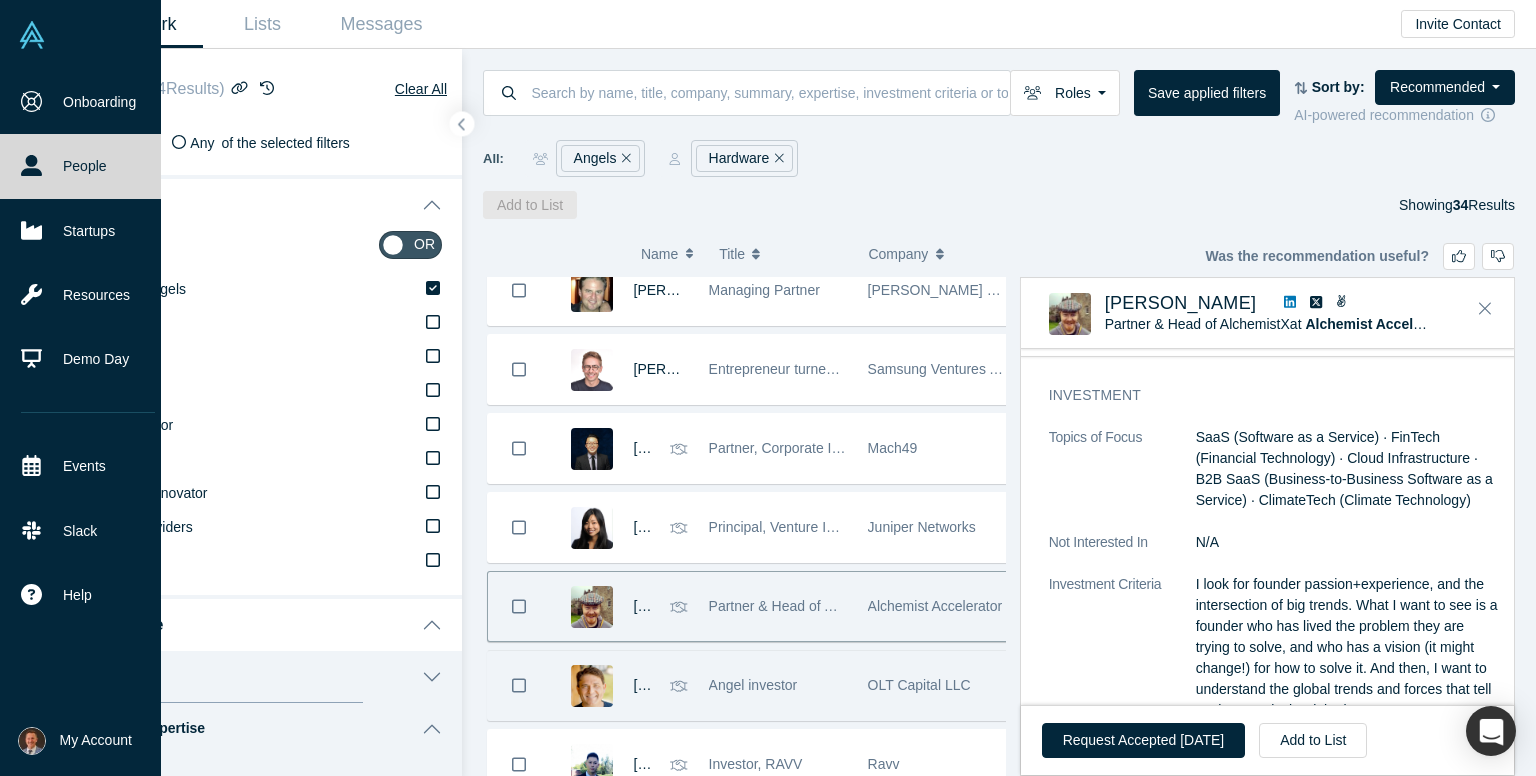 click on "Angel investor" at bounding box center (753, 685) 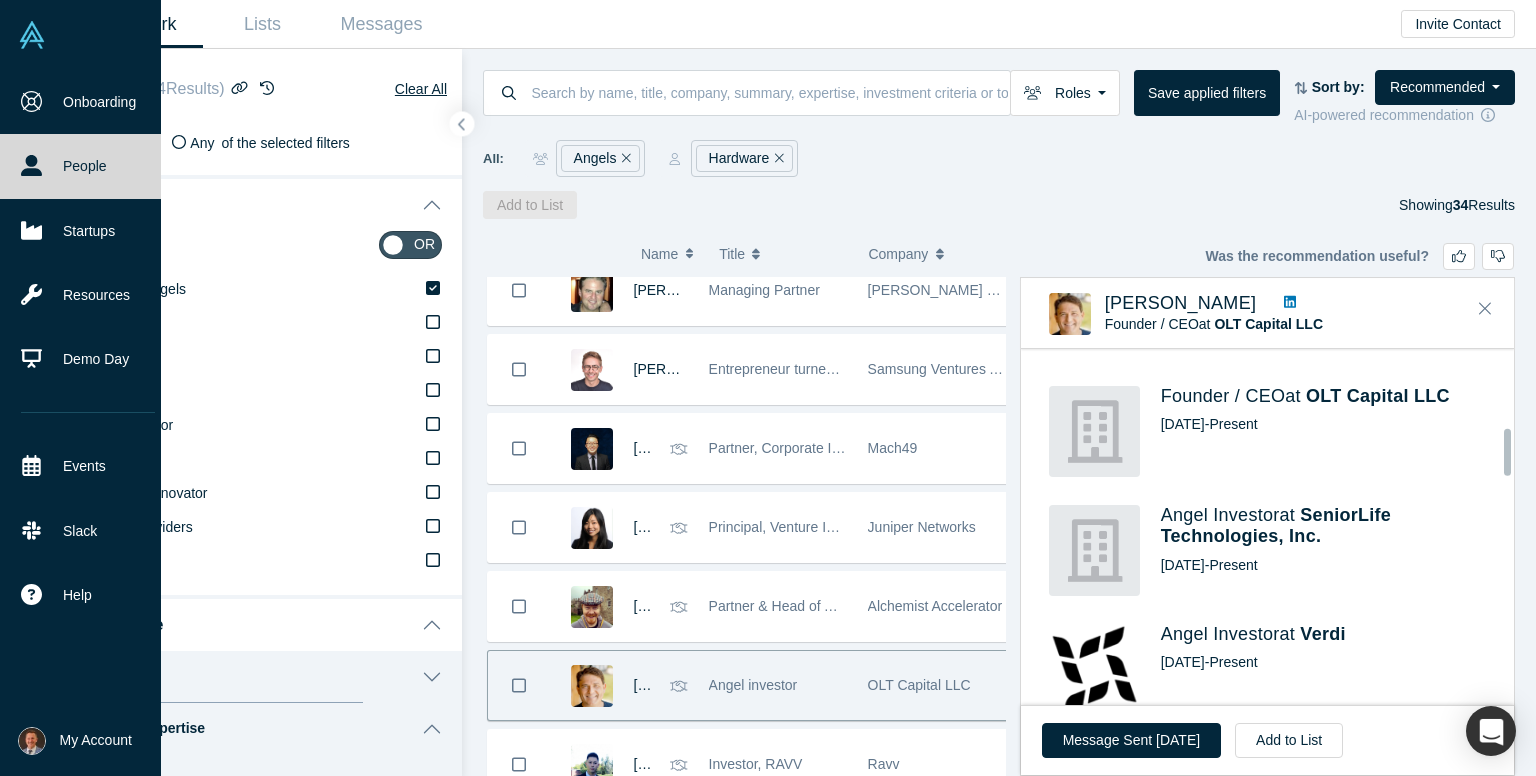scroll, scrollTop: 600, scrollLeft: 0, axis: vertical 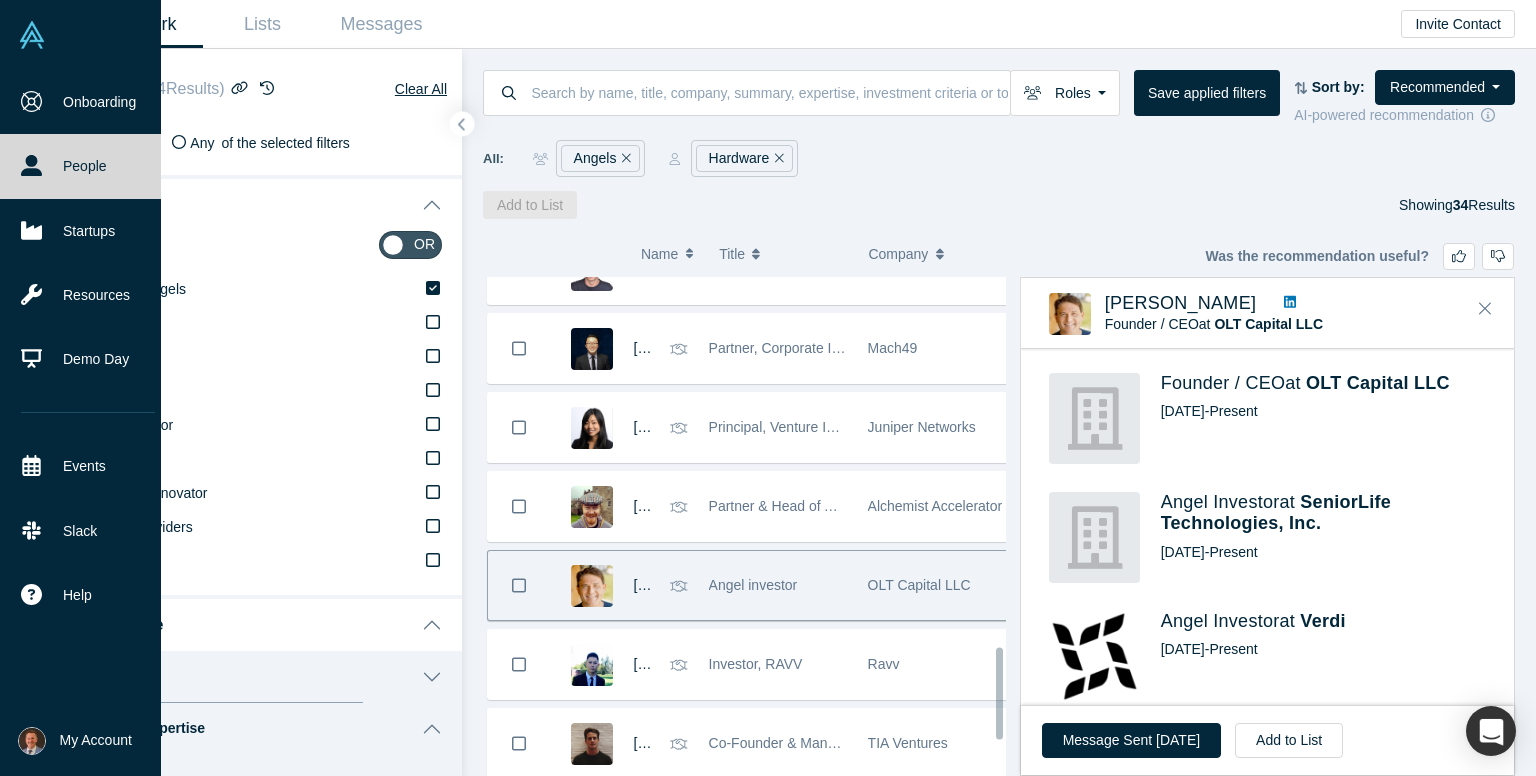 click on "( 0 ) Name   Title   Company   Alchemist Role Vijay Ullal Founder & CEO Seabed VC Adam Sah Alchemist faculty; 3 IPOs; 25 patents; VC and angel; early@Google Alchemist Accelerator Will Schumaker Founder  Cartesian Ventures Jasmeet Singh Physical AI Lifer Self Shawn Xu Investor at Floodgate Lowercarbon Capital Matthew Houston SOLIDWORKS 3DX Startup program Manager Hawk Ridge Systems Jiazi Guo Partner  lego Jean-Louis Bories Member Band of Angels Triet Nguyen Deal Flow Associate Ganas Ventures Sebastian Demean Corporate Strategy Cisco Nan Bai Investor Alchemist Accelerator Vik Sreedhar Head of Sales  KYOCERA Trond Wuellner Director of Product Management at Google Google Michael Paniccia Associate Catapult Ventures Gary Kurek Founder & CEO Kugar Systems Lee Chang Investor New Web3 Fund Thomas Lazaridis Founding Partner Space Ventures Investors Marat Kichikov Managing Partner @ Bitfury Capital Bitfury Eileen Brewer Angel Investor Golden Seeds Pavel Radzivilovsky Owner Teramips Technologies Brian Edwards onePOS" at bounding box center (999, 497) 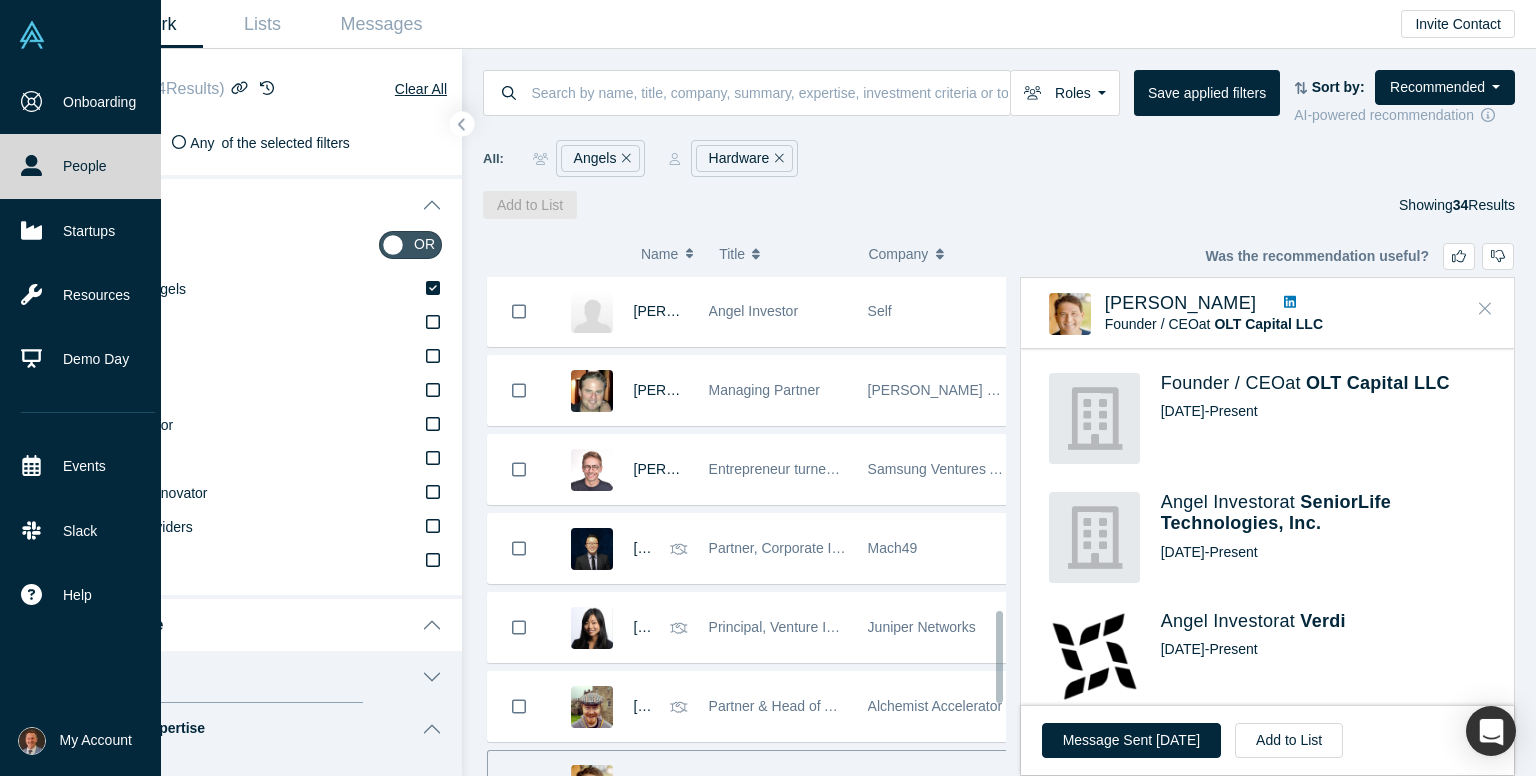 click at bounding box center (1485, 309) 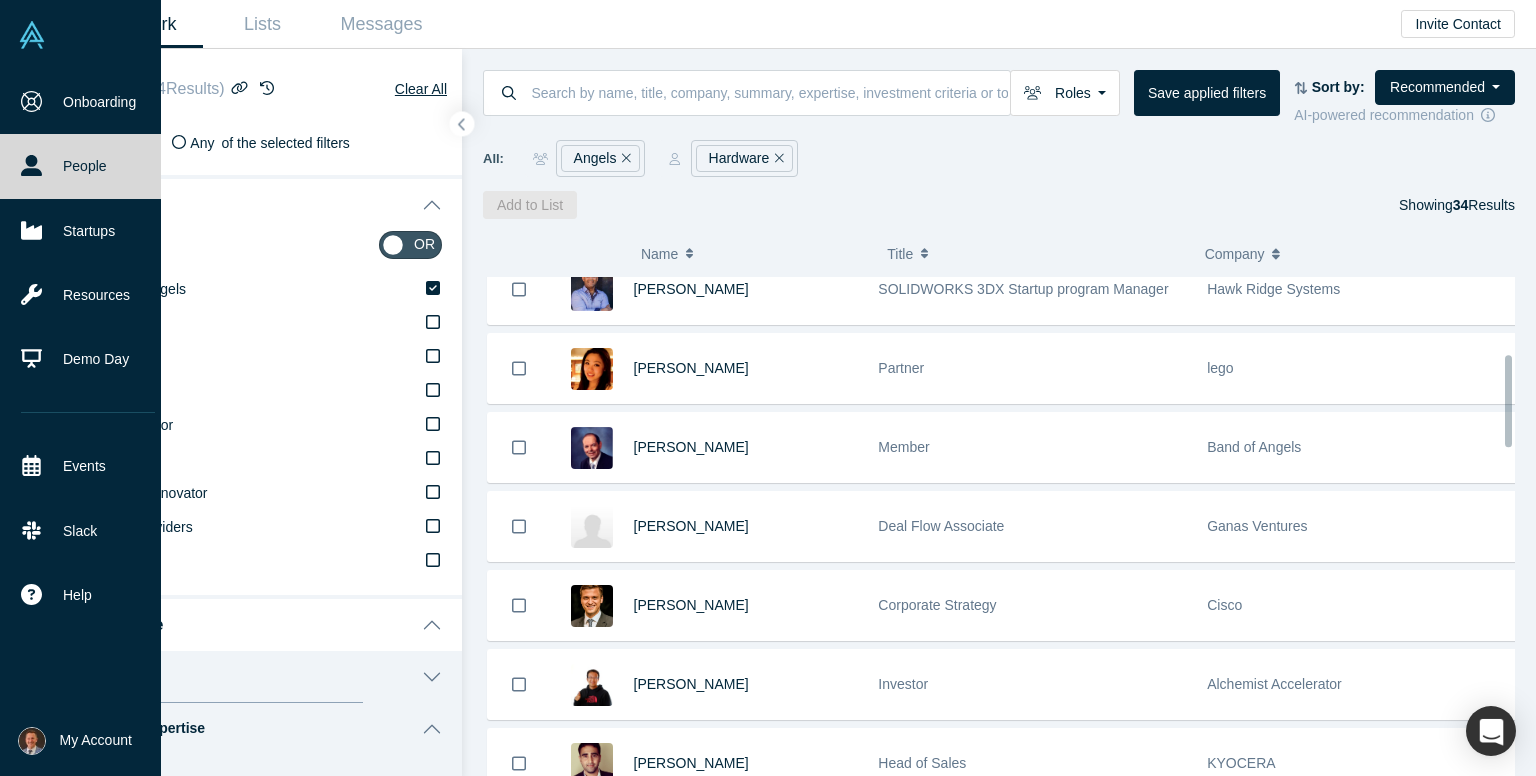 scroll, scrollTop: 318, scrollLeft: 0, axis: vertical 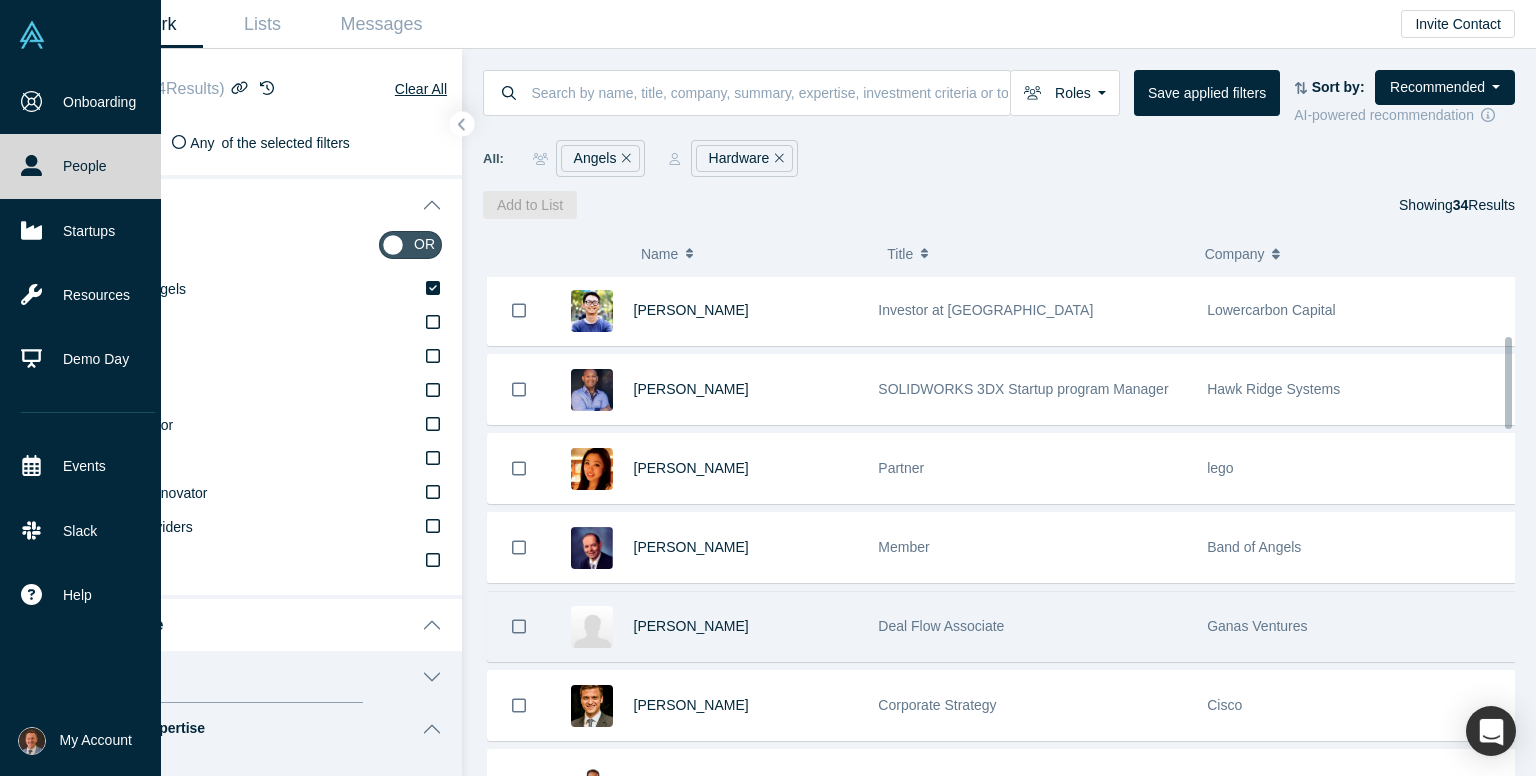 click on "Triet Nguyen" at bounding box center [746, 626] 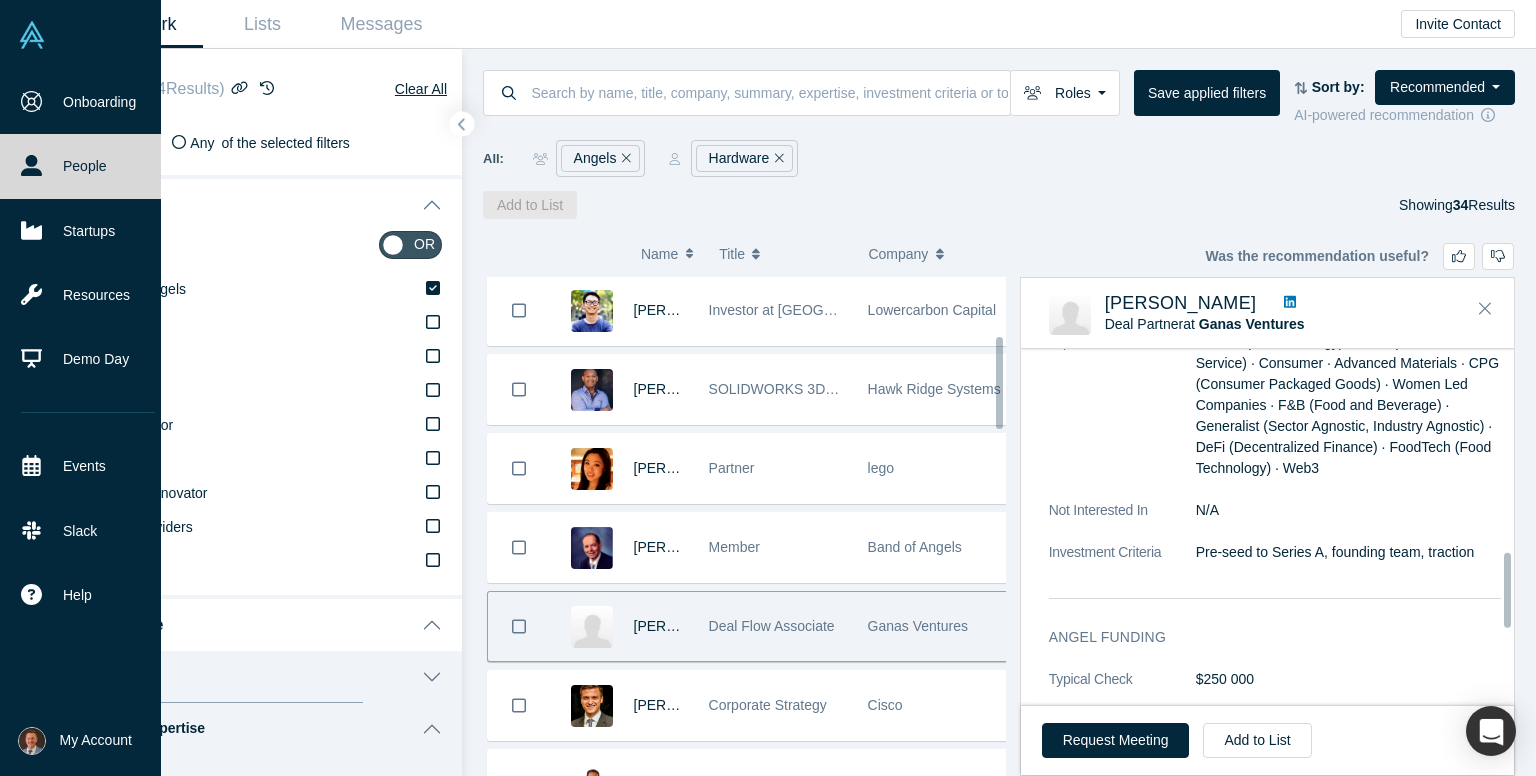 scroll, scrollTop: 900, scrollLeft: 0, axis: vertical 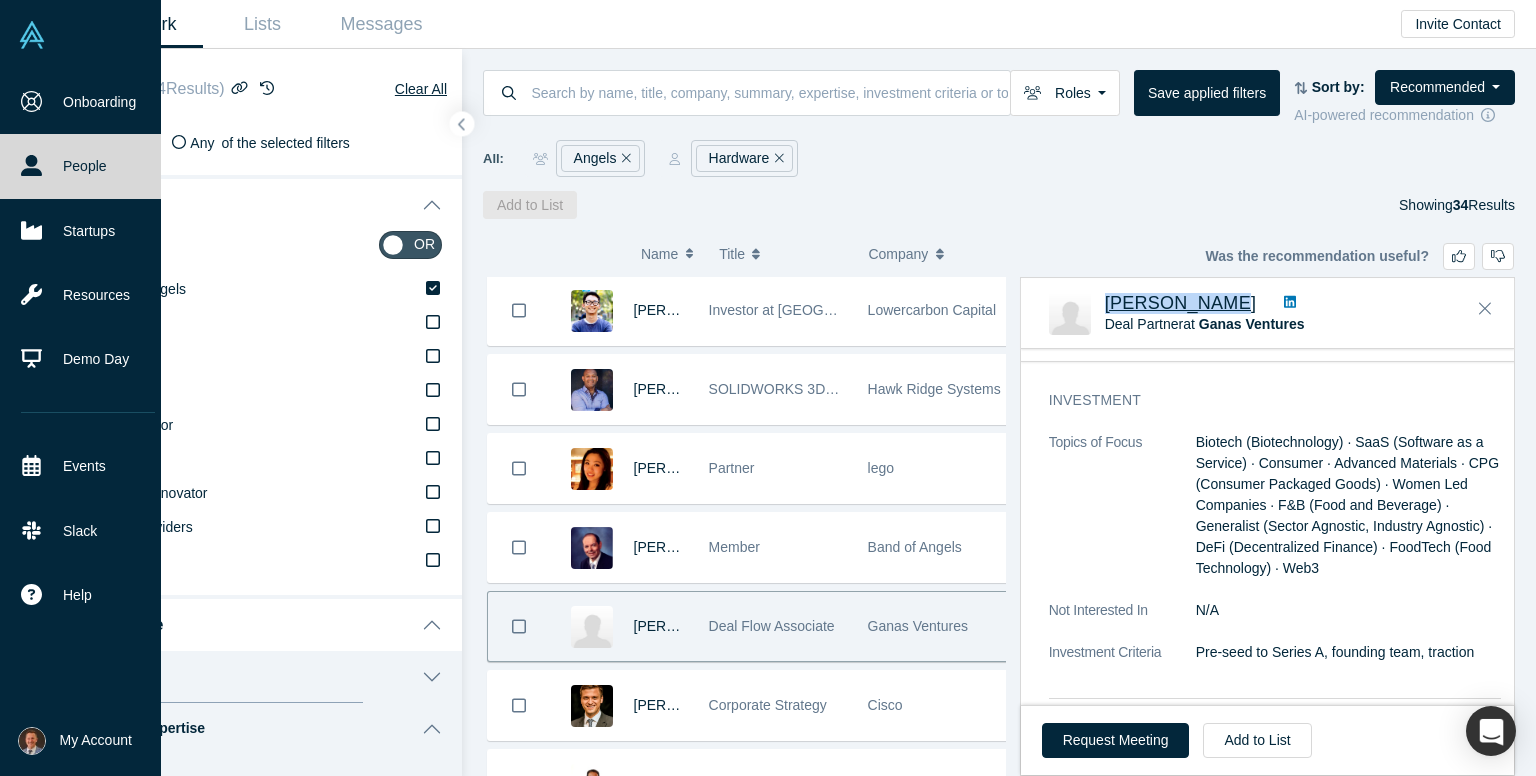 drag, startPoint x: 1101, startPoint y: 296, endPoint x: 1211, endPoint y: 309, distance: 110.76552 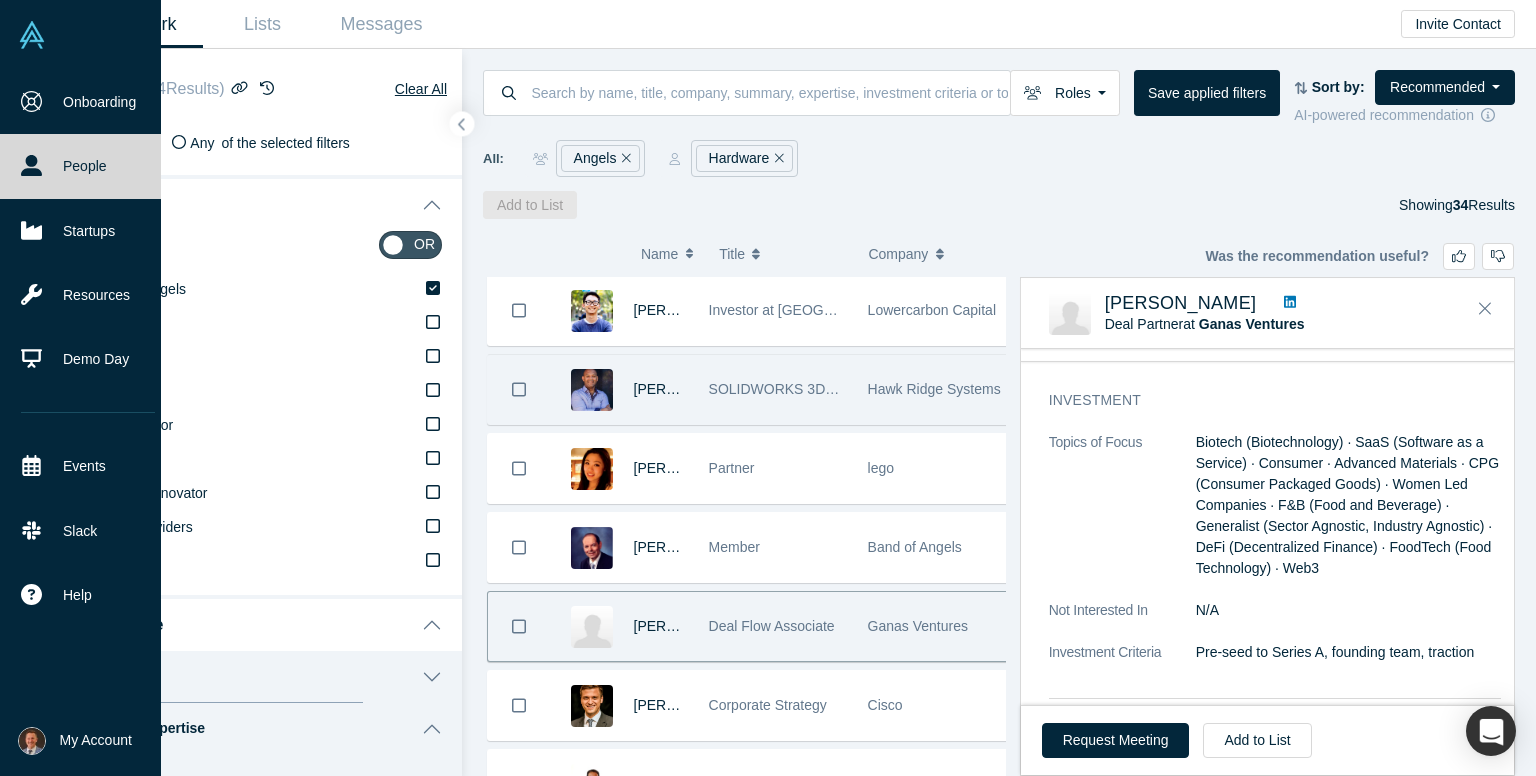 drag, startPoint x: 1131, startPoint y: 306, endPoint x: 992, endPoint y: 406, distance: 171.23376 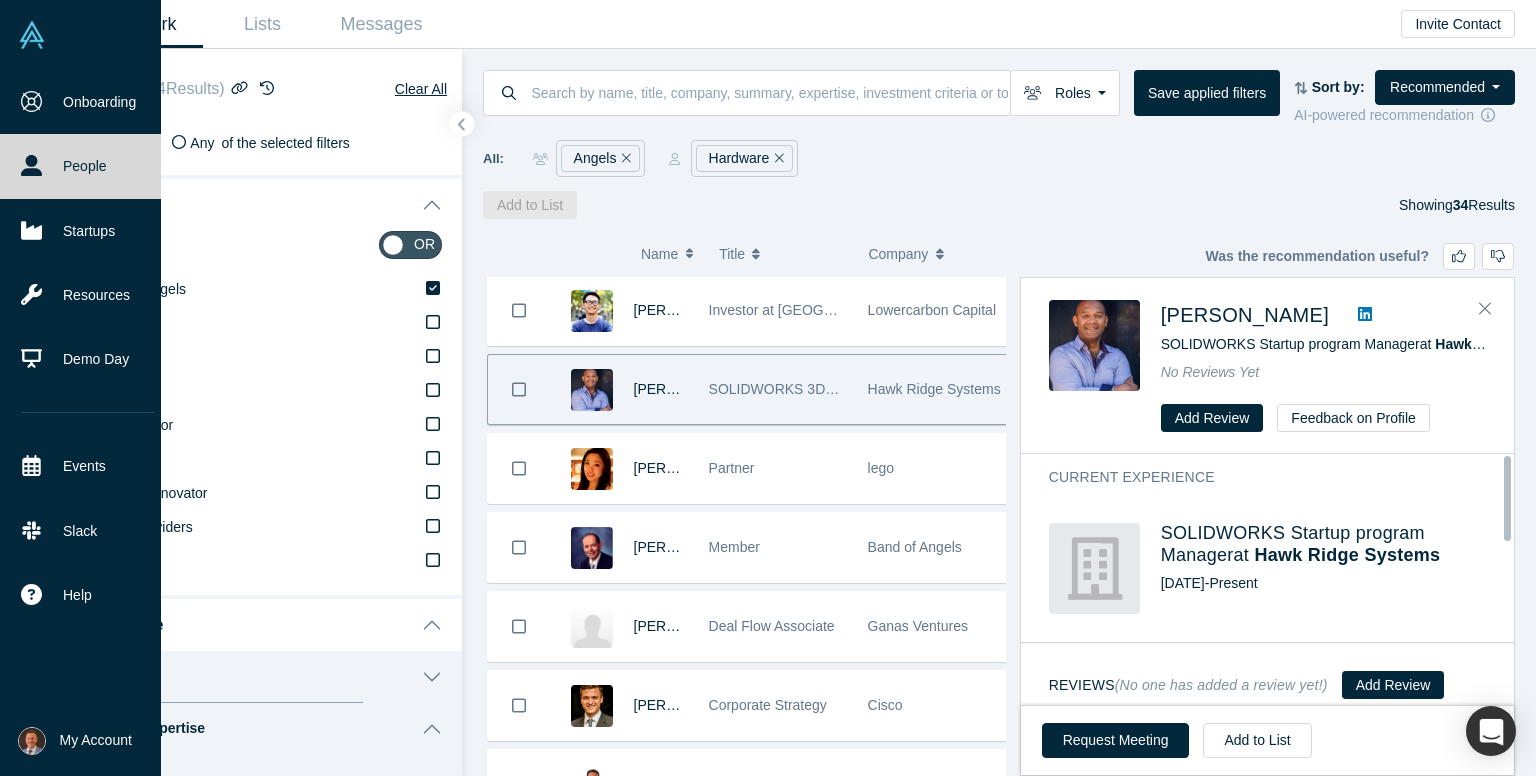 scroll, scrollTop: 0, scrollLeft: 0, axis: both 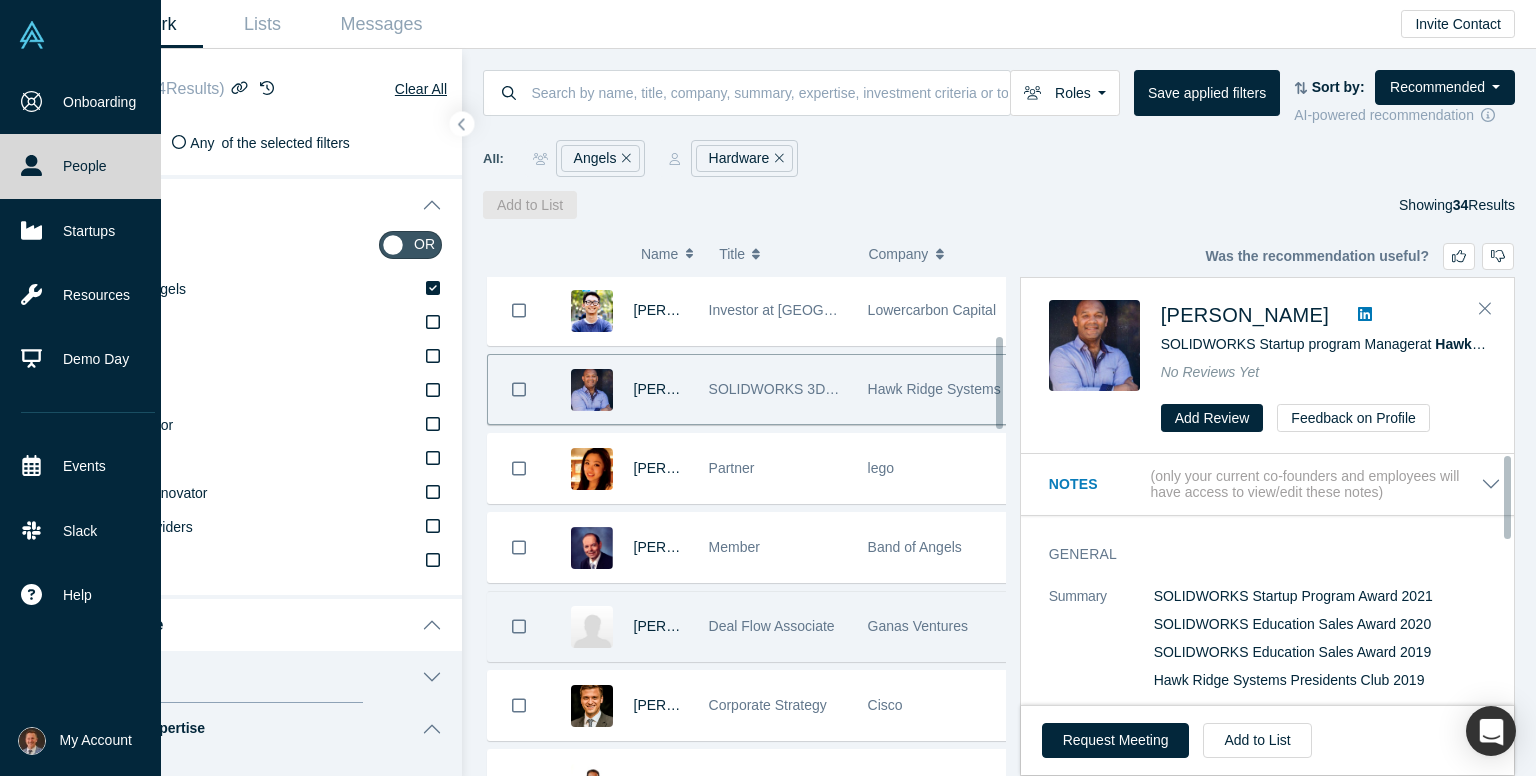 click on "Deal Flow Associate" at bounding box center [772, 626] 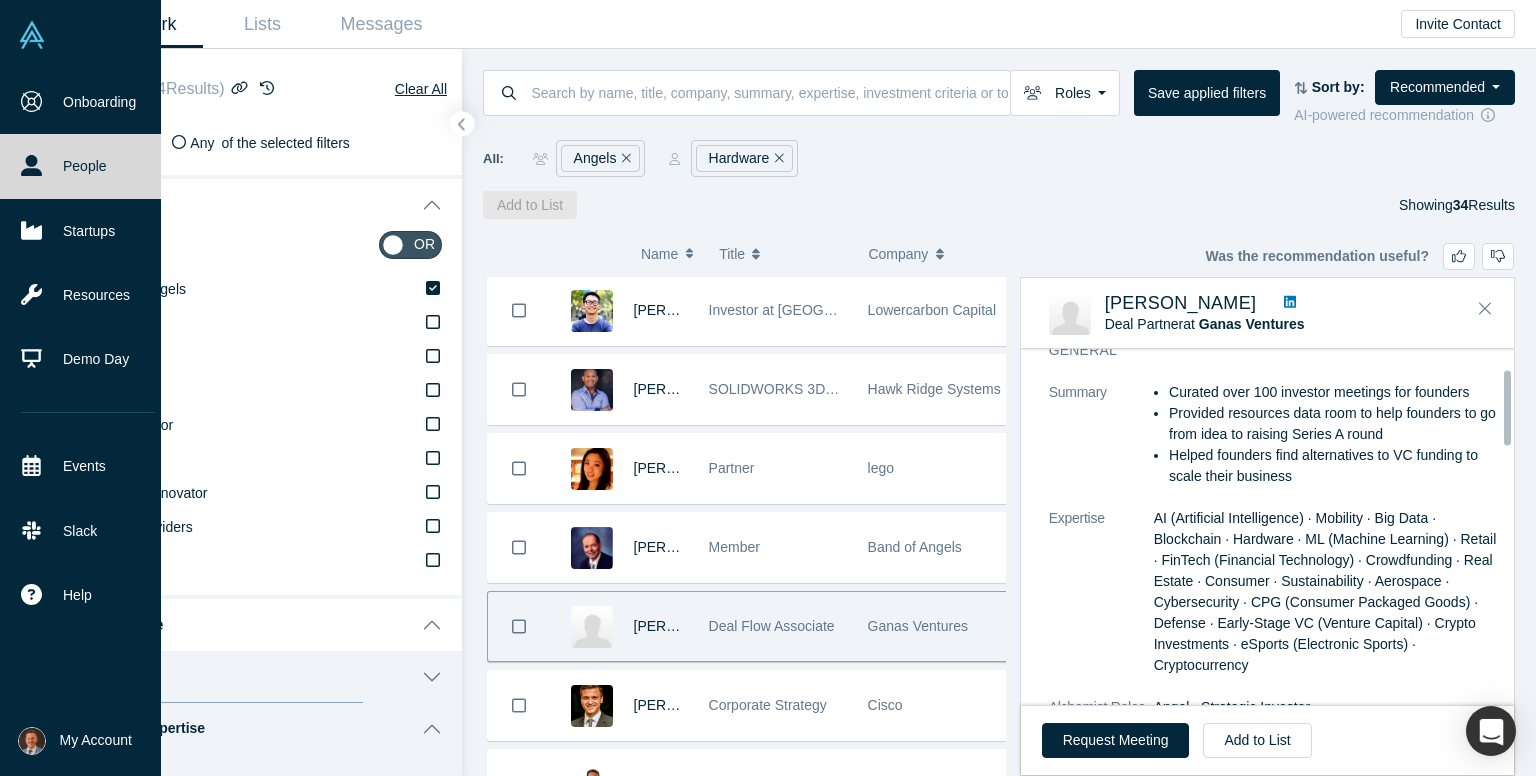 scroll, scrollTop: 0, scrollLeft: 0, axis: both 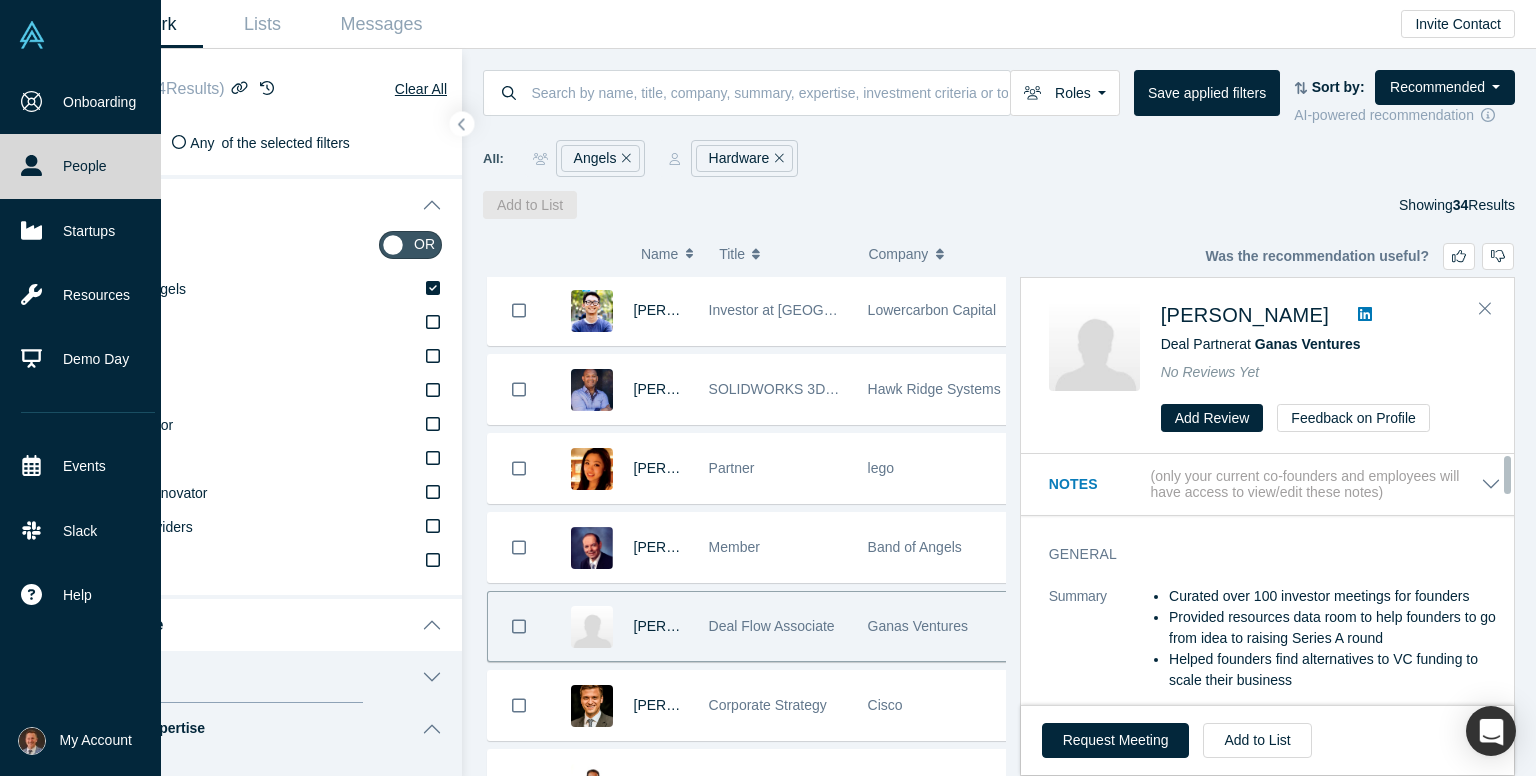 click at bounding box center [1365, 315] 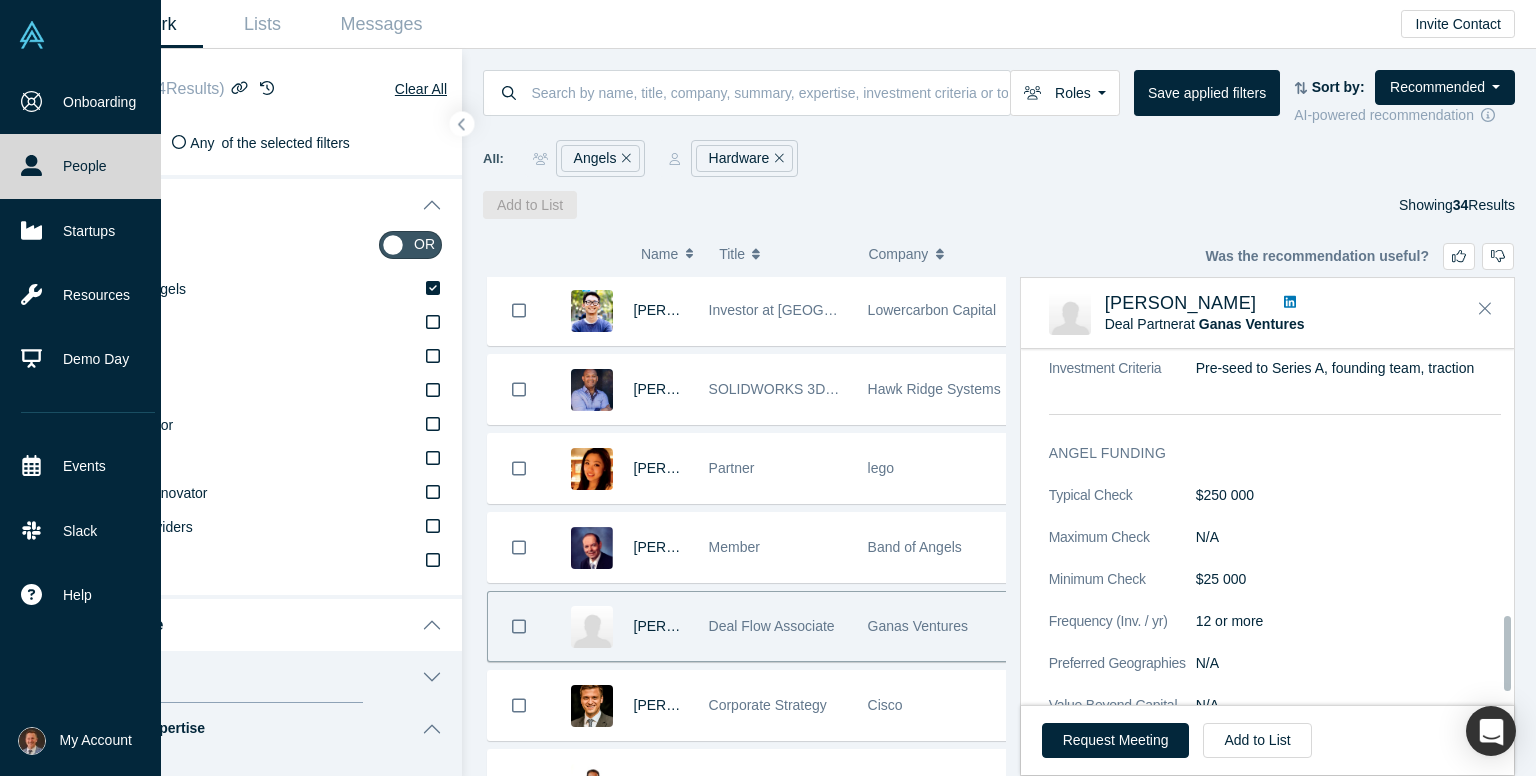 scroll, scrollTop: 1300, scrollLeft: 0, axis: vertical 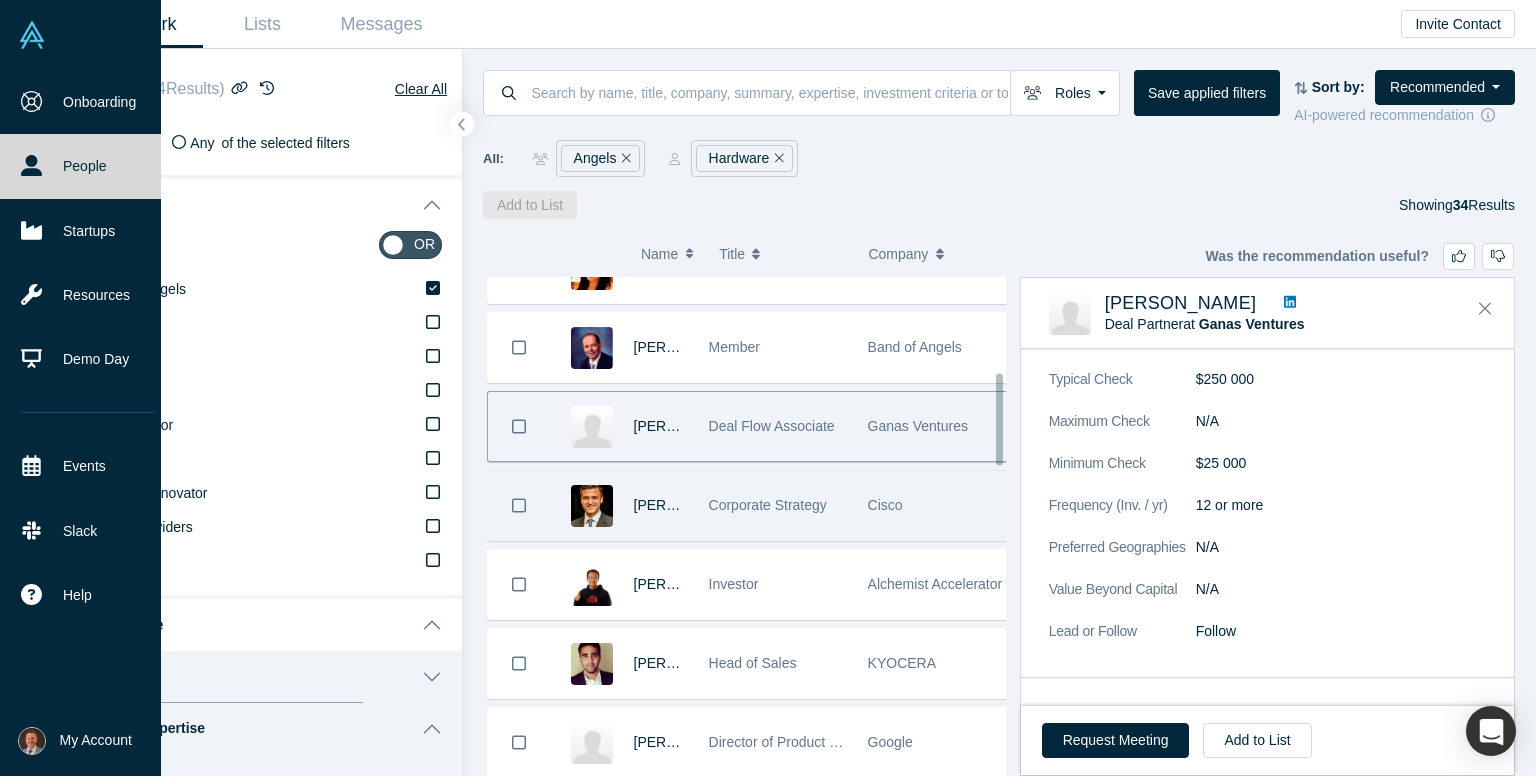 click on "Corporate Strategy" at bounding box center (778, 505) 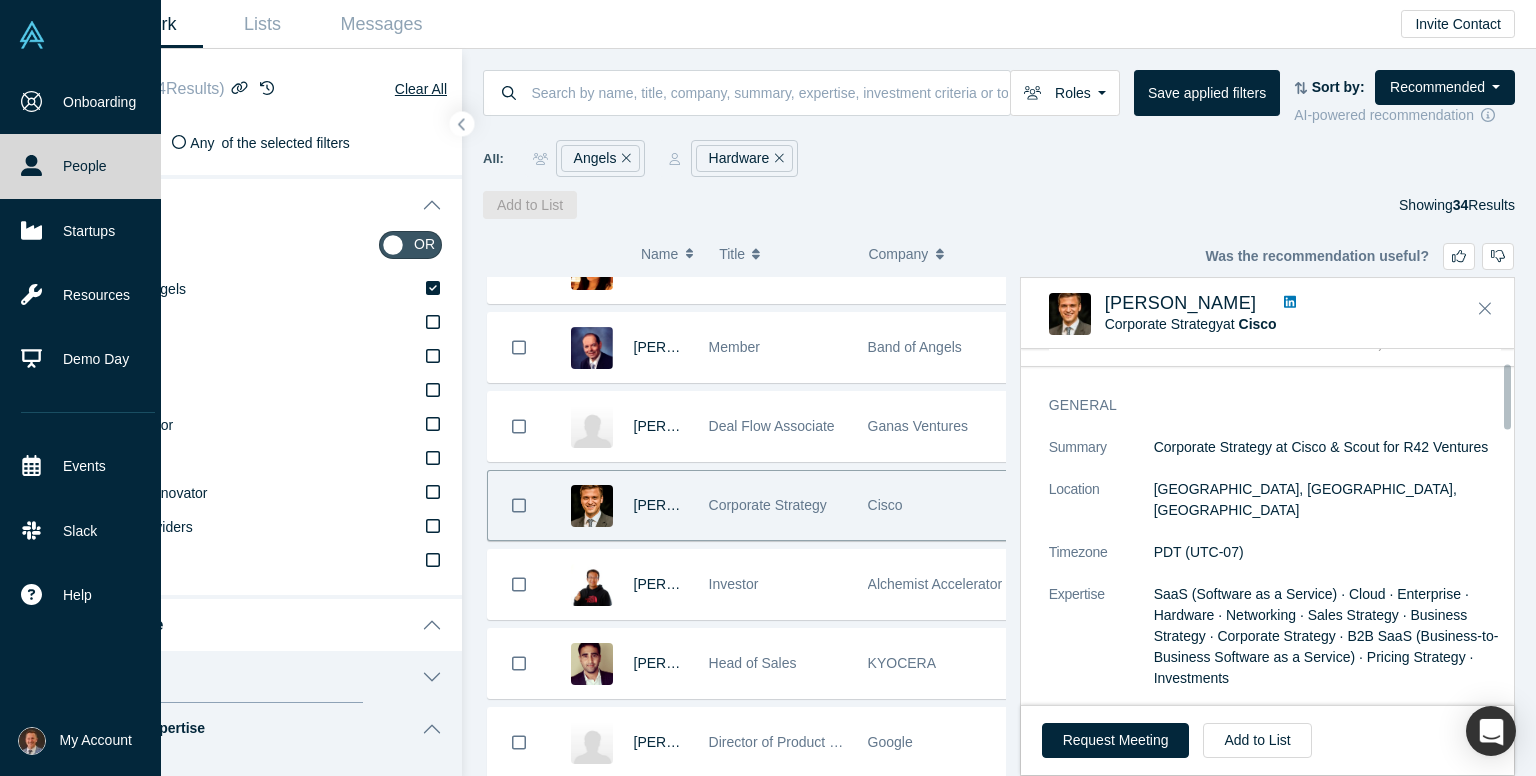scroll, scrollTop: 0, scrollLeft: 0, axis: both 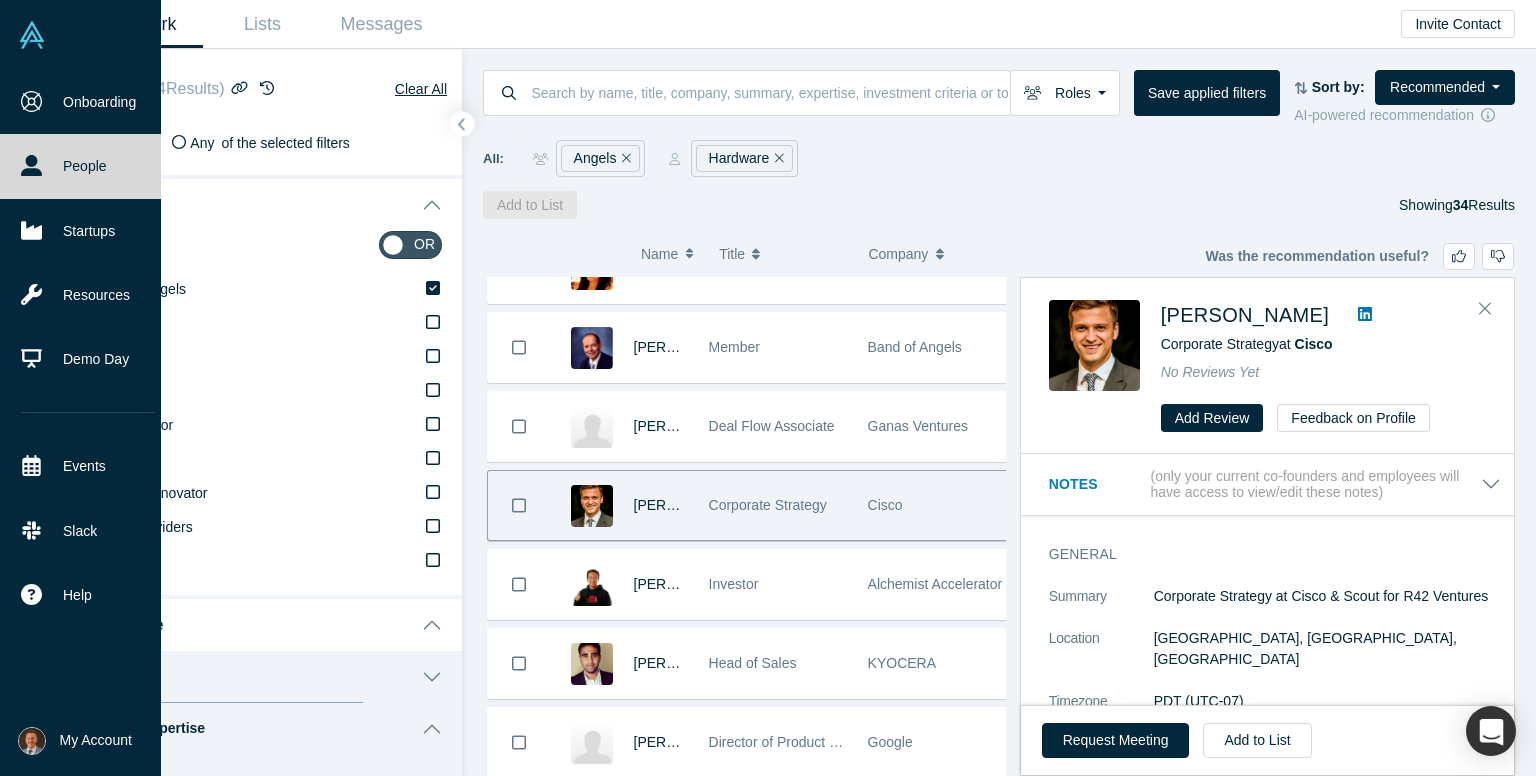 click on "( 0 ) Name   Title   Company   Alchemist Role Vijay Ullal Founder & CEO Seabed VC Adam Sah Alchemist faculty; 3 IPOs; 25 patents; VC and angel; early@Google Alchemist Accelerator Will Schumaker Founder  Cartesian Ventures Jasmeet Singh Physical AI Lifer Self Shawn Xu Investor at Floodgate Lowercarbon Capital Matthew Houston SOLIDWORKS 3DX Startup program Manager Hawk Ridge Systems Jiazi Guo Partner  lego Jean-Louis Bories Member Band of Angels Triet Nguyen Deal Flow Associate Ganas Ventures Sebastian Demean Corporate Strategy Cisco Nan Bai Investor Alchemist Accelerator Vik Sreedhar Head of Sales  KYOCERA Trond Wuellner Director of Product Management at Google Google Michael Paniccia Associate Catapult Ventures Gary Kurek Founder & CEO Kugar Systems Lee Chang Investor New Web3 Fund Thomas Lazaridis Founding Partner Space Ventures Investors Marat Kichikov Managing Partner @ Bitfury Capital Bitfury Eileen Brewer Angel Investor Golden Seeds Pavel Radzivilovsky Owner Teramips Technologies Brian Edwards onePOS" at bounding box center (999, 497) 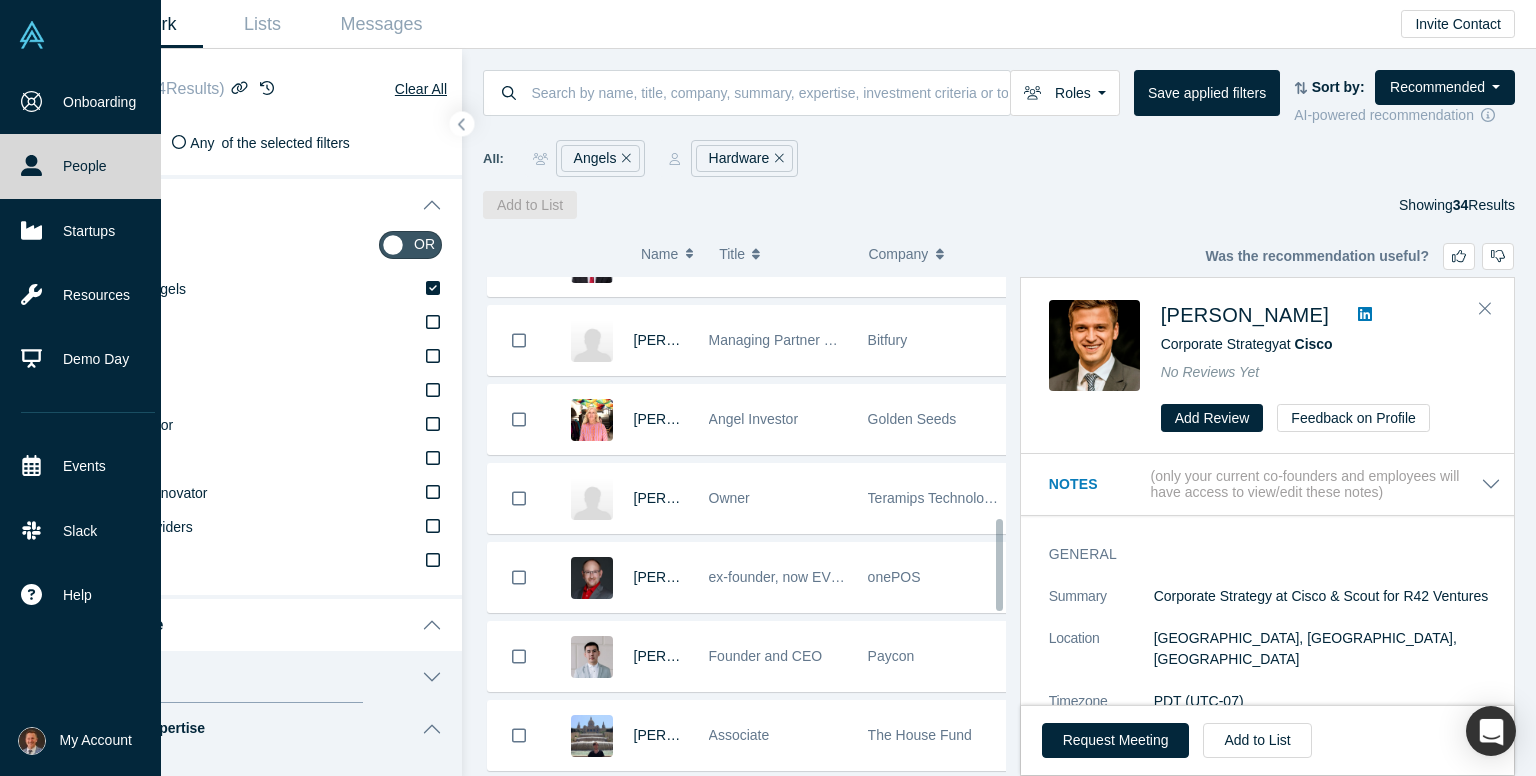 scroll, scrollTop: 1318, scrollLeft: 0, axis: vertical 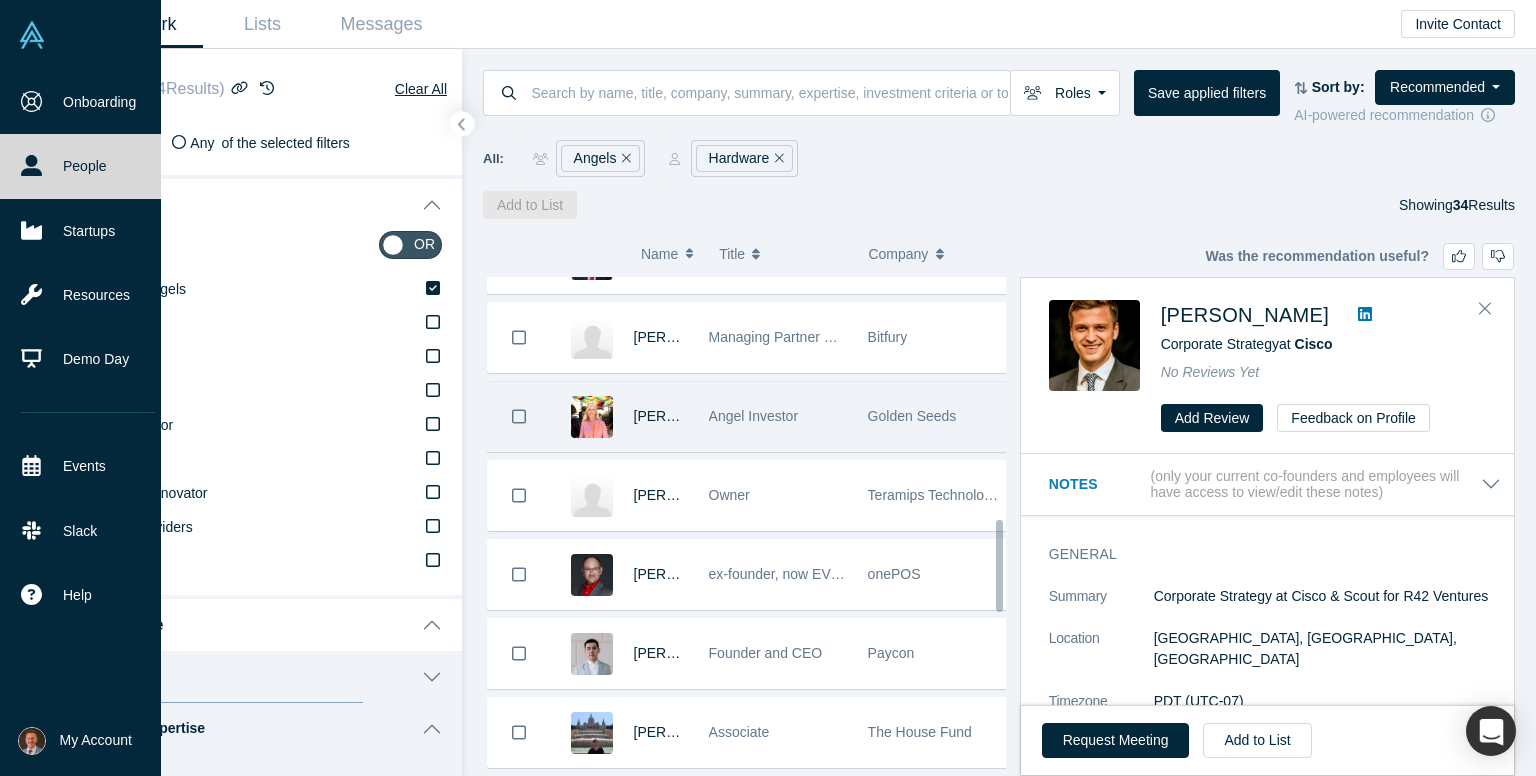 click on "Eileen Brewer" at bounding box center (661, 416) 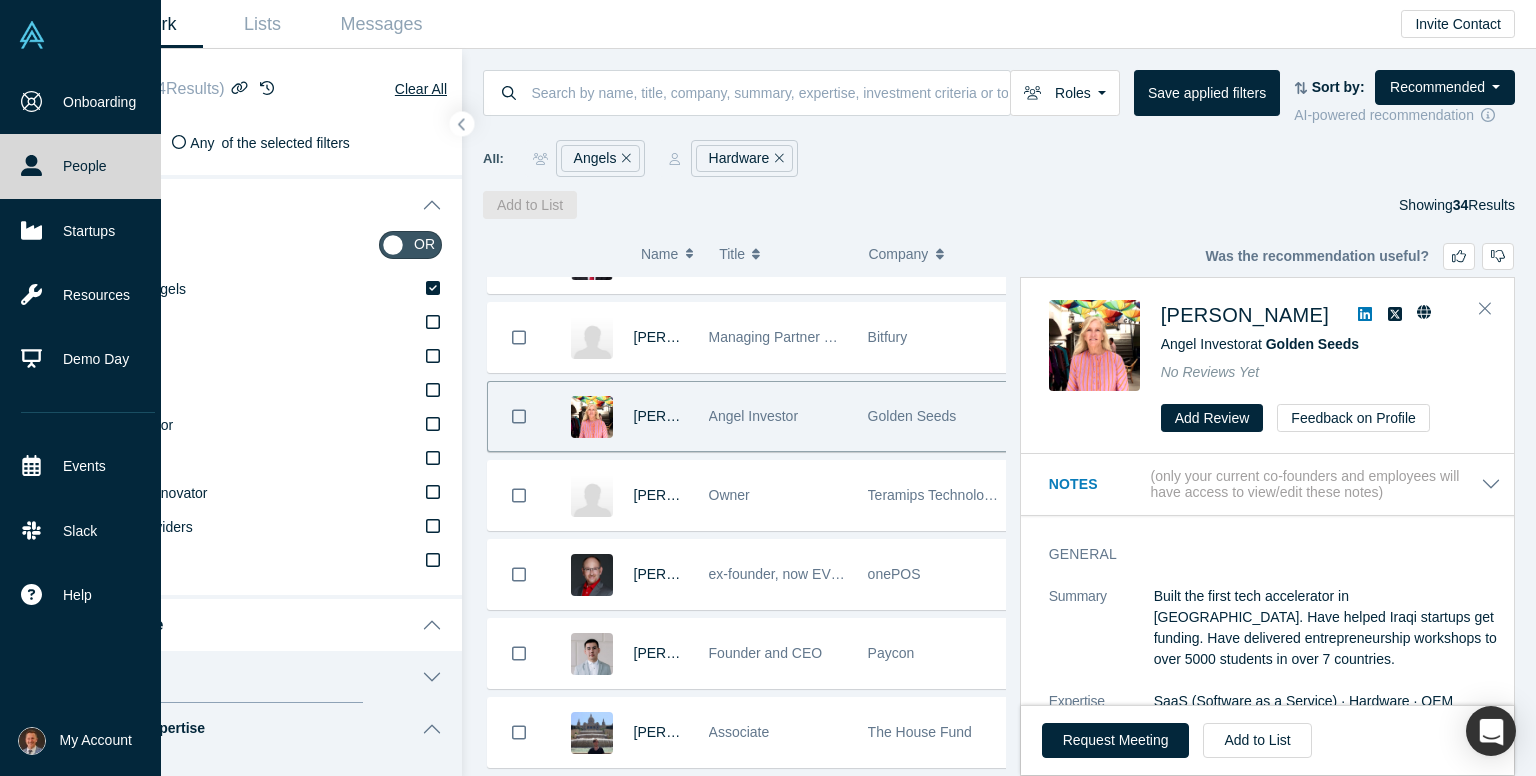 click 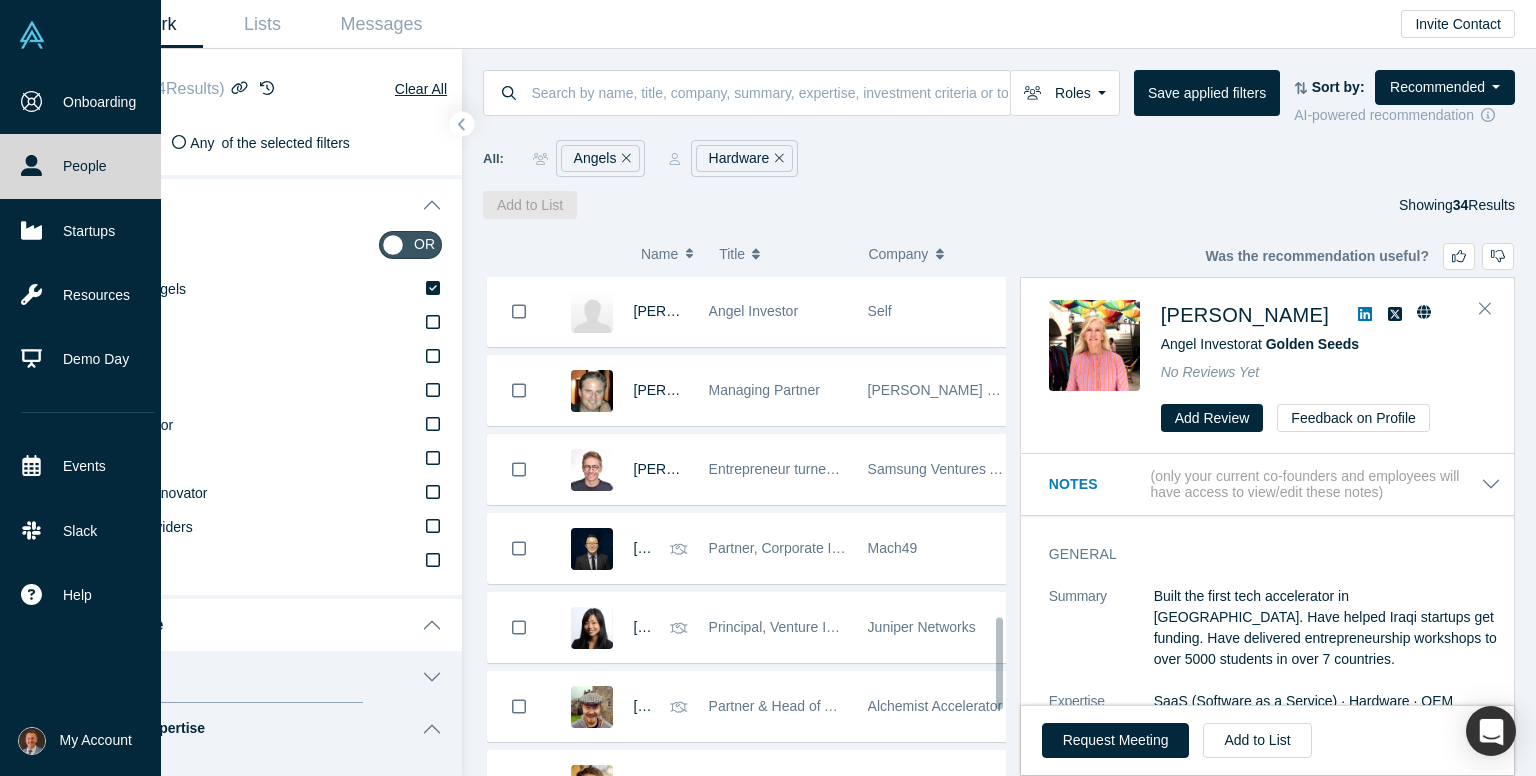 scroll, scrollTop: 1918, scrollLeft: 0, axis: vertical 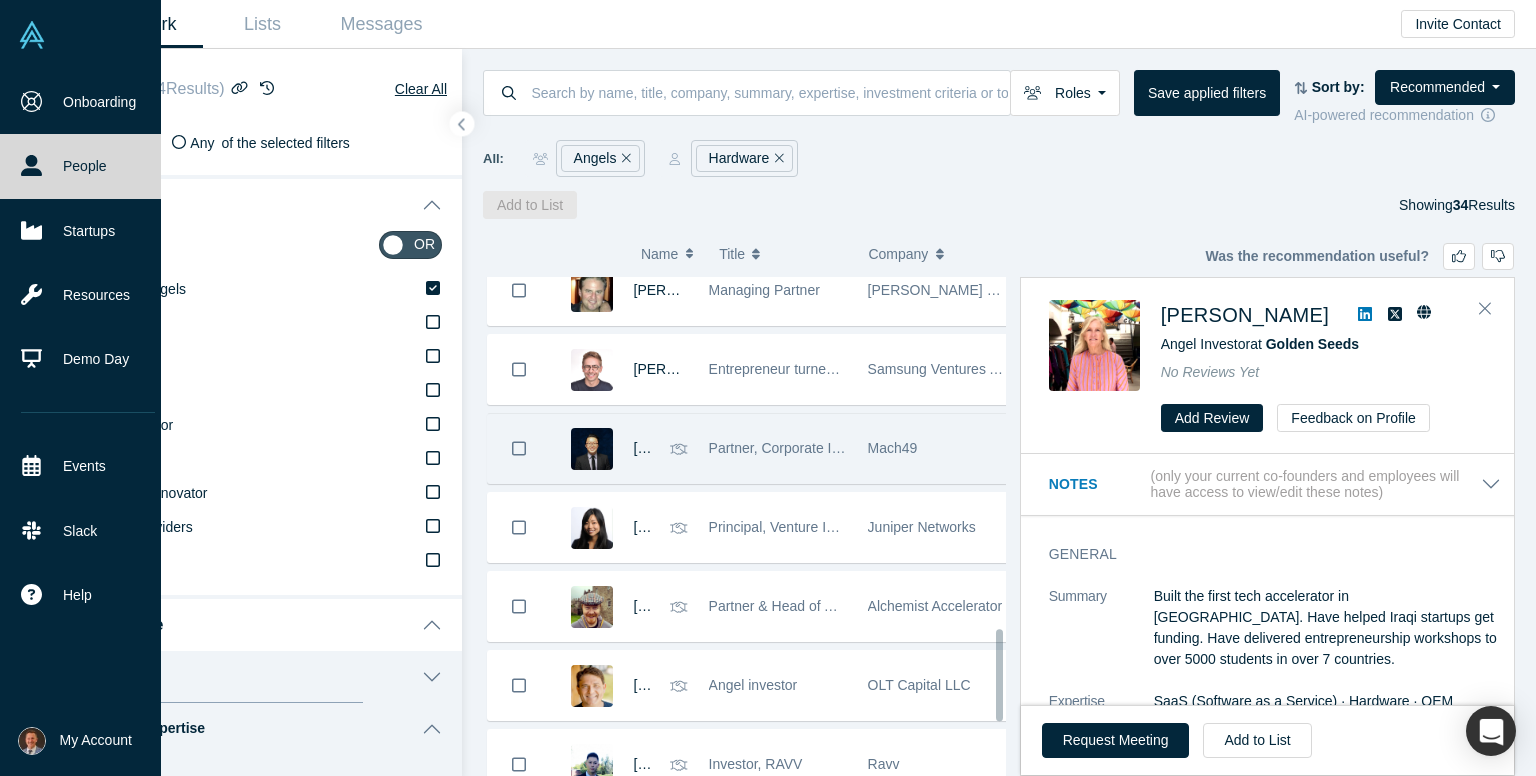 click on "Kevin Ye" at bounding box center [619, 448] 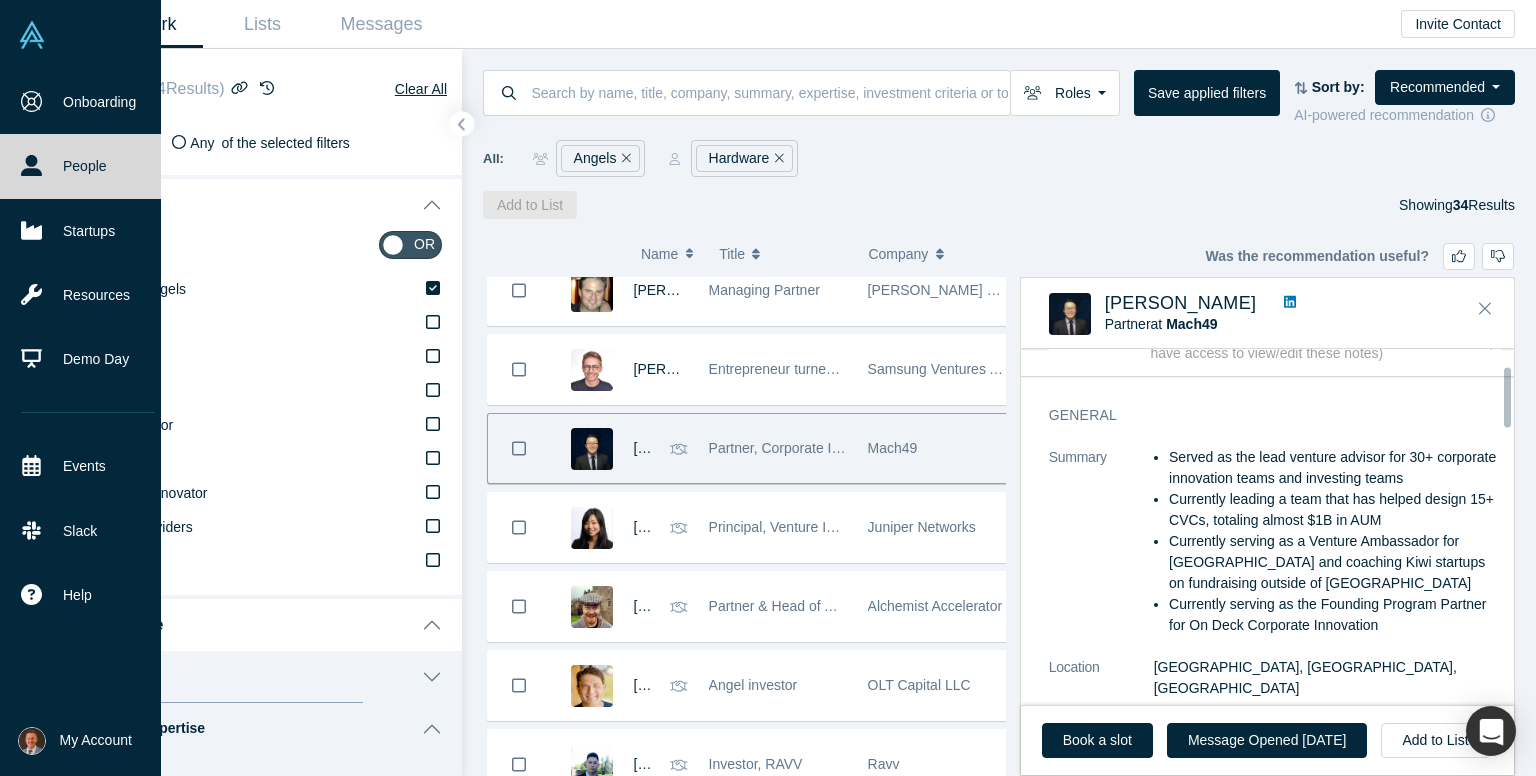 scroll, scrollTop: 0, scrollLeft: 0, axis: both 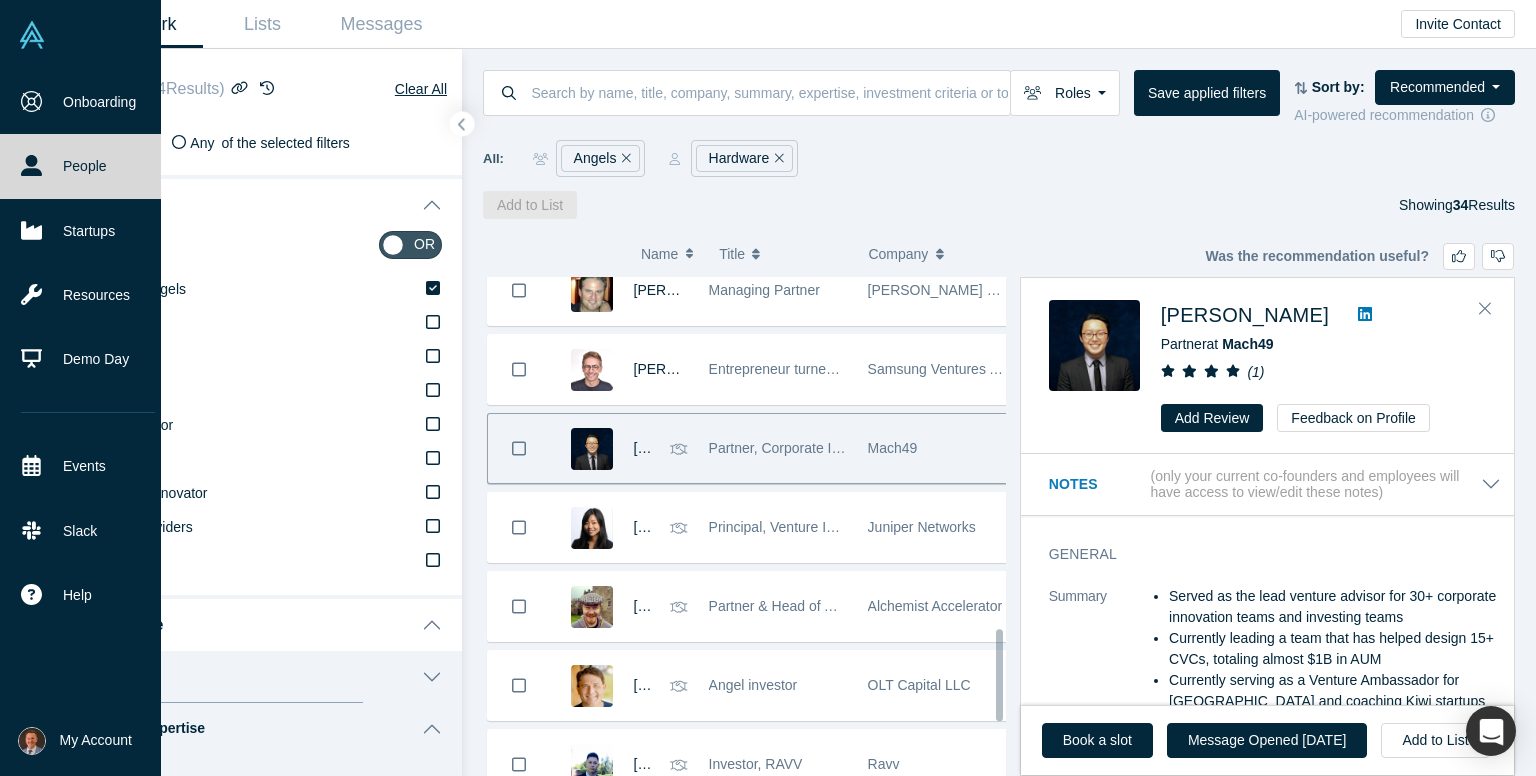 drag, startPoint x: 1060, startPoint y: 225, endPoint x: 1048, endPoint y: 252, distance: 29.546574 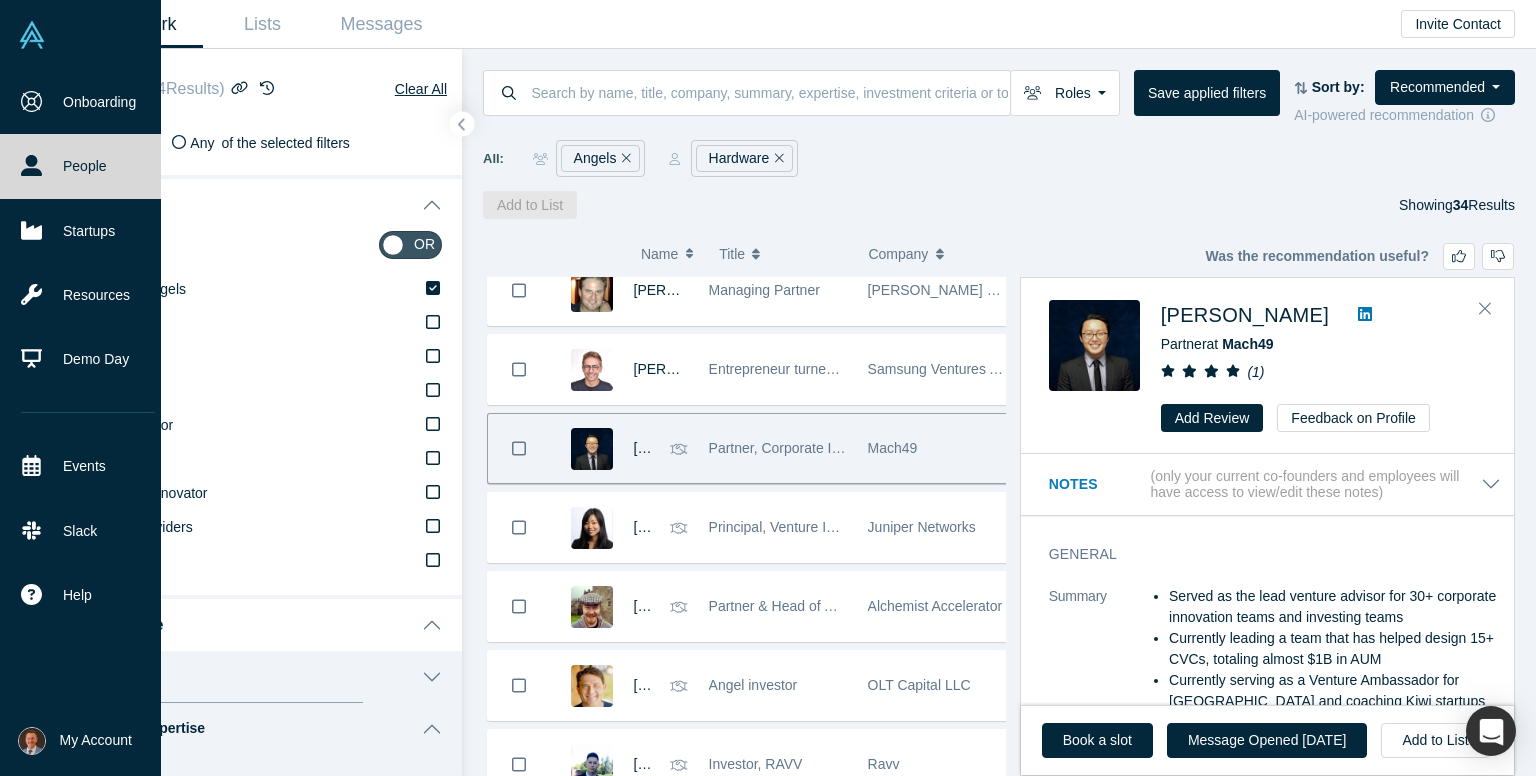click at bounding box center (1365, 315) 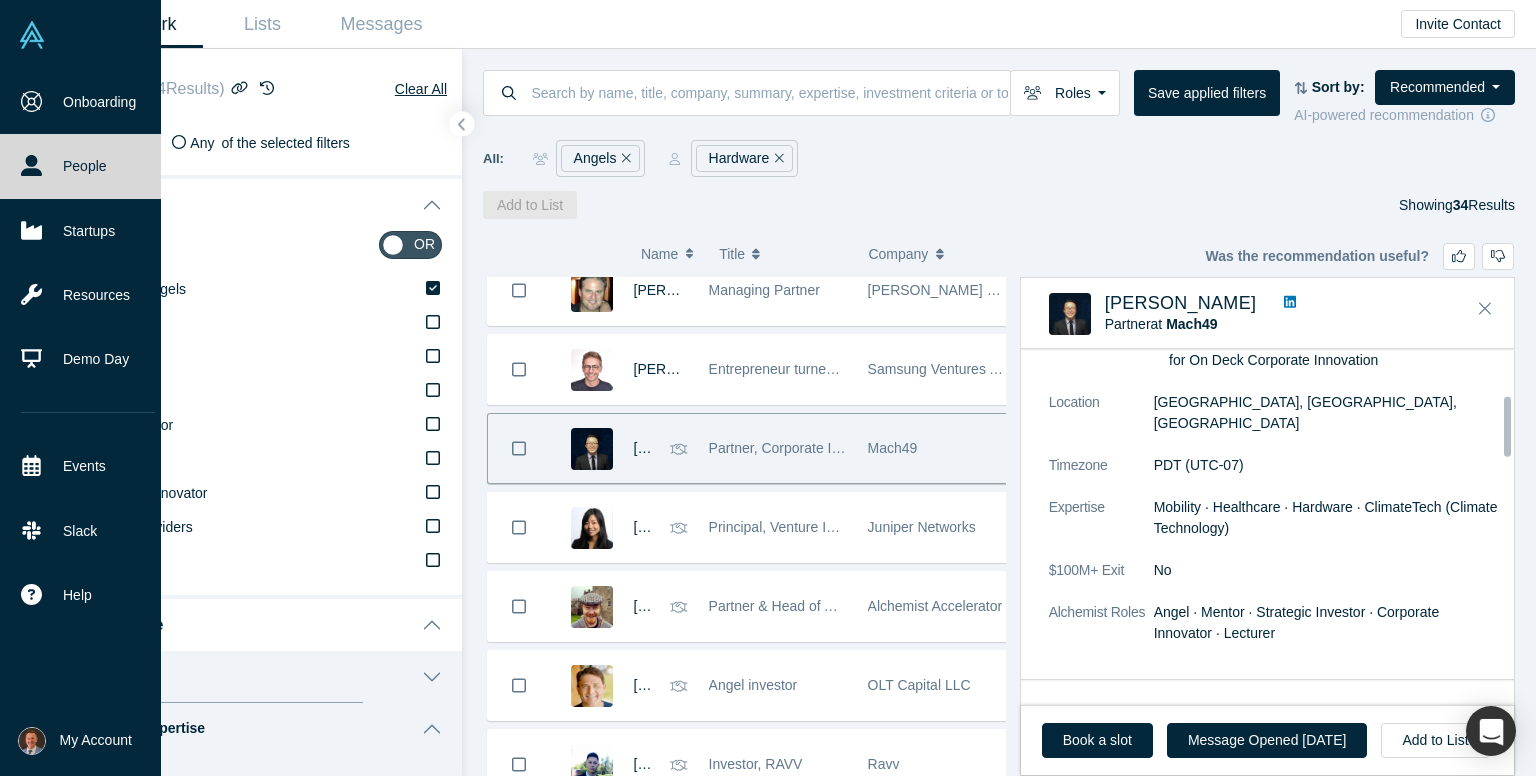 scroll, scrollTop: 200, scrollLeft: 0, axis: vertical 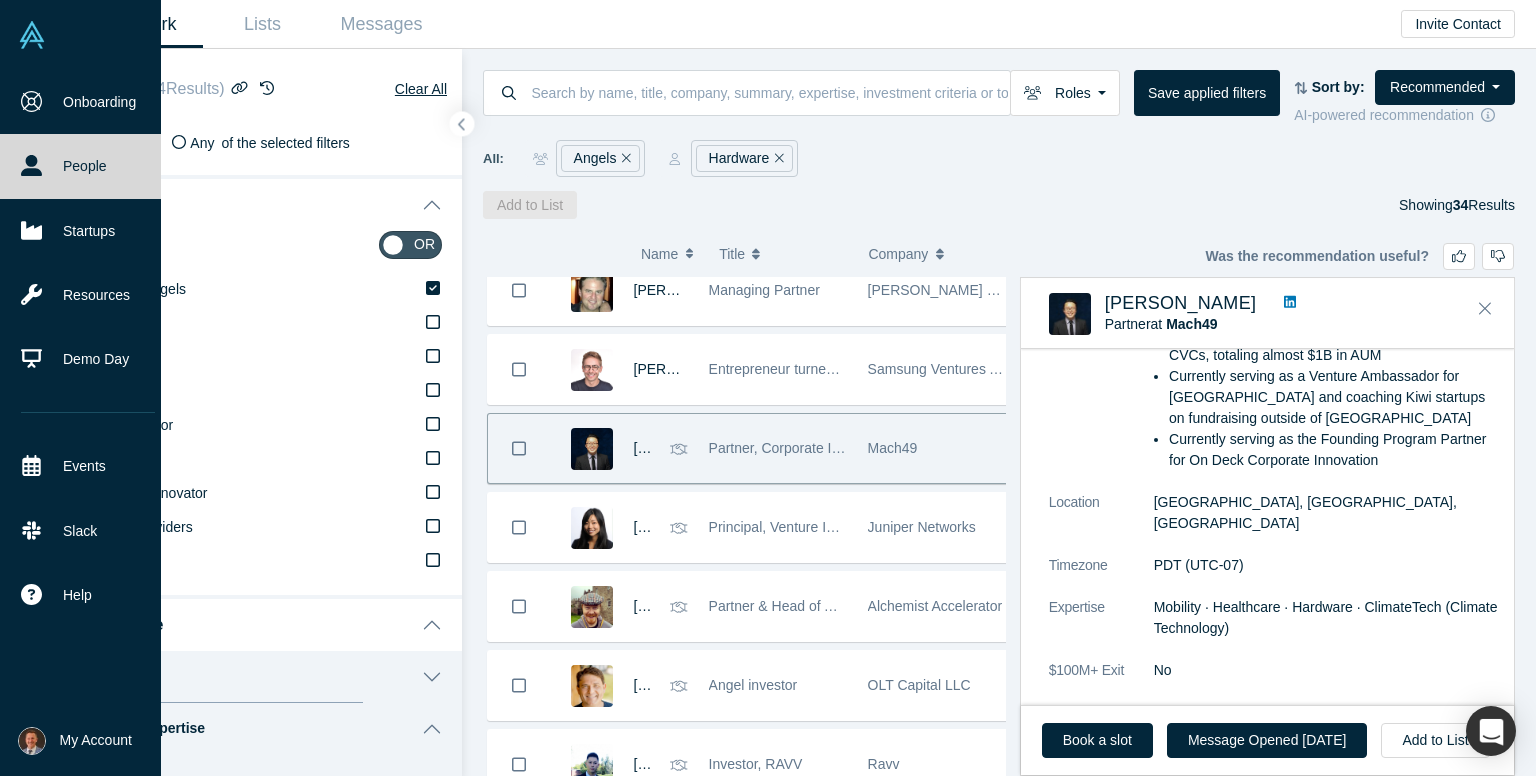 click on "Mobility · Healthcare · Hardware · ClimateTech (Climate Technology)" at bounding box center (1326, 617) 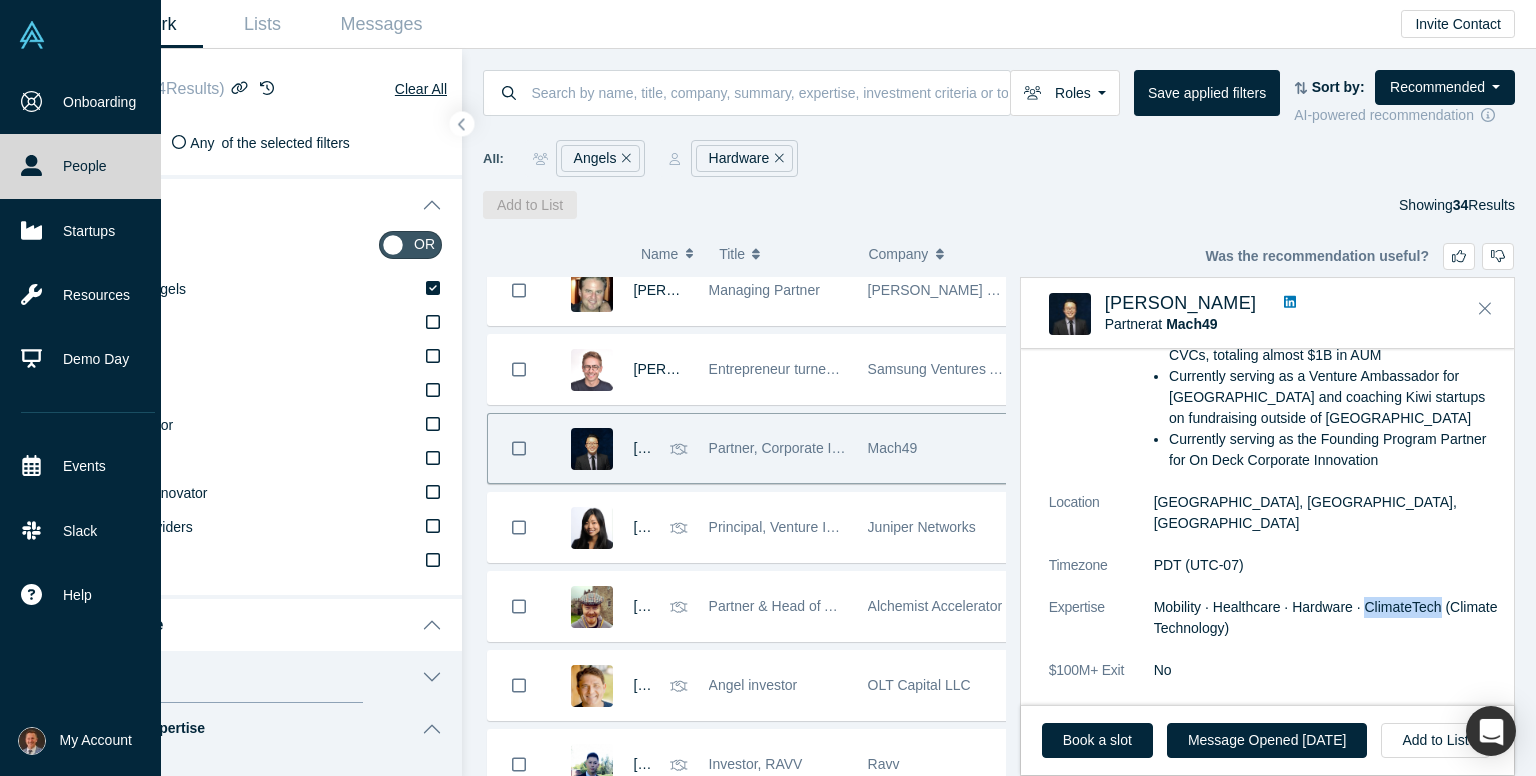 drag, startPoint x: 1363, startPoint y: 588, endPoint x: 1443, endPoint y: 592, distance: 80.09994 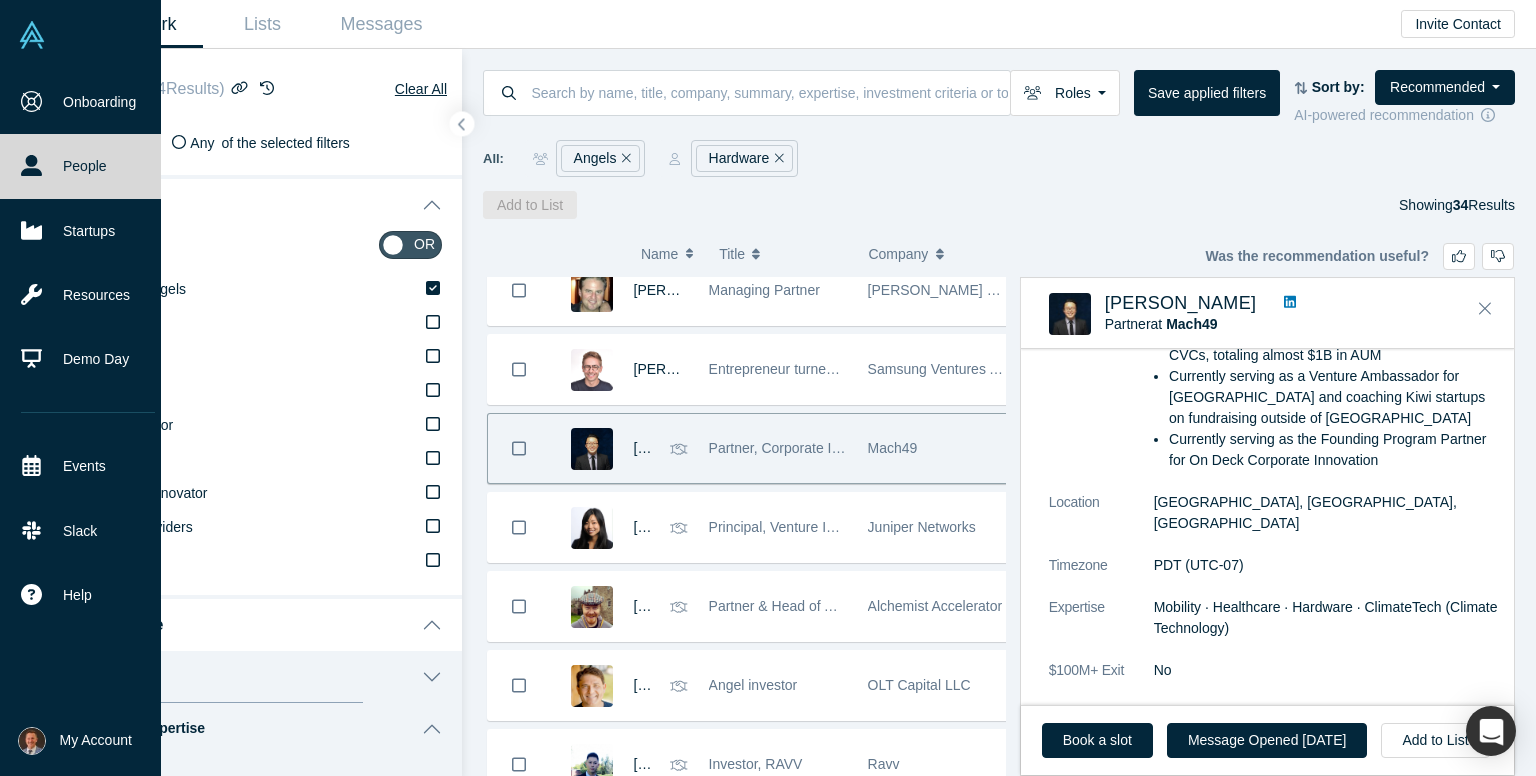 click on "PDT (UTC-07)" at bounding box center [1327, 565] 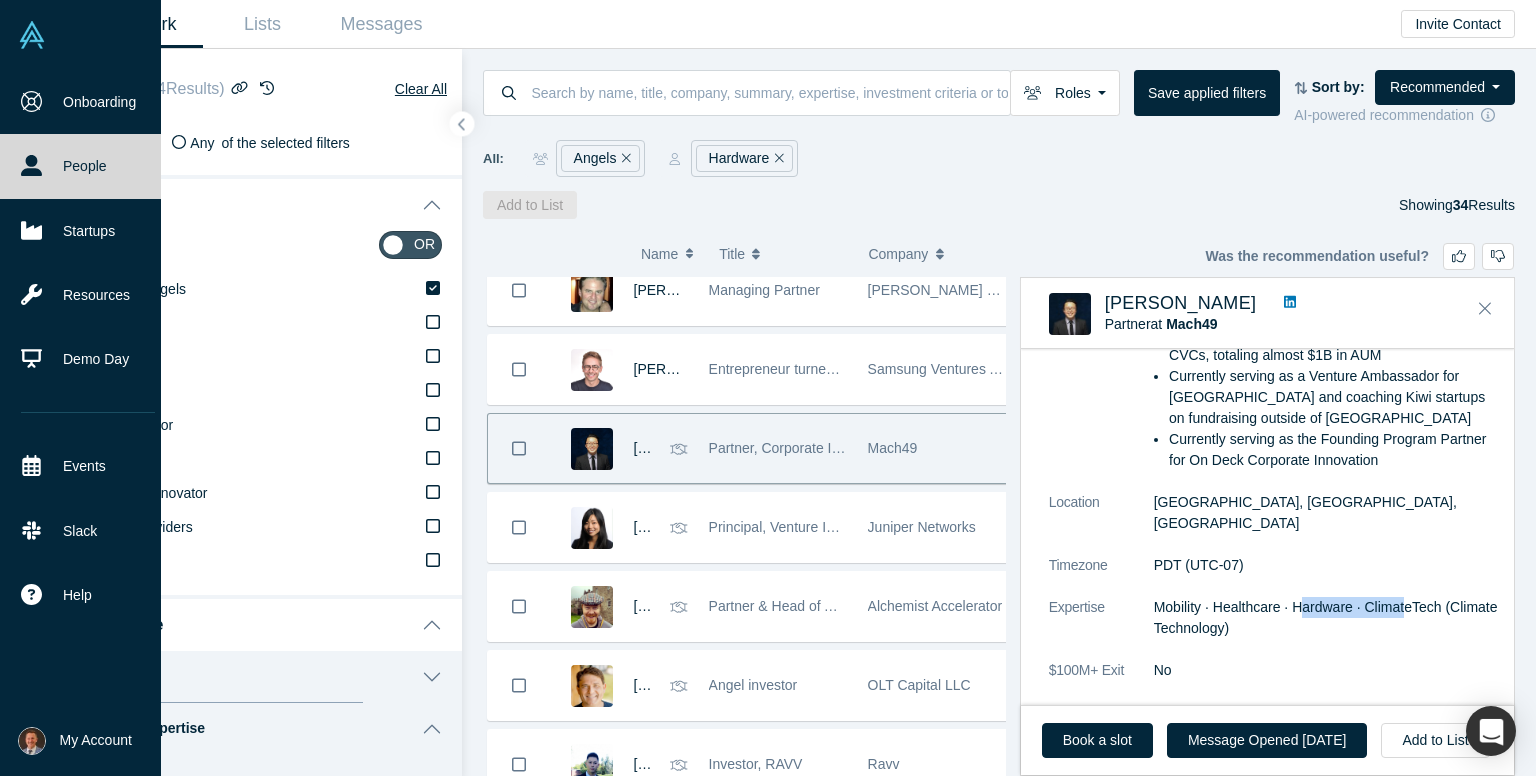 drag, startPoint x: 1303, startPoint y: 581, endPoint x: 1400, endPoint y: 584, distance: 97.04638 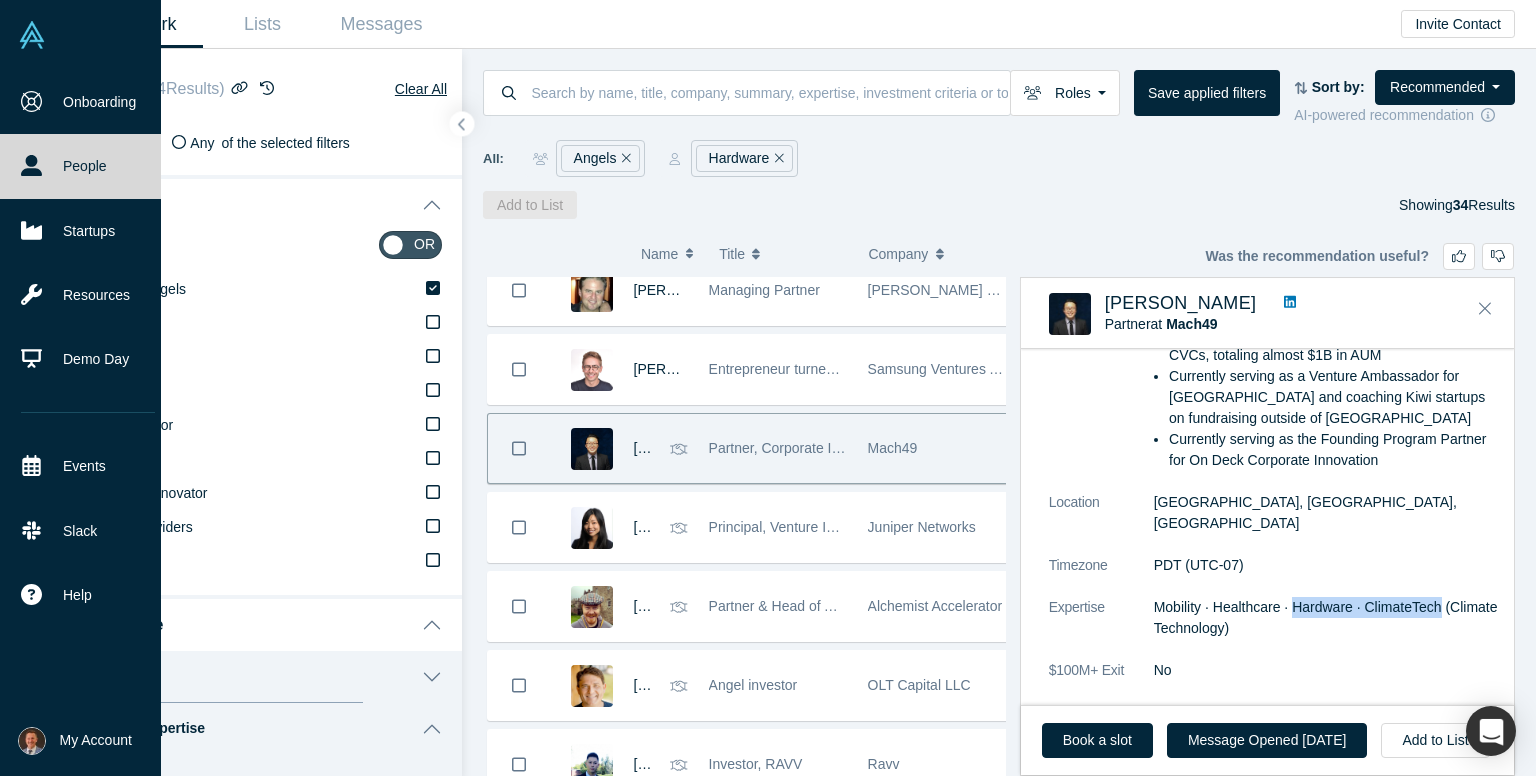 drag, startPoint x: 1290, startPoint y: 579, endPoint x: 1443, endPoint y: 590, distance: 153.39491 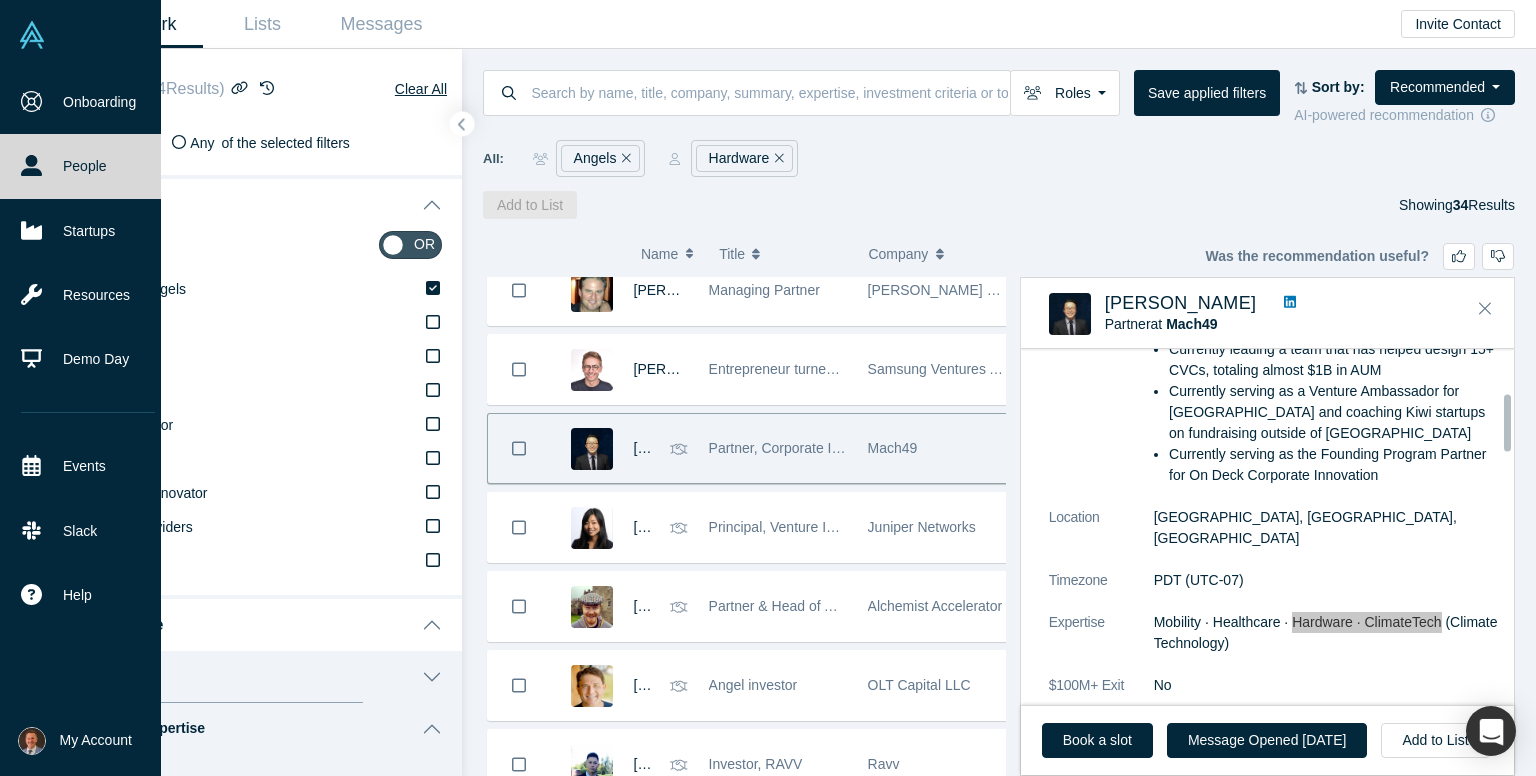 scroll, scrollTop: 300, scrollLeft: 0, axis: vertical 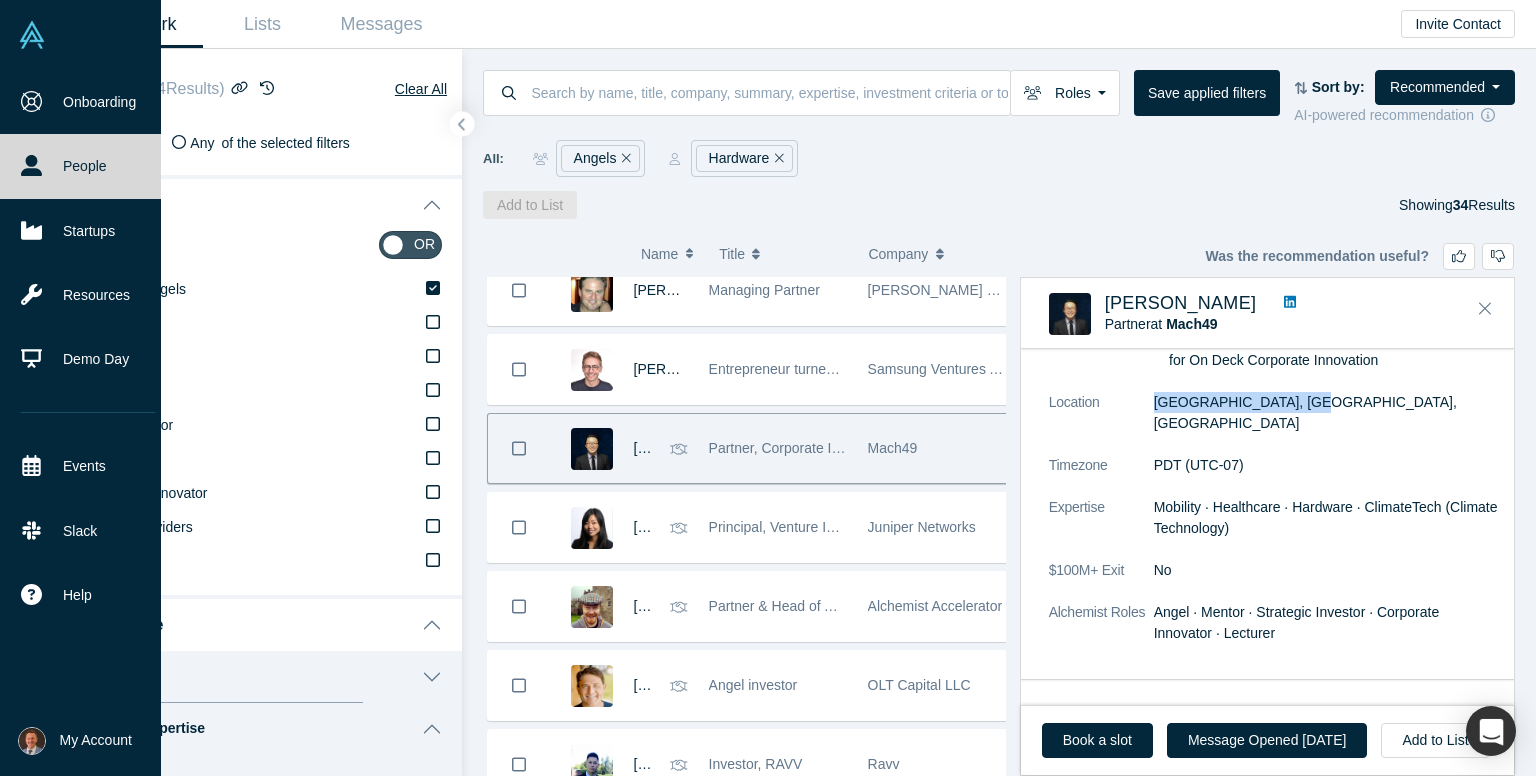 drag, startPoint x: 1151, startPoint y: 397, endPoint x: 1305, endPoint y: 393, distance: 154.05194 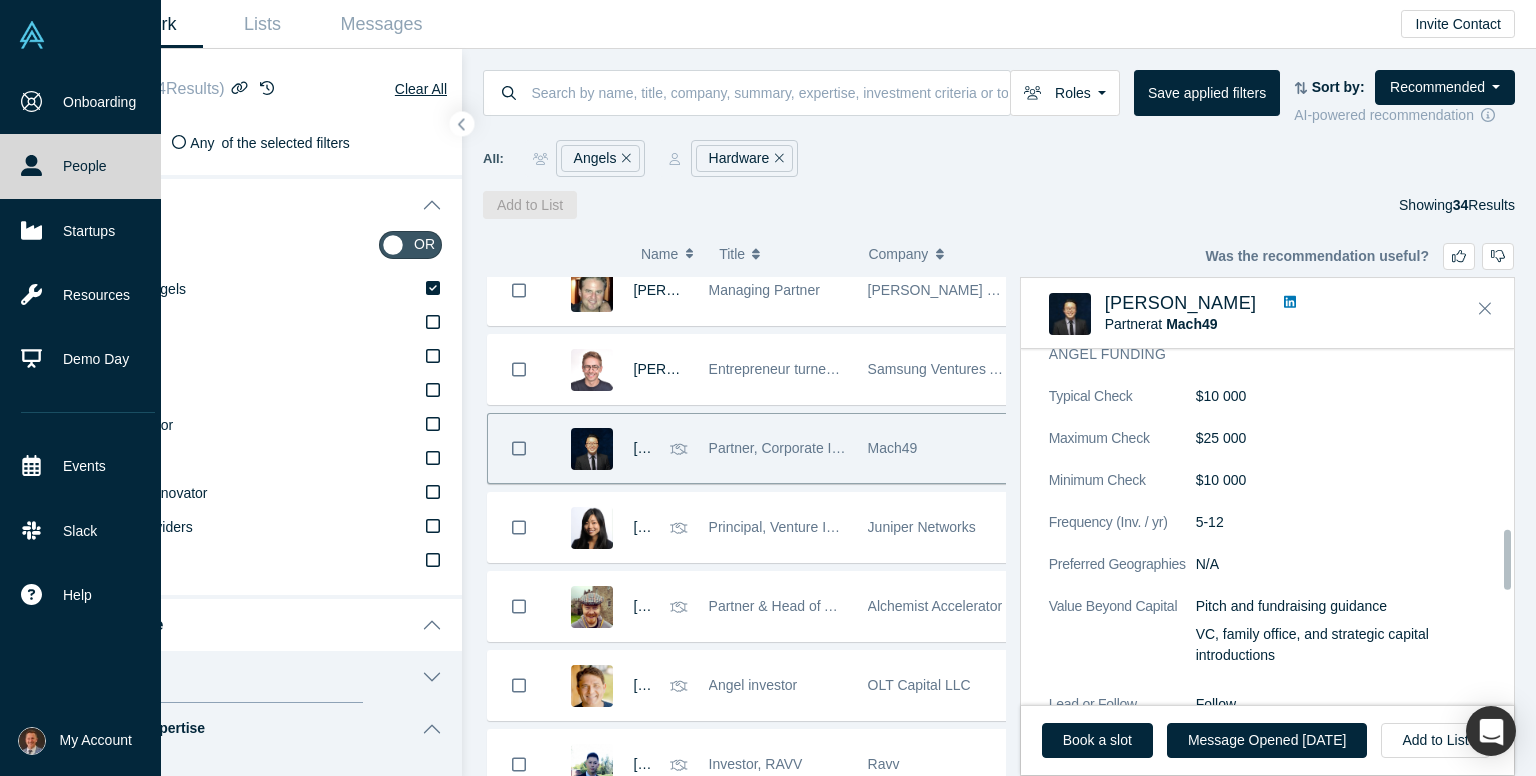 scroll, scrollTop: 900, scrollLeft: 0, axis: vertical 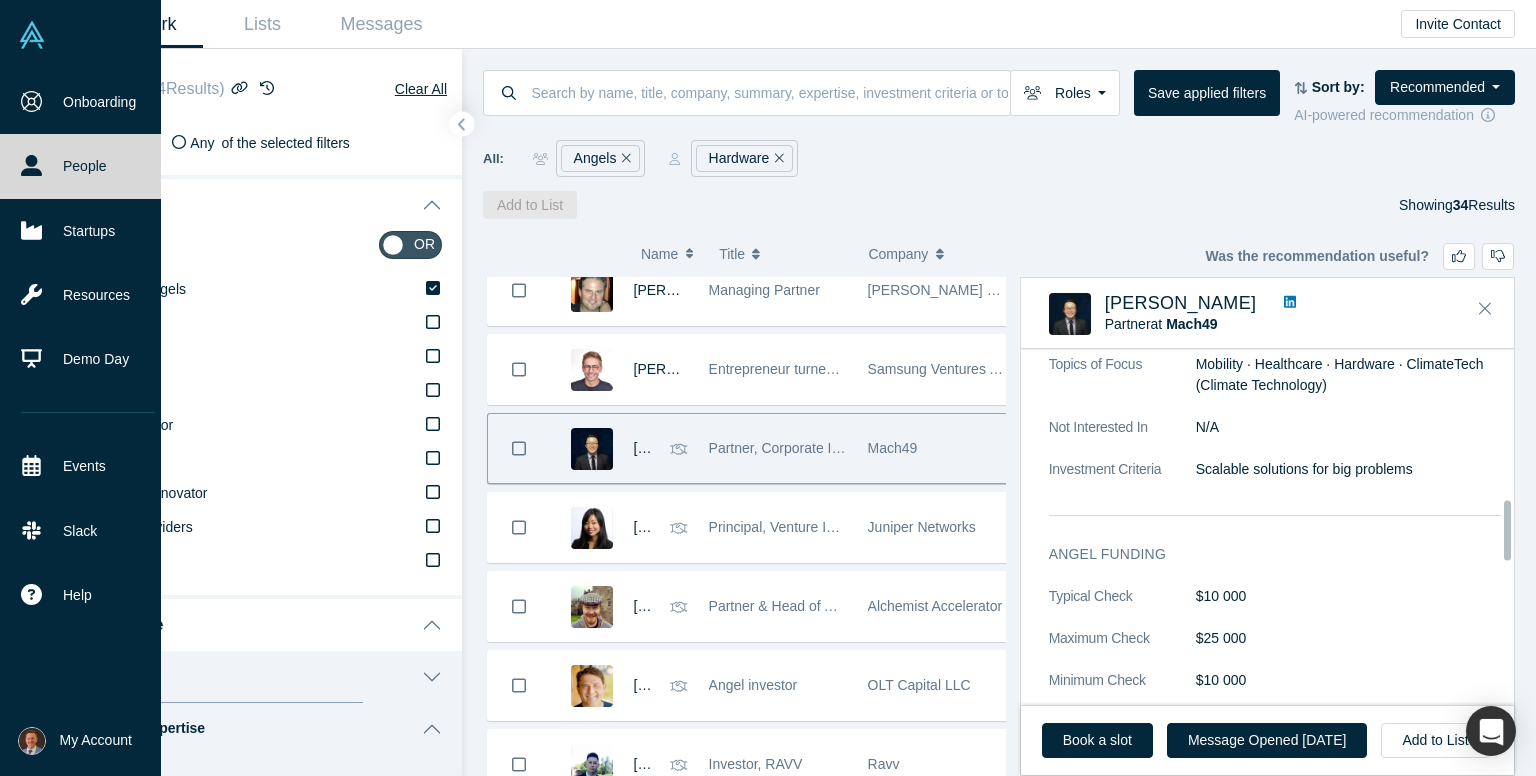 click on "$10 000" at bounding box center [1348, 596] 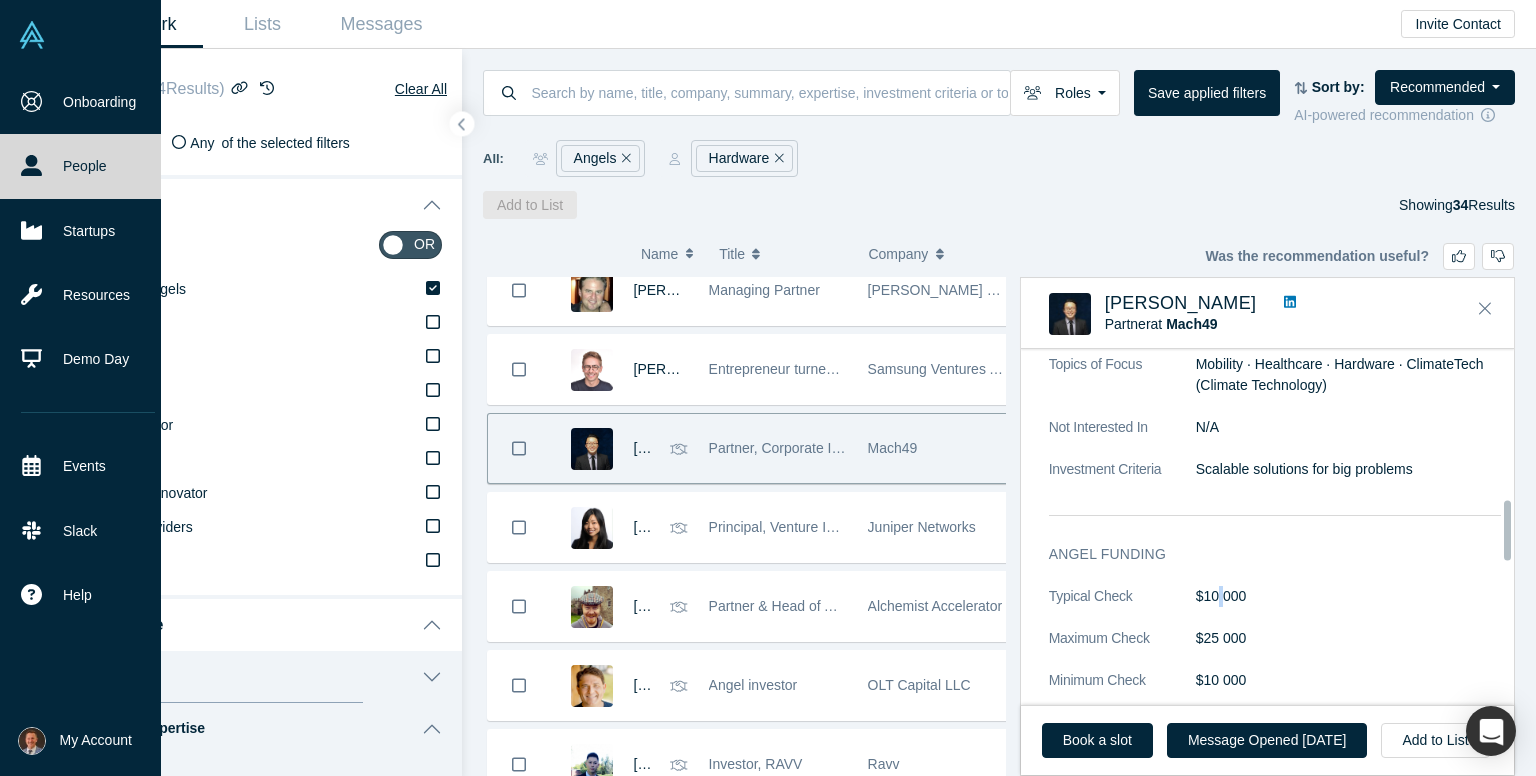 click on "$10 000" at bounding box center (1348, 596) 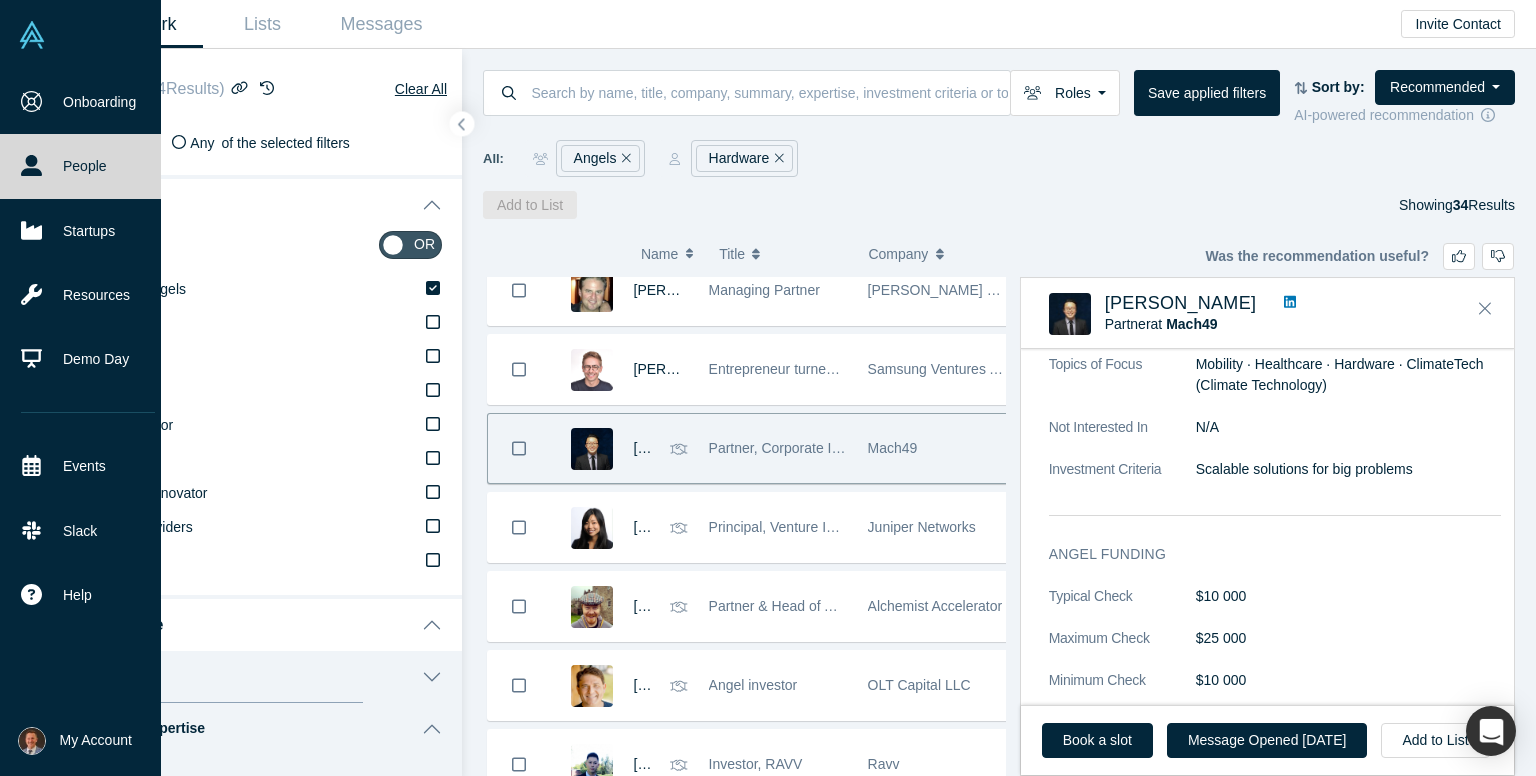 click on "$10 000" at bounding box center [1348, 596] 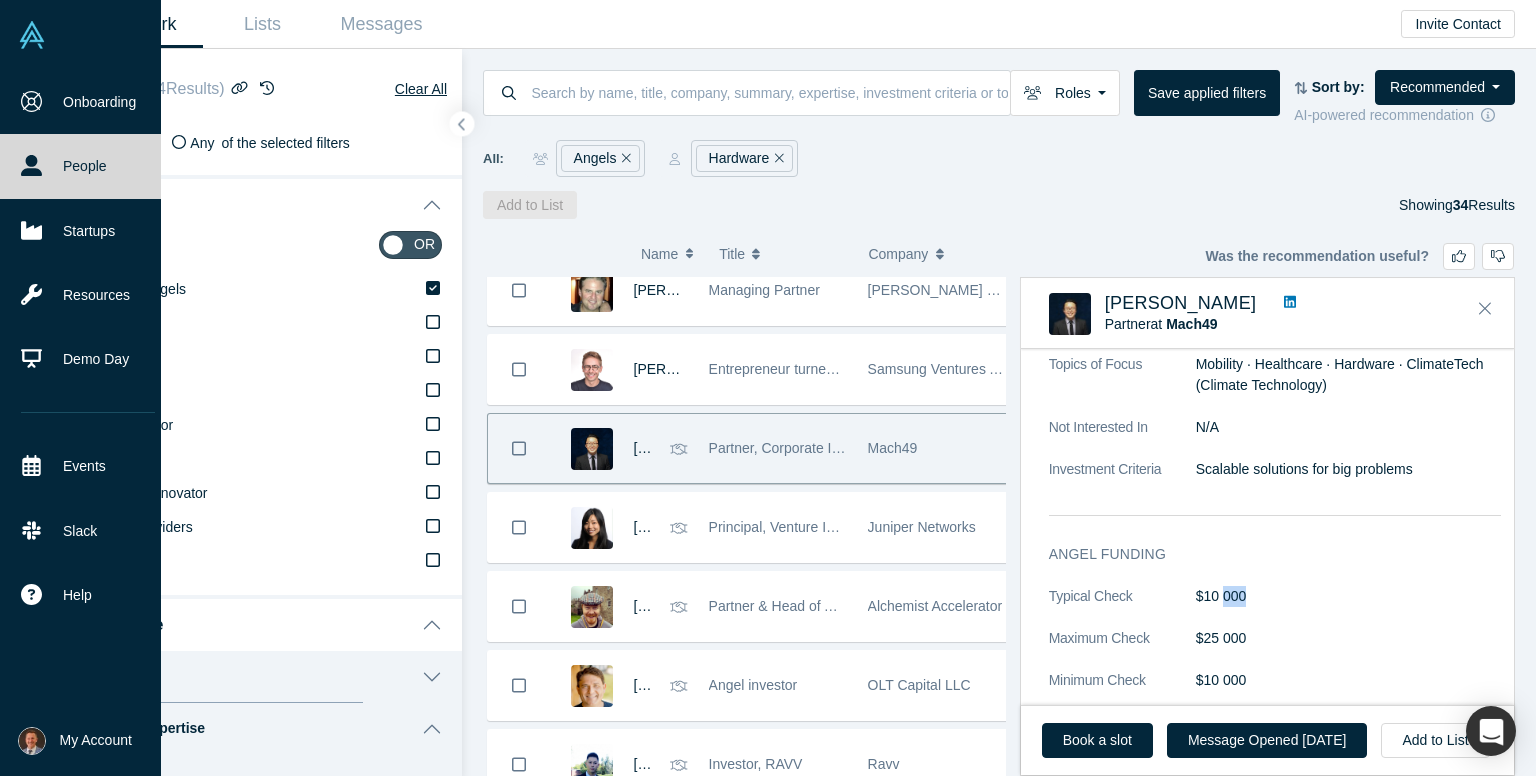 click on "$10 000" at bounding box center (1348, 596) 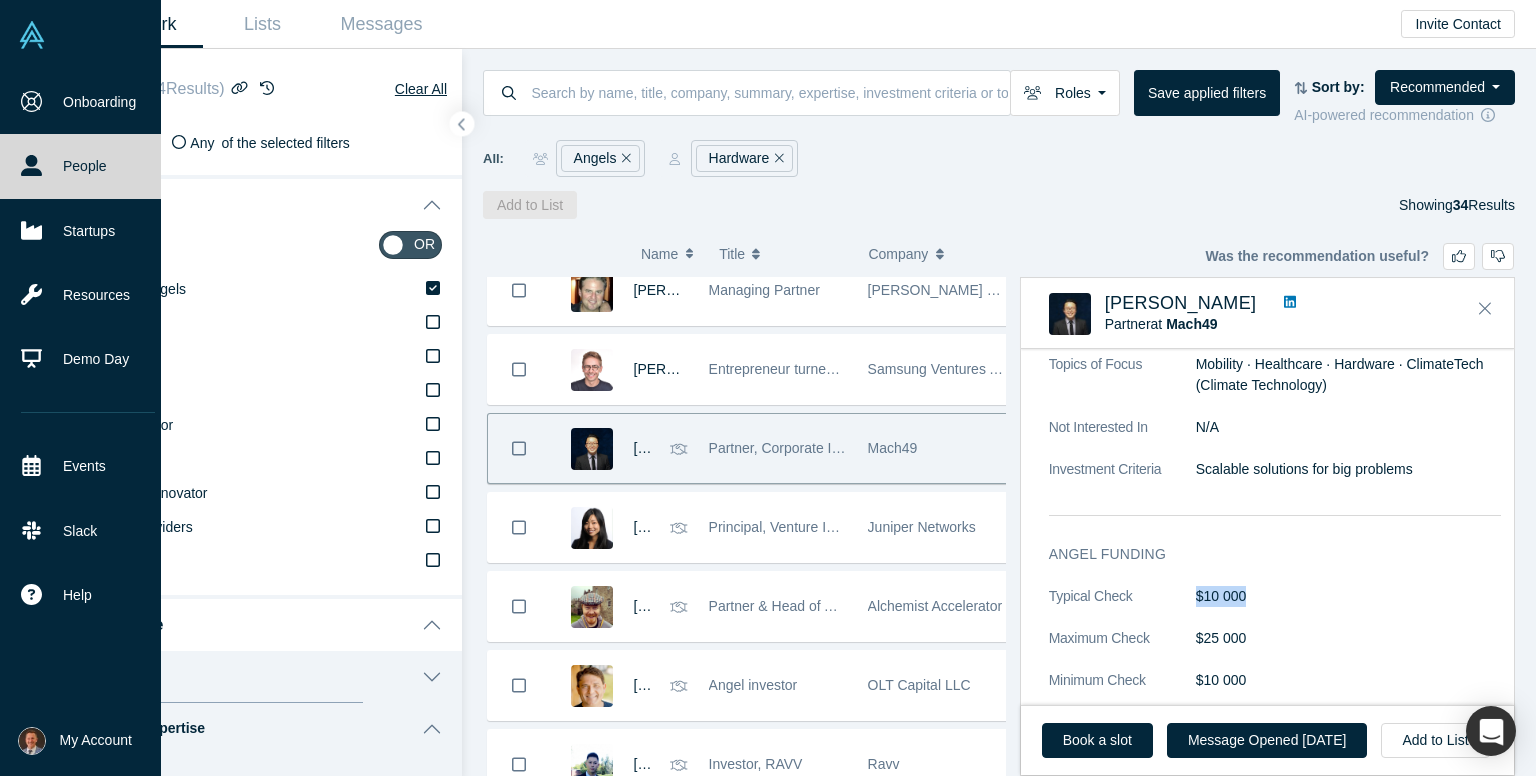 drag, startPoint x: 1247, startPoint y: 571, endPoint x: 1196, endPoint y: 569, distance: 51.0392 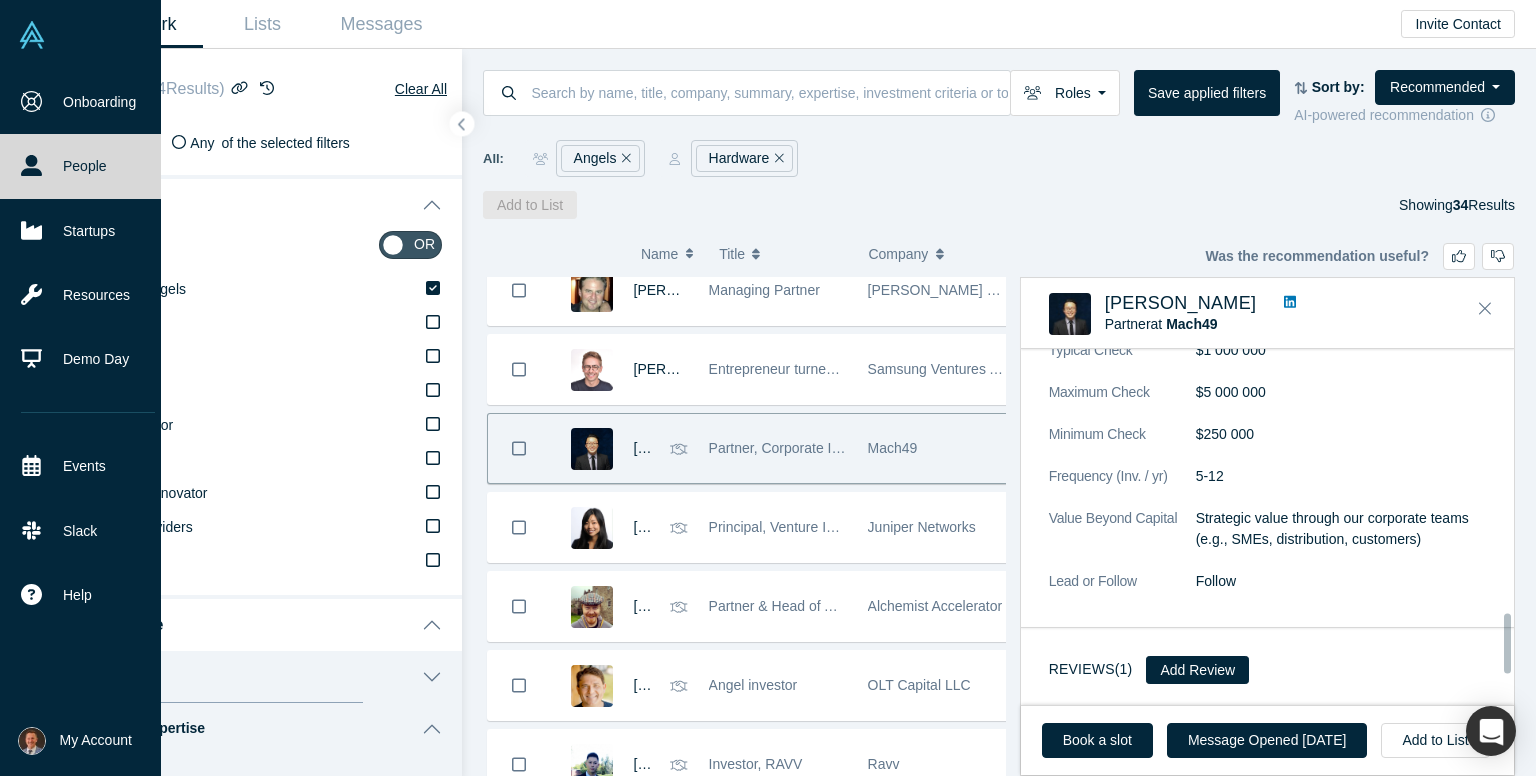 scroll, scrollTop: 1769, scrollLeft: 0, axis: vertical 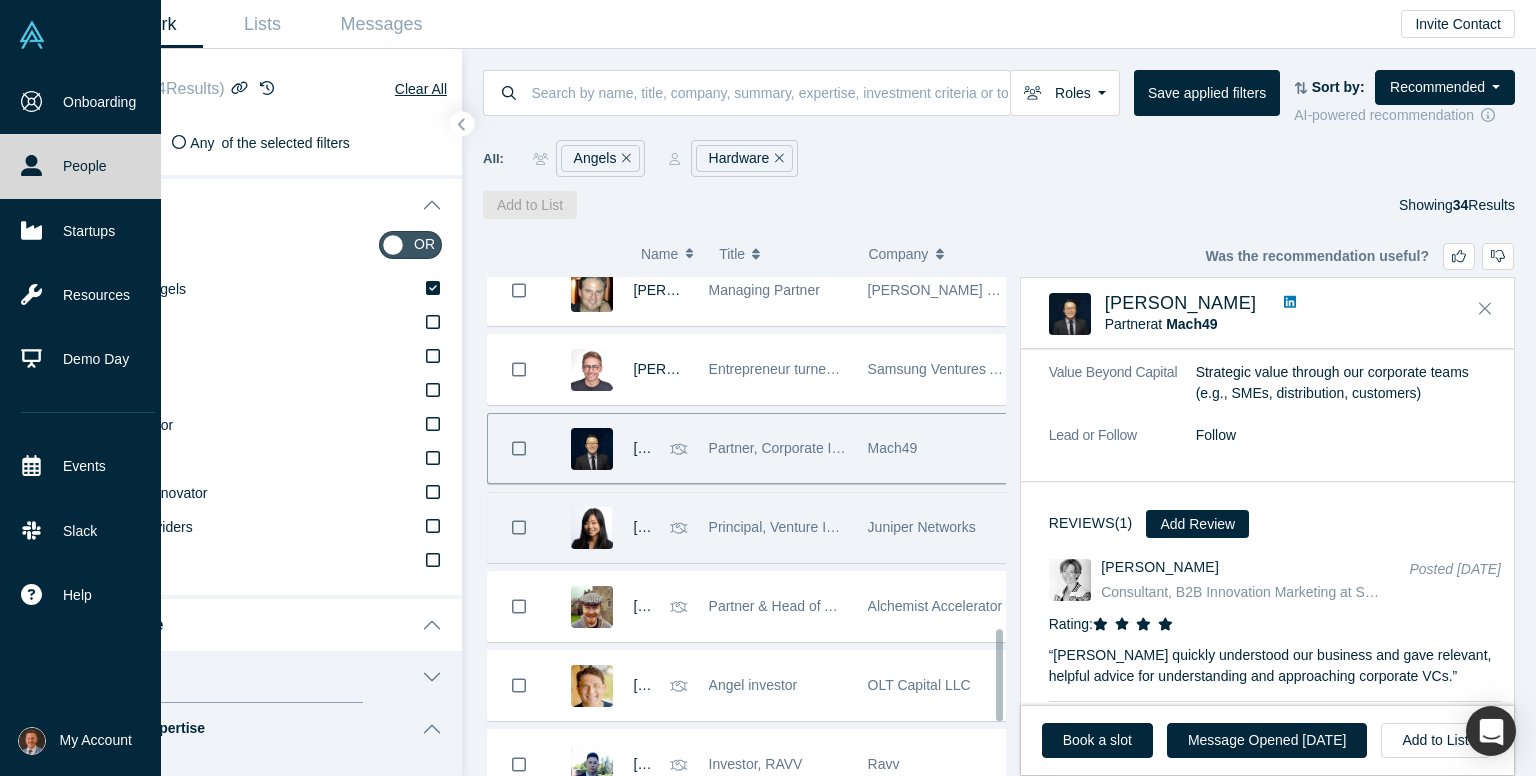 click on "Principal, Venture Investments" at bounding box center (803, 527) 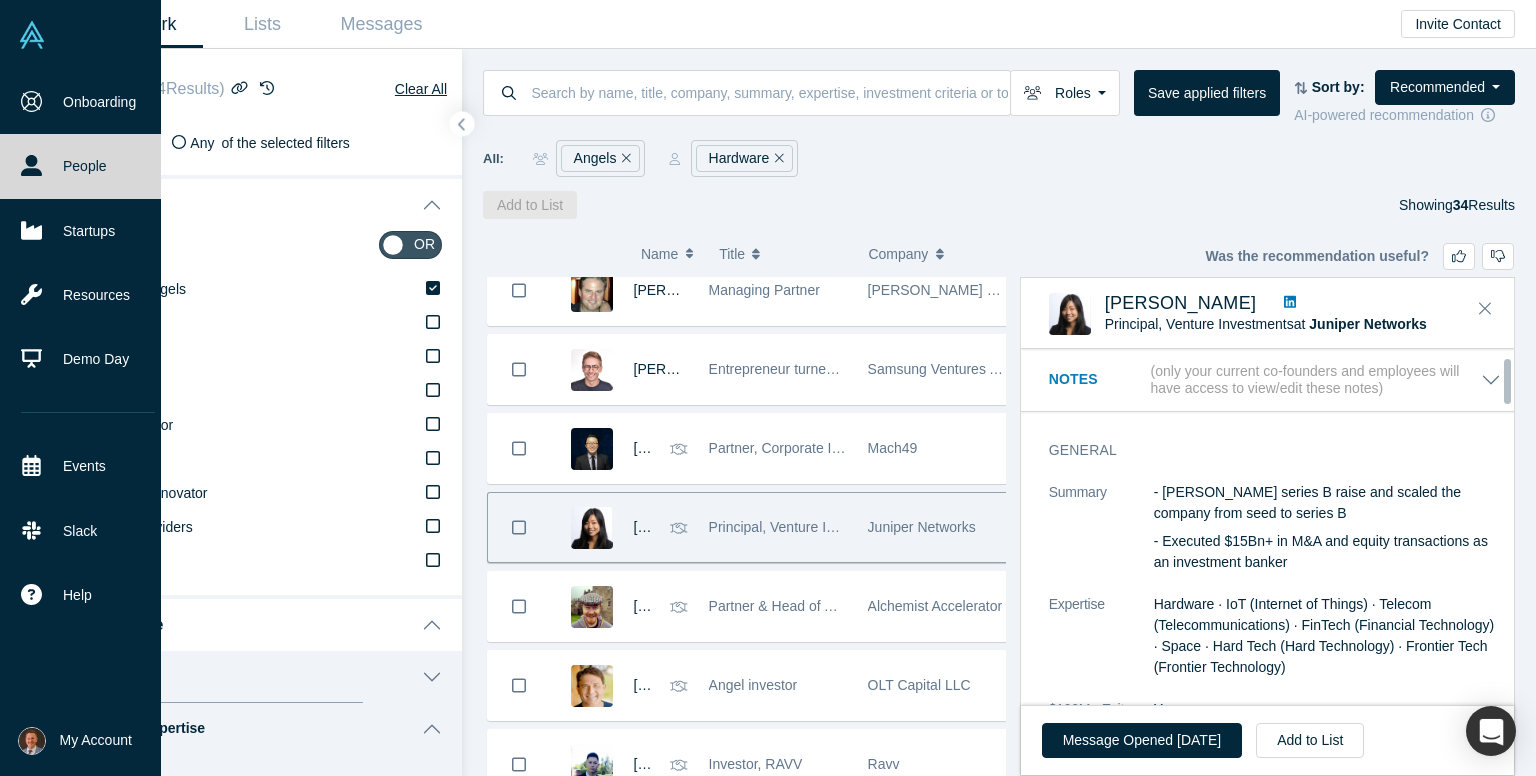 scroll, scrollTop: 100, scrollLeft: 0, axis: vertical 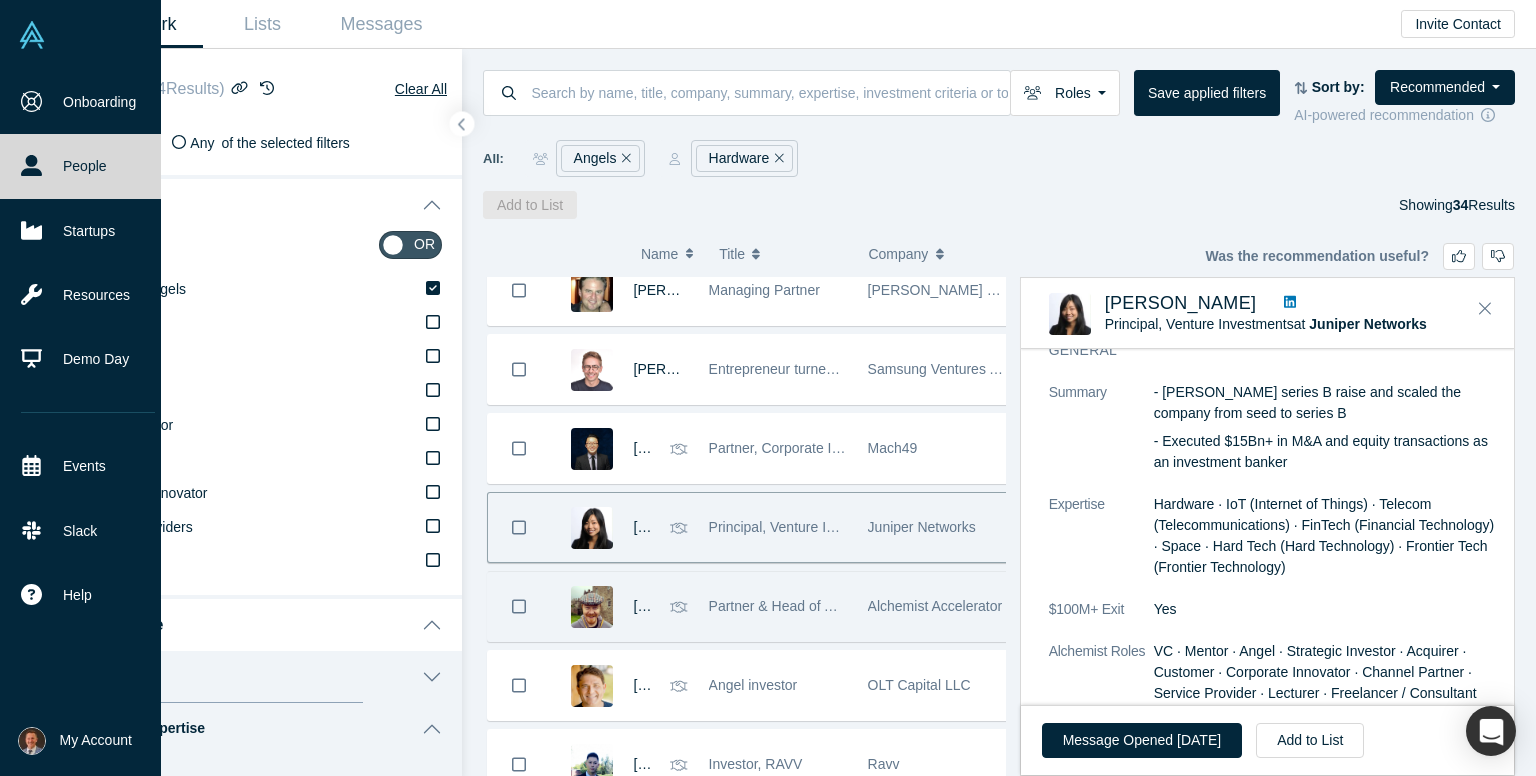 click on "Alchemist Accelerator" at bounding box center (937, 606) 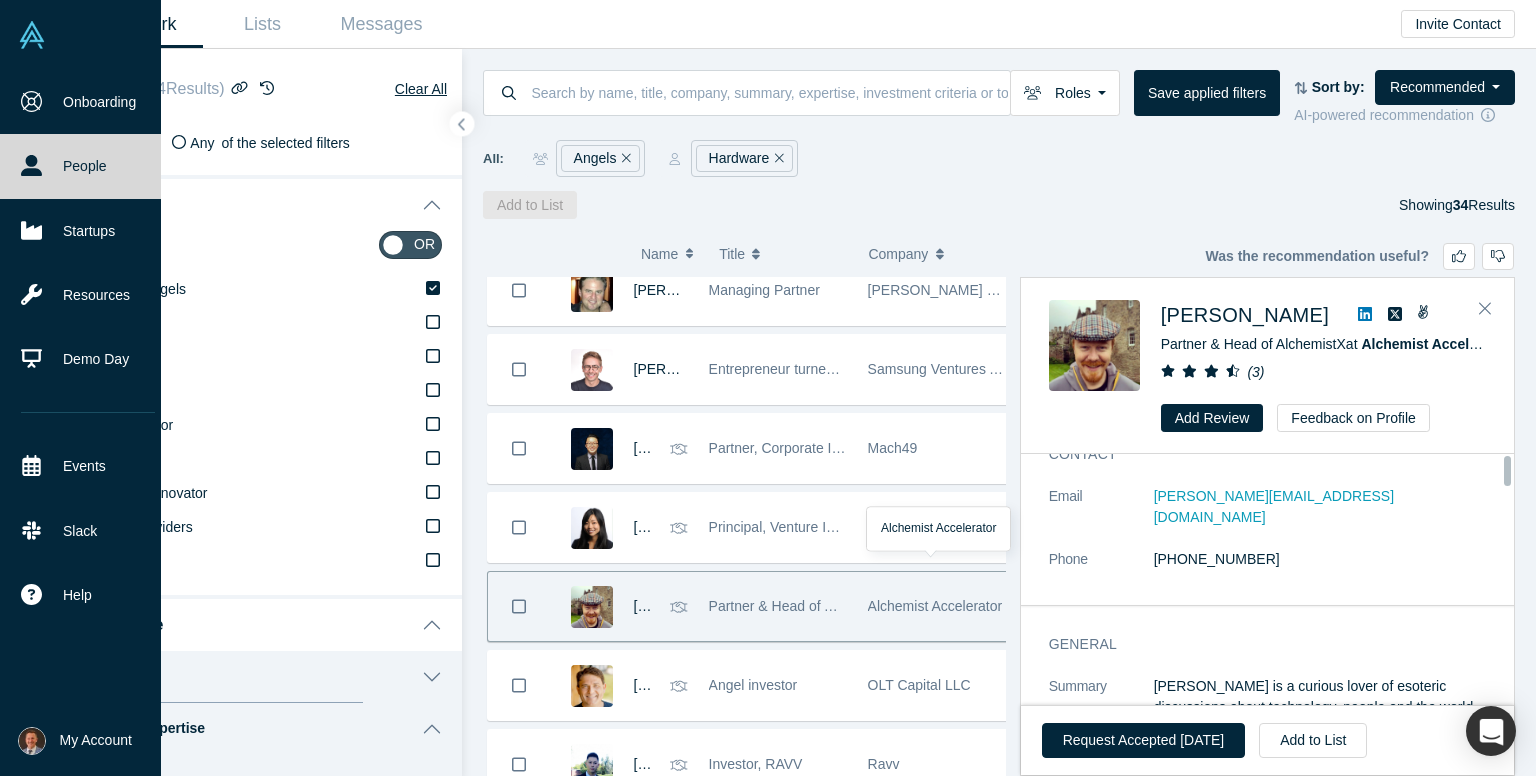 scroll, scrollTop: 0, scrollLeft: 0, axis: both 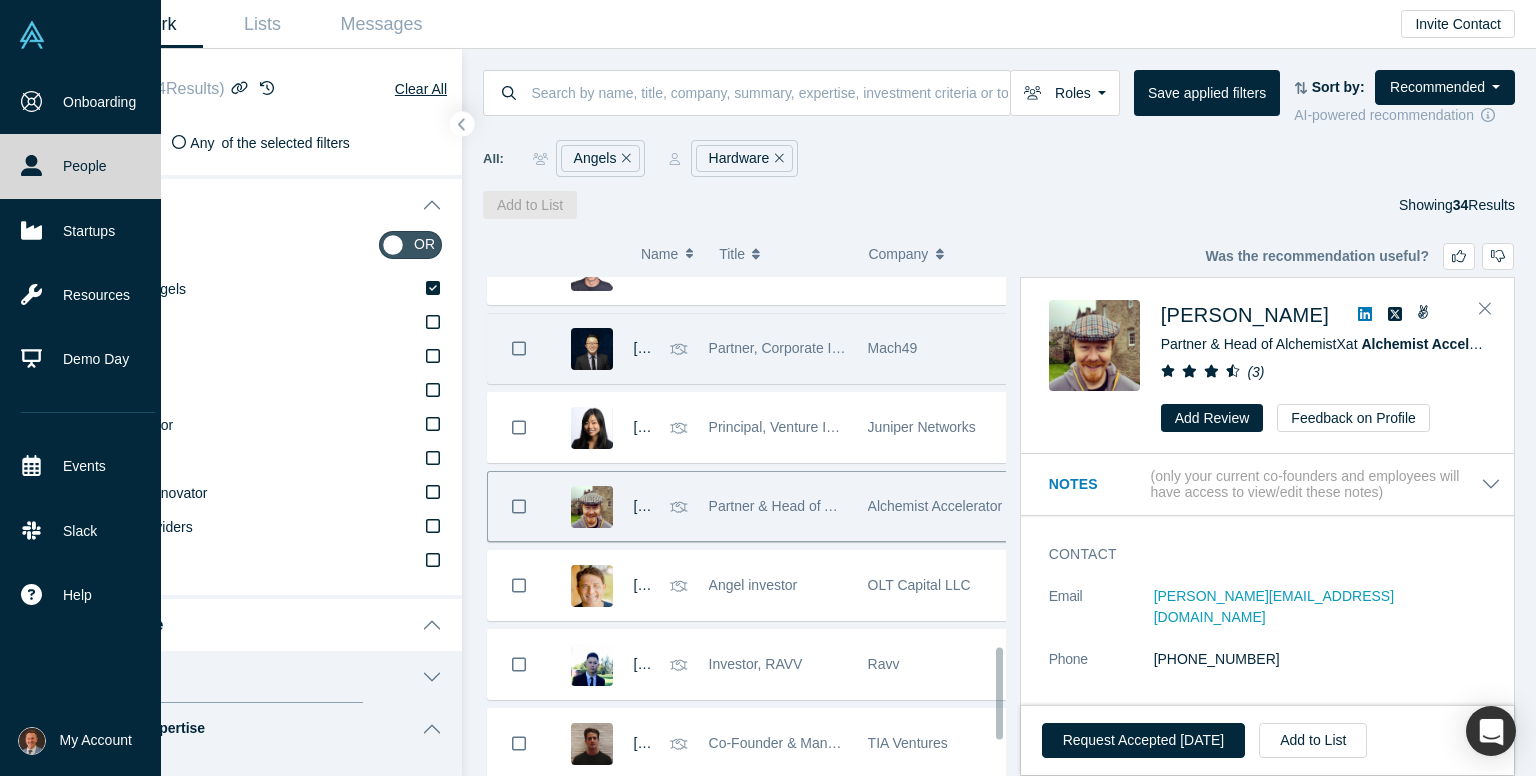 click on "Partner, Corporate Investing" at bounding box center (778, 348) 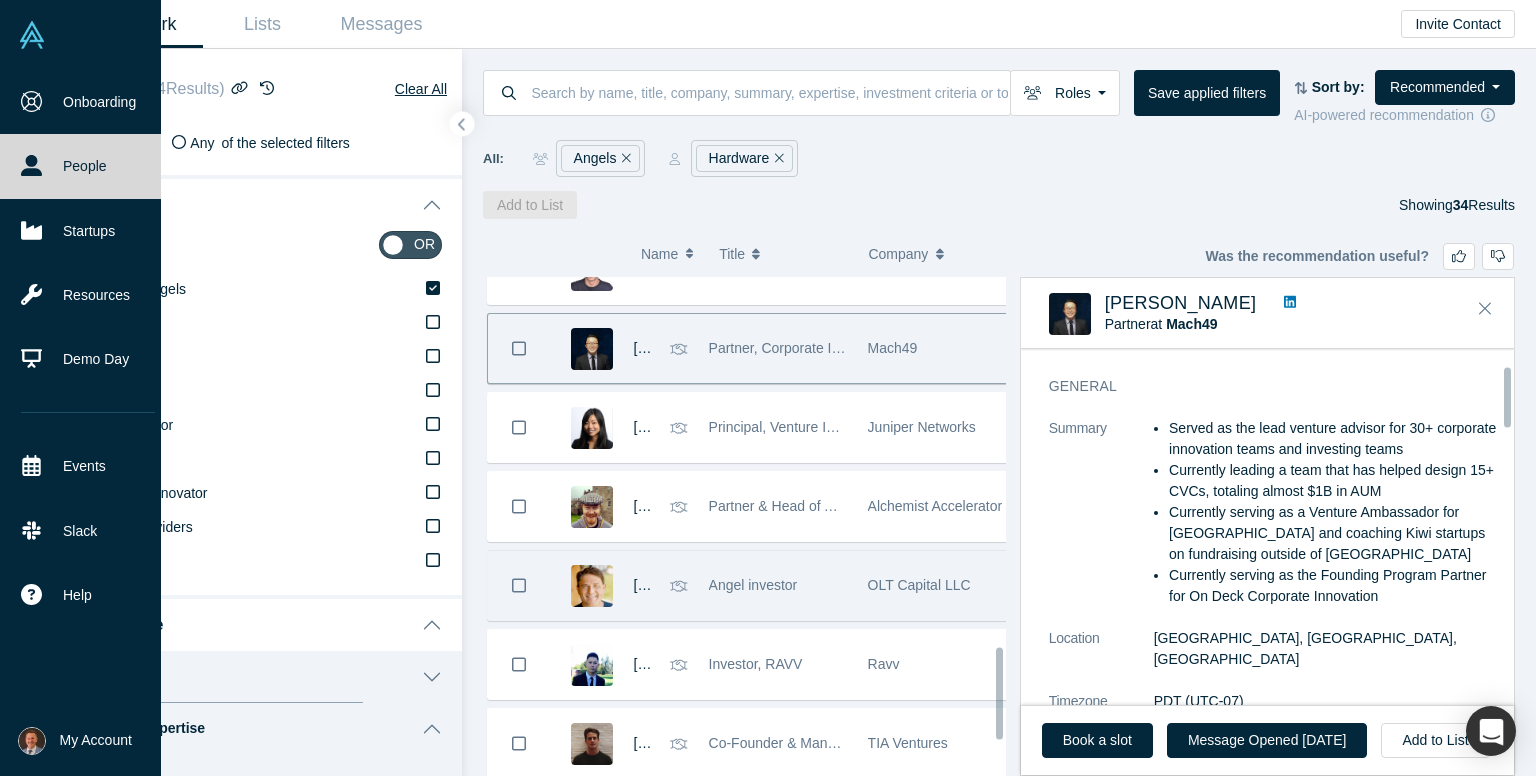 scroll, scrollTop: 100, scrollLeft: 0, axis: vertical 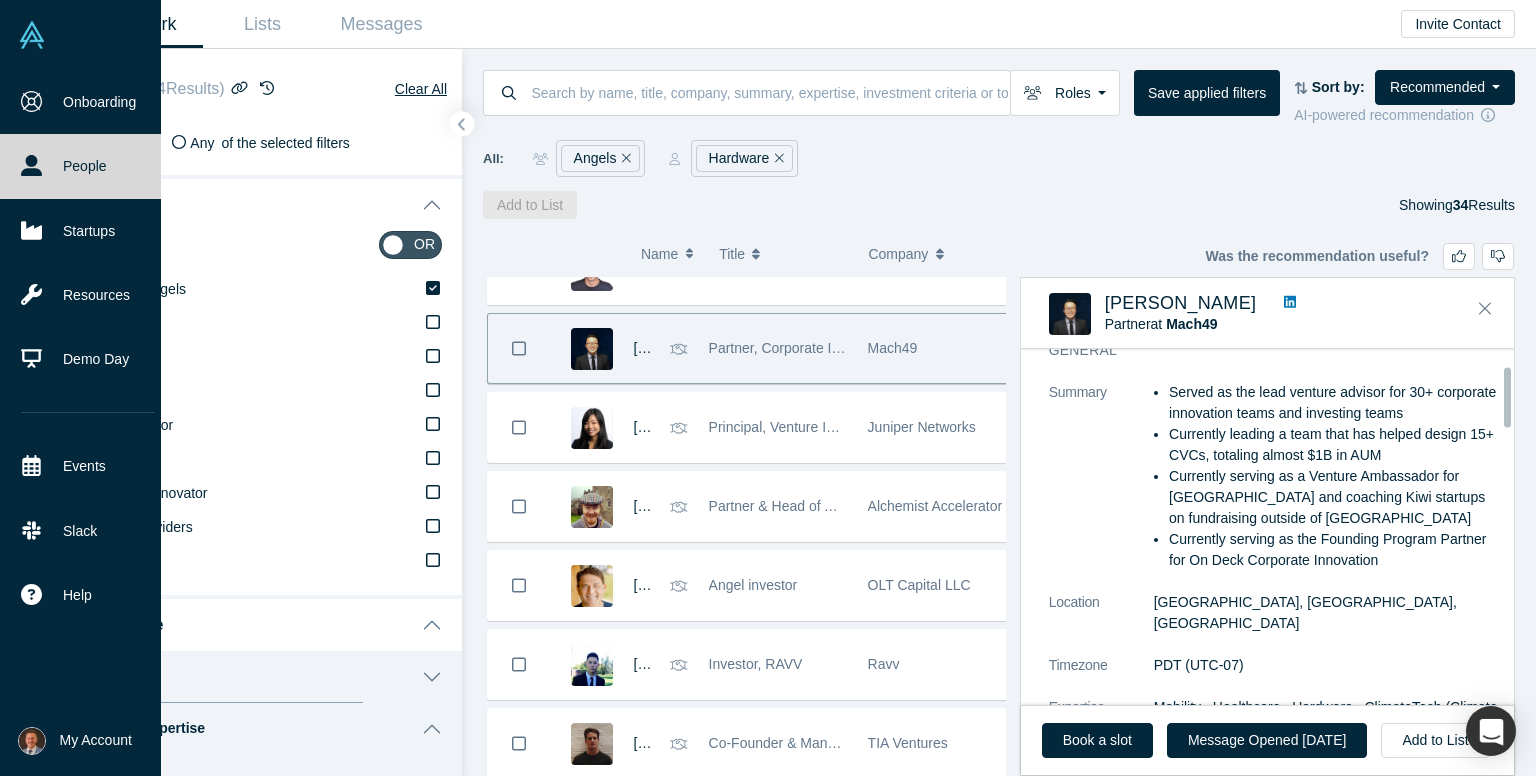 click on "Partner & Head of AlchemistX" at bounding box center [801, 506] 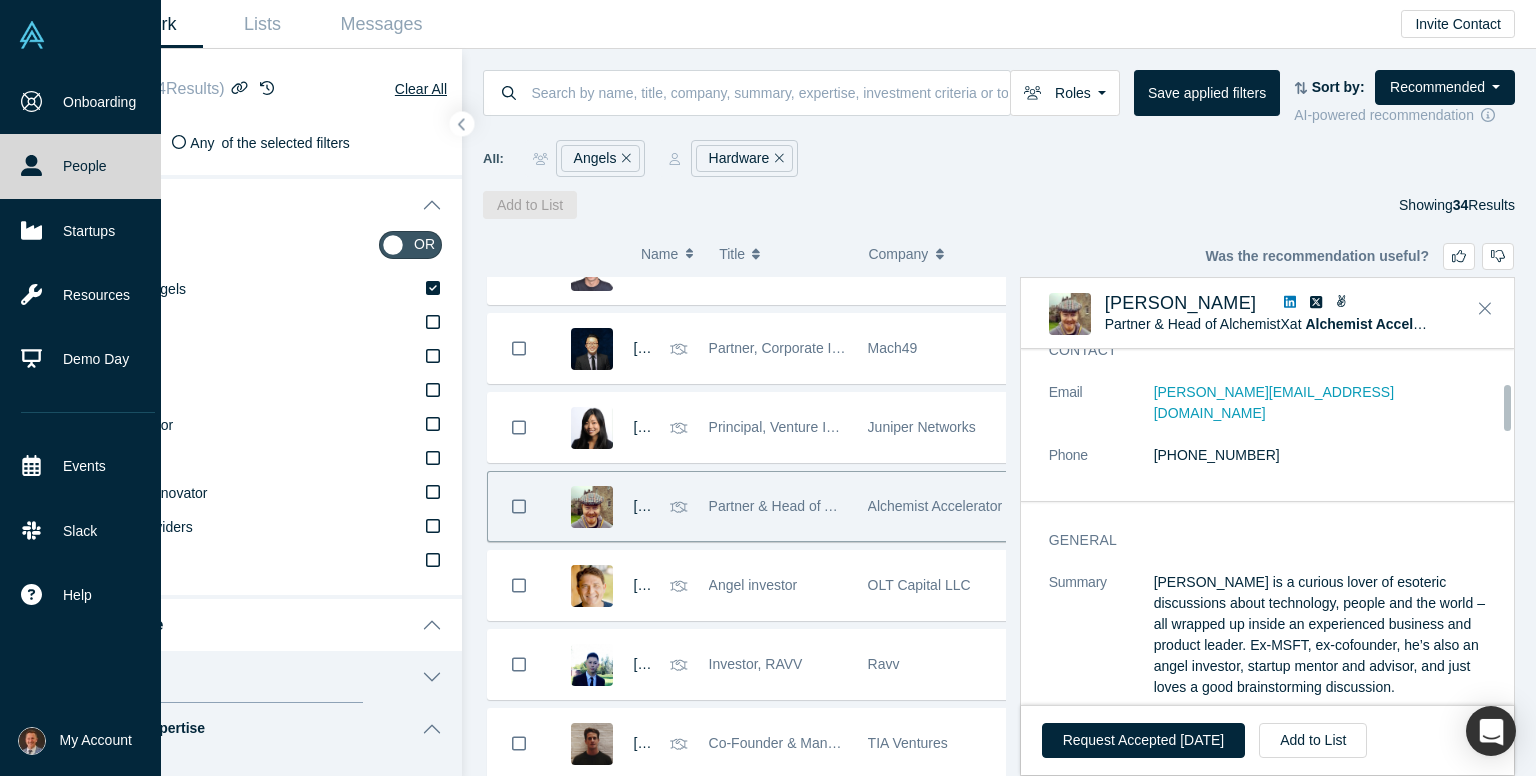 scroll, scrollTop: 0, scrollLeft: 0, axis: both 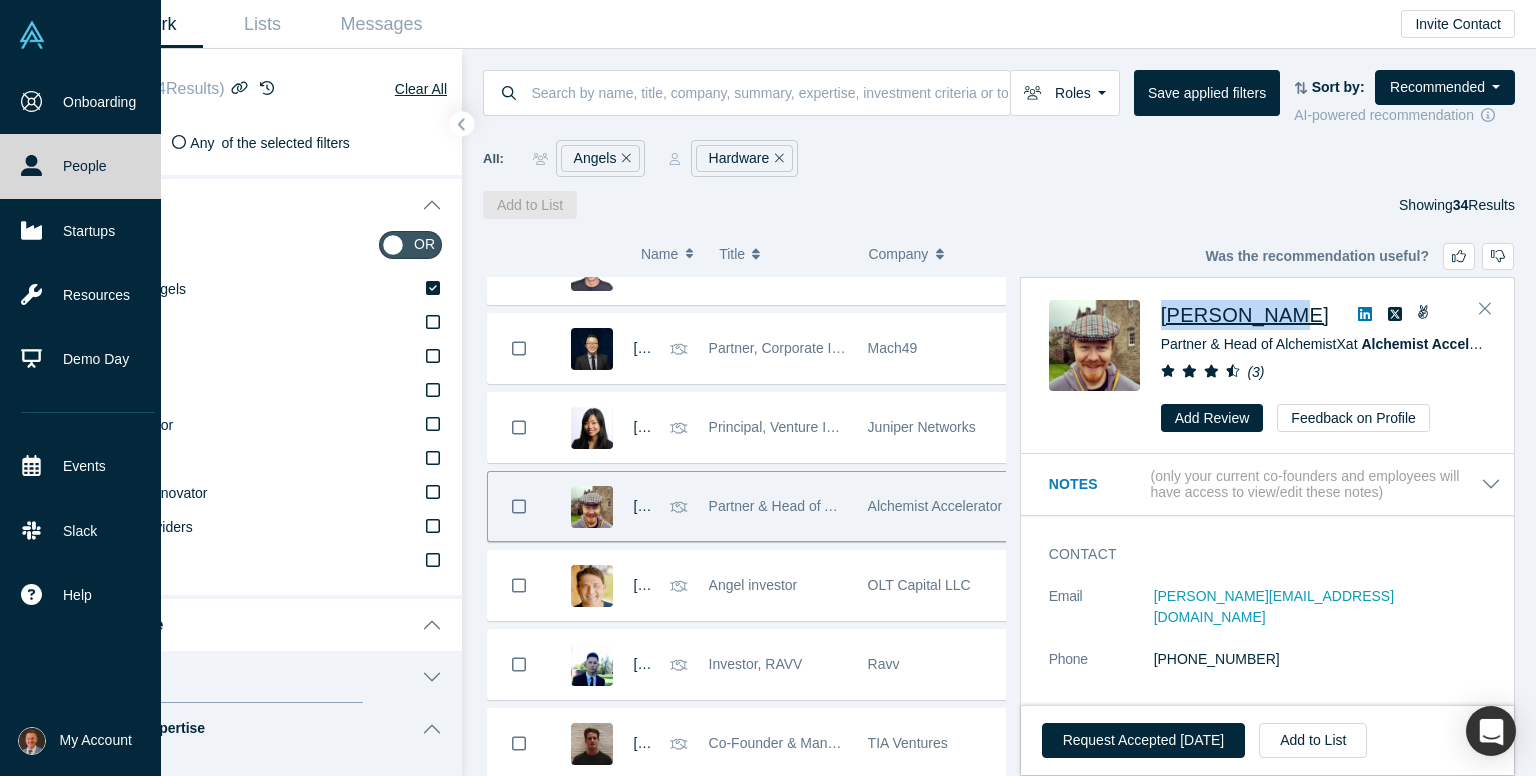drag, startPoint x: 1156, startPoint y: 305, endPoint x: 1277, endPoint y: 318, distance: 121.69634 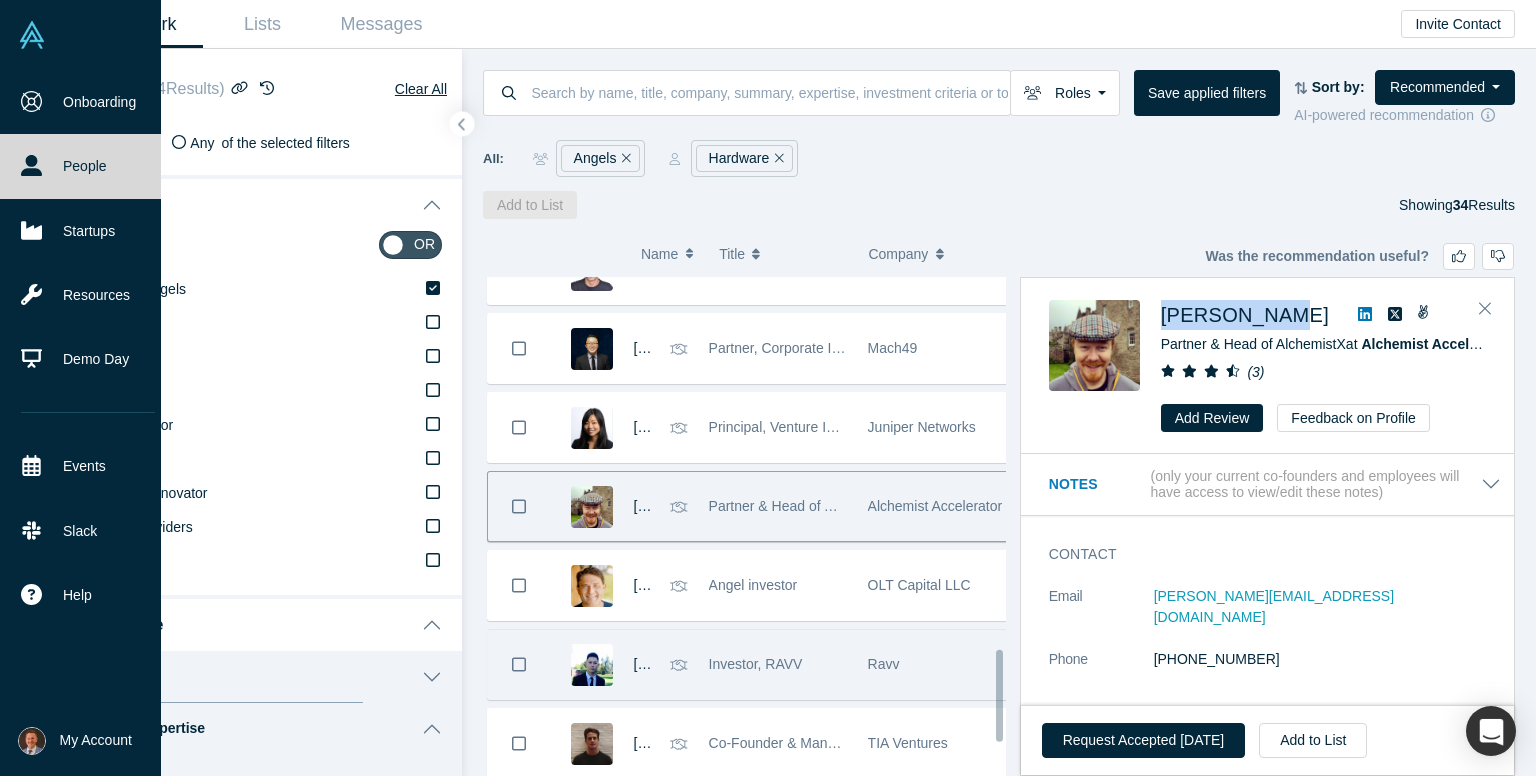 scroll, scrollTop: 2118, scrollLeft: 0, axis: vertical 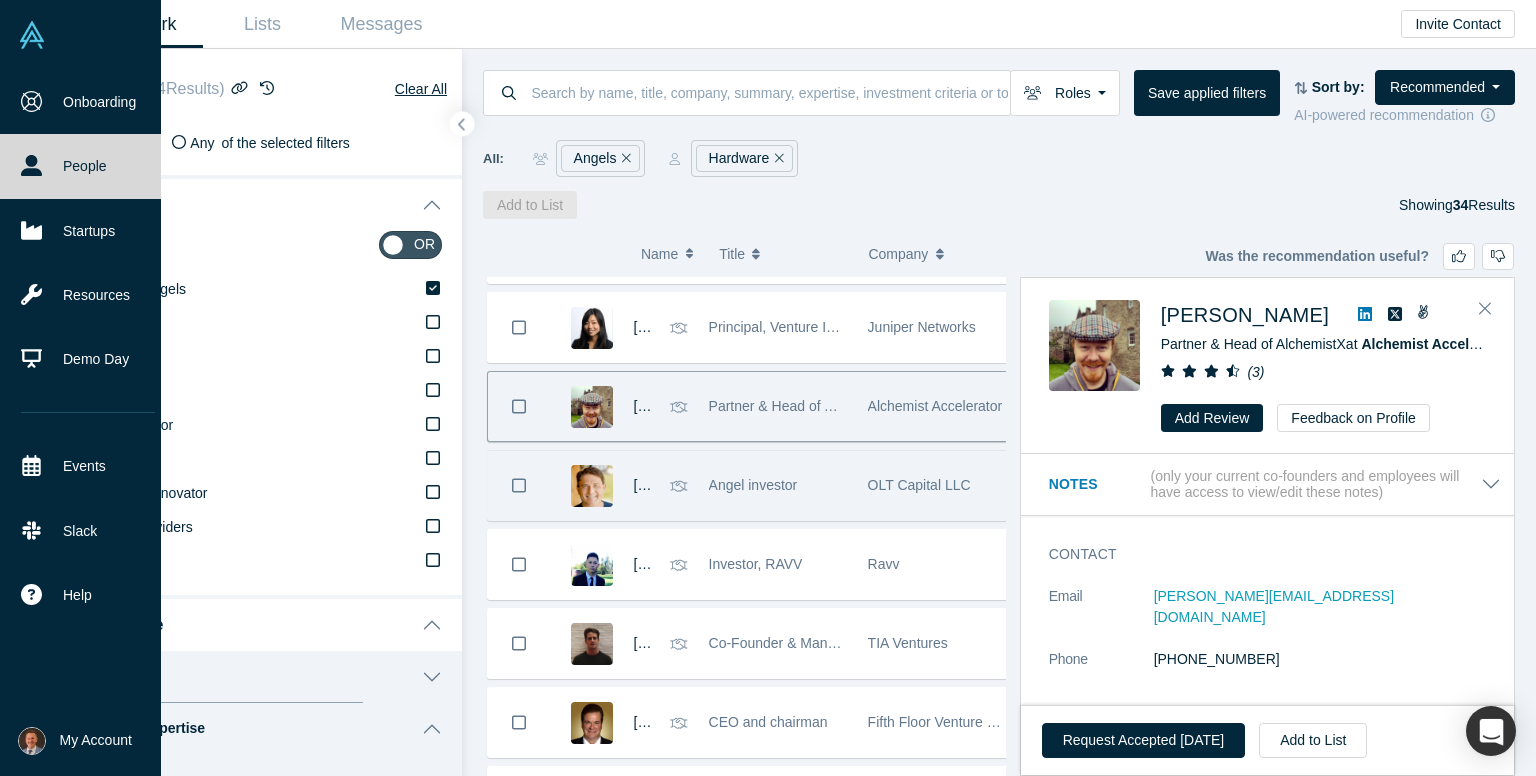 click on "Angel investor" at bounding box center (778, 485) 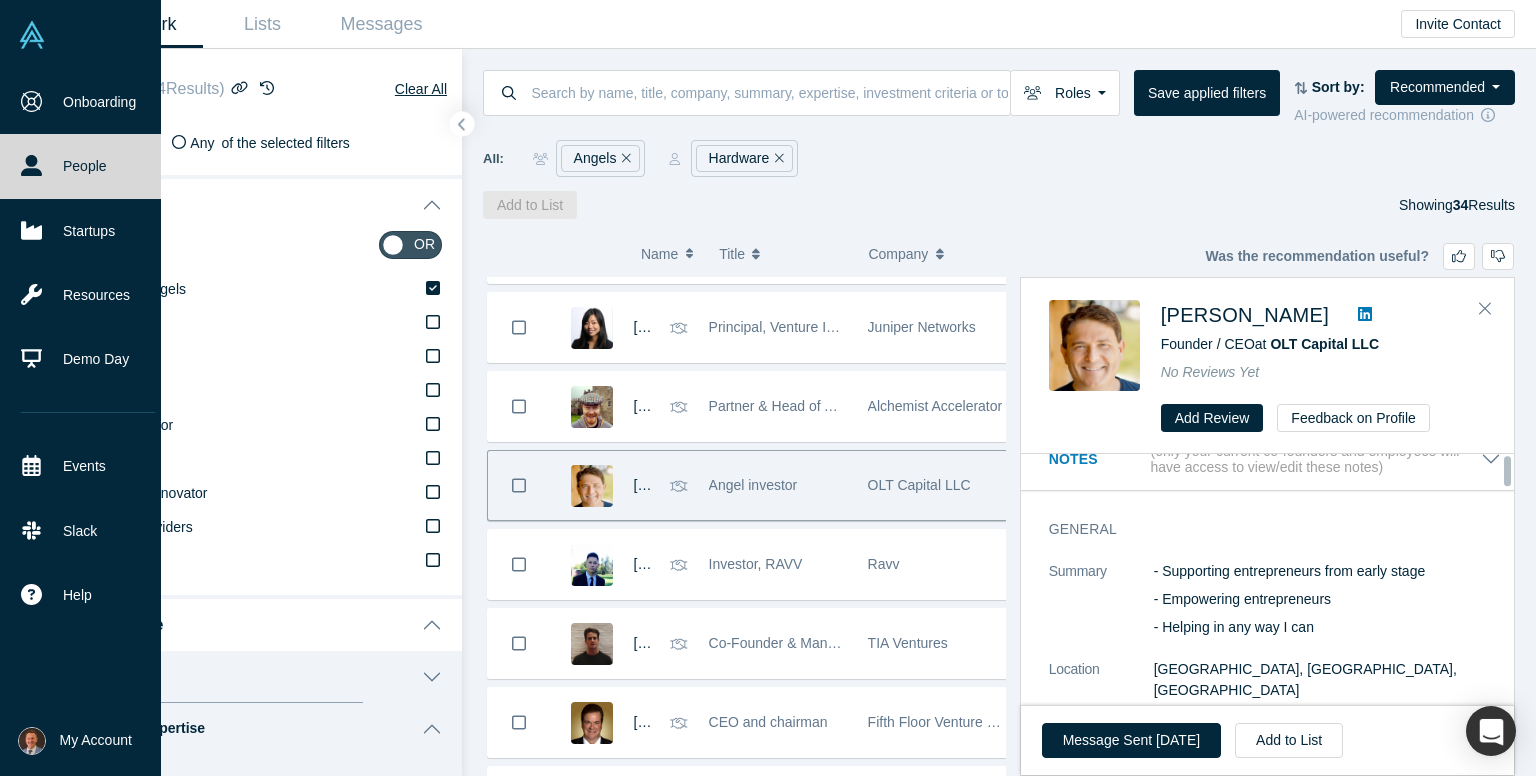 scroll, scrollTop: 100, scrollLeft: 0, axis: vertical 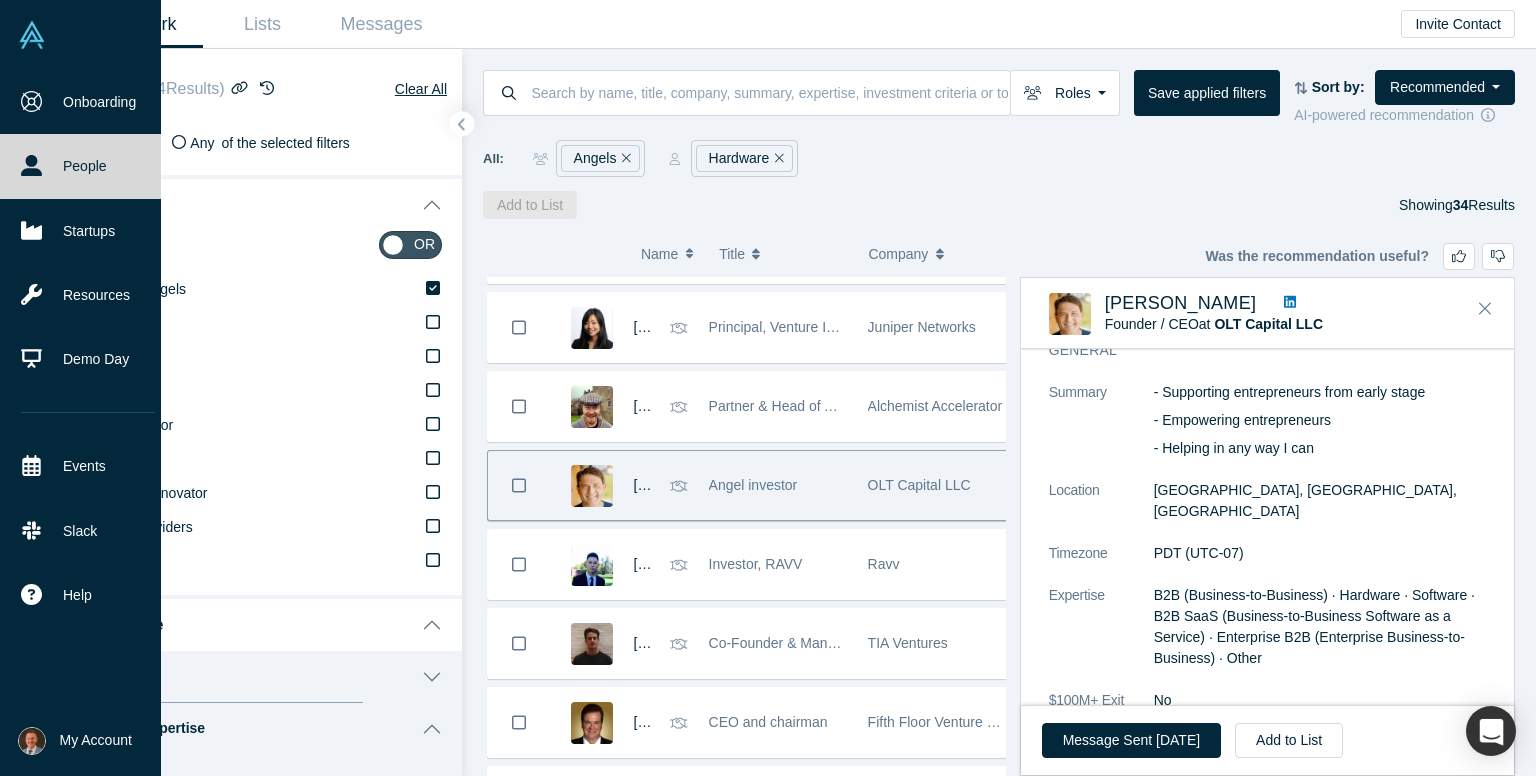 click on "General   Summary - Supporting entrepreneurs from early stage - Empowering entrepreneurs - Helping in any way I can  Location Seattle, WA, USA Timezone PDT (UTC-07) Expertise B2B (Business-to-Business) · Hardware · Software · B2B SaaS (Business-to-Business Software as a Service) · Enterprise B2B (Enterprise Business-to-Business) · Other $100M+ Exit No Alchemist Roles Mentor · Angel · Strategic Investor" at bounding box center (1275, 557) 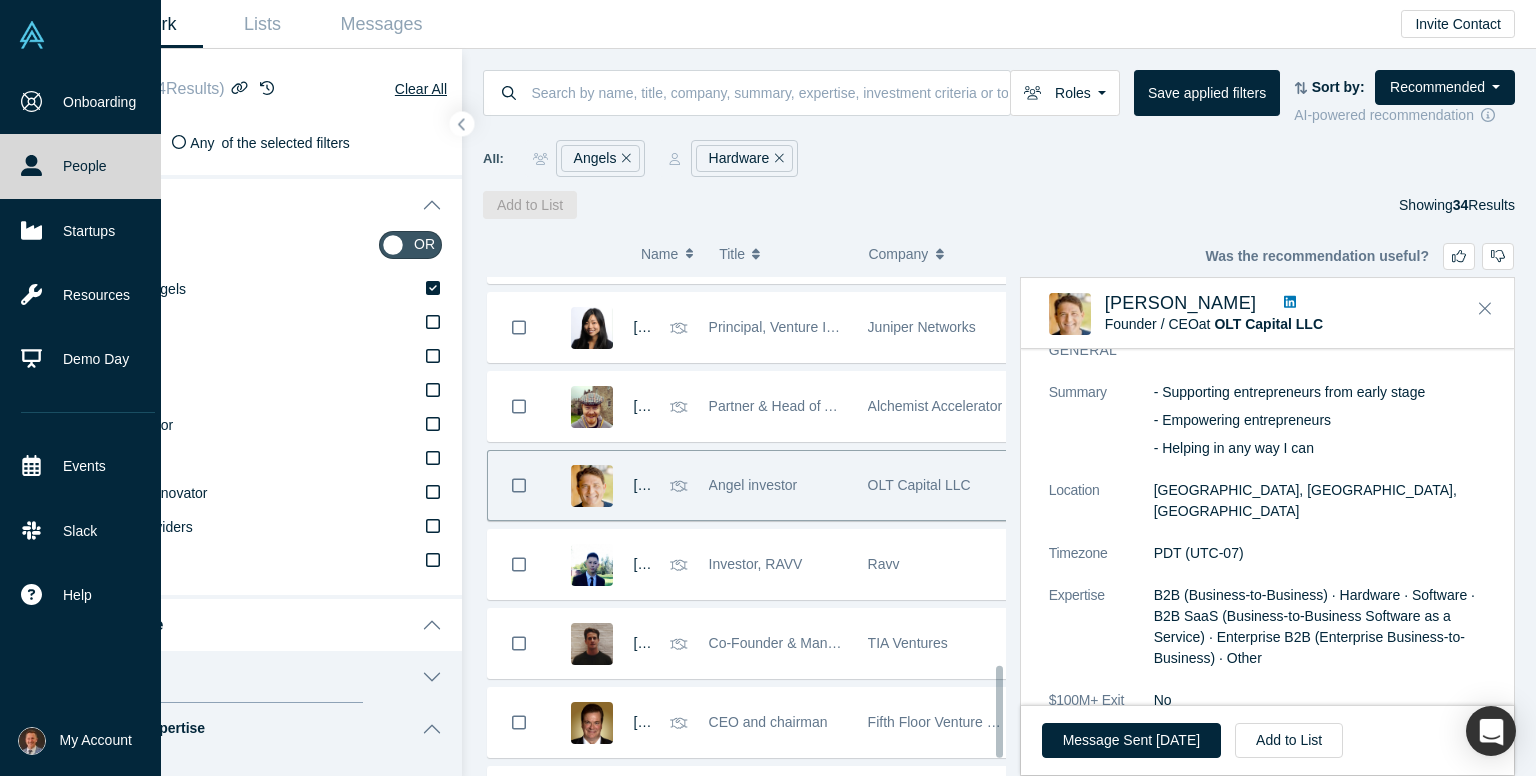 click on "Roles Angels Founders Faculty Mentors Alumni Mentor VCs Corporate Innovator Service Providers Press Save applied filters Sort by: Recommended Recommended Highest Ranking Highest Responsiveness Most Recent Updates AI-powered recommendation  All:   Angels   Hardware Add to List Showing  34  Results" at bounding box center (999, 134) 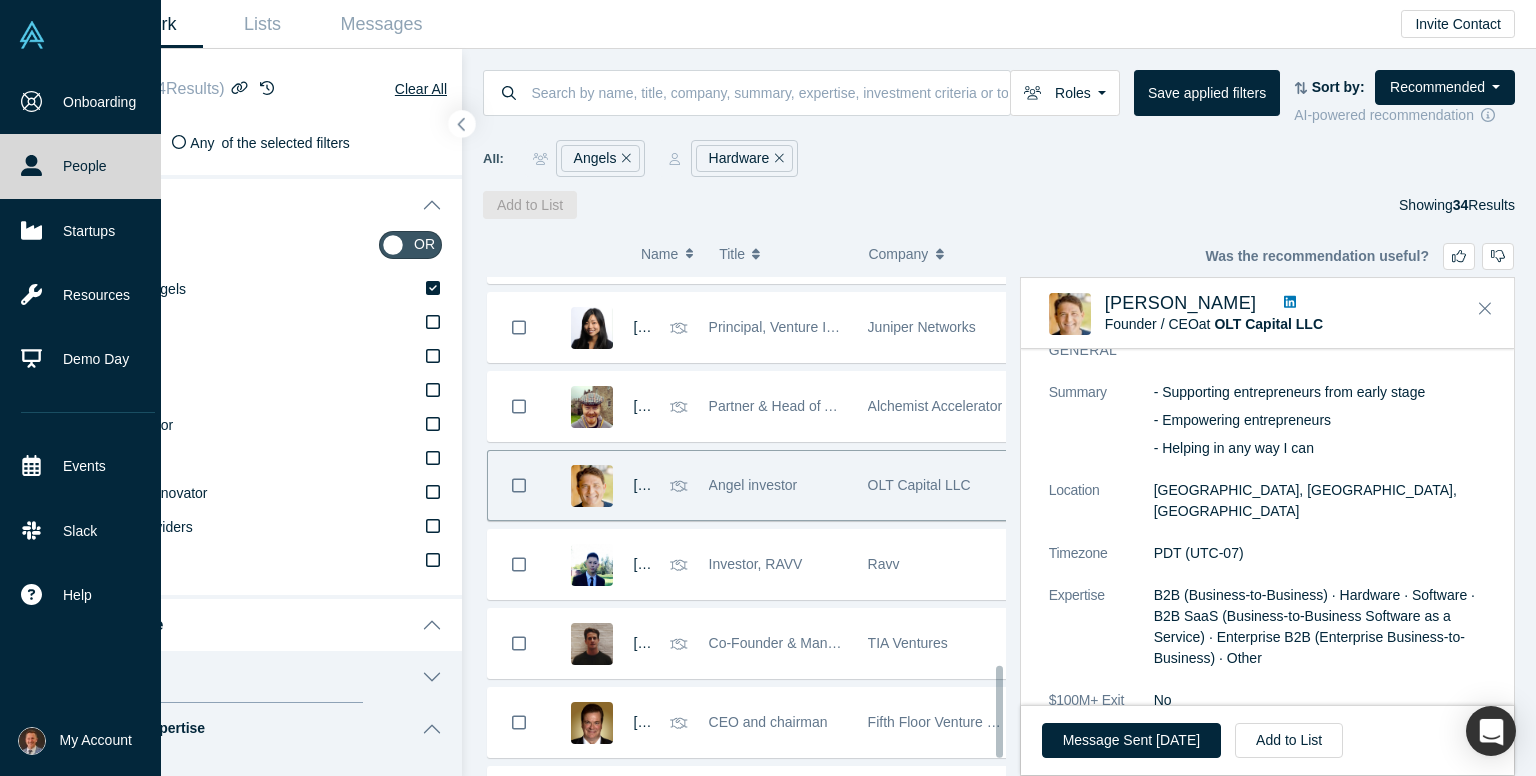 click 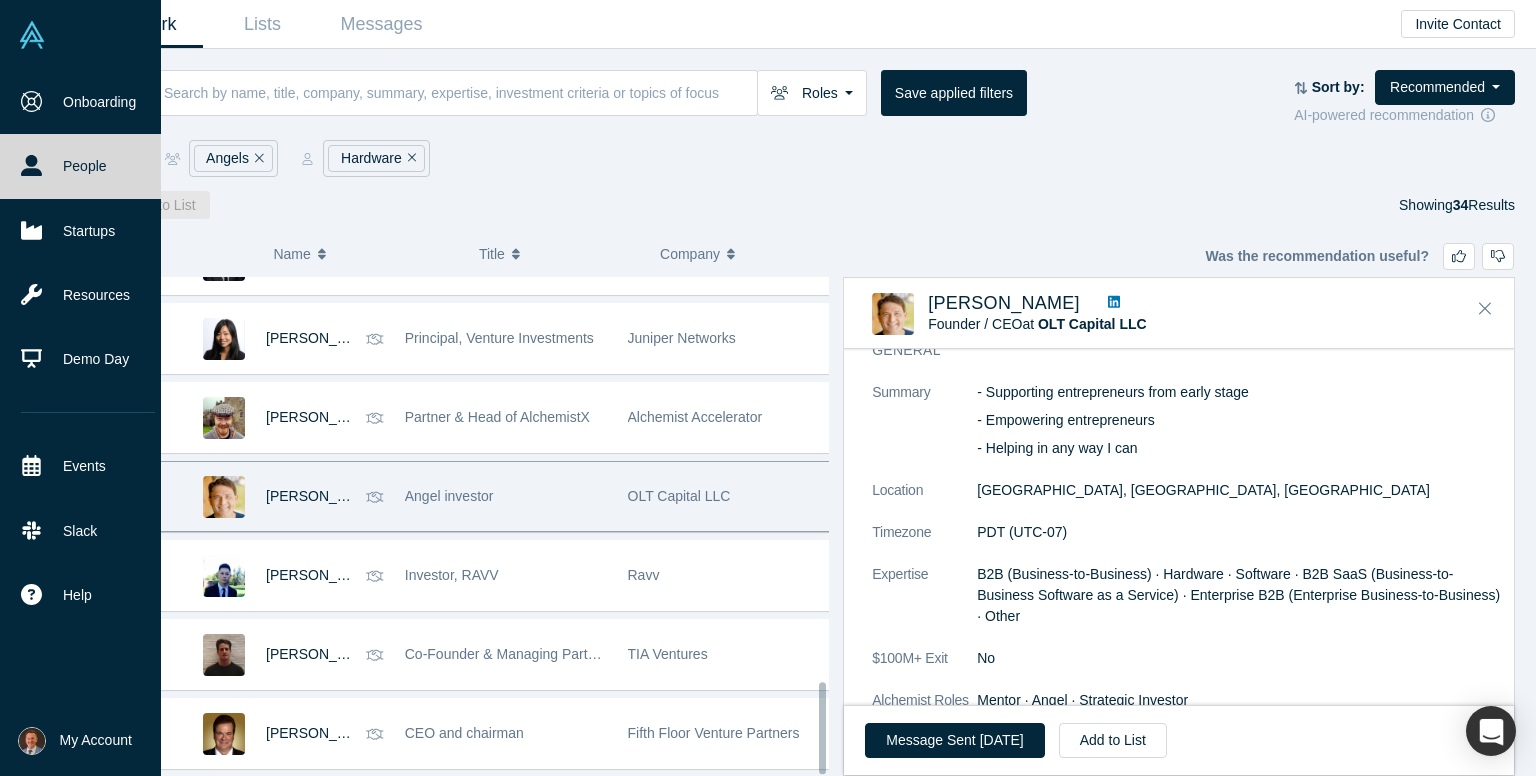 scroll, scrollTop: 2218, scrollLeft: 0, axis: vertical 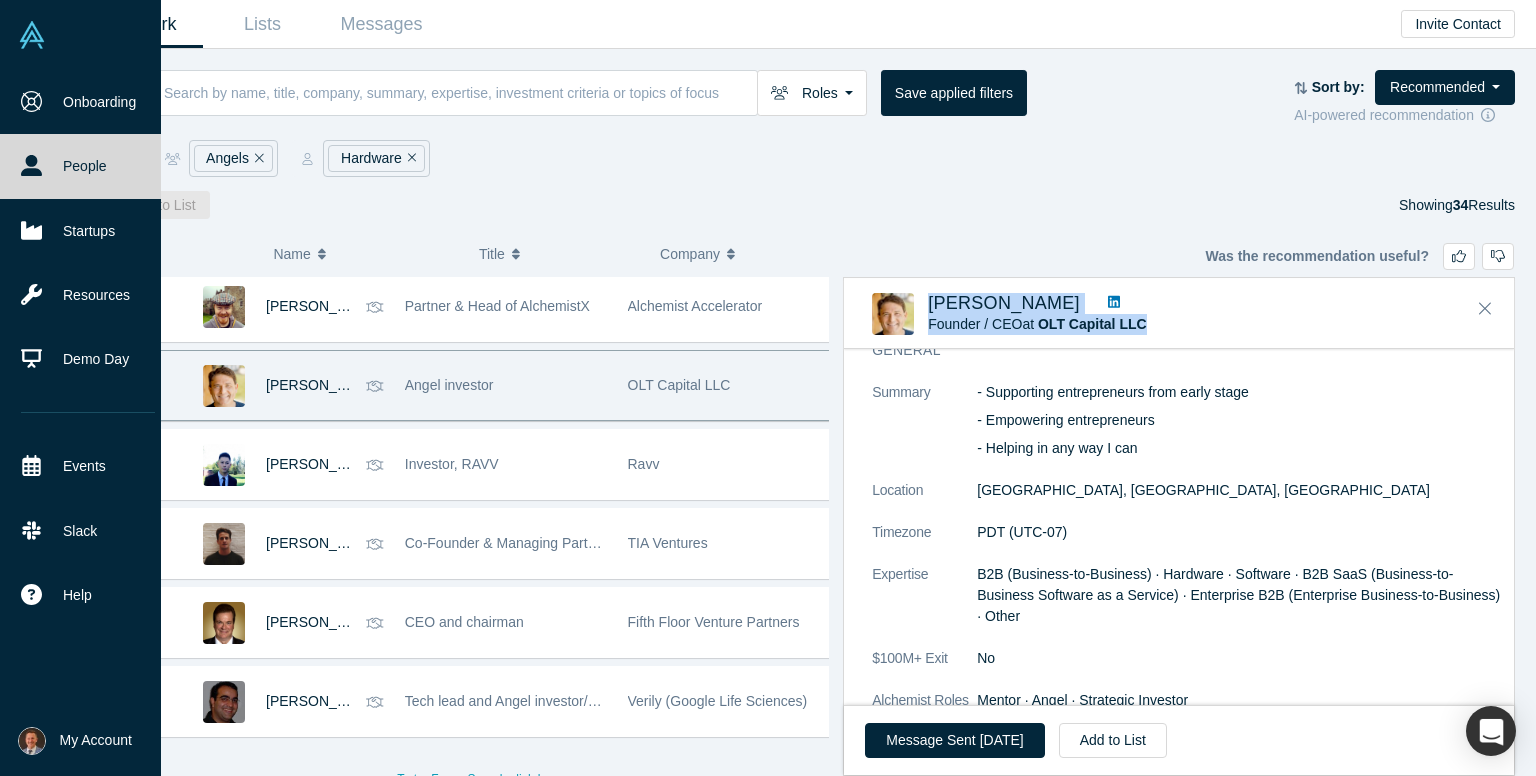 drag, startPoint x: 924, startPoint y: 294, endPoint x: 1153, endPoint y: 340, distance: 233.5744 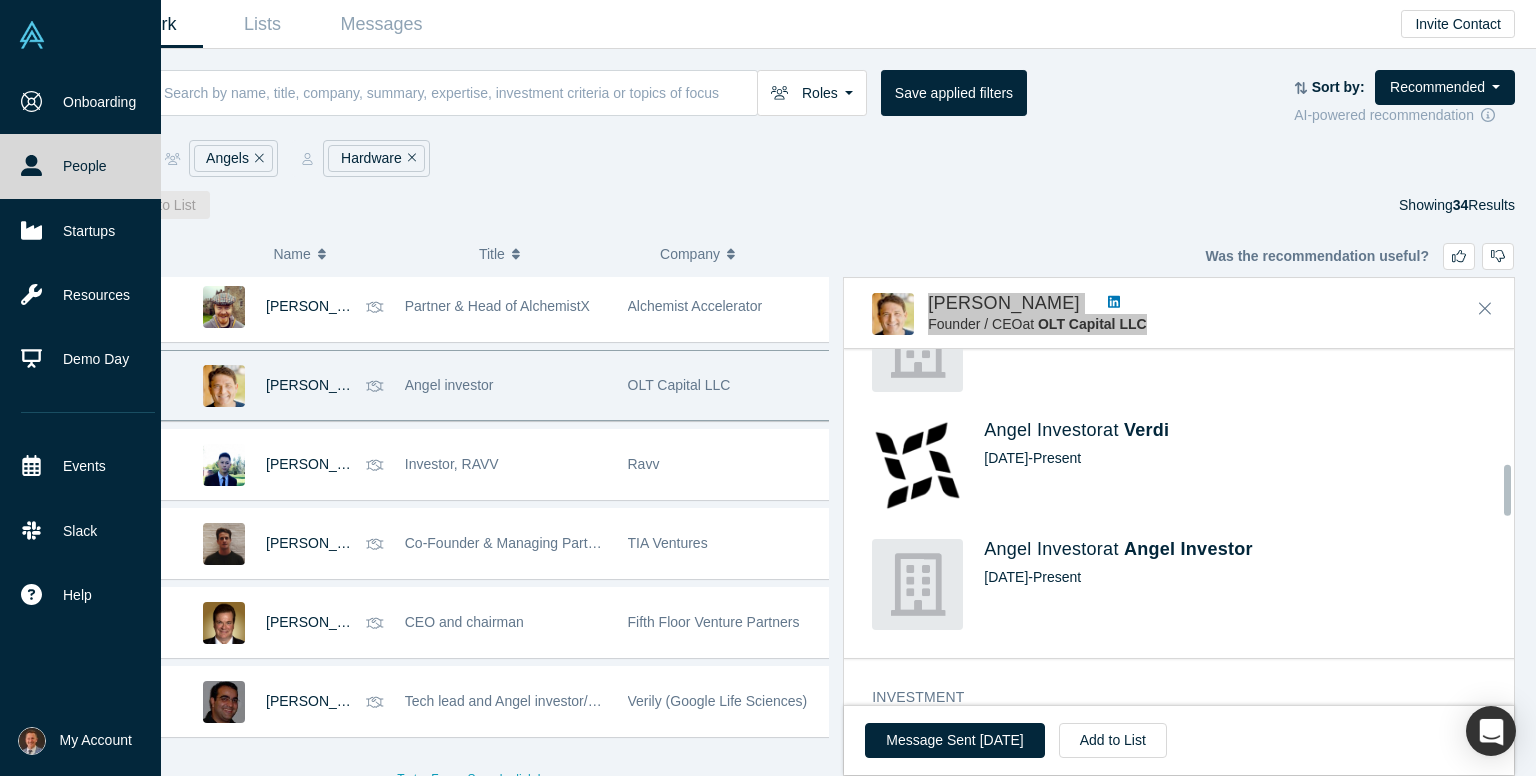 scroll, scrollTop: 700, scrollLeft: 0, axis: vertical 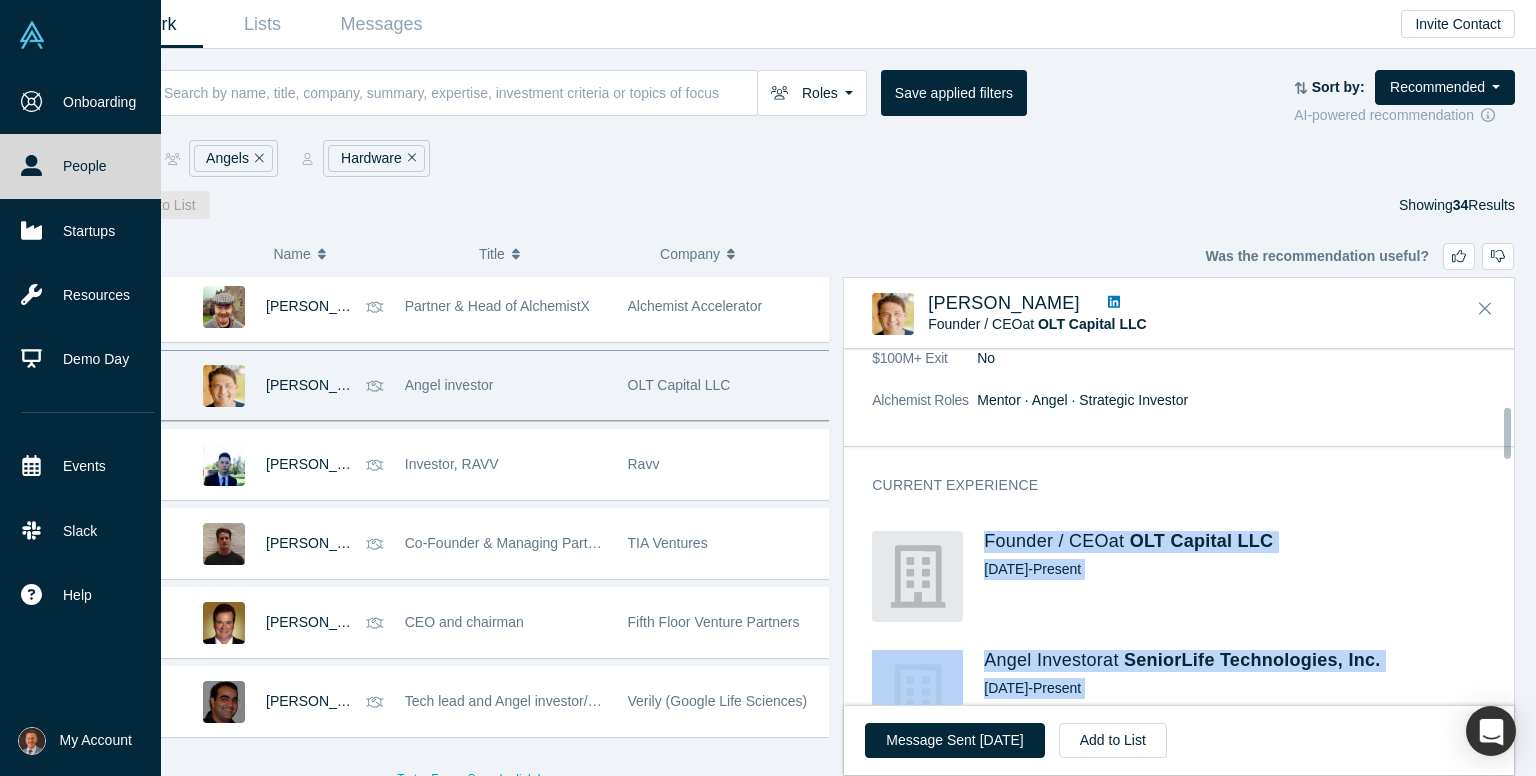 drag, startPoint x: 1281, startPoint y: 587, endPoint x: 977, endPoint y: 518, distance: 311.73227 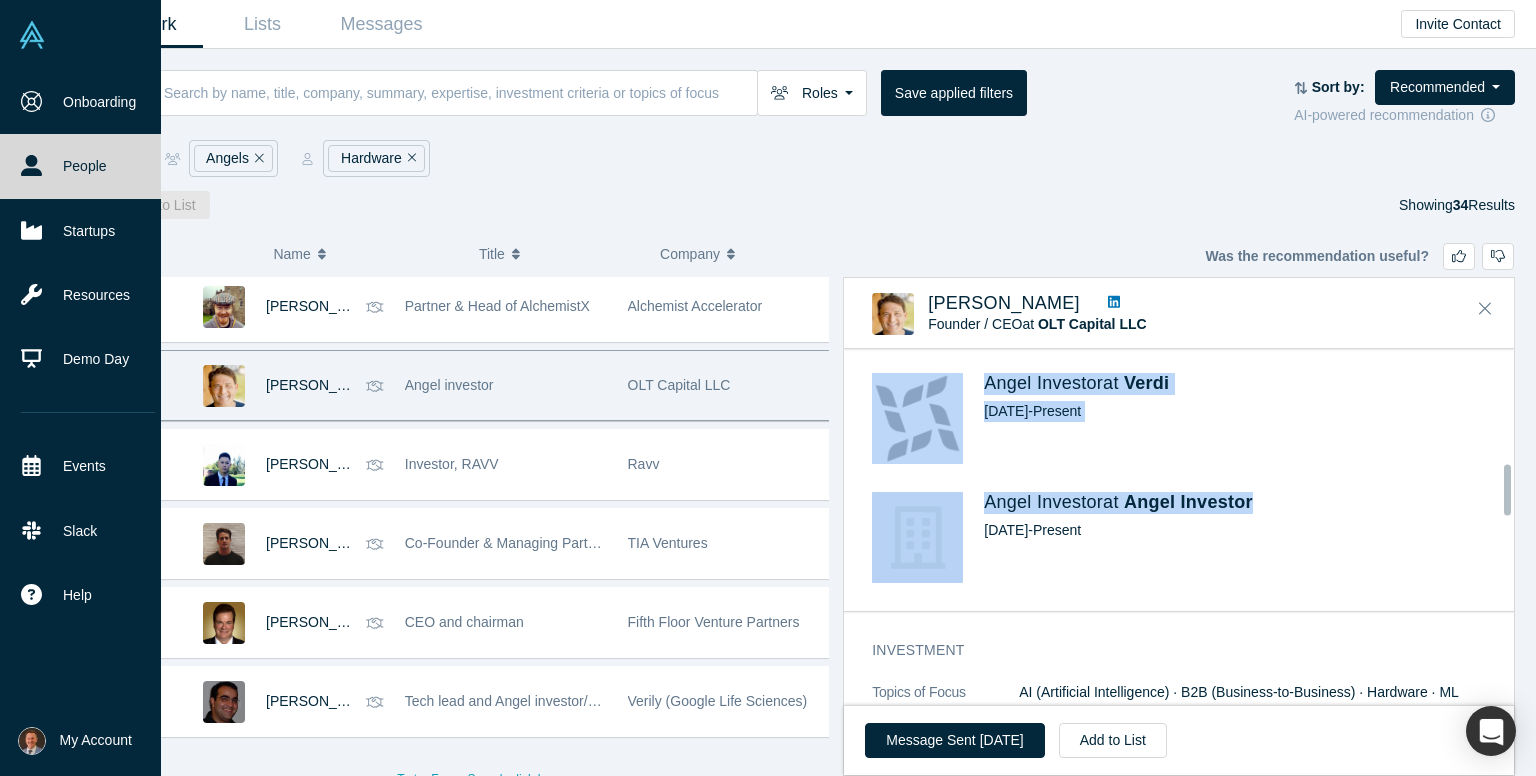 scroll, scrollTop: 800, scrollLeft: 0, axis: vertical 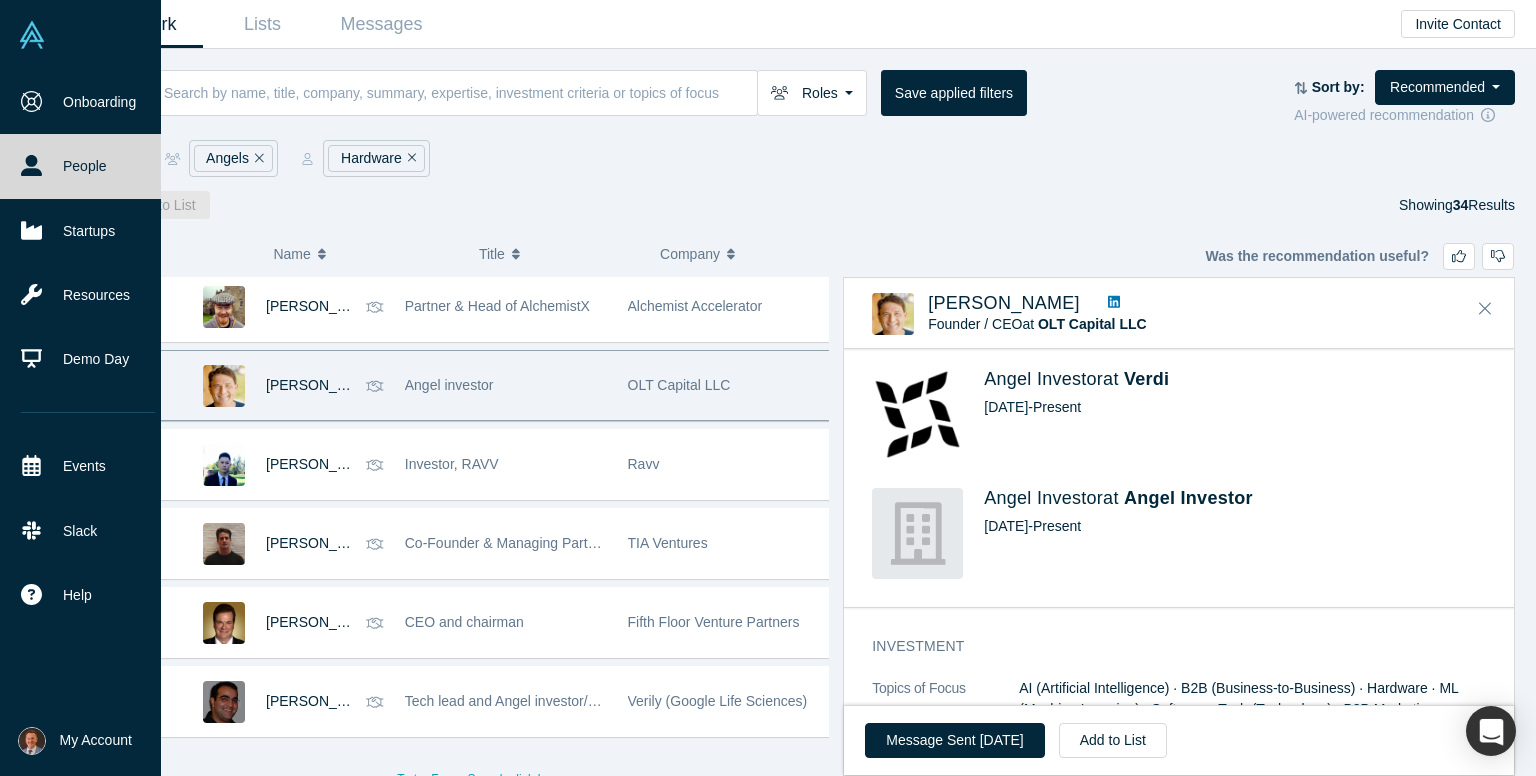 click on "Current Experience   Founder / CEO  at   OLT Capital LLC Jan 2021  -  Present Angel Investor   at   SeniorLife Technologies, Inc. Jan 2023  -  Present Angel Investor   at   Verdi Aug 2022  -  Present Angel Investor   at   Angel Investor May 2008  -  Present" at bounding box center (1186, 341) 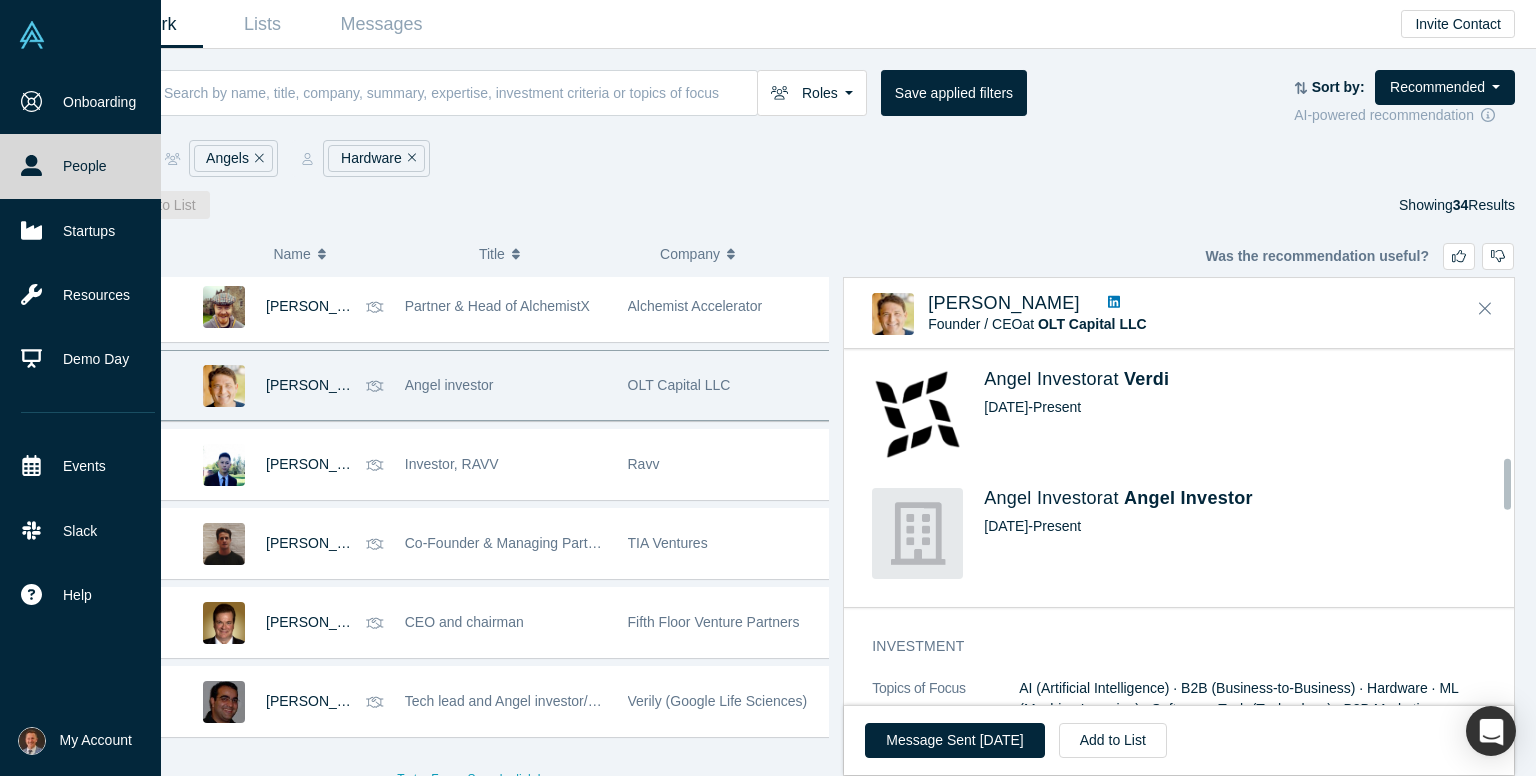 scroll, scrollTop: 700, scrollLeft: 0, axis: vertical 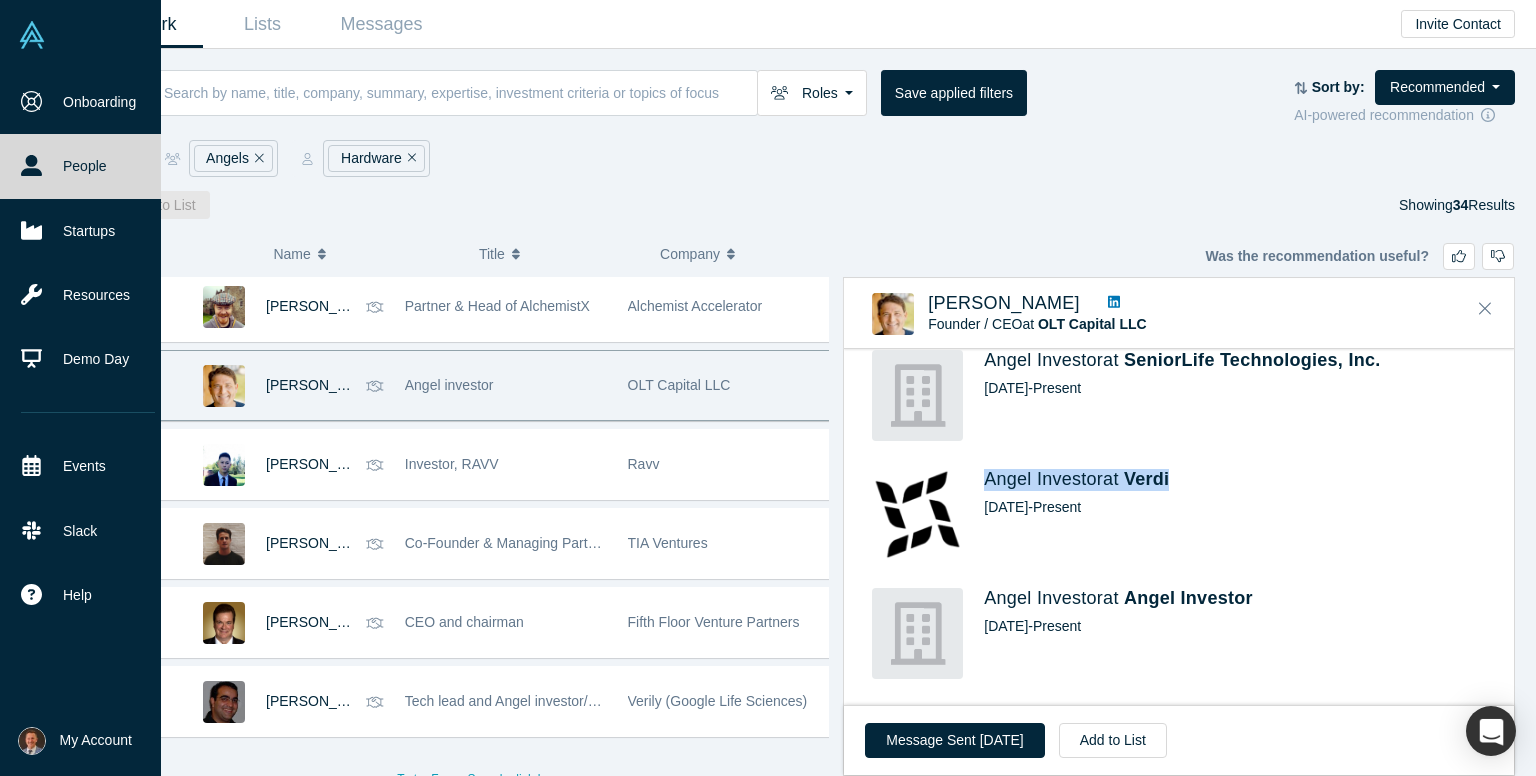drag, startPoint x: 1030, startPoint y: 457, endPoint x: 1174, endPoint y: 462, distance: 144.08678 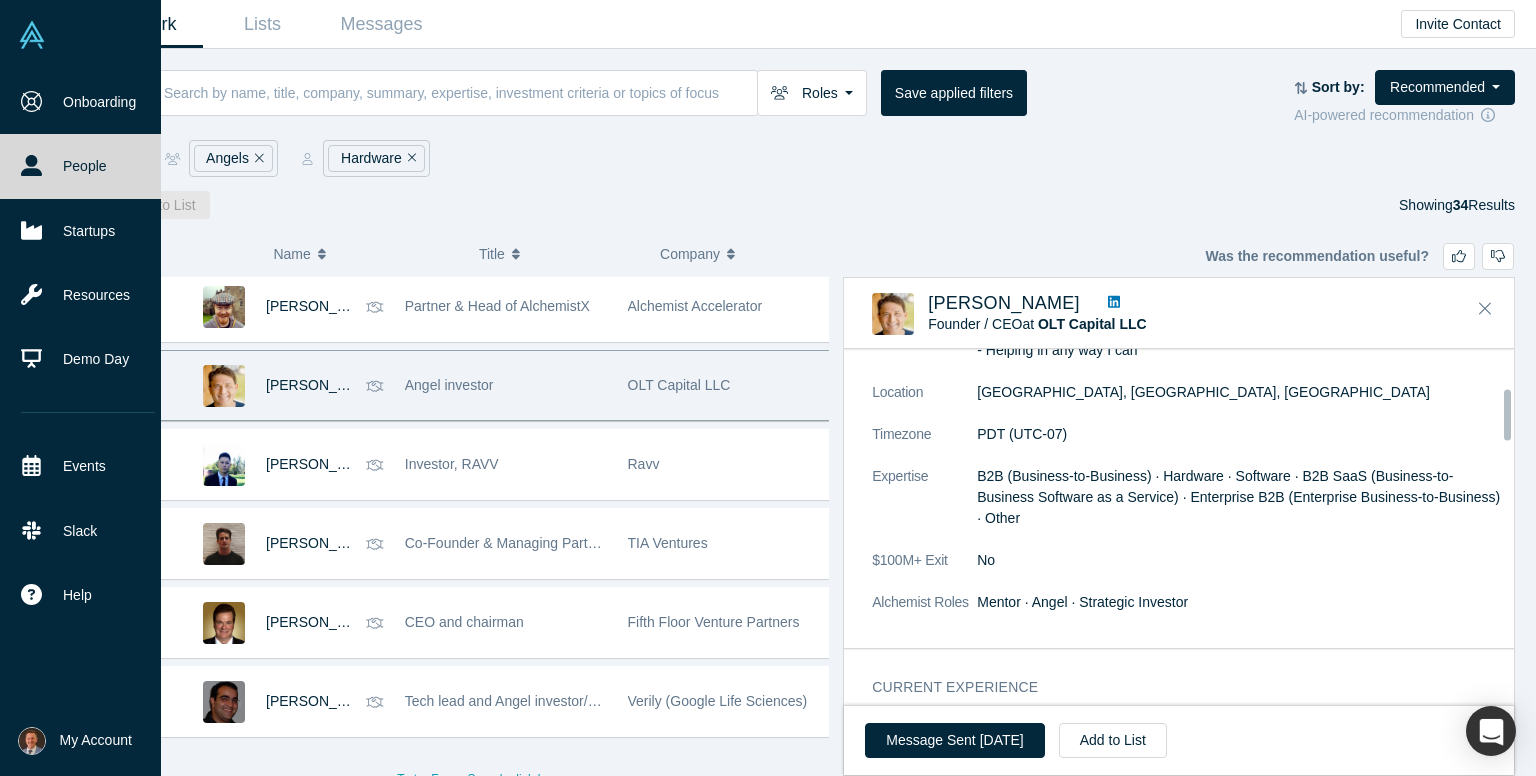 scroll, scrollTop: 0, scrollLeft: 0, axis: both 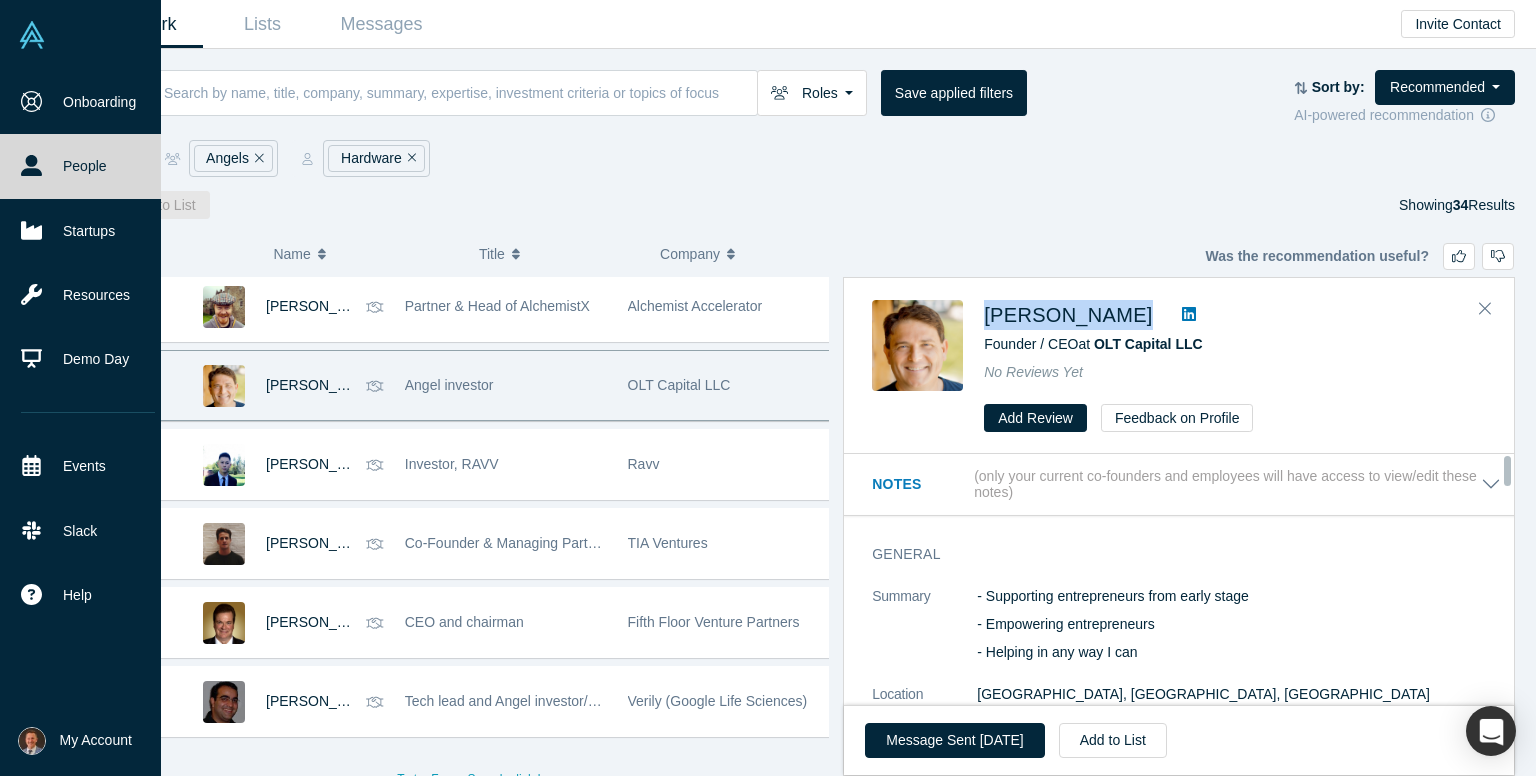 drag, startPoint x: 982, startPoint y: 310, endPoint x: 1096, endPoint y: 321, distance: 114.52947 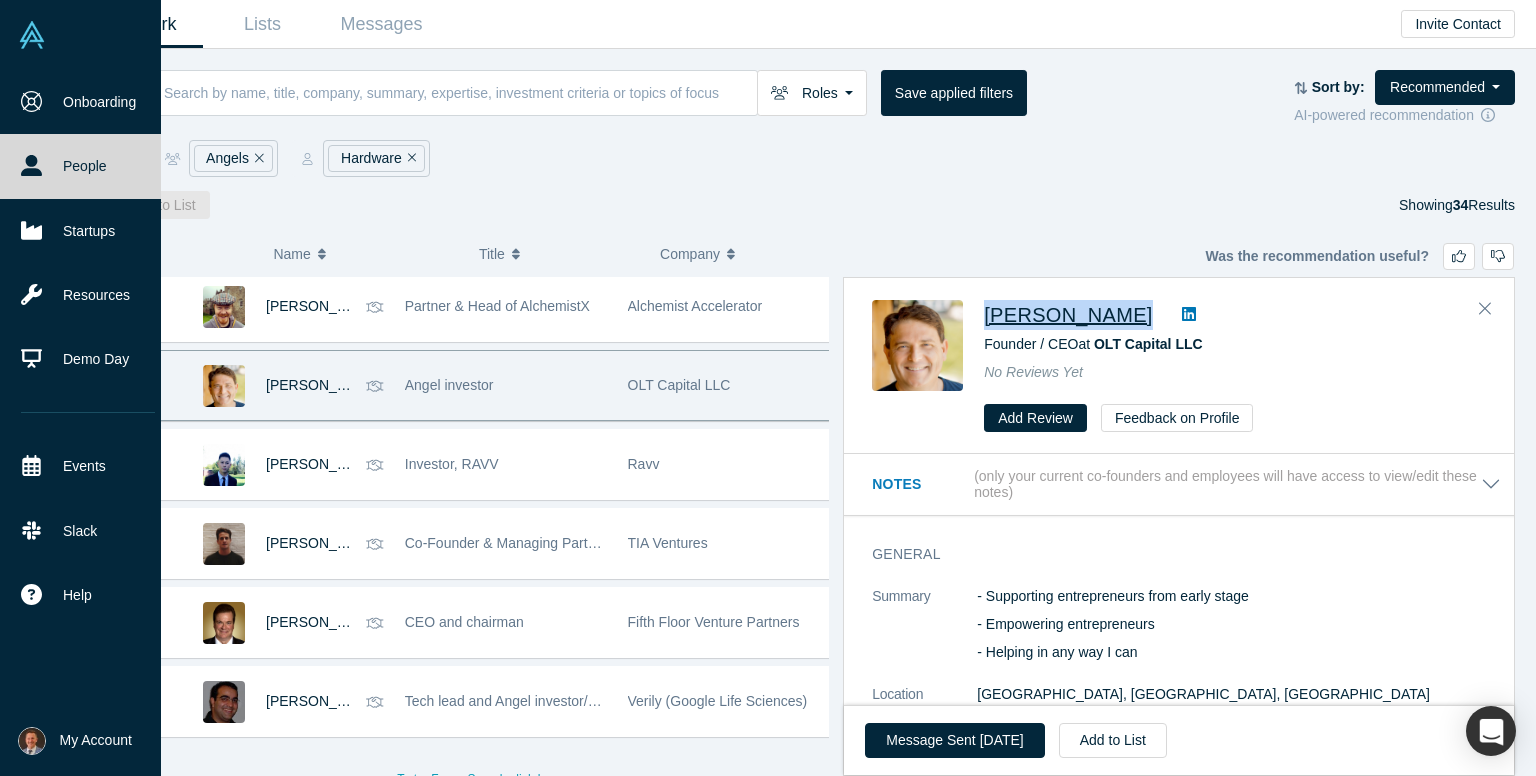 click on "Omri Bahat" at bounding box center [1068, 315] 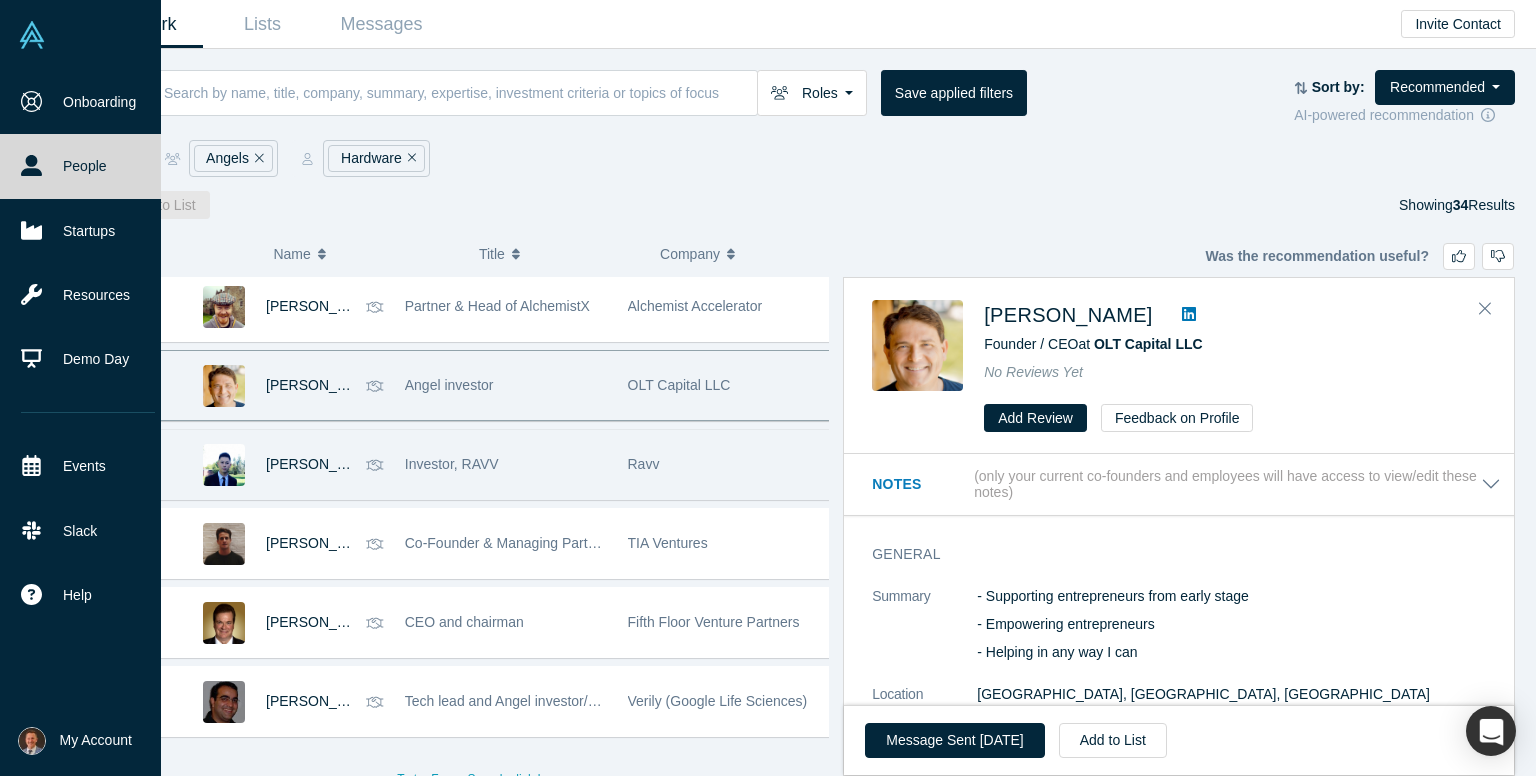 click on "Investor, RAVV" at bounding box center [506, 464] 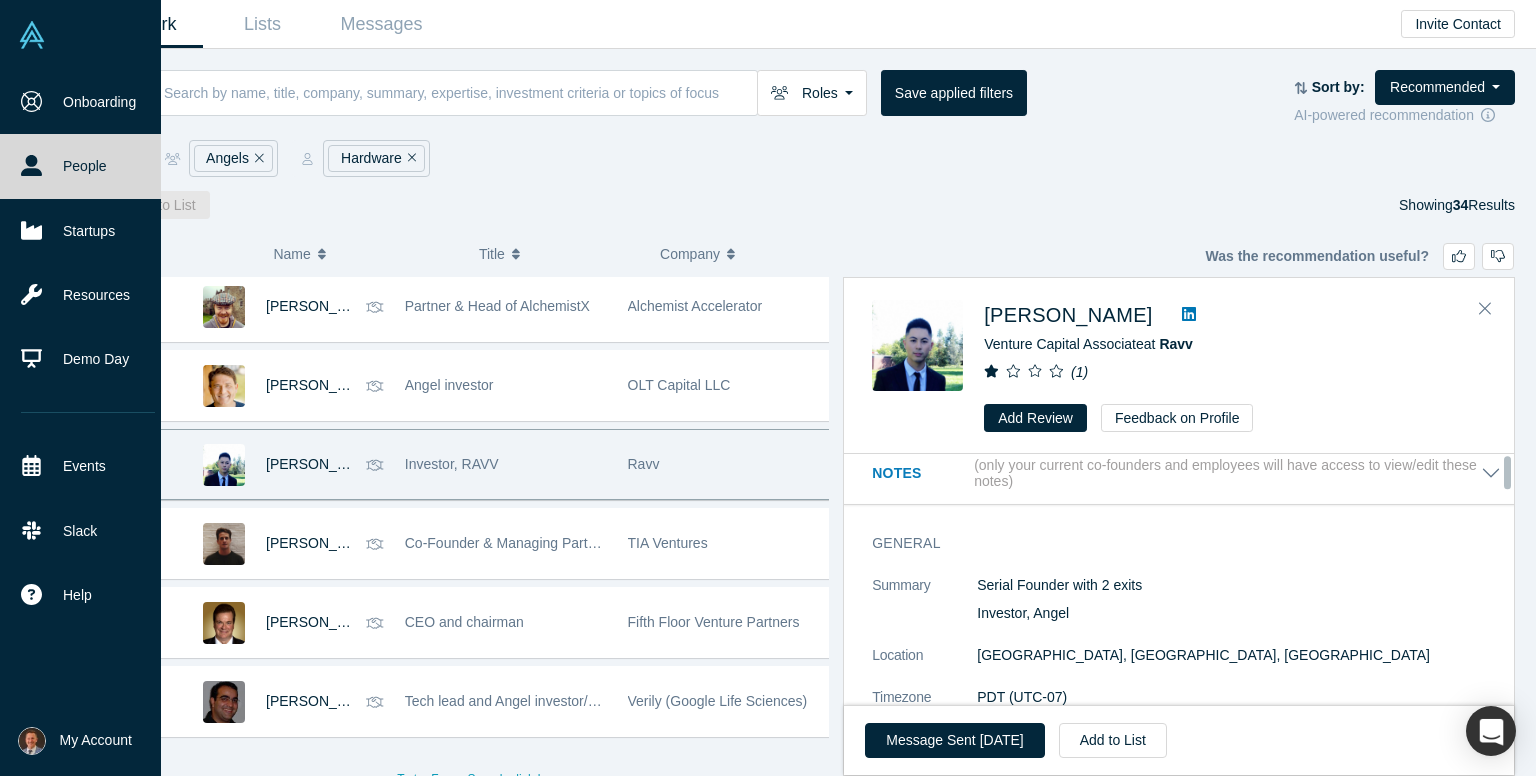 scroll, scrollTop: 0, scrollLeft: 0, axis: both 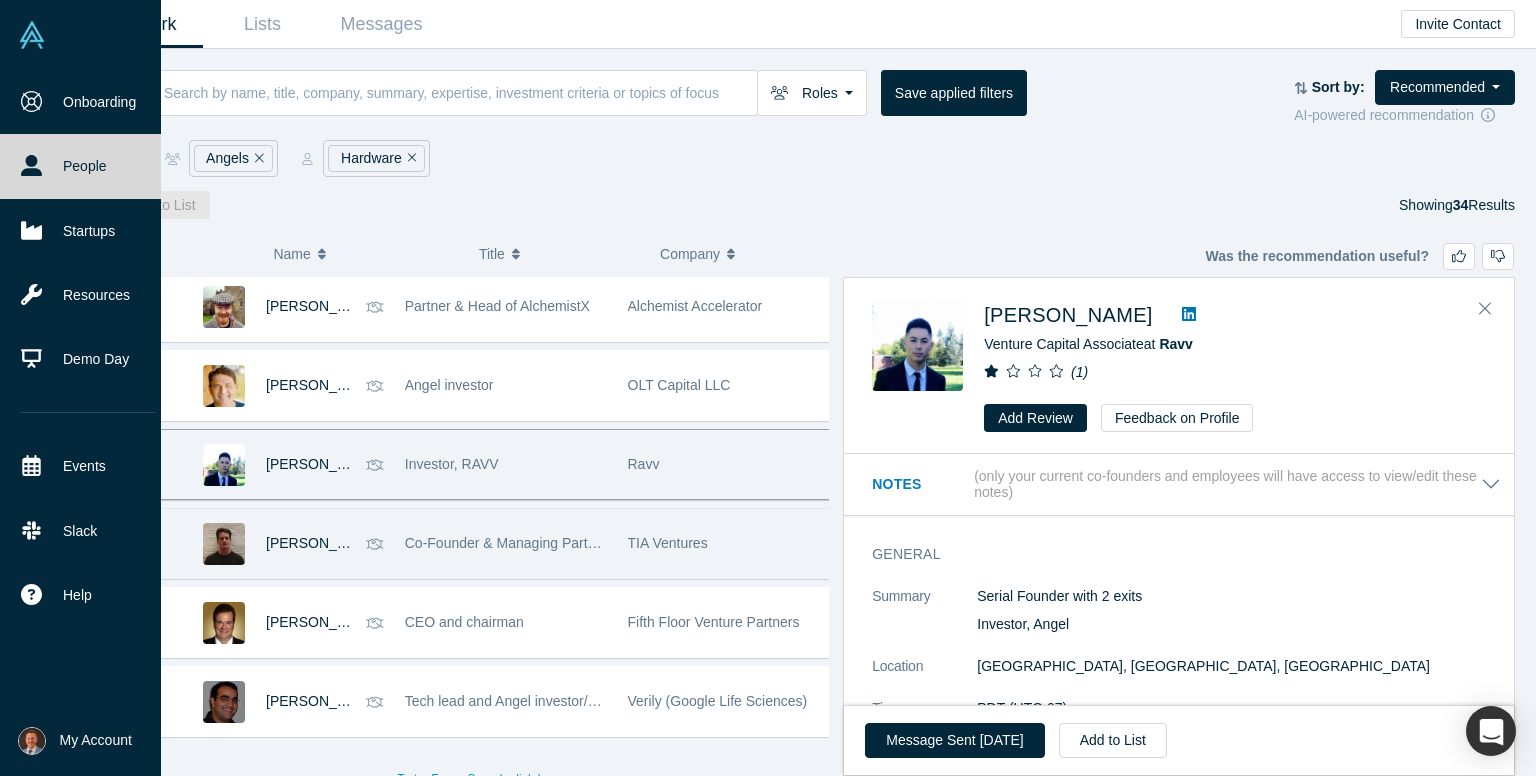 click on "Co-Founder & Managing Partner" at bounding box center (506, 543) 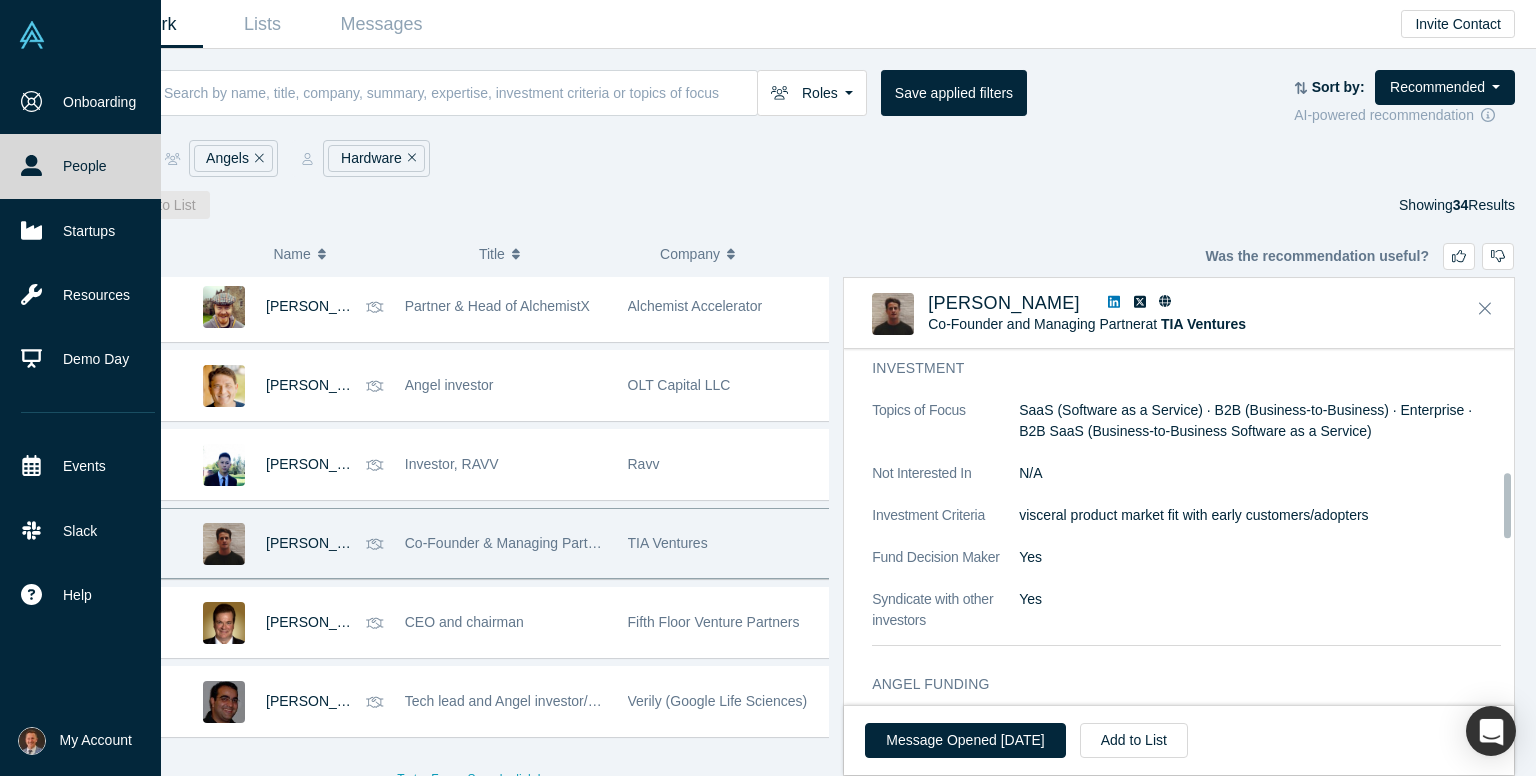 scroll, scrollTop: 600, scrollLeft: 0, axis: vertical 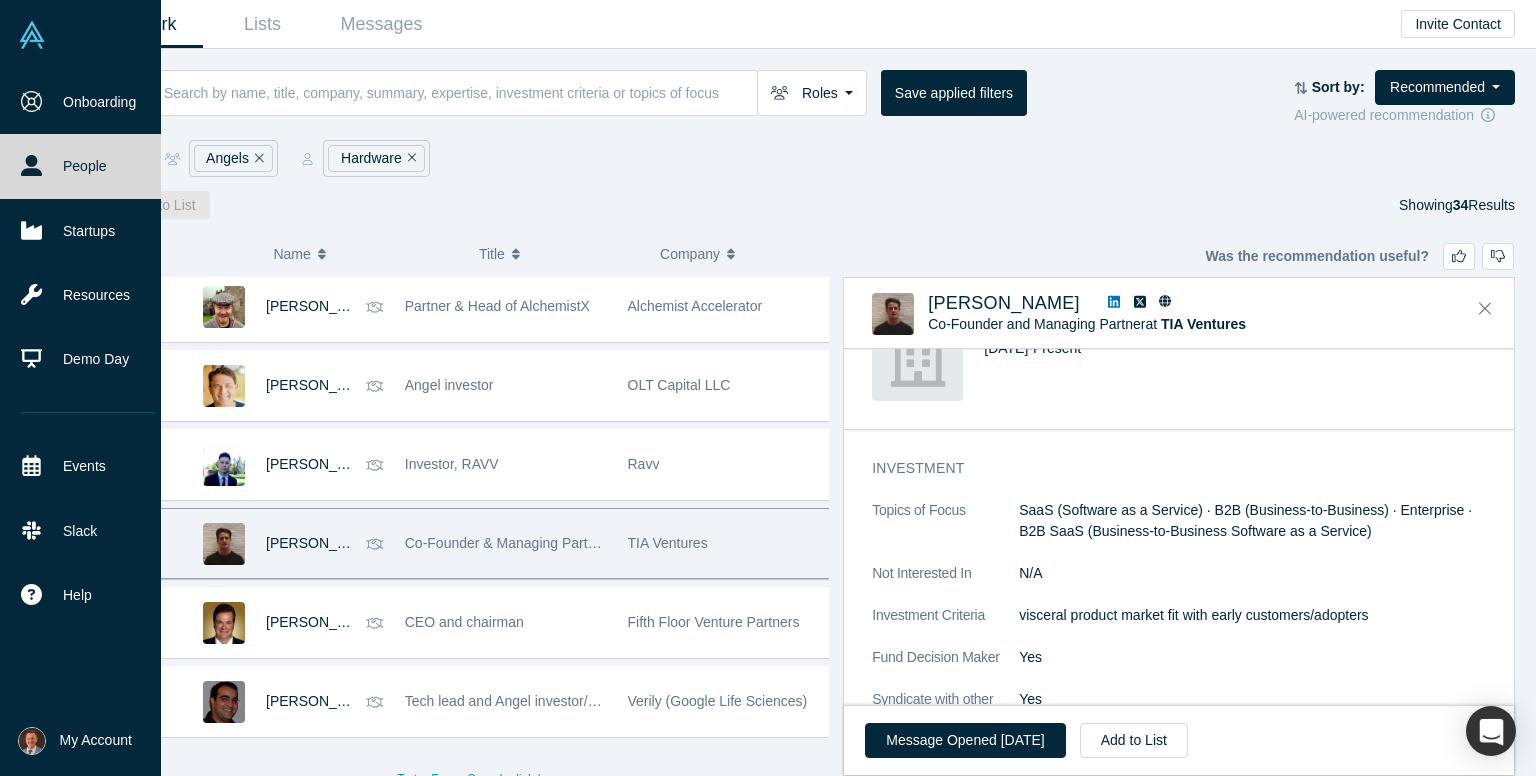 click at bounding box center (94, 124) 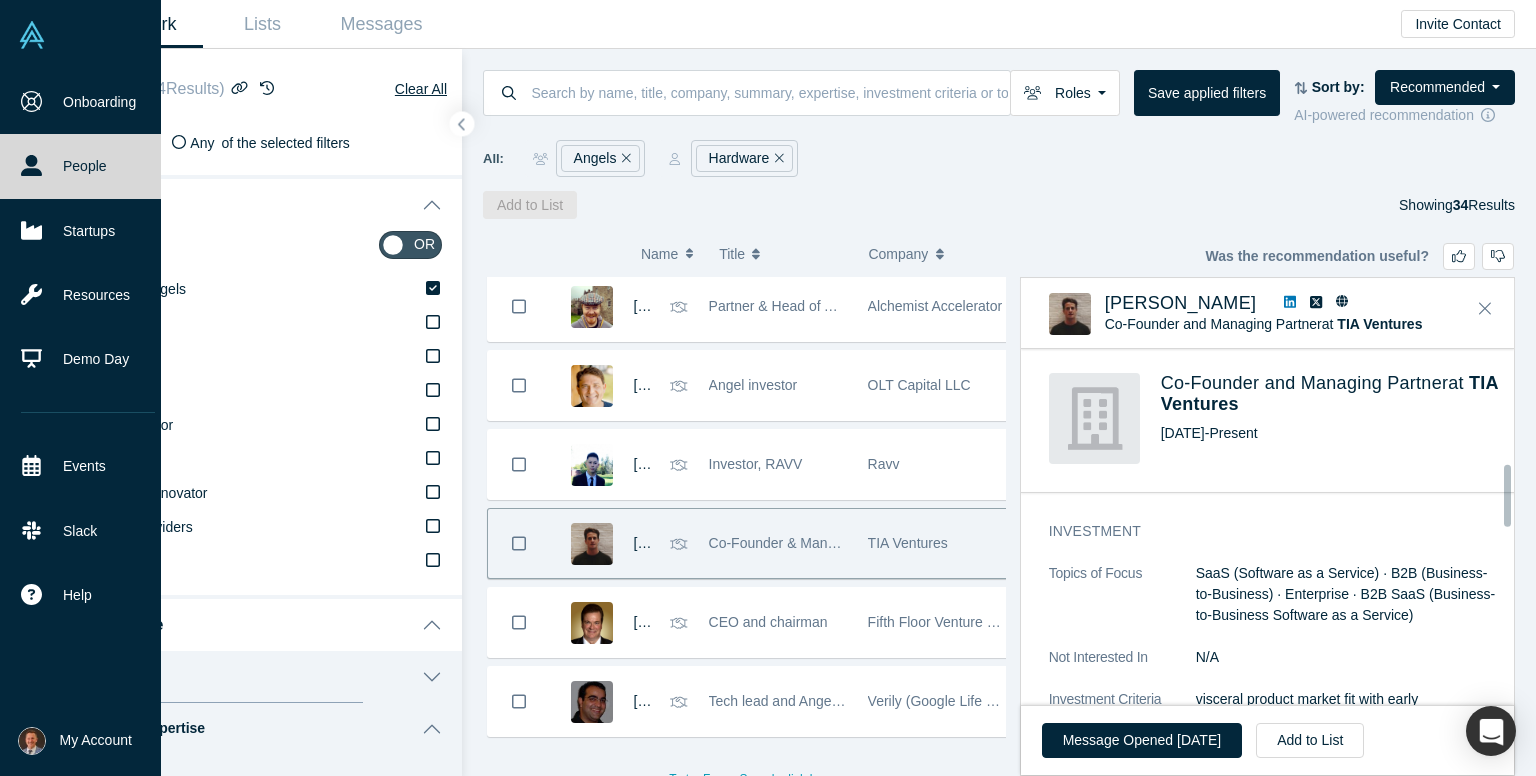 scroll, scrollTop: 663, scrollLeft: 0, axis: vertical 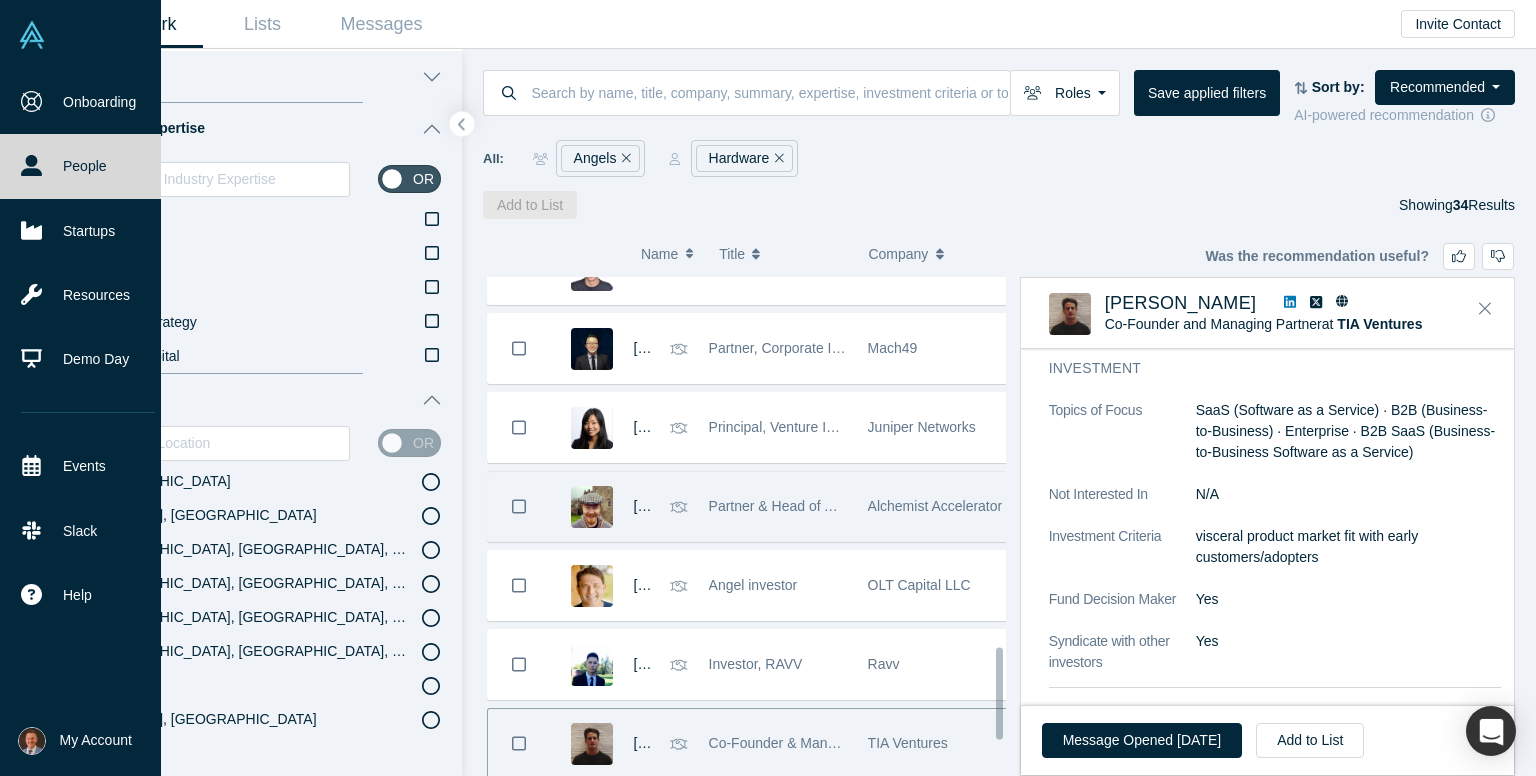 click at bounding box center [519, 506] 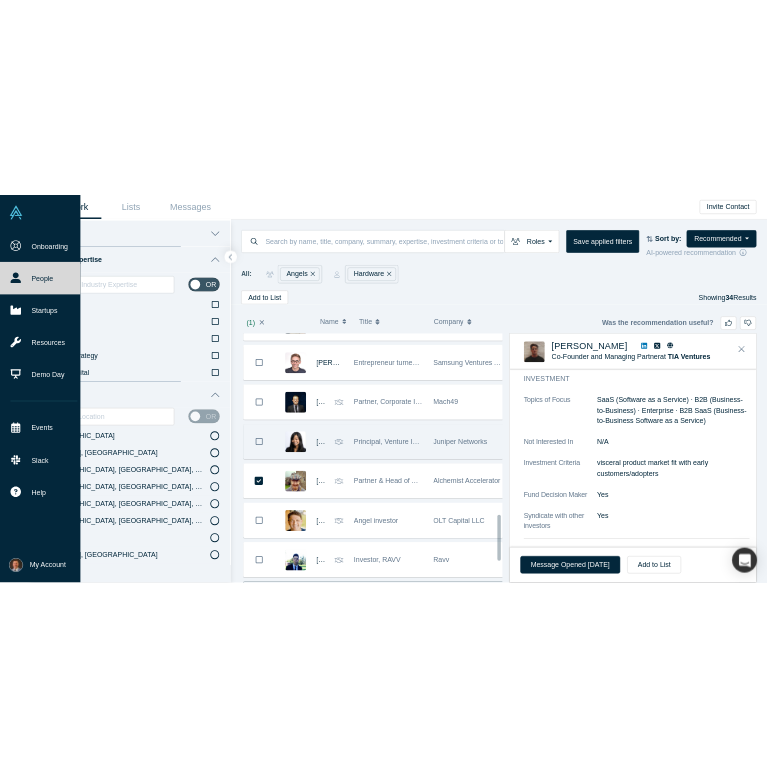 scroll, scrollTop: 1918, scrollLeft: 0, axis: vertical 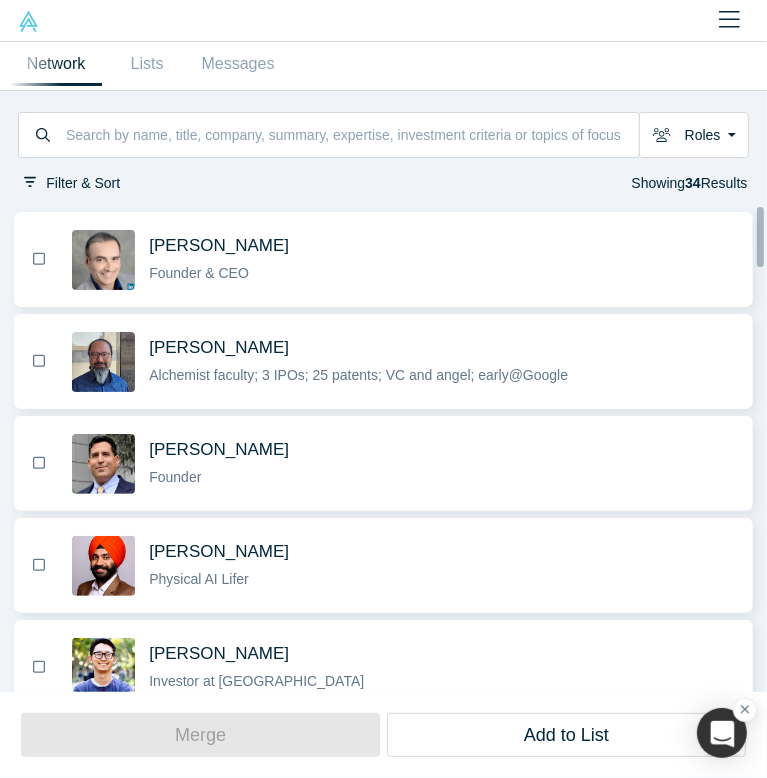 click on "Vijay Ullal Founder & CEO Adam Sah Alchemist faculty; 3 IPOs; 25 patents; VC and angel; early@Google Will Schumaker Founder  Jasmeet Singh Physical AI Lifer Shawn Xu Investor at Floodgate Matthew Houston SOLIDWORKS 3DX Startup program Manager Jiazi Guo Partner  Jean-Louis Bories Member Triet Nguyen Deal Flow Associate Sebastian Demean Corporate Strategy Nan Bai Investor Vik Sreedhar Head of Sales  Trond Wuellner Director of Product Management at Google Michael Paniccia Associate Gary Kurek Founder & CEO Lee Chang Investor Thomas Lazaridis Founding Partner Marat Kichikov Managing Partner @ Bitfury Capital Eileen Brewer Angel Investor Pavel Radzivilovsky Owner Brian Edwards ex-founder, now EVP via acquisition Igor Ushakov Founder and CEO Zachary Hargreaves Associate Andrey Berezin Angel Investor Scott Kosch Managing Partner Tomasz Kolodziejak Entrepreneur turned corporate innovator Kevin Ye Partner, Corporate Investing Shelly Rao Principal, Venture Investments Ian Bergman Partner & Head of AlchemistX Omri Bahat" at bounding box center [383, 2193] 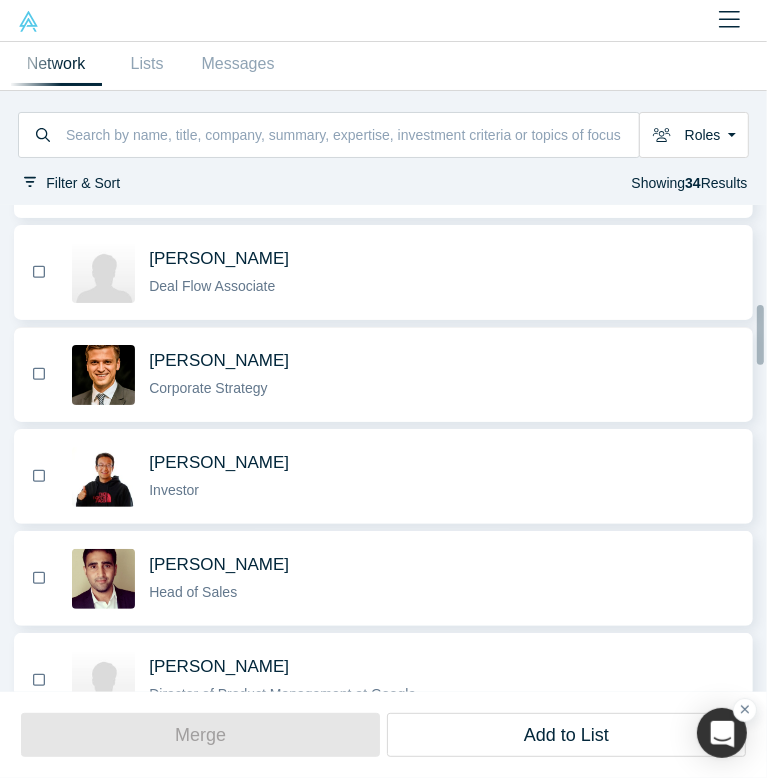 drag, startPoint x: 757, startPoint y: 235, endPoint x: 670, endPoint y: 354, distance: 147.411 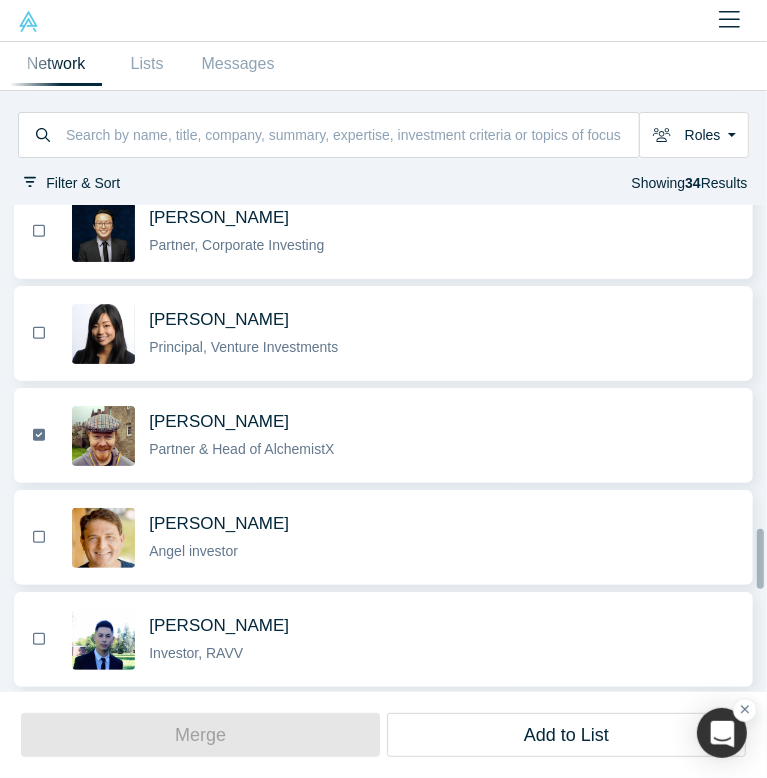 scroll, scrollTop: 2607, scrollLeft: 0, axis: vertical 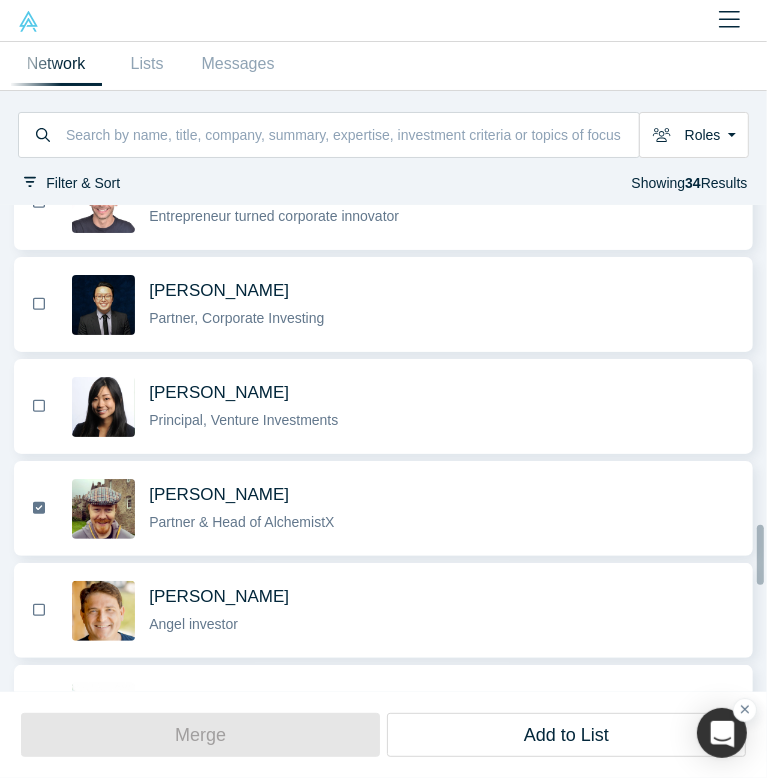 drag, startPoint x: 760, startPoint y: 351, endPoint x: 766, endPoint y: 565, distance: 214.08409 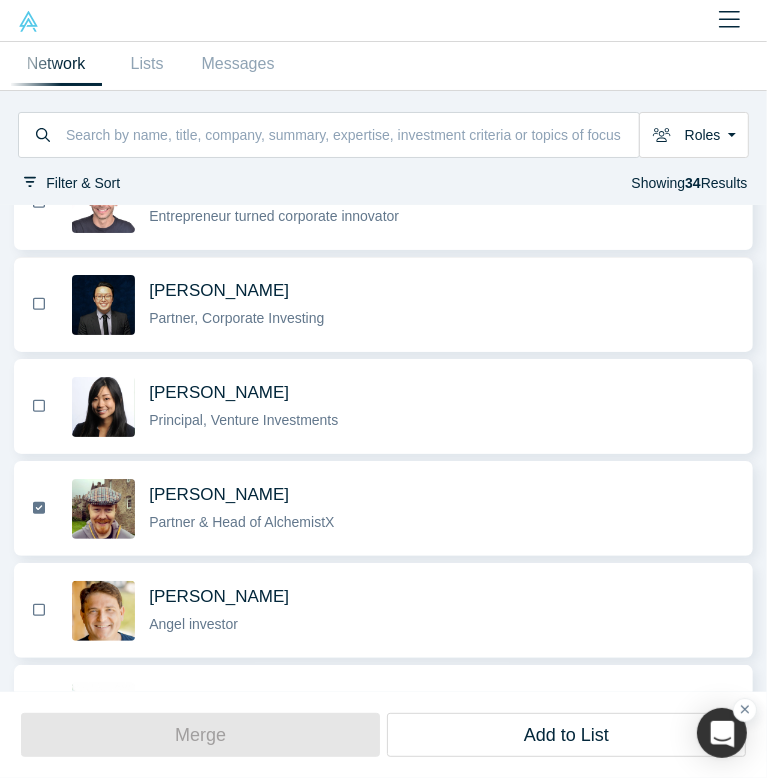click 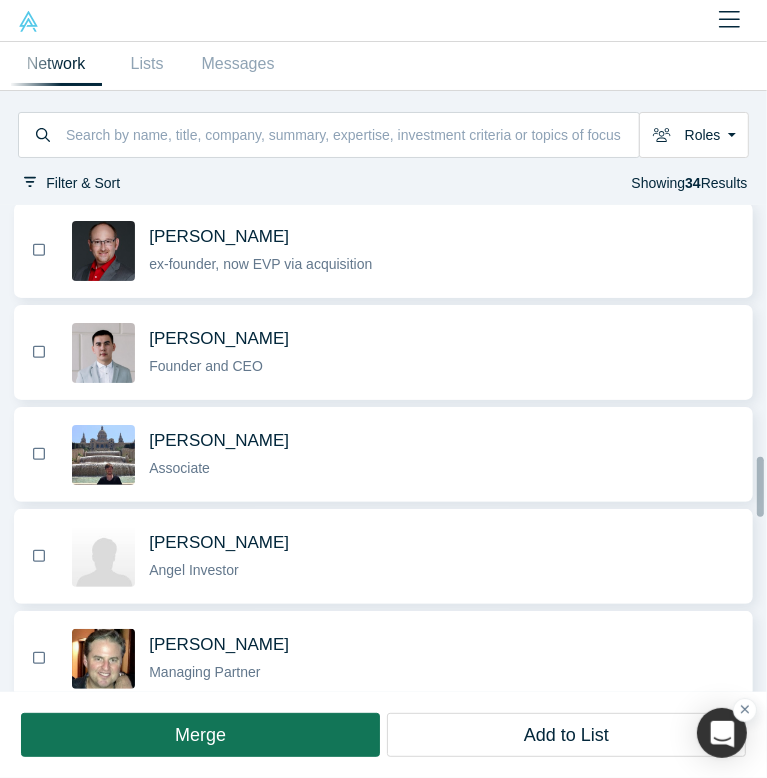 scroll, scrollTop: 2041, scrollLeft: 0, axis: vertical 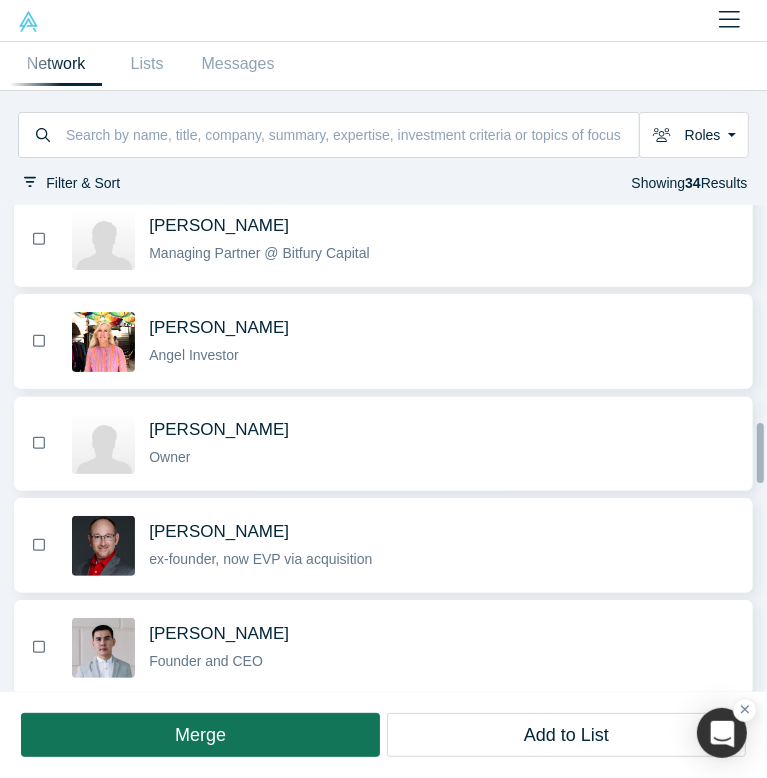 drag, startPoint x: 761, startPoint y: 535, endPoint x: 752, endPoint y: 428, distance: 107.37784 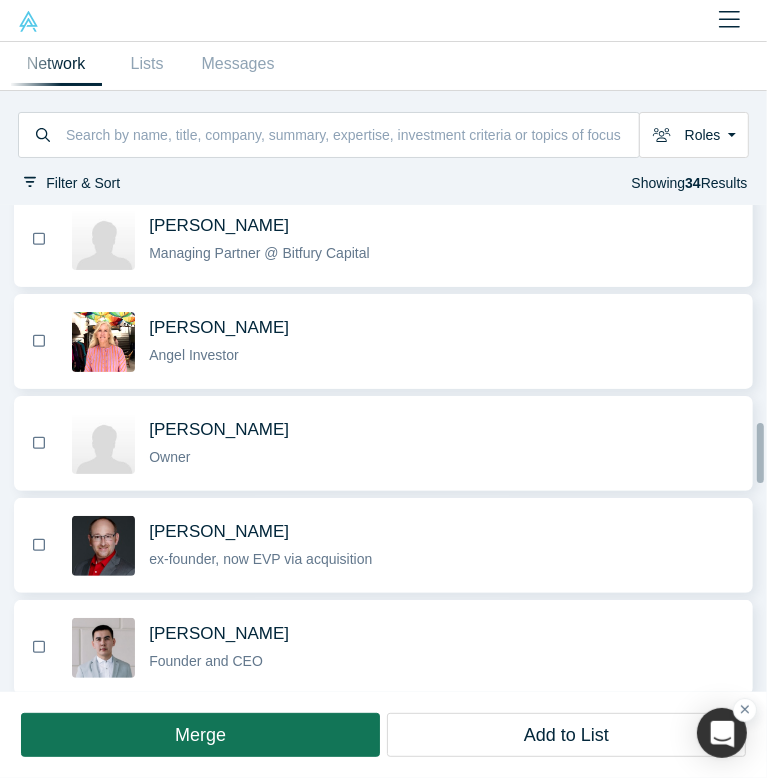 scroll, scrollTop: 1746, scrollLeft: 0, axis: vertical 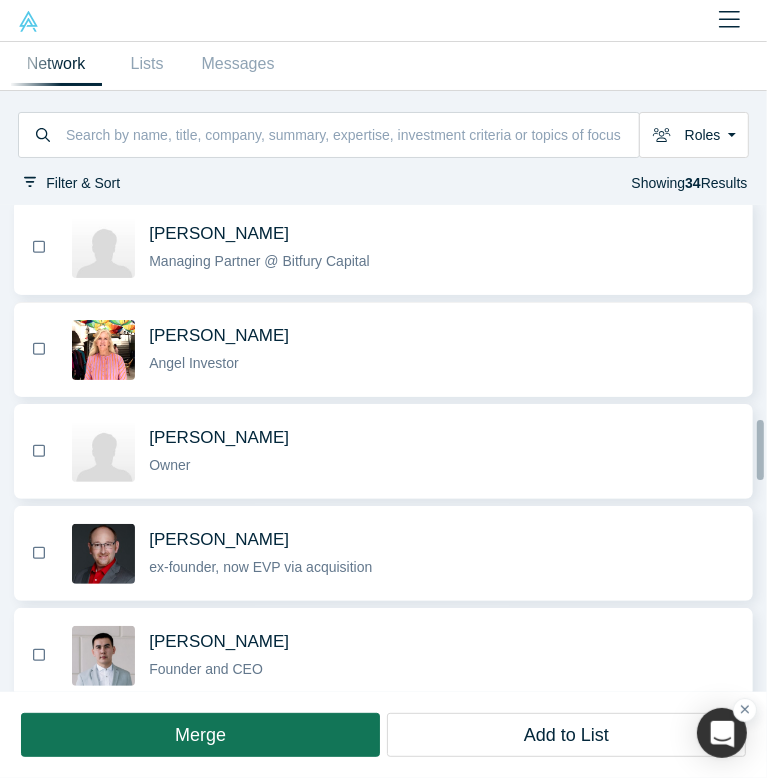 click 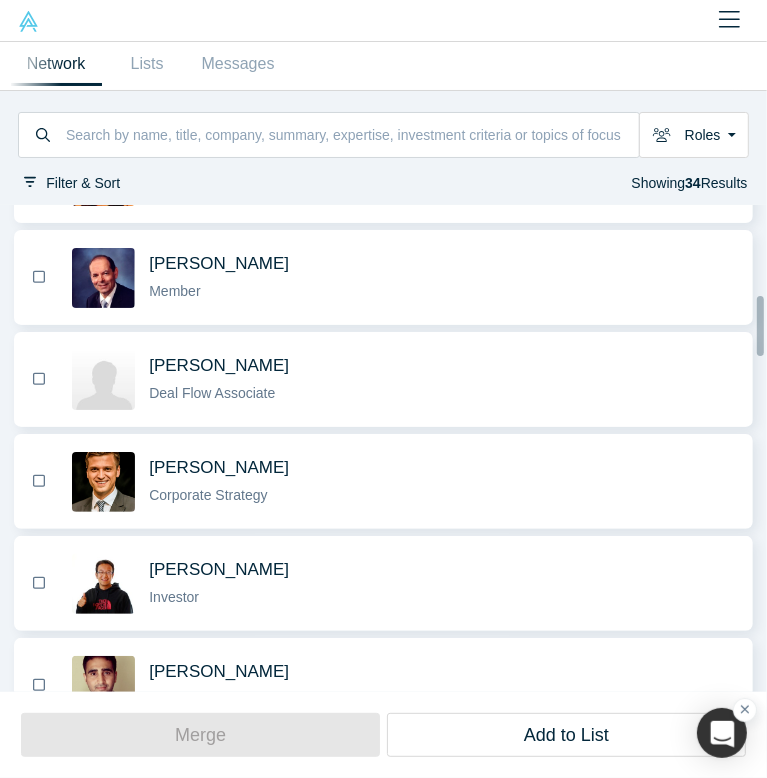 scroll, scrollTop: 672, scrollLeft: 0, axis: vertical 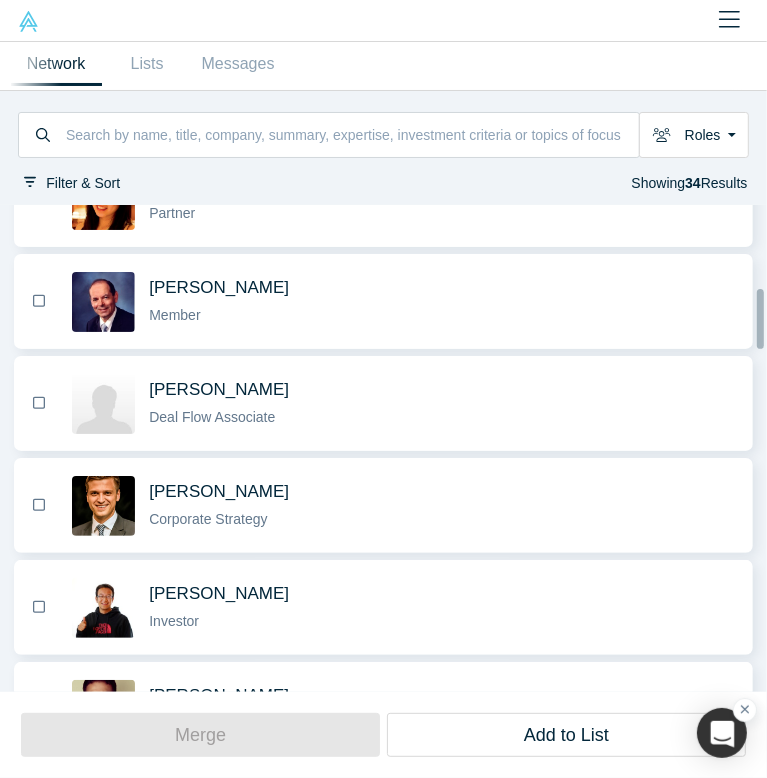 drag, startPoint x: 761, startPoint y: 442, endPoint x: 753, endPoint y: 311, distance: 131.24405 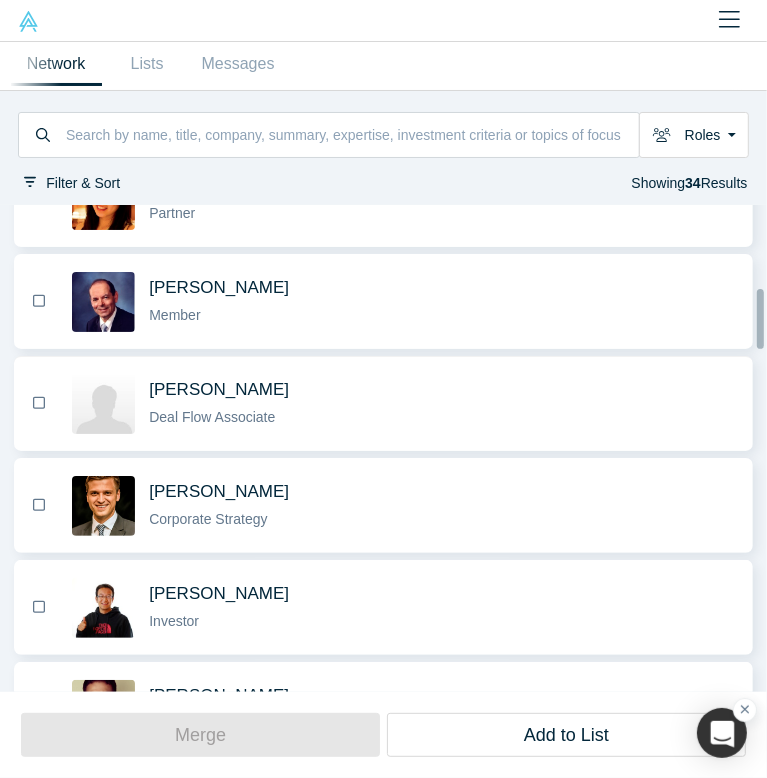 click 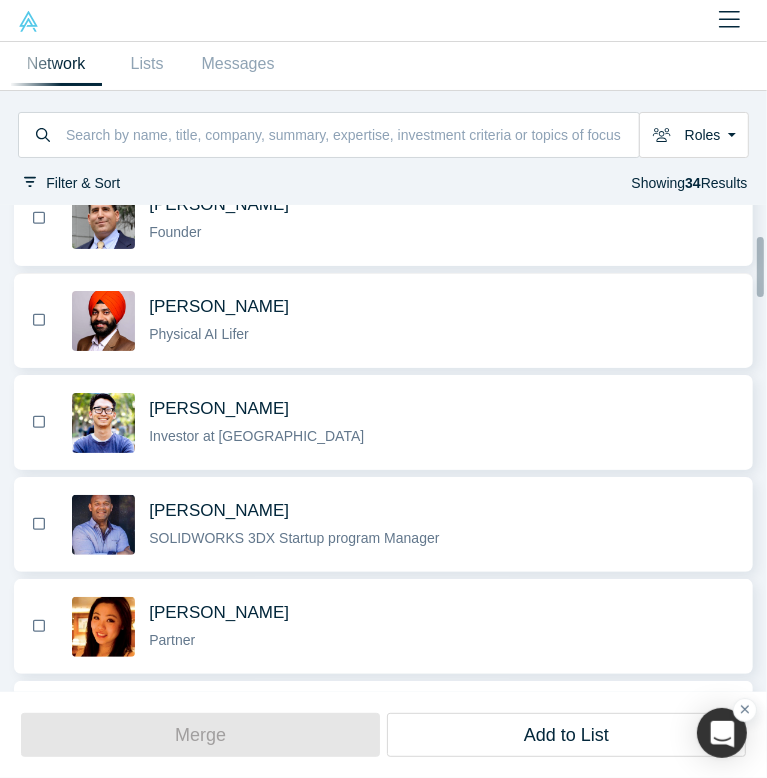 scroll, scrollTop: 229, scrollLeft: 0, axis: vertical 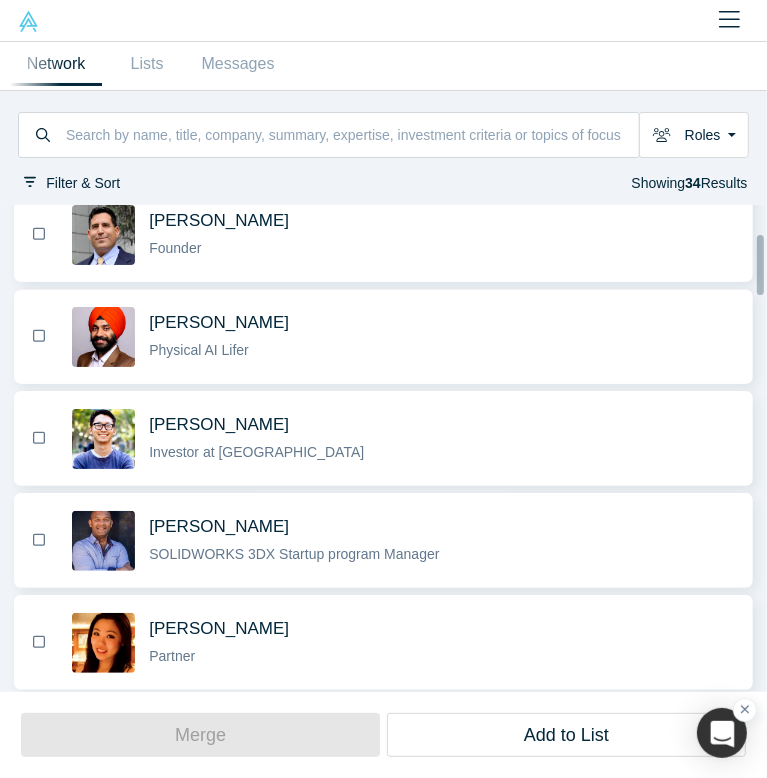drag, startPoint x: 760, startPoint y: 330, endPoint x: 751, endPoint y: 276, distance: 54.74486 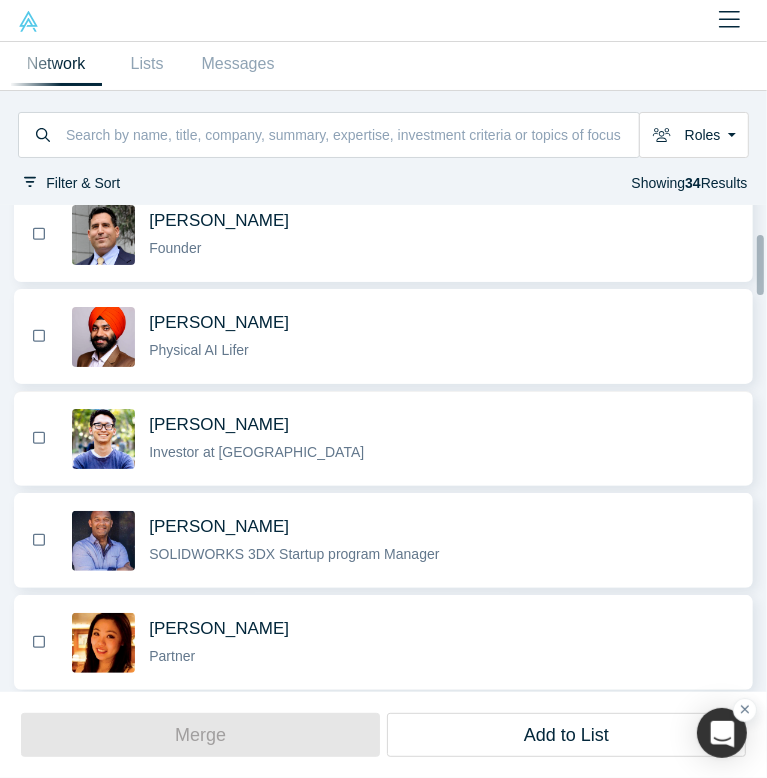 click on "Shawn Xu Investor at Floodgate" at bounding box center [383, 438] 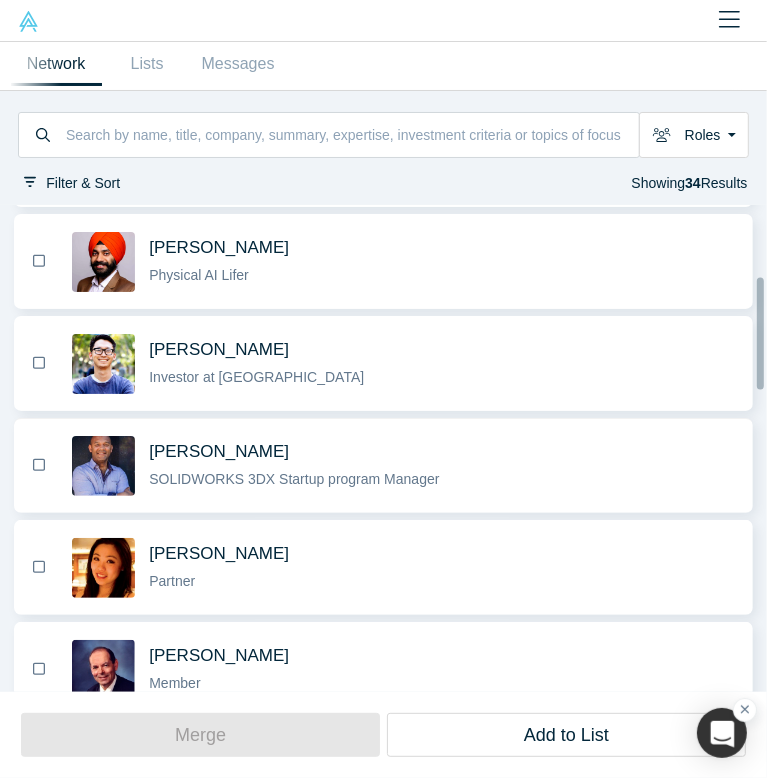 scroll, scrollTop: 300, scrollLeft: 0, axis: vertical 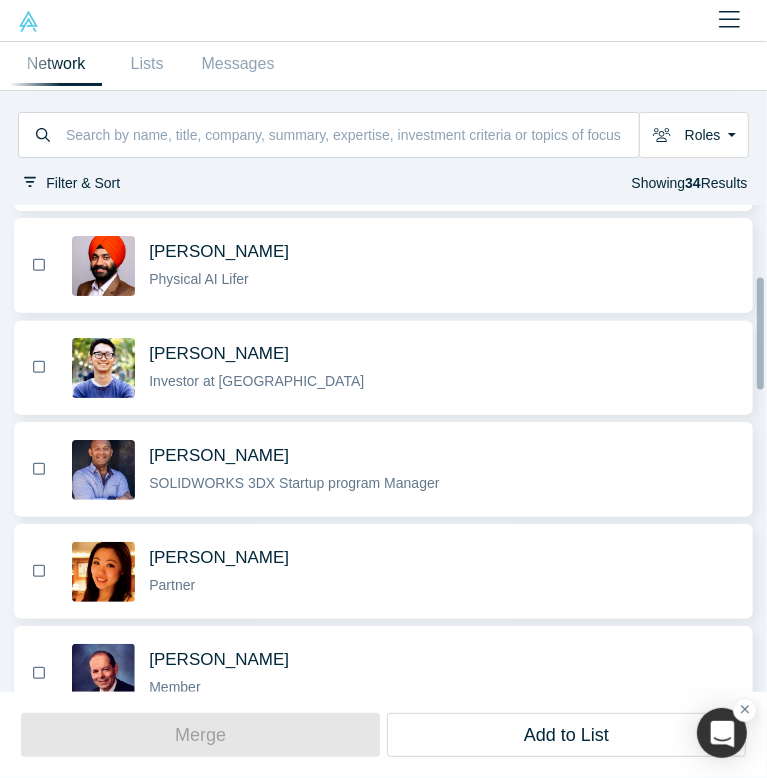 click 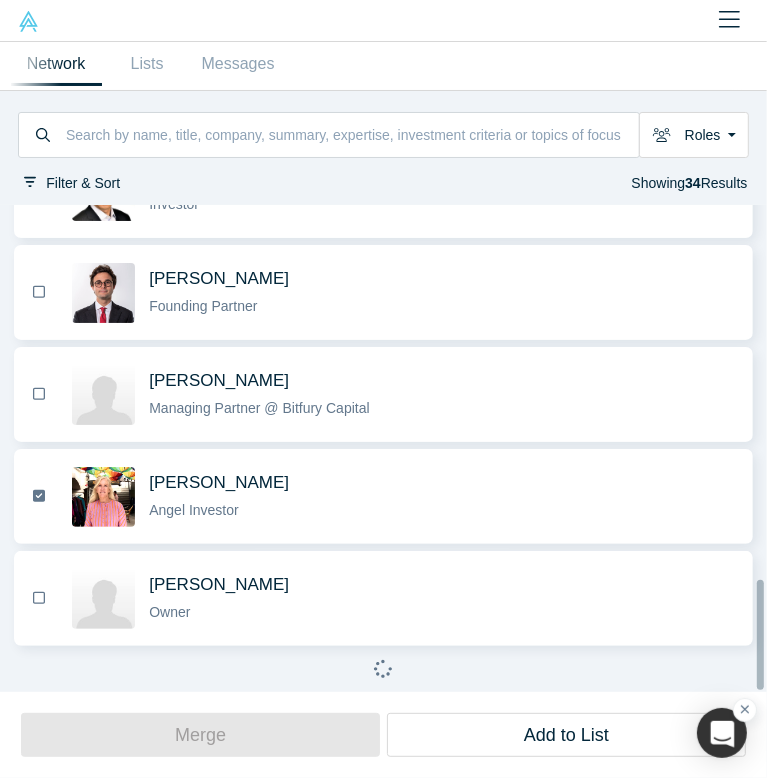 scroll, scrollTop: 1610, scrollLeft: 0, axis: vertical 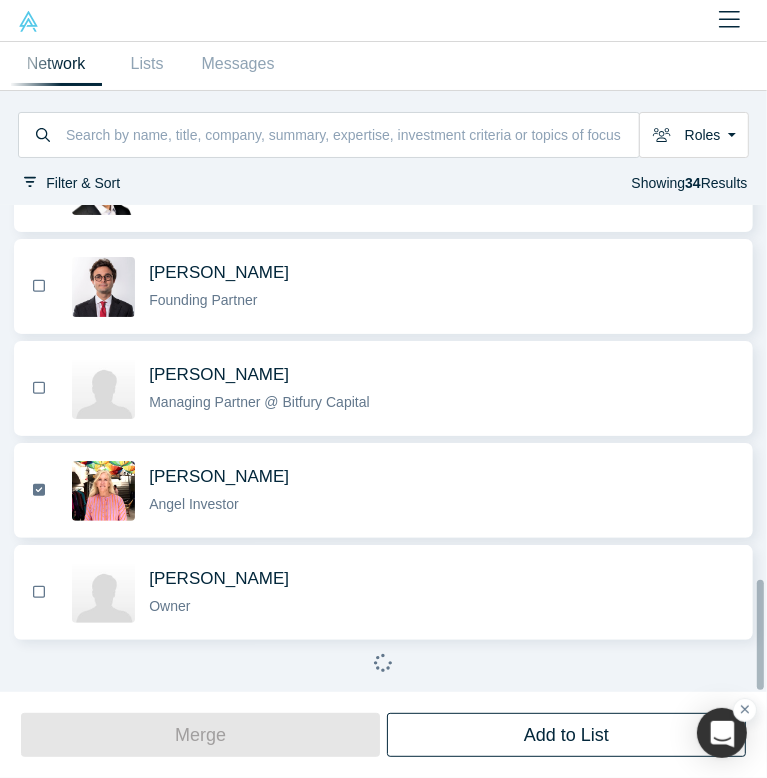 click on "Add to List" at bounding box center (566, 735) 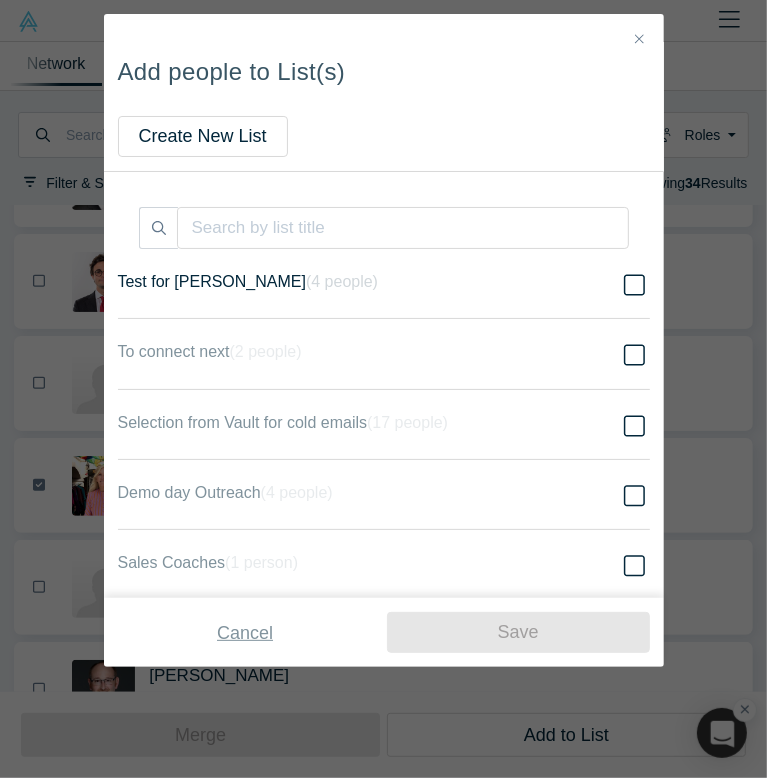 click on "Test for Maria  ( 4 people )" at bounding box center (357, 283) 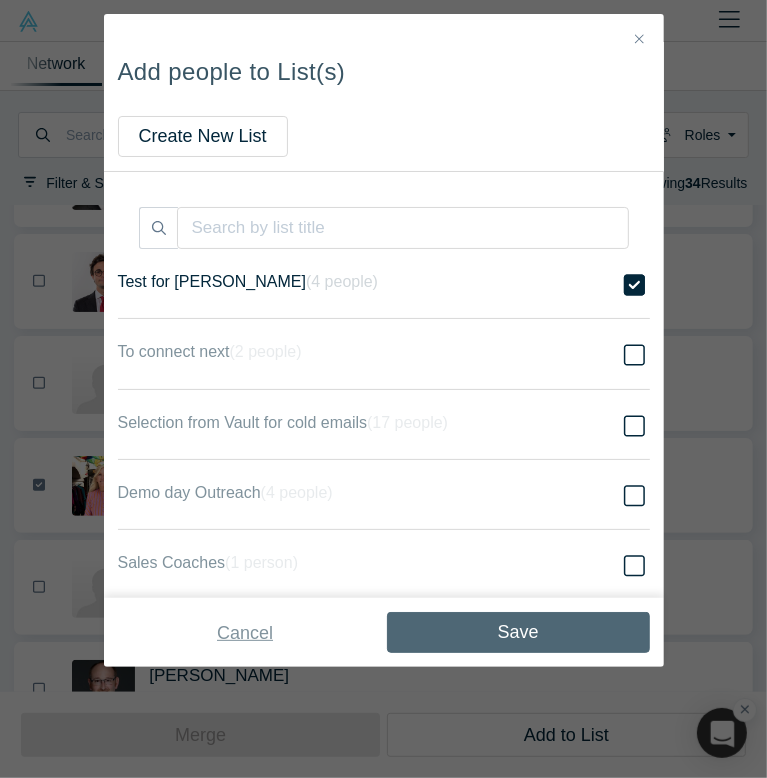 click on "Save" at bounding box center (518, 632) 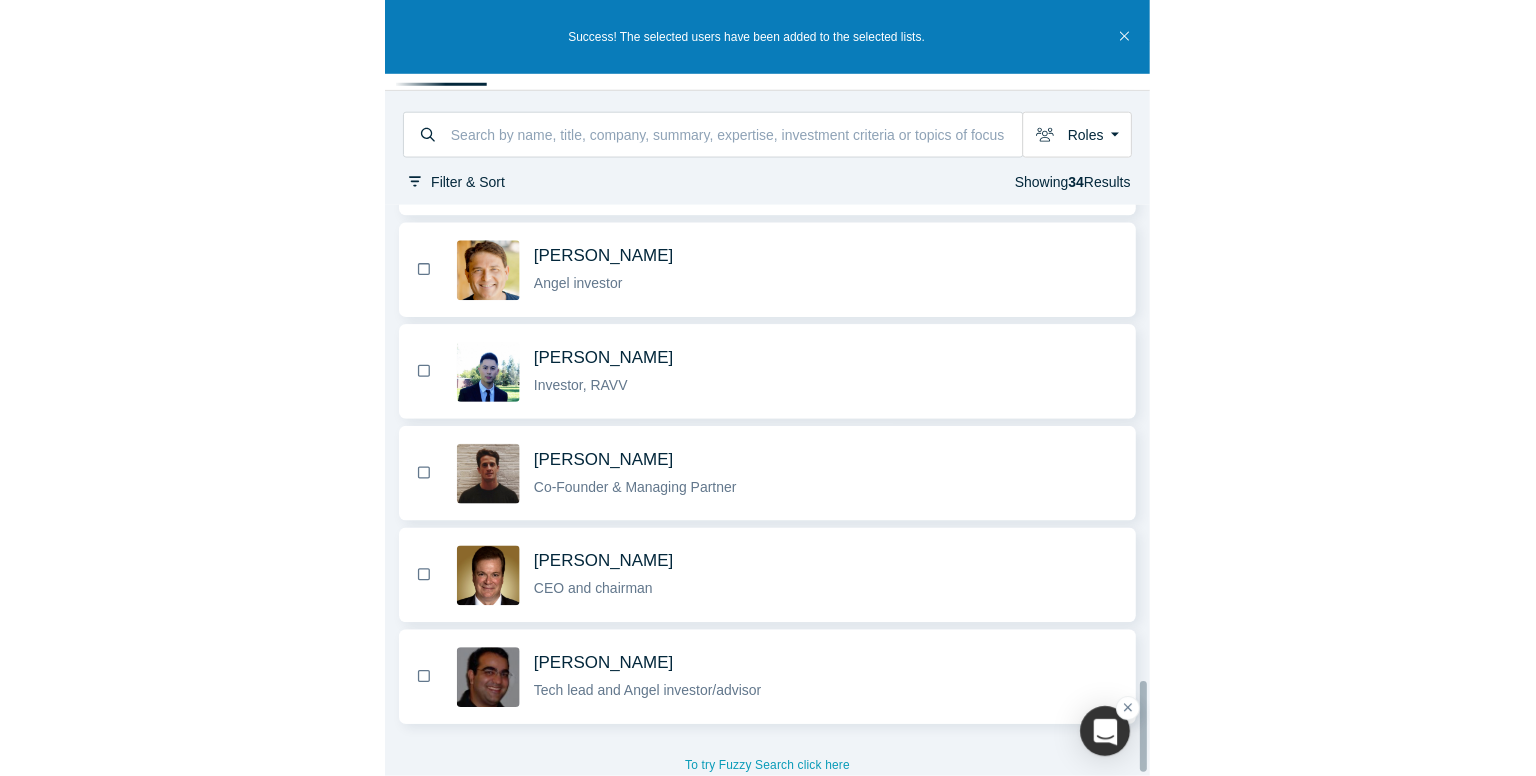 scroll, scrollTop: 2960, scrollLeft: 0, axis: vertical 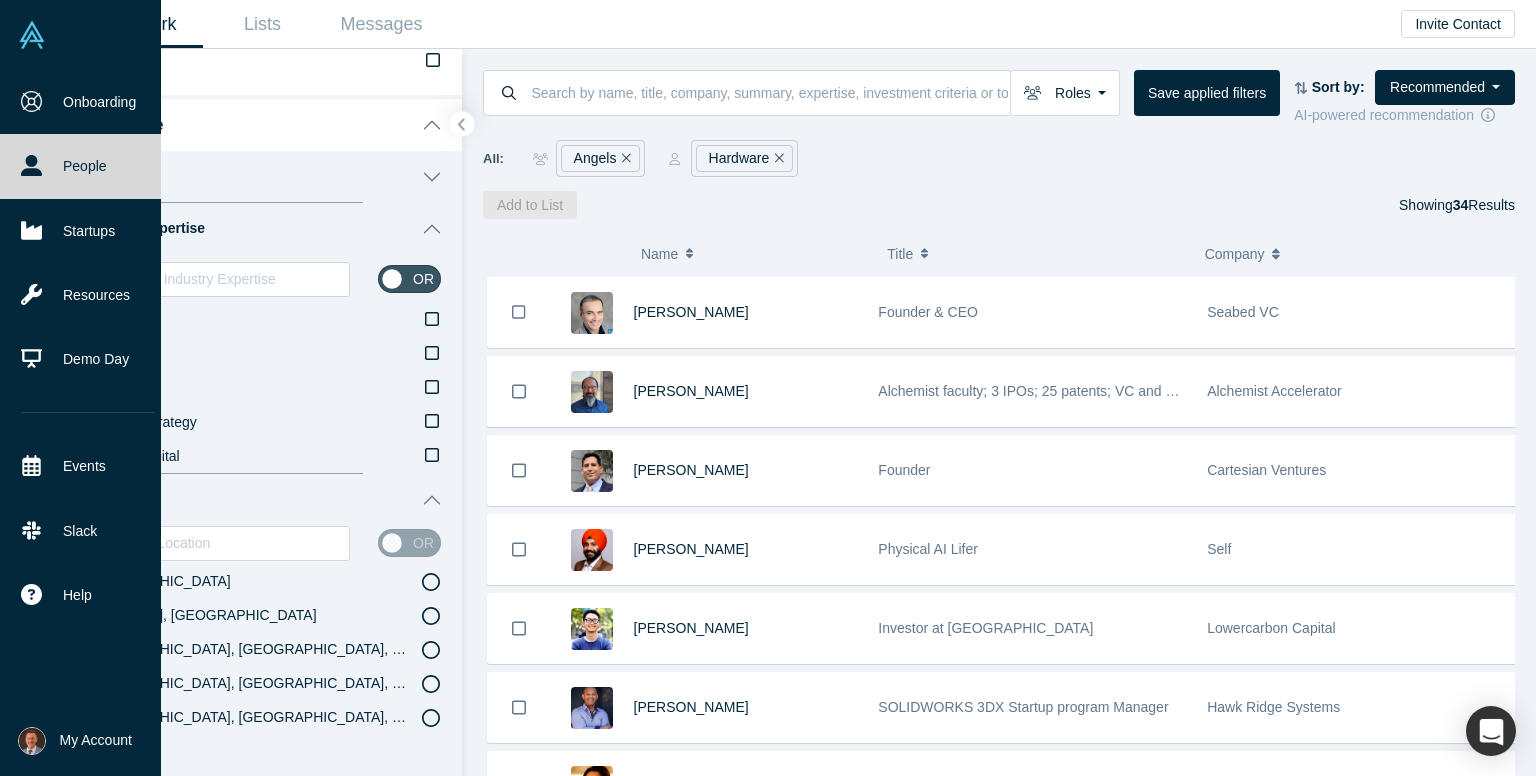 click on "IoT" at bounding box center [262, 389] 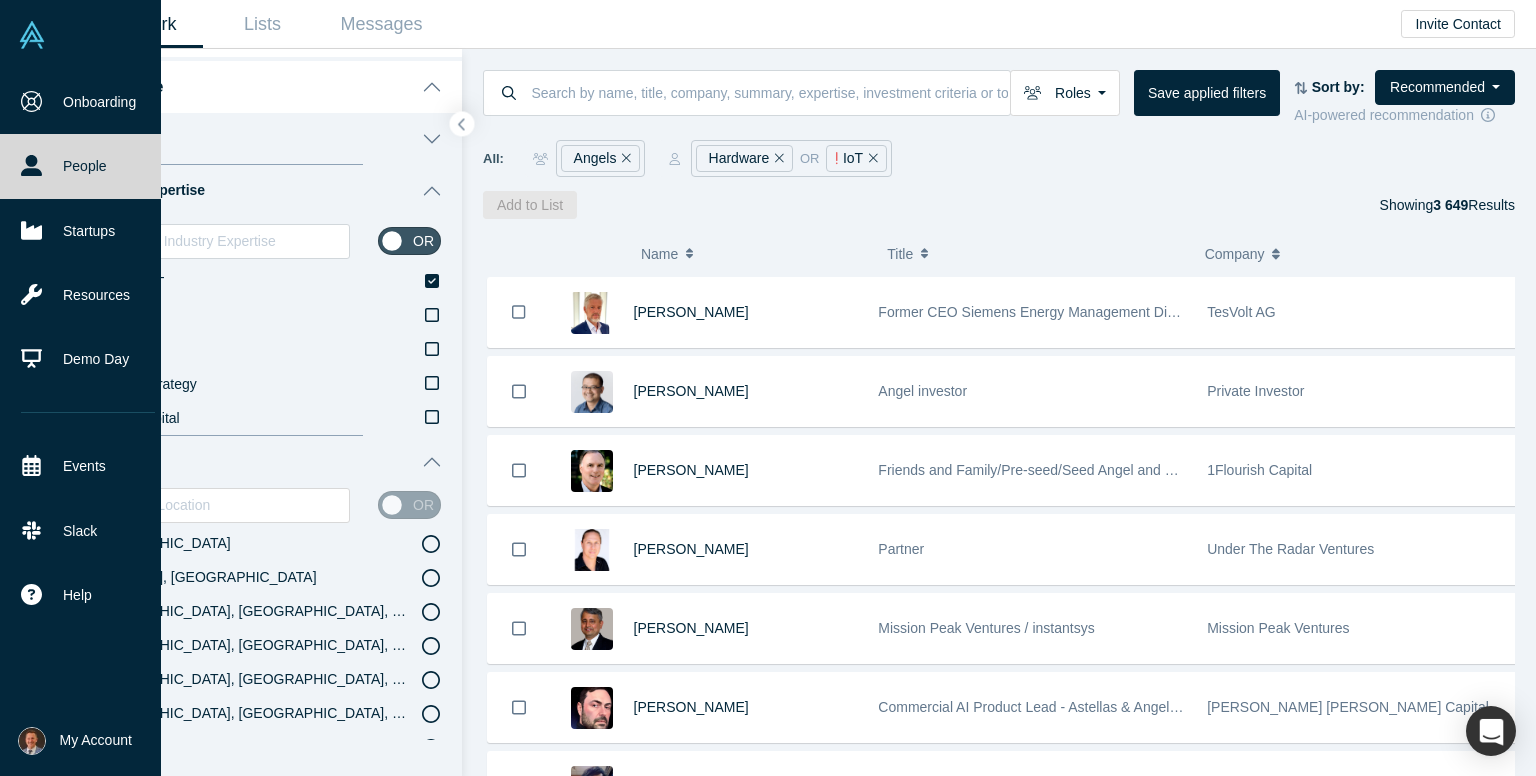scroll, scrollTop: 600, scrollLeft: 0, axis: vertical 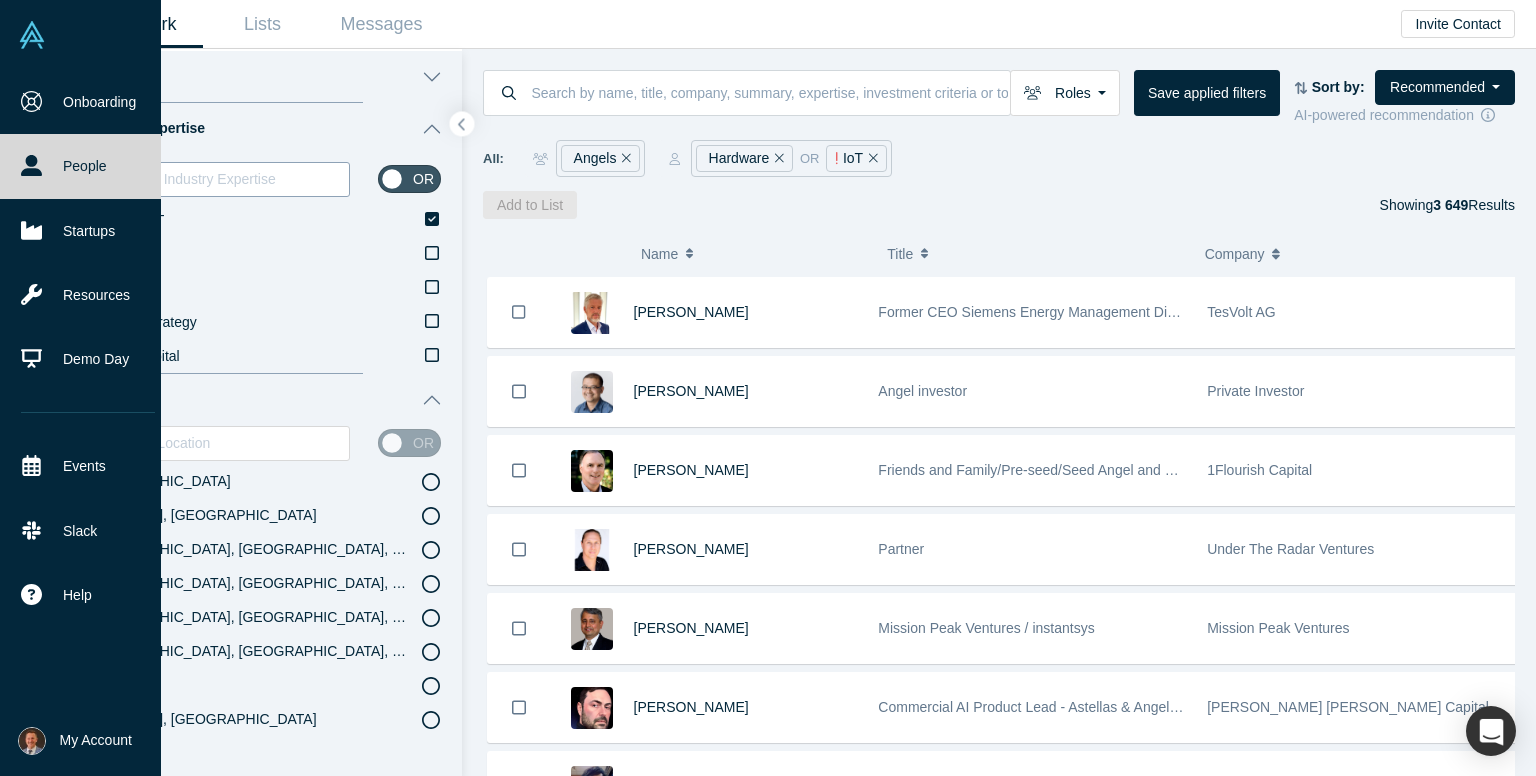 click at bounding box center (231, 179) 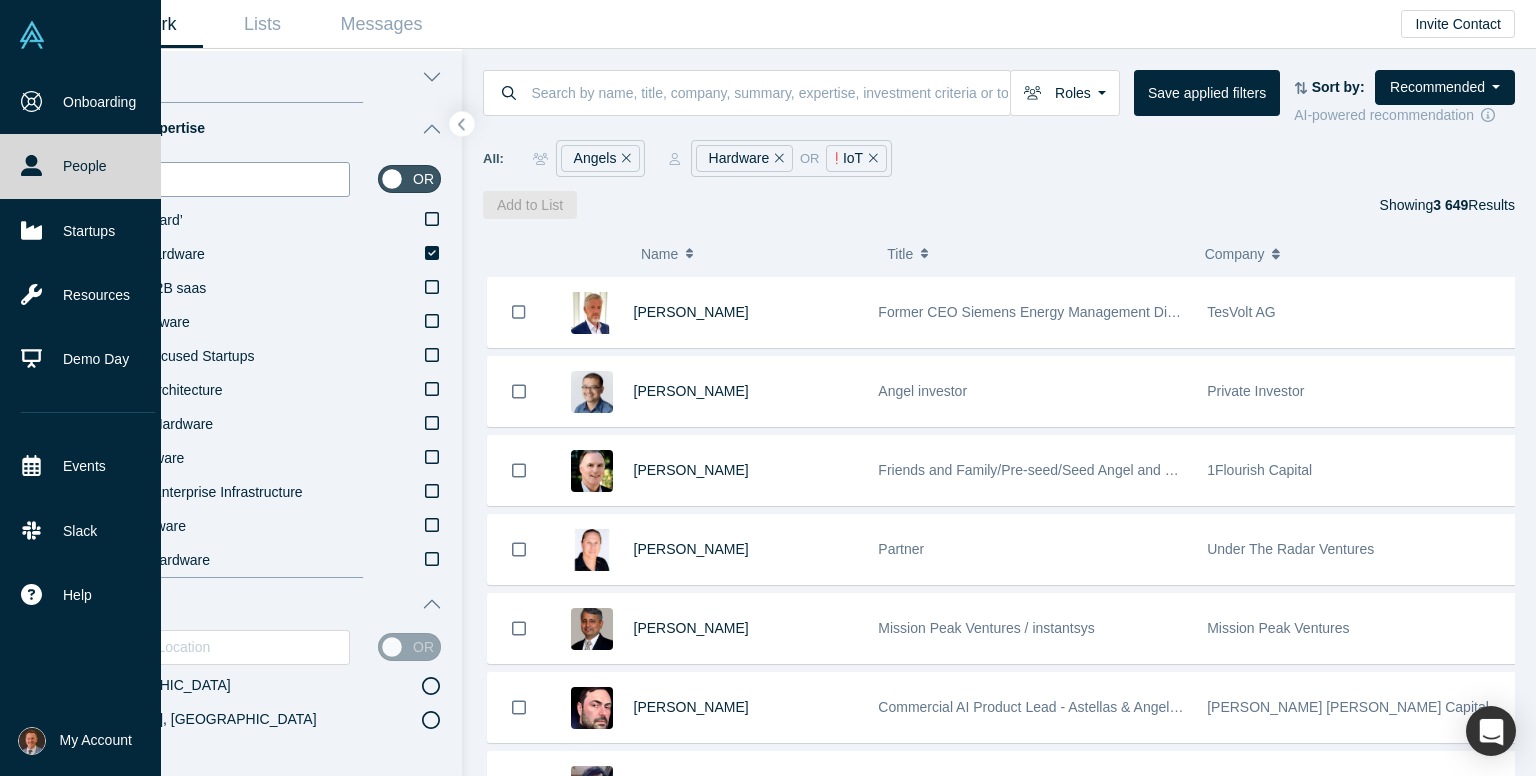 type on "hard" 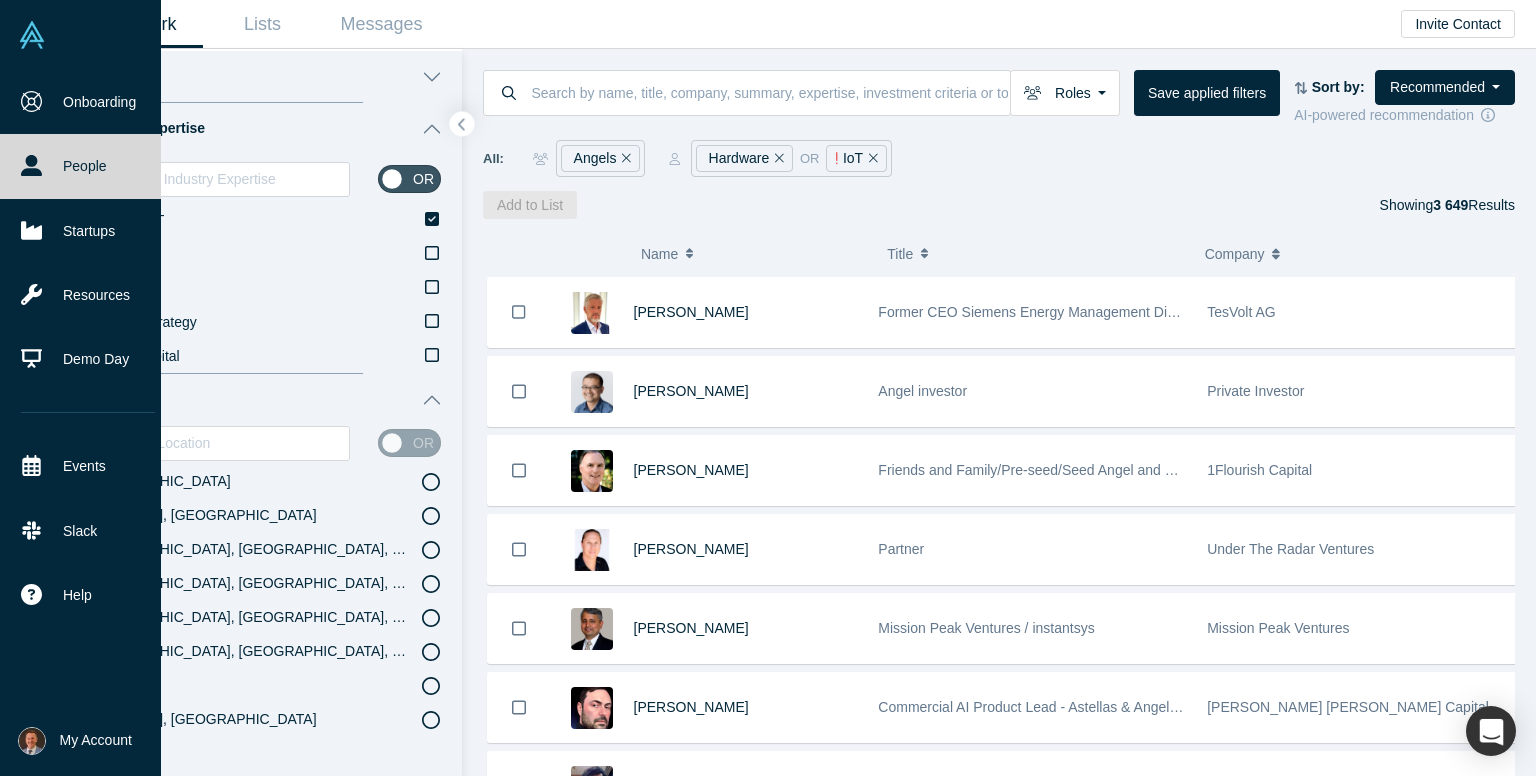 type 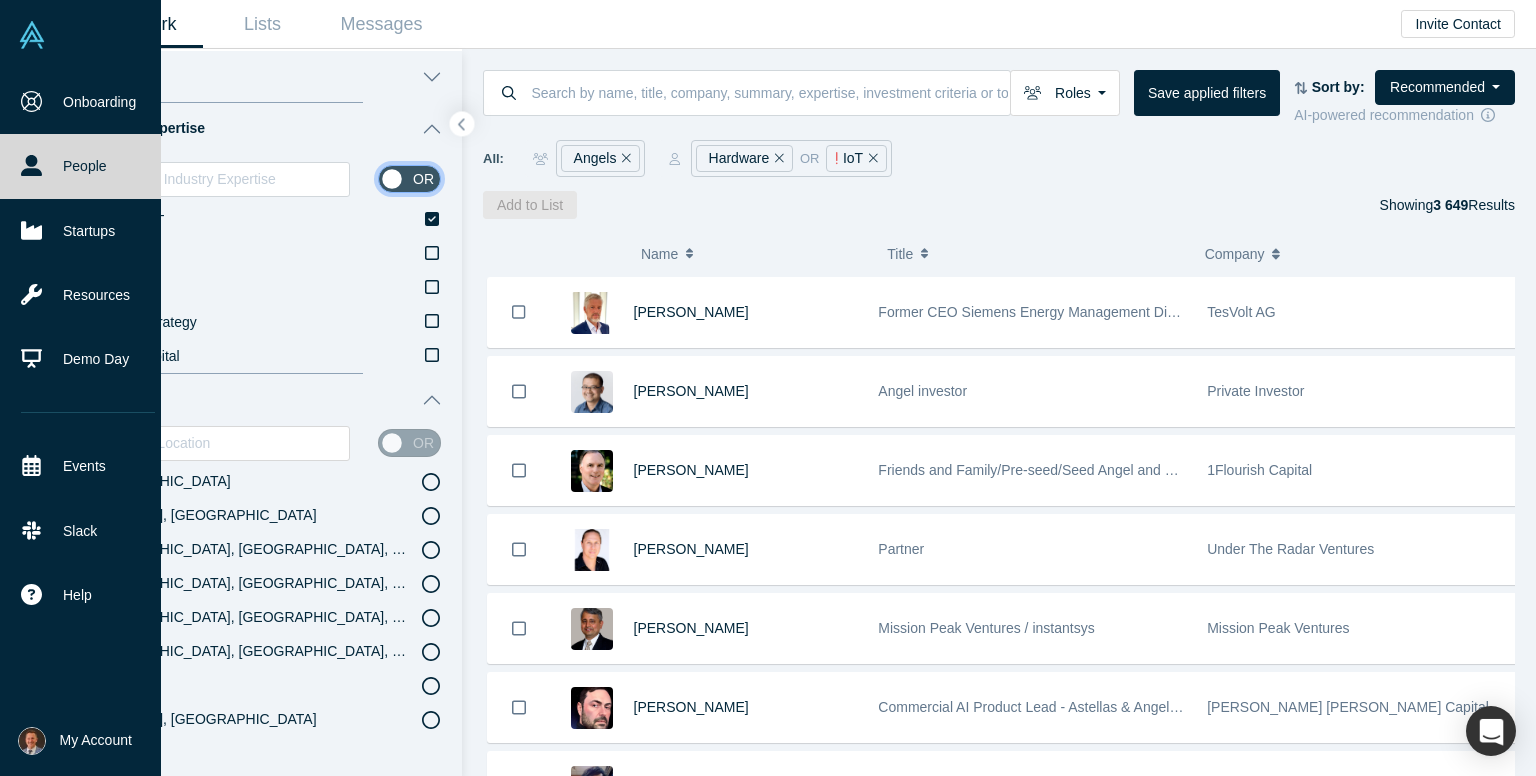 click at bounding box center [409, 179] 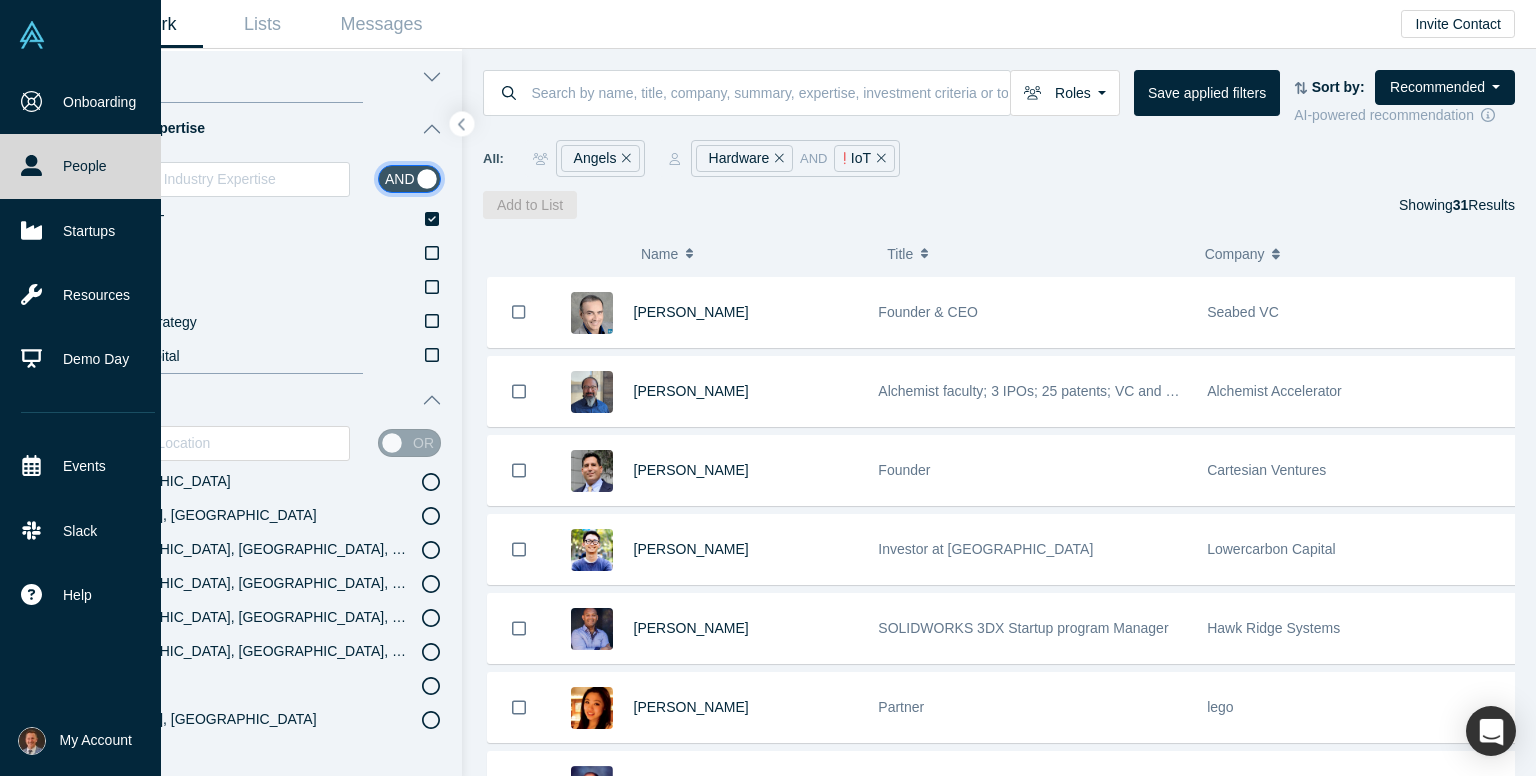 click at bounding box center [409, 179] 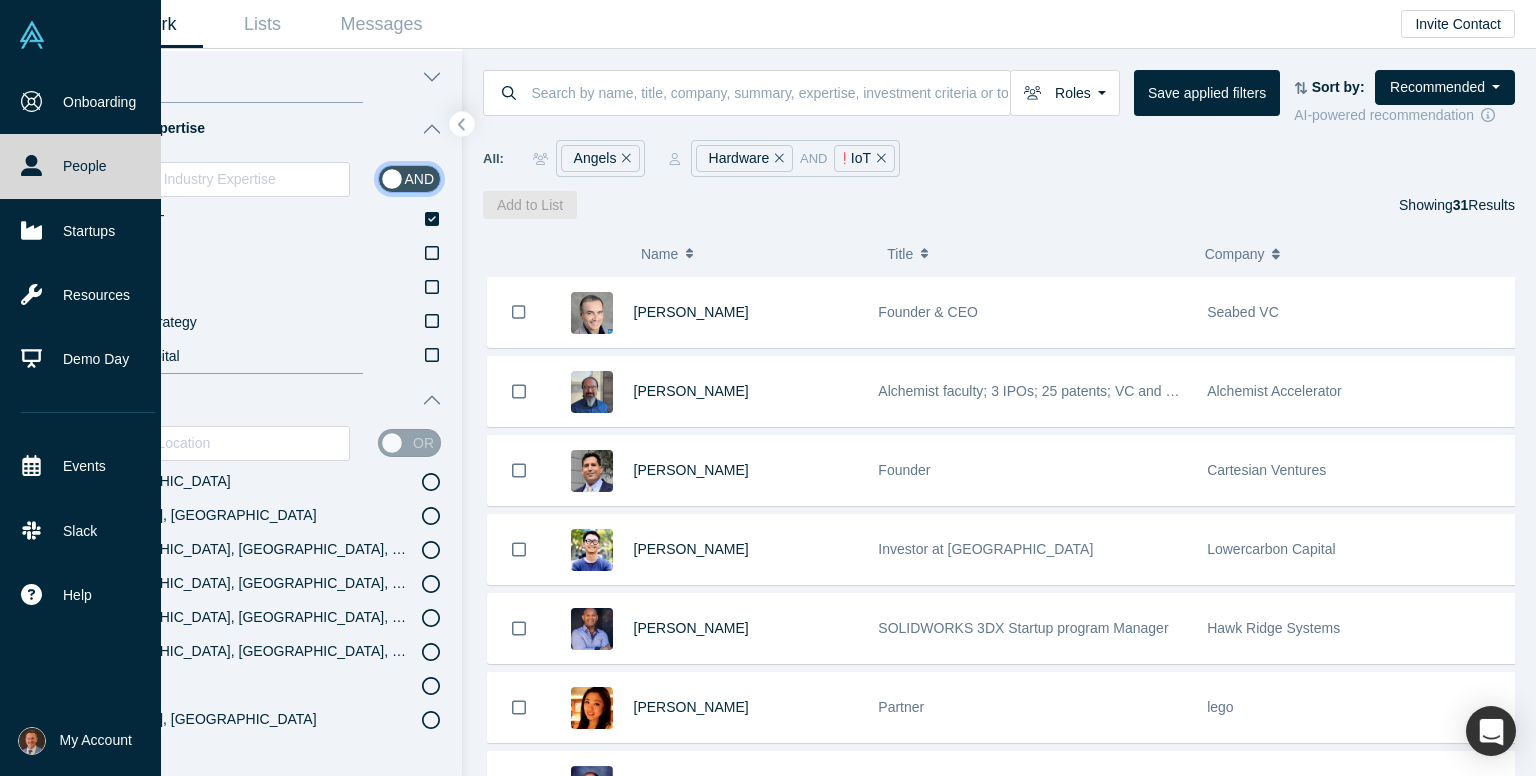checkbox on "false" 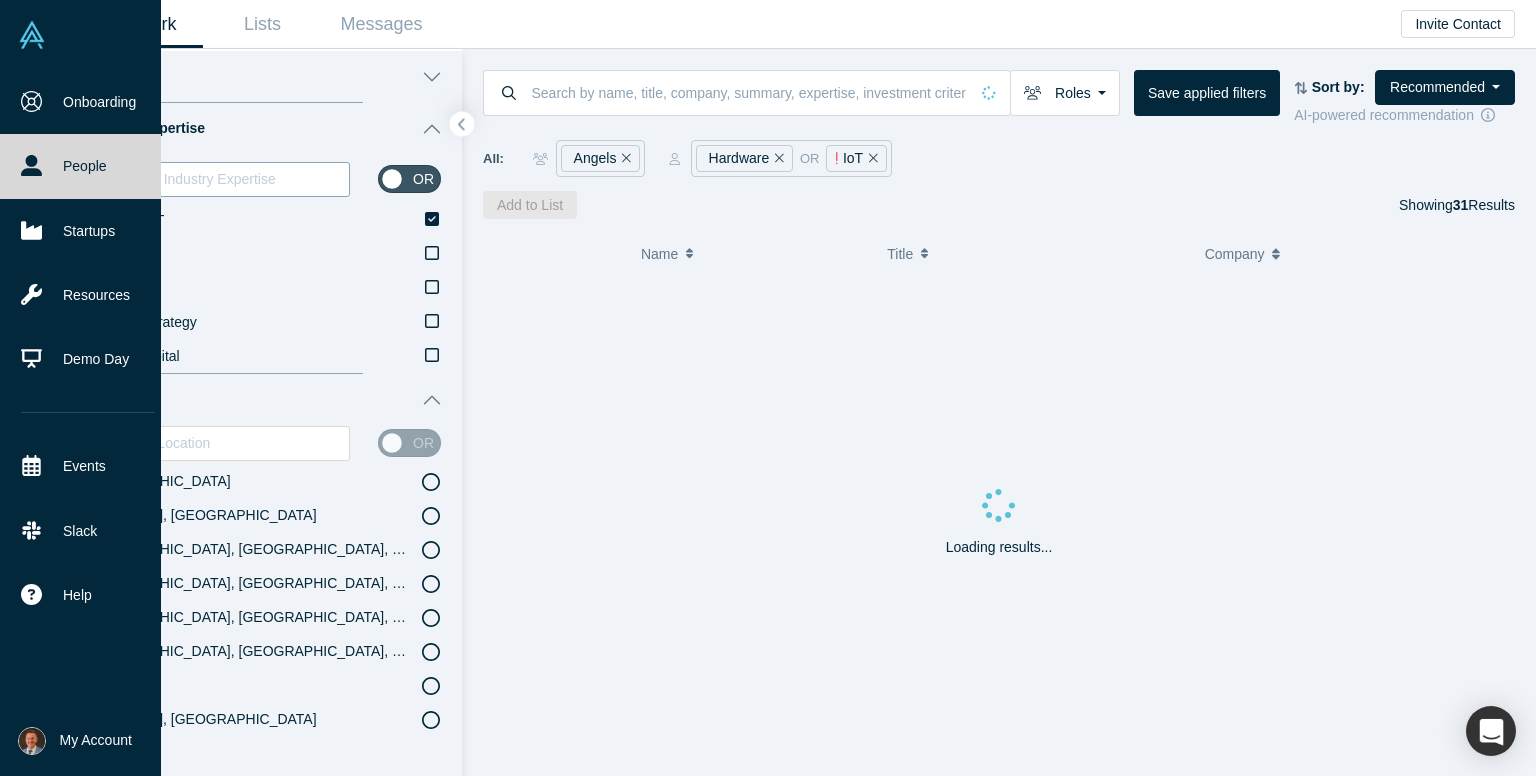 click at bounding box center [231, 179] 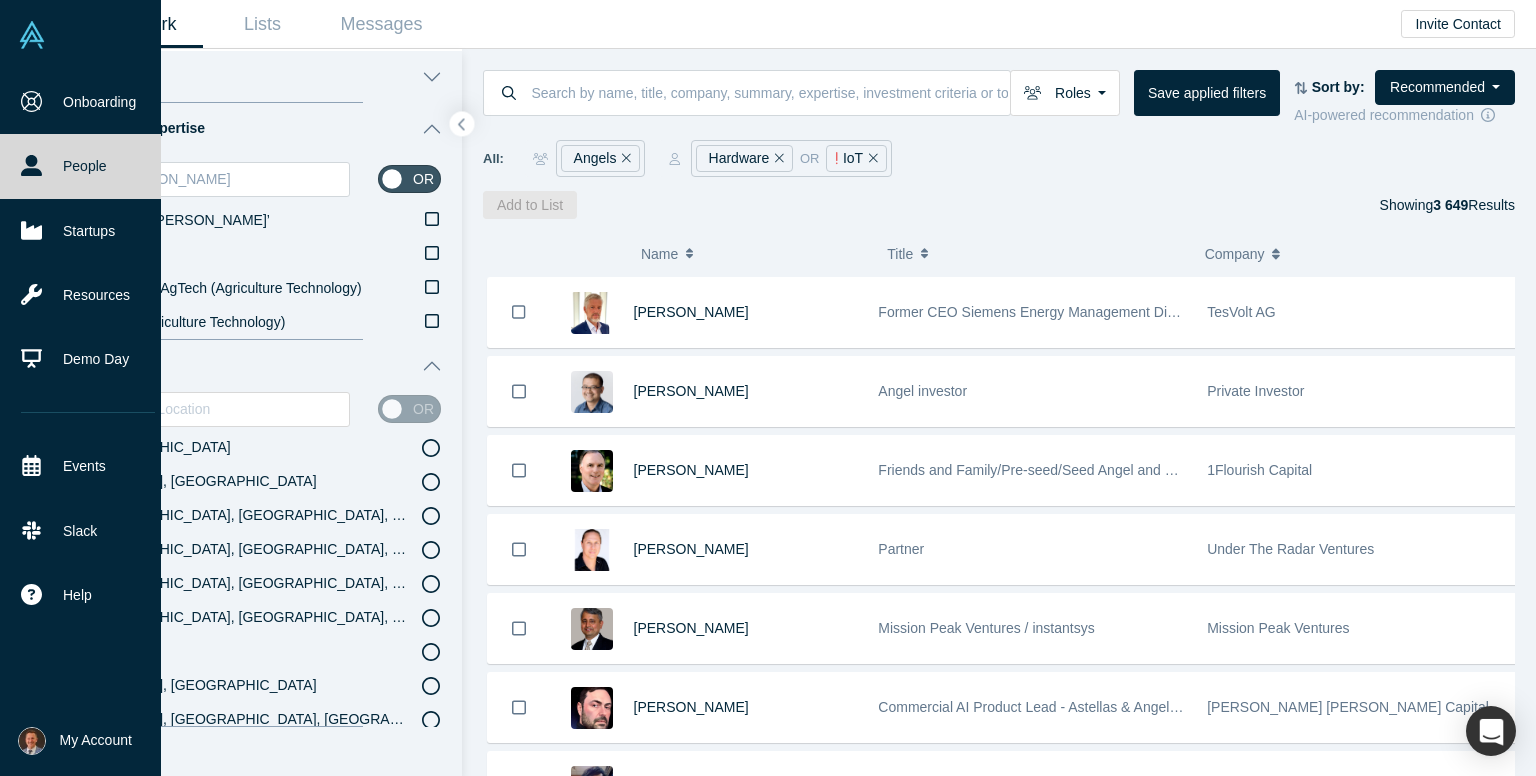 click on "AgTech" at bounding box center [262, 255] 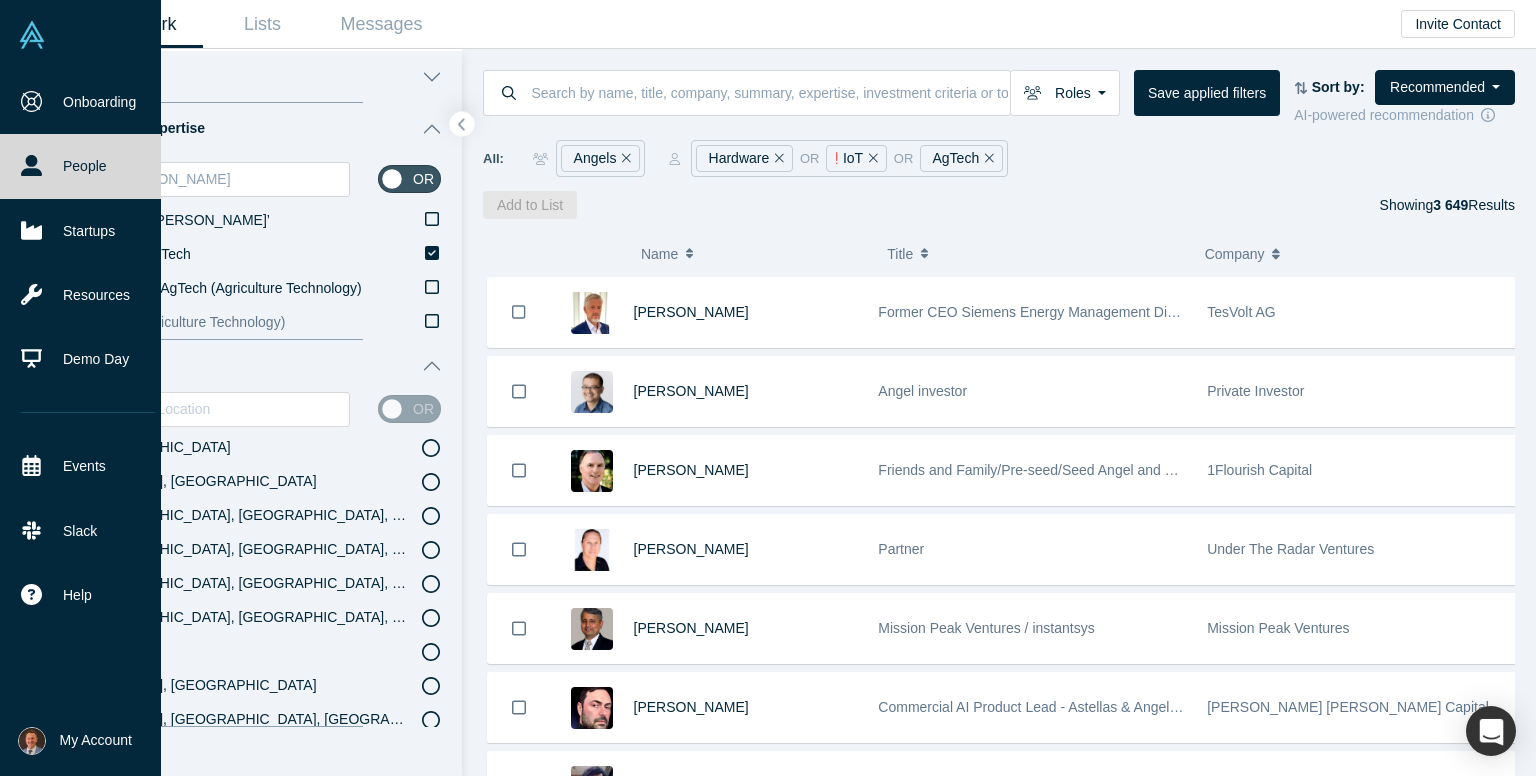 click on "AgTech (Agriculture Technology)" at bounding box center [262, 323] 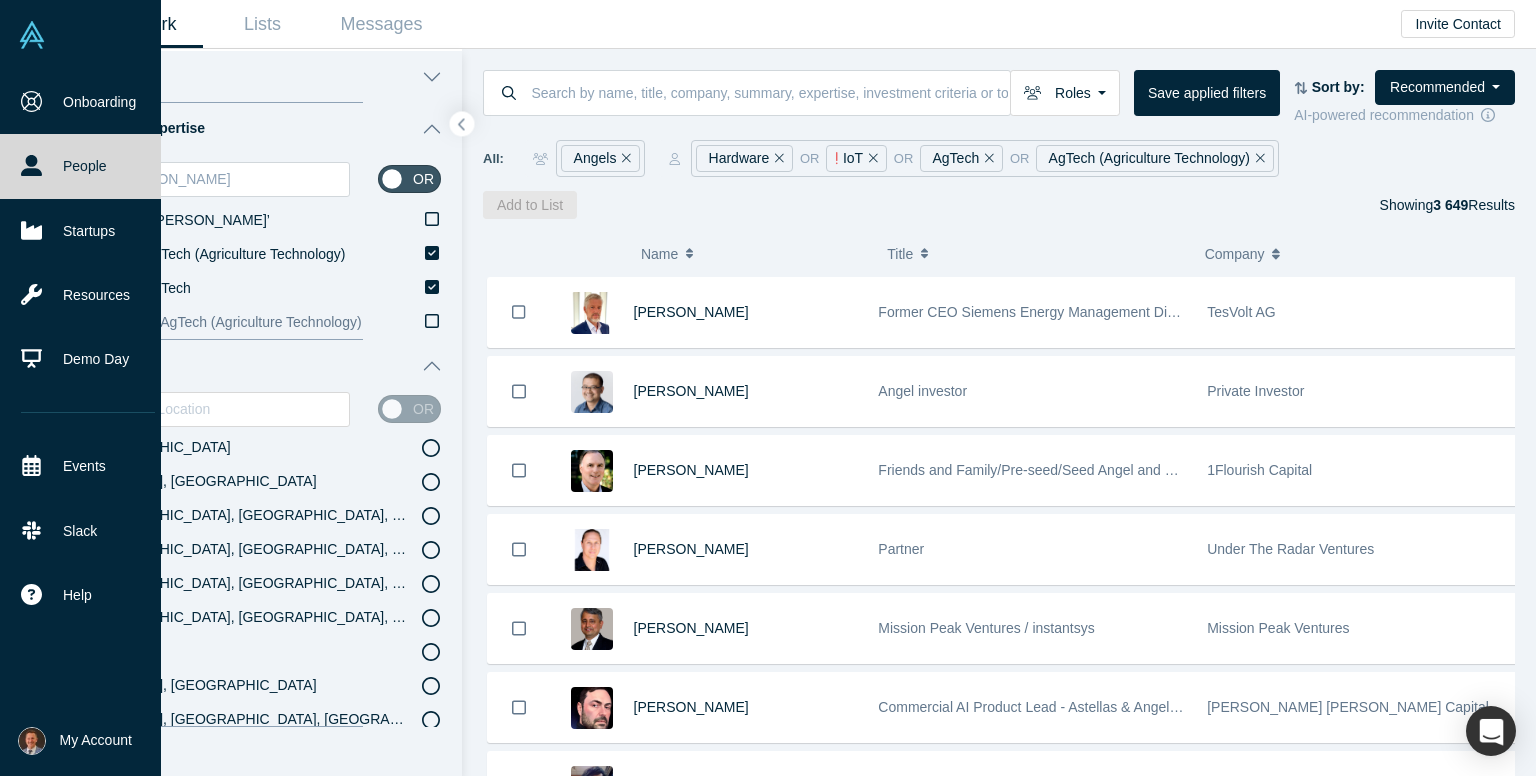 click on "Sustainable AgTech (Agriculture Technology)" at bounding box center [262, 323] 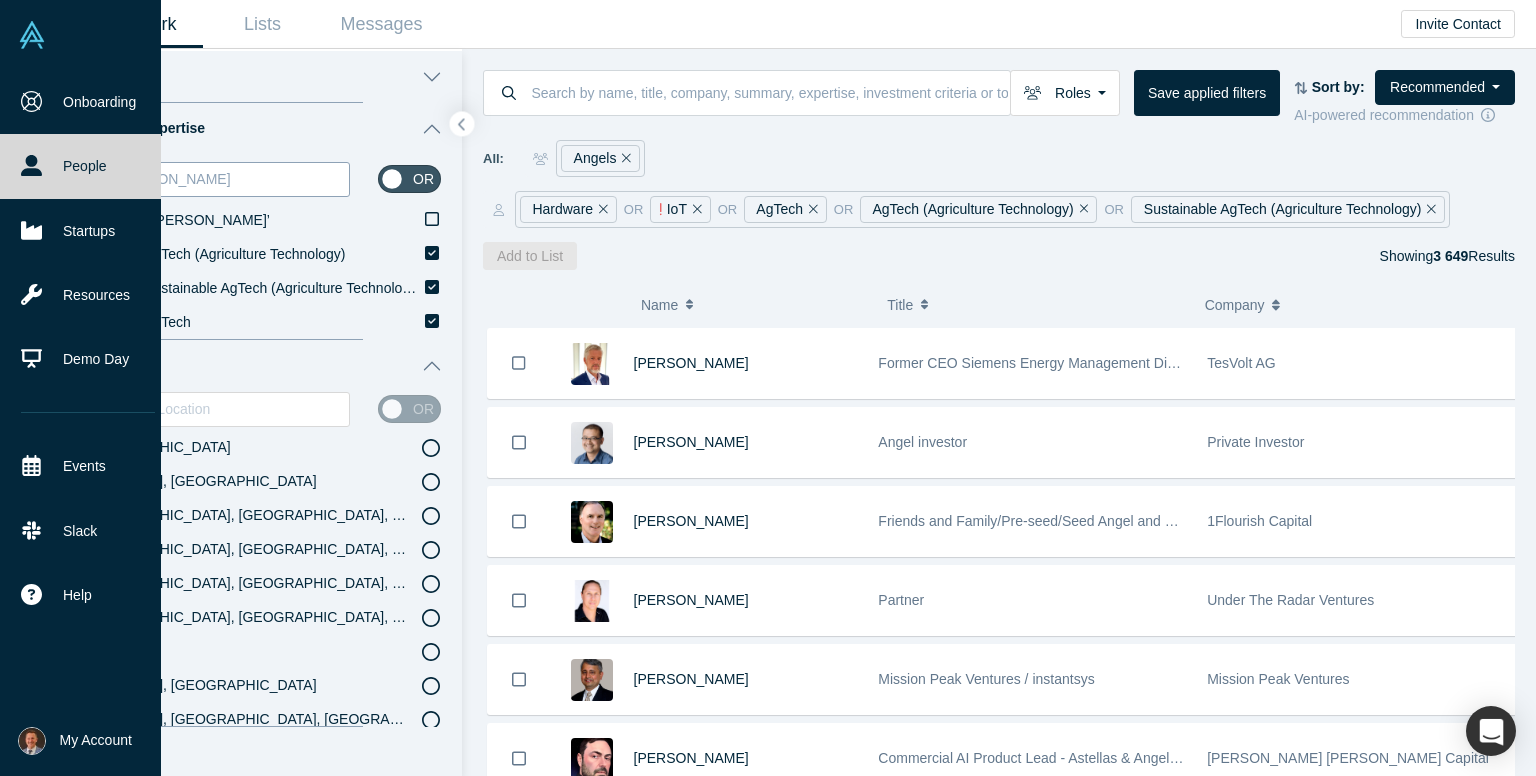 click on "agte" at bounding box center [231, 179] 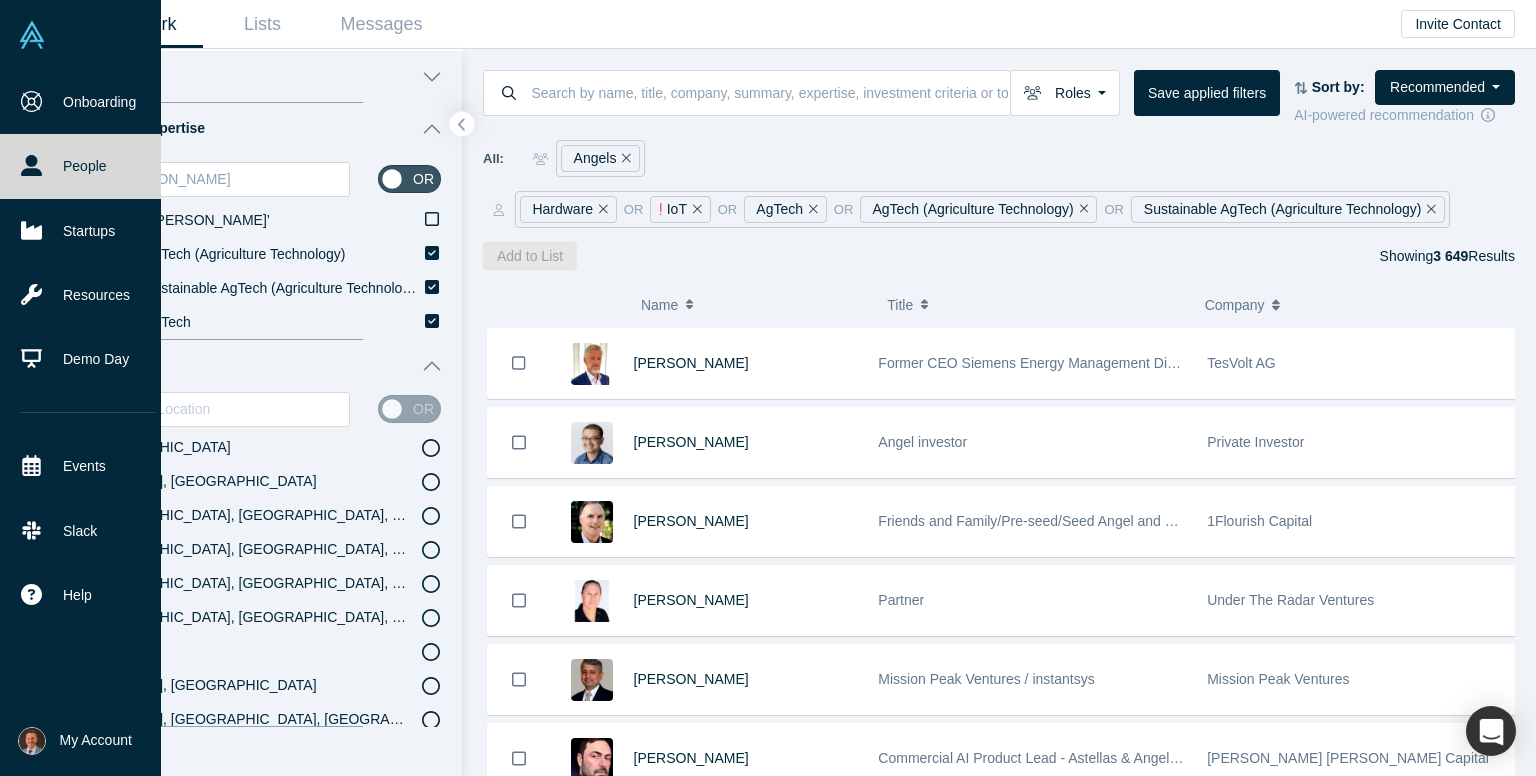 drag, startPoint x: 201, startPoint y: 179, endPoint x: 77, endPoint y: 178, distance: 124.004036 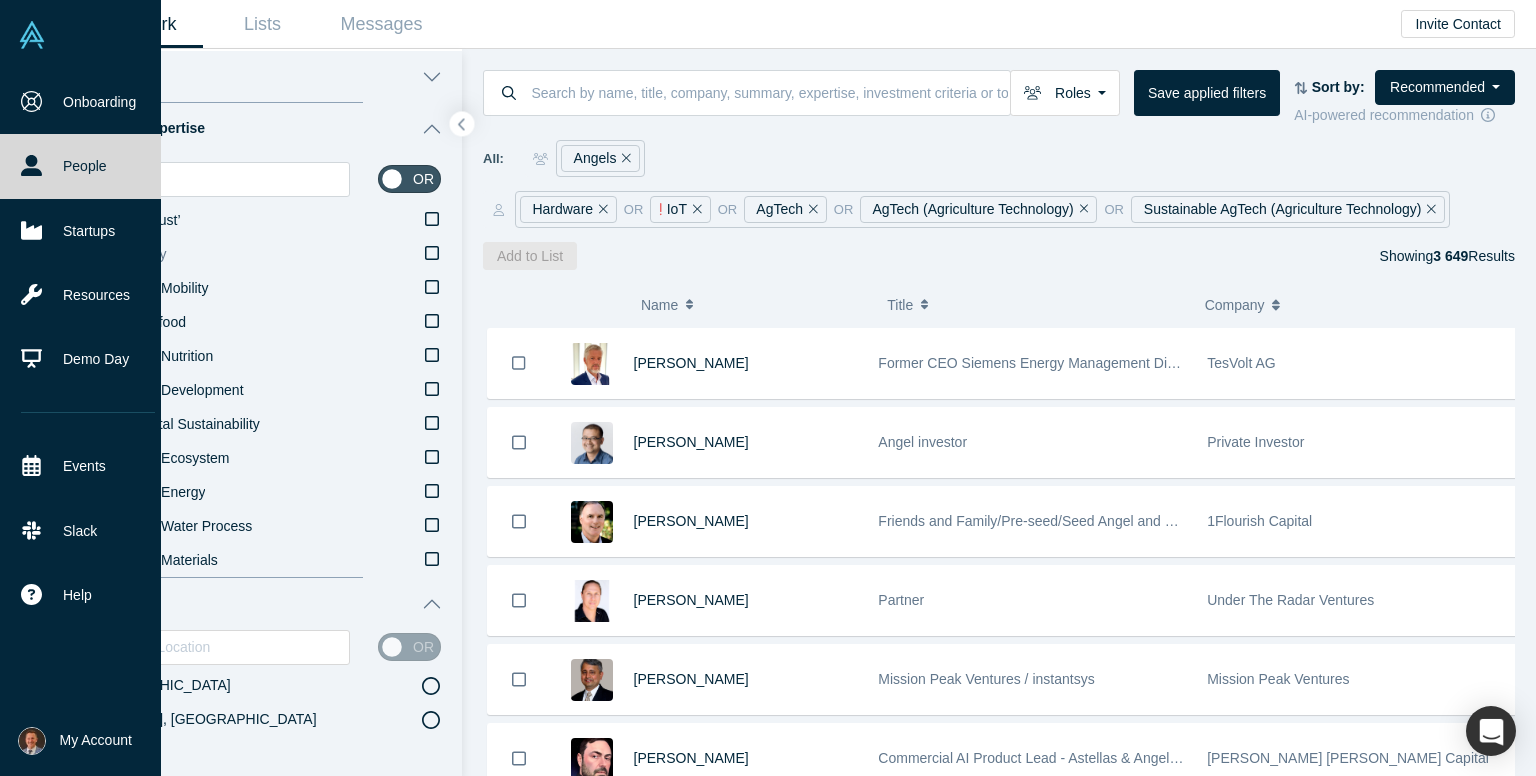 click on "Sustainability" at bounding box center [262, 255] 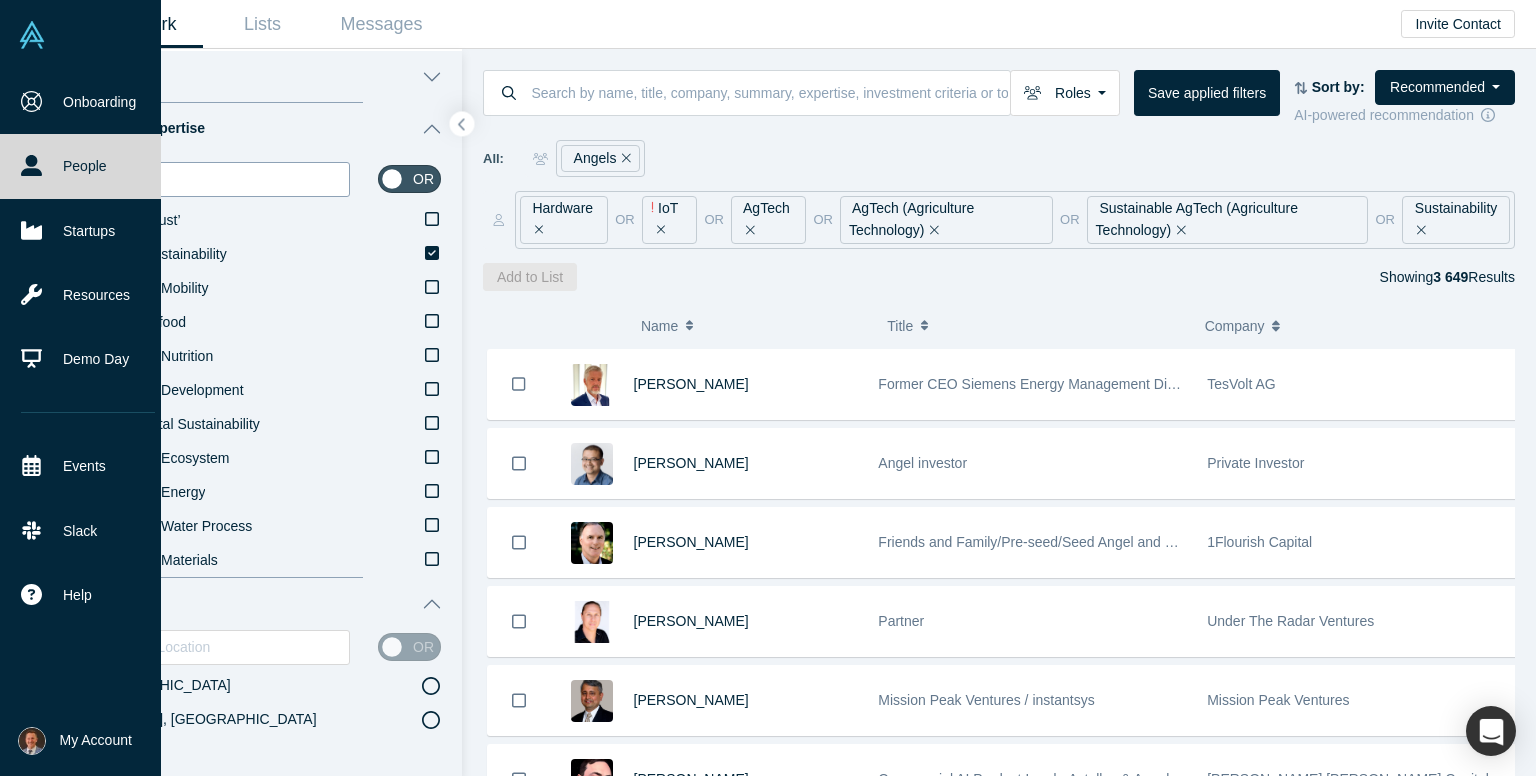 click on "sust" at bounding box center (231, 179) 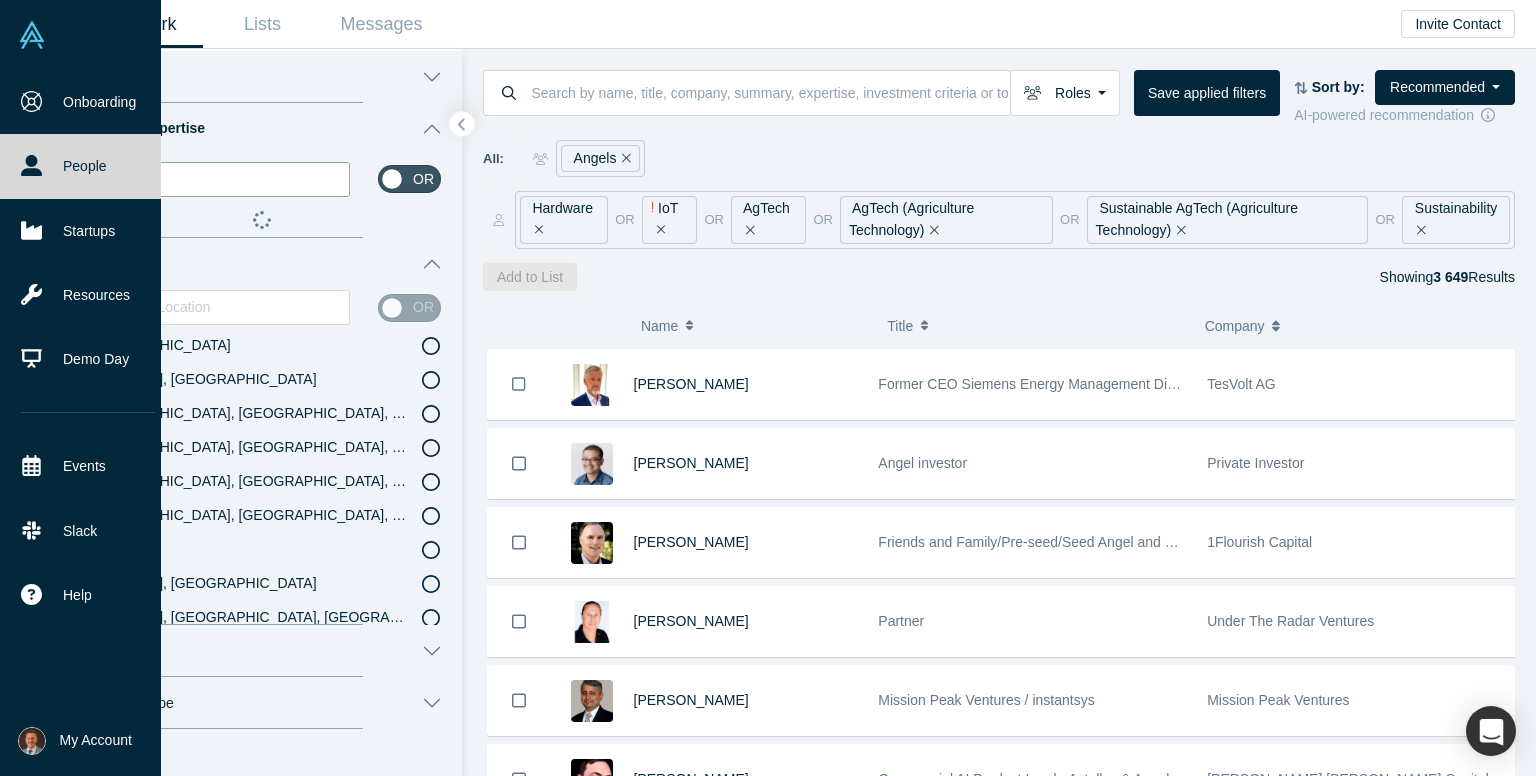 type on "s" 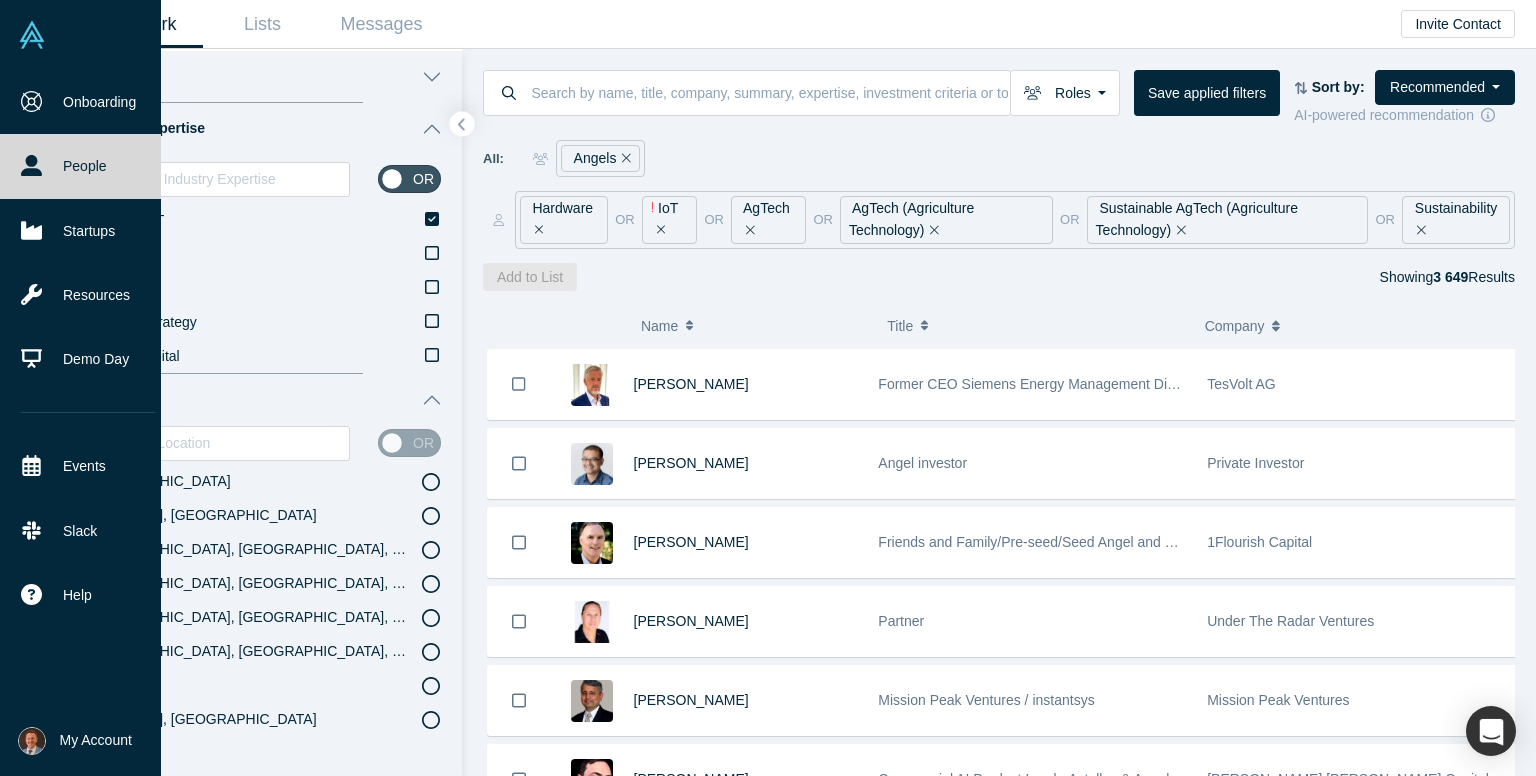 type 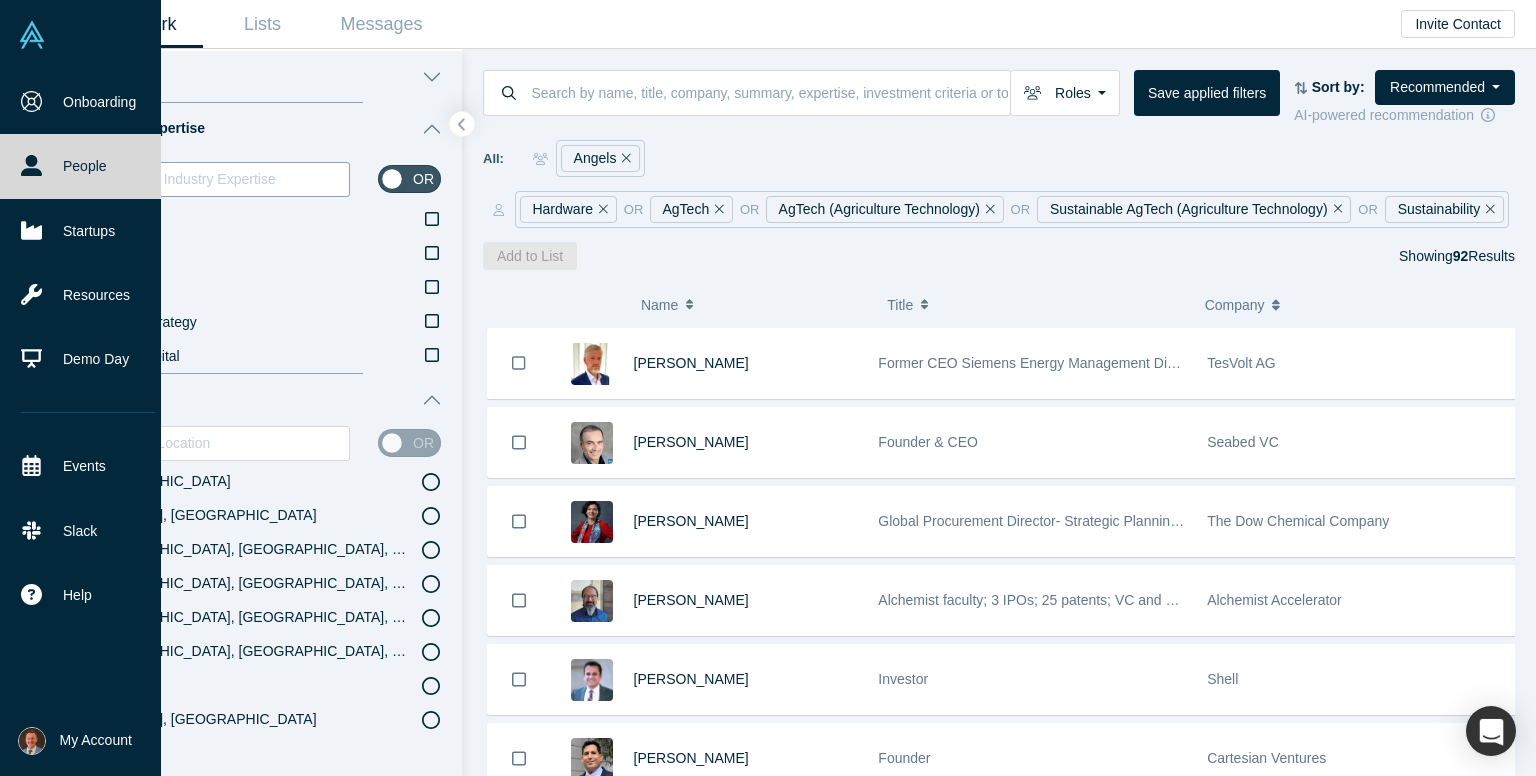 click at bounding box center [231, 179] 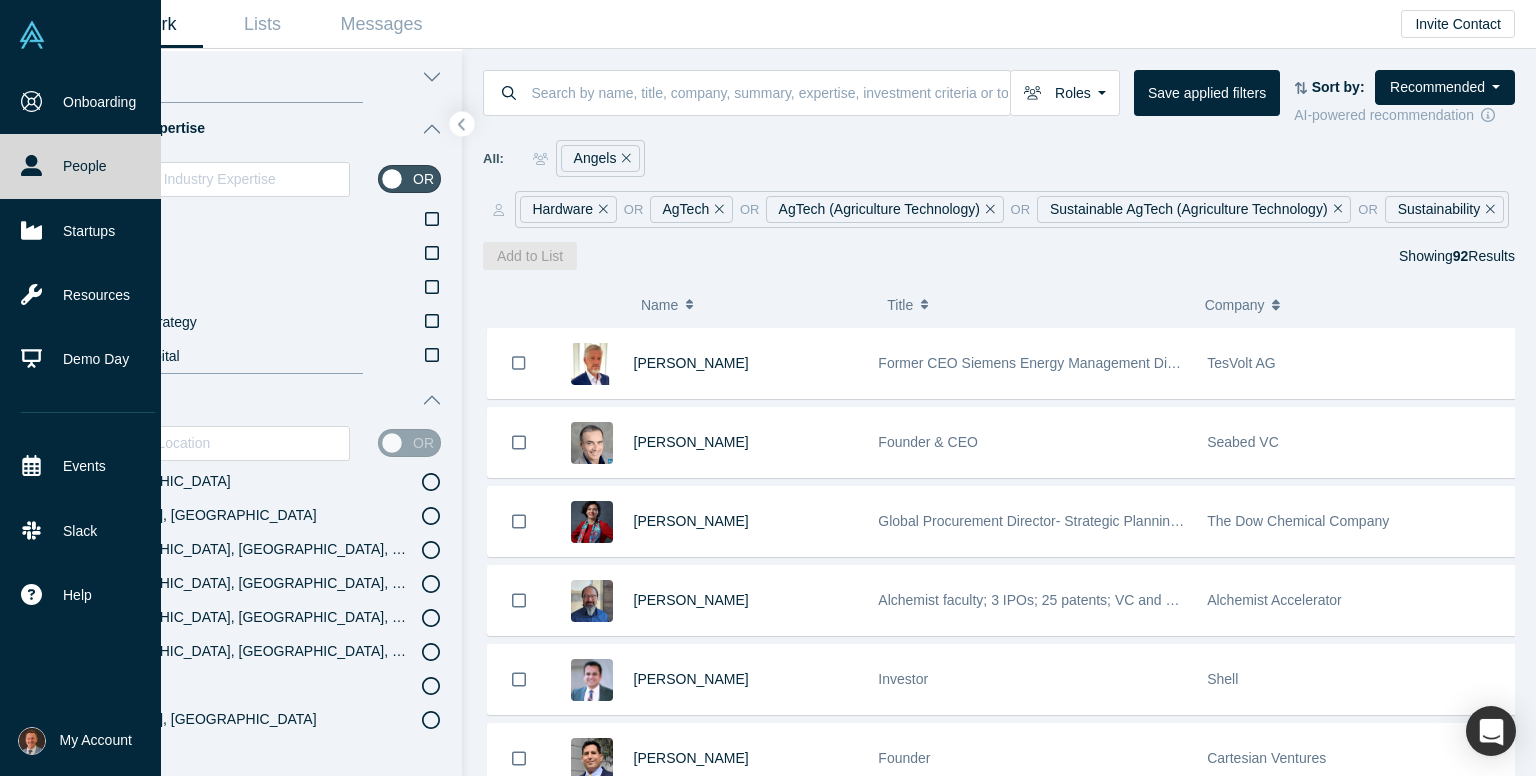 click on "IoT" at bounding box center [262, 289] 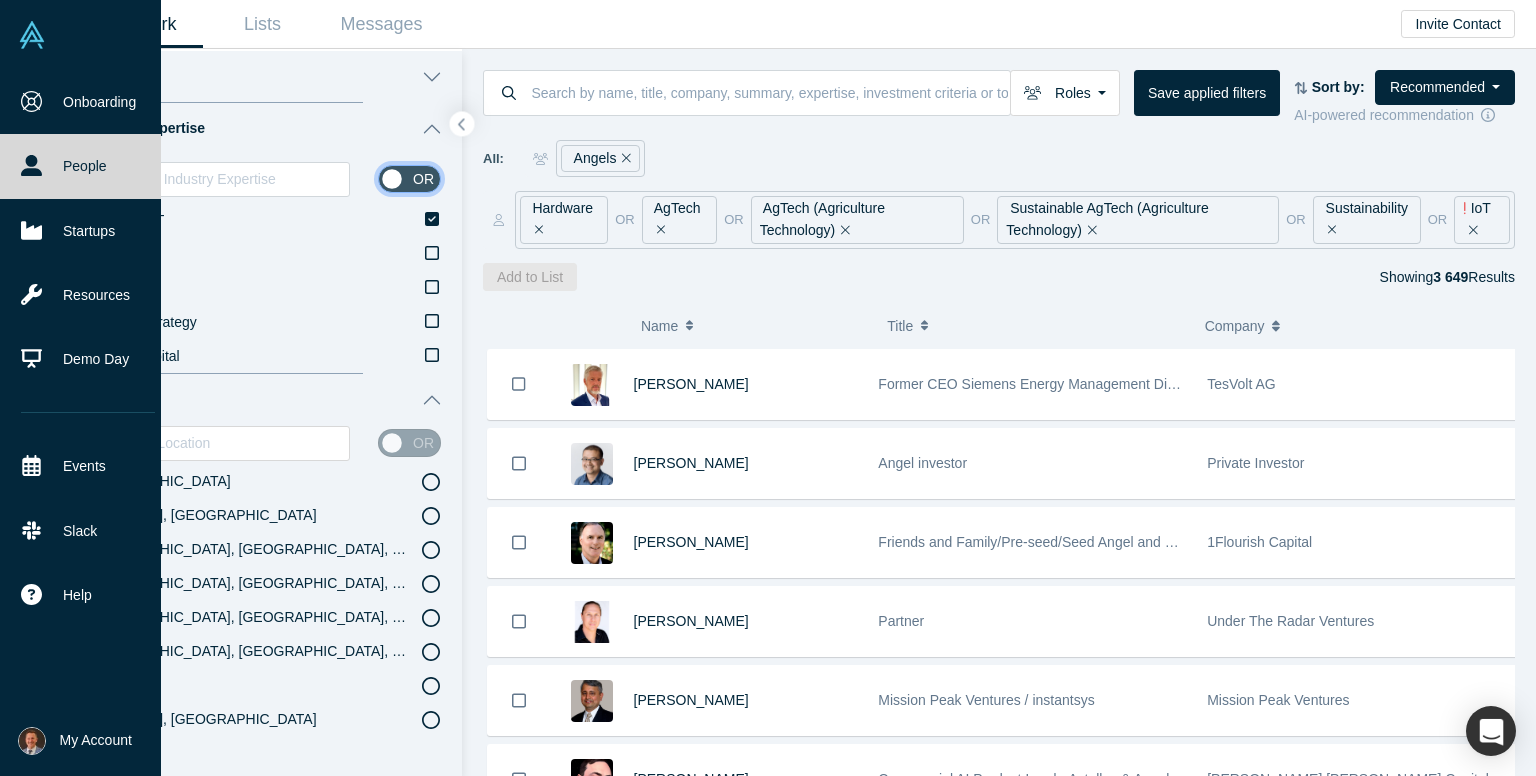click at bounding box center [409, 179] 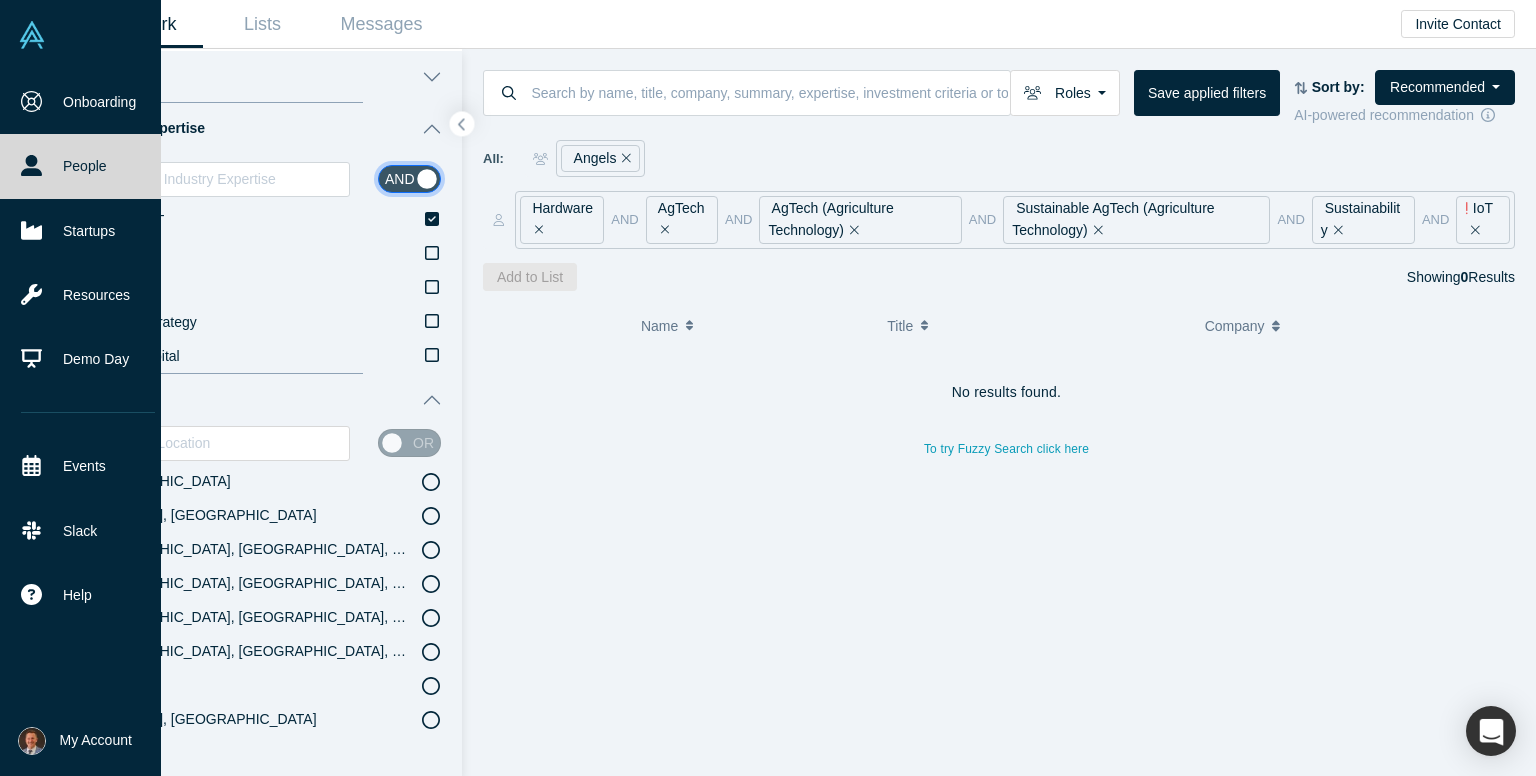 click at bounding box center [409, 179] 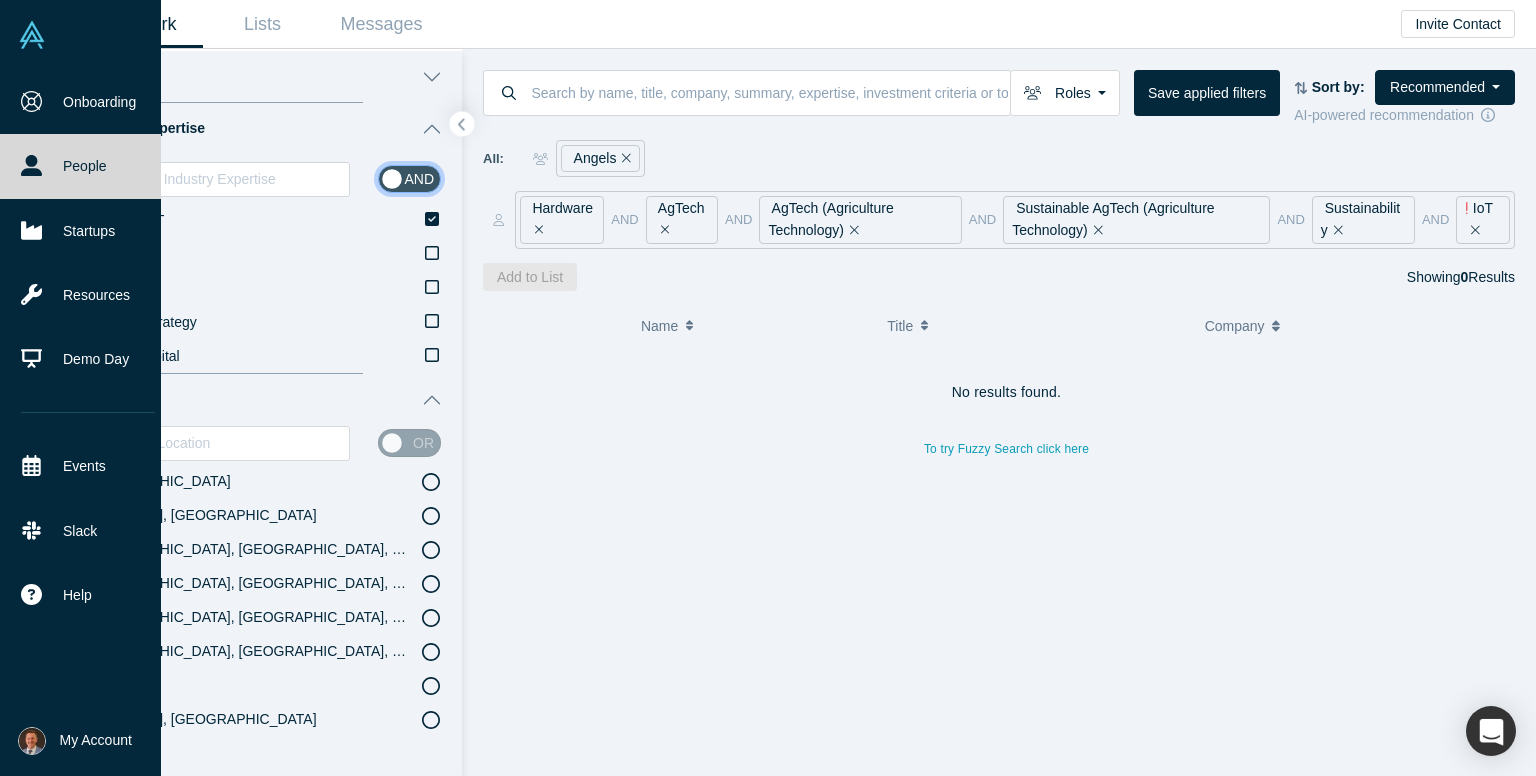 checkbox on "false" 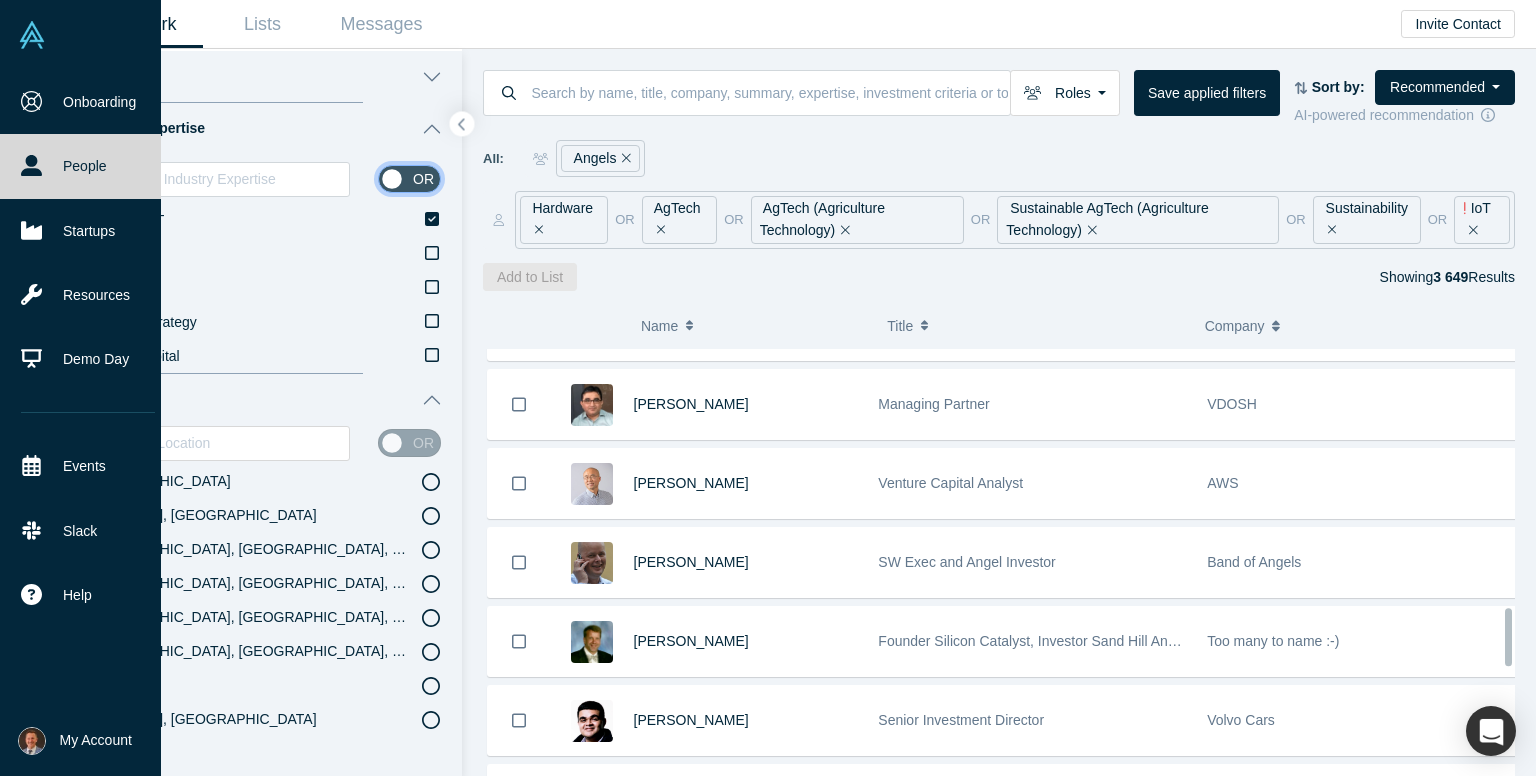 scroll, scrollTop: 2076, scrollLeft: 0, axis: vertical 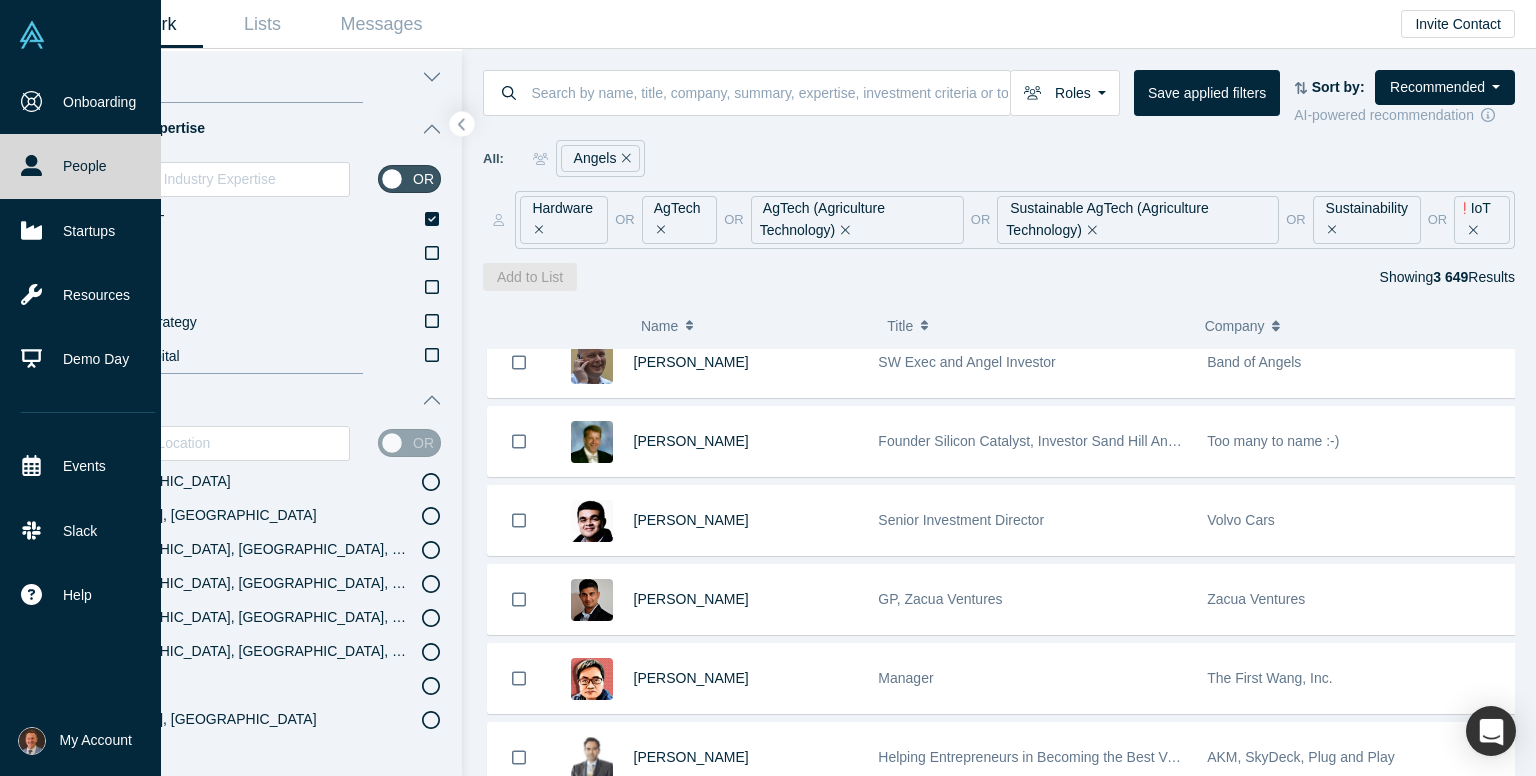 click on "IoT" at bounding box center [1482, 220] 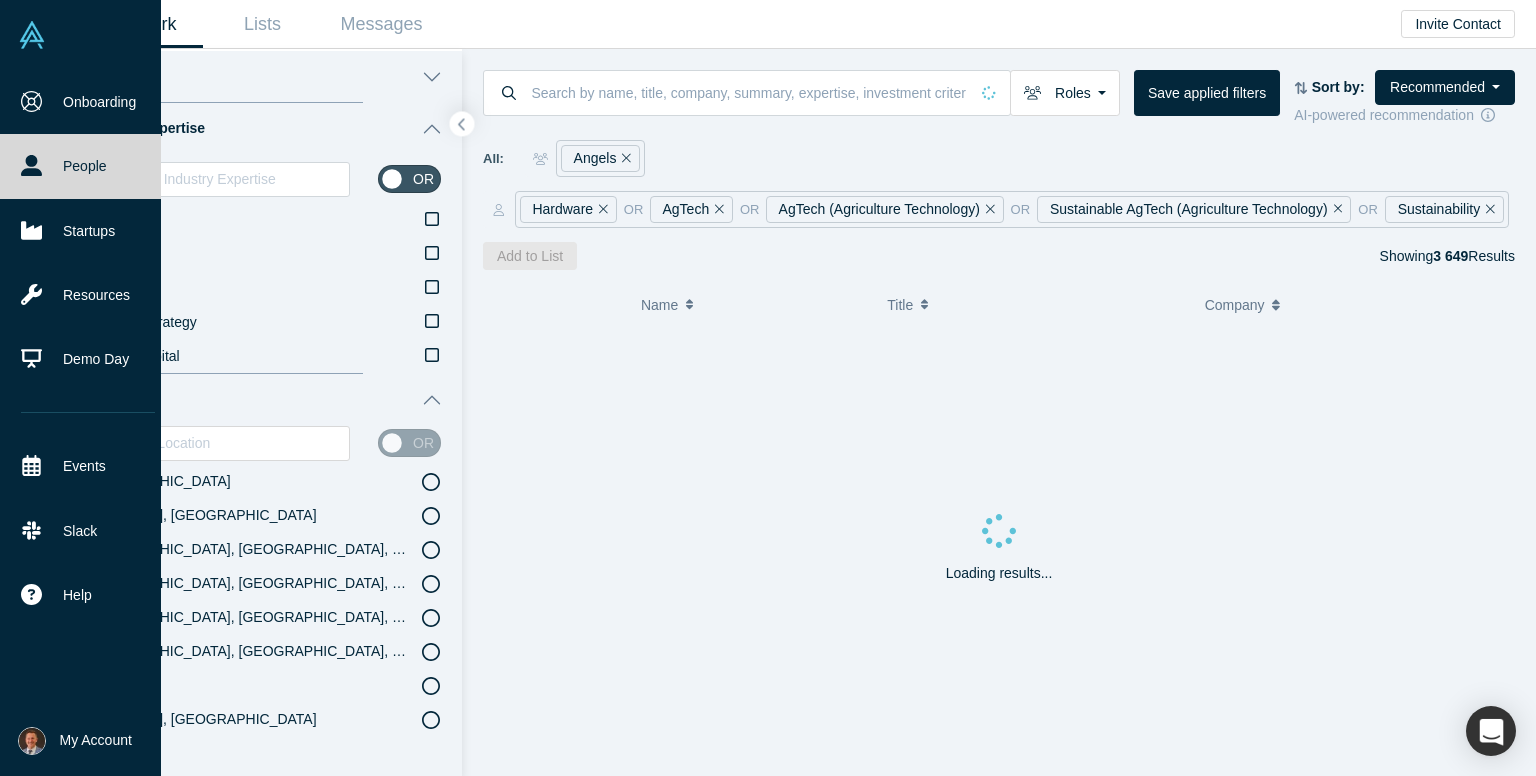 click 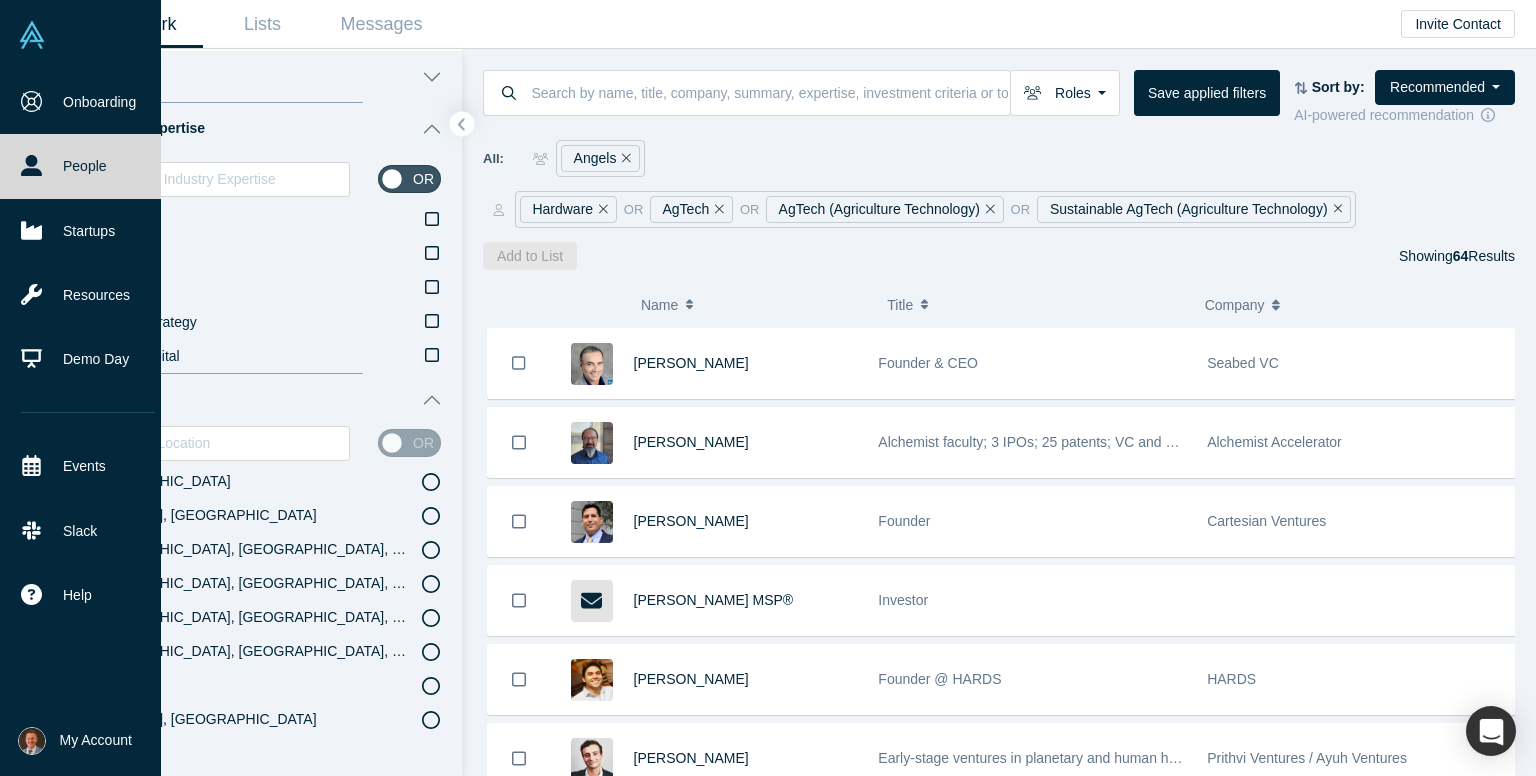 click 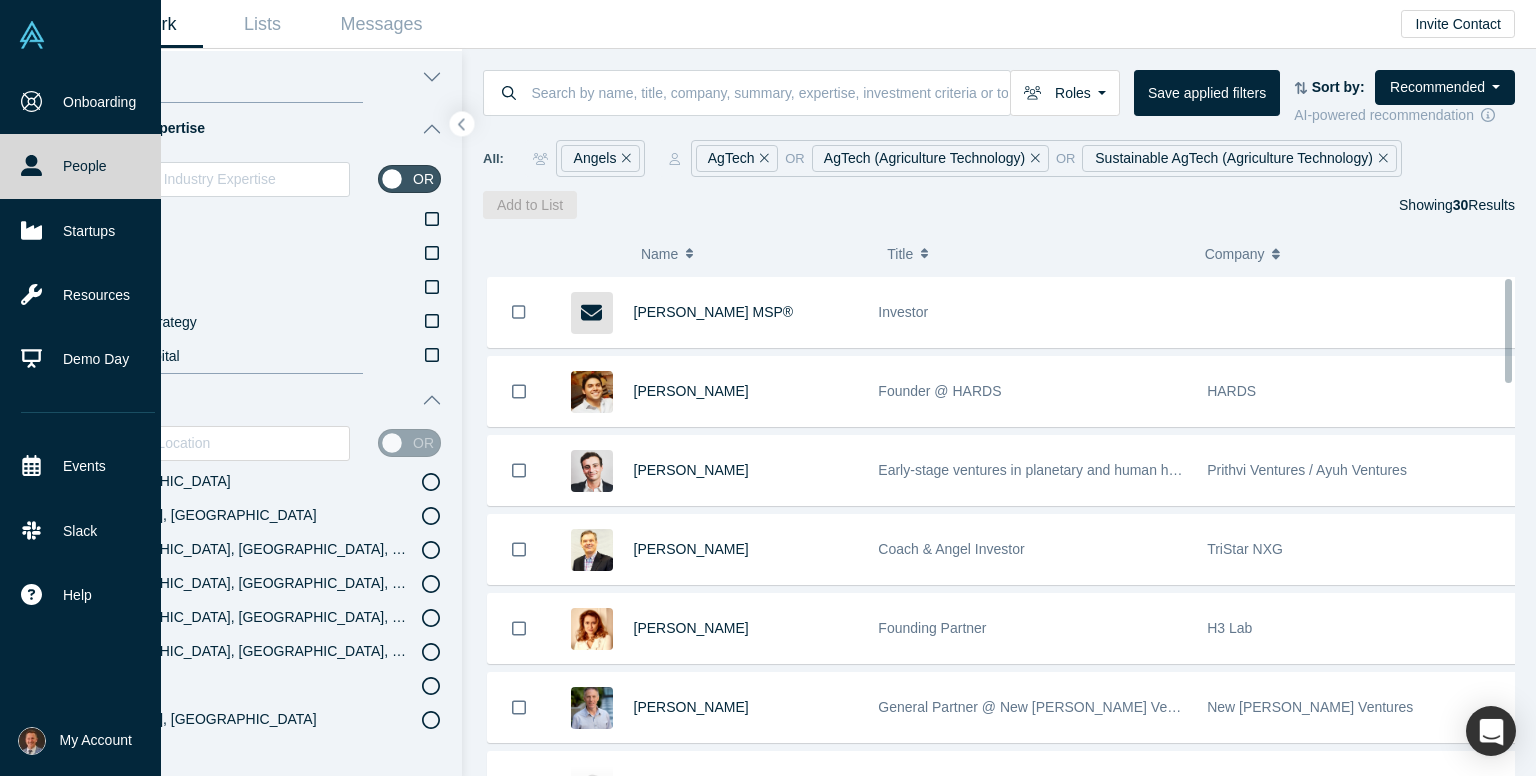 scroll, scrollTop: 0, scrollLeft: 0, axis: both 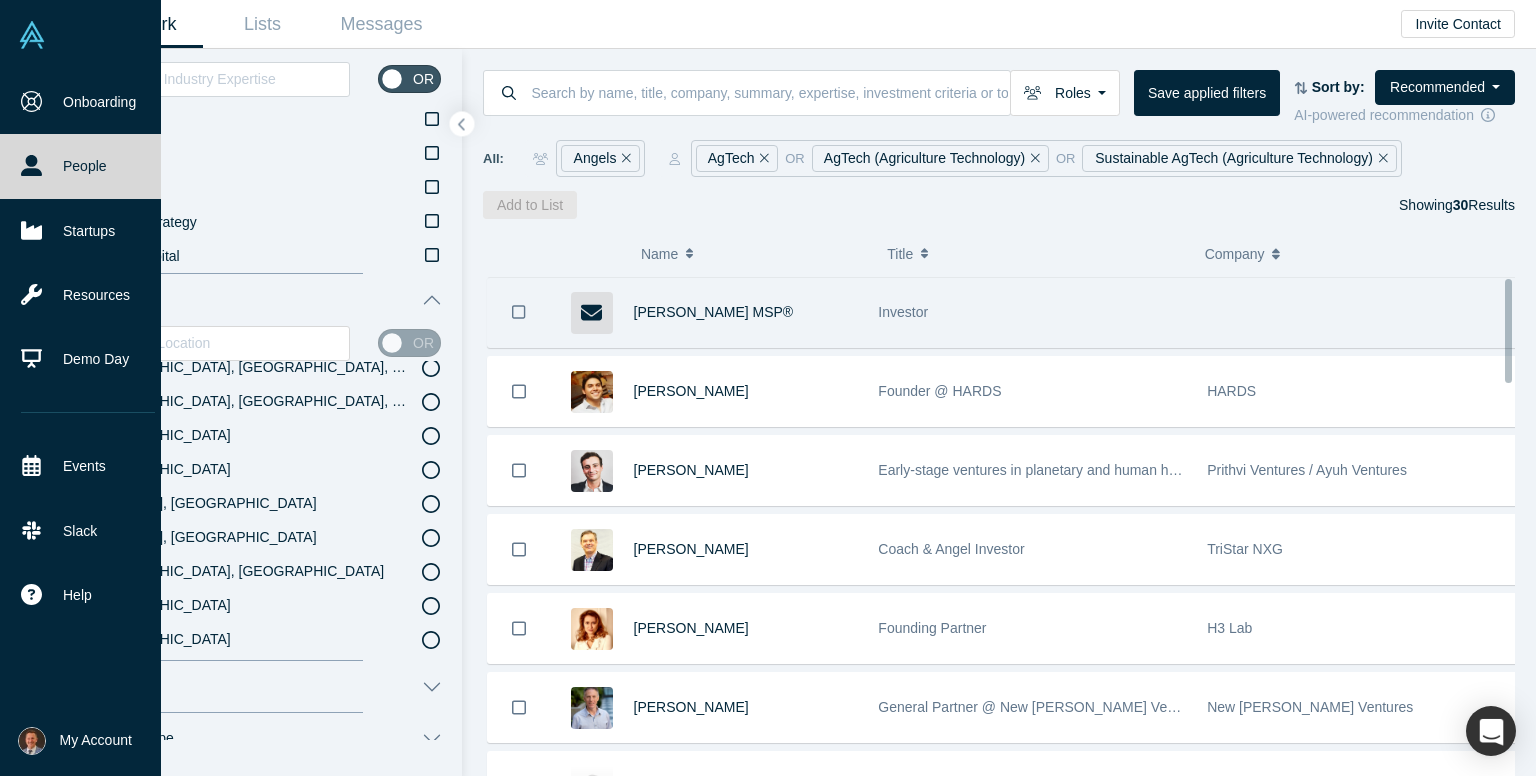 click on "Investor" at bounding box center [903, 312] 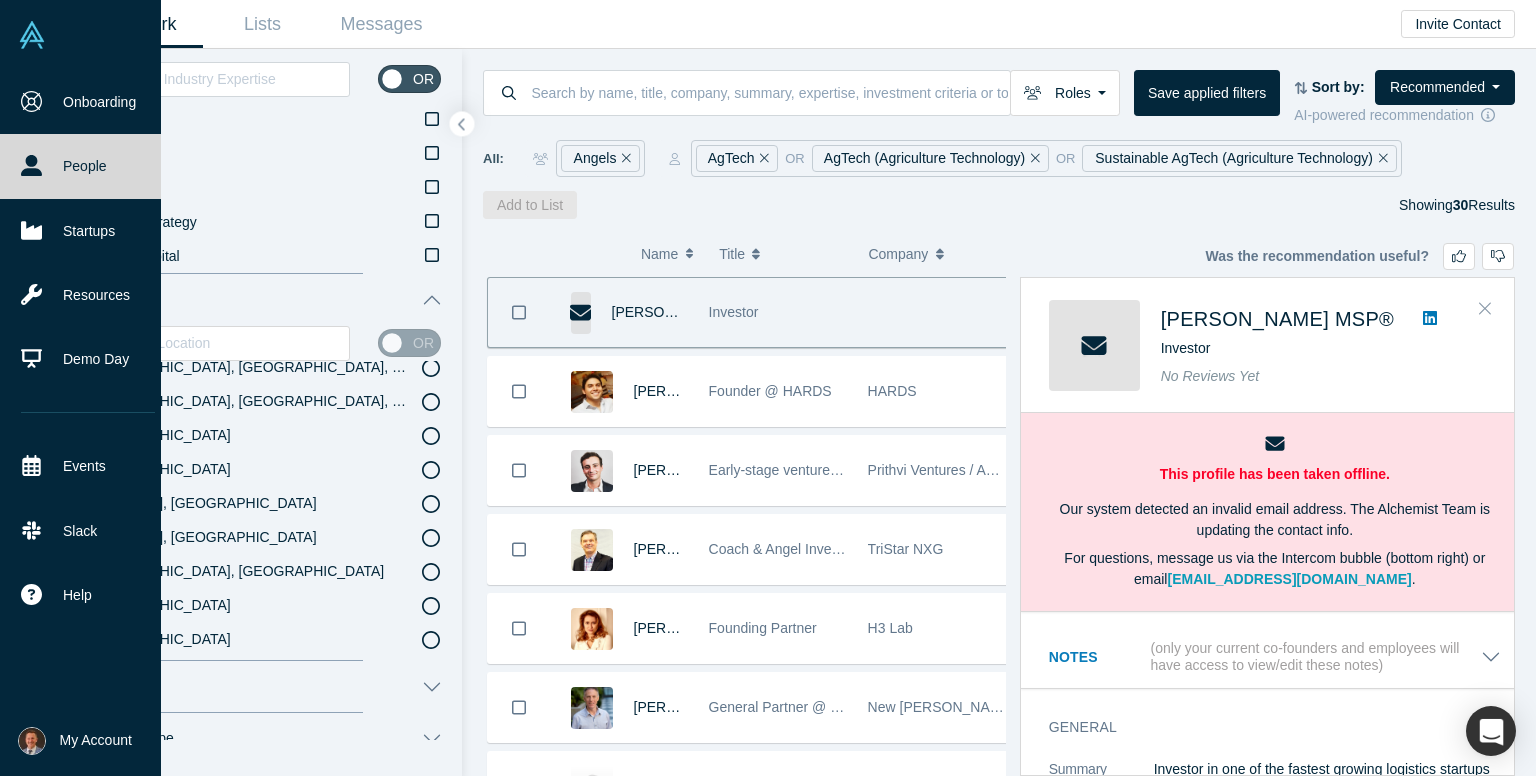 click at bounding box center (1485, 309) 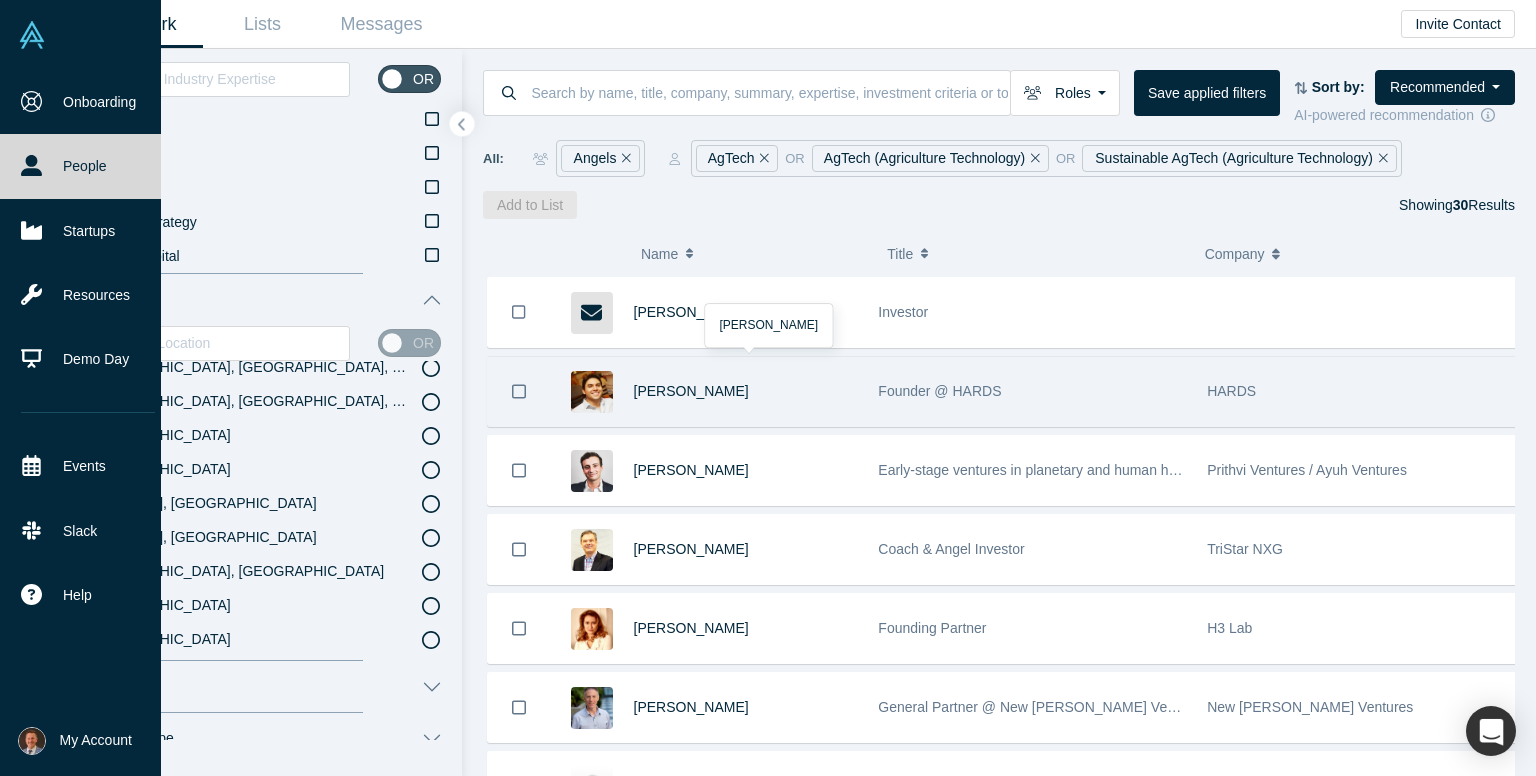 click on "Marcos Buson" at bounding box center [746, 391] 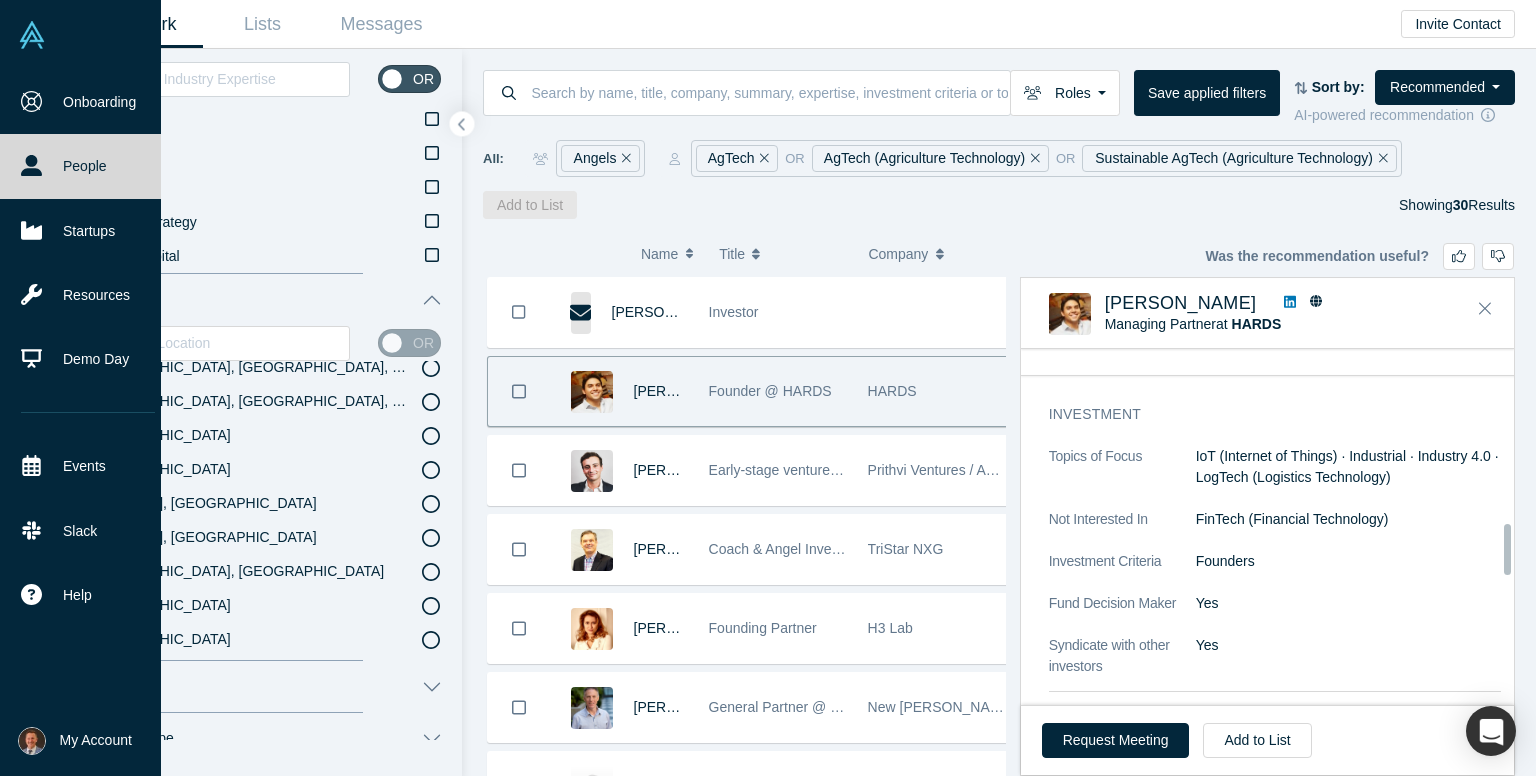 scroll, scrollTop: 1300, scrollLeft: 0, axis: vertical 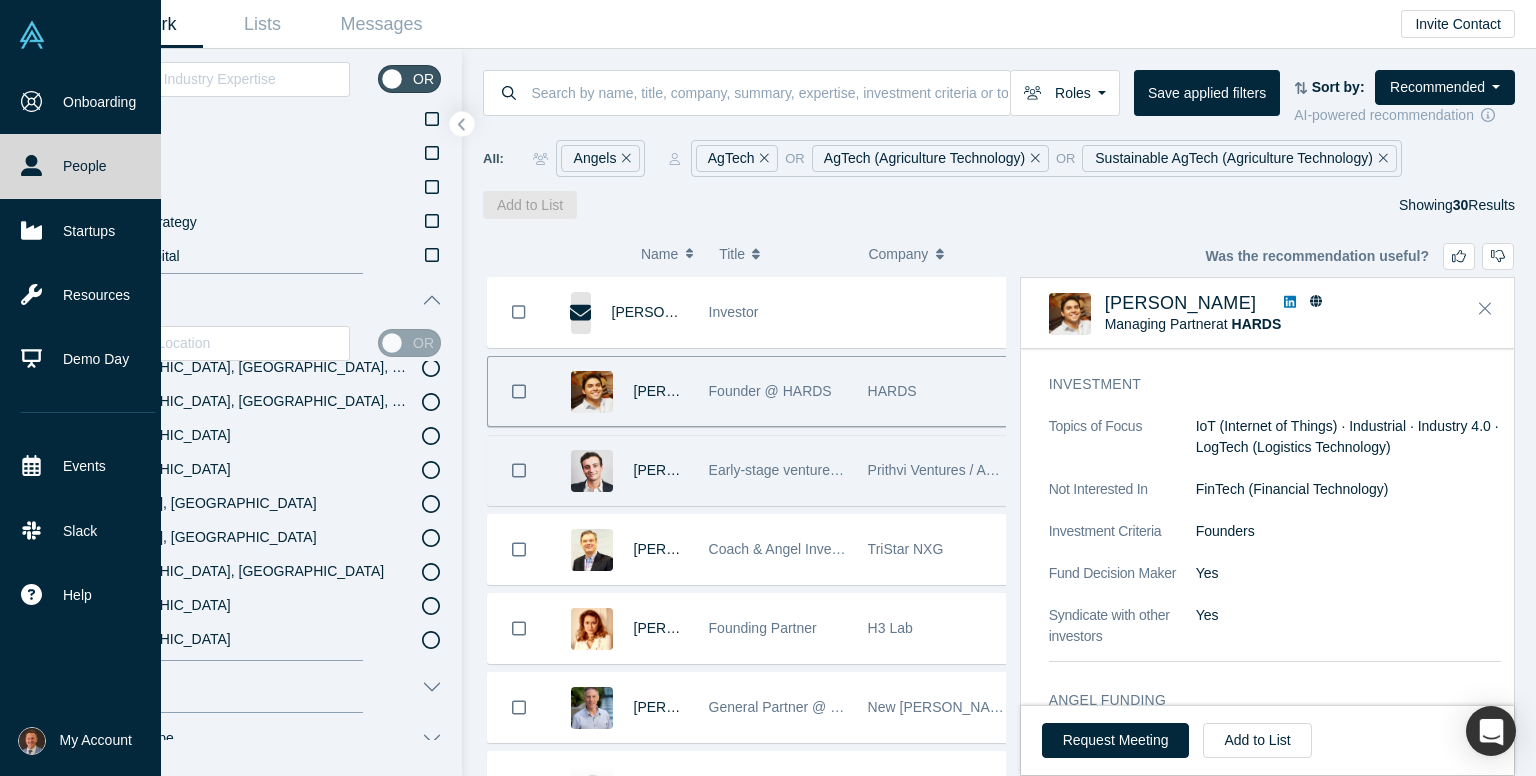 click on "Prithvi Ventures / Ayuh Ventures" at bounding box center [936, 470] 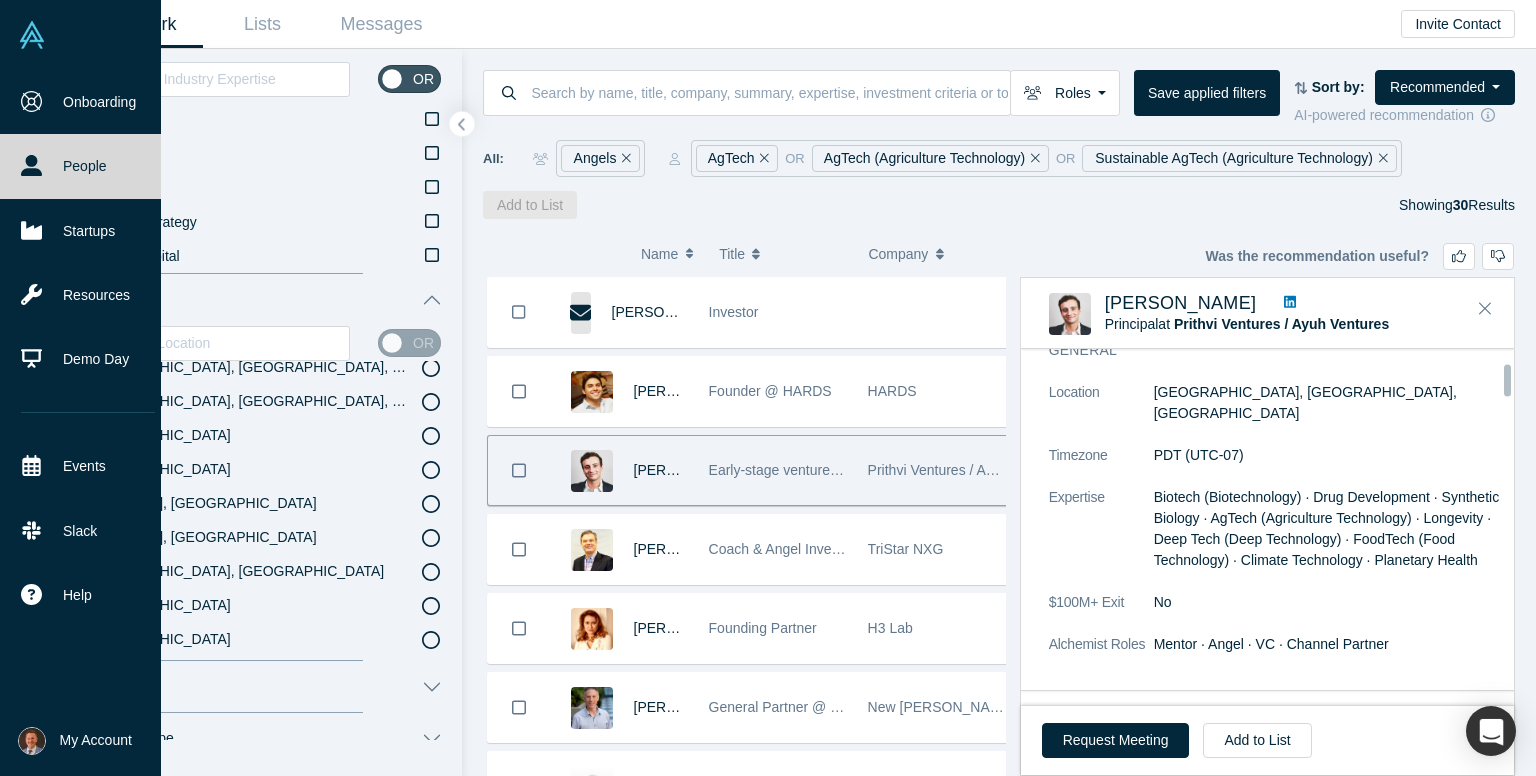 scroll, scrollTop: 200, scrollLeft: 0, axis: vertical 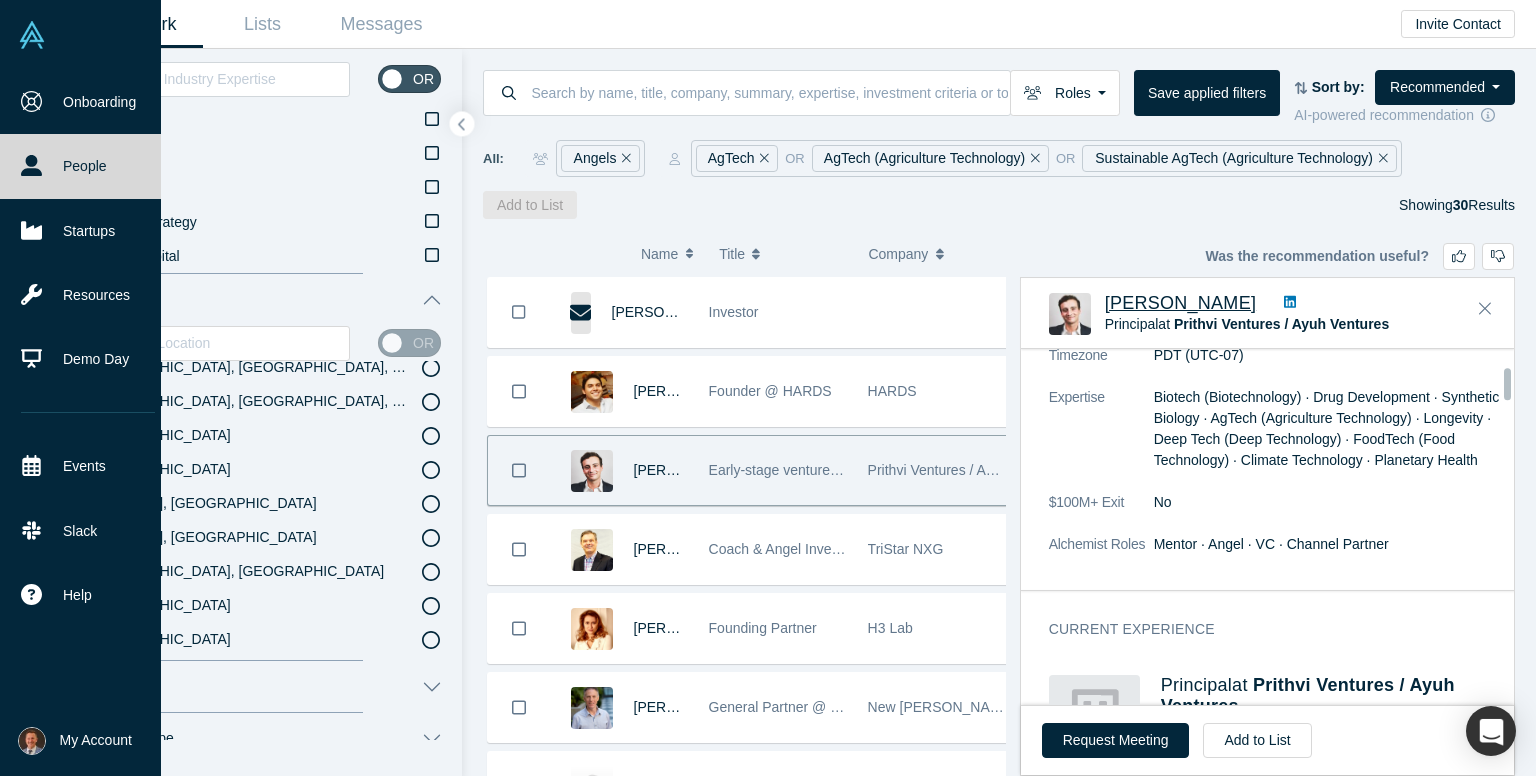 click on "[PERSON_NAME]" at bounding box center [1181, 303] 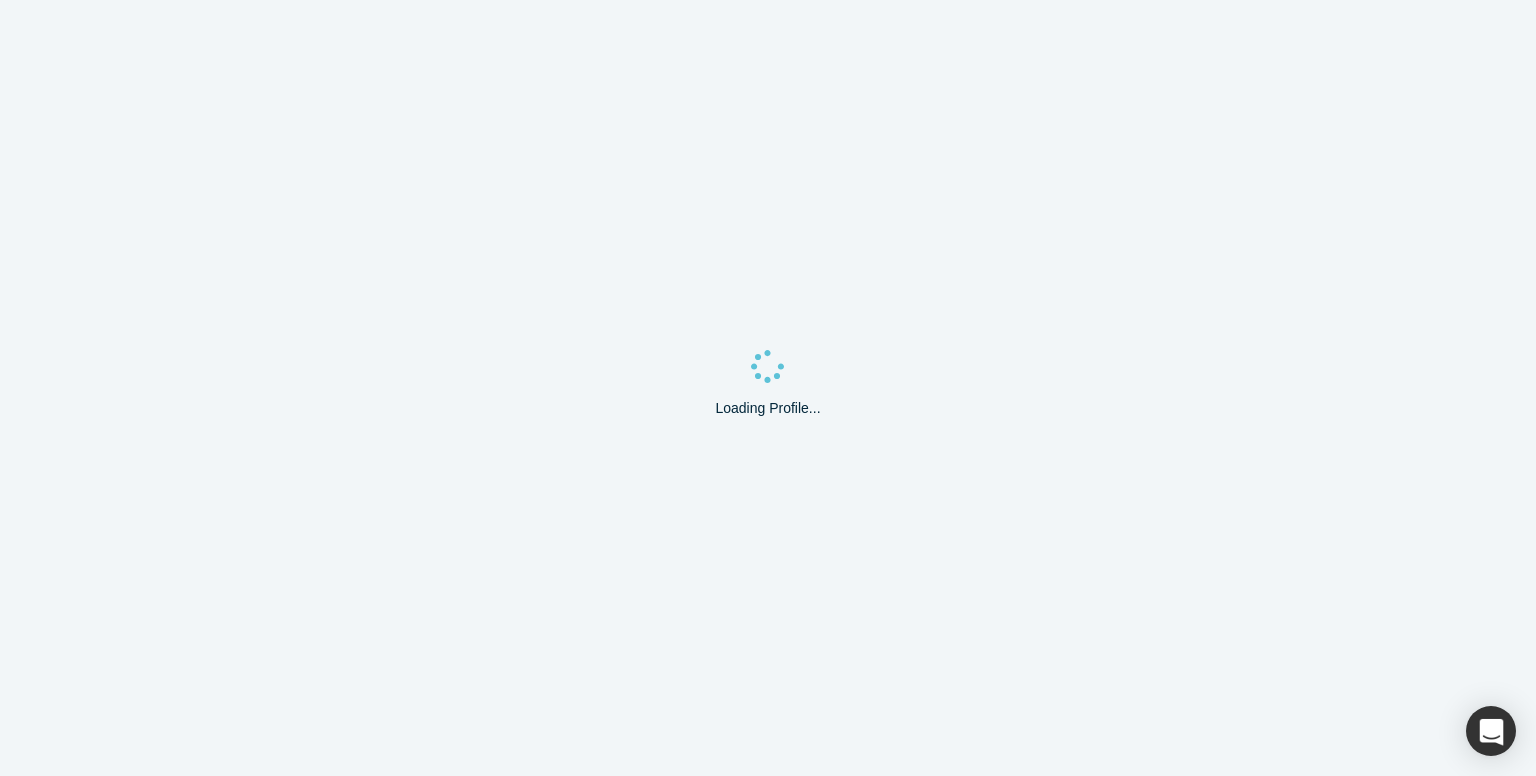 scroll, scrollTop: 0, scrollLeft: 0, axis: both 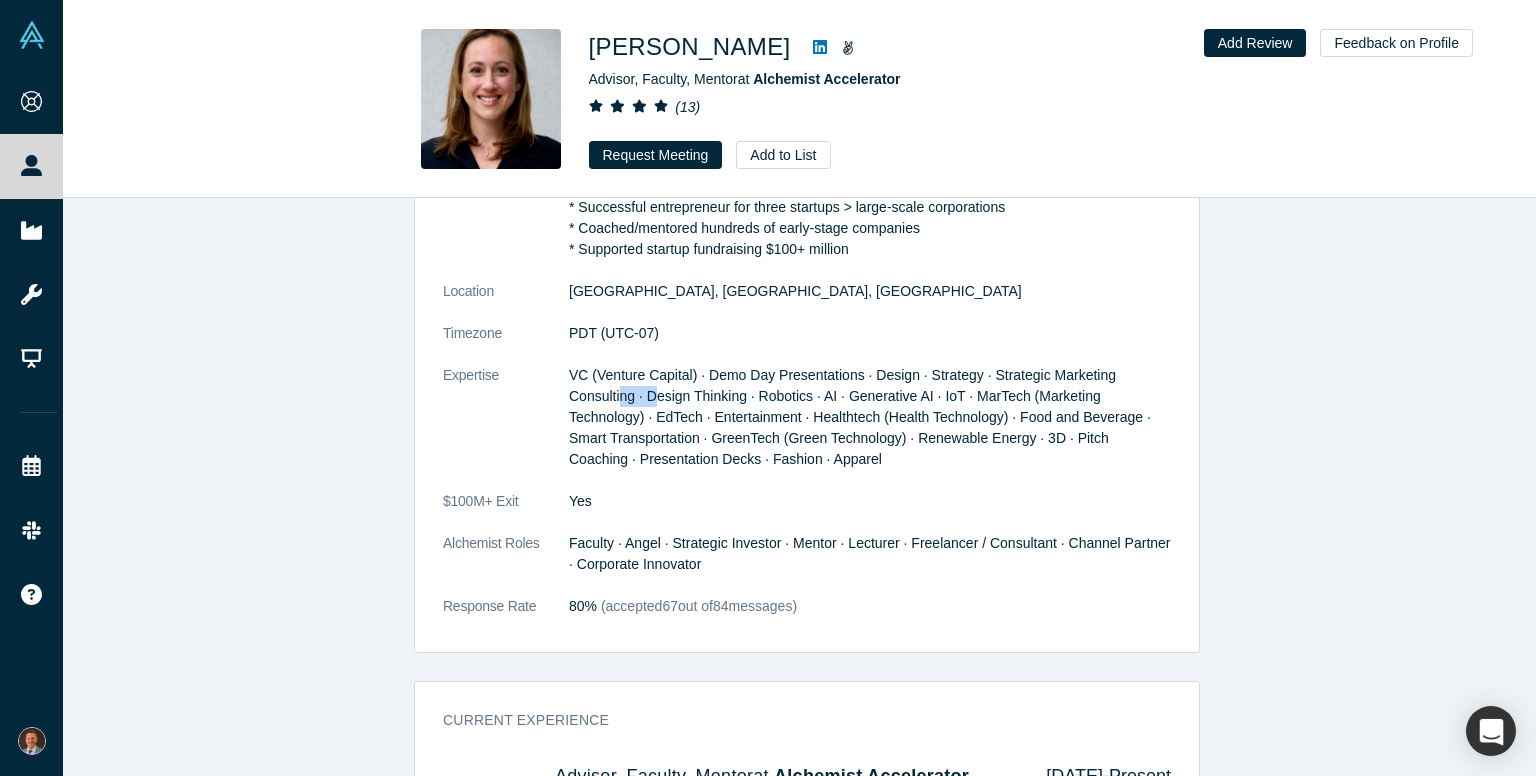 drag, startPoint x: 612, startPoint y: 385, endPoint x: 666, endPoint y: 377, distance: 54.589375 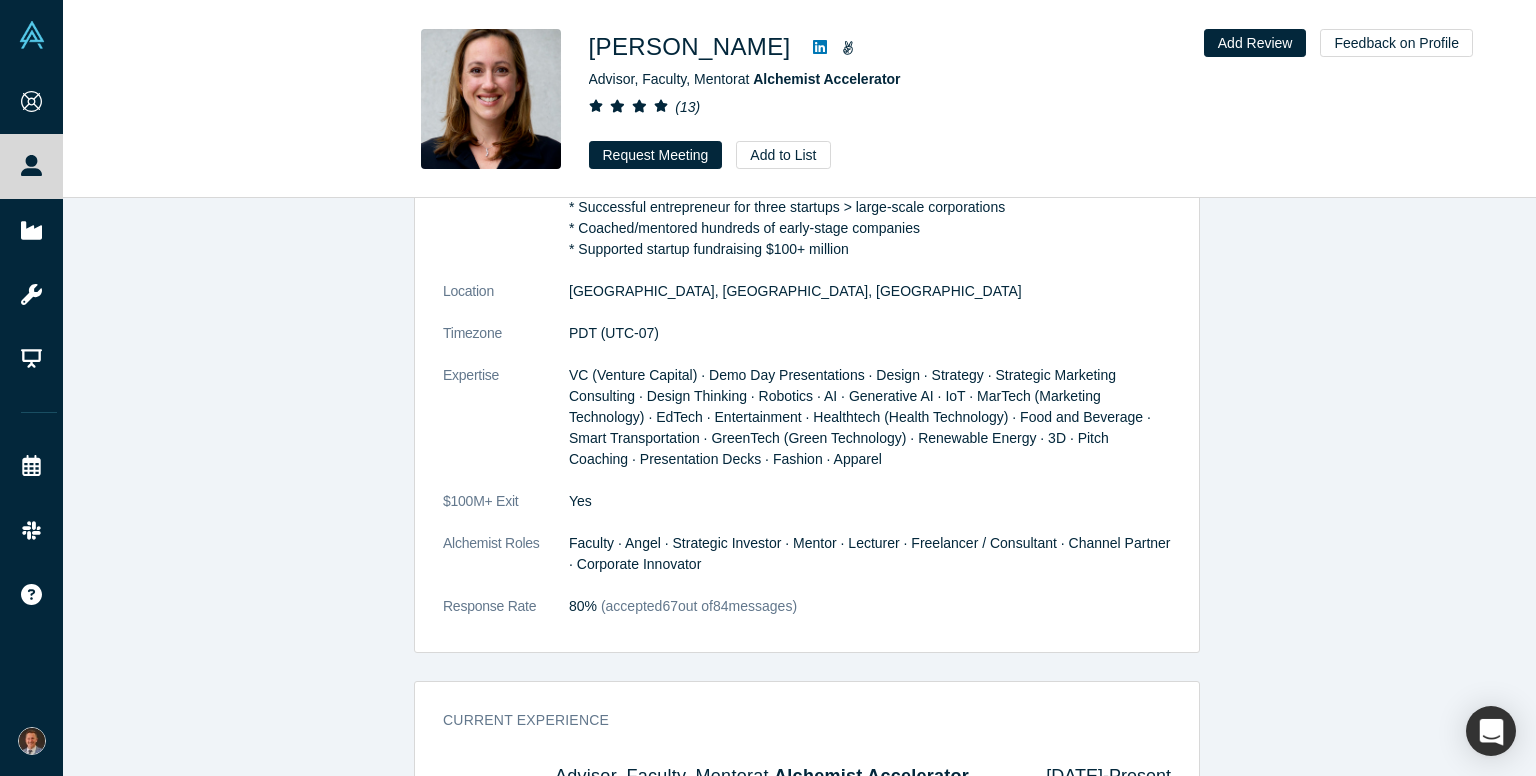 click on "VC (Venture Capital) · Demo Day Presentations · Design · Strategy · Strategic Marketing Consulting · Design Thinking · Robotics · AI · Generative AI · IoT · MarTech (Marketing Technology) · EdTech · Entertainment · Healthtech (Health Technology) · Food and Beverage · Smart Transportation · GreenTech (Green Technology) · Renewable Energy · 3D · Pitch Coaching · Presentation Decks · Fashion · Apparel" at bounding box center [860, 417] 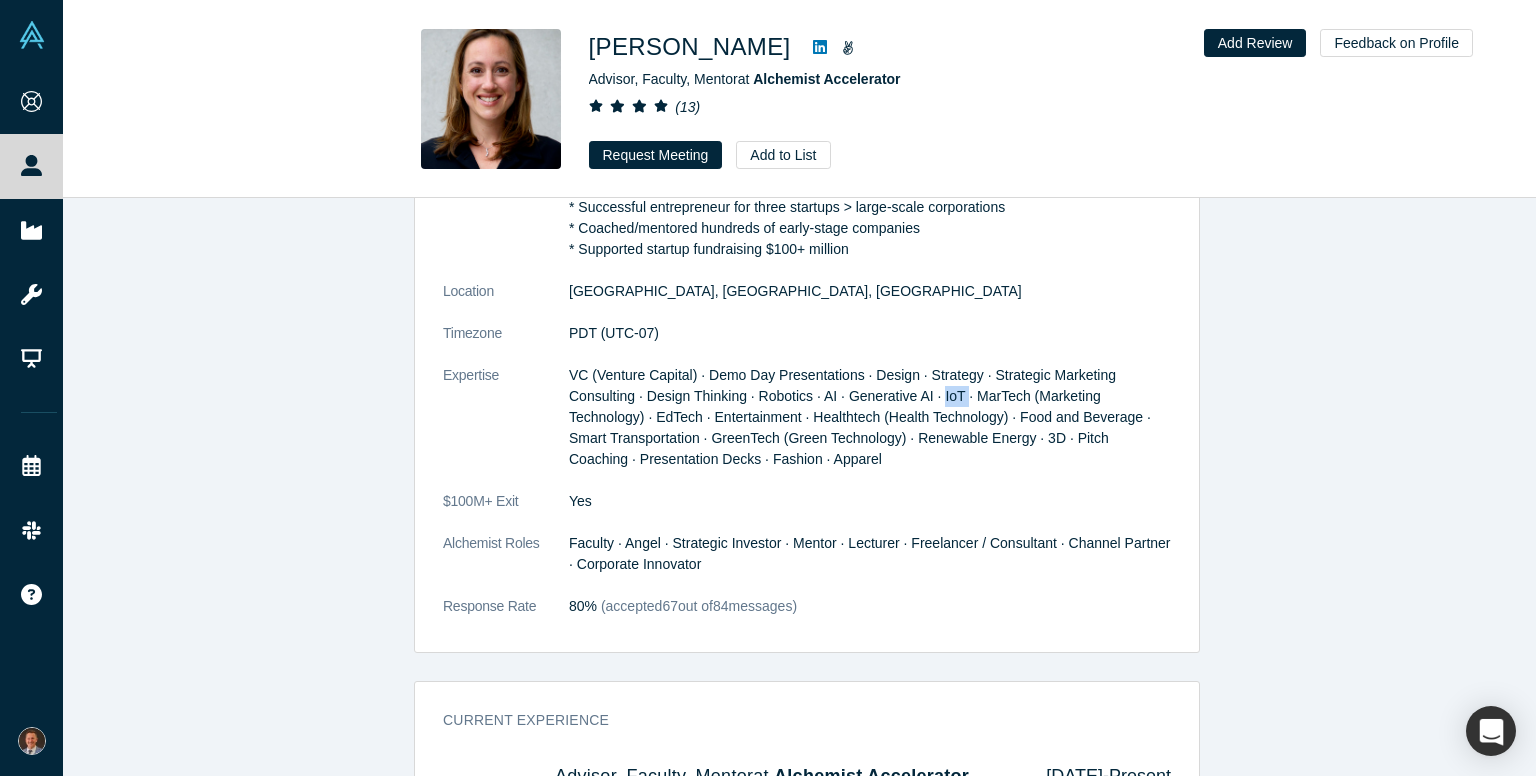 drag, startPoint x: 928, startPoint y: 401, endPoint x: 952, endPoint y: 401, distance: 24 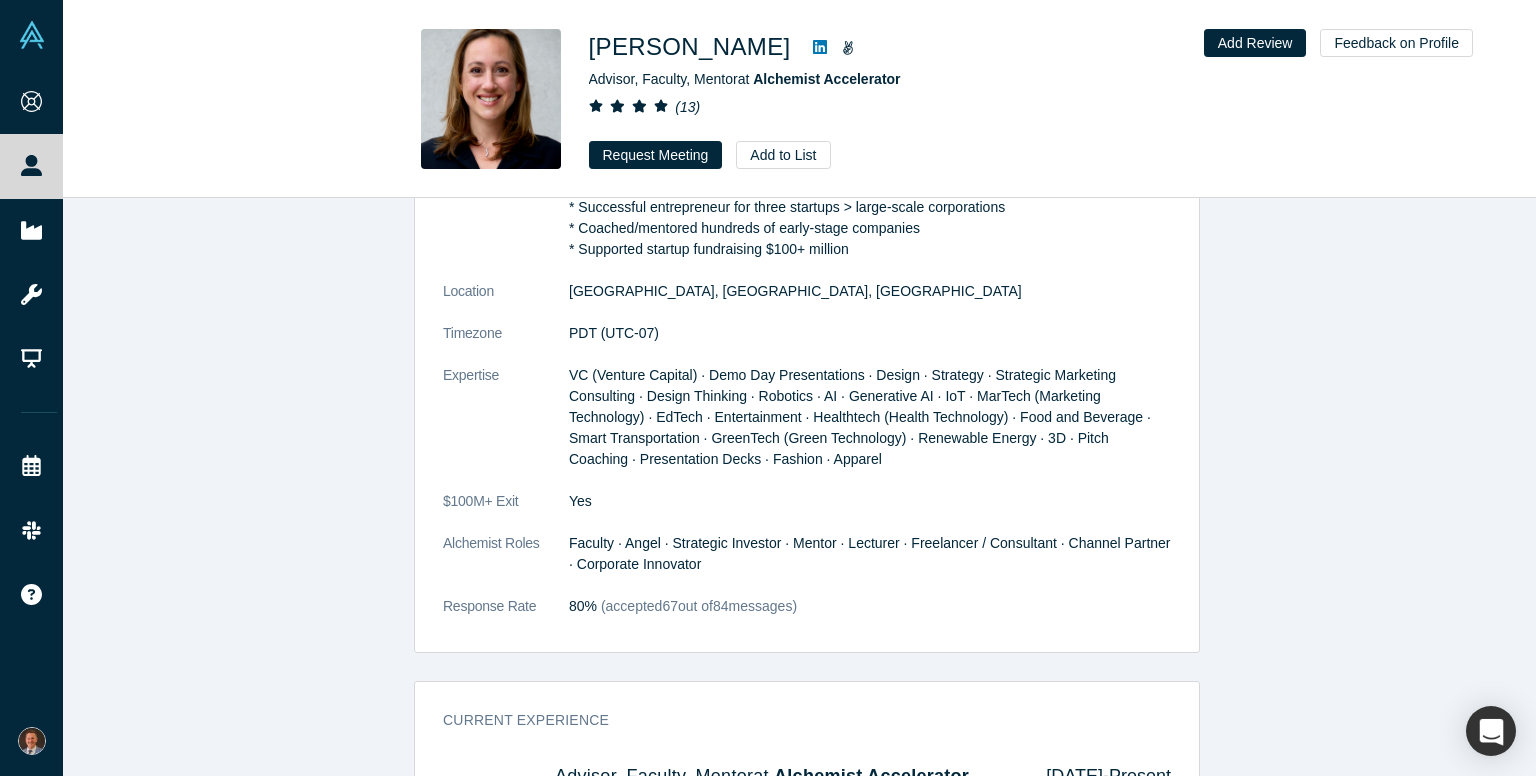 click on "VC (Venture Capital) · Demo Day Presentations · Design · Strategy · Strategic Marketing Consulting · Design Thinking · Robotics · AI · Generative AI · IoT · MarTech (Marketing Technology) · EdTech · Entertainment · Healthtech (Health Technology) · Food and Beverage · Smart Transportation · GreenTech (Green Technology) · Renewable Energy · 3D · Pitch Coaching · Presentation Decks · Fashion · Apparel" at bounding box center [870, 417] 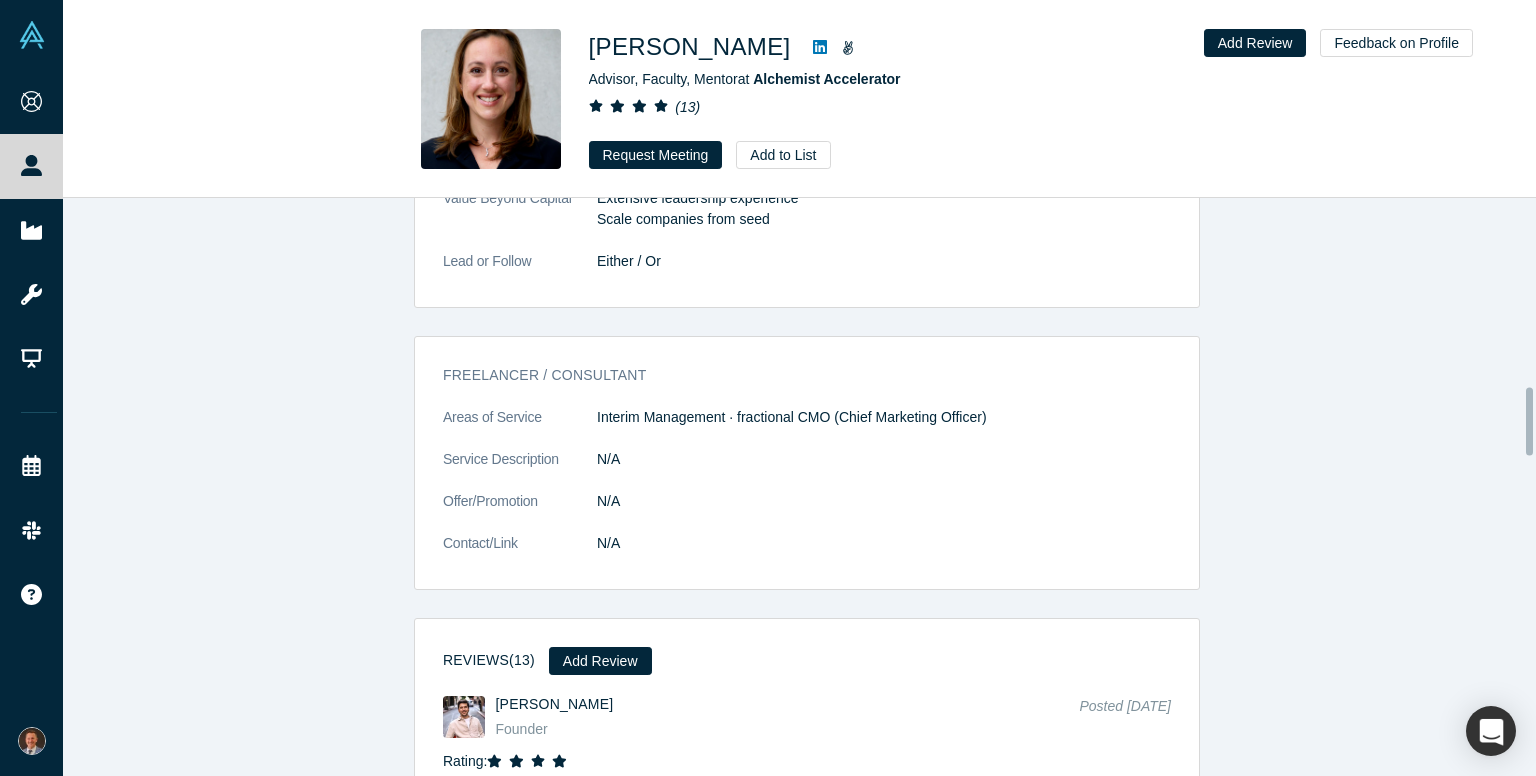 scroll, scrollTop: 1600, scrollLeft: 0, axis: vertical 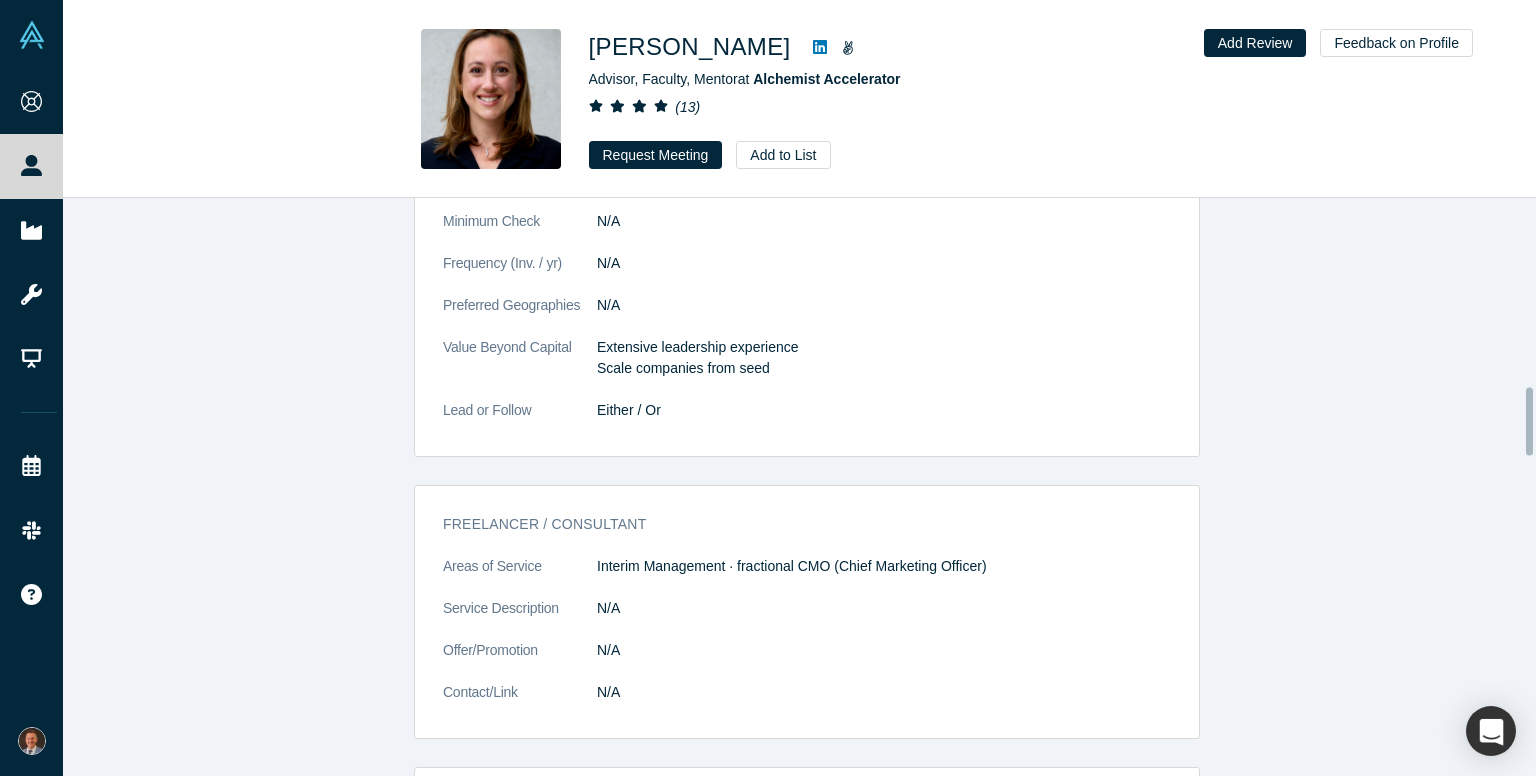 click 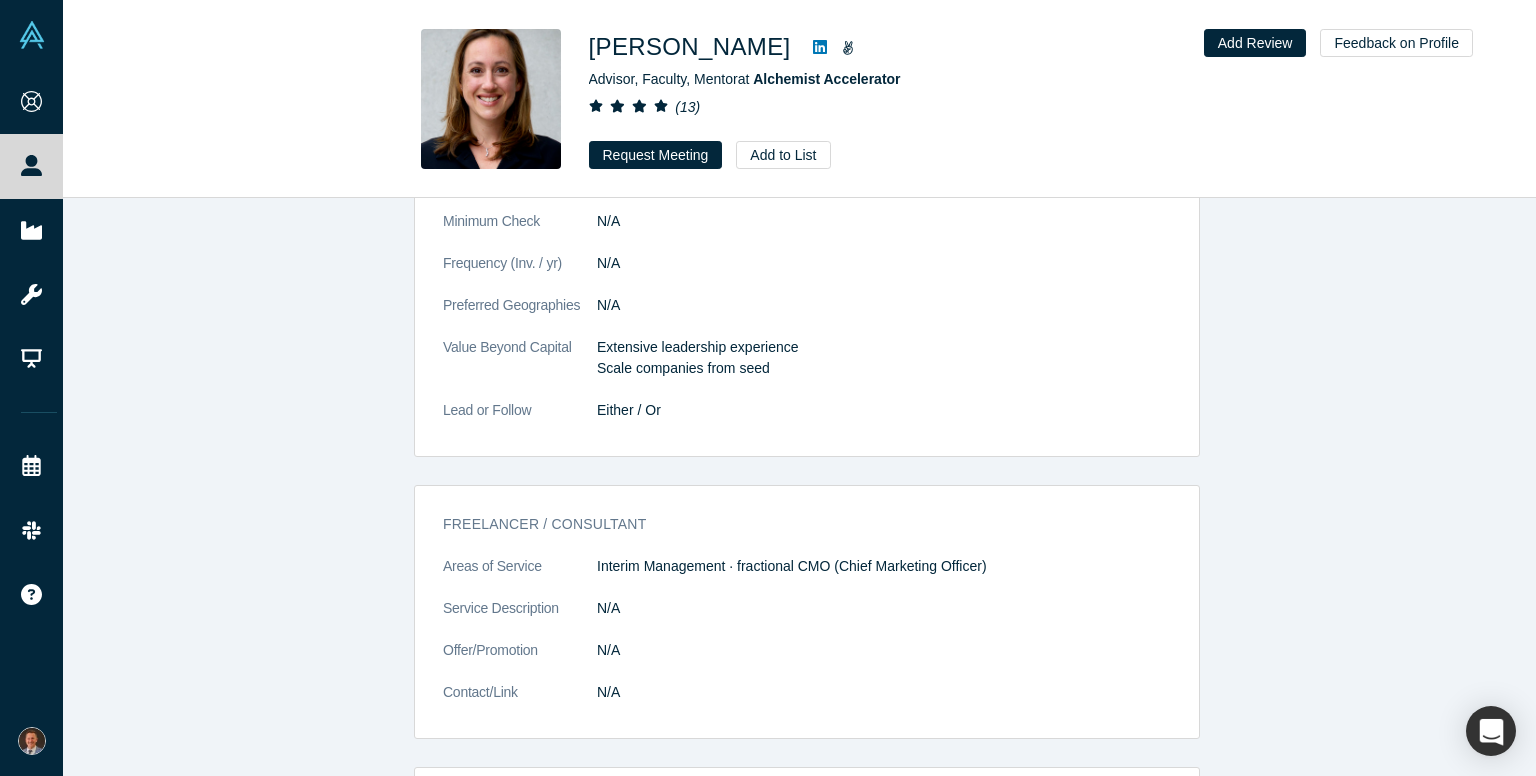 click 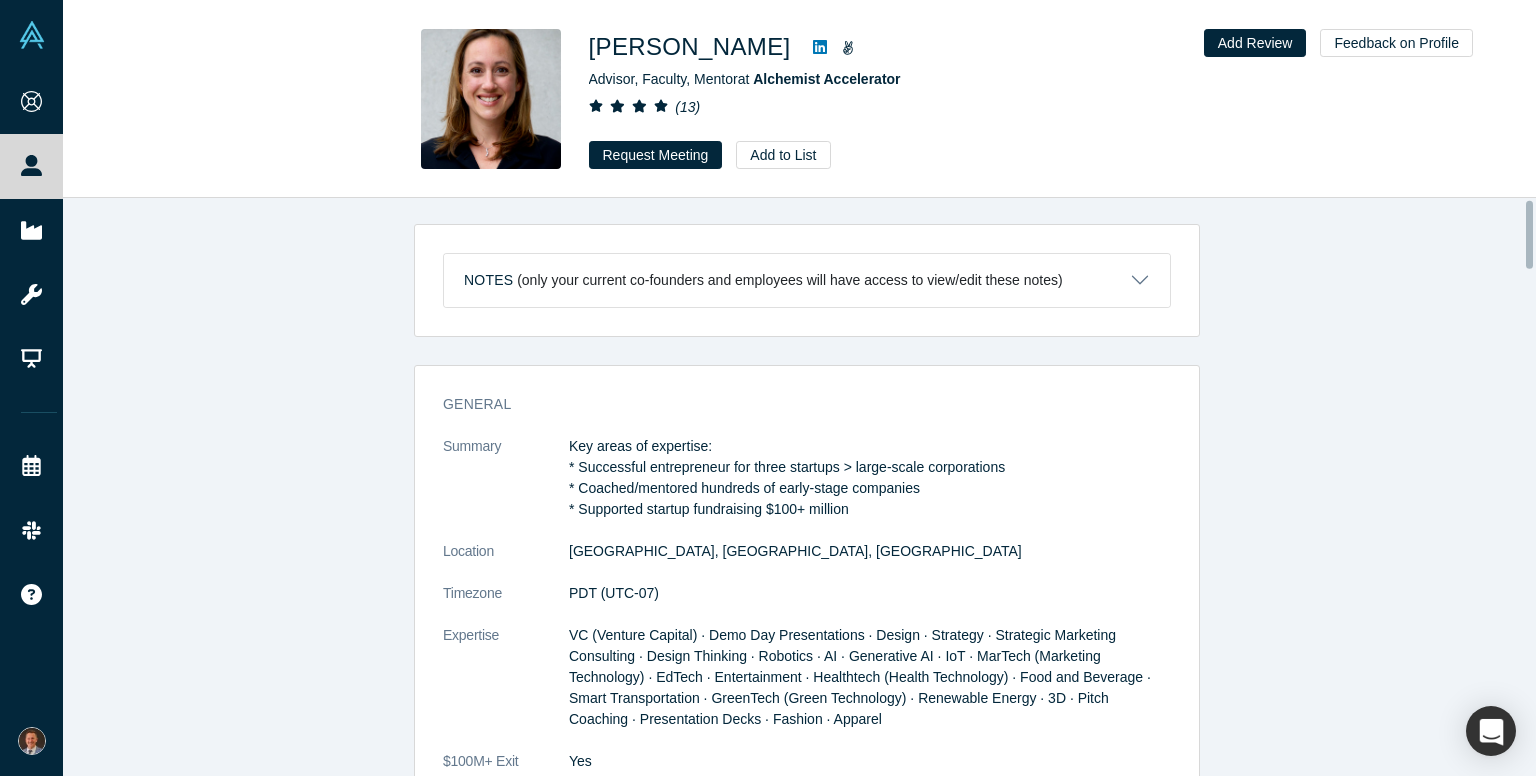 scroll, scrollTop: 100, scrollLeft: 0, axis: vertical 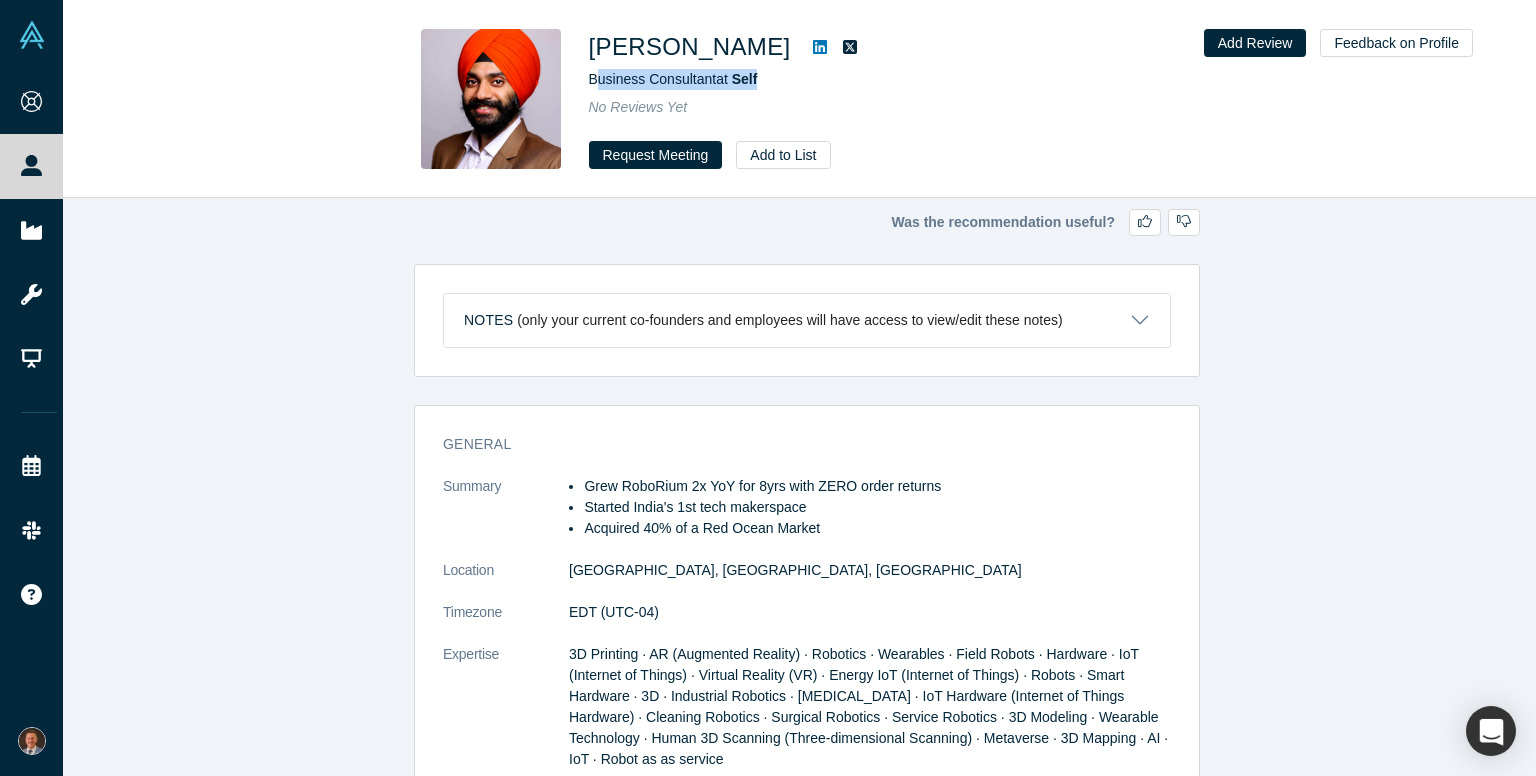 drag, startPoint x: 599, startPoint y: 79, endPoint x: 761, endPoint y: 81, distance: 162.01234 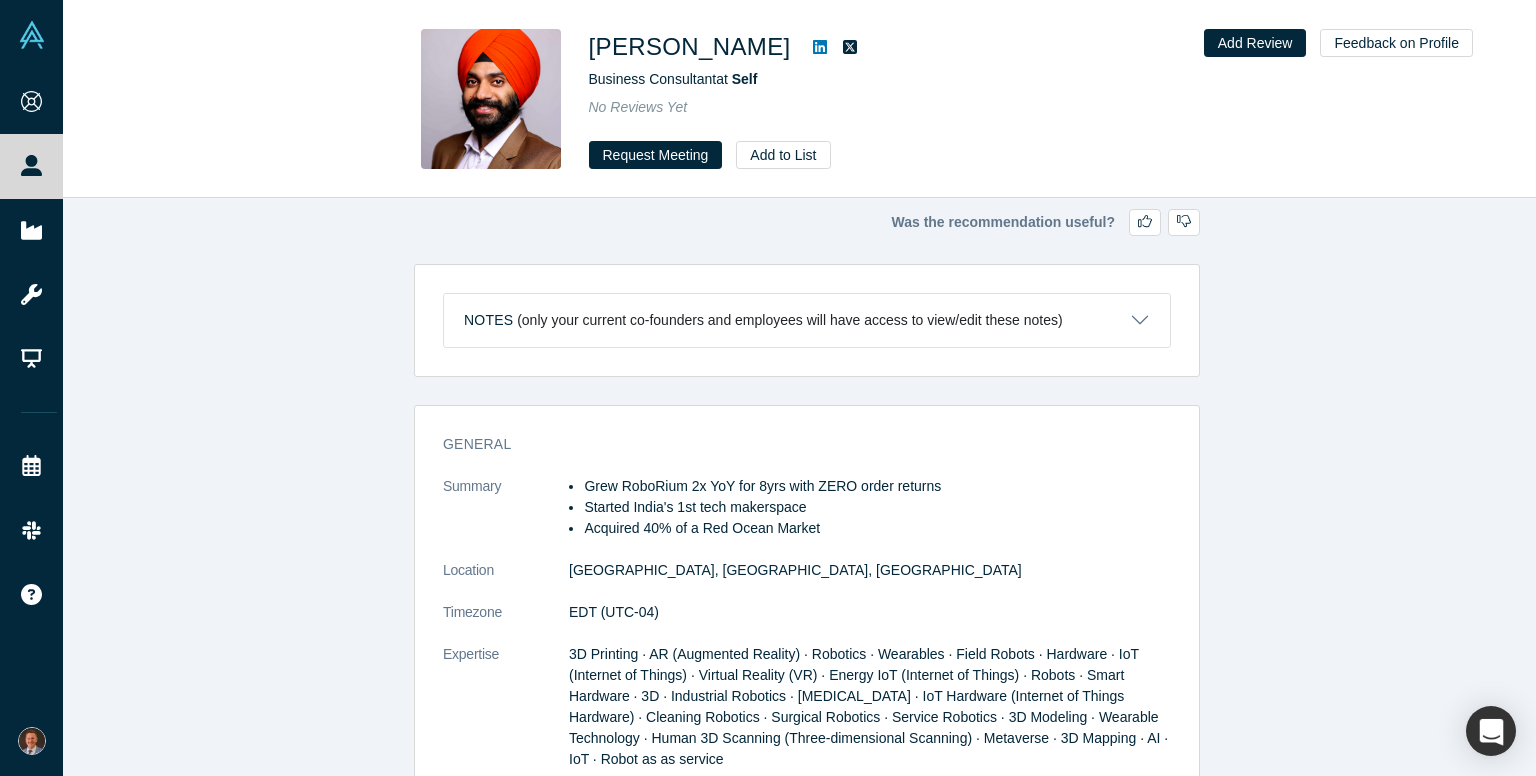 click on "Acquired 40% of a Red Ocean Market" at bounding box center (877, 528) 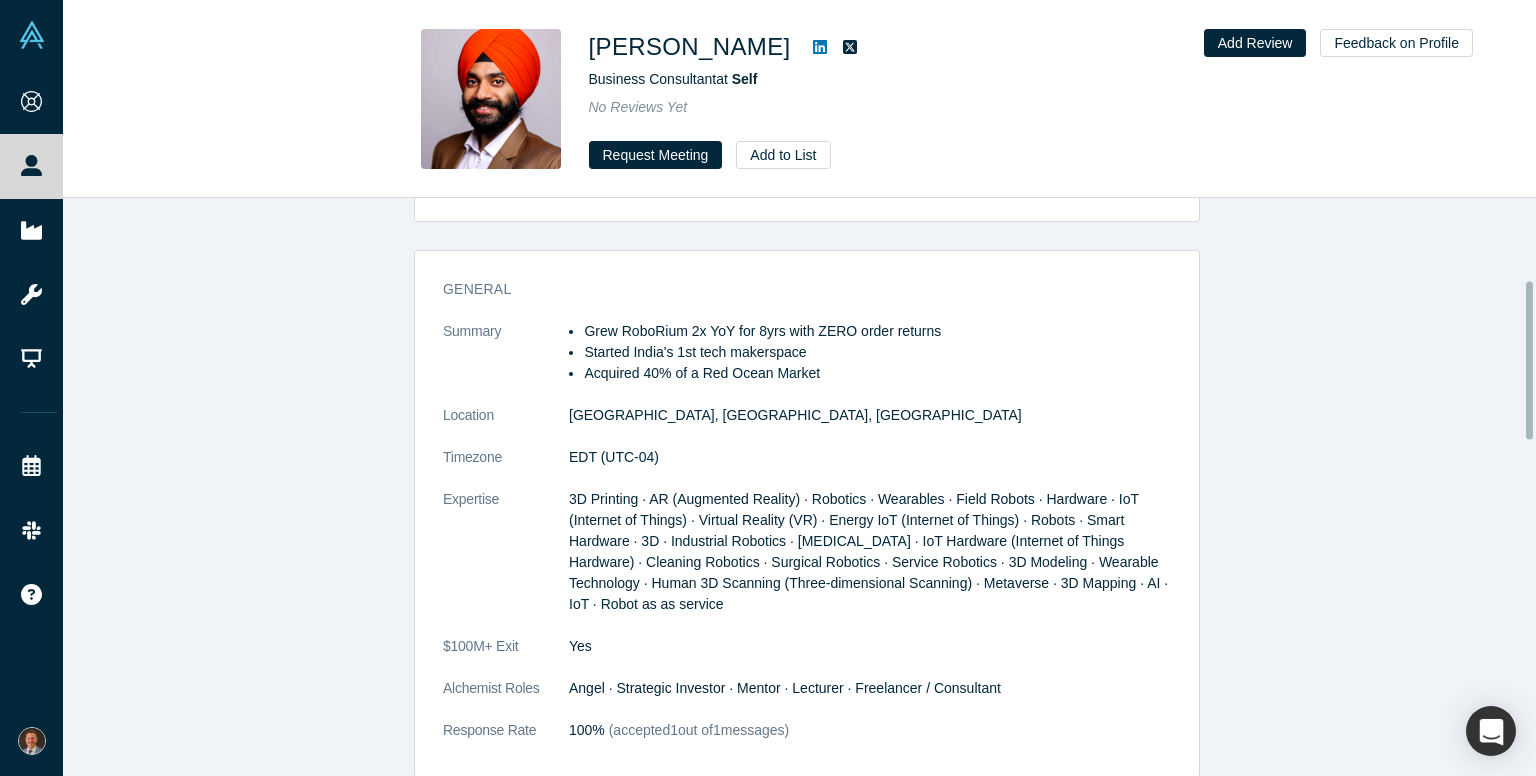 scroll, scrollTop: 300, scrollLeft: 0, axis: vertical 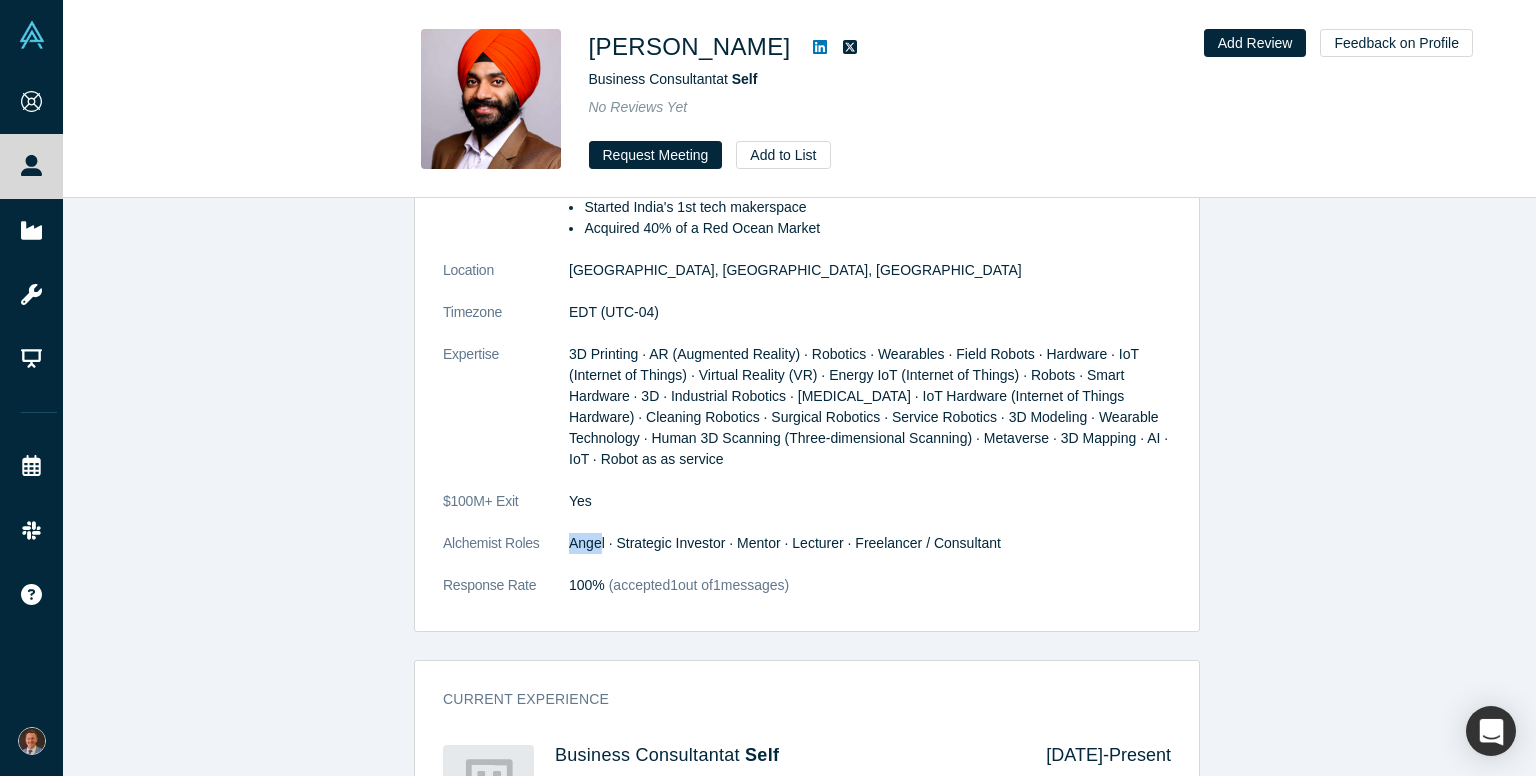 drag, startPoint x: 558, startPoint y: 546, endPoint x: 591, endPoint y: 546, distance: 33 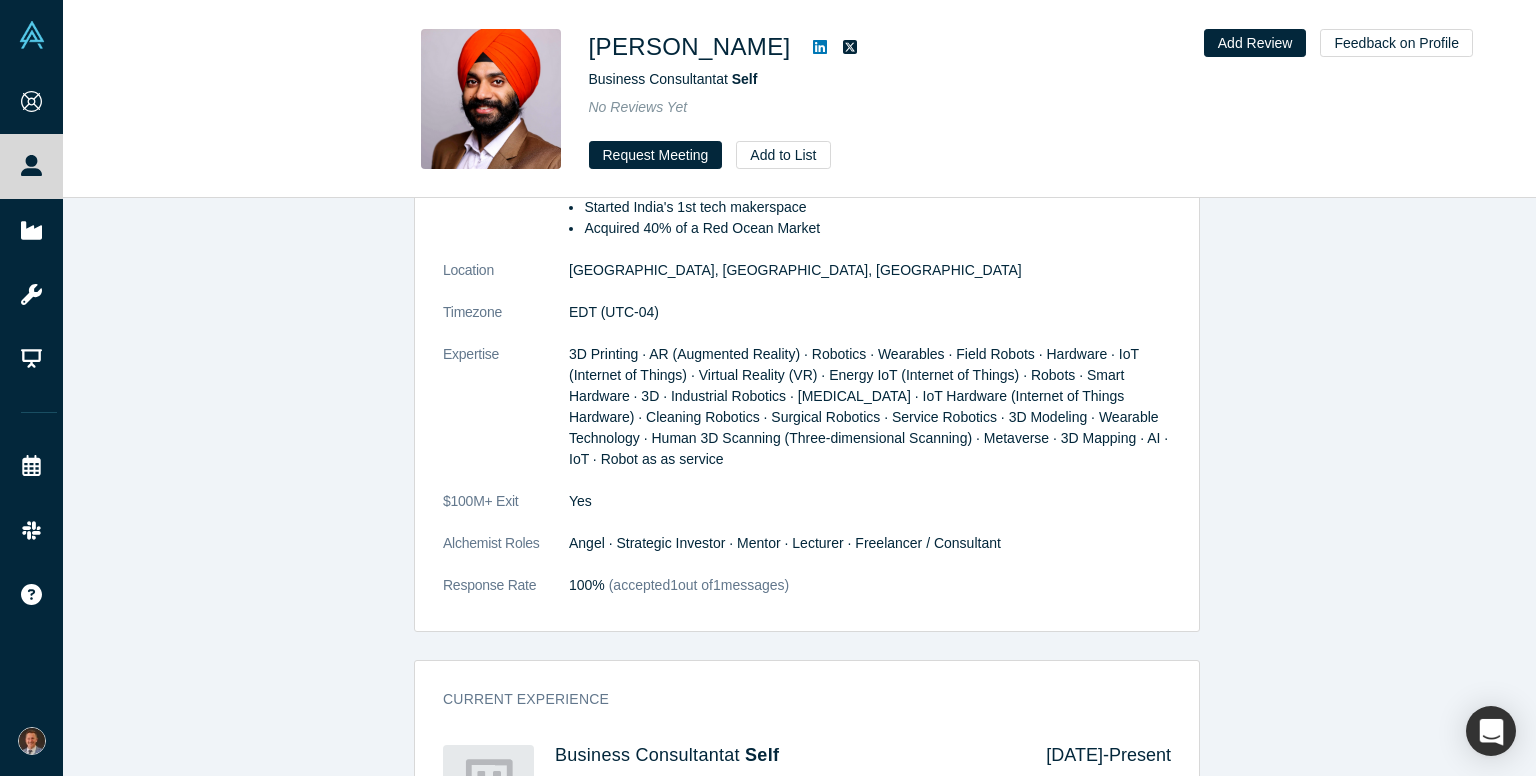 click on "Angel · Strategic Investor · Mentor · Lecturer · Freelancer / Consultant" at bounding box center (870, 543) 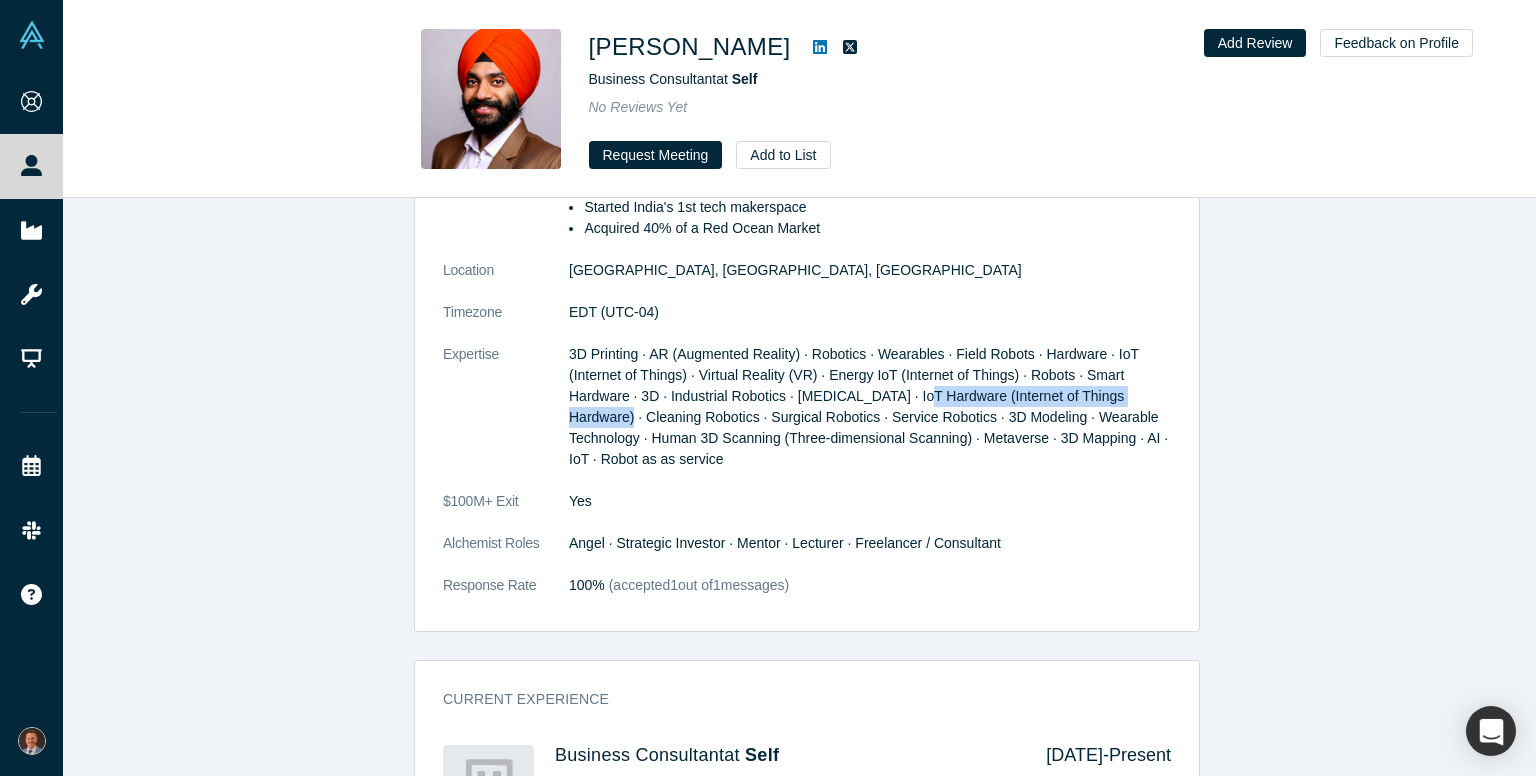 drag, startPoint x: 899, startPoint y: 393, endPoint x: 1157, endPoint y: 400, distance: 258.09494 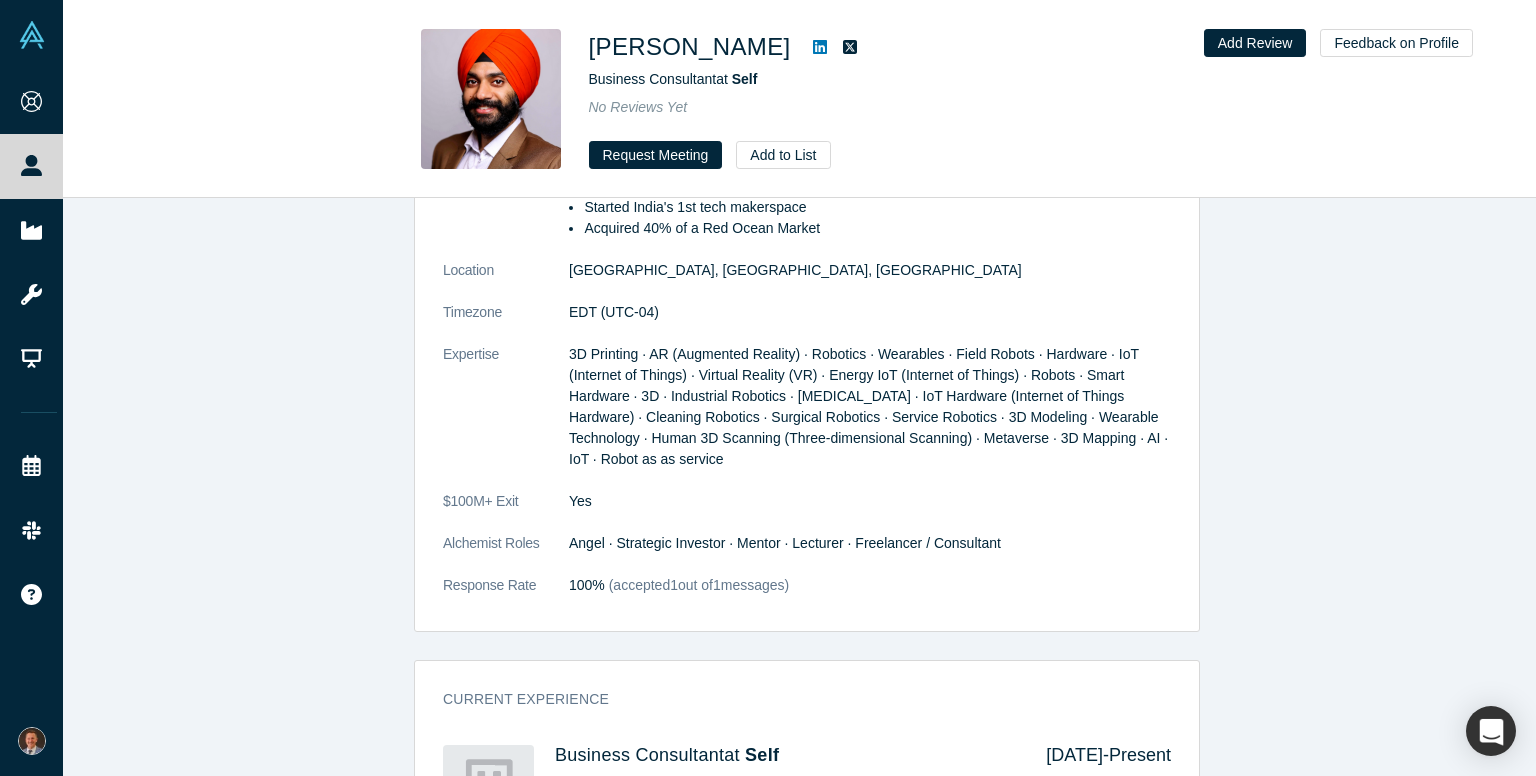 click on "3D Printing · AR (Augmented Reality) · Robotics · Wearables · Field Robots · Hardware · IoT (Internet of Things) · Virtual Reality (VR) · Energy IoT (Internet of Things) · Robots · Smart Hardware · 3D · Industrial Robotics · [MEDICAL_DATA] · IoT Hardware (Internet of Things Hardware) · Cleaning Robotics · Surgical Robotics · Service Robotics · 3D Modeling · Wearable Technology · Human 3D Scanning (Three-dimensional Scanning) · Metaverse · 3D Mapping · AI · IoT · Robot as as service" at bounding box center [868, 406] 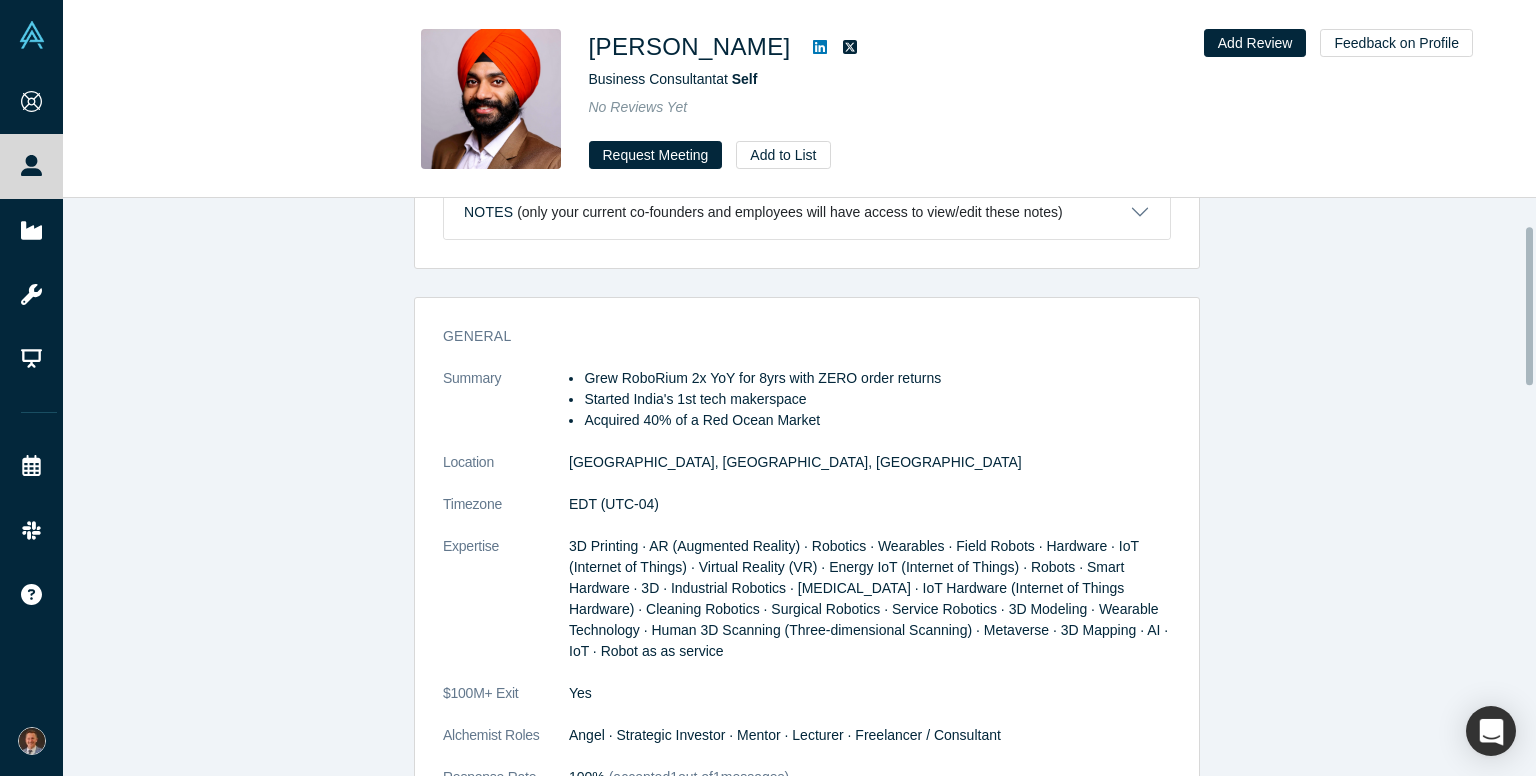 scroll, scrollTop: 100, scrollLeft: 0, axis: vertical 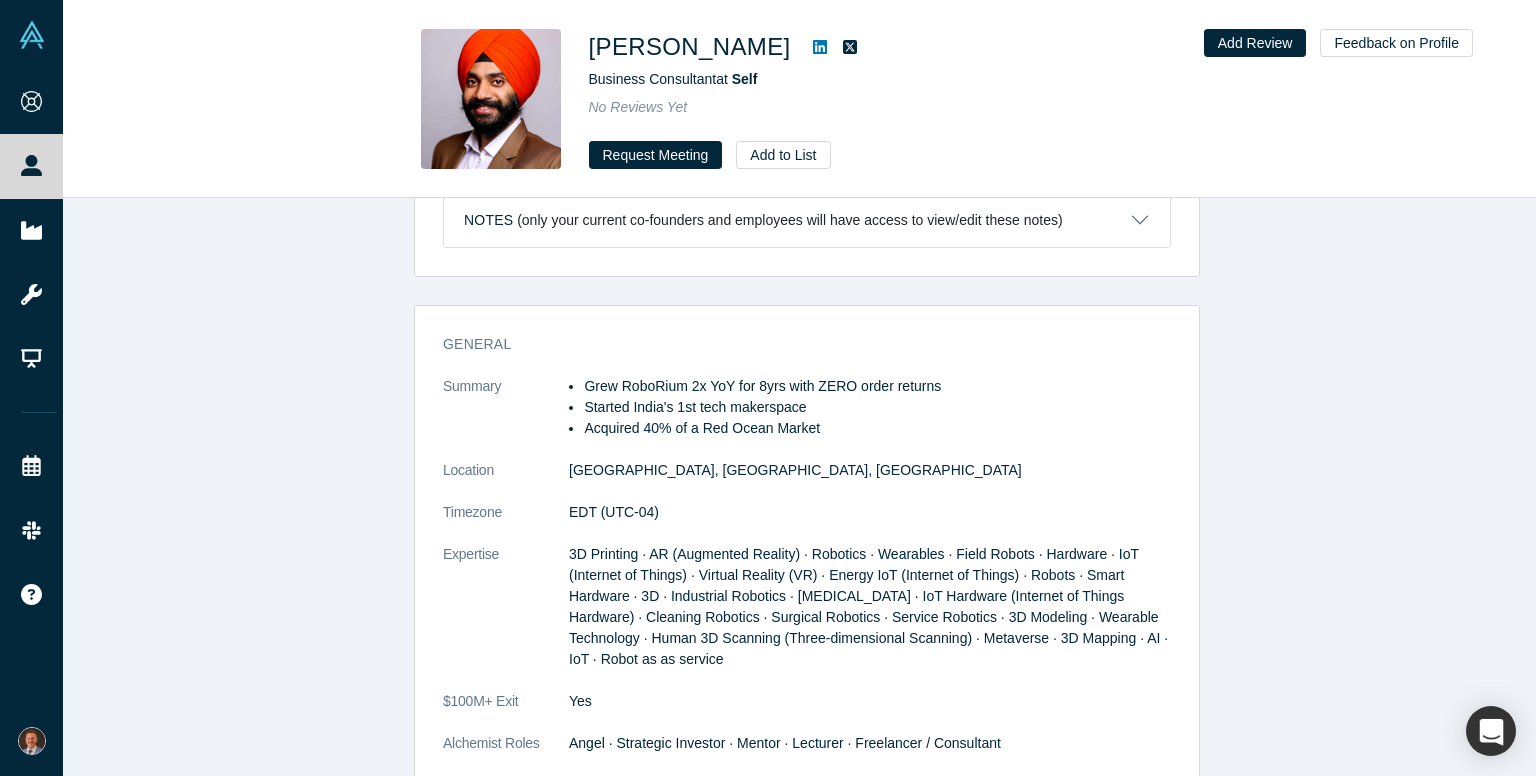 click on "Notes   (only your current co-founders and employees will have access to view/edit these notes)" at bounding box center (807, 220) 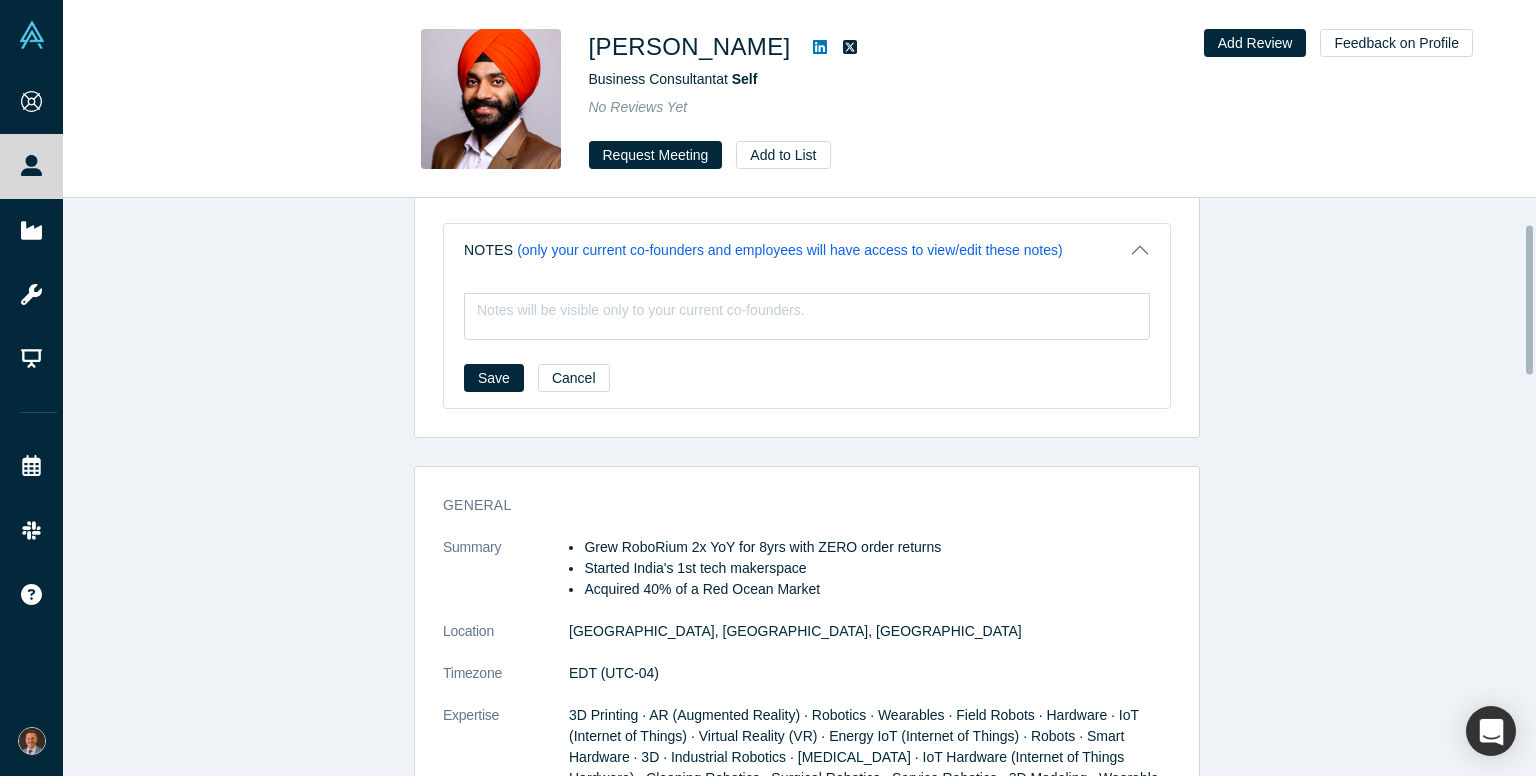 scroll, scrollTop: 100, scrollLeft: 0, axis: vertical 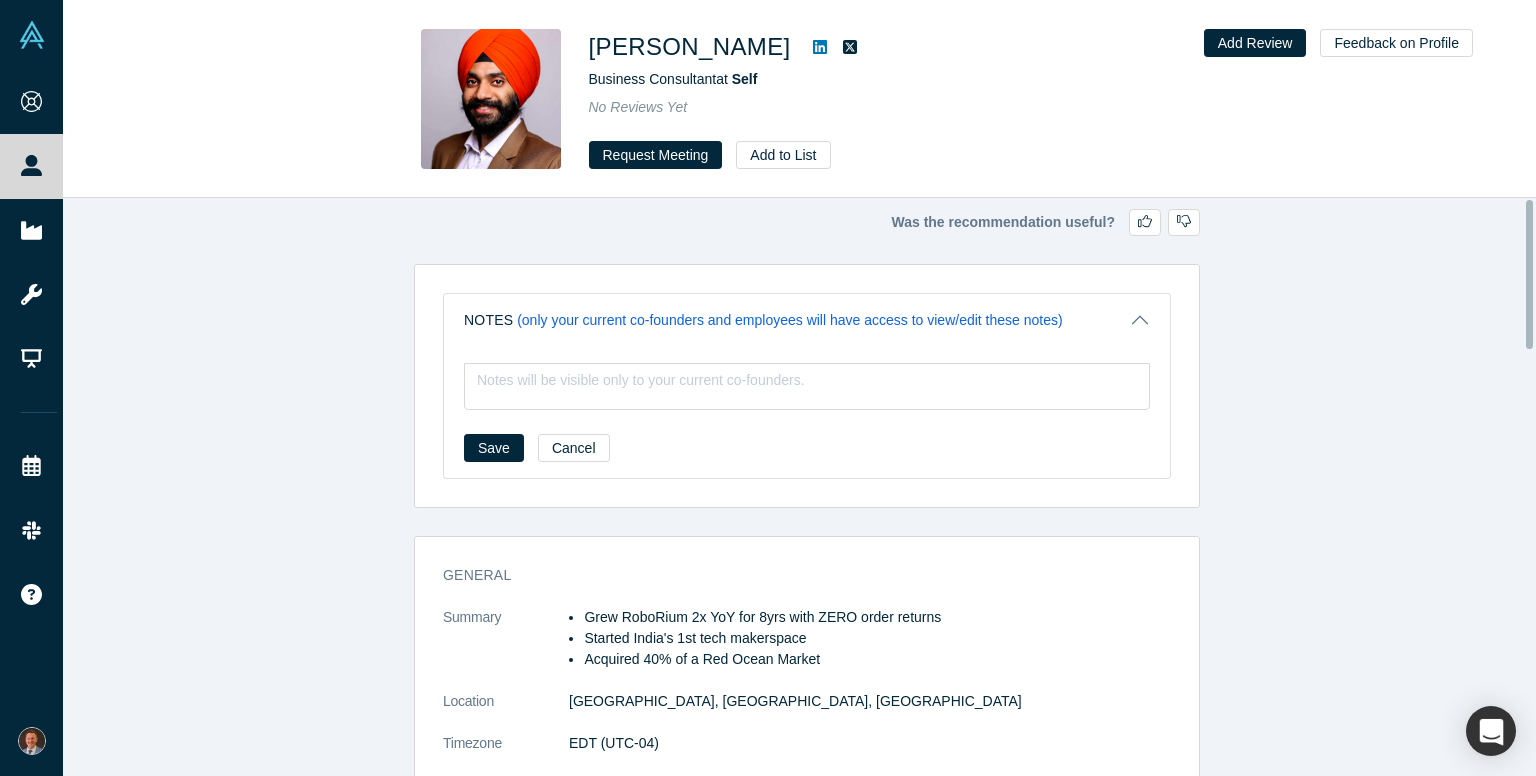 click 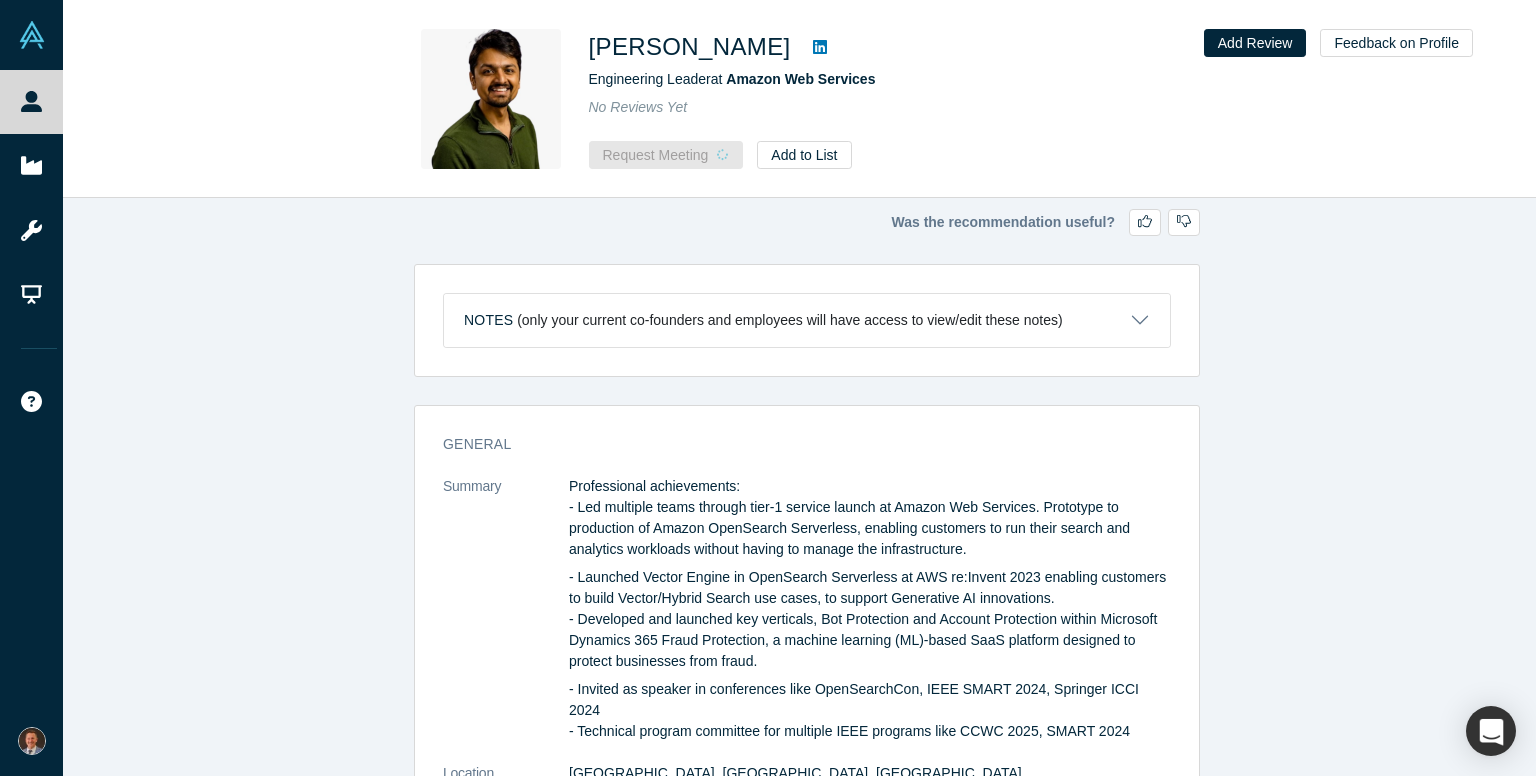 scroll, scrollTop: 0, scrollLeft: 0, axis: both 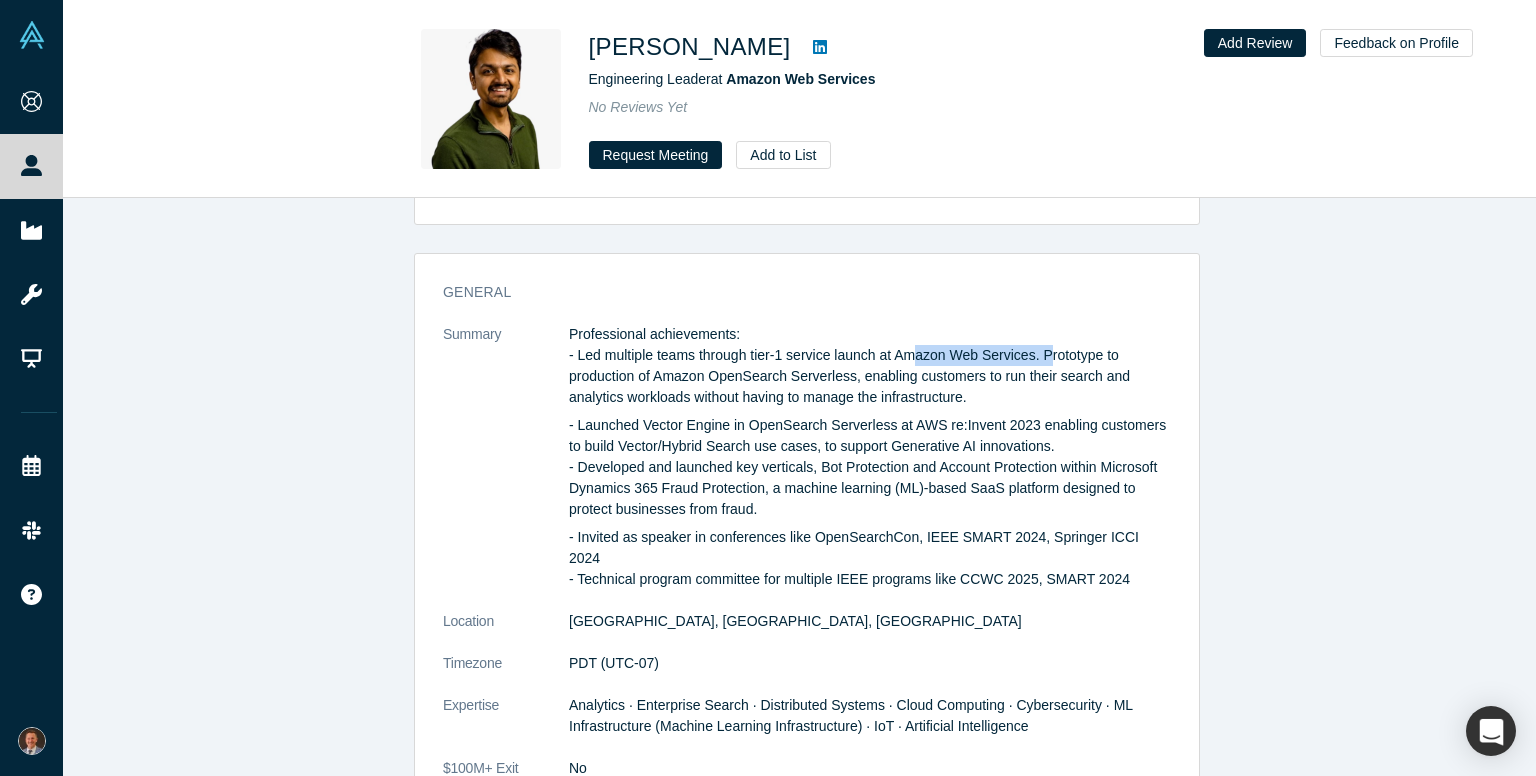 drag, startPoint x: 907, startPoint y: 349, endPoint x: 1038, endPoint y: 355, distance: 131.13733 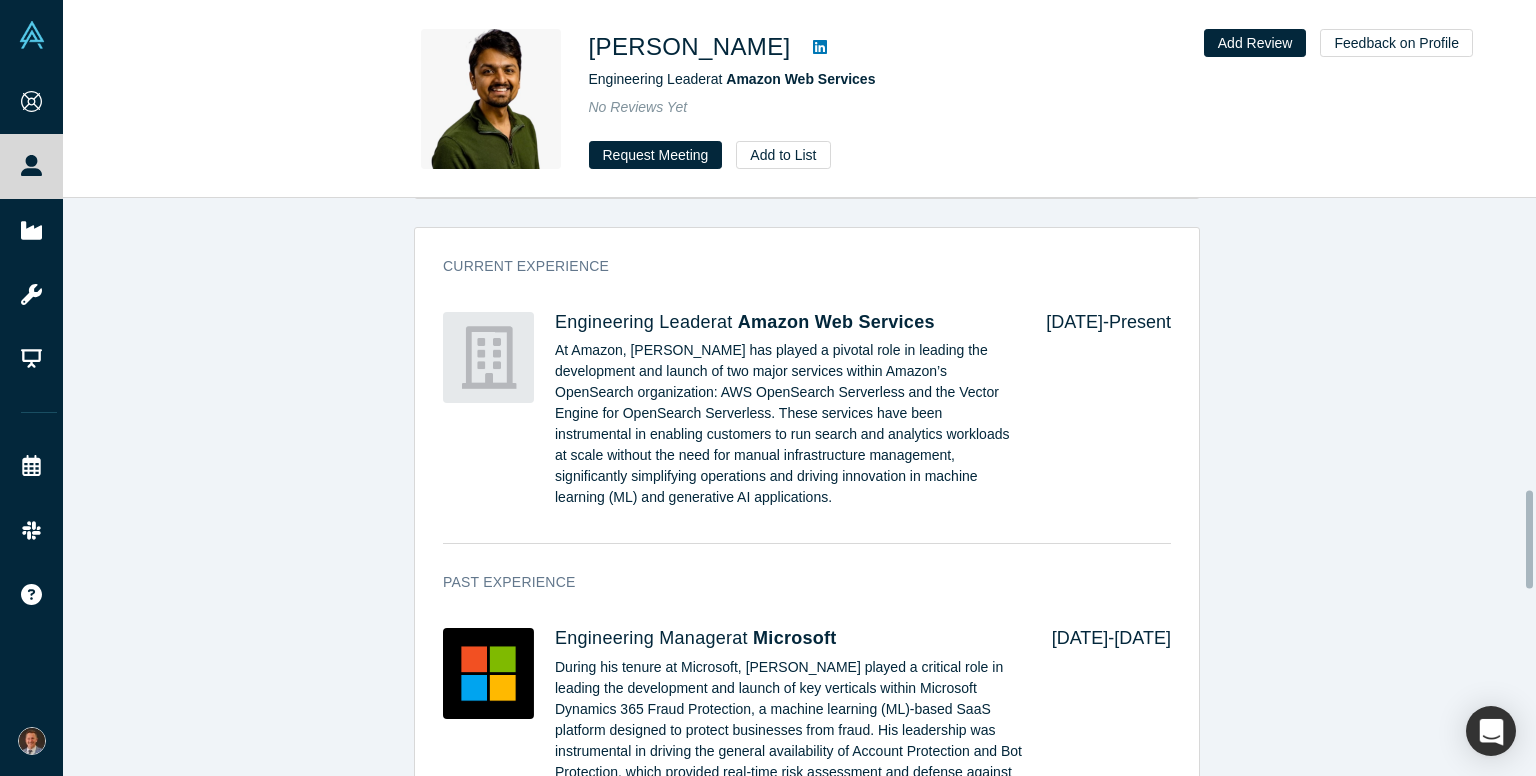 scroll, scrollTop: 1800, scrollLeft: 0, axis: vertical 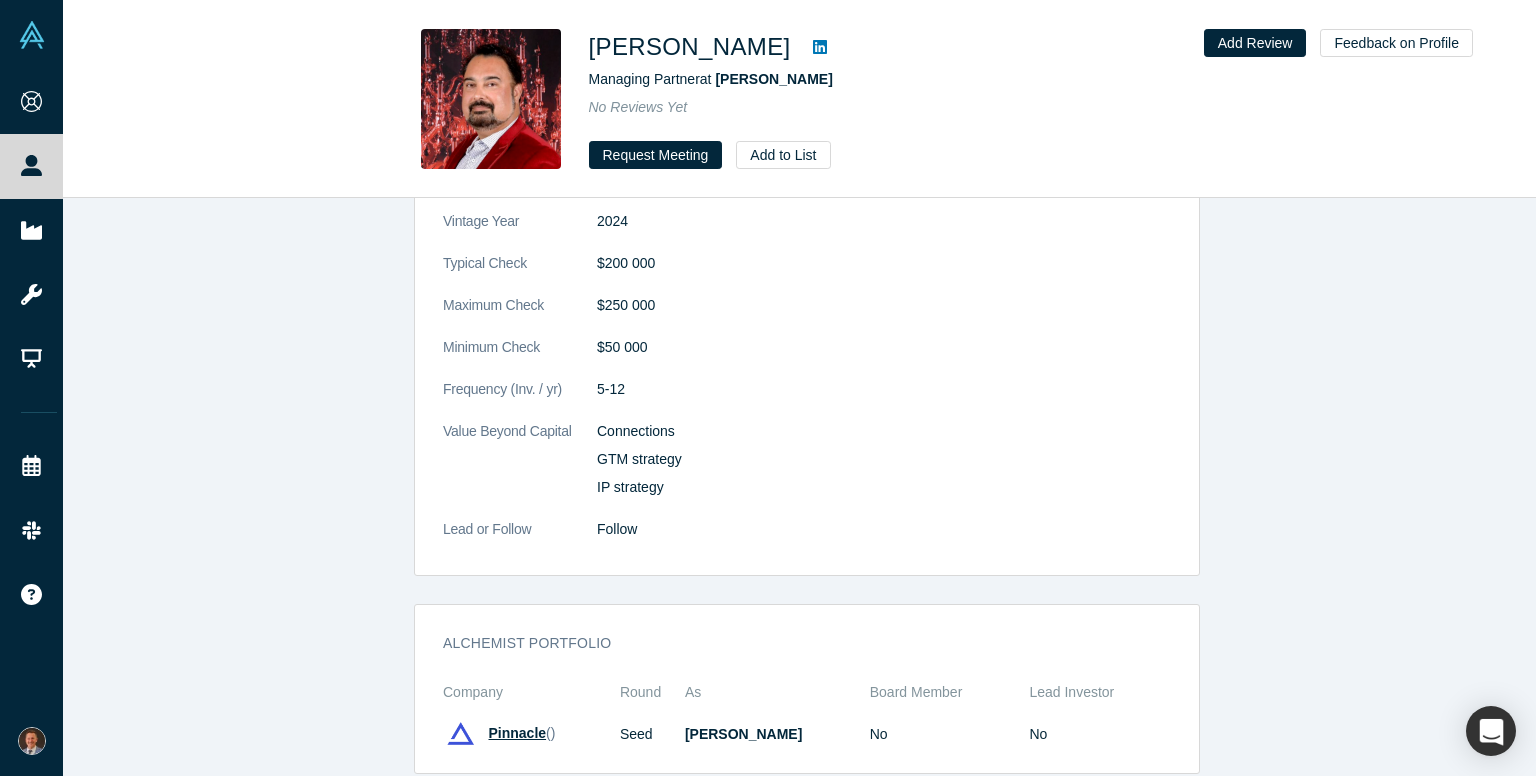 click on "Pinnacle" at bounding box center [518, 733] 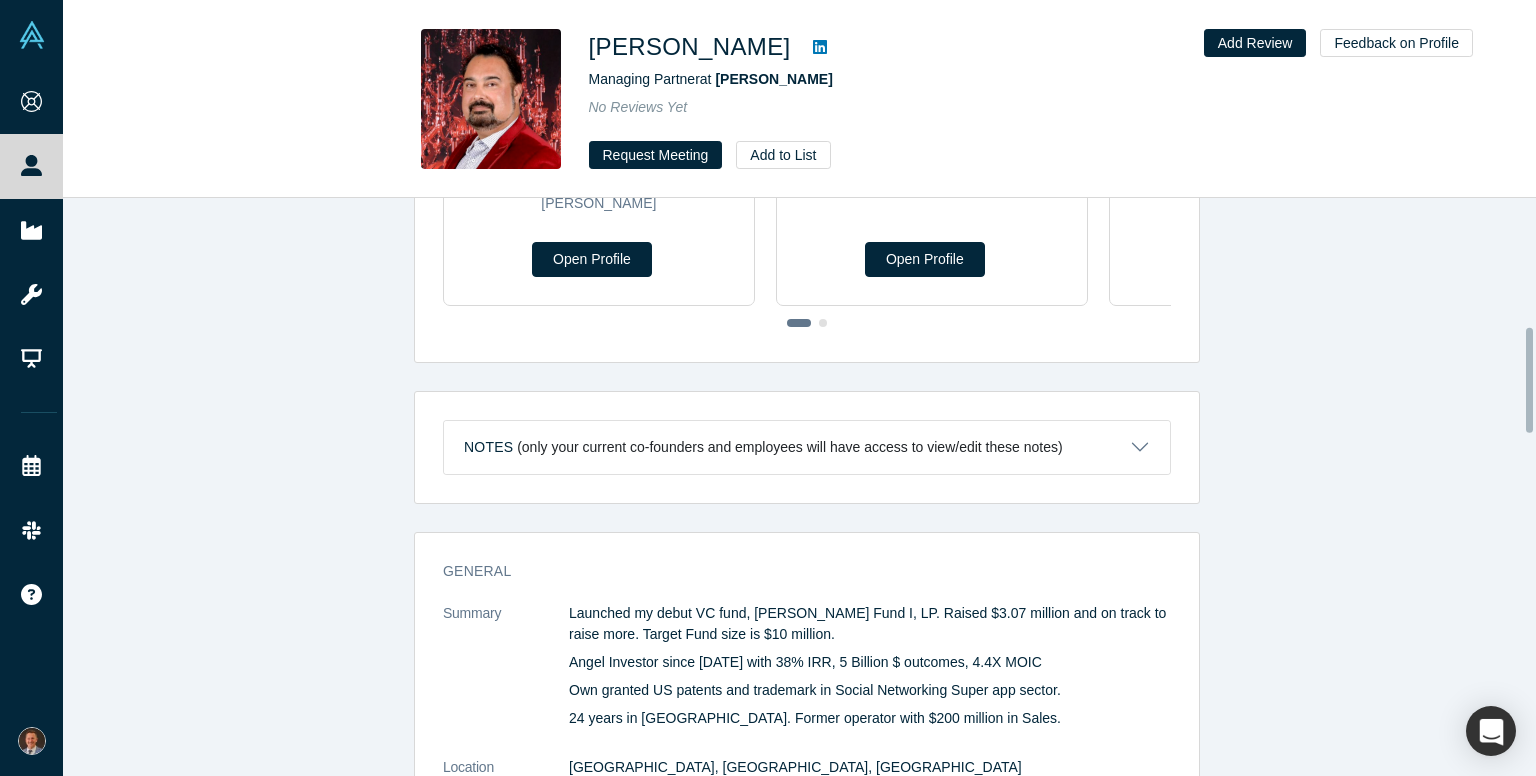 scroll, scrollTop: 800, scrollLeft: 0, axis: vertical 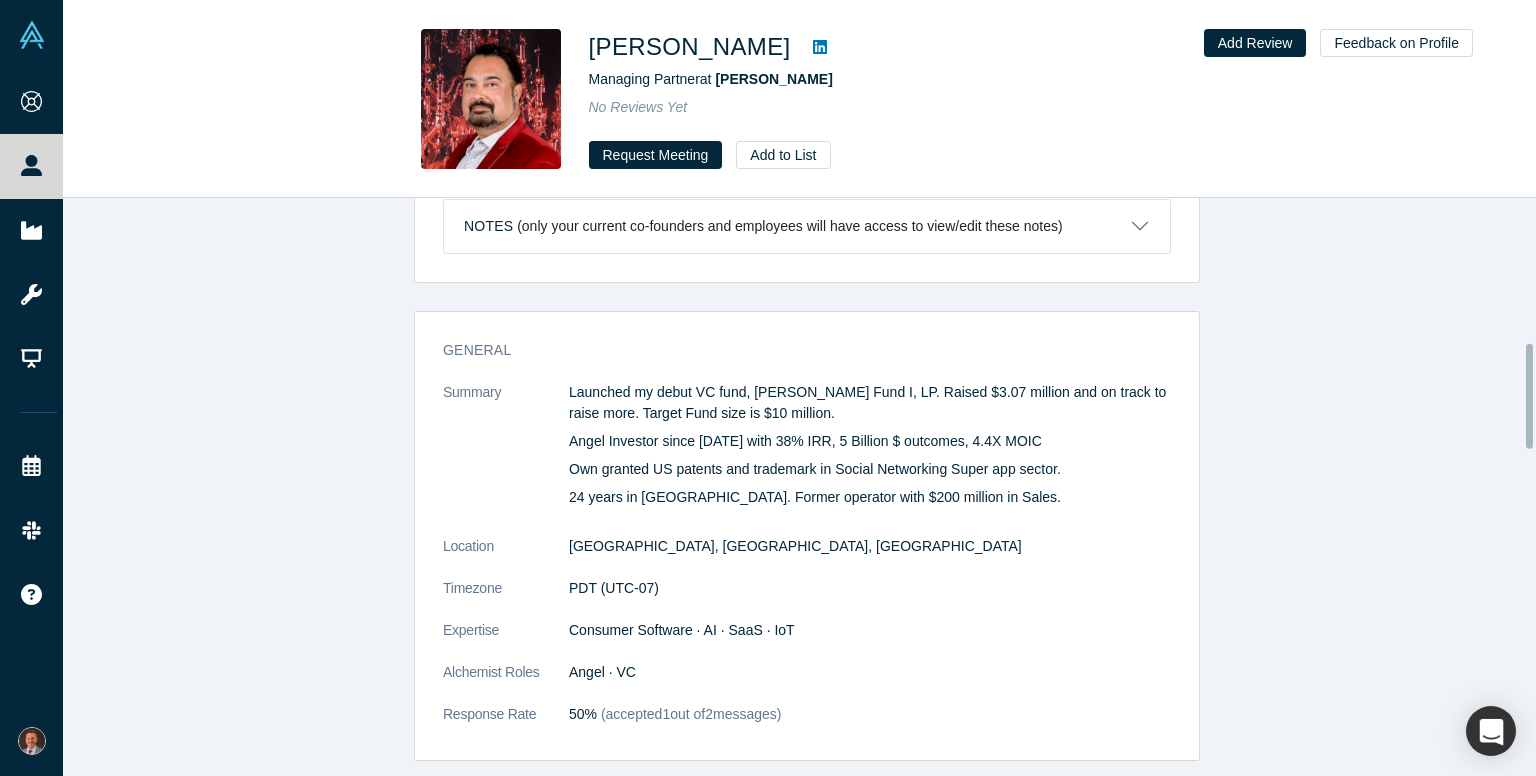 click 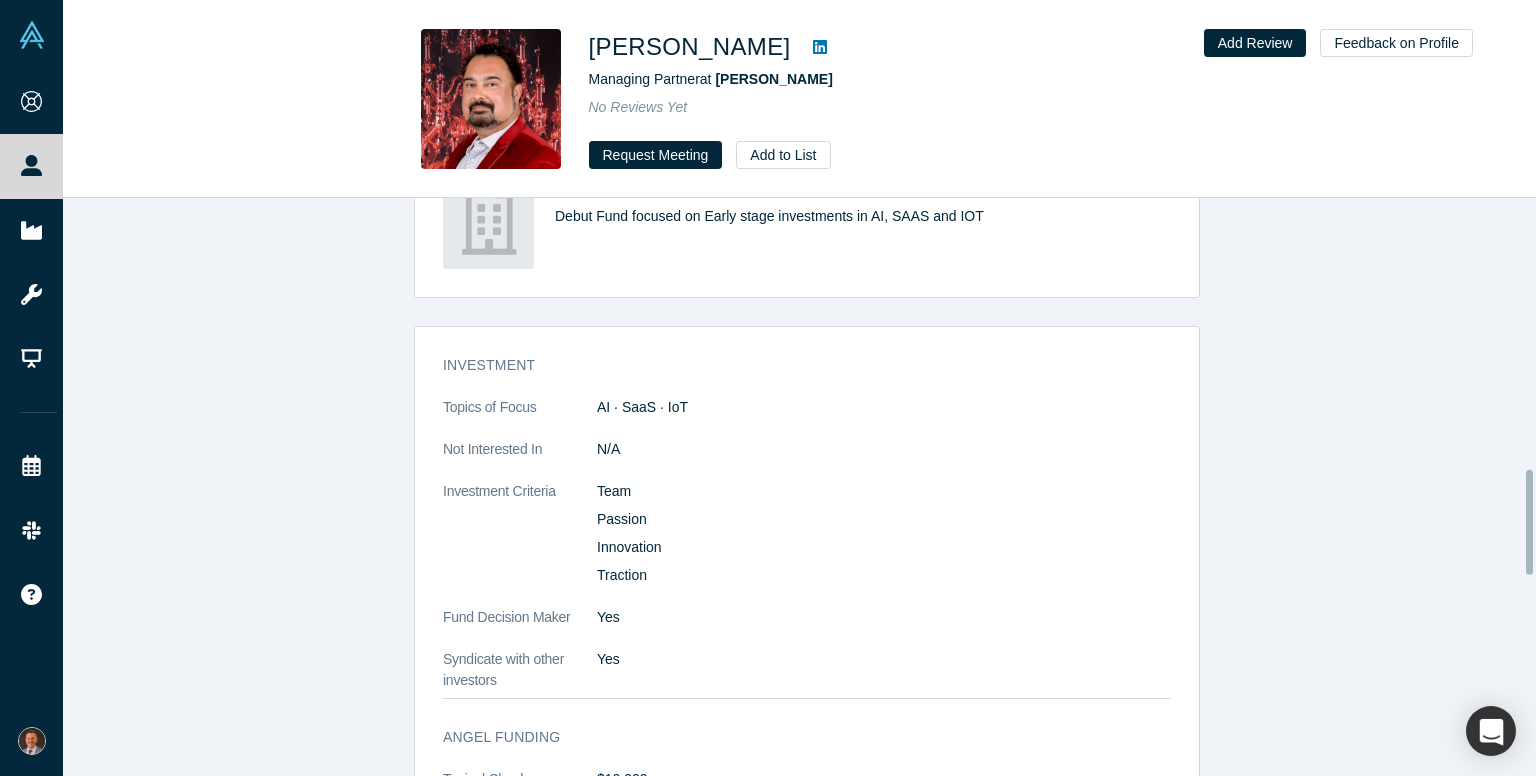 scroll, scrollTop: 1500, scrollLeft: 0, axis: vertical 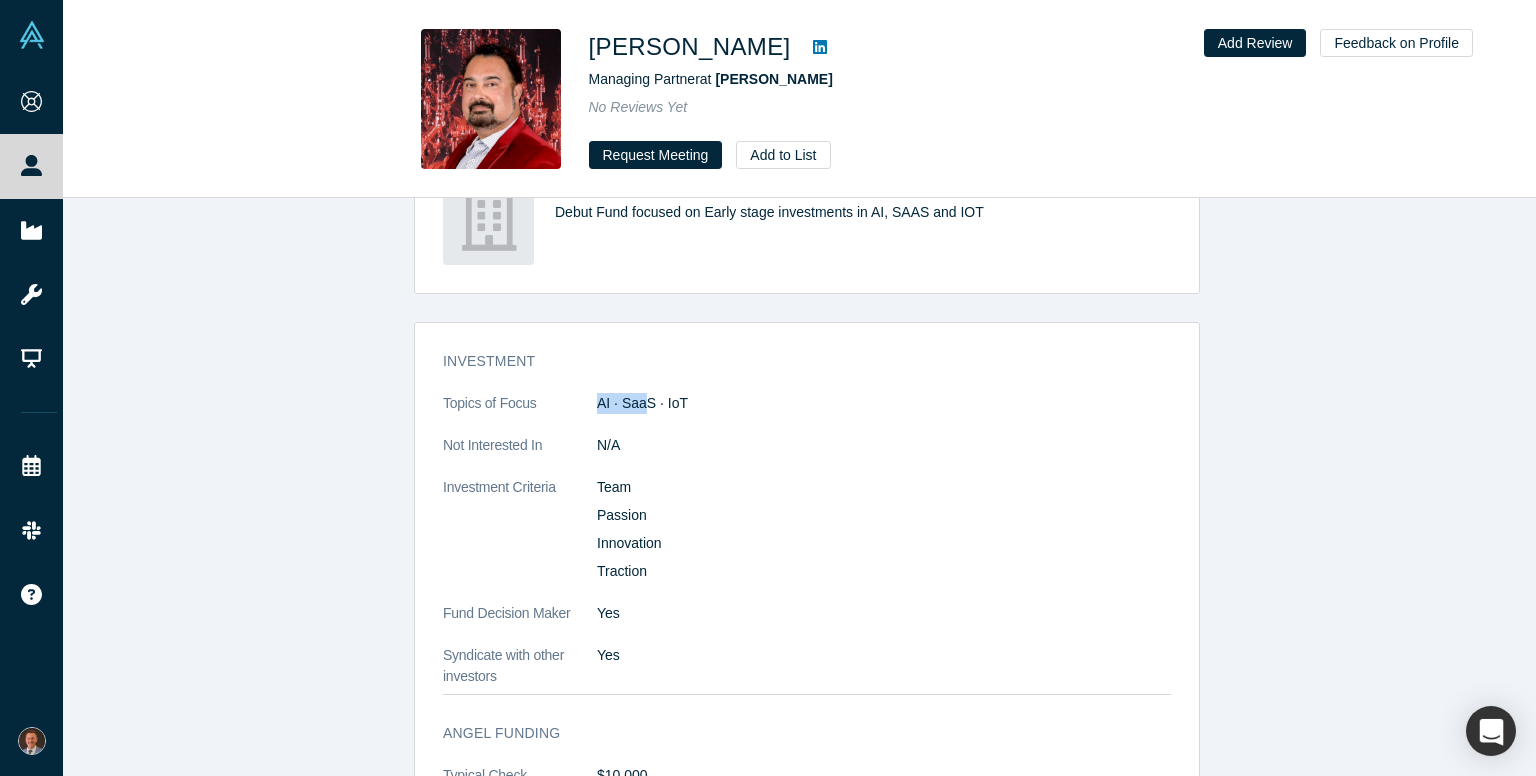 drag, startPoint x: 585, startPoint y: 372, endPoint x: 634, endPoint y: 383, distance: 50.219517 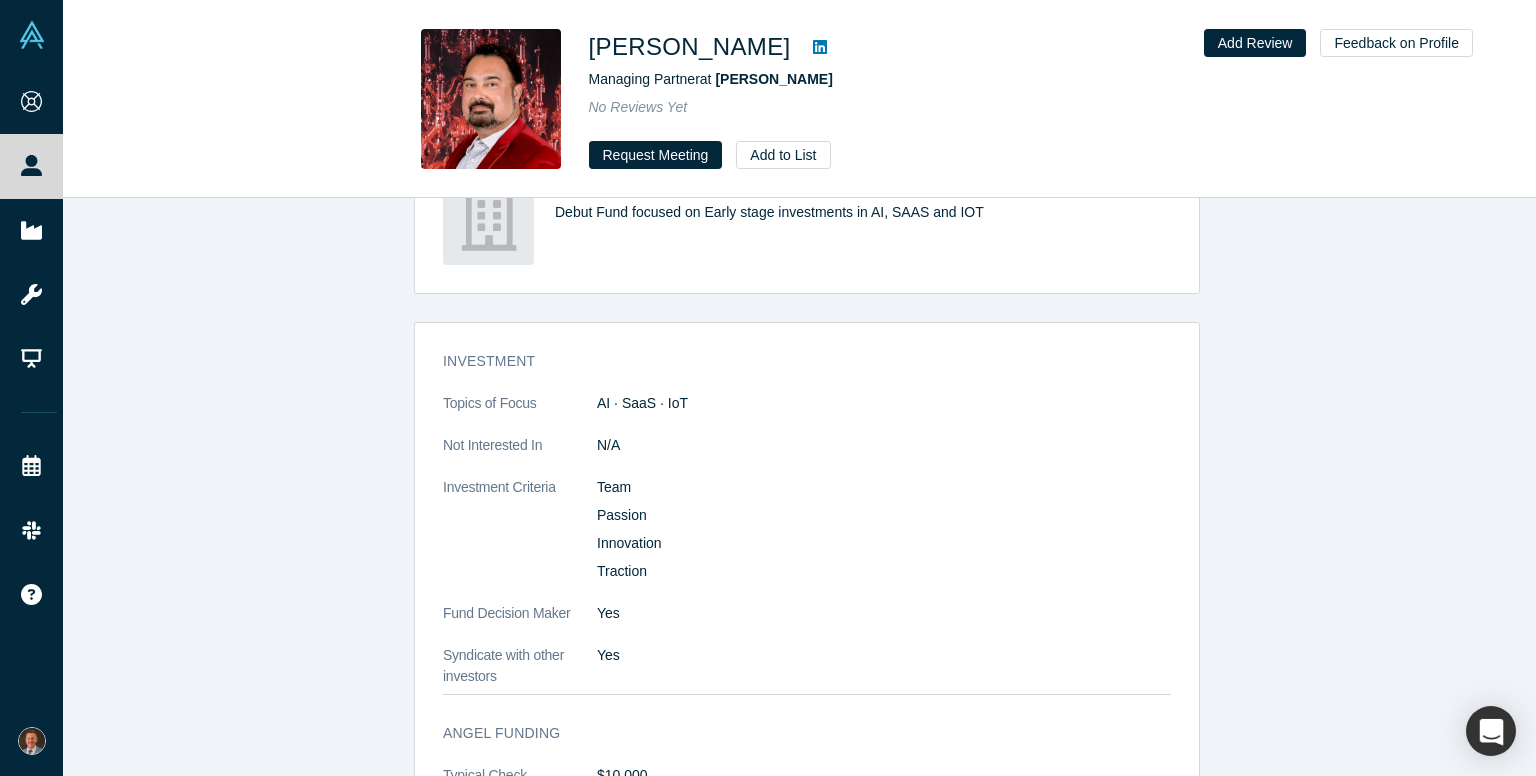 click on "N/A" at bounding box center [884, 445] 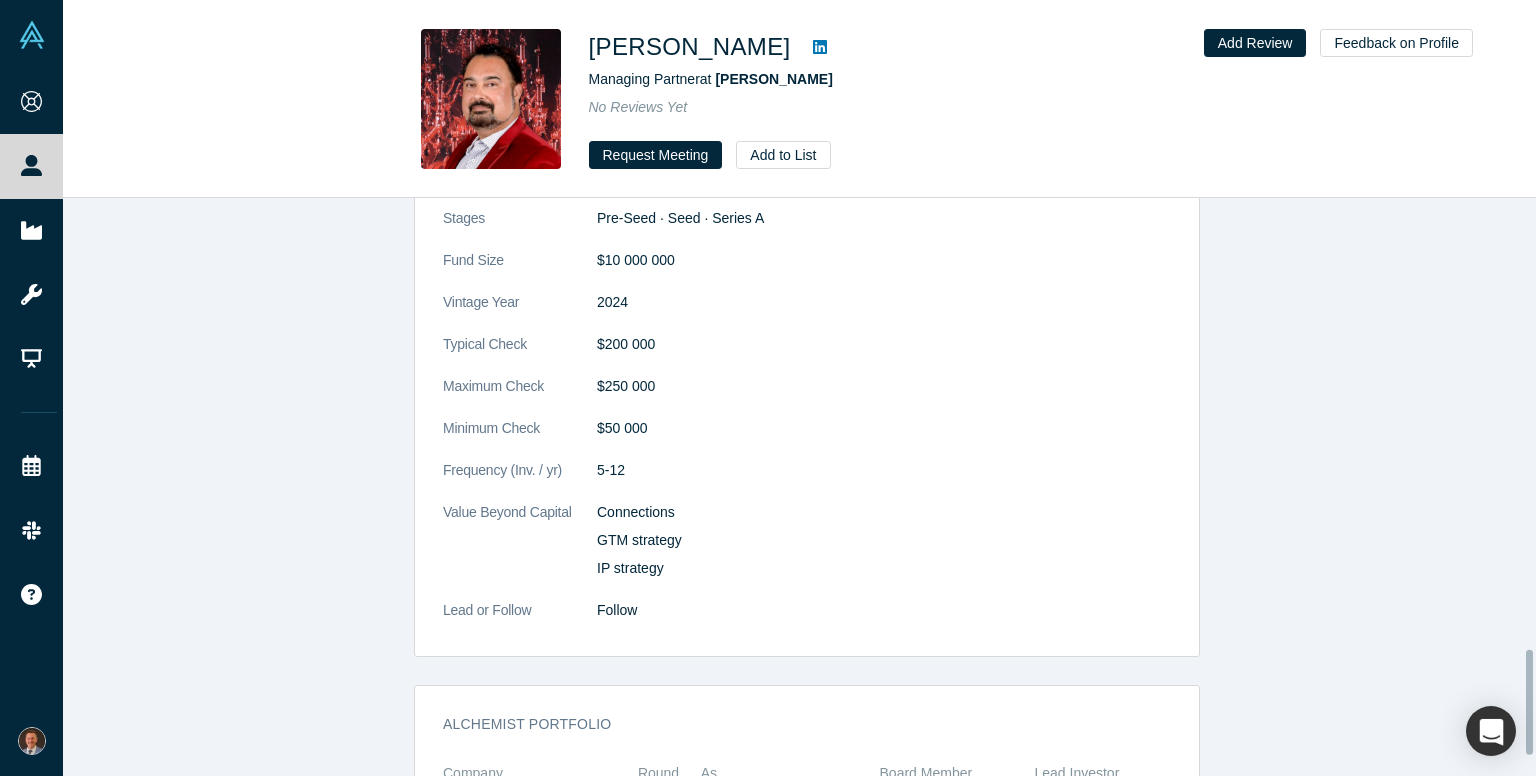 scroll, scrollTop: 2408, scrollLeft: 0, axis: vertical 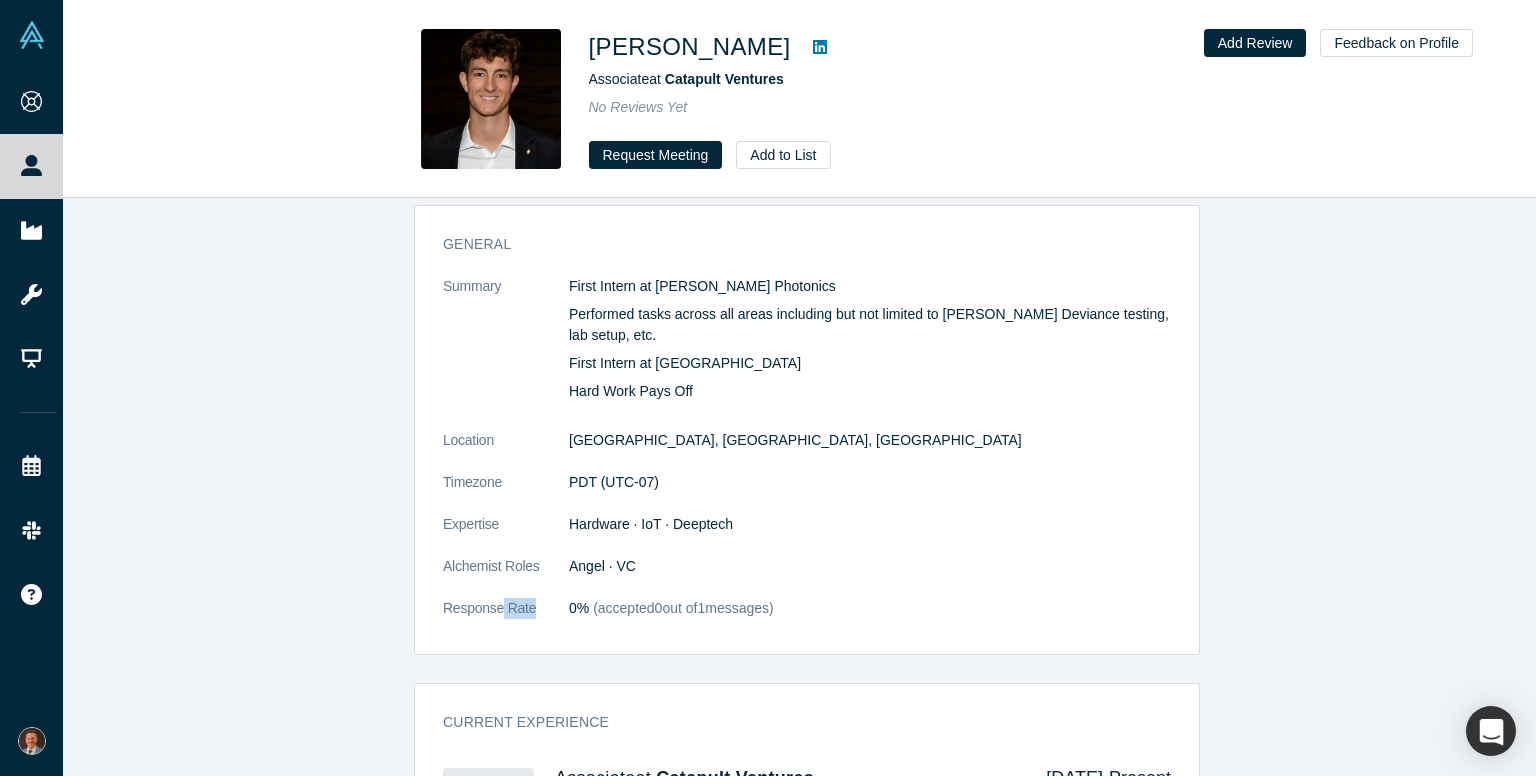 drag, startPoint x: 493, startPoint y: 614, endPoint x: 548, endPoint y: 606, distance: 55.578773 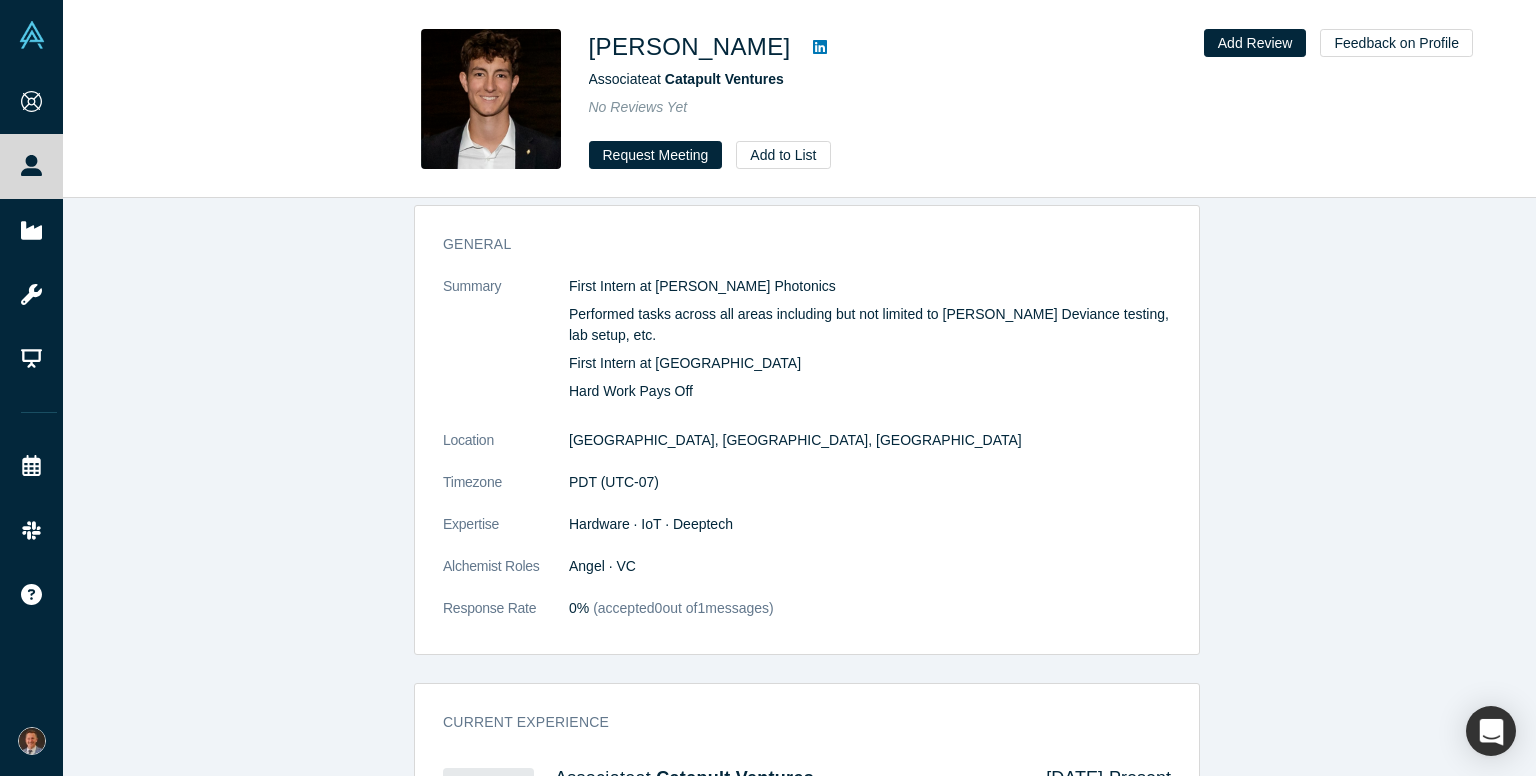 click on "(accepted  0  out of  1  messages)" at bounding box center (681, 608) 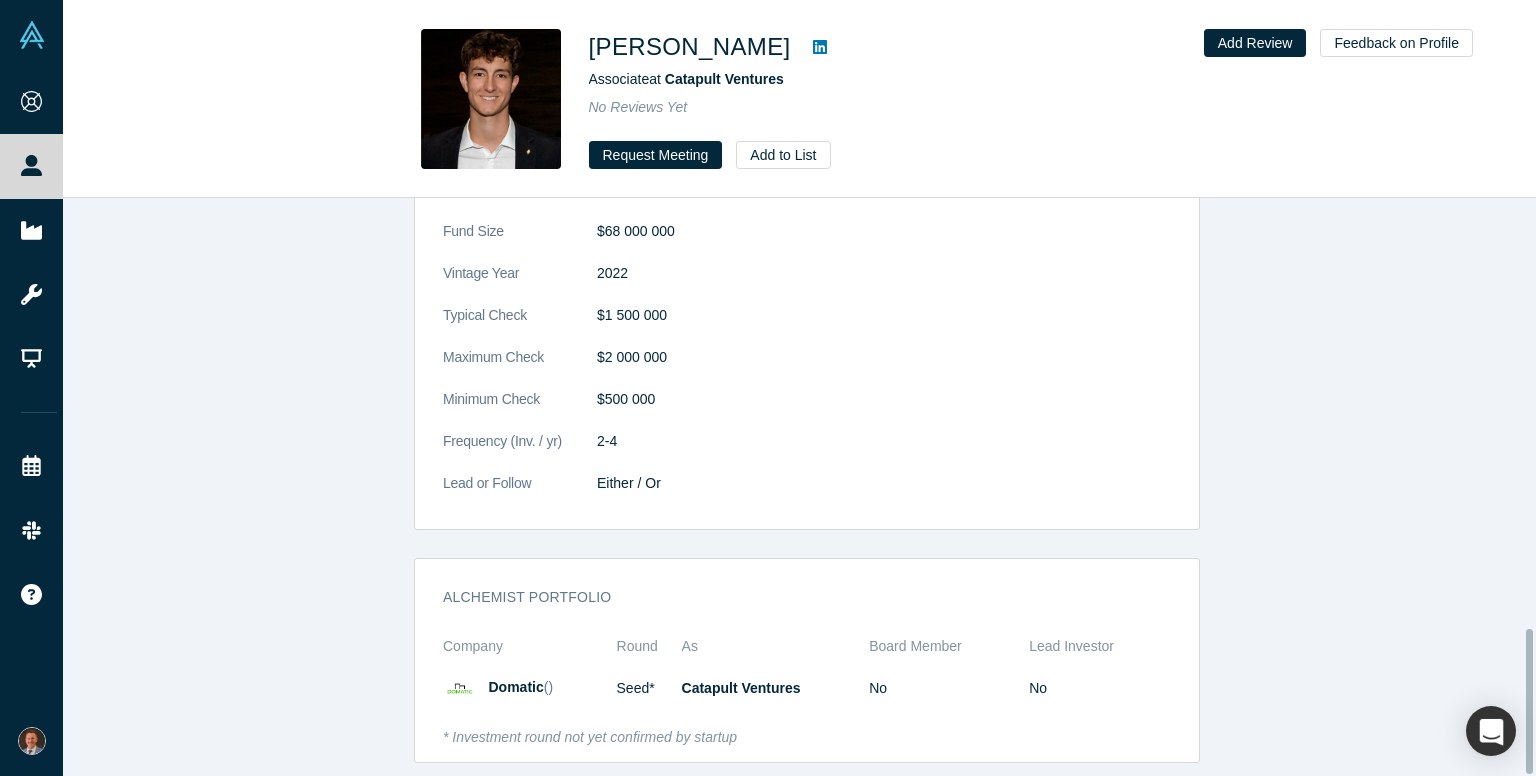 scroll, scrollTop: 1721, scrollLeft: 0, axis: vertical 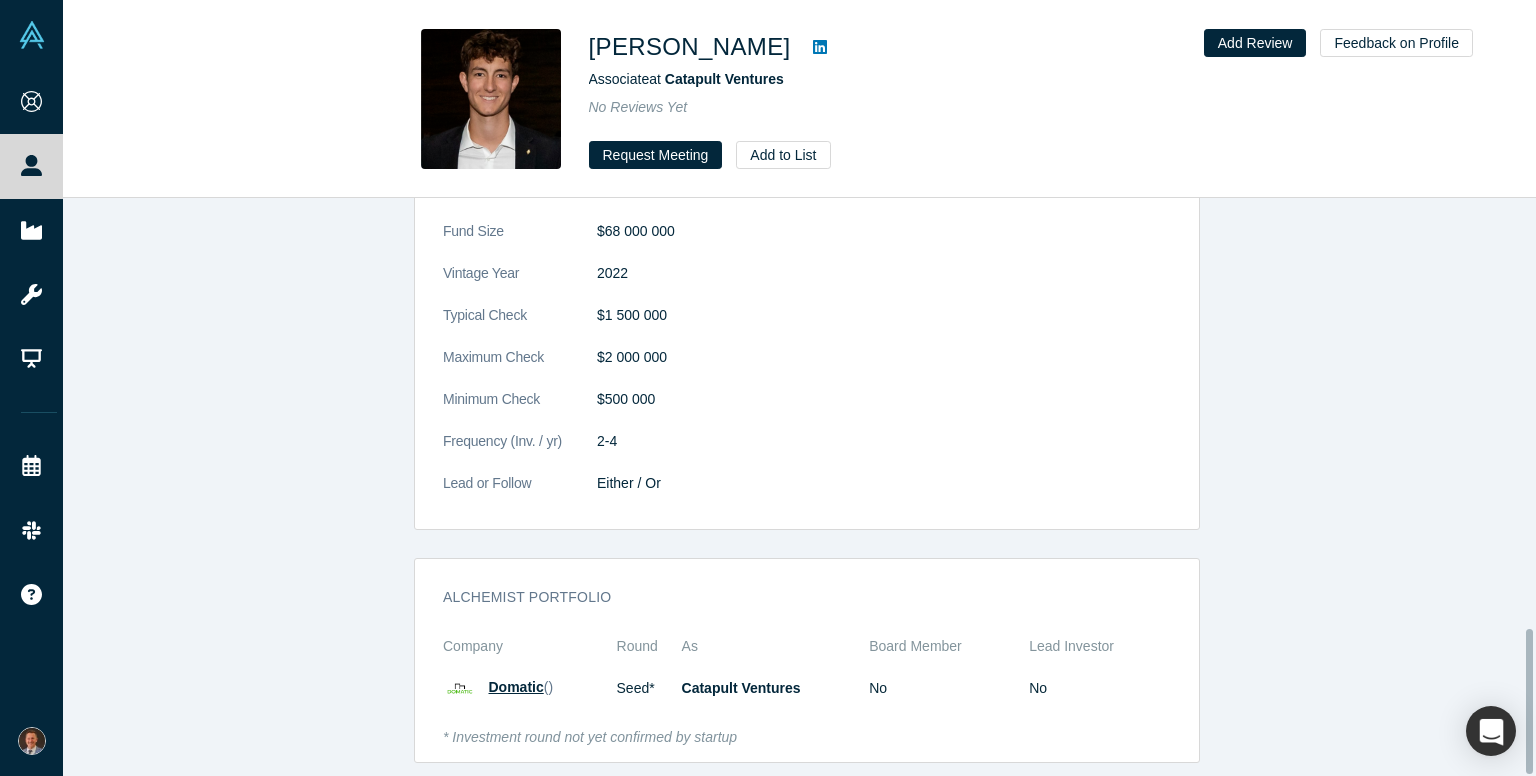 click on "Domatic" at bounding box center [516, 687] 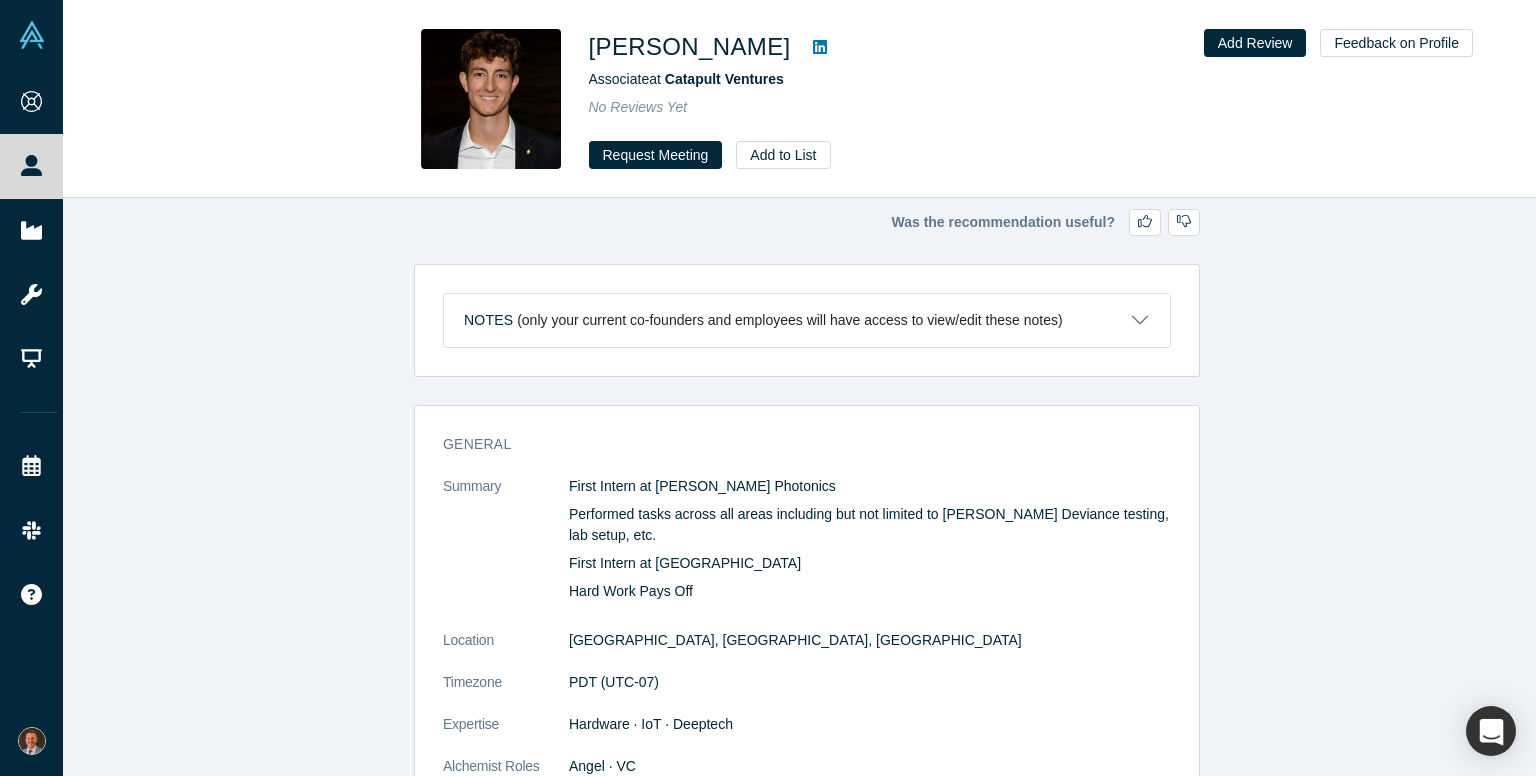 click 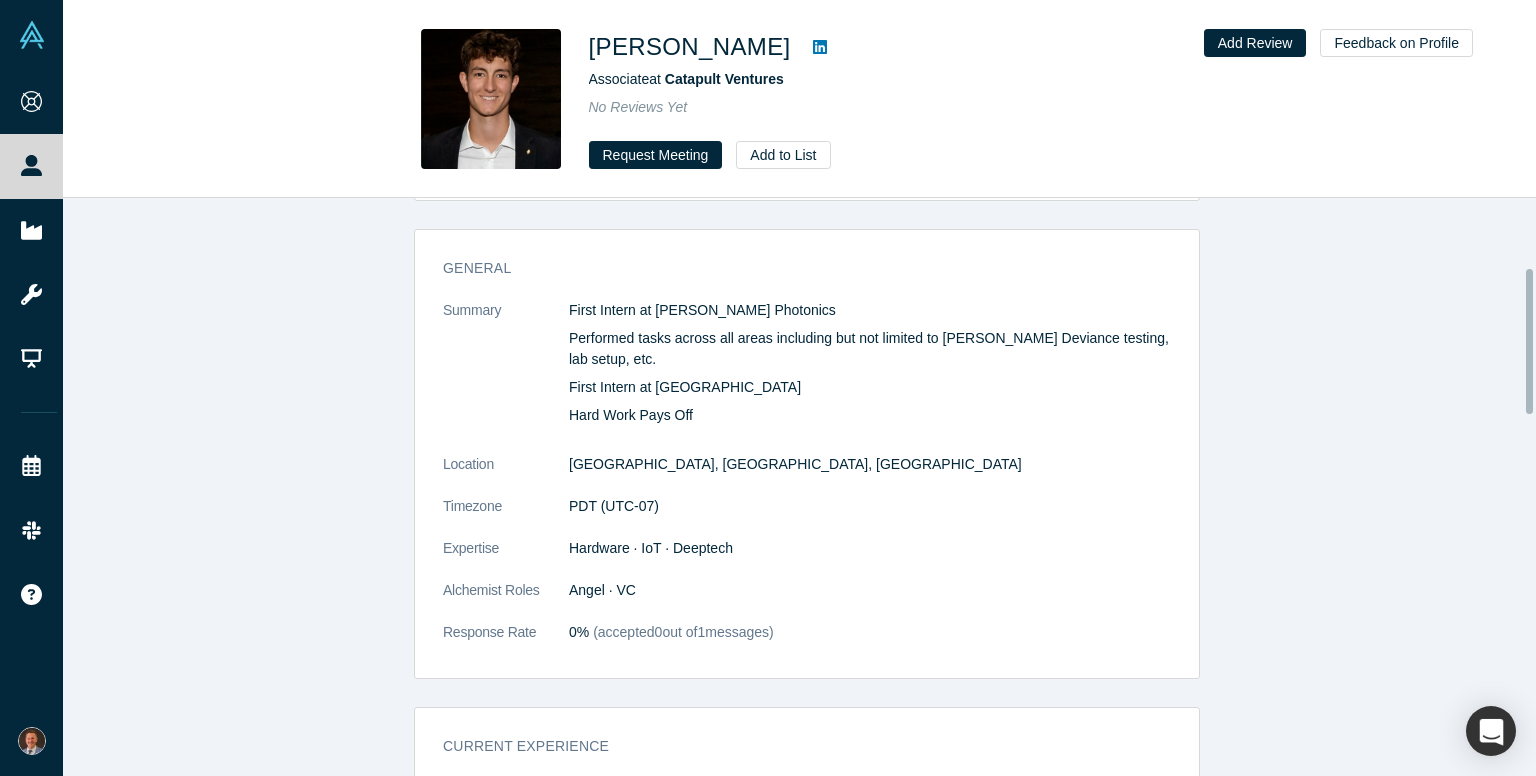 scroll, scrollTop: 0, scrollLeft: 0, axis: both 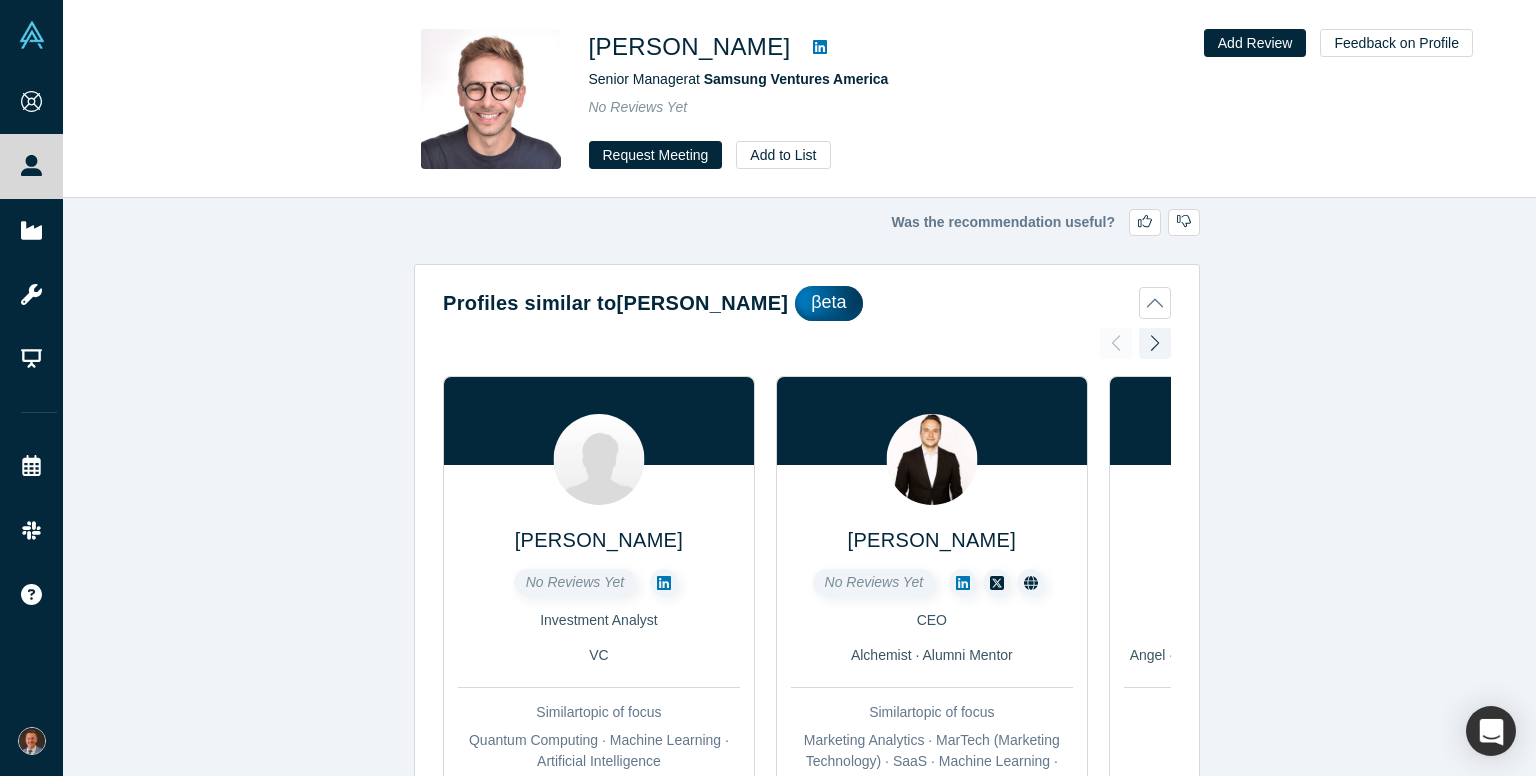 click 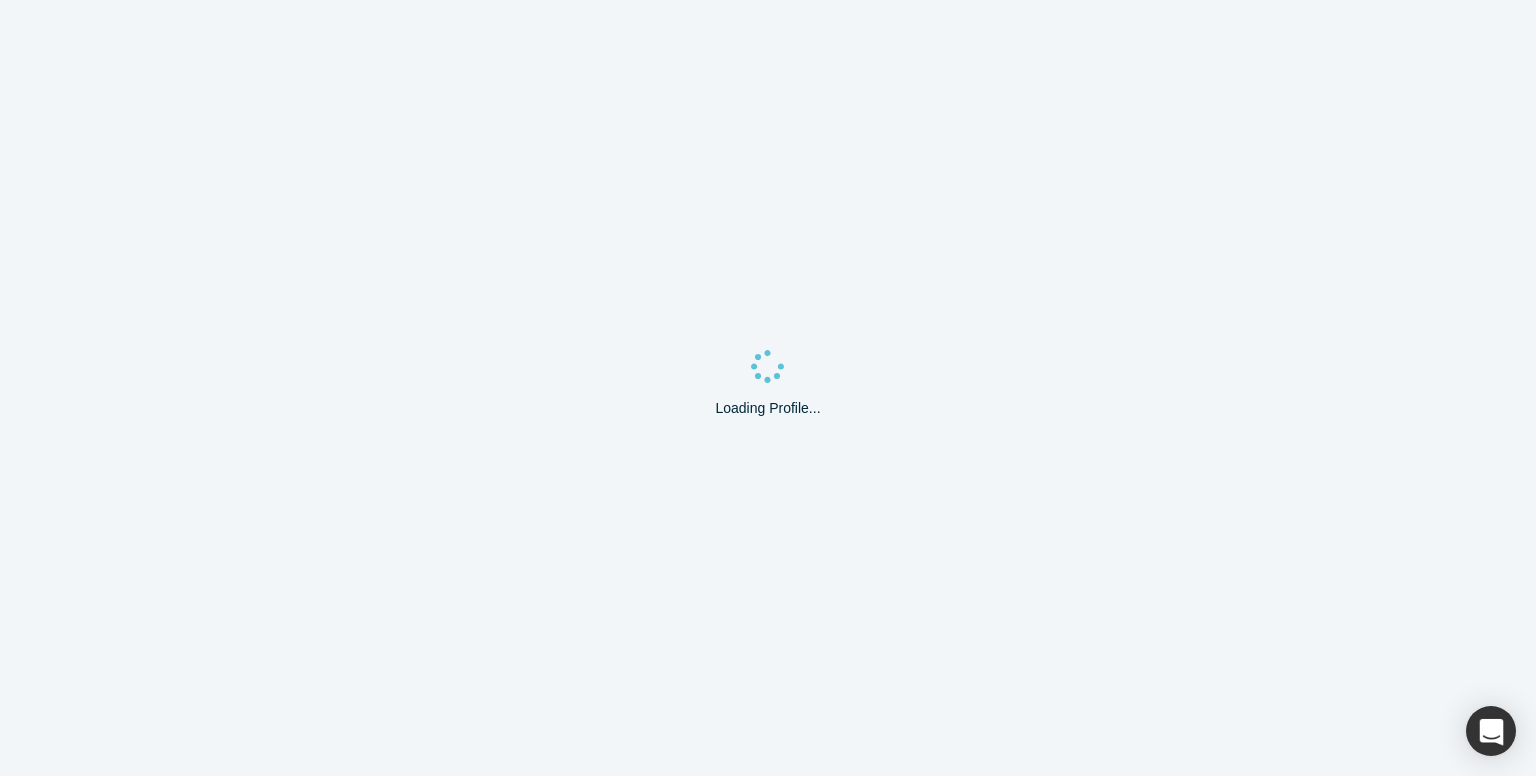 scroll, scrollTop: 0, scrollLeft: 0, axis: both 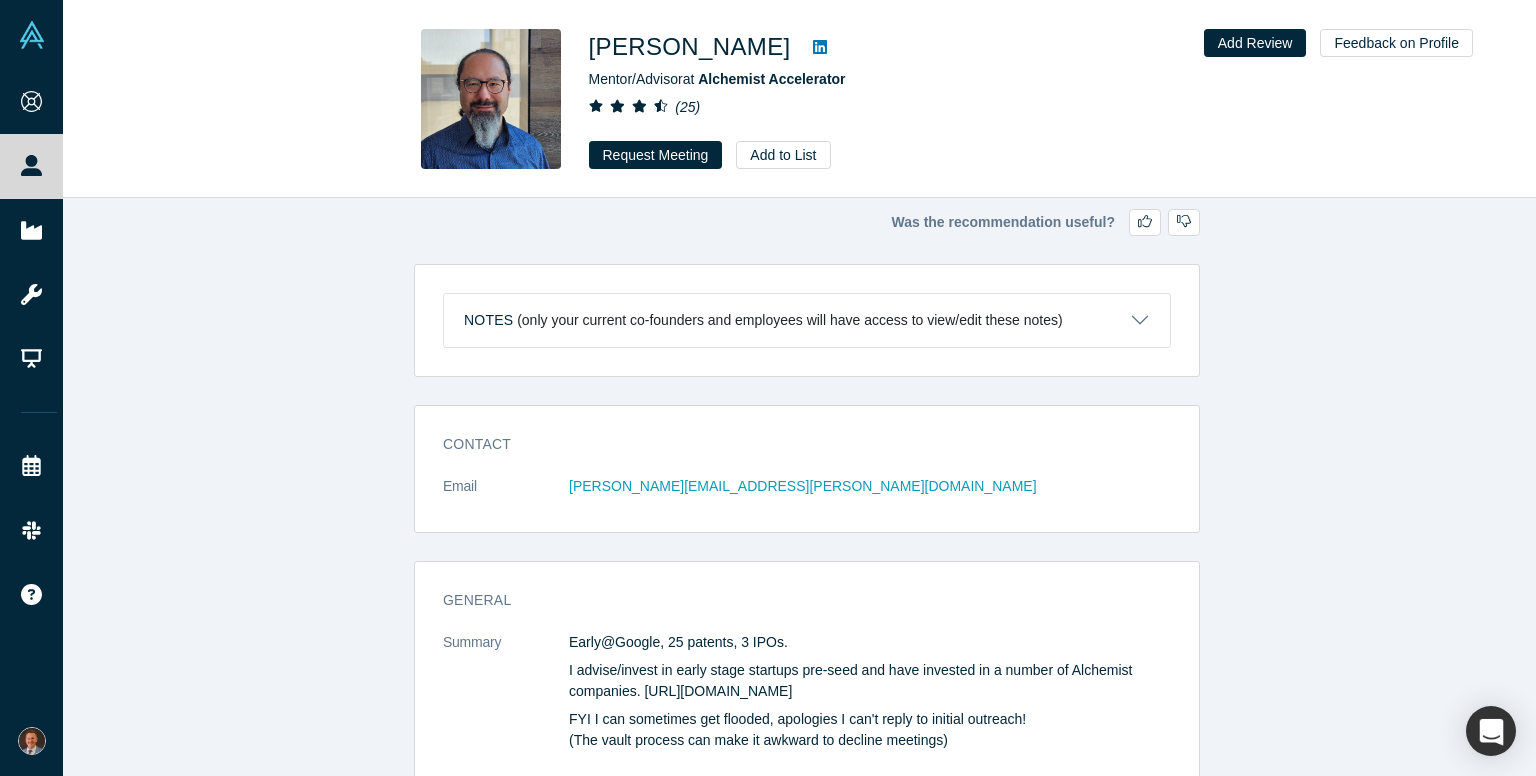 click 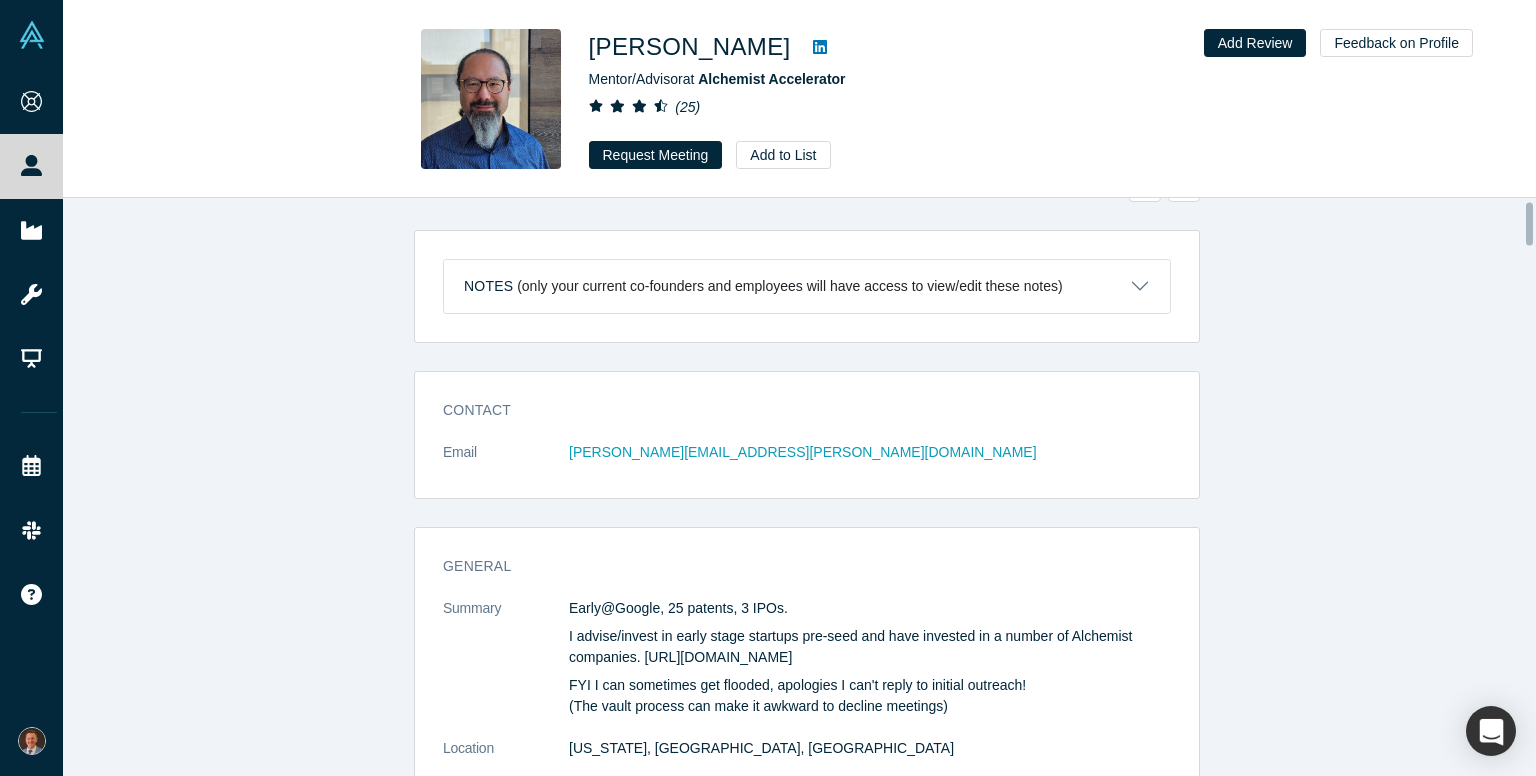 scroll, scrollTop: 0, scrollLeft: 0, axis: both 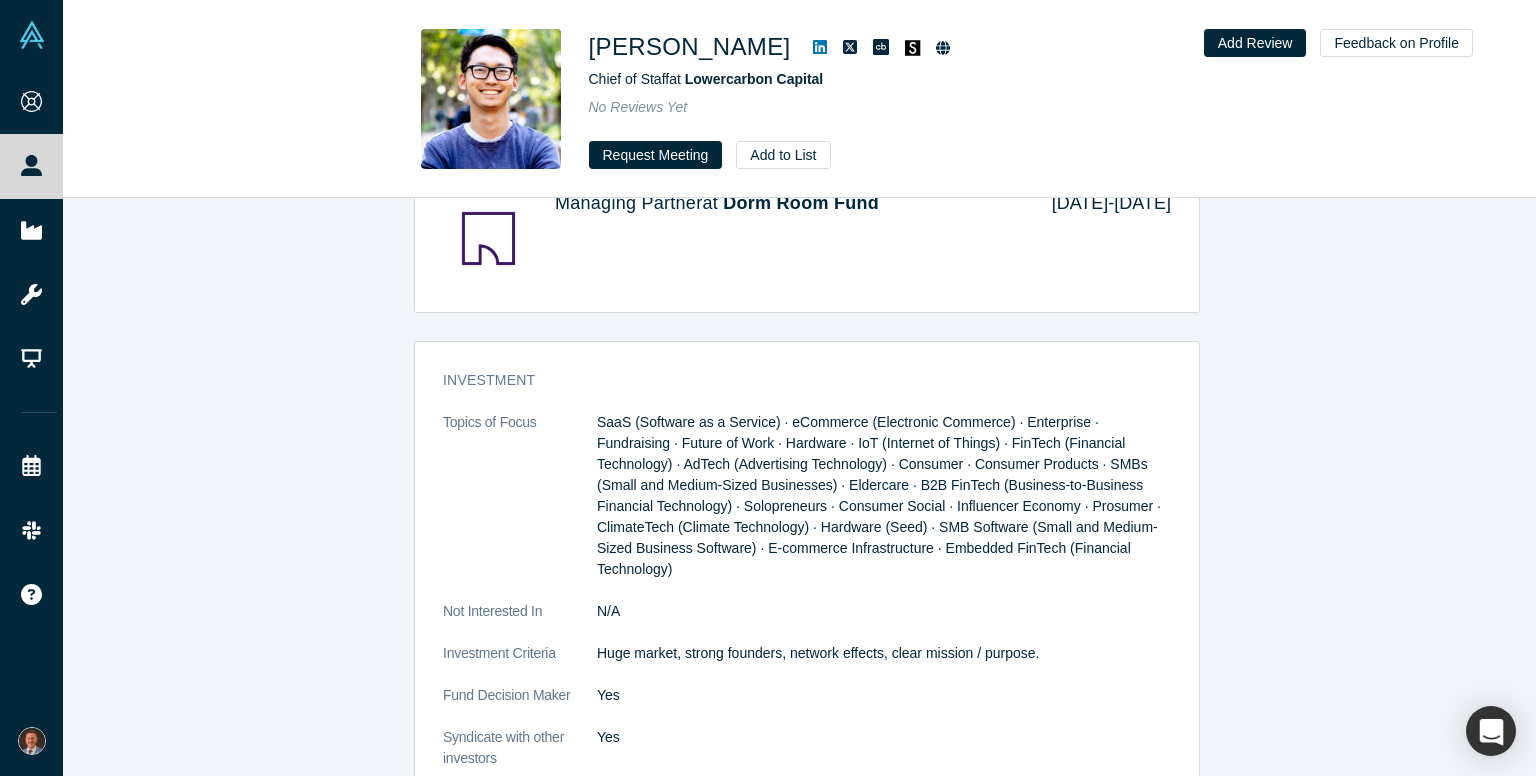 click 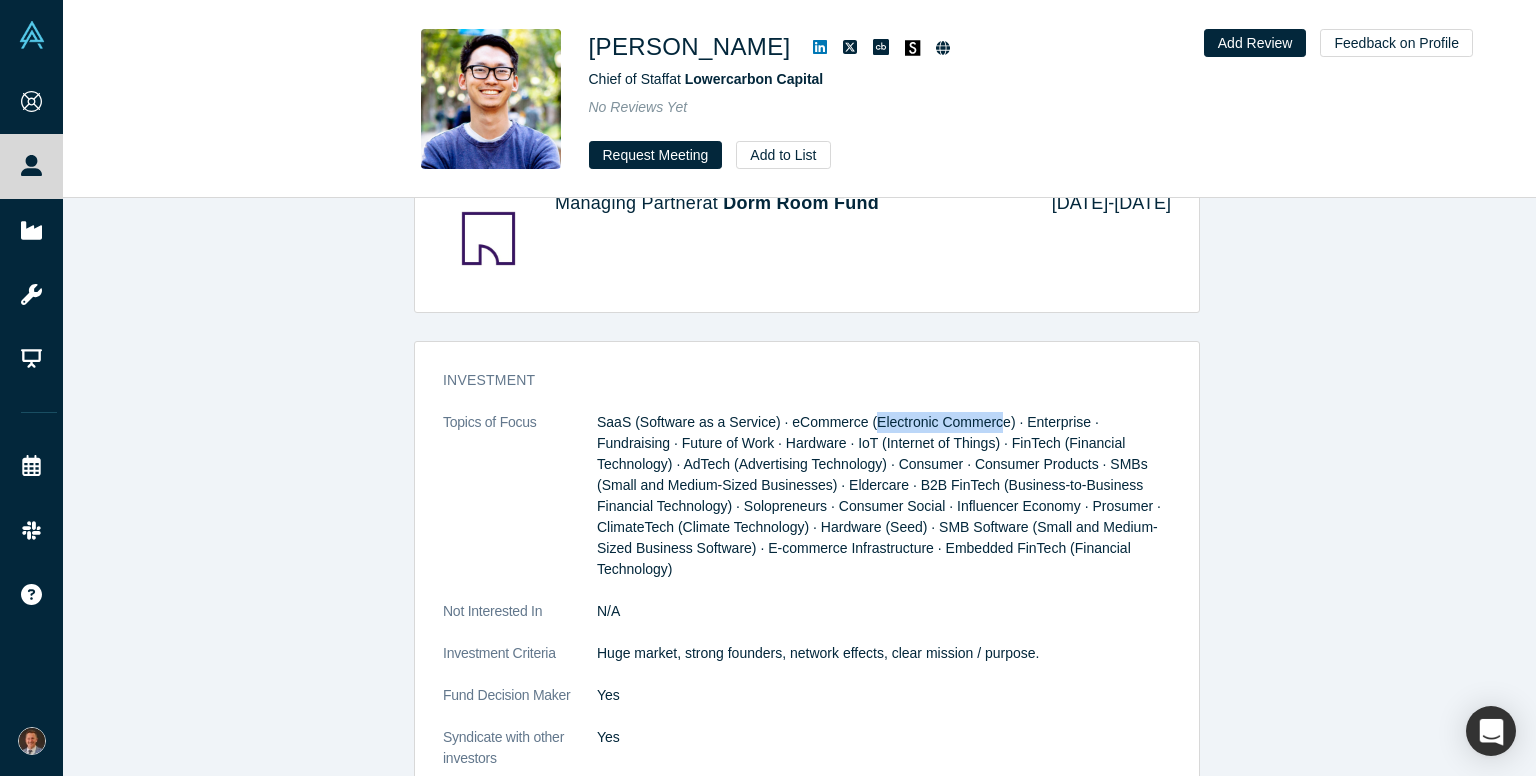 drag, startPoint x: 856, startPoint y: 426, endPoint x: 976, endPoint y: 418, distance: 120.26637 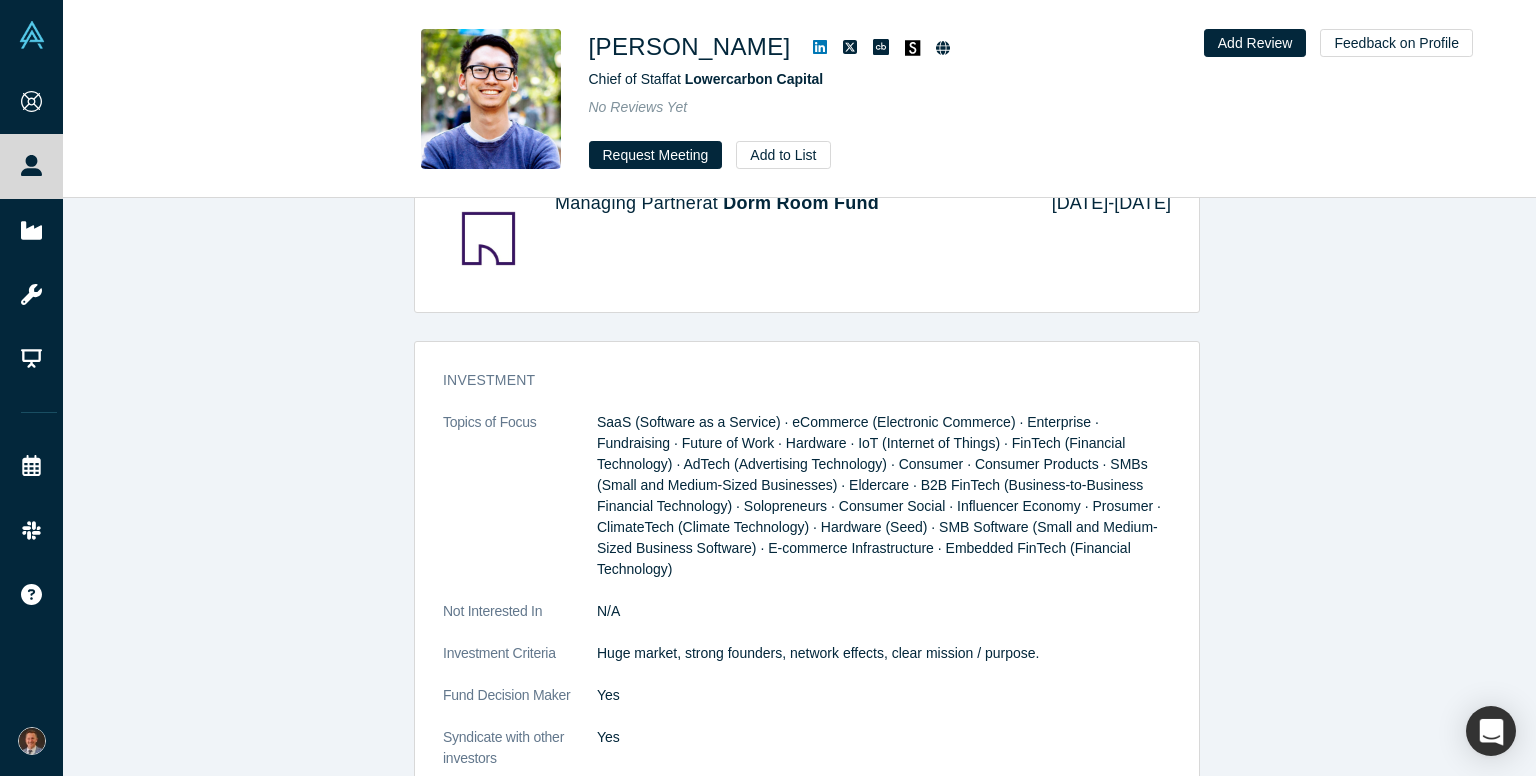 click on "SaaS (Software as a Service) · eCommerce (Electronic Commerce) · Enterprise · Fundraising · Future of Work · Hardware · IoT (Internet of Things) · FinTech (Financial Technology) · AdTech (Advertising Technology) · Consumer · Consumer Products · SMBs (Small and Medium-Sized Businesses) · Eldercare · B2B FinTech (Business-to-Business Financial Technology) · Solopreneurs · Consumer Social · Influencer Economy · Prosumer · ClimateTech (Climate Technology) · Hardware (Seed) · SMB Software (Small and Medium-Sized Business Software) · E-commerce Infrastructure · Embedded FinTech (Financial Technology)" at bounding box center (879, 495) 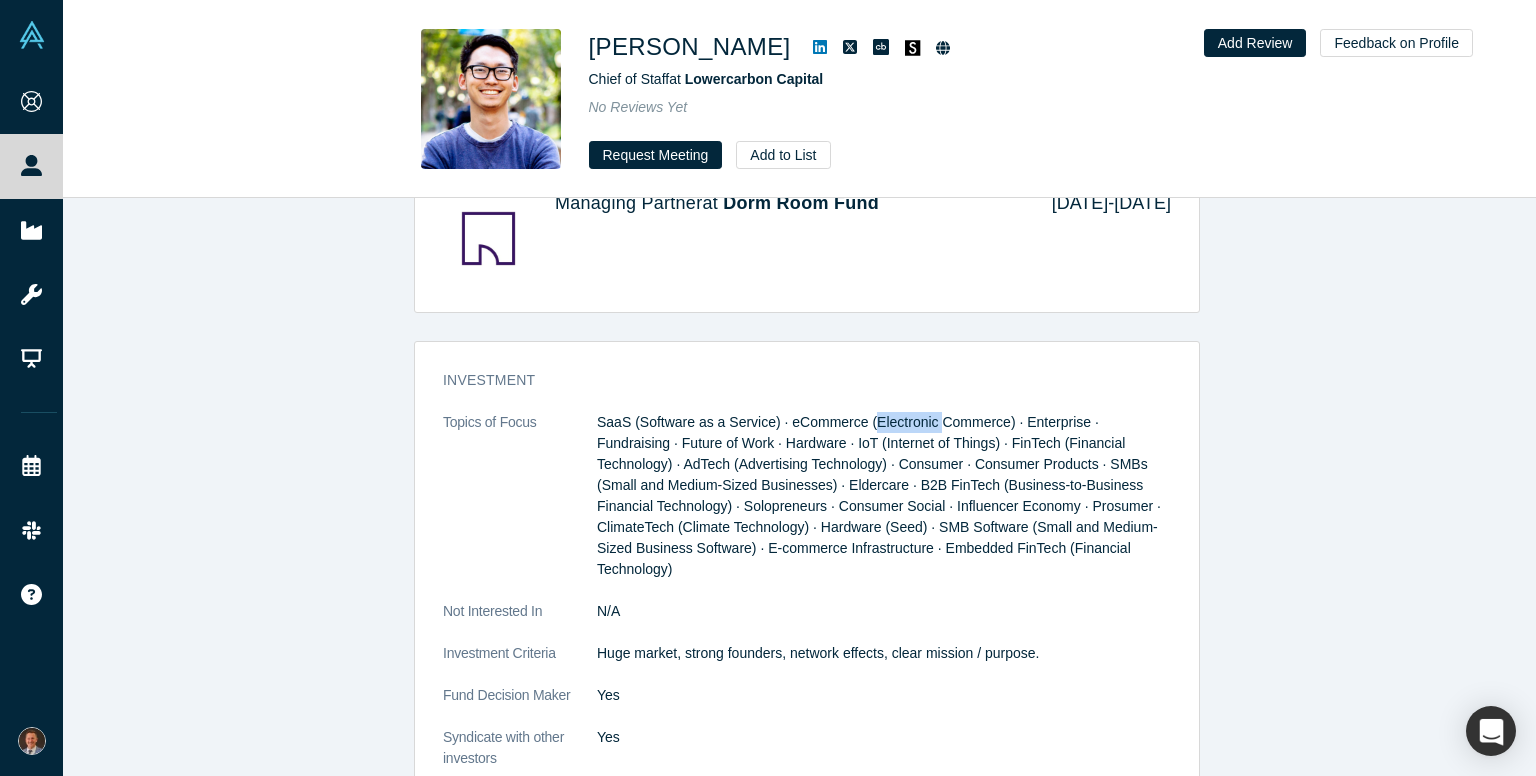 drag, startPoint x: 852, startPoint y: 420, endPoint x: 916, endPoint y: 422, distance: 64.03124 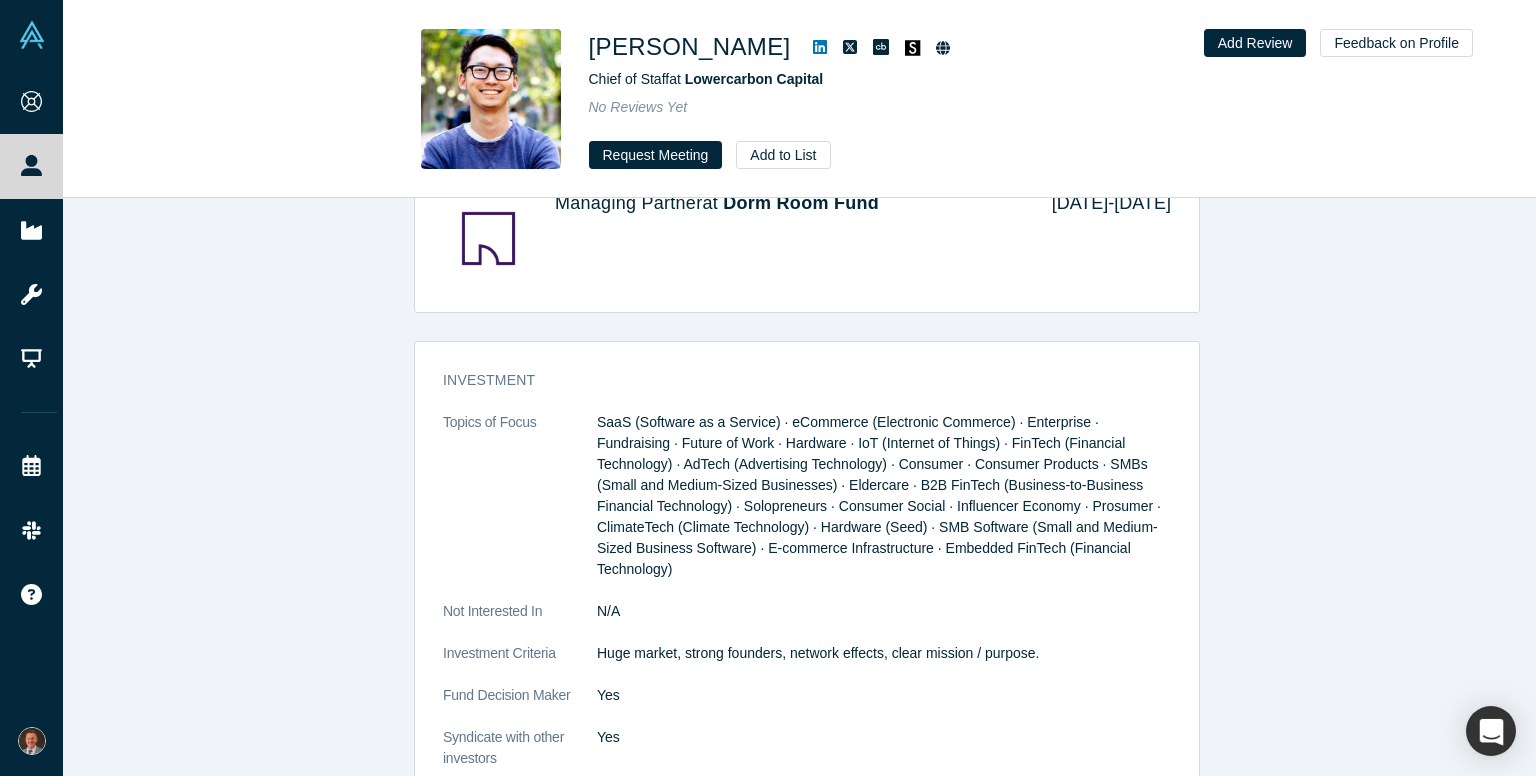 click on "SaaS (Software as a Service) · eCommerce (Electronic Commerce) · Enterprise · Fundraising · Future of Work · Hardware · IoT (Internet of Things) · FinTech (Financial Technology) · AdTech (Advertising Technology) · Consumer · Consumer Products · SMBs (Small and Medium-Sized Businesses) · Eldercare · B2B FinTech (Business-to-Business Financial Technology) · Solopreneurs · Consumer Social · Influencer Economy · Prosumer · ClimateTech (Climate Technology) · Hardware (Seed) · SMB Software (Small and Medium-Sized Business Software) · E-commerce Infrastructure · Embedded FinTech (Financial Technology)" at bounding box center [884, 496] 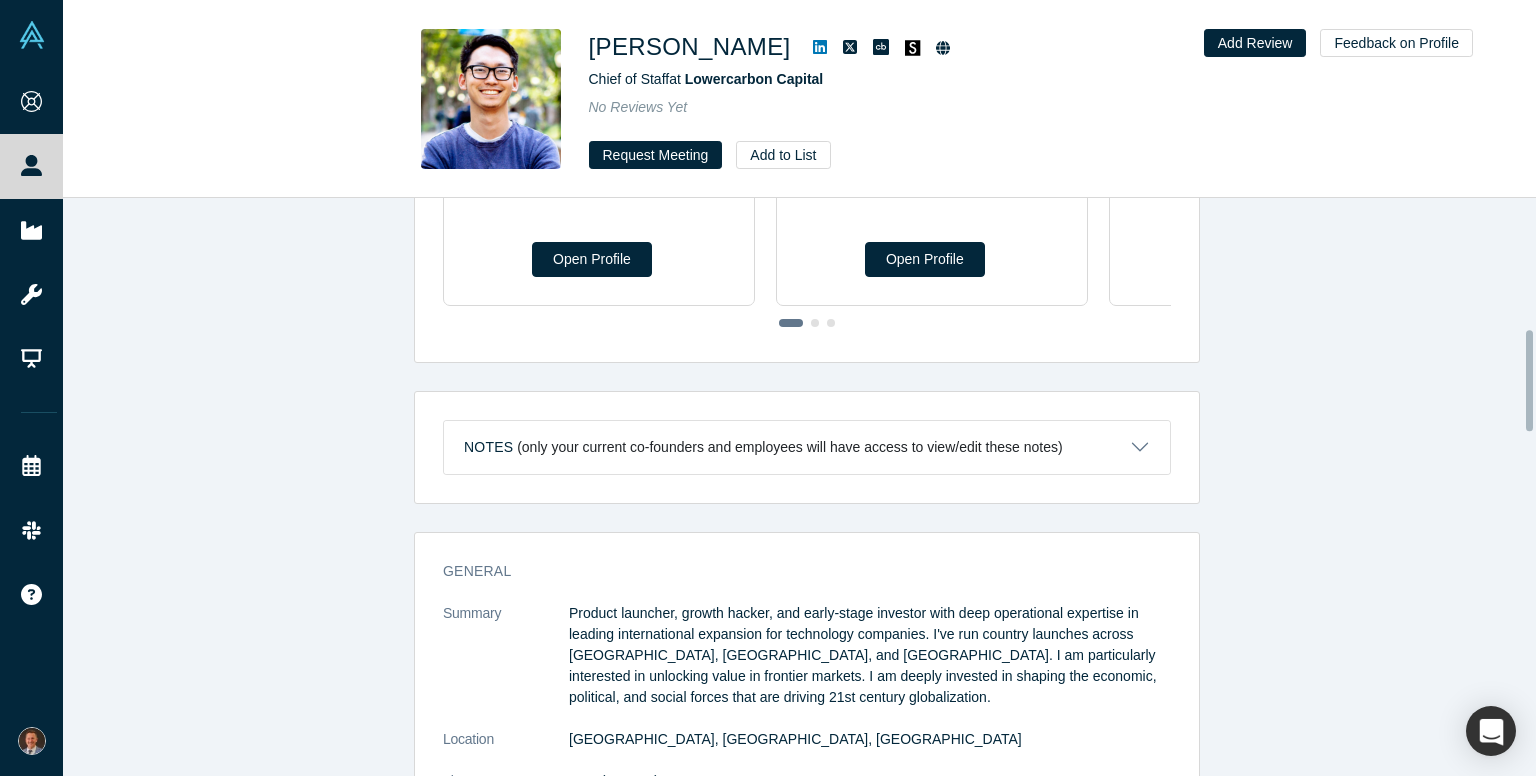 scroll, scrollTop: 1100, scrollLeft: 0, axis: vertical 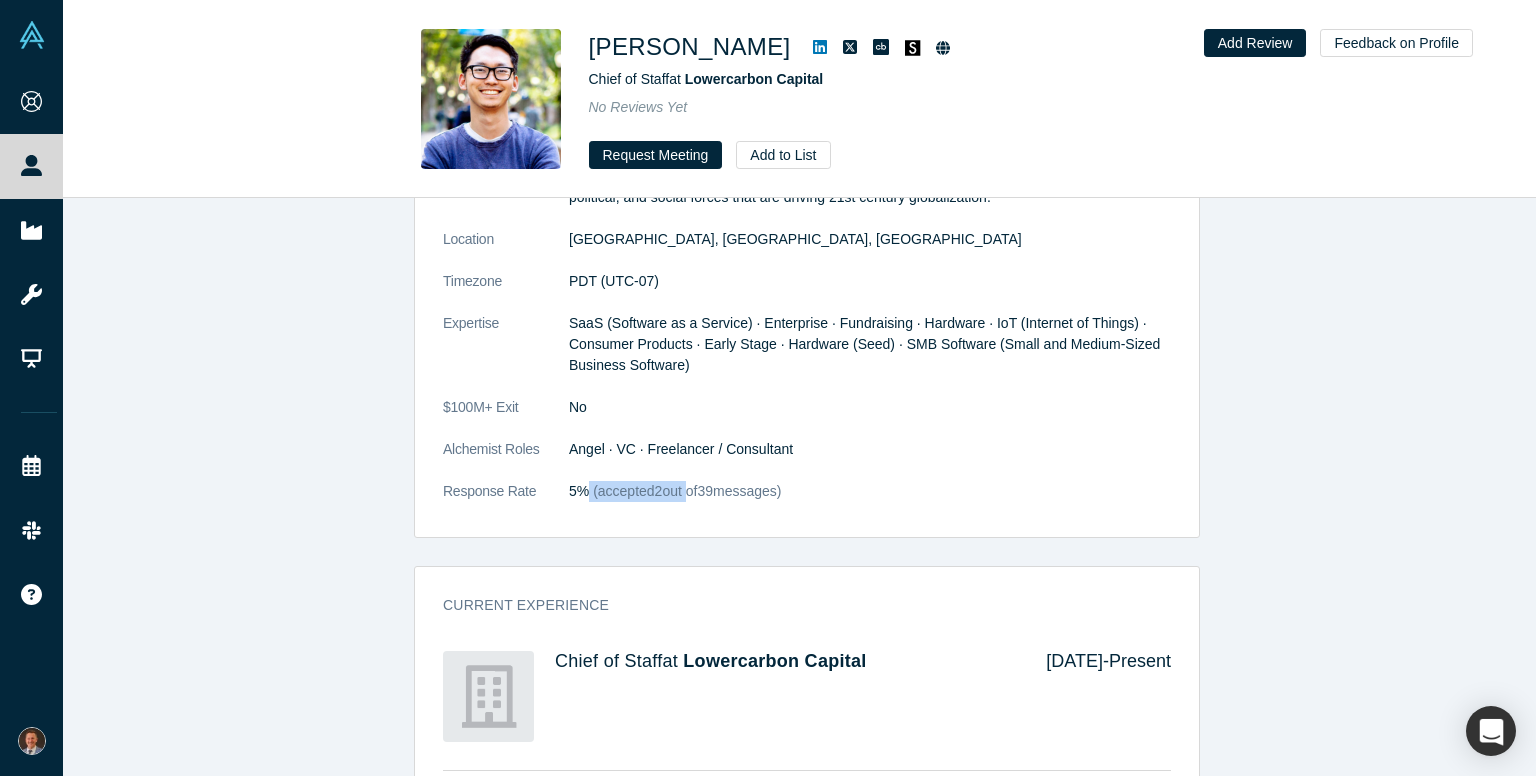 drag, startPoint x: 578, startPoint y: 490, endPoint x: 678, endPoint y: 482, distance: 100.31949 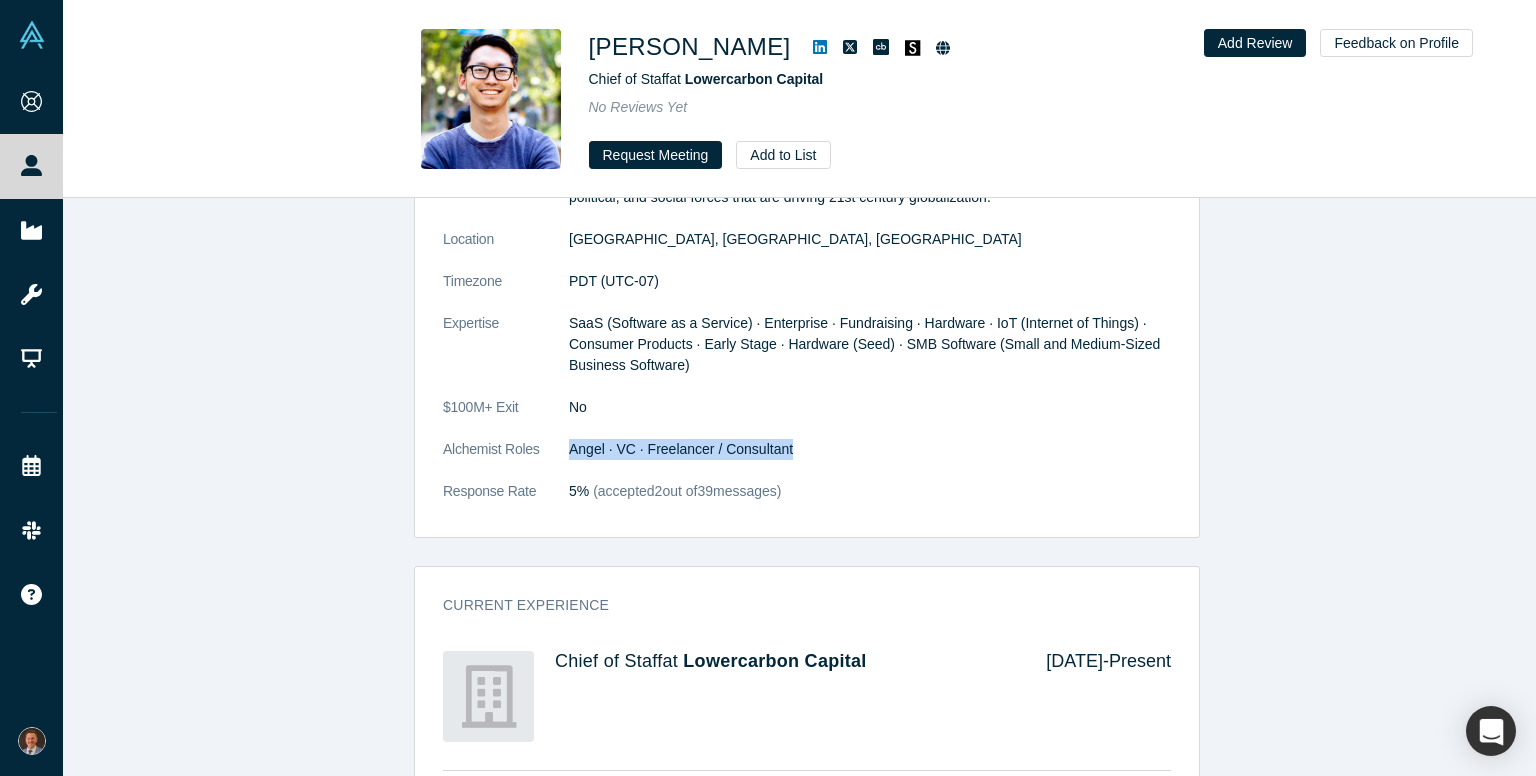 drag, startPoint x: 552, startPoint y: 447, endPoint x: 797, endPoint y: 456, distance: 245.16525 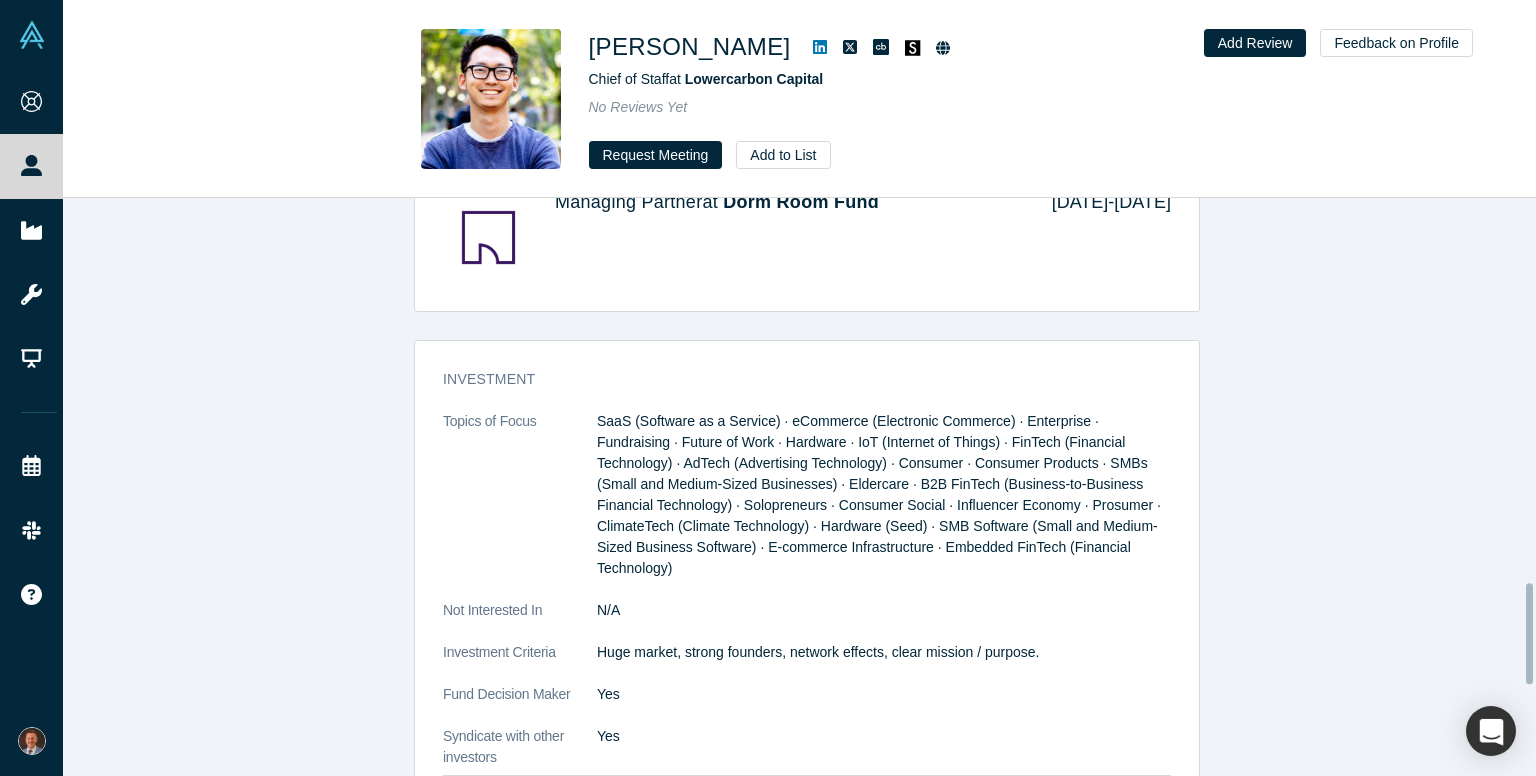 scroll, scrollTop: 2200, scrollLeft: 0, axis: vertical 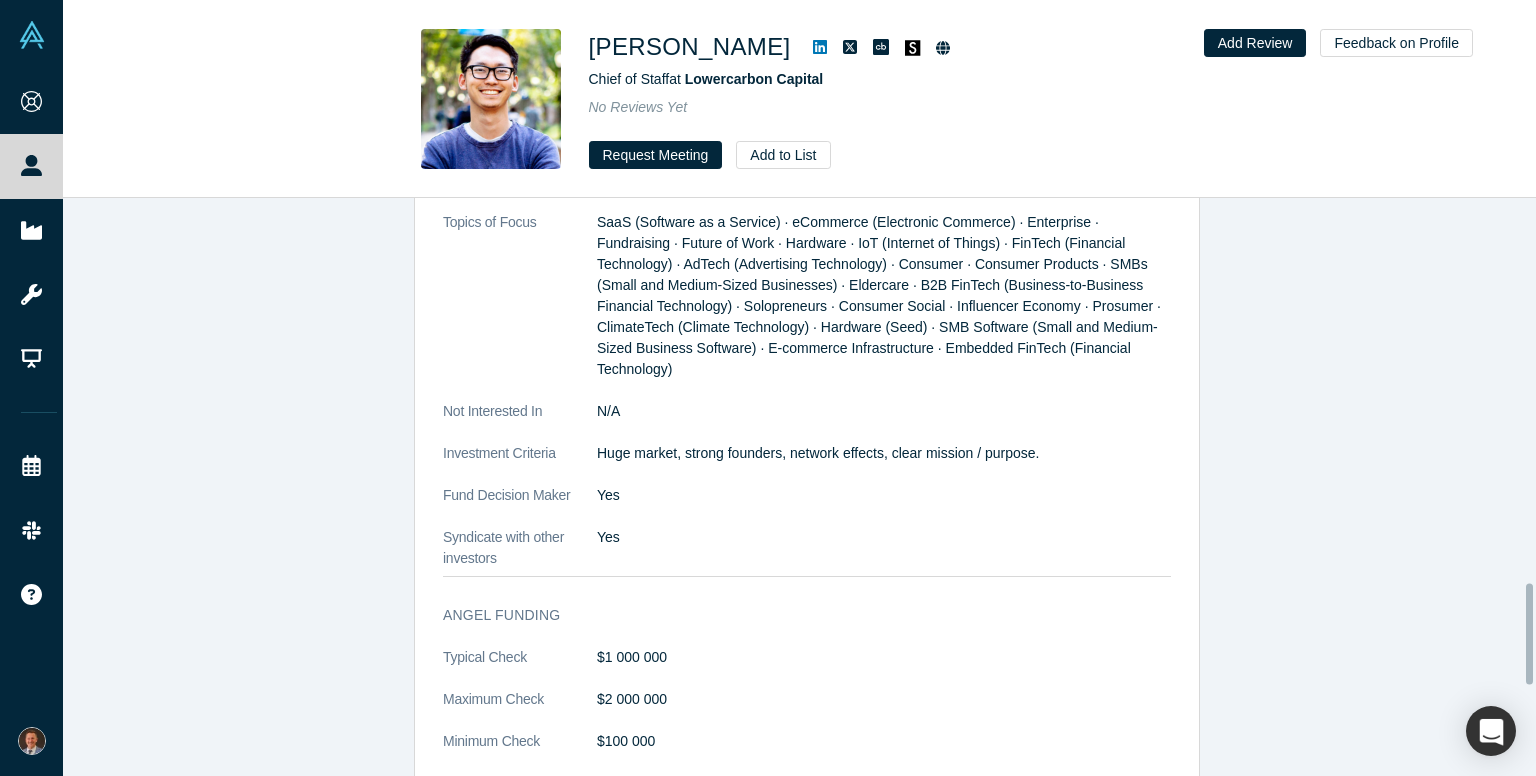 click 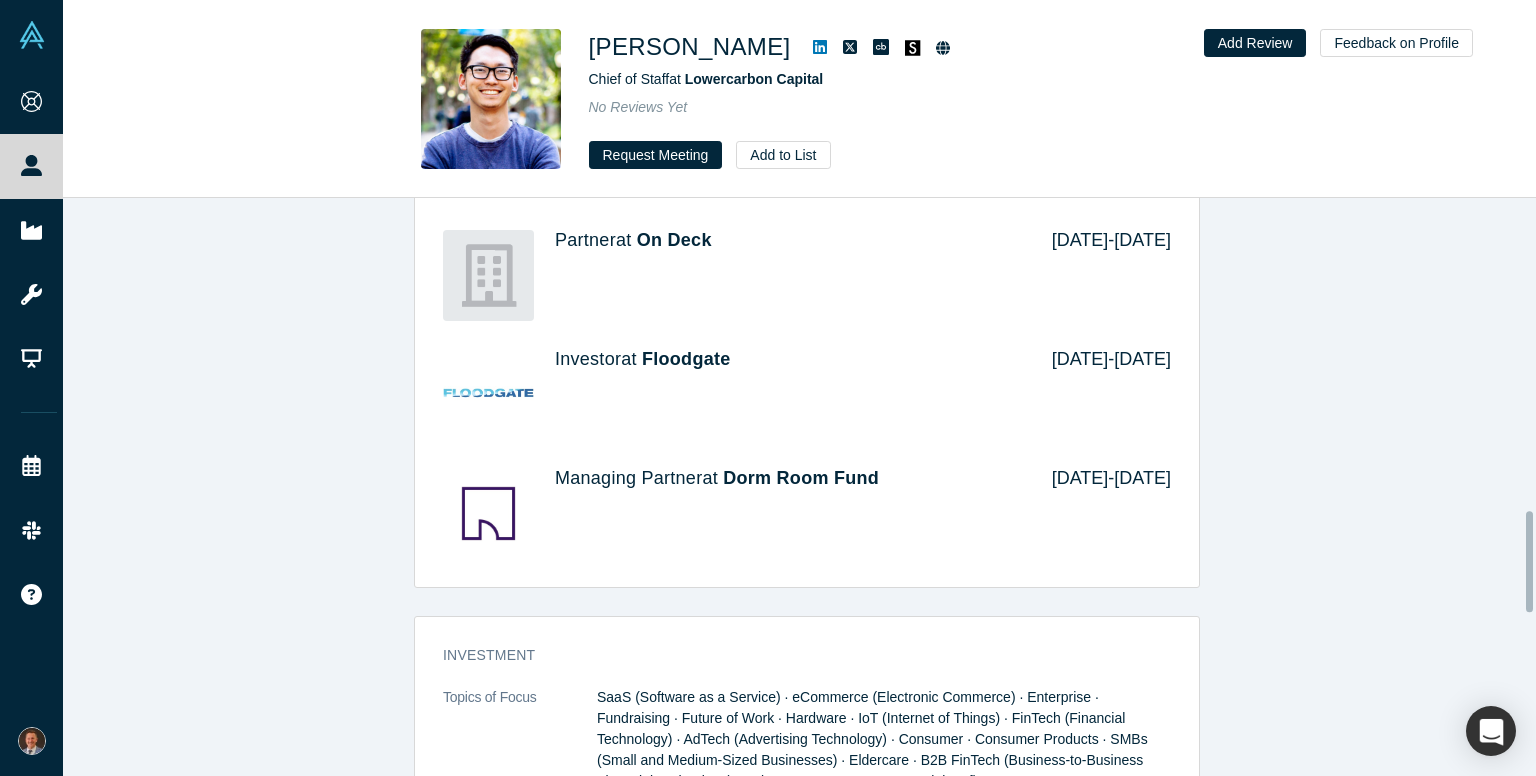 scroll, scrollTop: 1700, scrollLeft: 0, axis: vertical 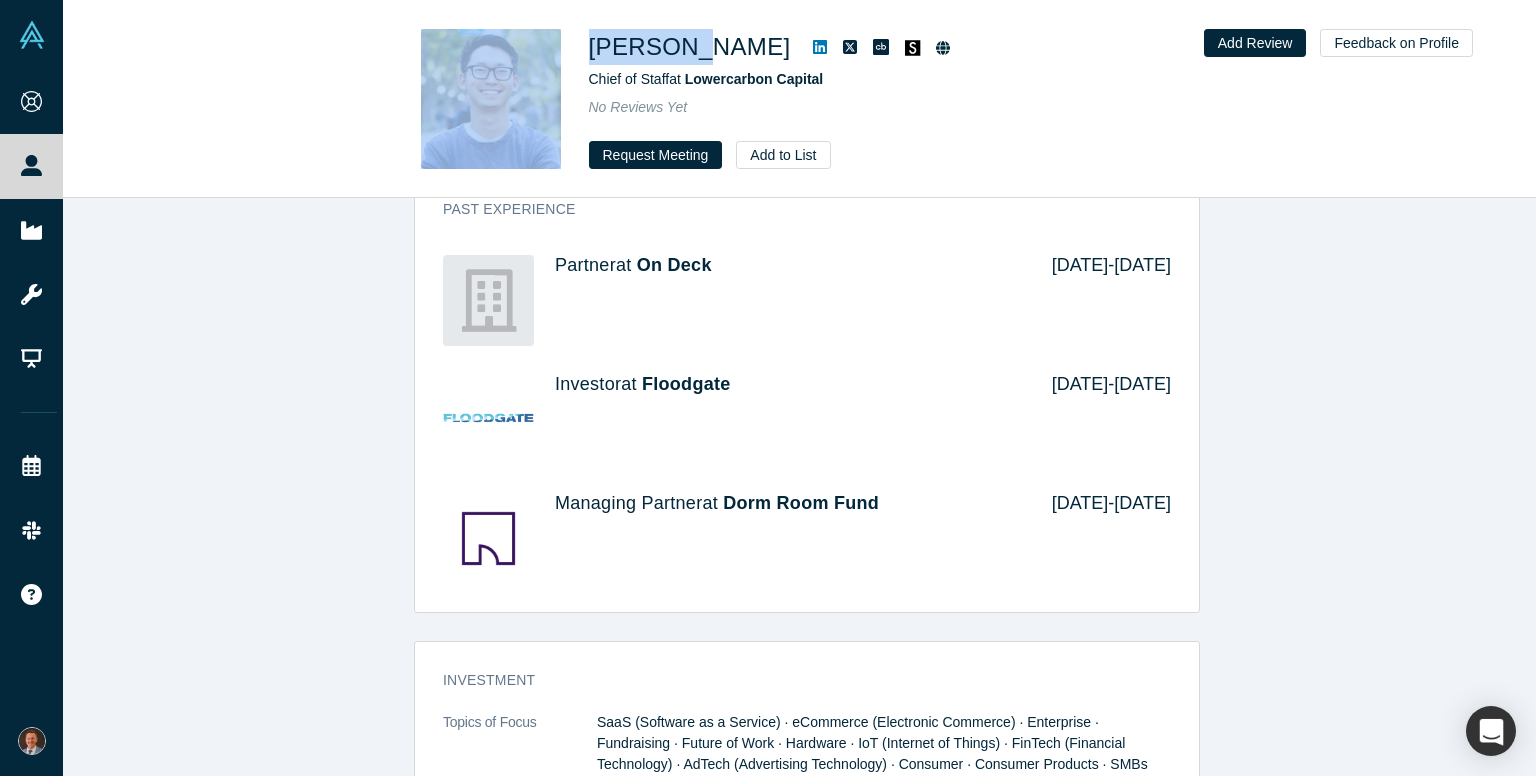drag, startPoint x: 568, startPoint y: 41, endPoint x: 692, endPoint y: 44, distance: 124.036285 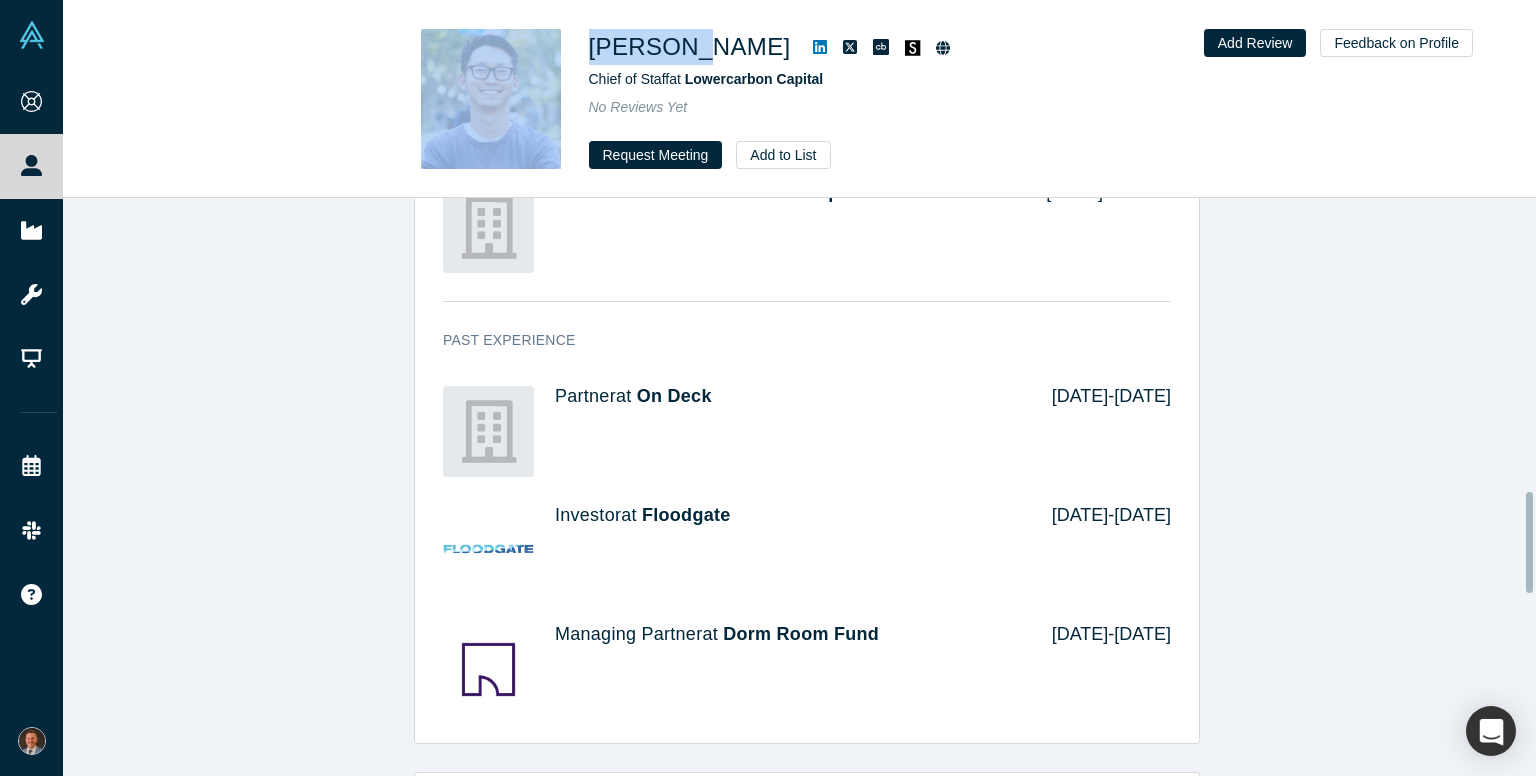 scroll, scrollTop: 1700, scrollLeft: 0, axis: vertical 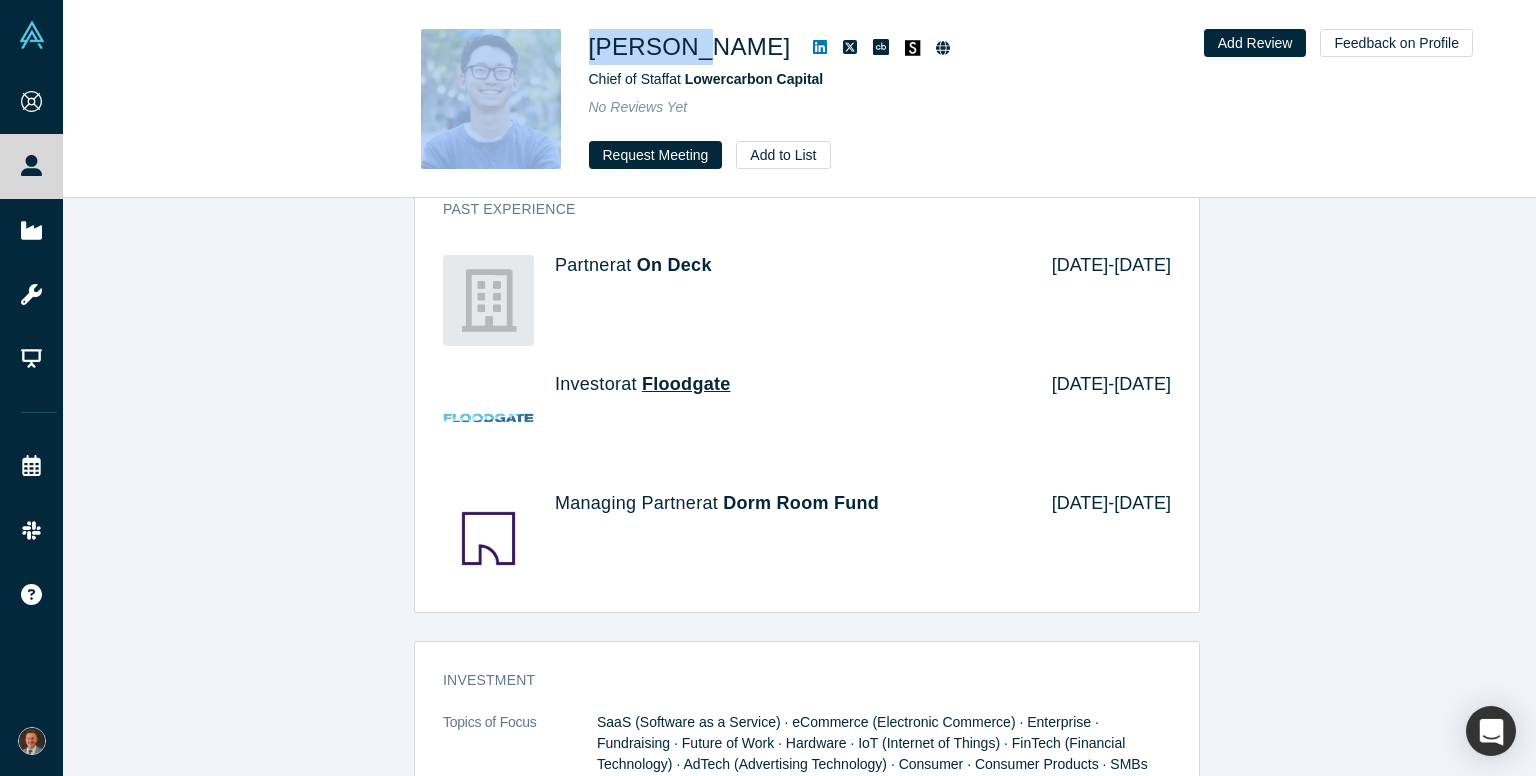 click on "Floodgate" at bounding box center (686, 384) 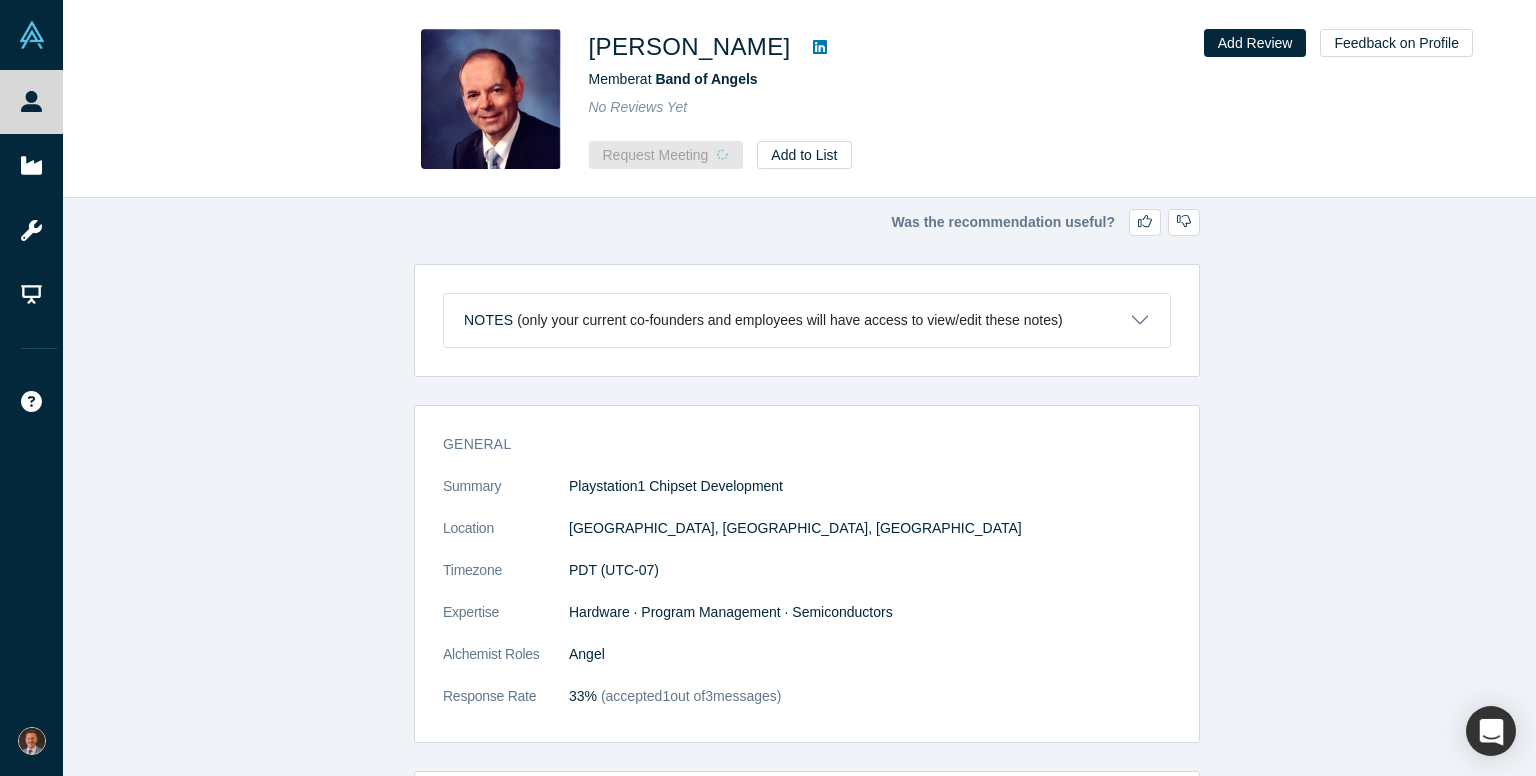 scroll, scrollTop: 0, scrollLeft: 0, axis: both 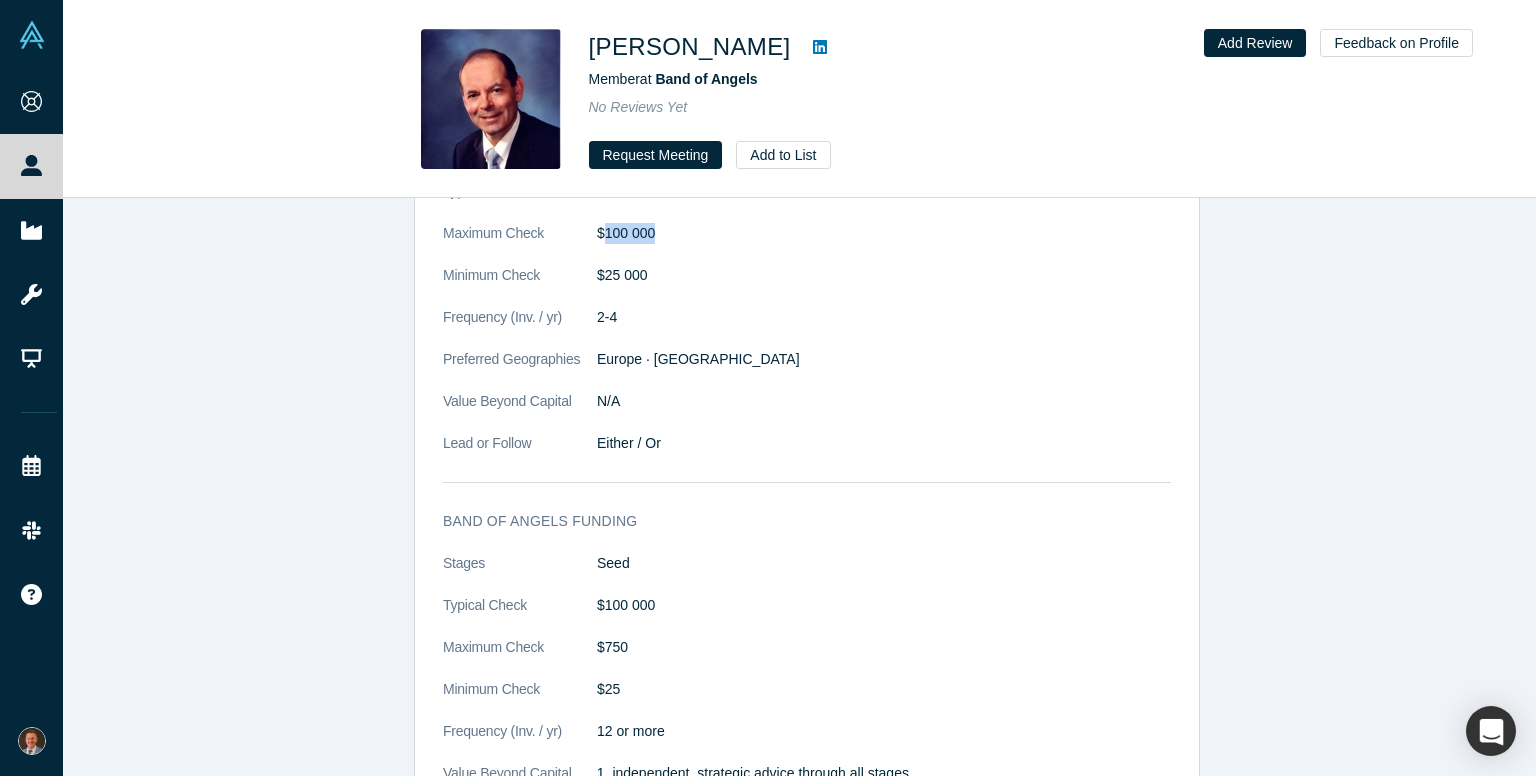 drag, startPoint x: 596, startPoint y: 235, endPoint x: 658, endPoint y: 239, distance: 62.1289 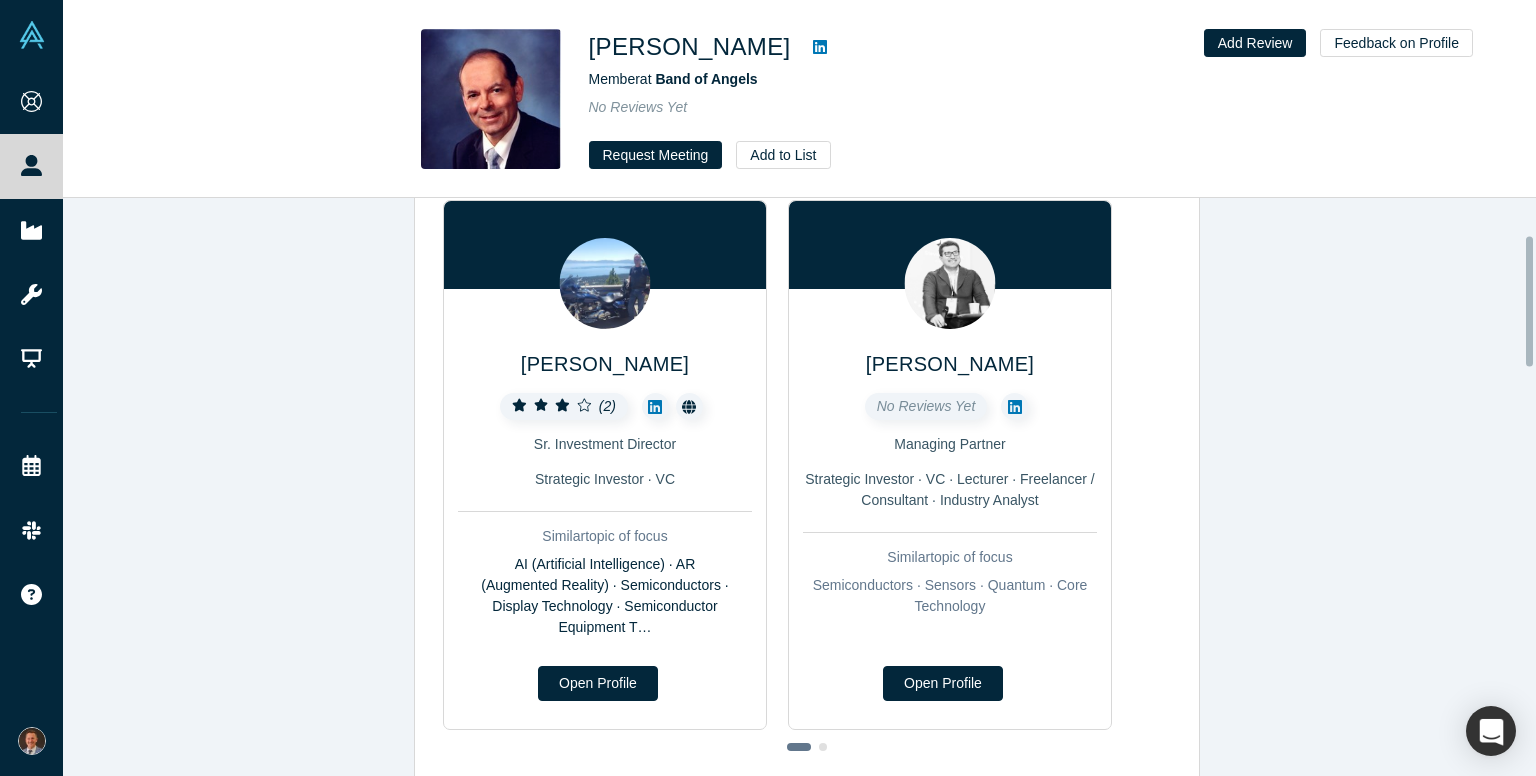 scroll, scrollTop: 0, scrollLeft: 0, axis: both 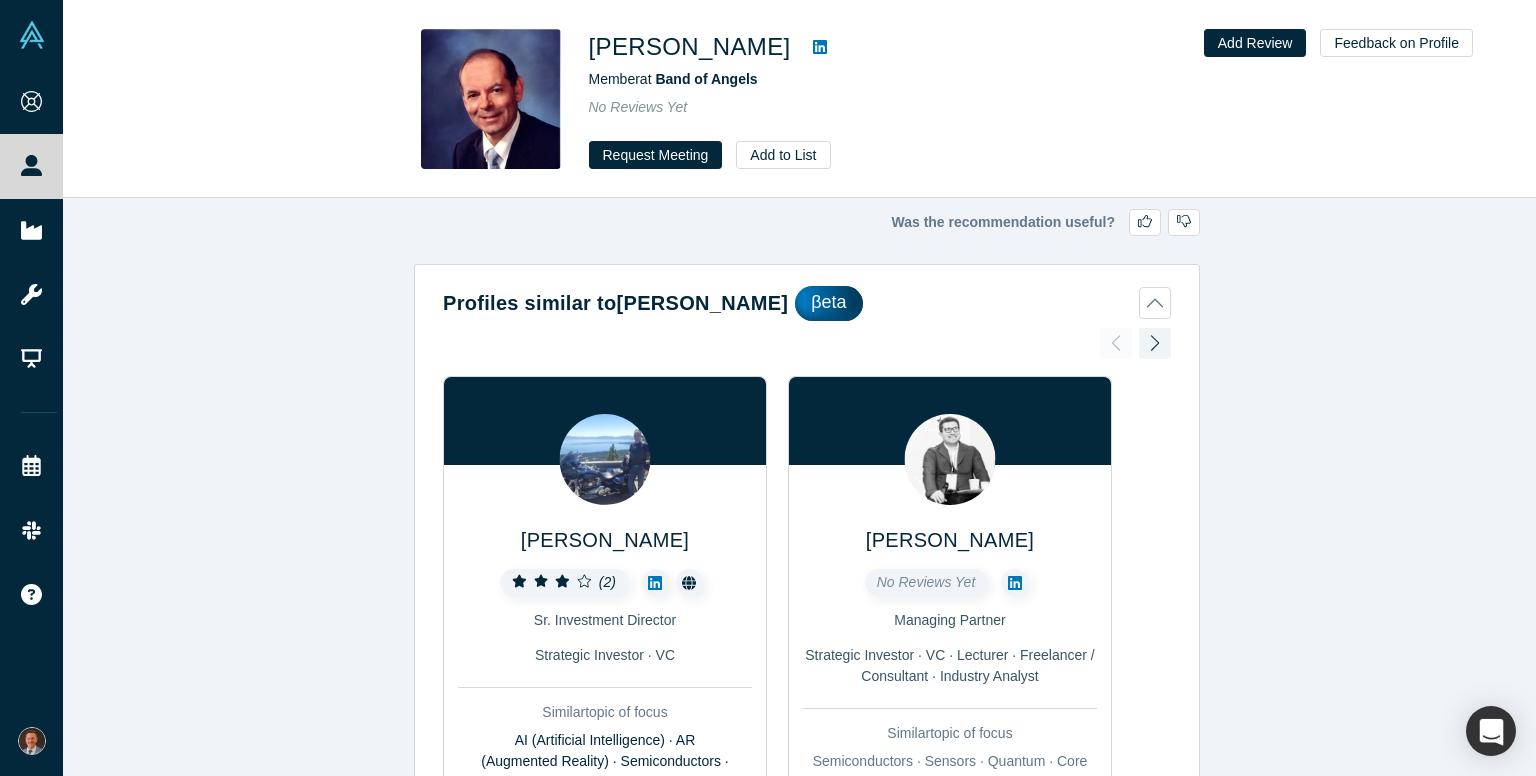 click 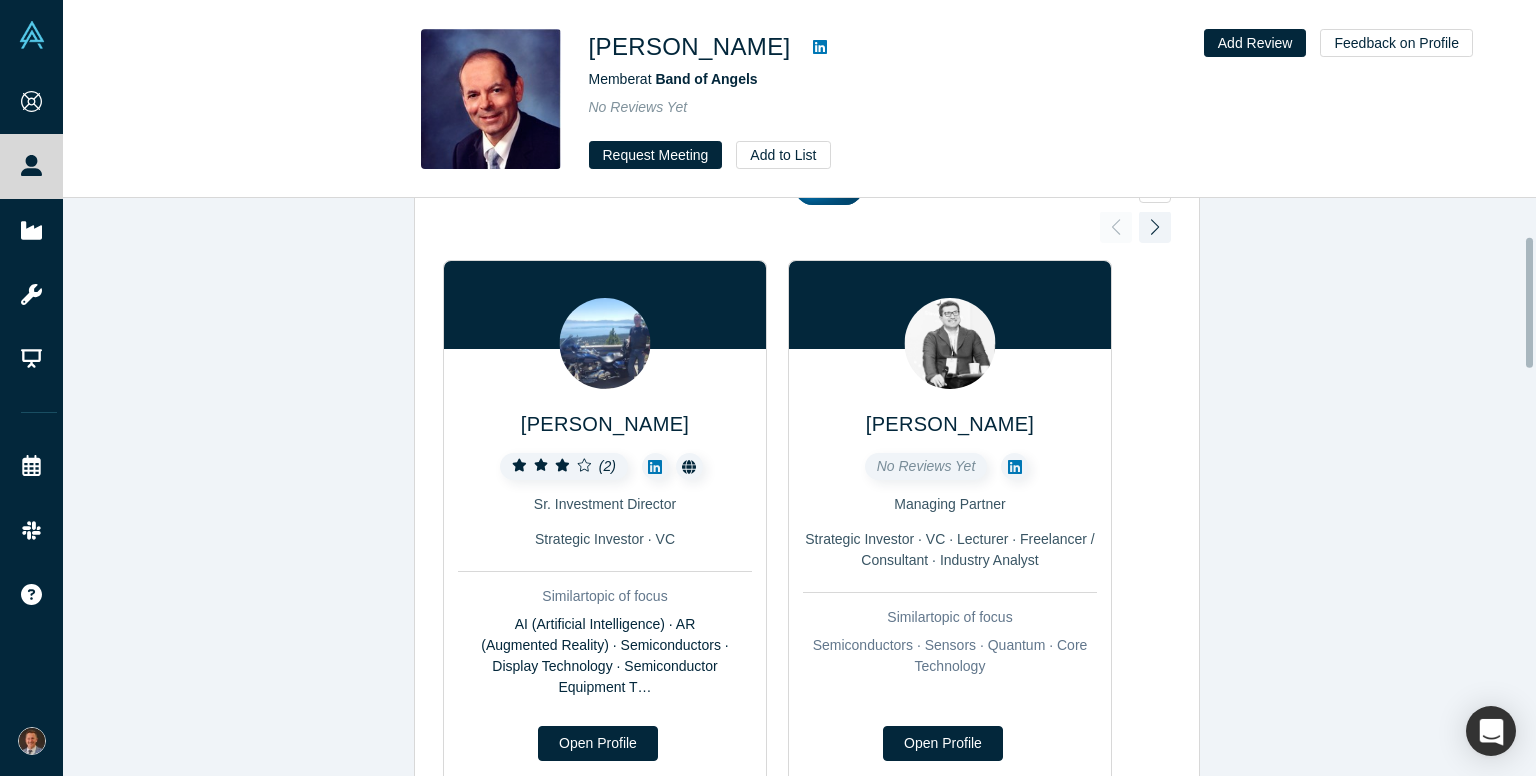 scroll, scrollTop: 0, scrollLeft: 0, axis: both 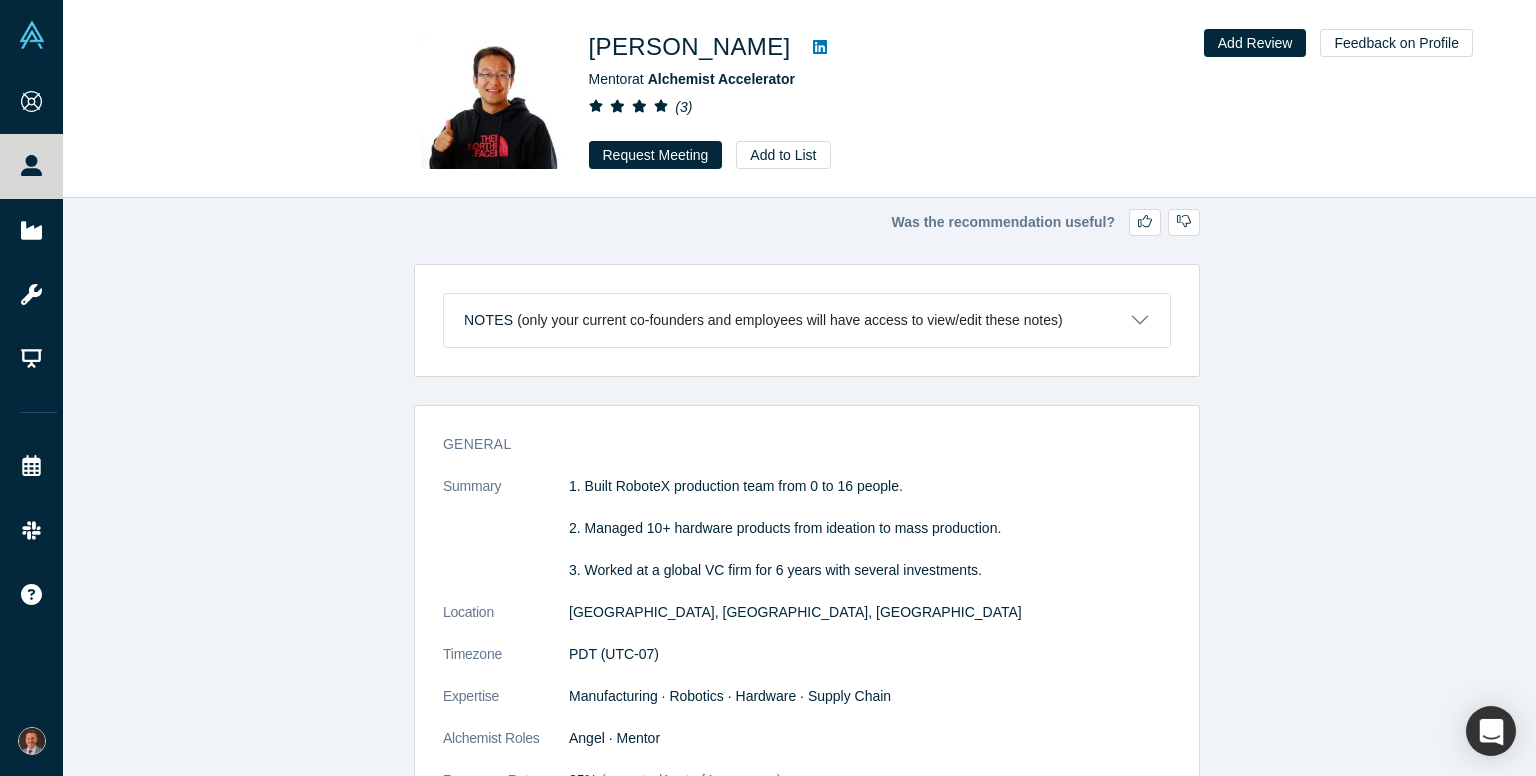 click 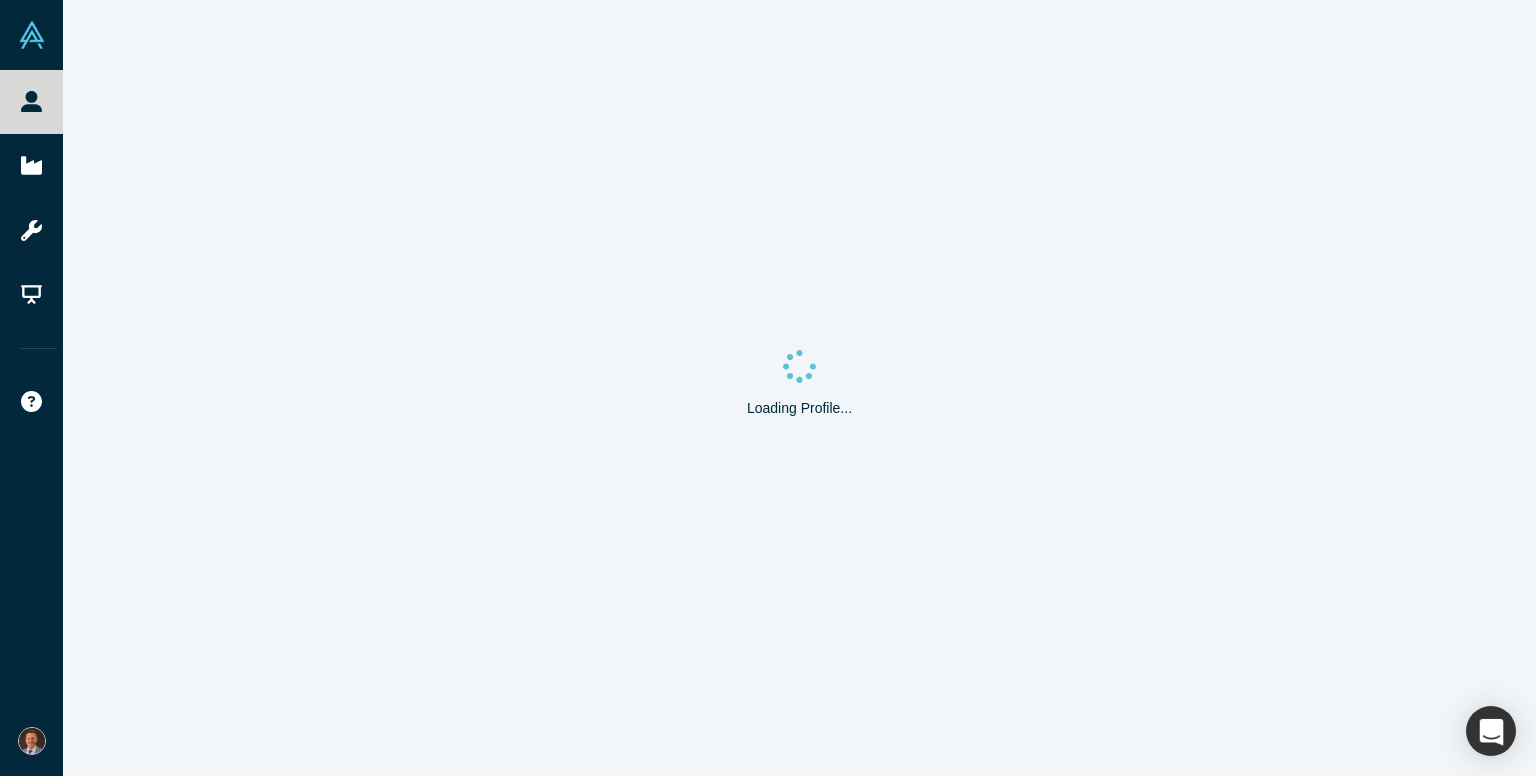 scroll, scrollTop: 0, scrollLeft: 0, axis: both 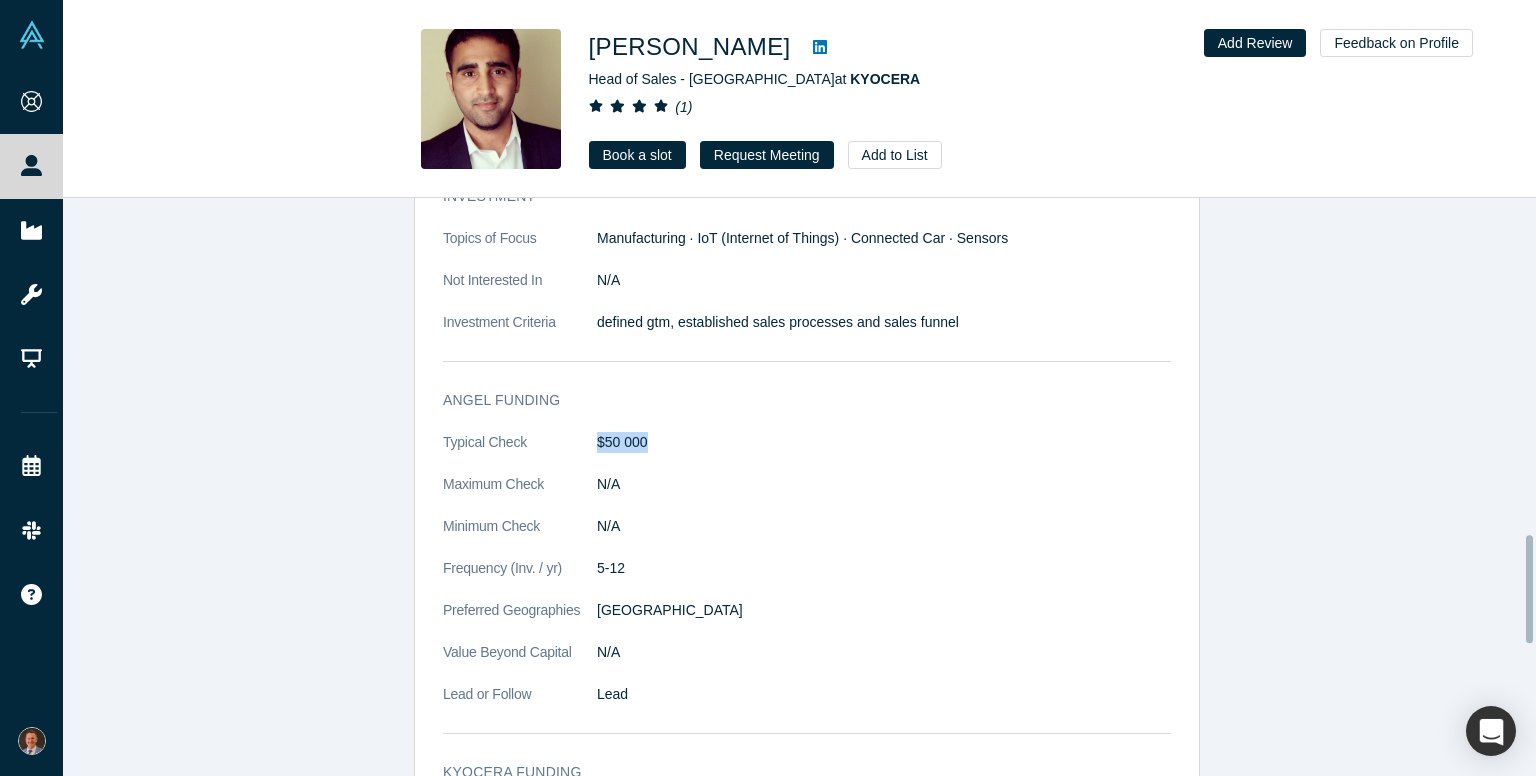 drag, startPoint x: 555, startPoint y: 436, endPoint x: 667, endPoint y: 409, distance: 115.2085 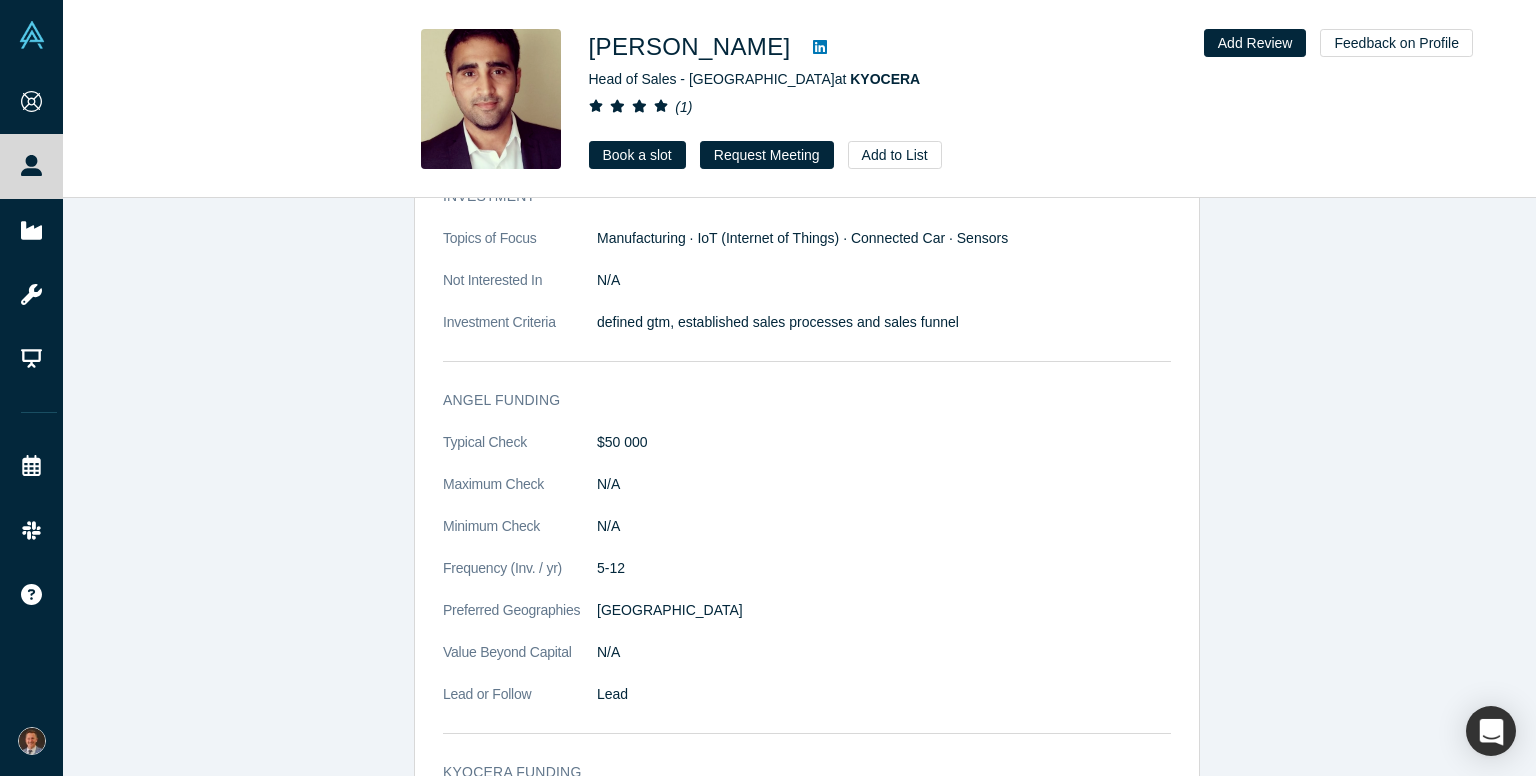 click on "N/A" at bounding box center (884, 526) 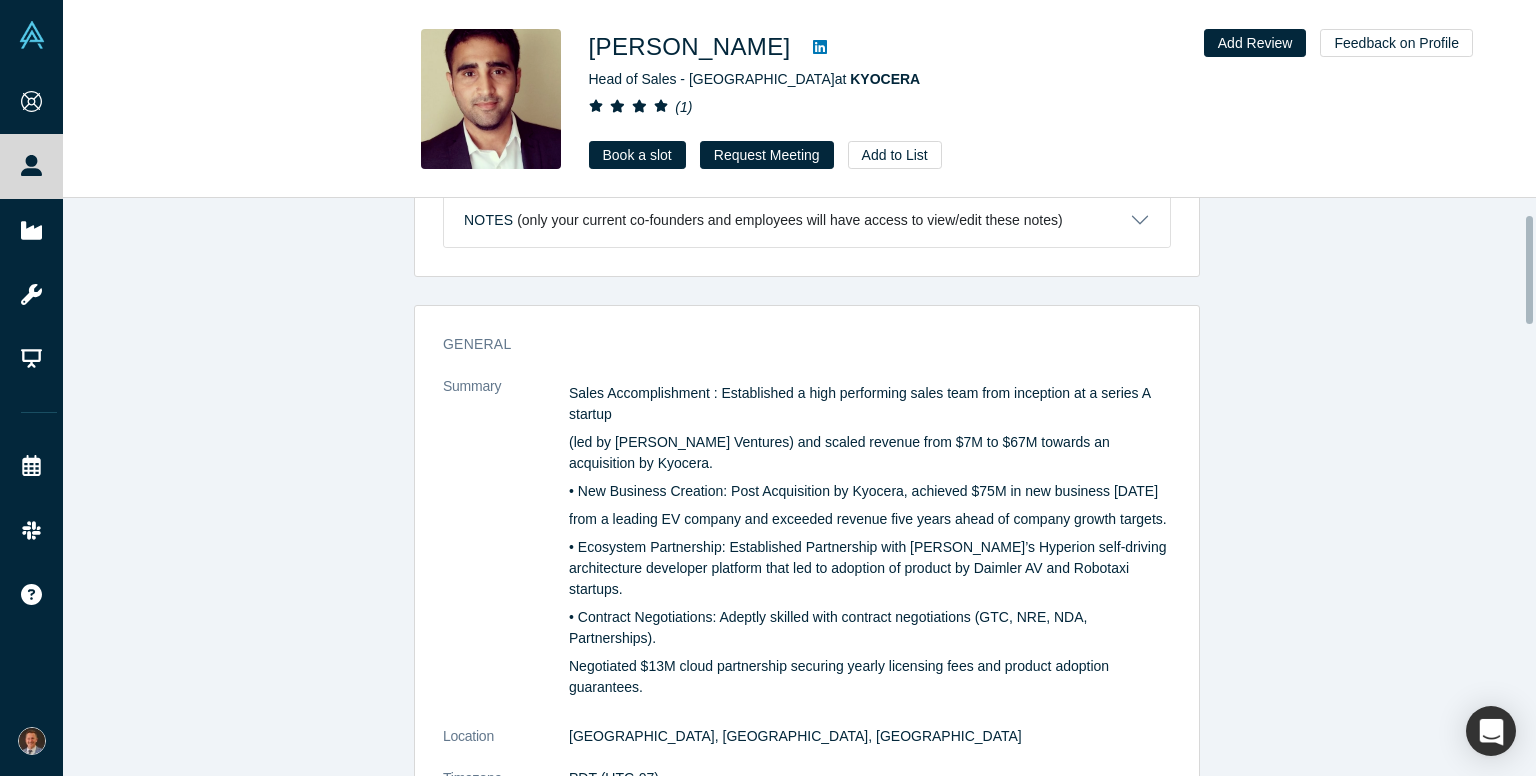 scroll, scrollTop: 0, scrollLeft: 0, axis: both 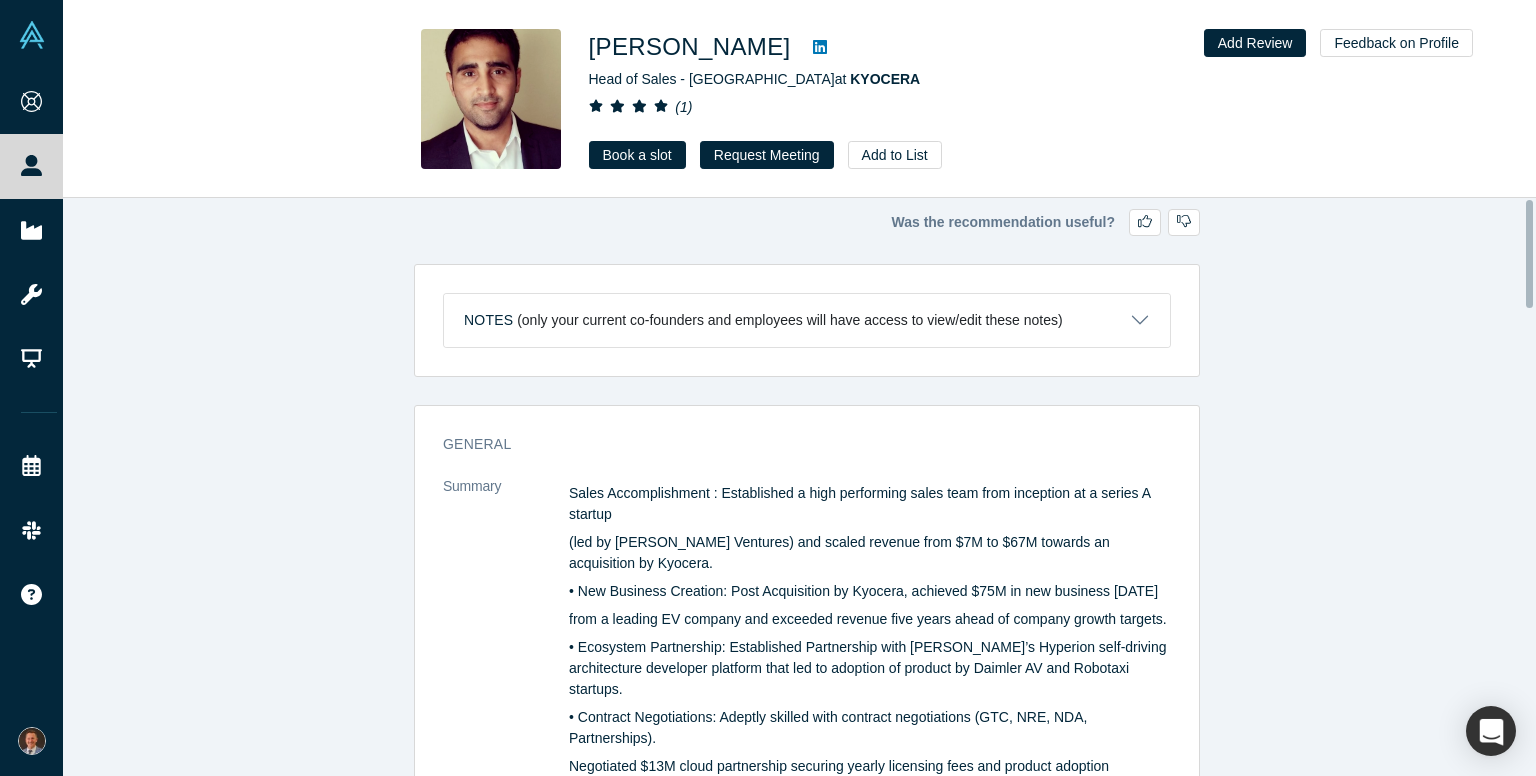 click at bounding box center (820, 47) 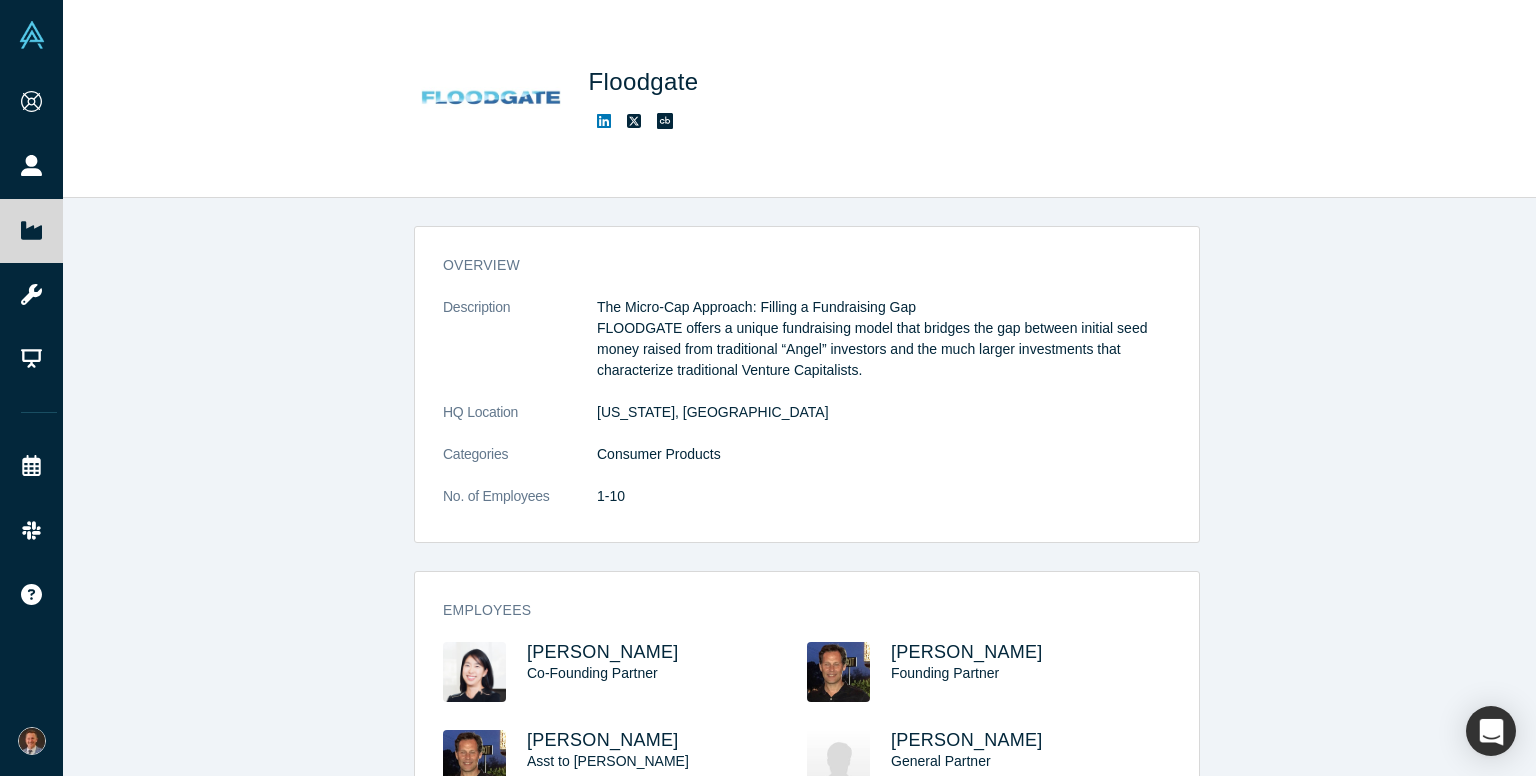 scroll, scrollTop: 0, scrollLeft: 0, axis: both 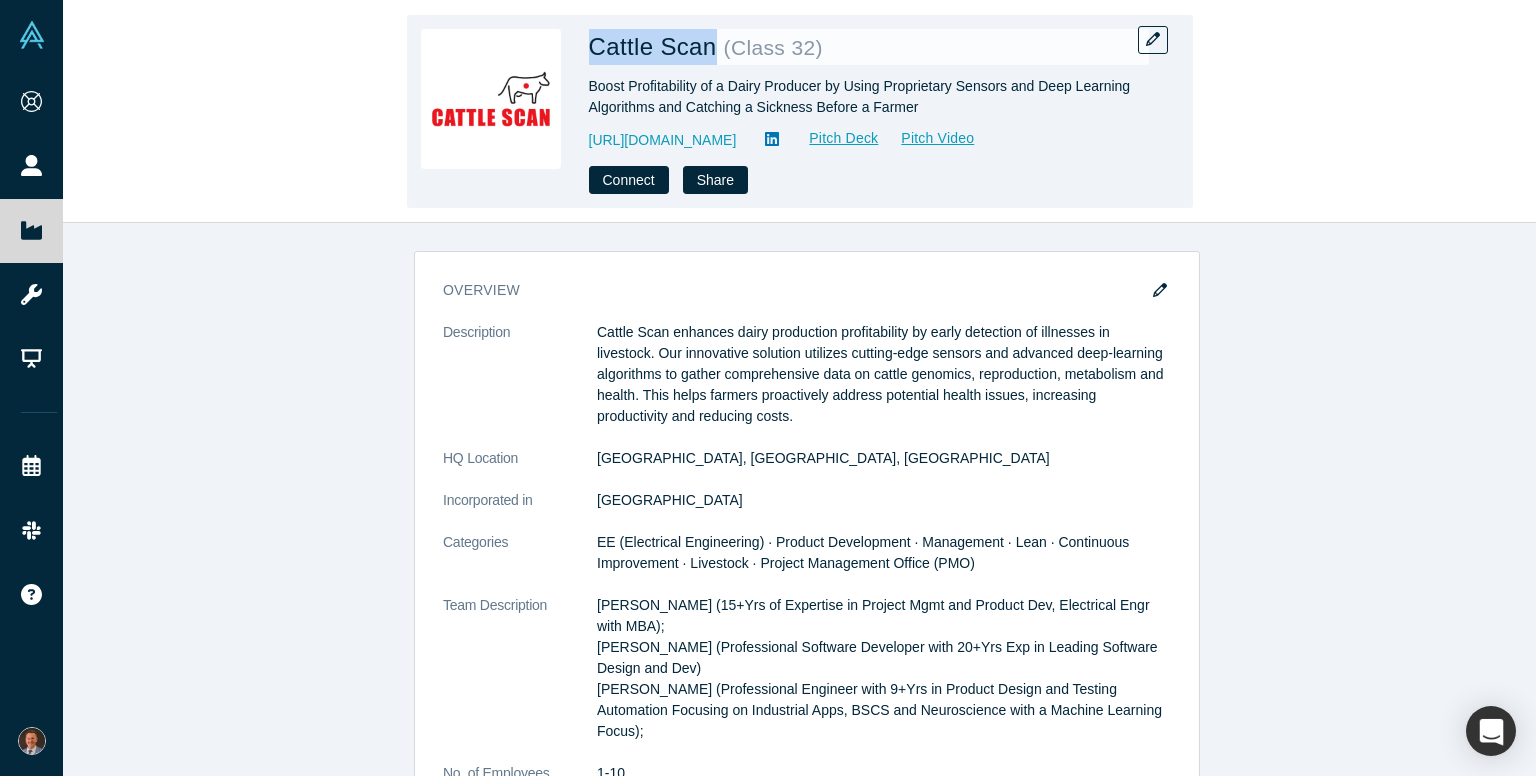 drag, startPoint x: 588, startPoint y: 47, endPoint x: 713, endPoint y: 41, distance: 125.14392 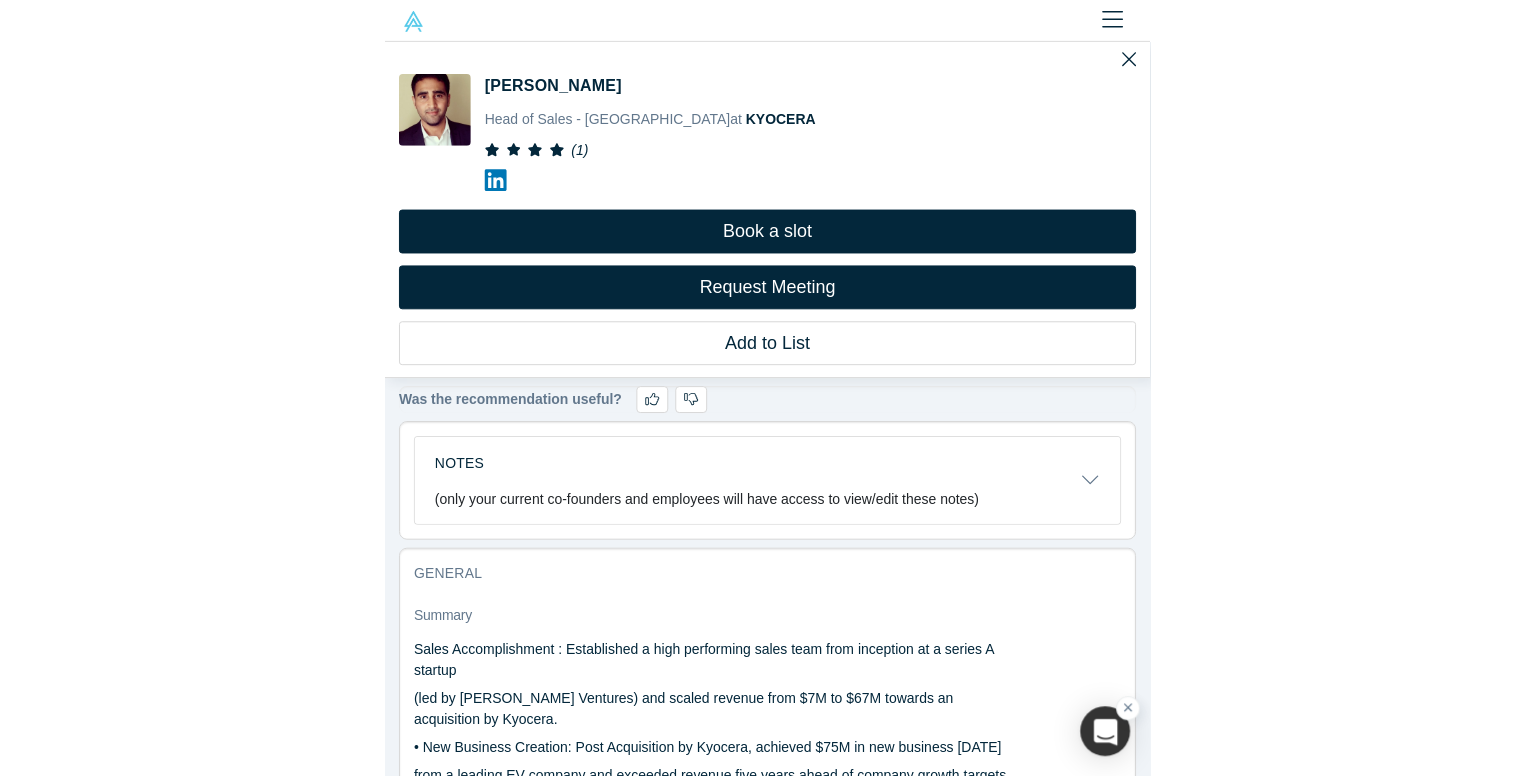 scroll, scrollTop: 0, scrollLeft: 0, axis: both 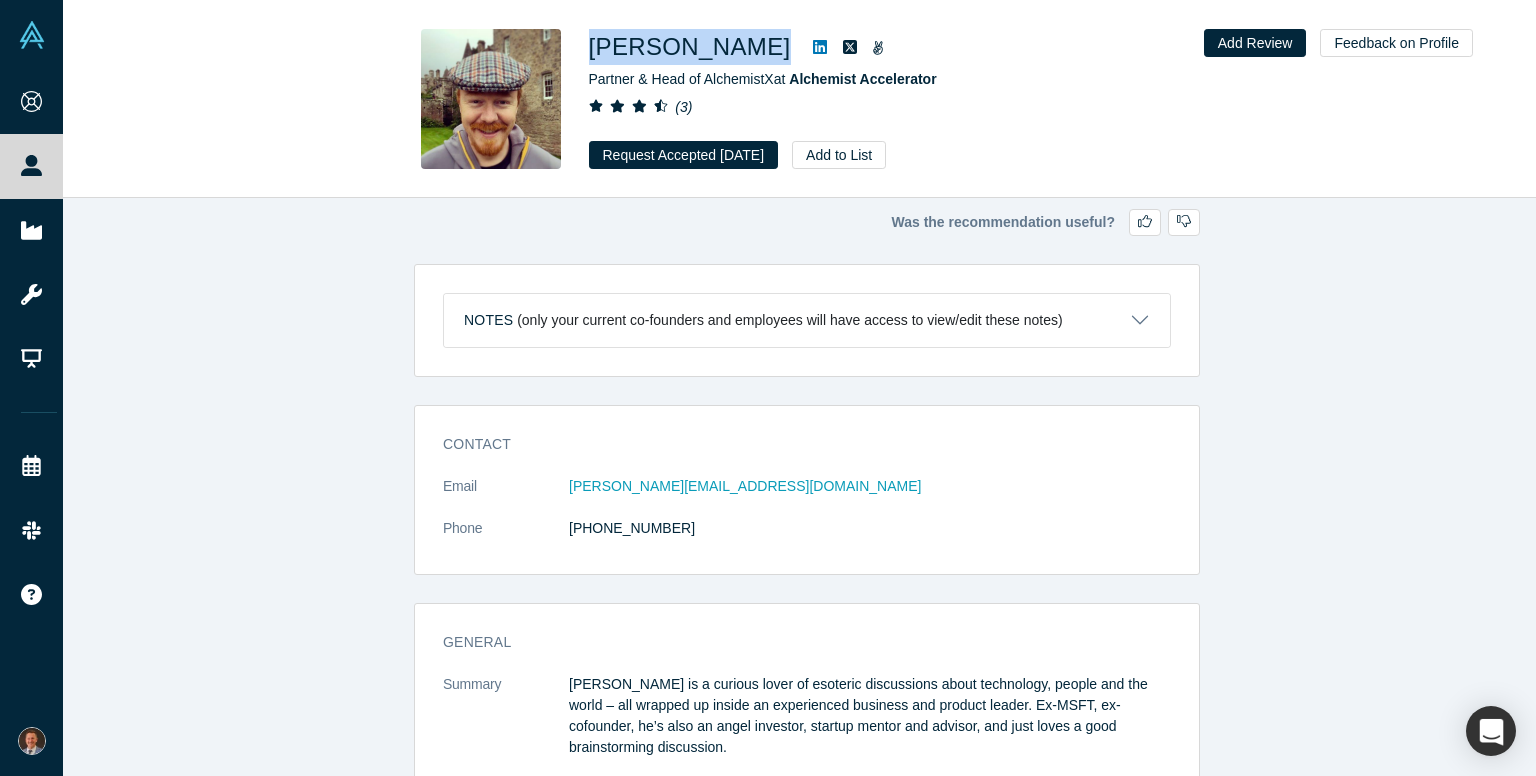 drag, startPoint x: 583, startPoint y: 43, endPoint x: 729, endPoint y: 47, distance: 146.05478 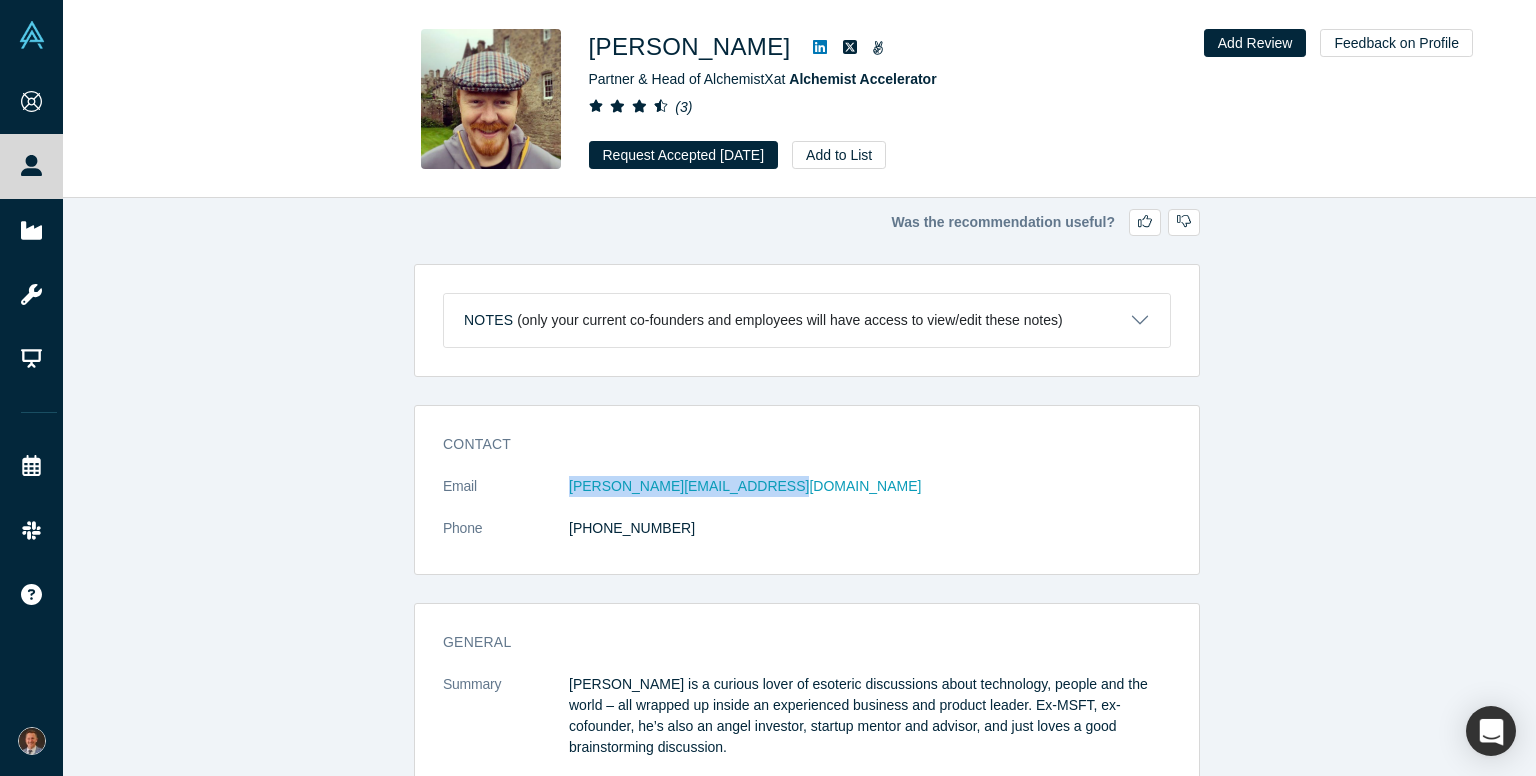 drag, startPoint x: 798, startPoint y: 487, endPoint x: 558, endPoint y: 478, distance: 240.16869 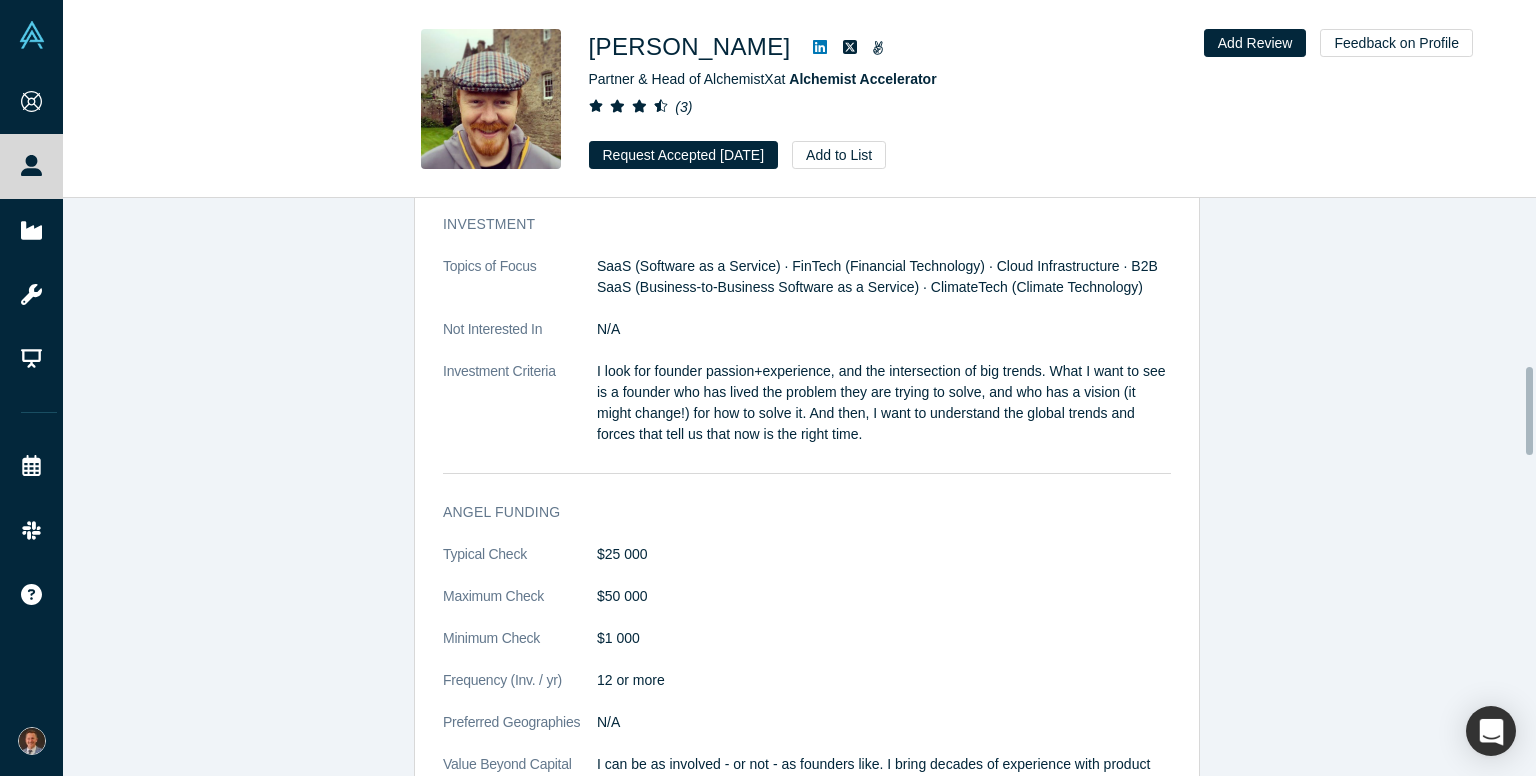 scroll, scrollTop: 1500, scrollLeft: 0, axis: vertical 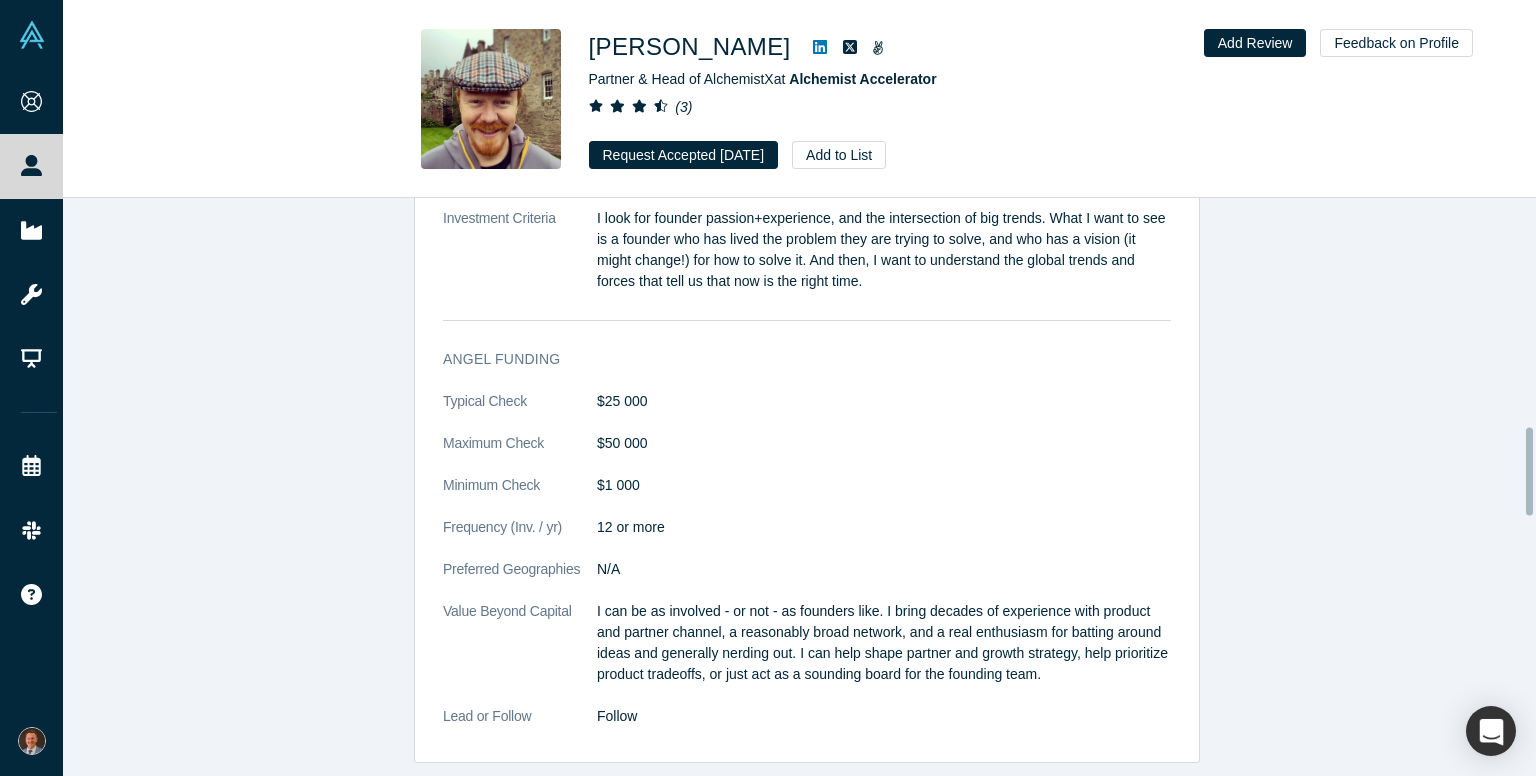 click on "$25 000" at bounding box center (884, 401) 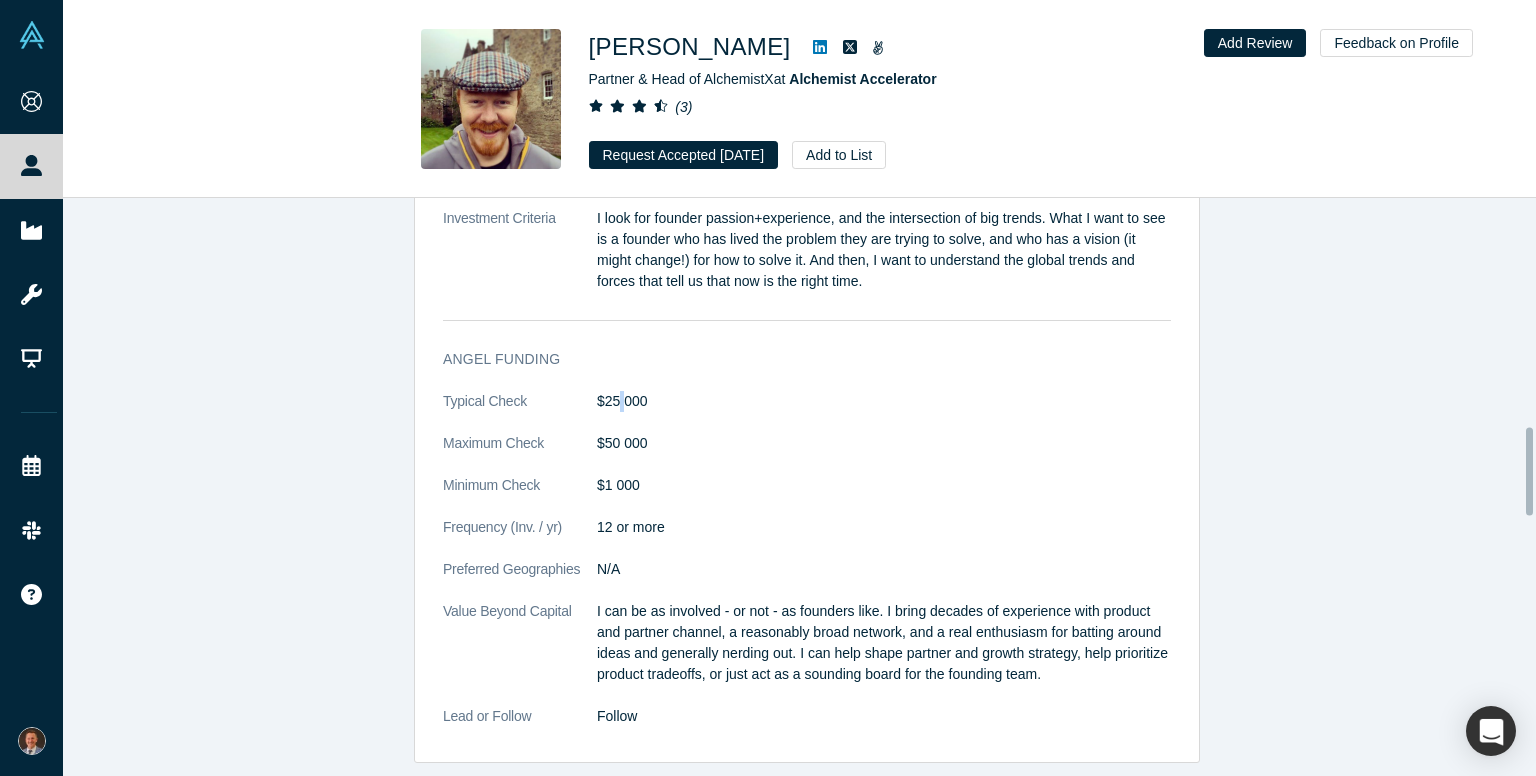 click on "$25 000" at bounding box center (884, 401) 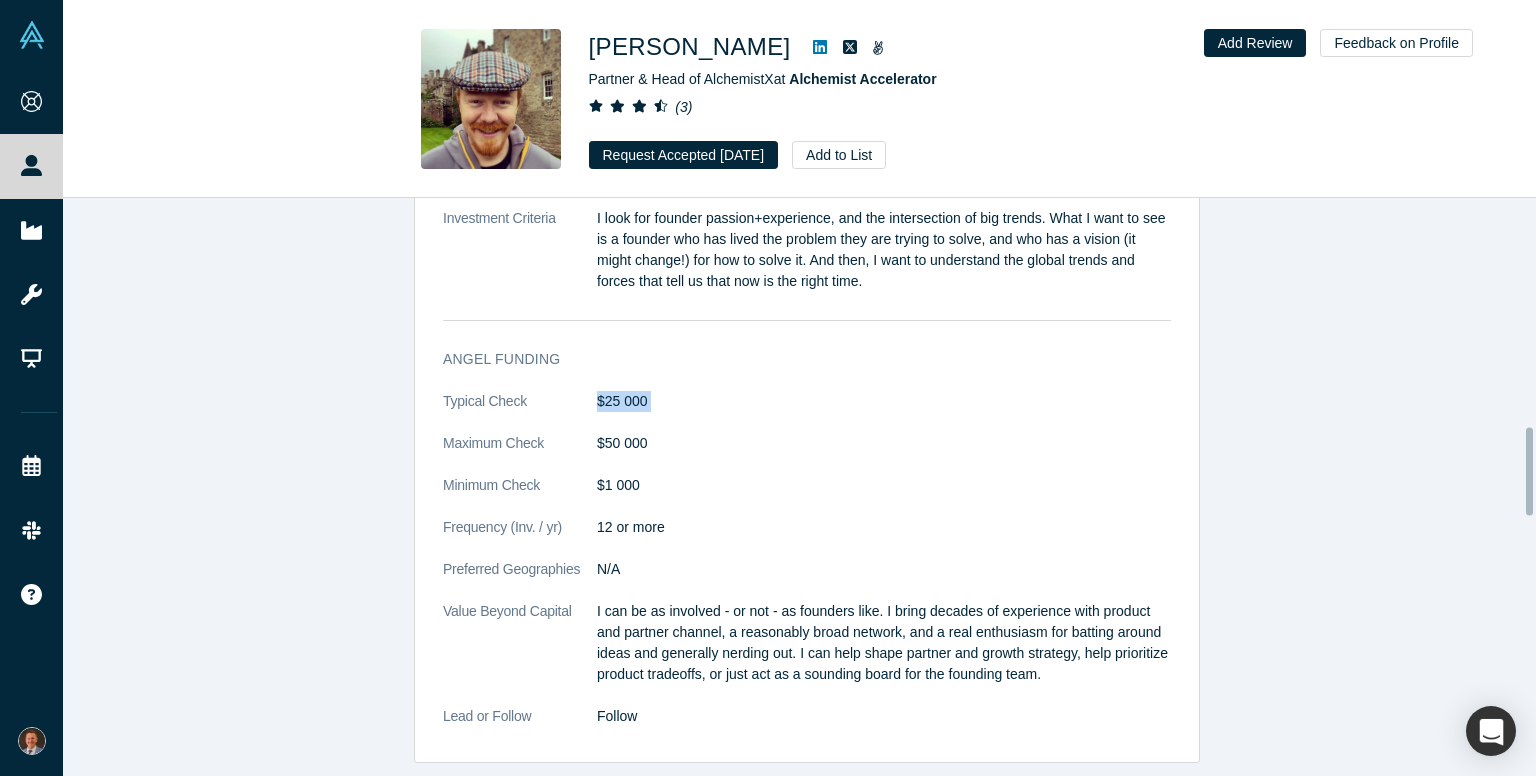 click on "$25 000" at bounding box center (884, 401) 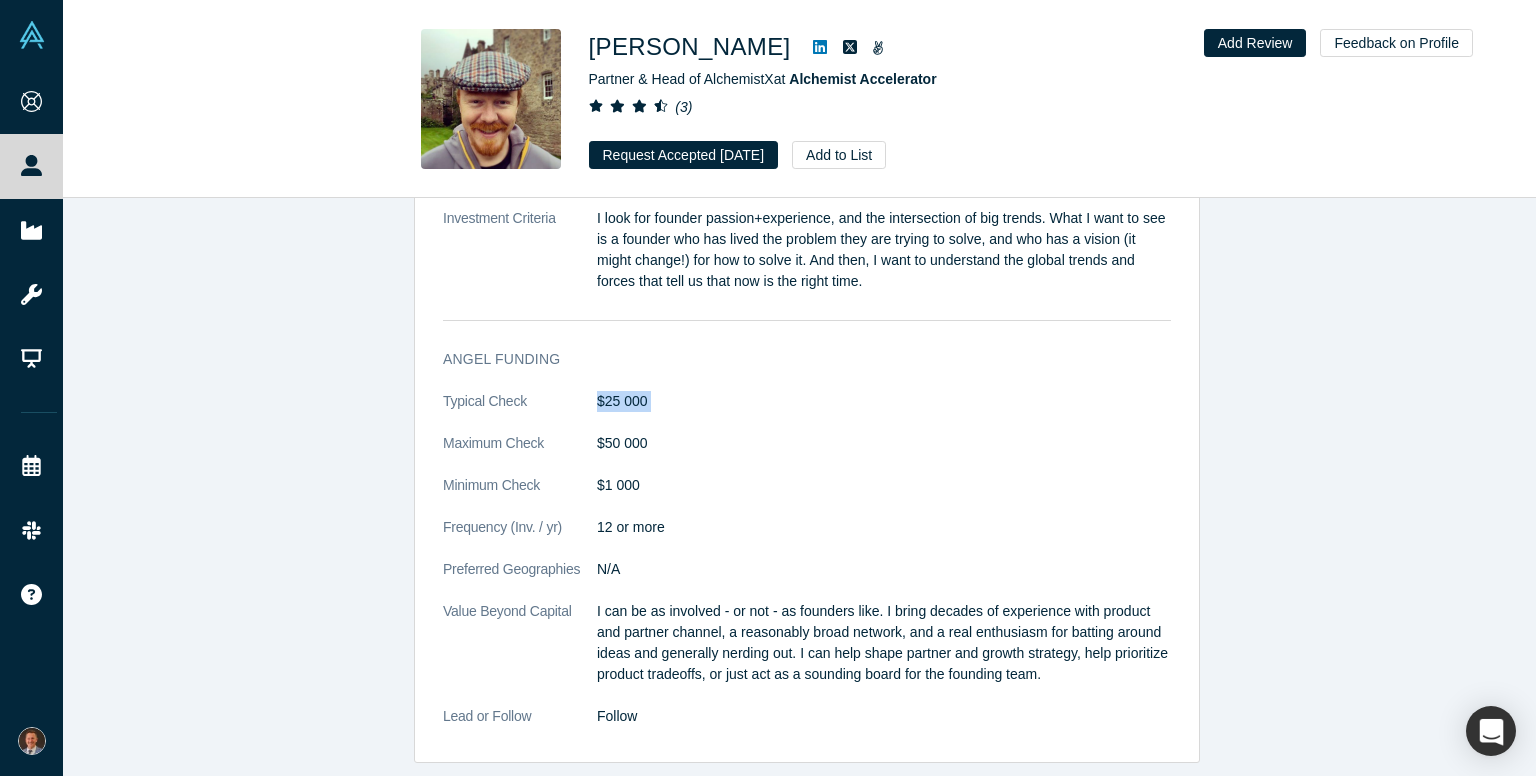 copy on "$25 000" 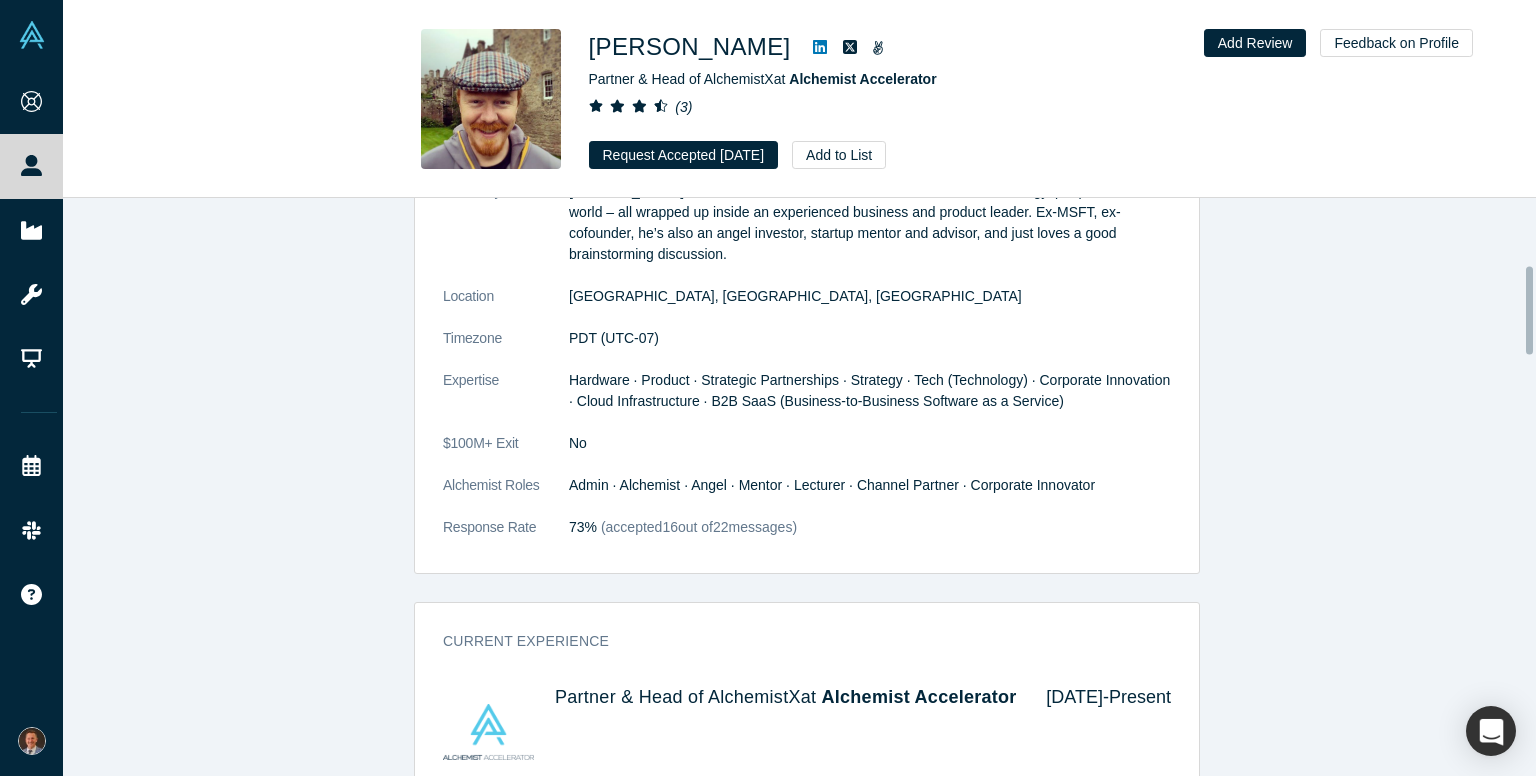 scroll, scrollTop: 500, scrollLeft: 0, axis: vertical 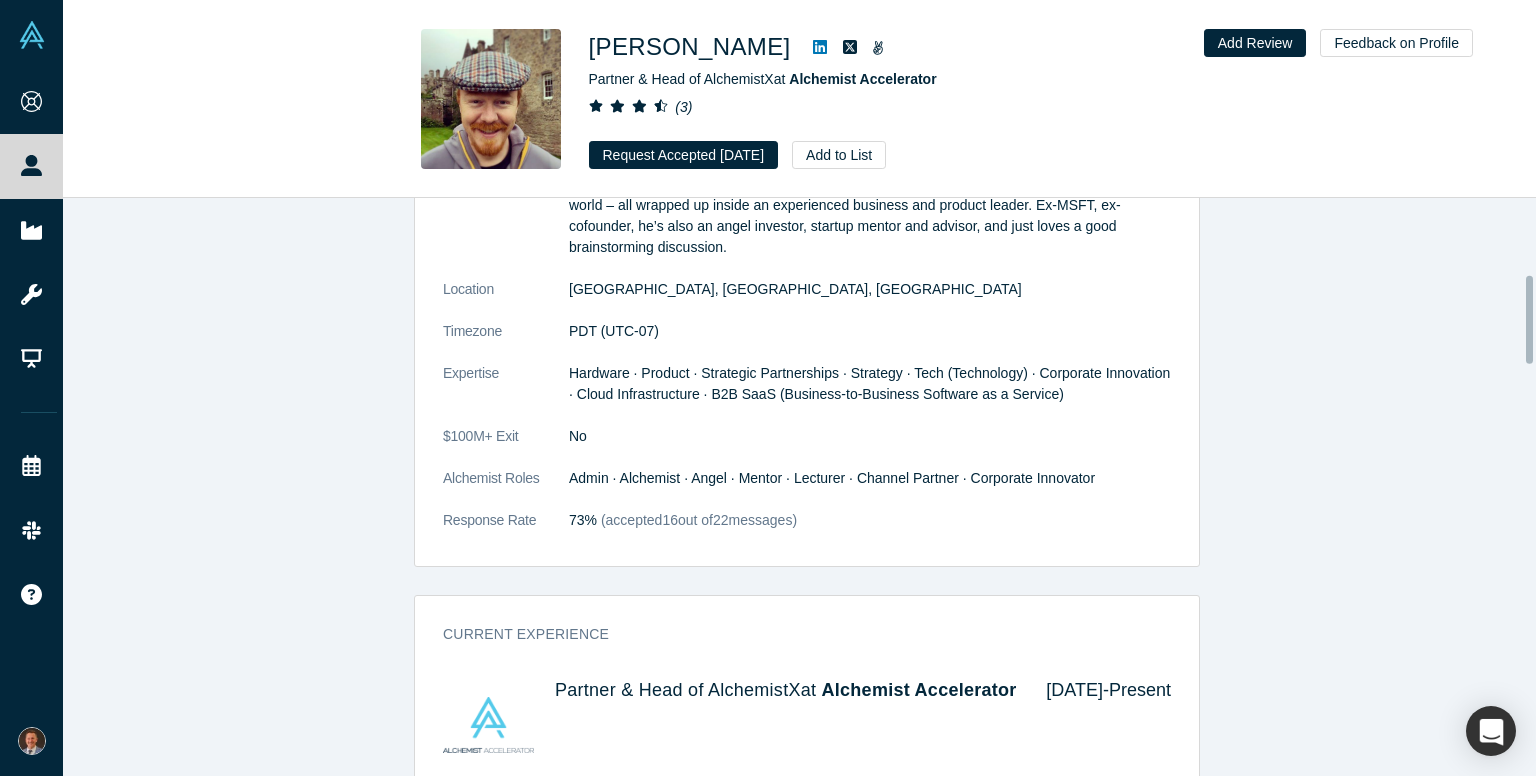 click on "Vancouver, BC, Canada" at bounding box center (870, 289) 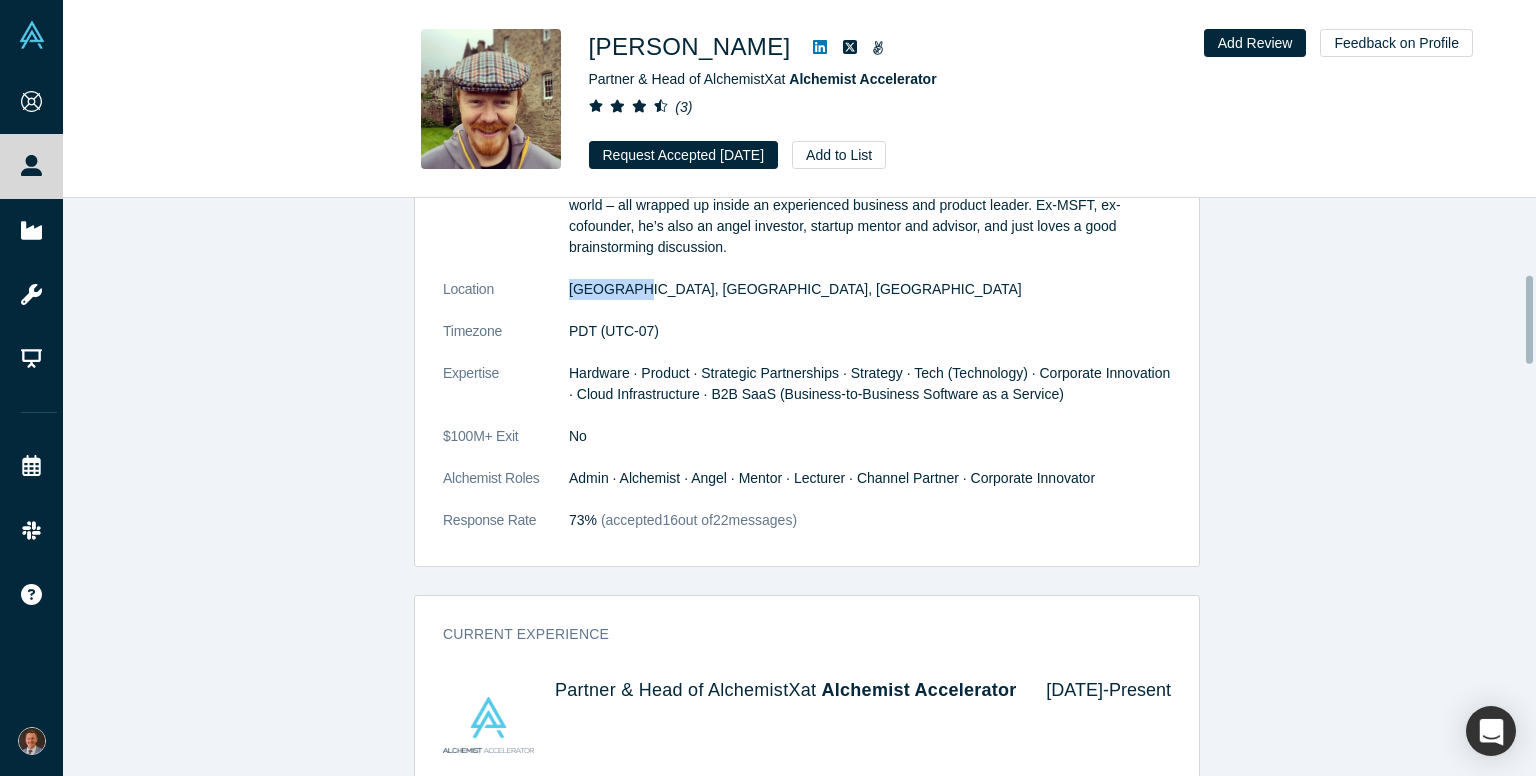 click on "Vancouver, BC, Canada" at bounding box center [870, 289] 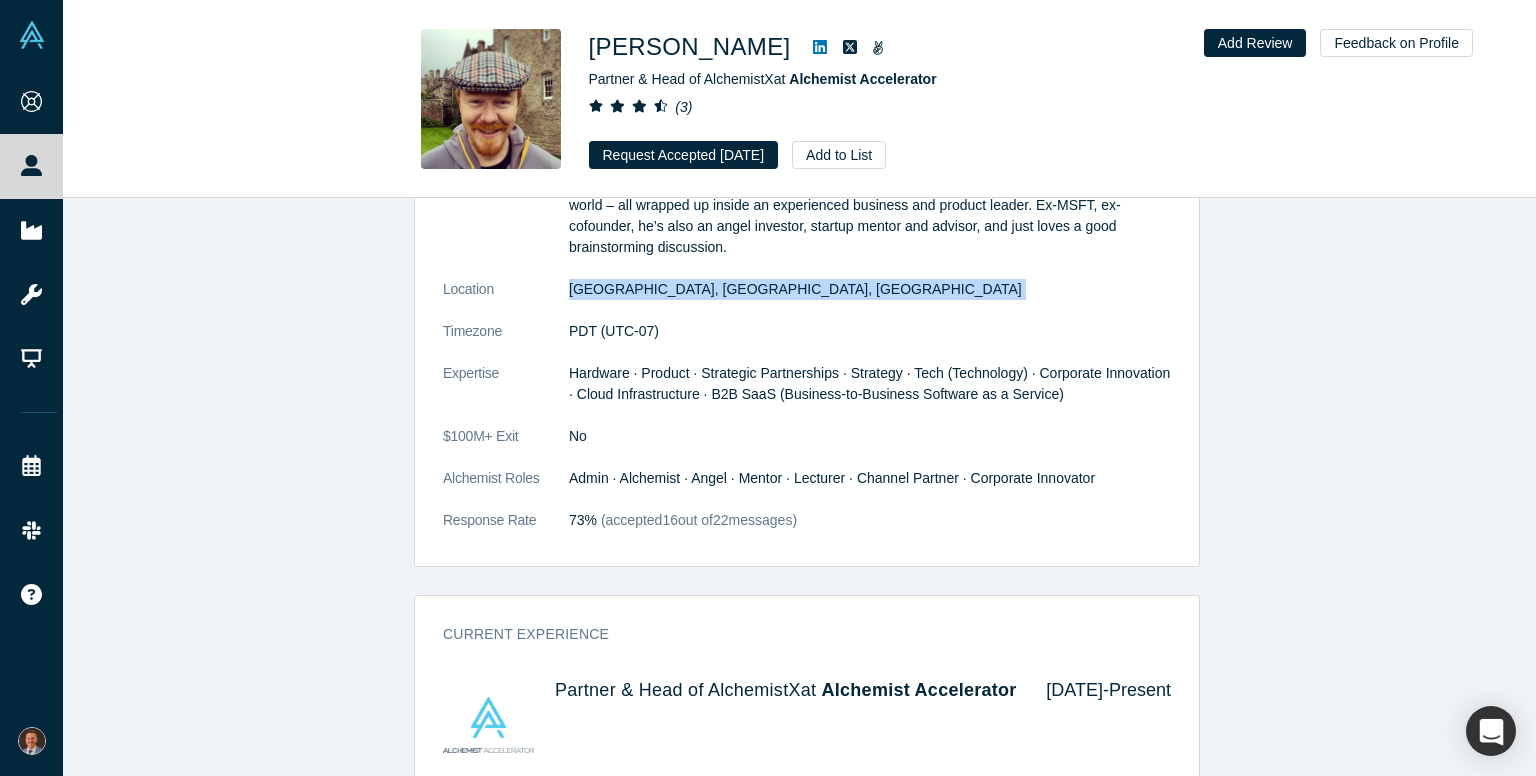 click on "Vancouver, BC, Canada" at bounding box center (870, 289) 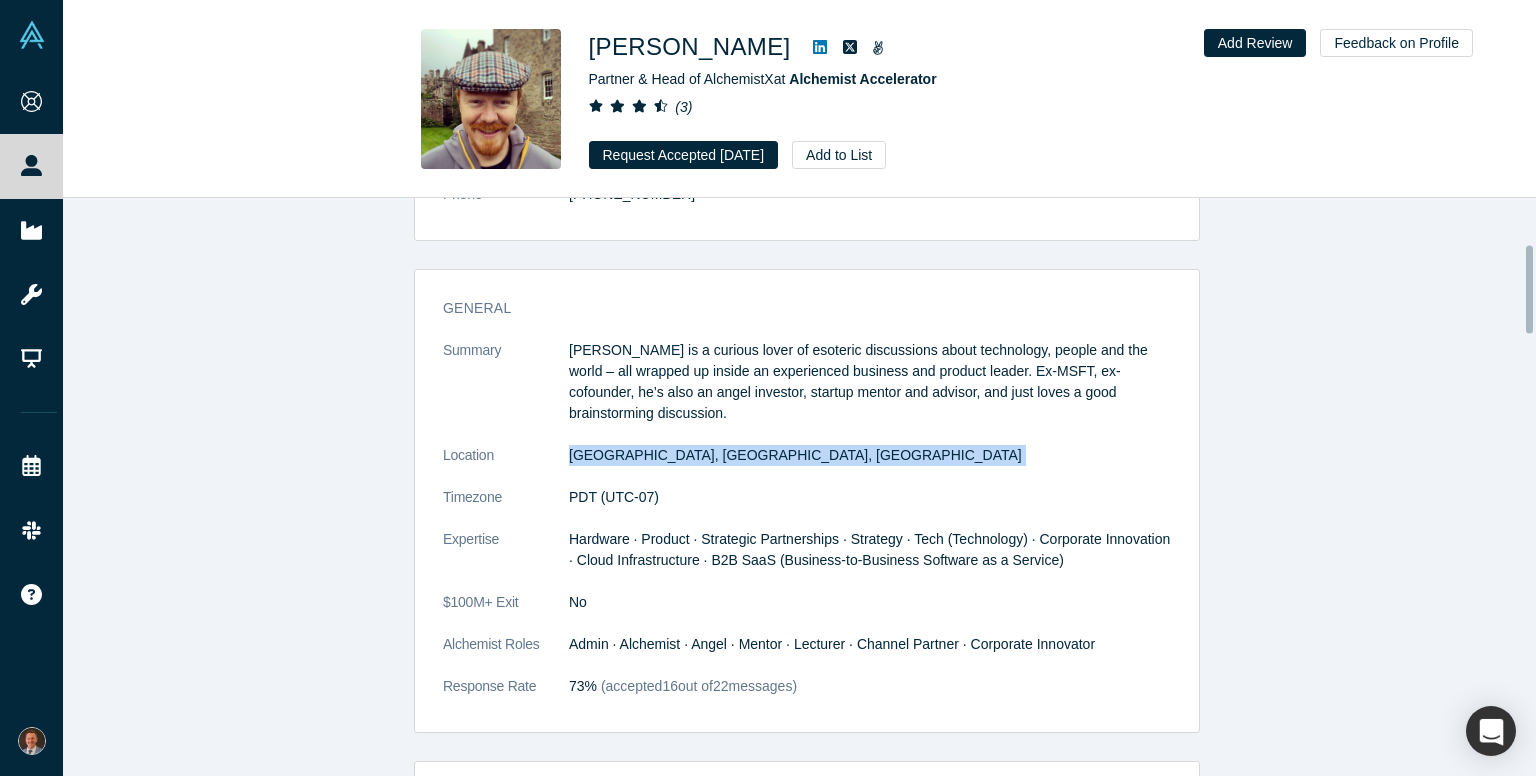 scroll, scrollTop: 300, scrollLeft: 0, axis: vertical 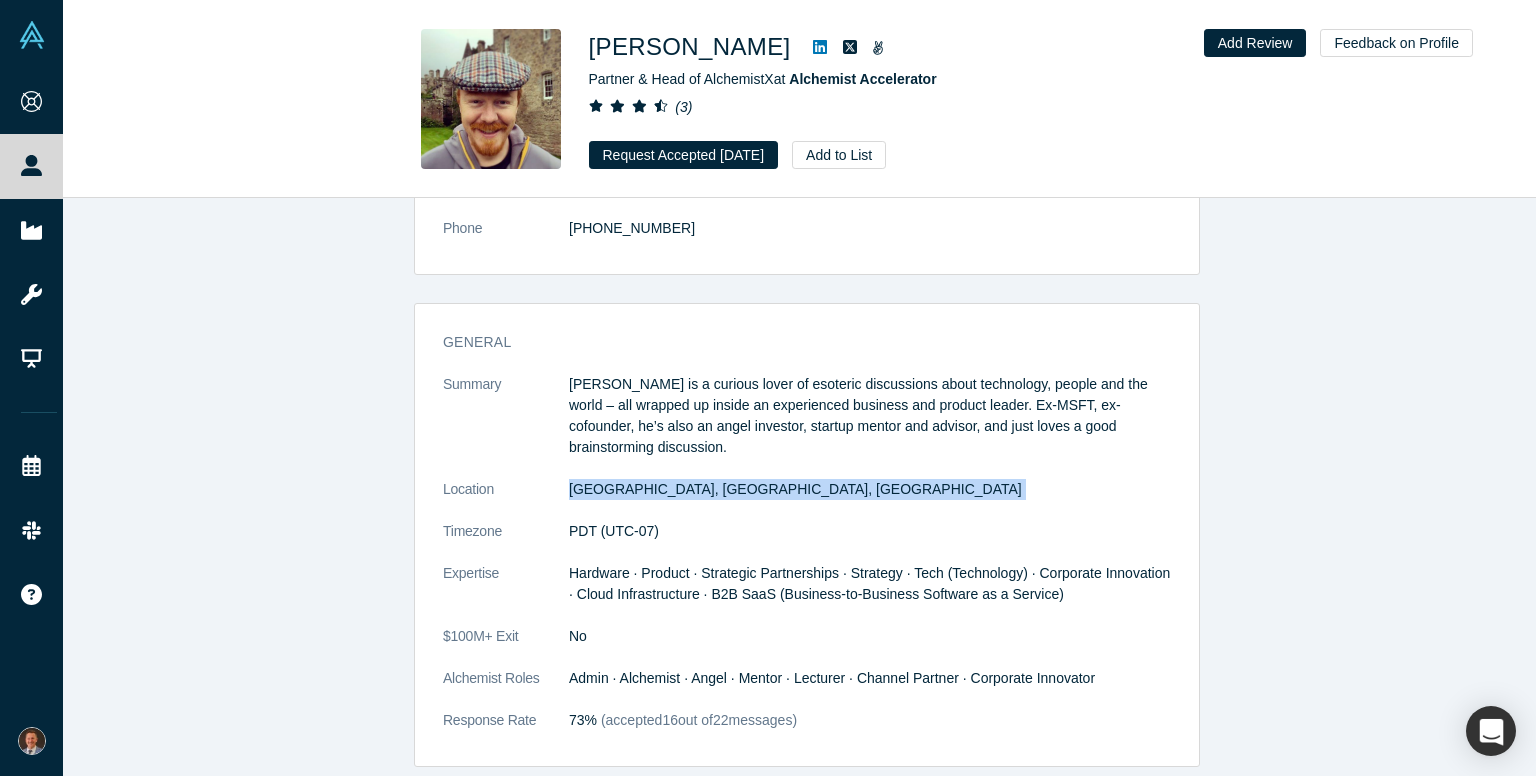 click on "Summary Ian is a curious lover of esoteric discussions about technology, people and the world – all wrapped up inside an experienced business and product leader. Ex-MSFT, ex-cofounder, he’s also an angel investor, startup mentor and advisor, and just loves a good brainstorming discussion. Location Vancouver, BC, Canada Timezone PDT (UTC-07) Expertise Hardware · Product · Strategic Partnerships · Strategy · Tech (Technology) · Corporate Innovation · Cloud Infrastructure · B2B SaaS (Business-to-Business Software as a Service) $100M+ Exit No Alchemist Roles Admin · Alchemist · Angel · Mentor · Lecturer · Channel Partner · Corporate Innovator Response Rate 73%   (accepted  16  out of  22  messages)" 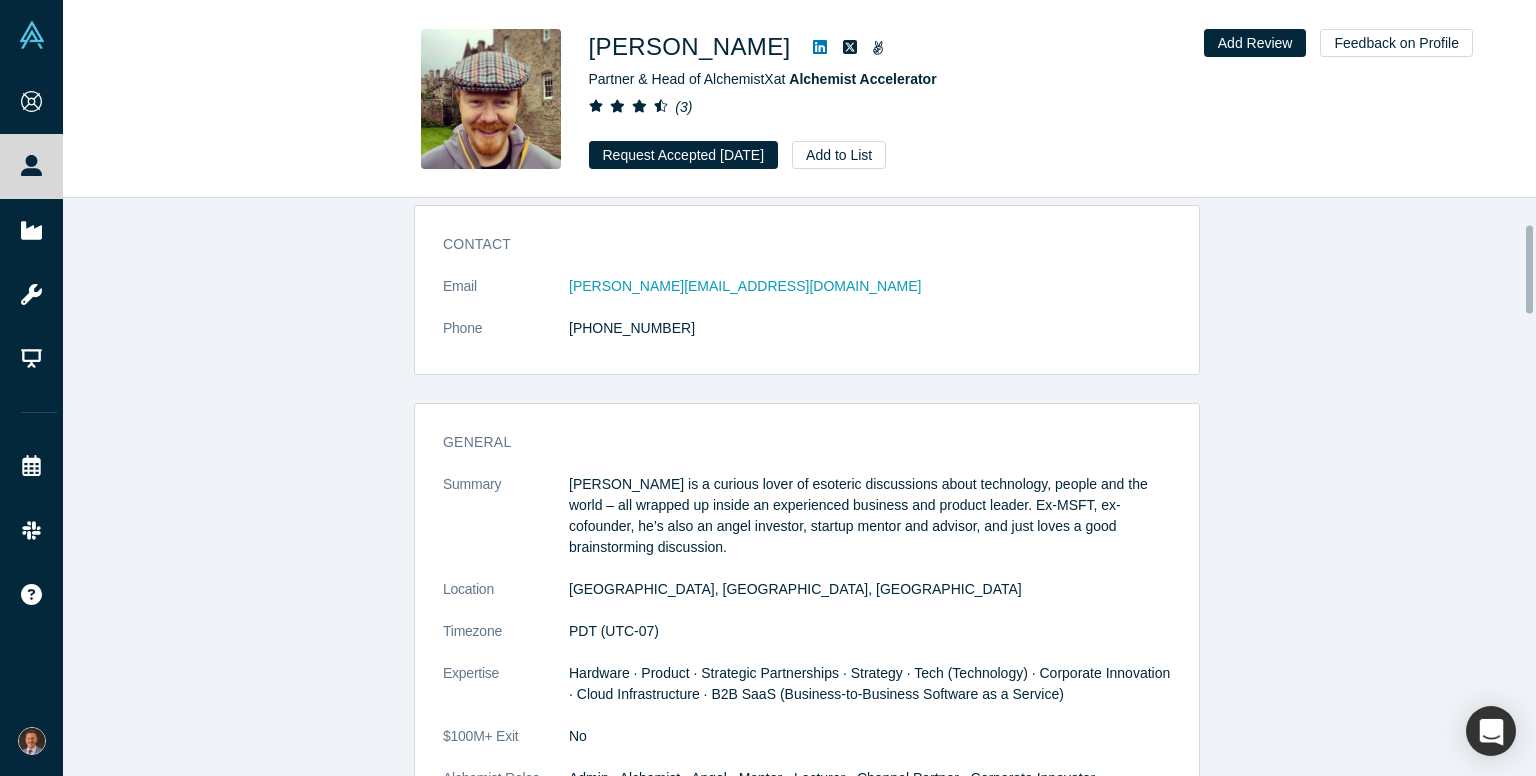 scroll, scrollTop: 0, scrollLeft: 0, axis: both 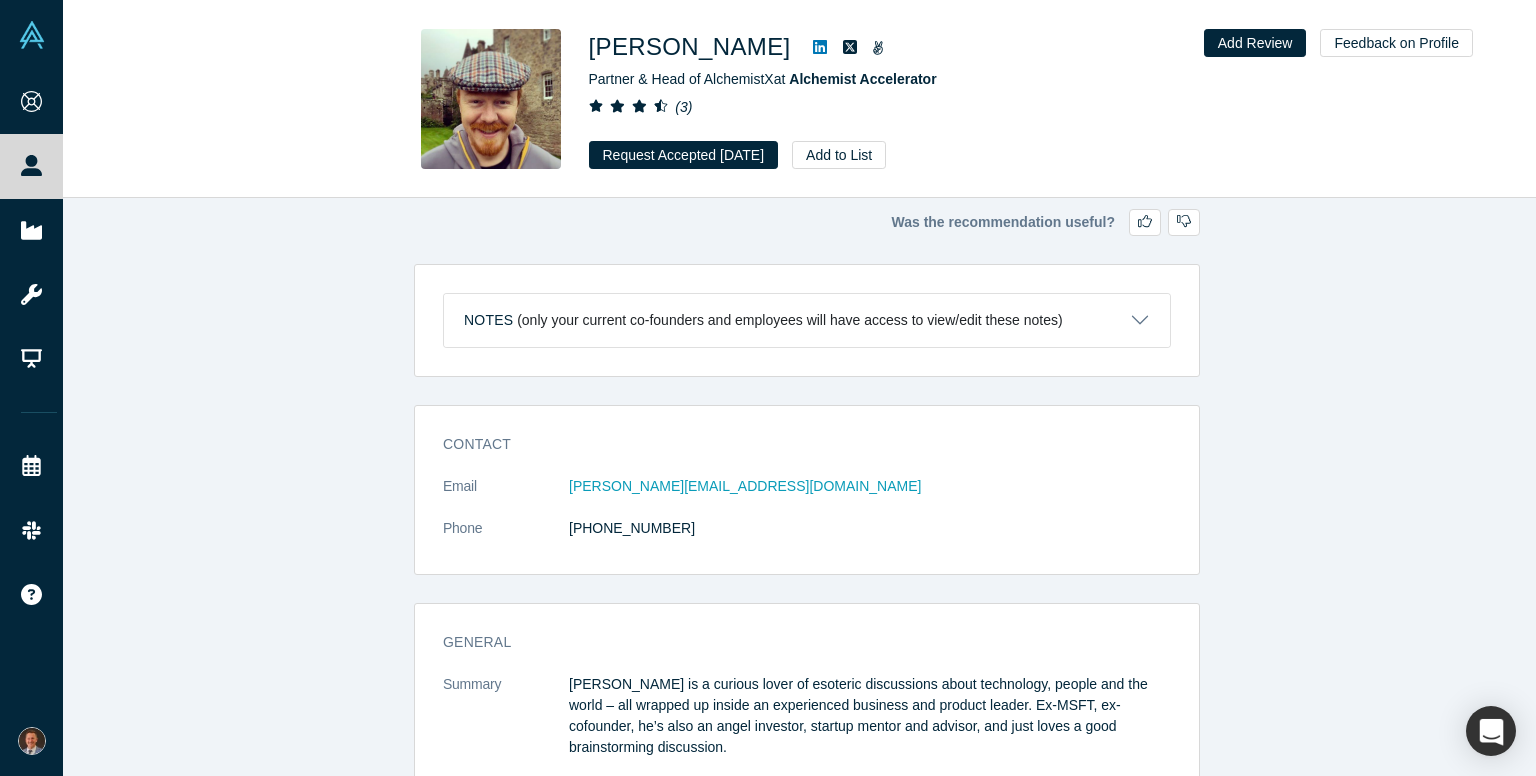 click 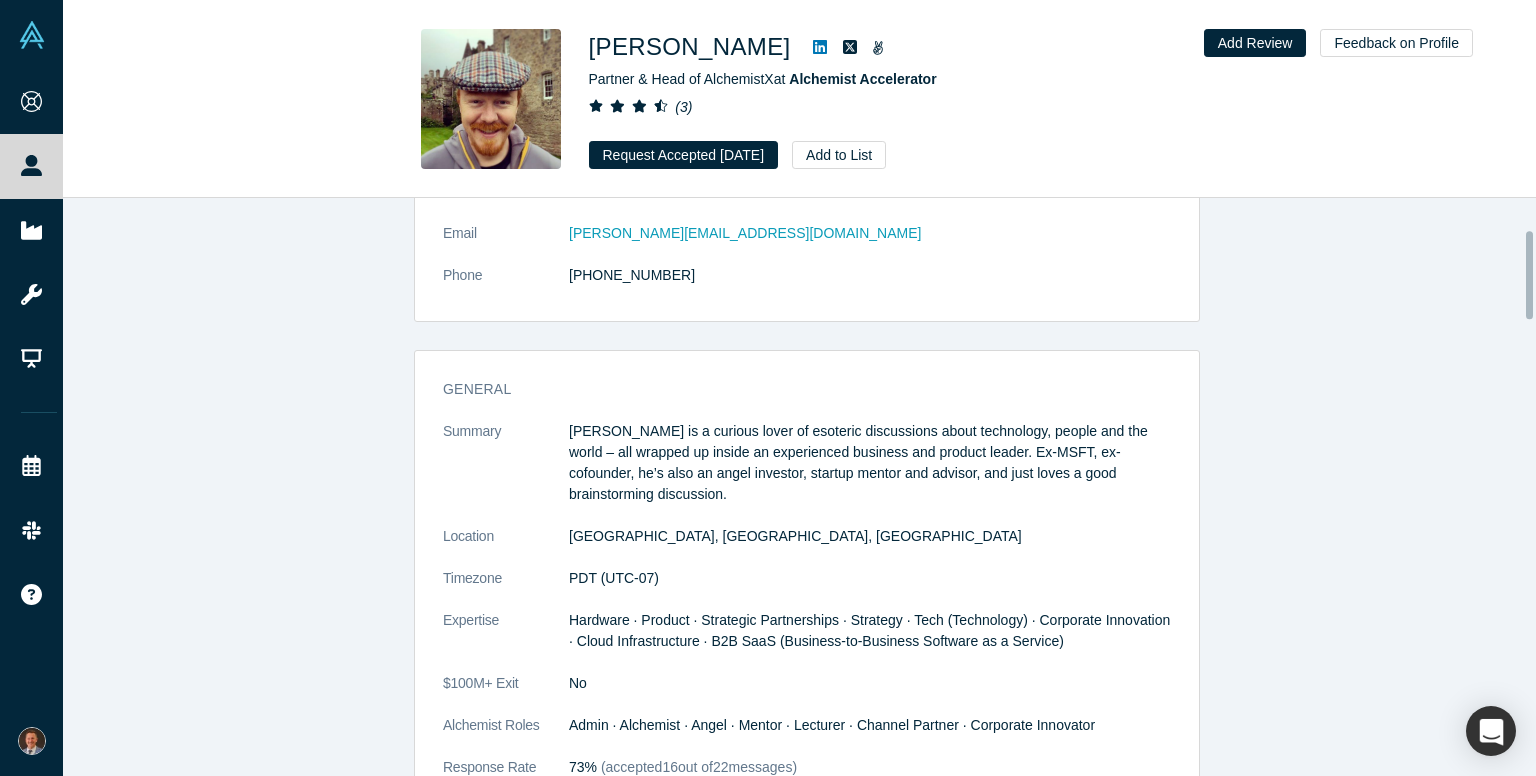 scroll, scrollTop: 400, scrollLeft: 0, axis: vertical 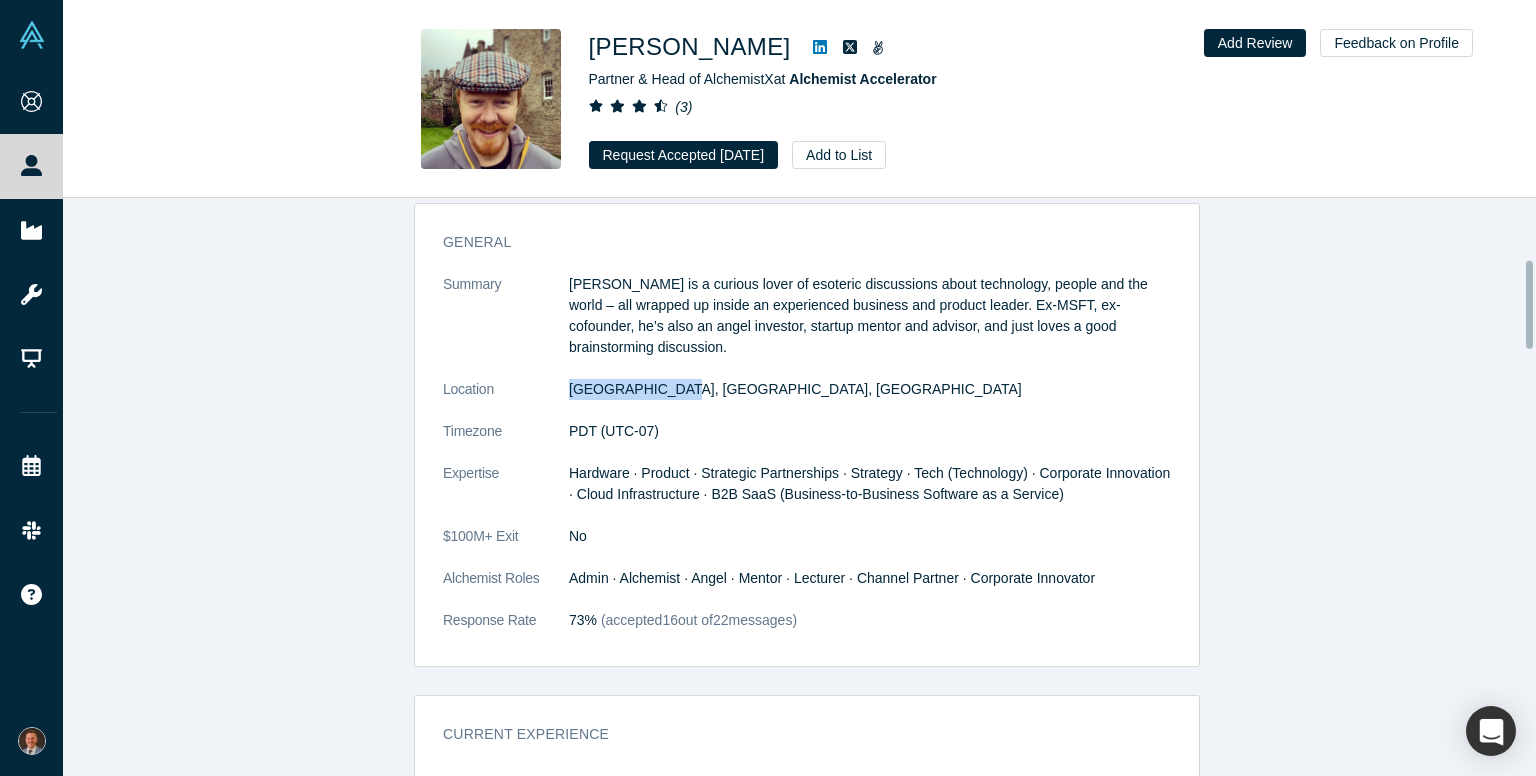 drag, startPoint x: 556, startPoint y: 366, endPoint x: 656, endPoint y: 366, distance: 100 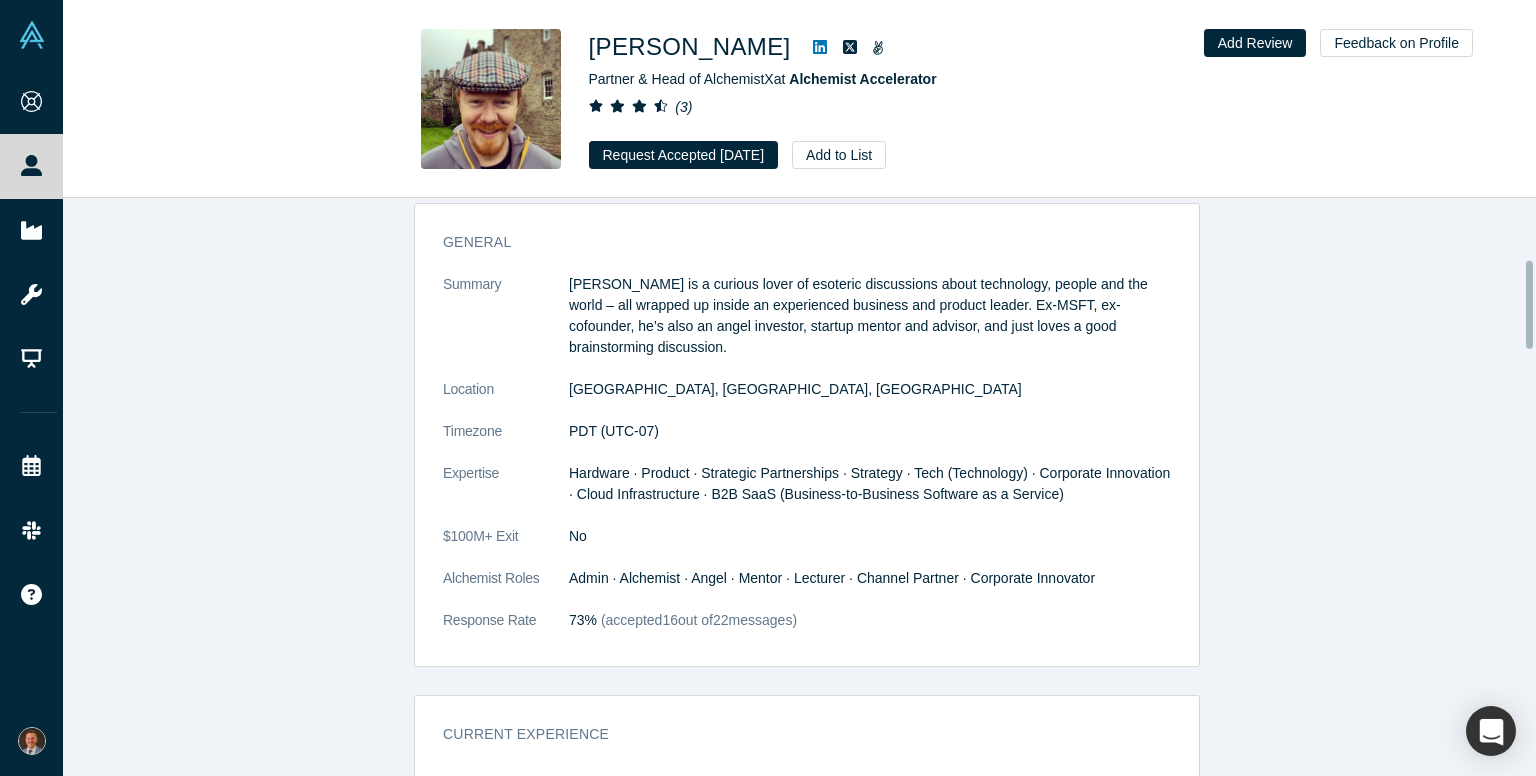 click on "Summary Ian is a curious lover of esoteric discussions about technology, people and the world – all wrapped up inside an experienced business and product leader. Ex-MSFT, ex-cofounder, he’s also an angel investor, startup mentor and advisor, and just loves a good brainstorming discussion. Location Vancouver, BC, Canada Timezone PDT (UTC-07) Expertise Hardware · Product · Strategic Partnerships · Strategy · Tech (Technology) · Corporate Innovation · Cloud Infrastructure · B2B SaaS (Business-to-Business Software as a Service) $100M+ Exit No Alchemist Roles Admin · Alchemist · Angel · Mentor · Lecturer · Channel Partner · Corporate Innovator Response Rate 73%   (accepted  16  out of  22  messages)" 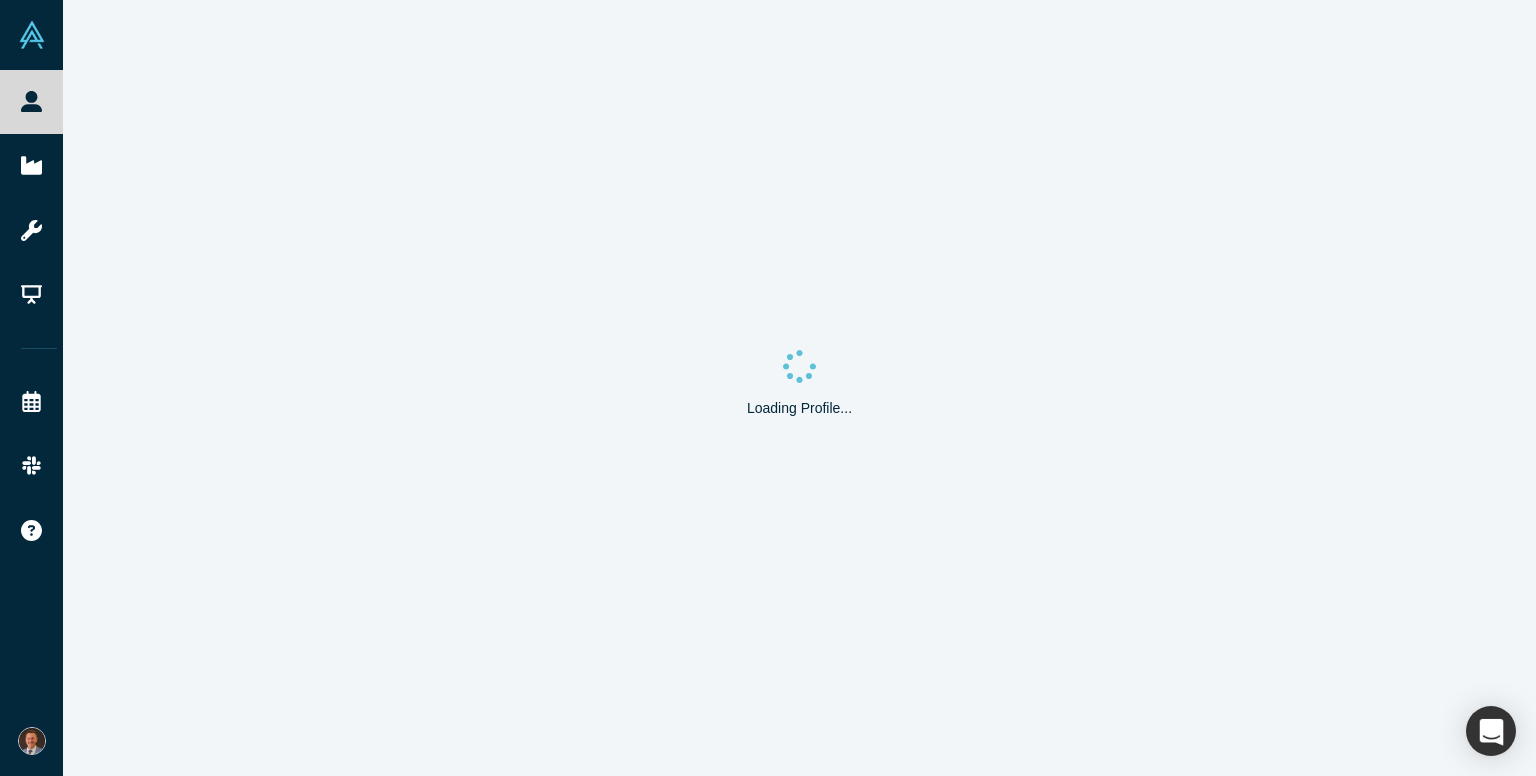 scroll, scrollTop: 0, scrollLeft: 0, axis: both 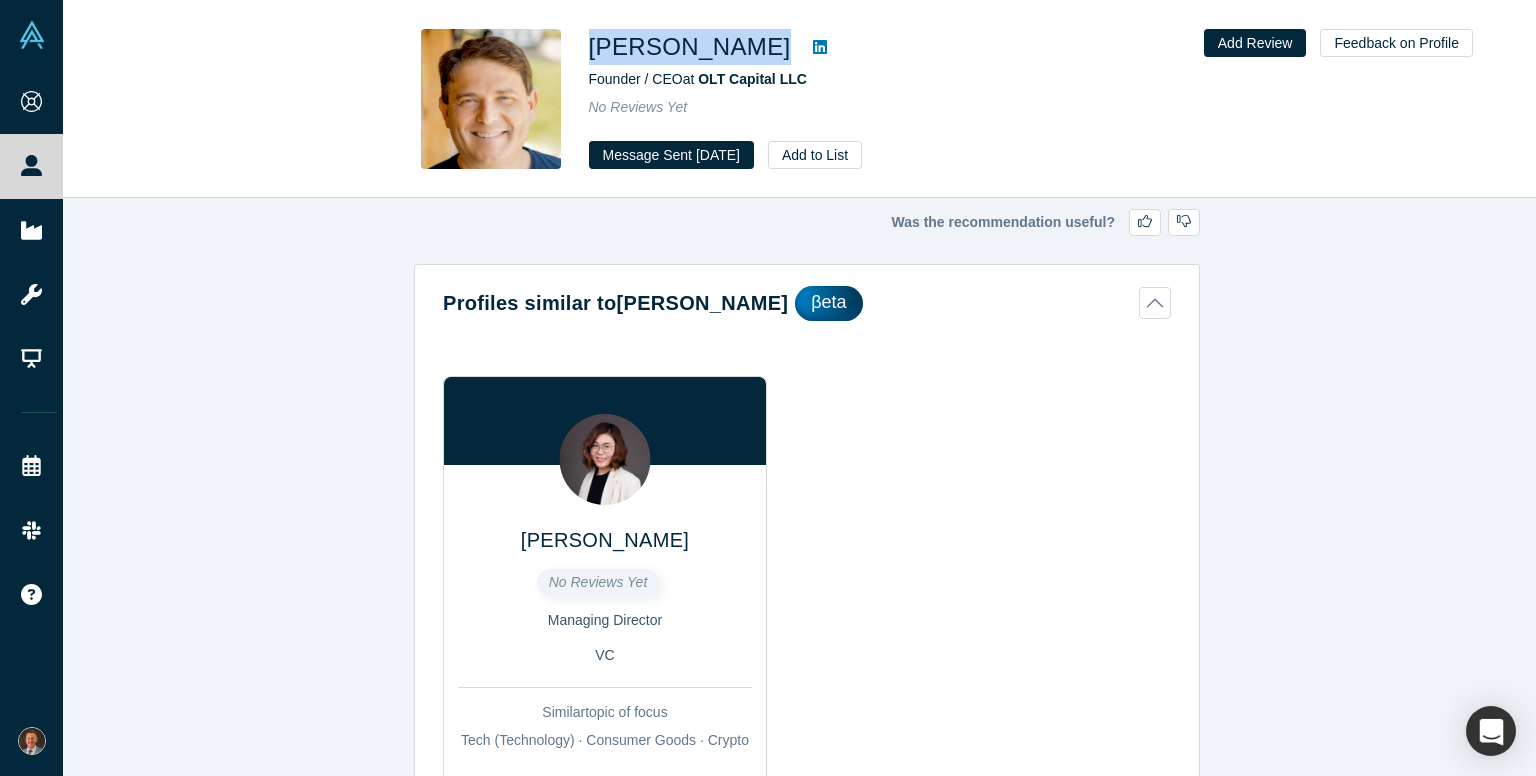 drag, startPoint x: 589, startPoint y: 42, endPoint x: 712, endPoint y: 50, distance: 123.25989 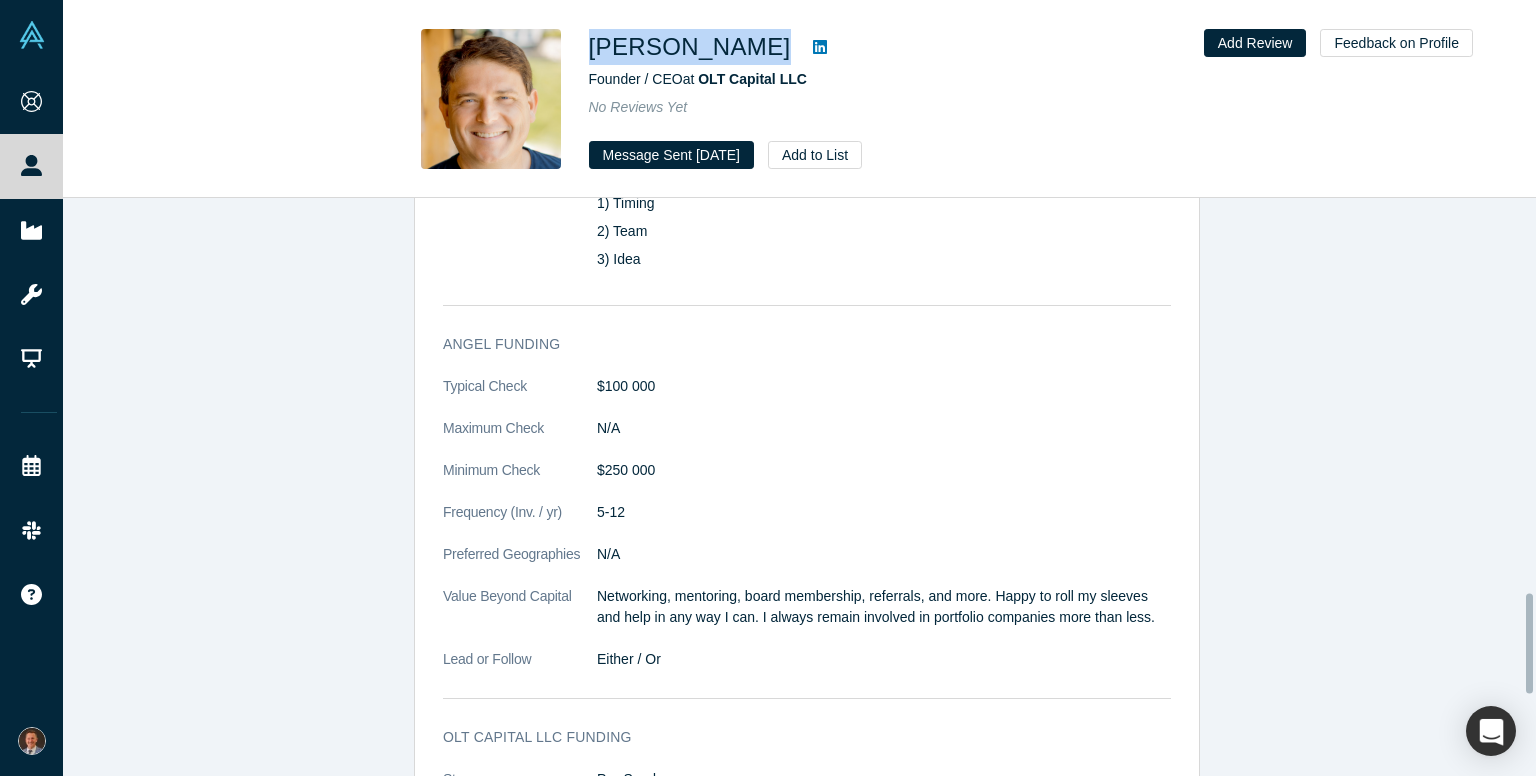 scroll, scrollTop: 2300, scrollLeft: 0, axis: vertical 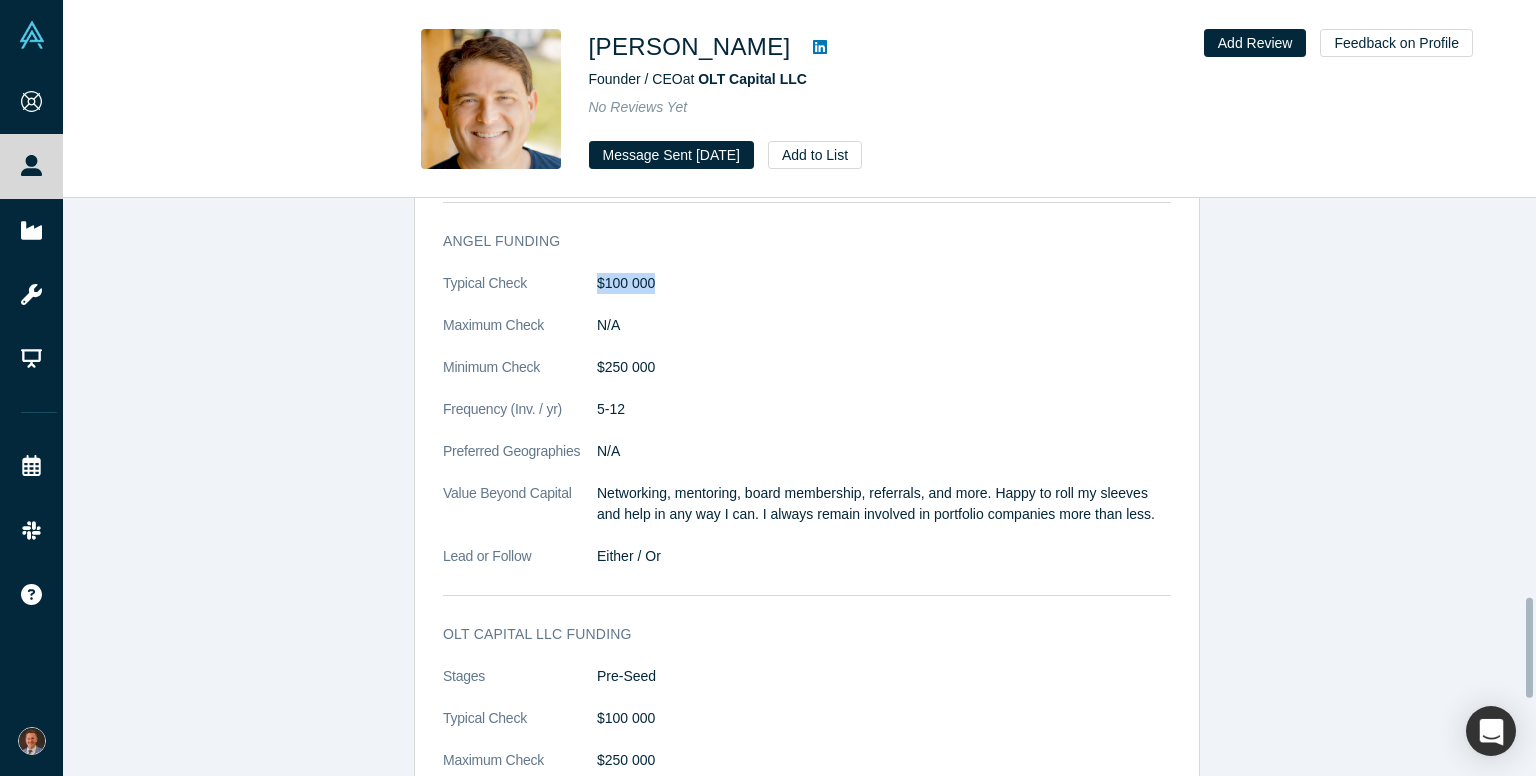 drag, startPoint x: 584, startPoint y: 271, endPoint x: 657, endPoint y: 274, distance: 73.061615 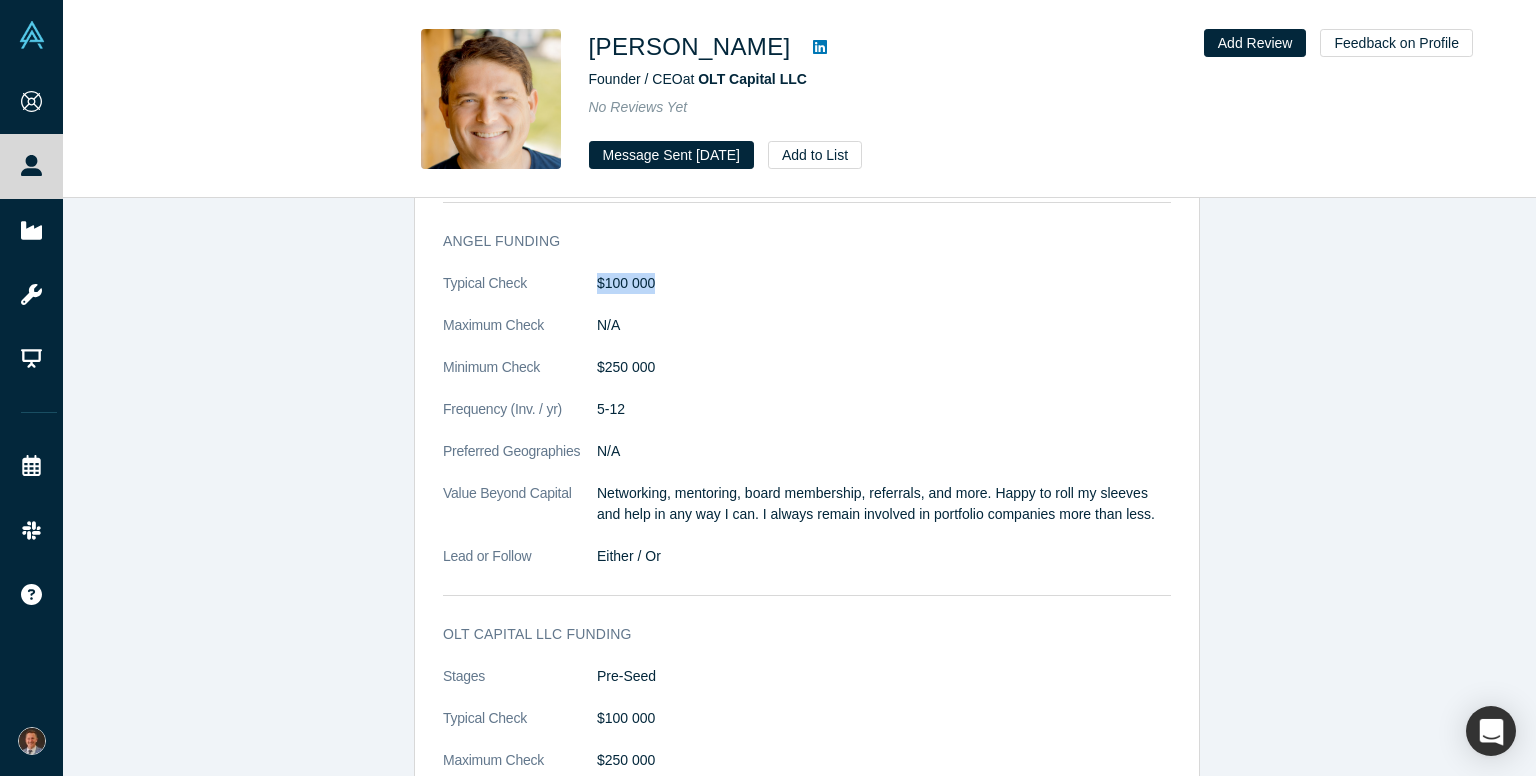 copy on "$100 000" 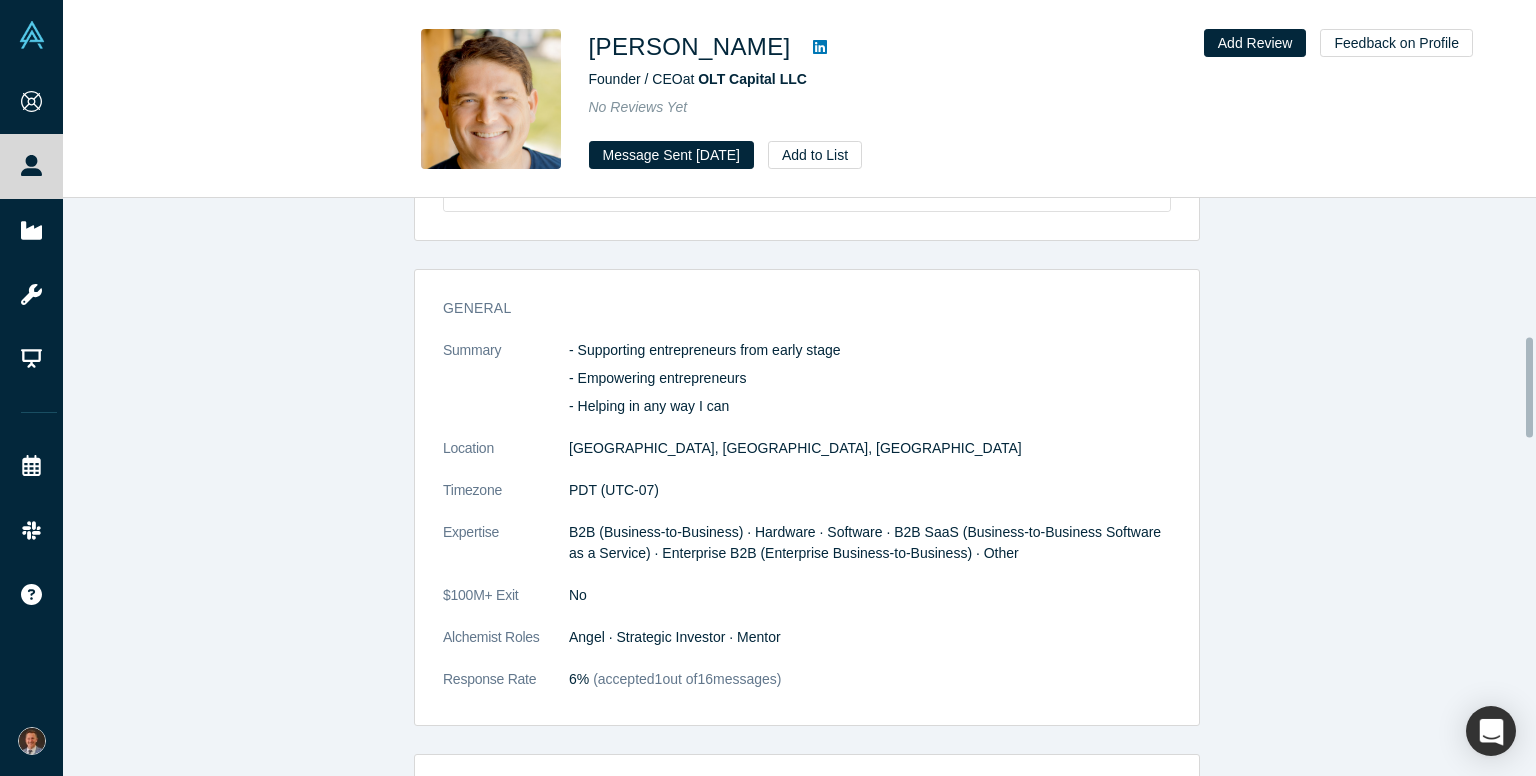 scroll, scrollTop: 700, scrollLeft: 0, axis: vertical 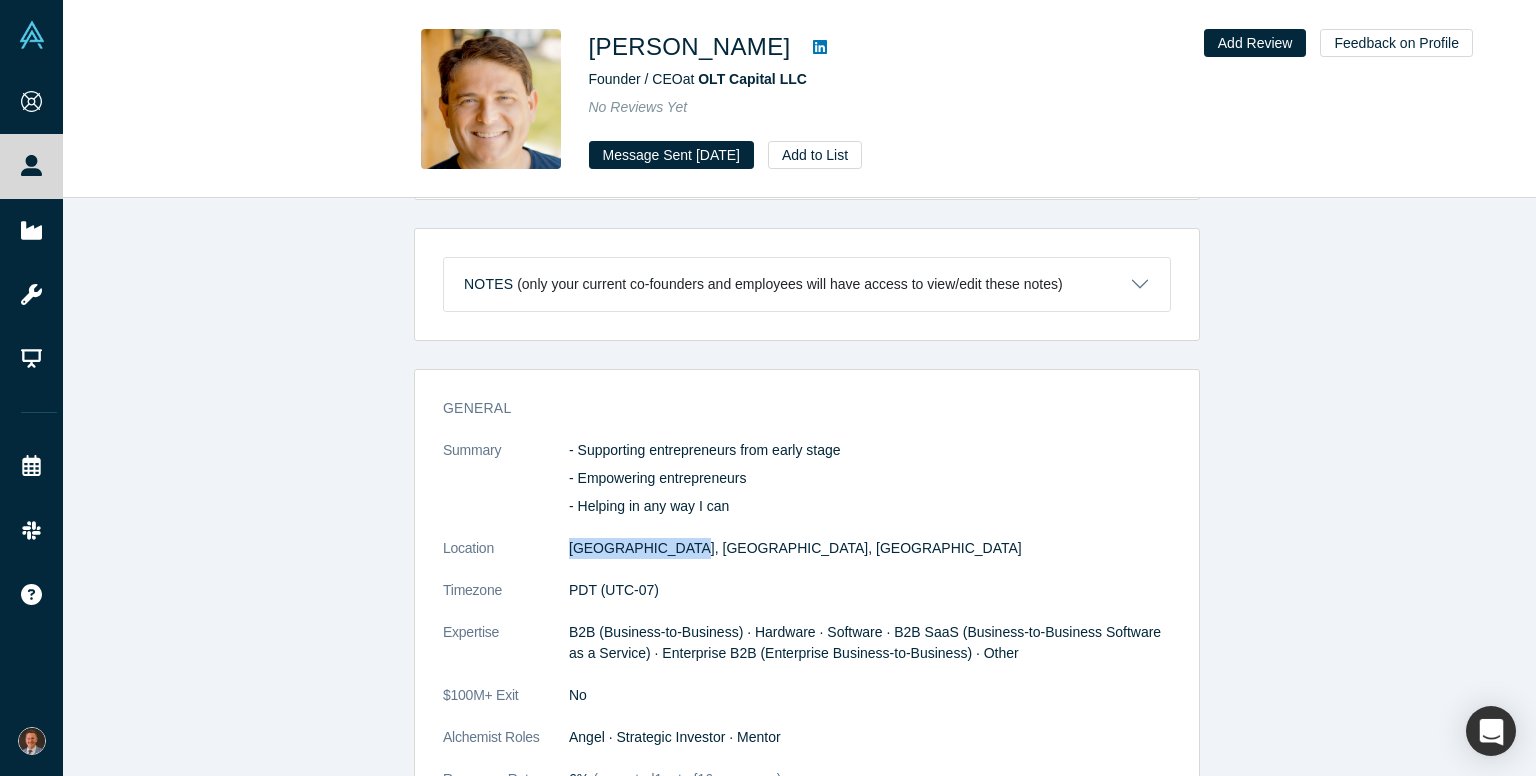 drag, startPoint x: 564, startPoint y: 549, endPoint x: 663, endPoint y: 549, distance: 99 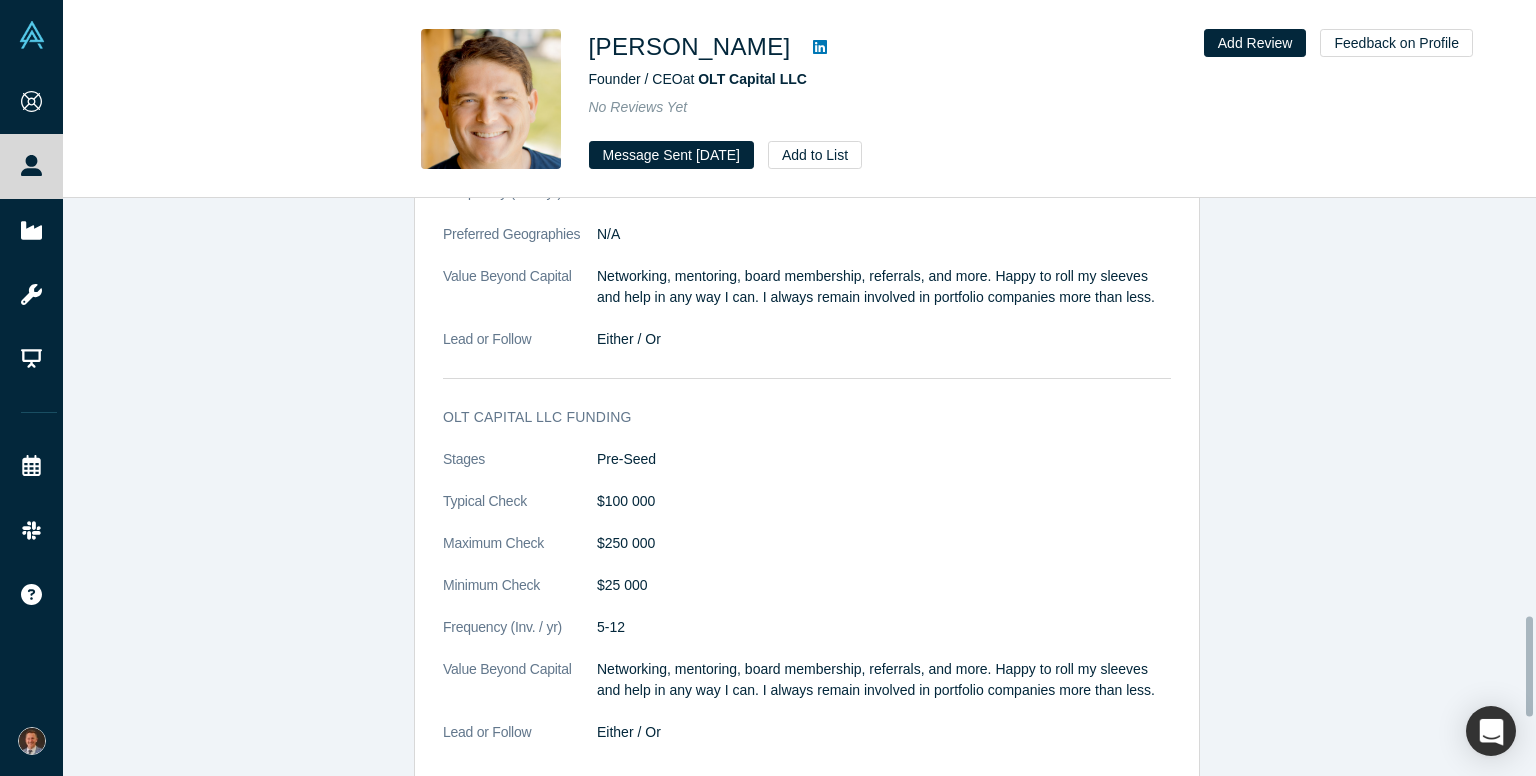 scroll, scrollTop: 2740, scrollLeft: 0, axis: vertical 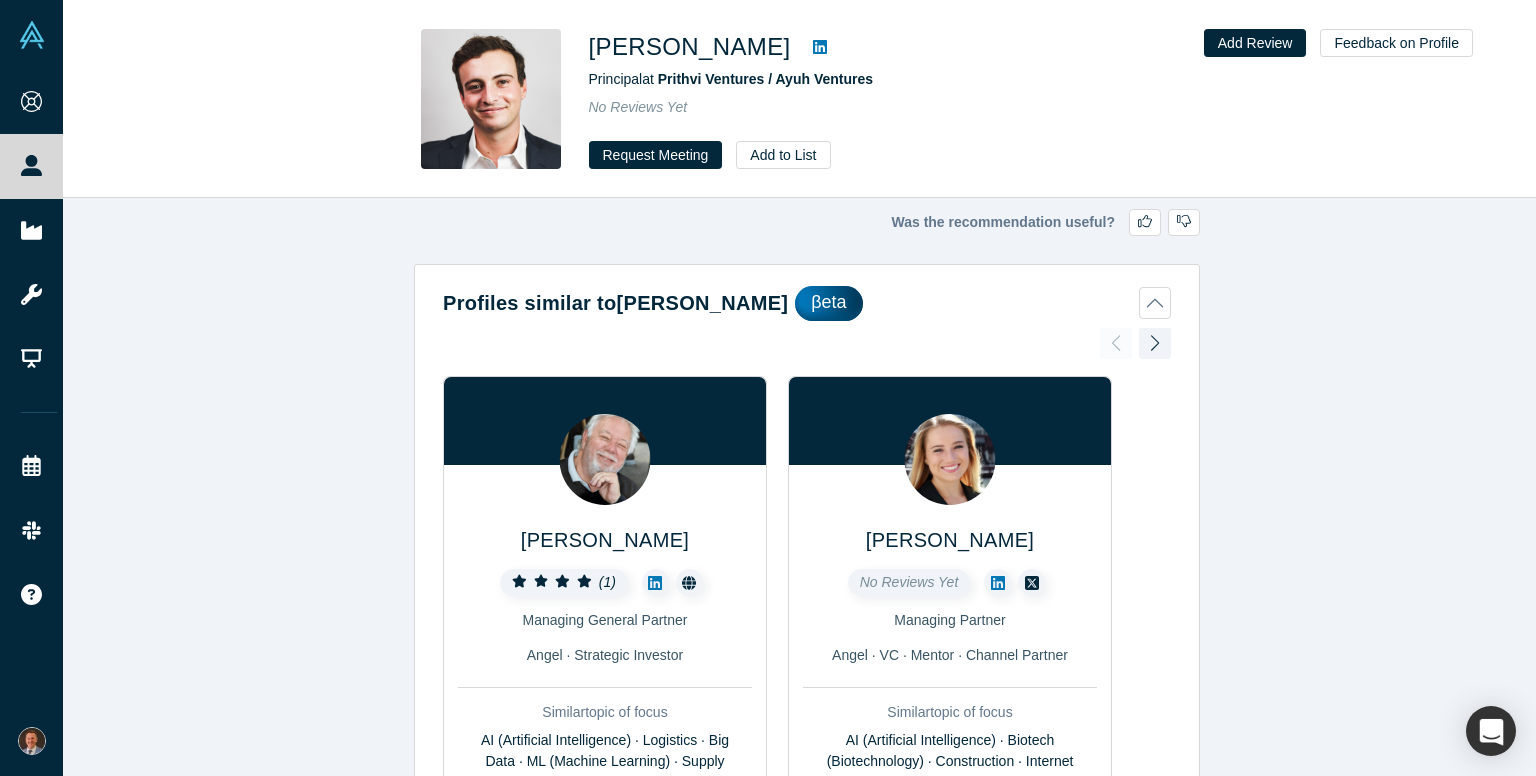 click on "Principal  at   Prithvi Ventures / Ayuh Ventures" at bounding box center [869, 79] 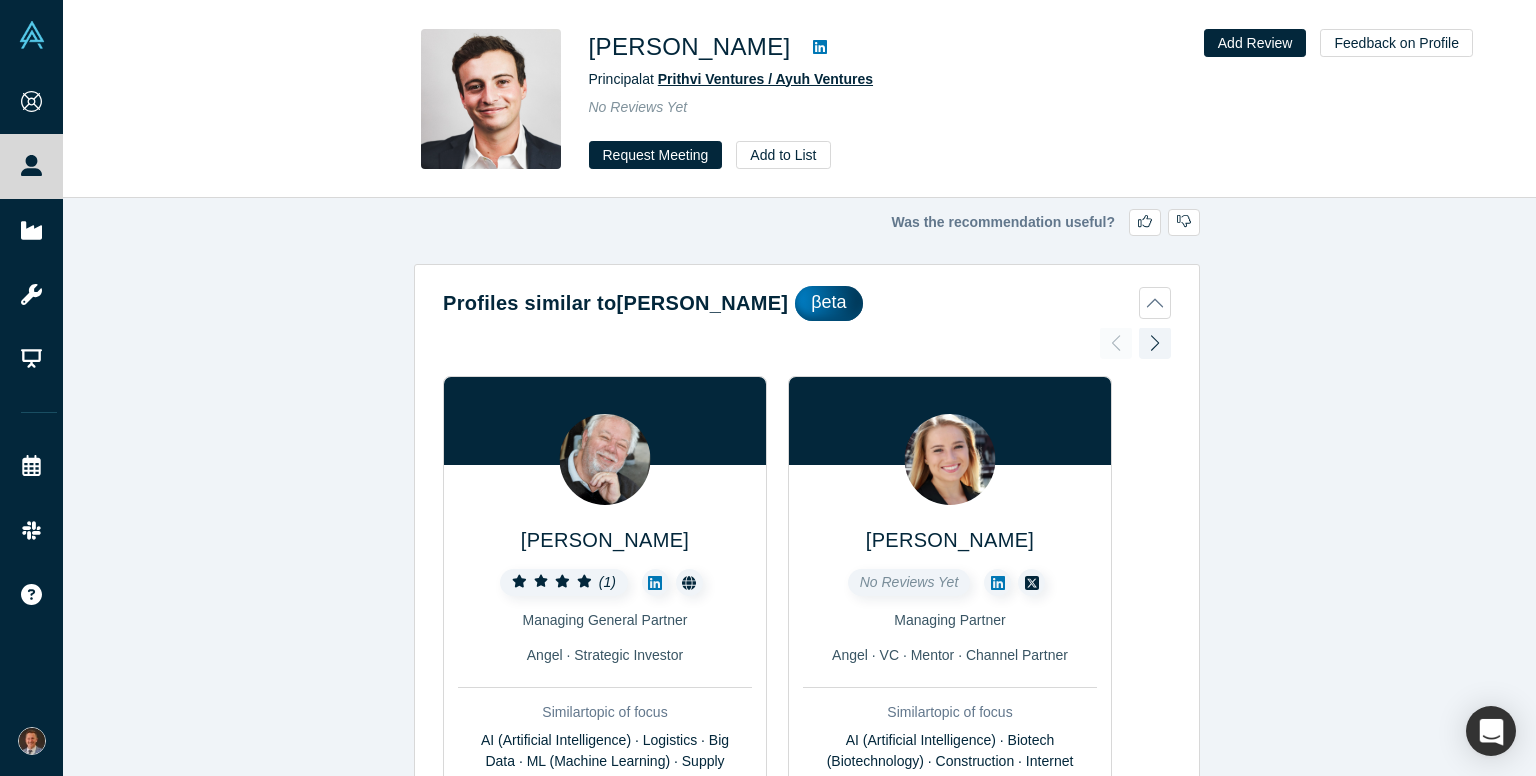 click on "Prithvi Ventures / Ayuh Ventures" at bounding box center [765, 79] 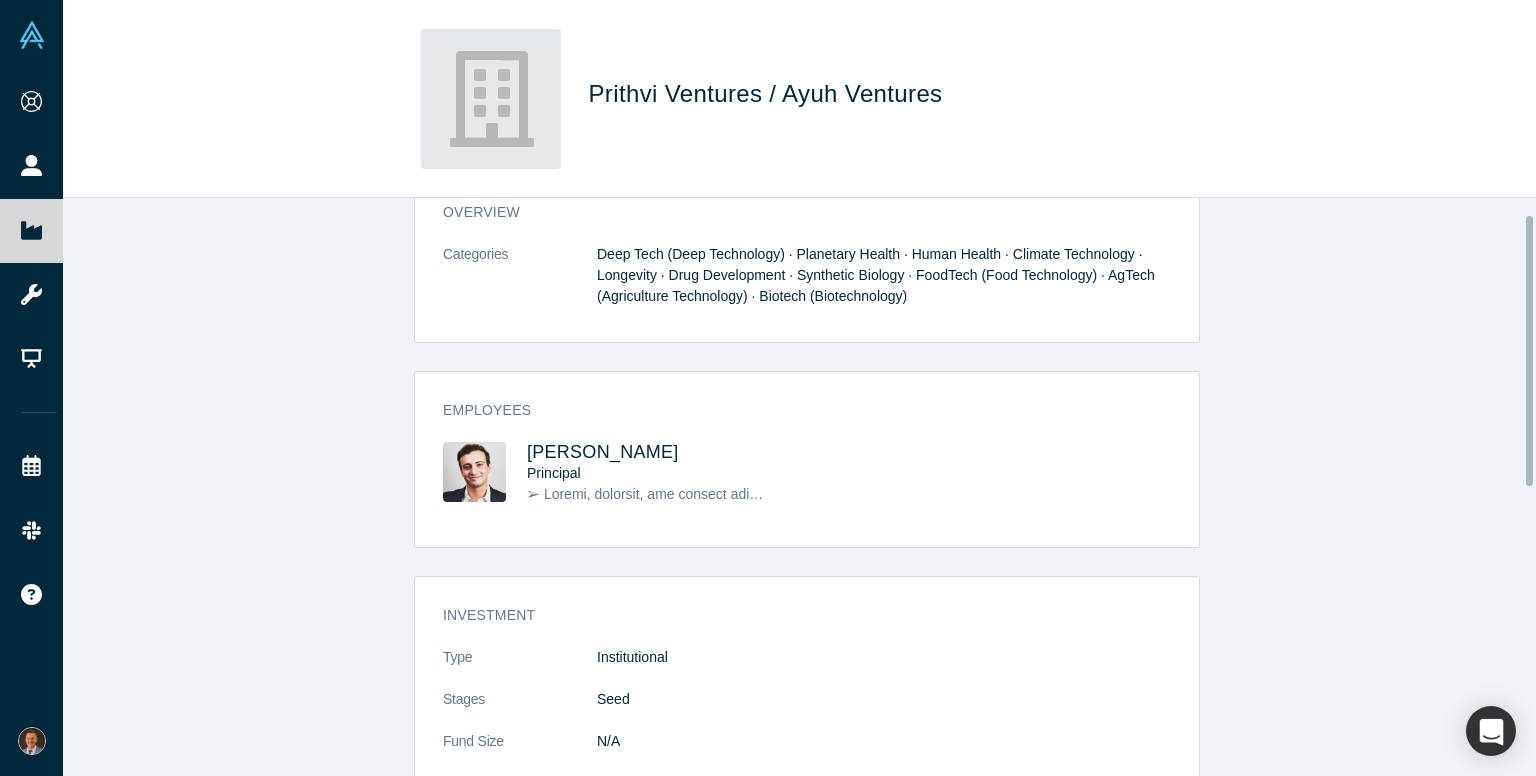 scroll, scrollTop: 0, scrollLeft: 0, axis: both 